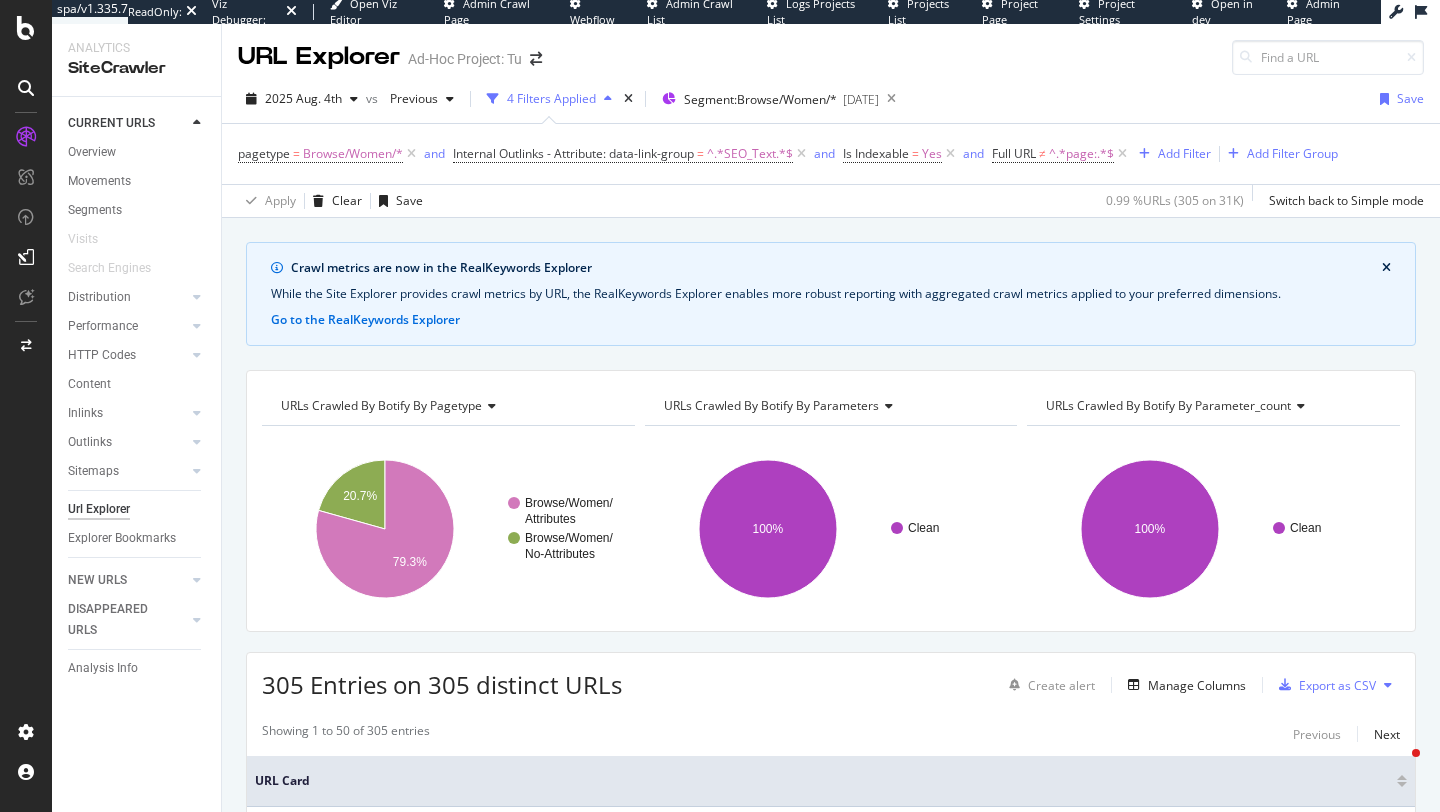 scroll, scrollTop: 0, scrollLeft: 0, axis: both 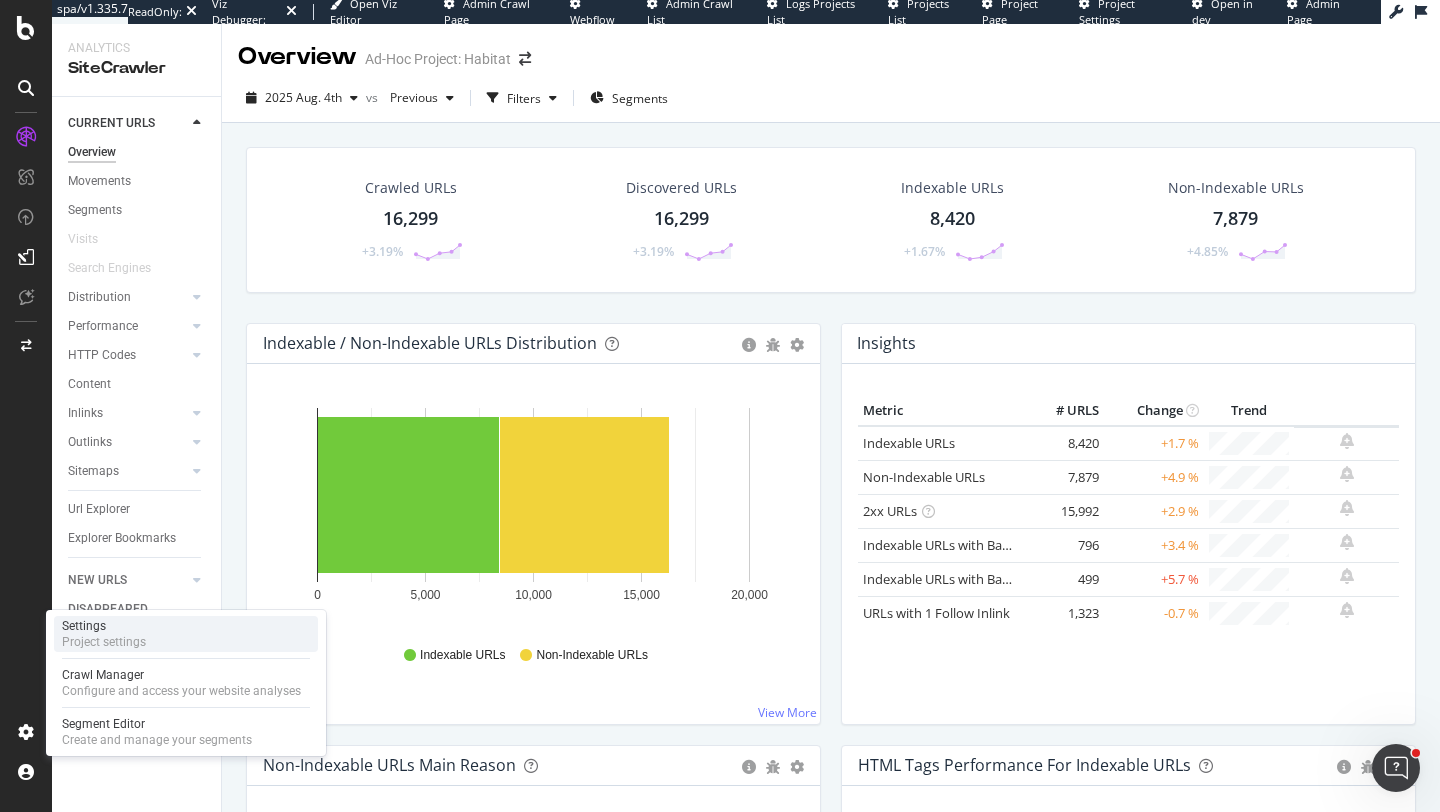 click on "Settings Project settings" at bounding box center (186, 634) 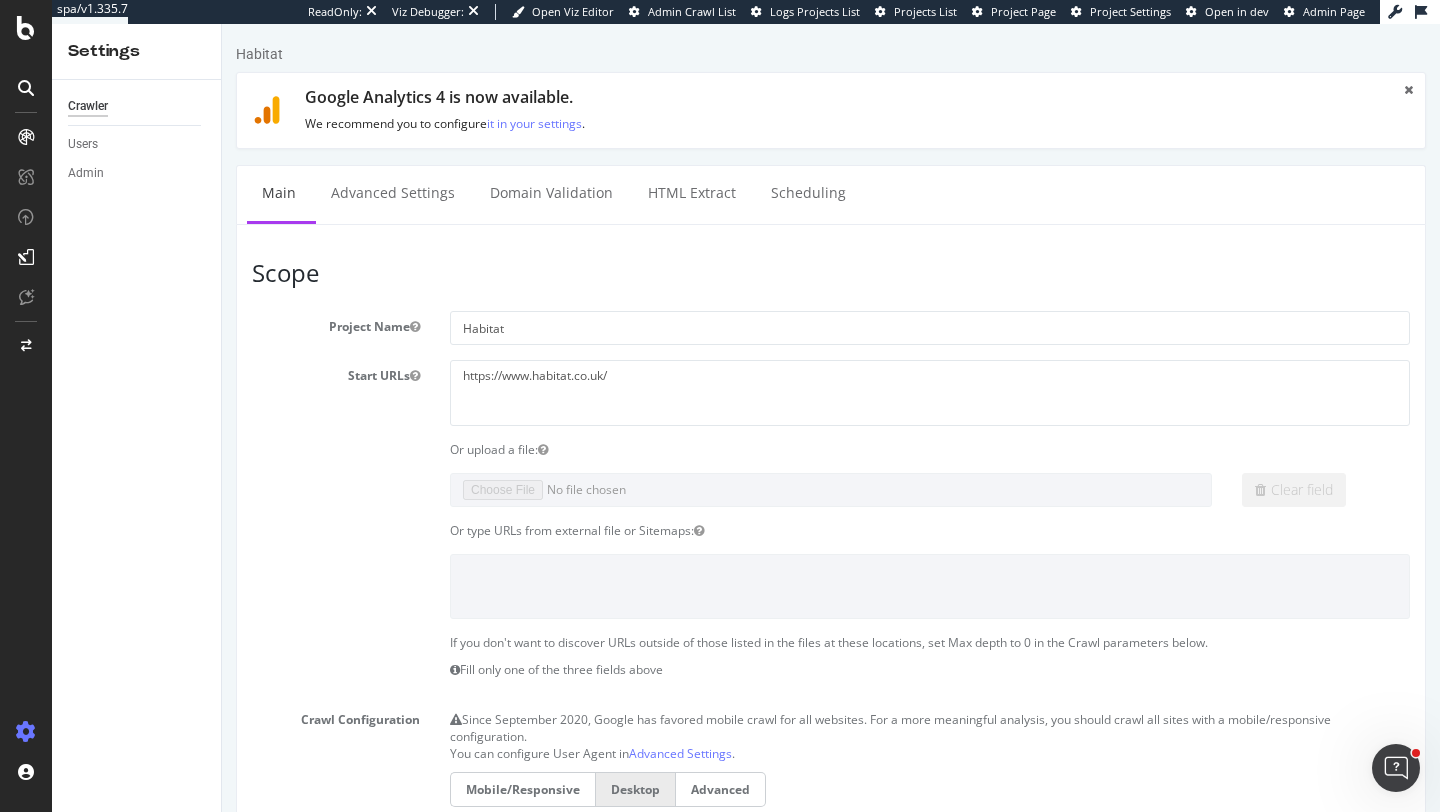 scroll, scrollTop: 0, scrollLeft: 0, axis: both 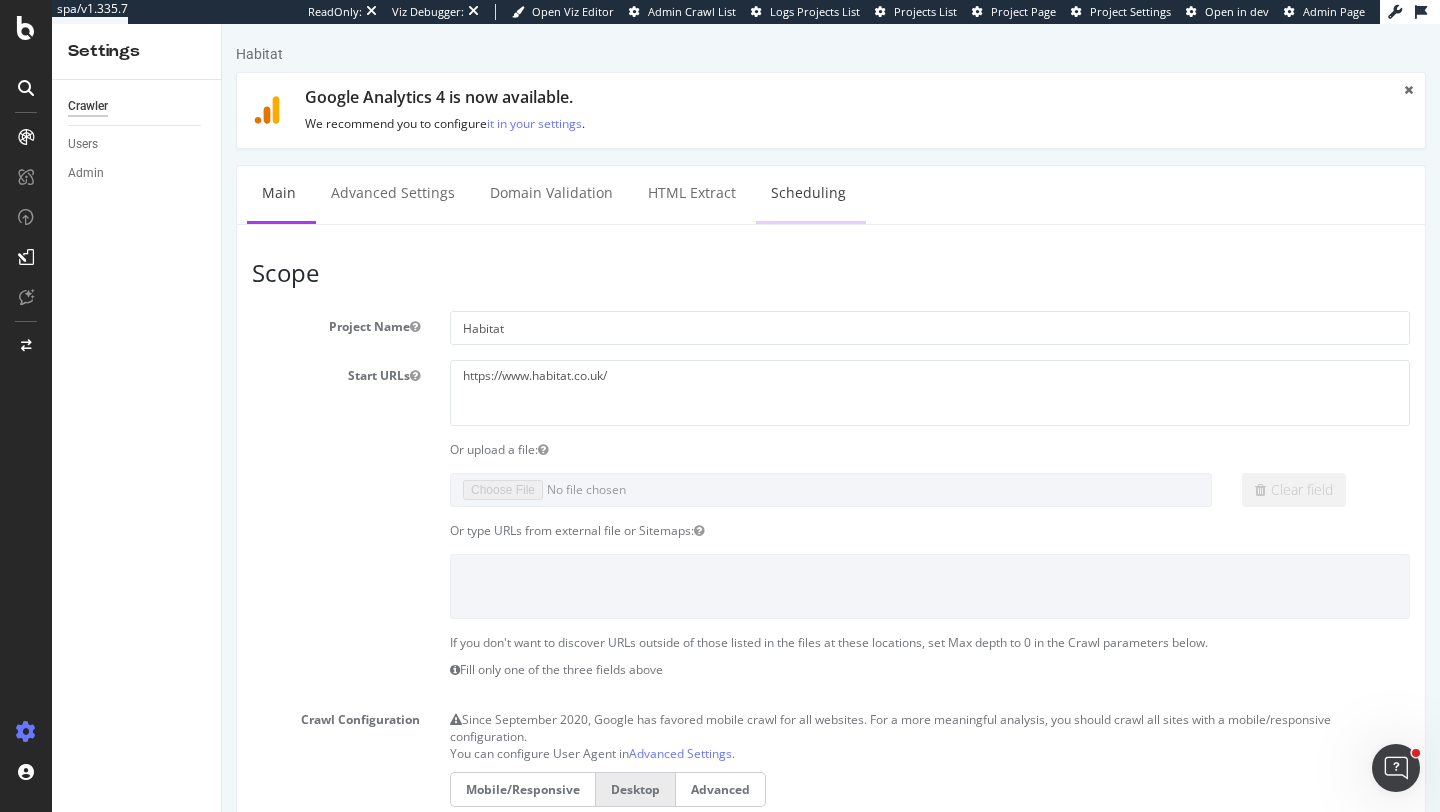 click on "Scheduling" at bounding box center (808, 193) 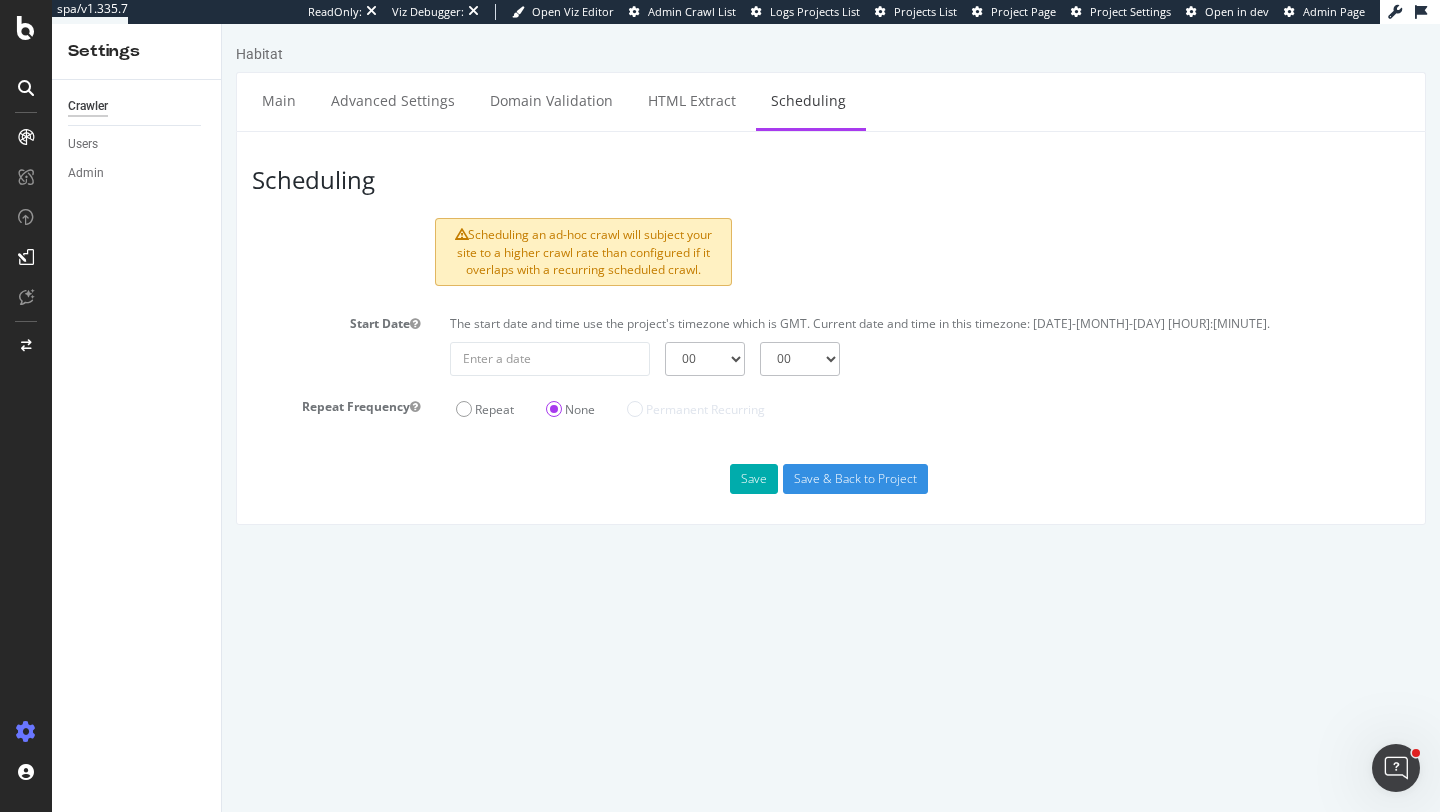 scroll, scrollTop: 0, scrollLeft: 0, axis: both 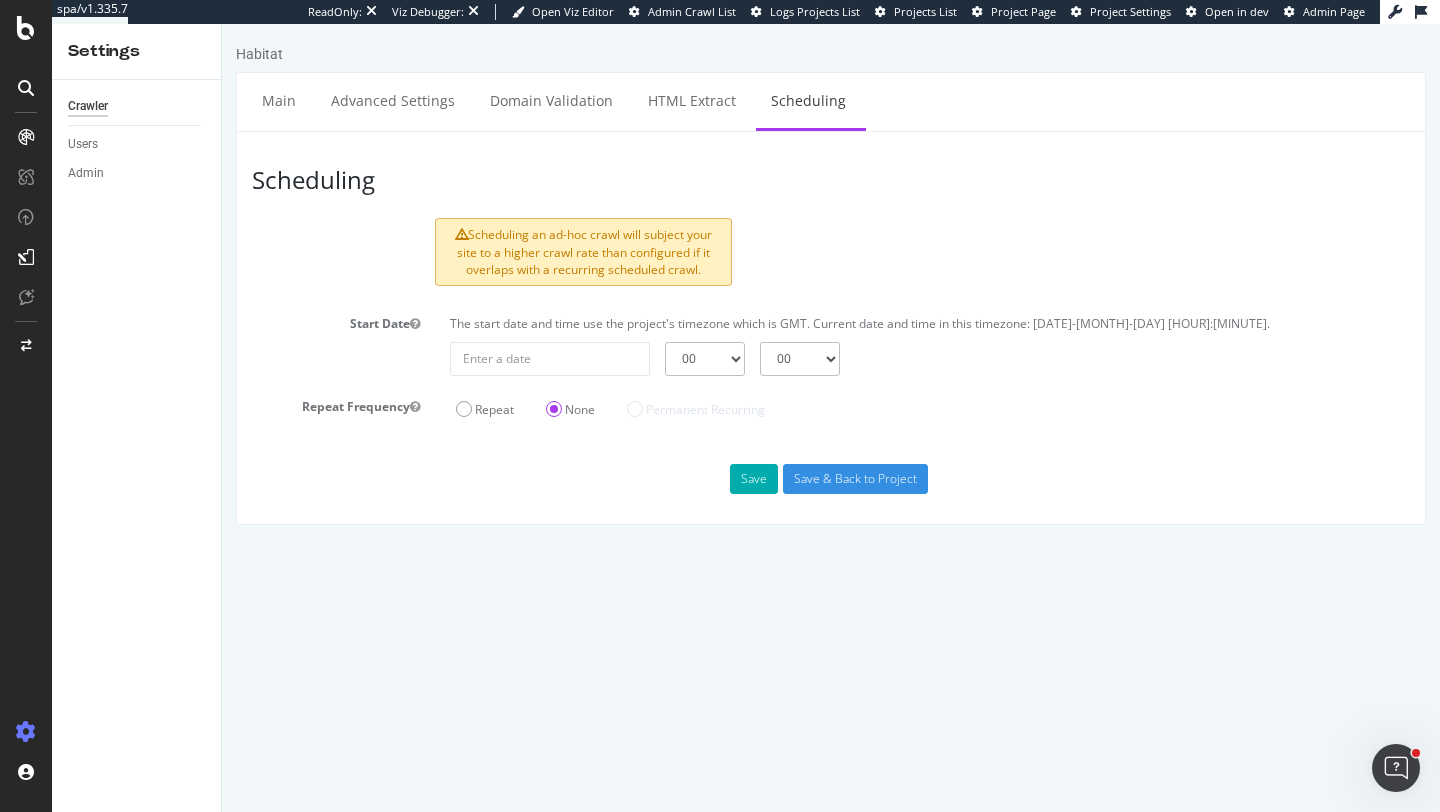 click on "Scheduling an ad-hoc crawl will subject your site to a higher crawl rate than configured if it overlaps with a recurring scheduled crawl." at bounding box center [583, 251] 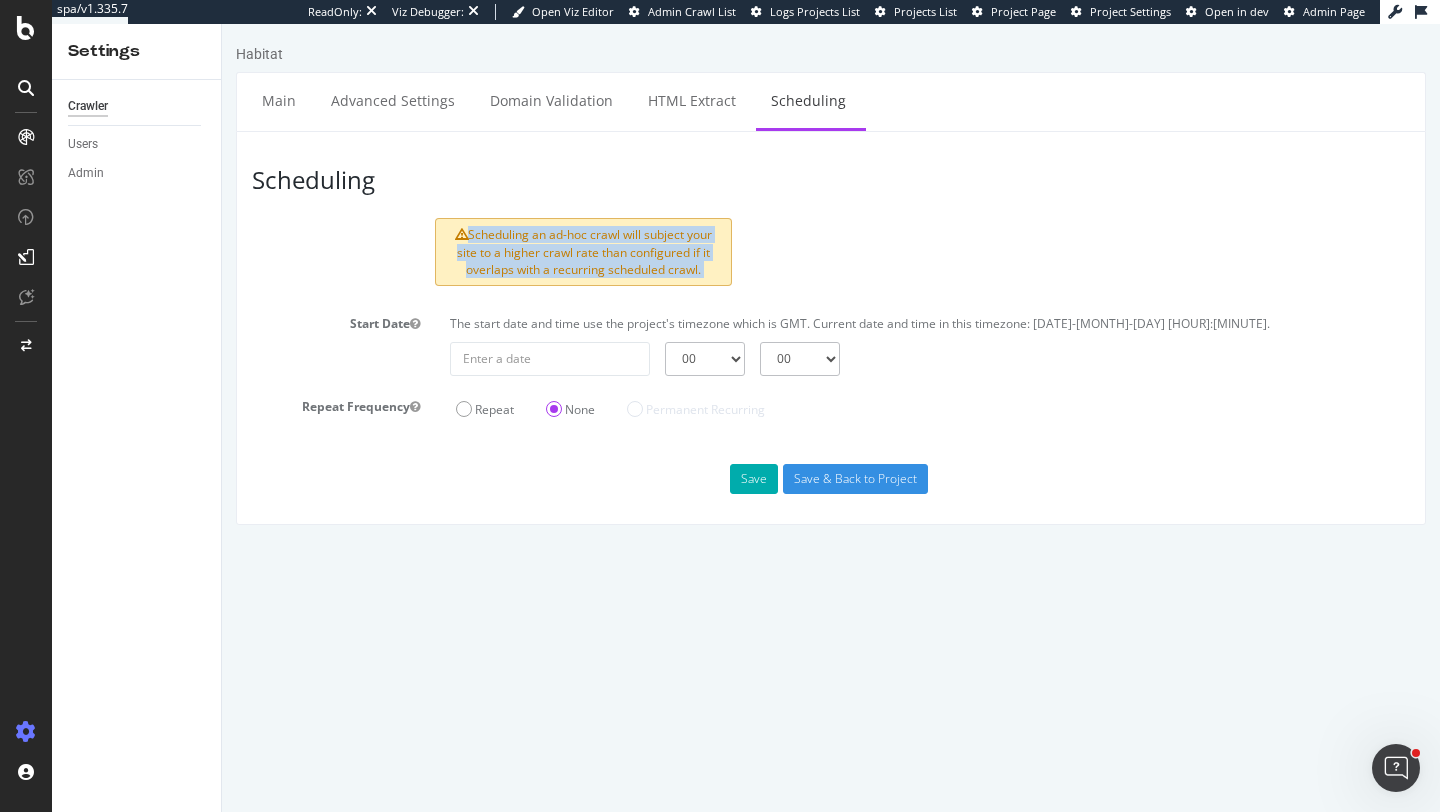 click on "Scheduling an ad-hoc crawl will subject your site to a higher crawl rate than configured if it overlaps with a recurring scheduled crawl." at bounding box center (583, 251) 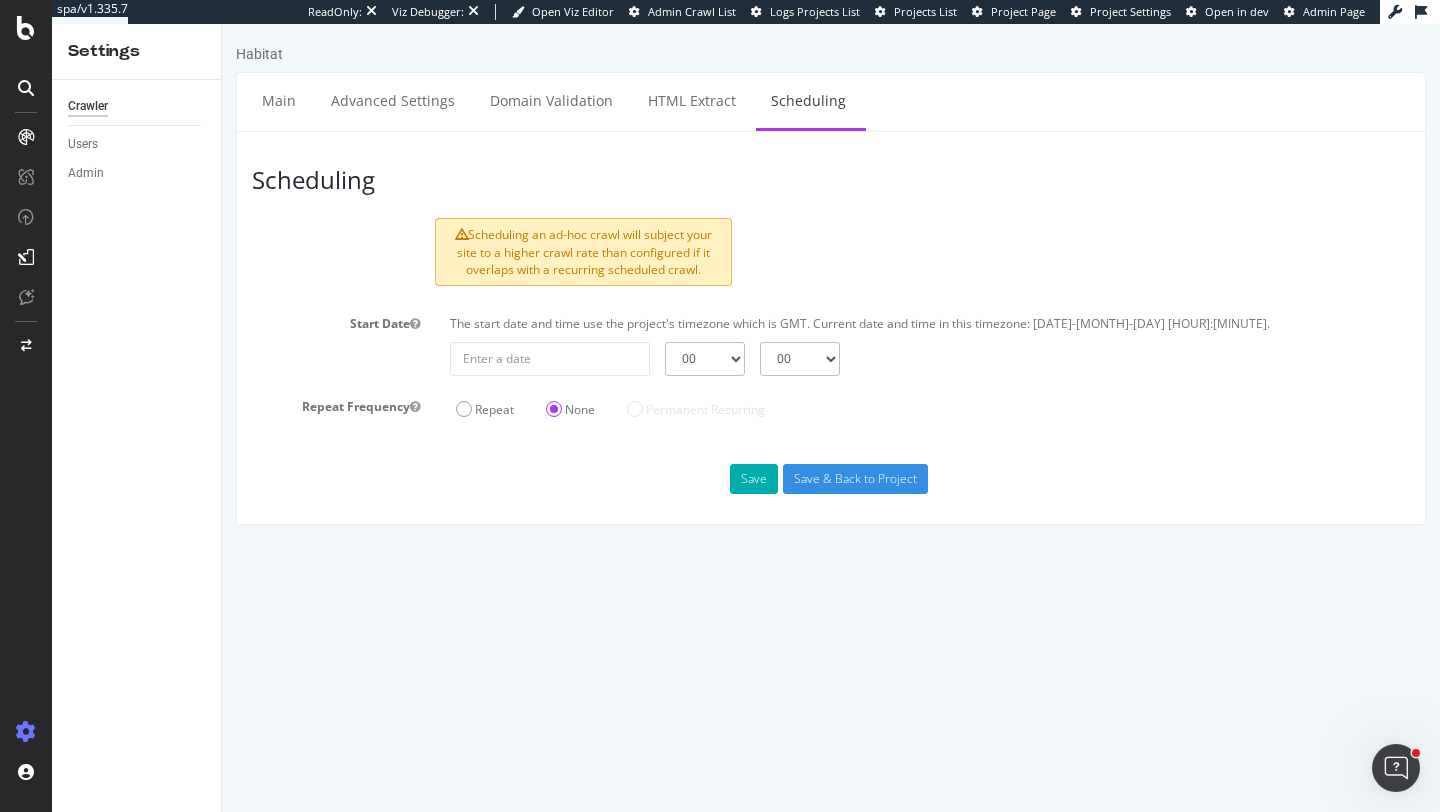 click on "Scheduling an ad-hoc crawl will subject your site to a higher crawl rate than configured if it overlaps with a recurring scheduled crawl." at bounding box center (831, 255) 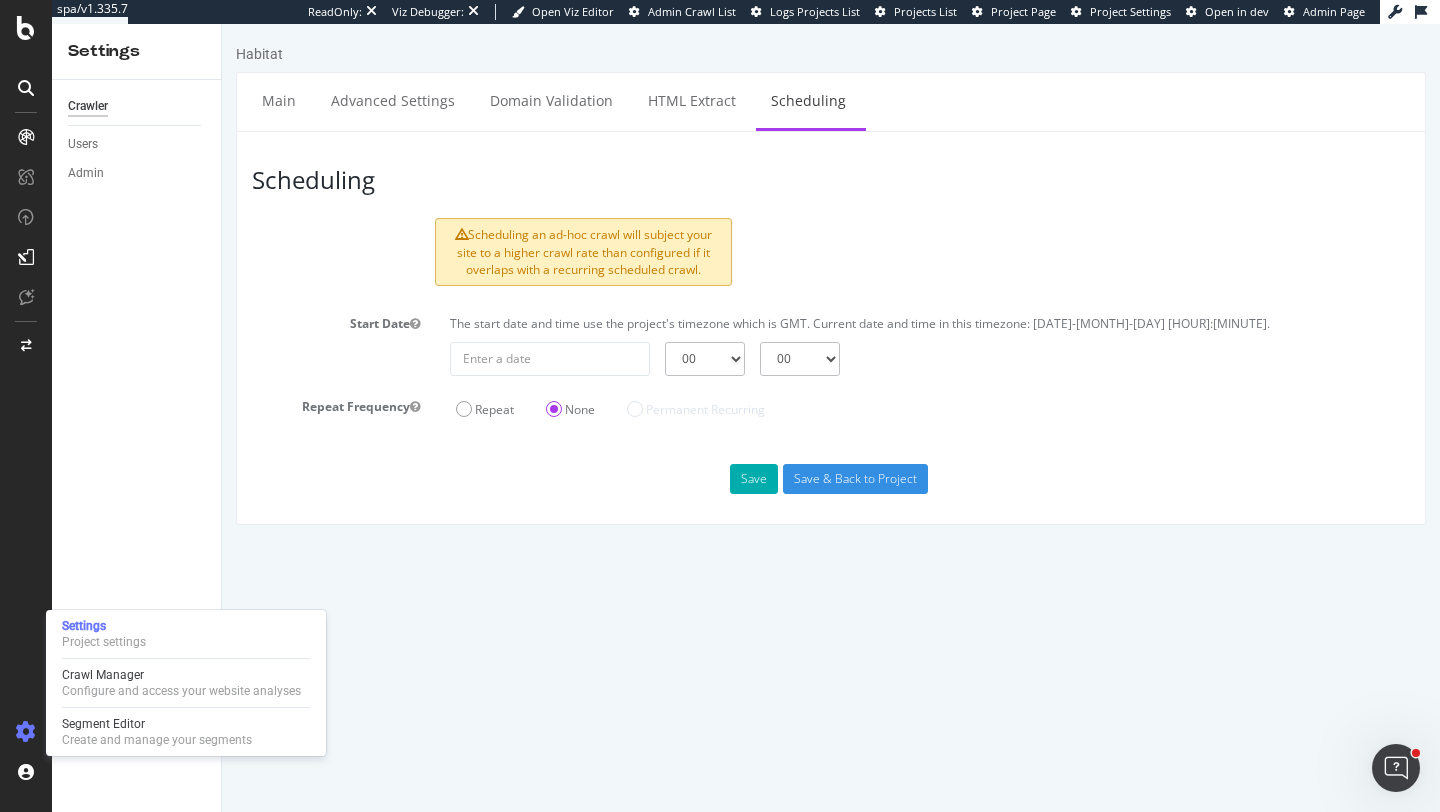 click on "Settings Project settings Crawl Manager Configure and access your website analyses Segment Editor Create and manage your segments" at bounding box center (186, 683) 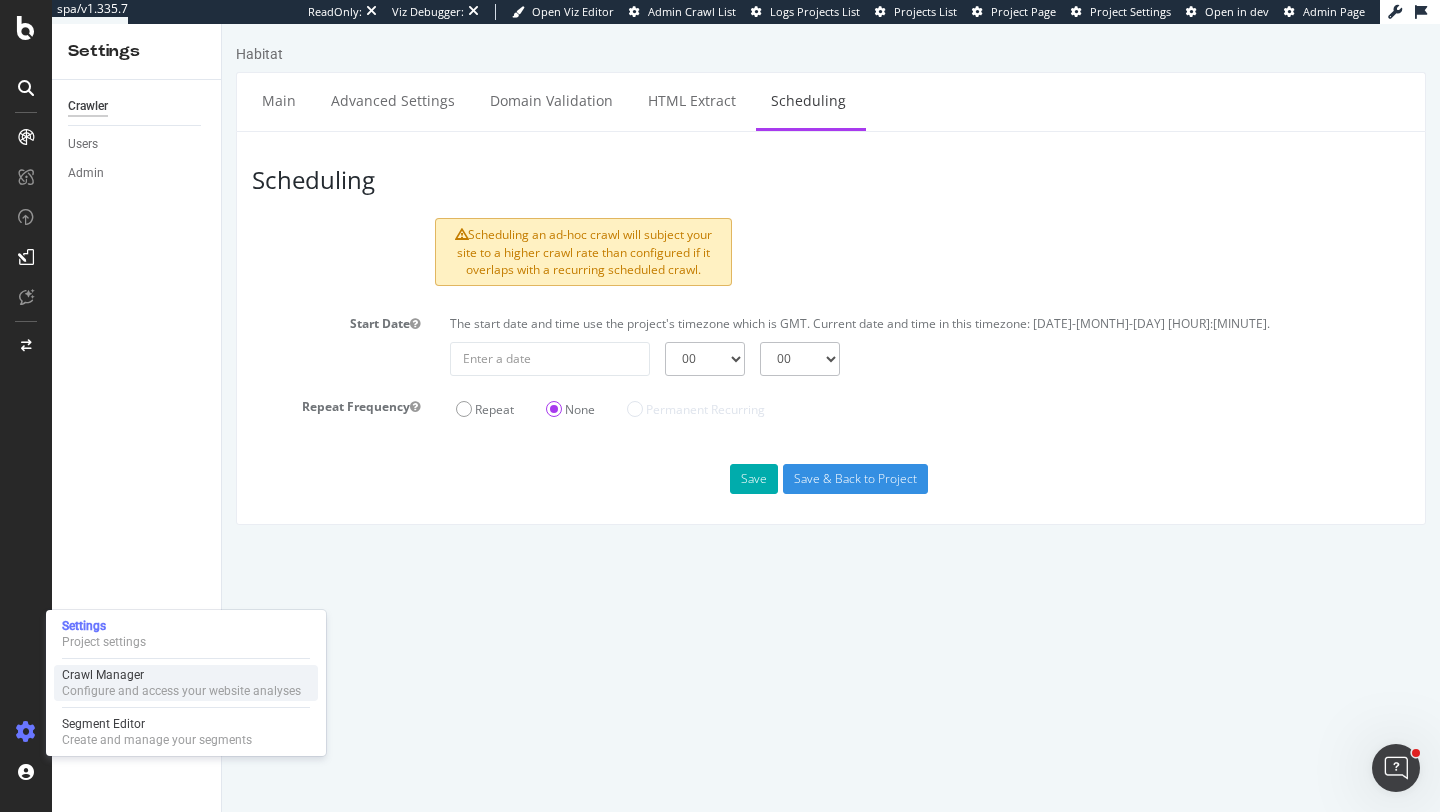 click on "Crawl Manager" at bounding box center [181, 675] 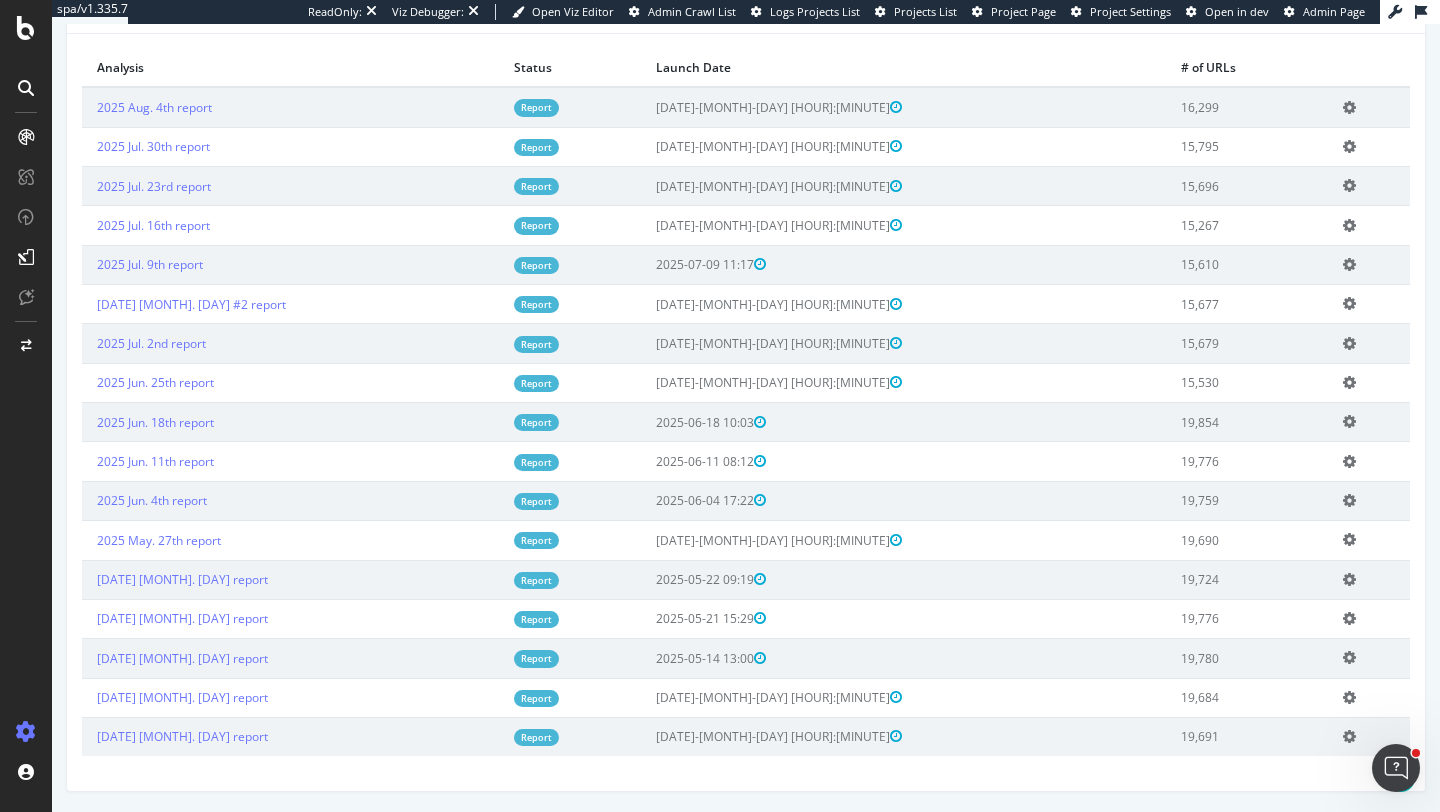 scroll, scrollTop: 0, scrollLeft: 0, axis: both 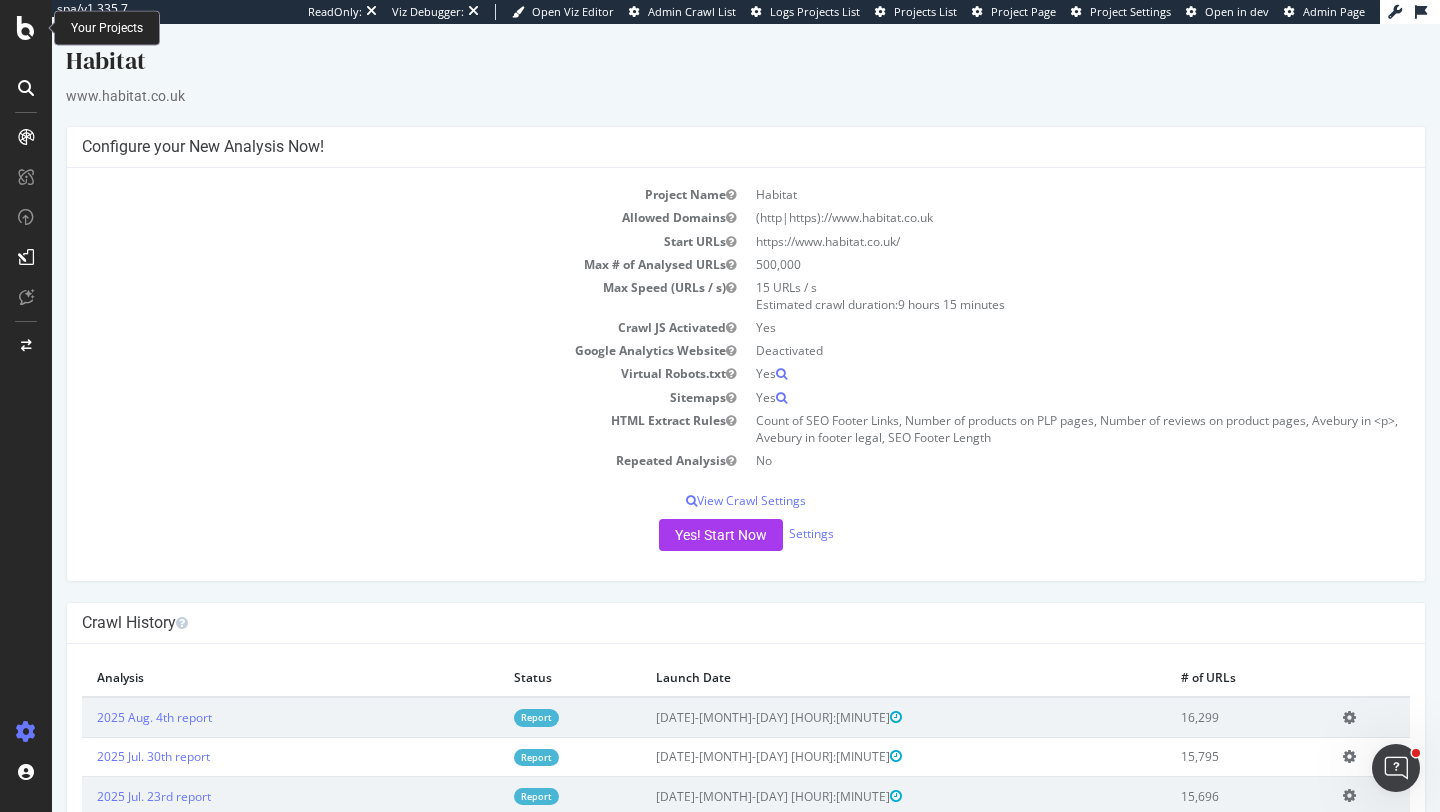 click at bounding box center [26, 28] 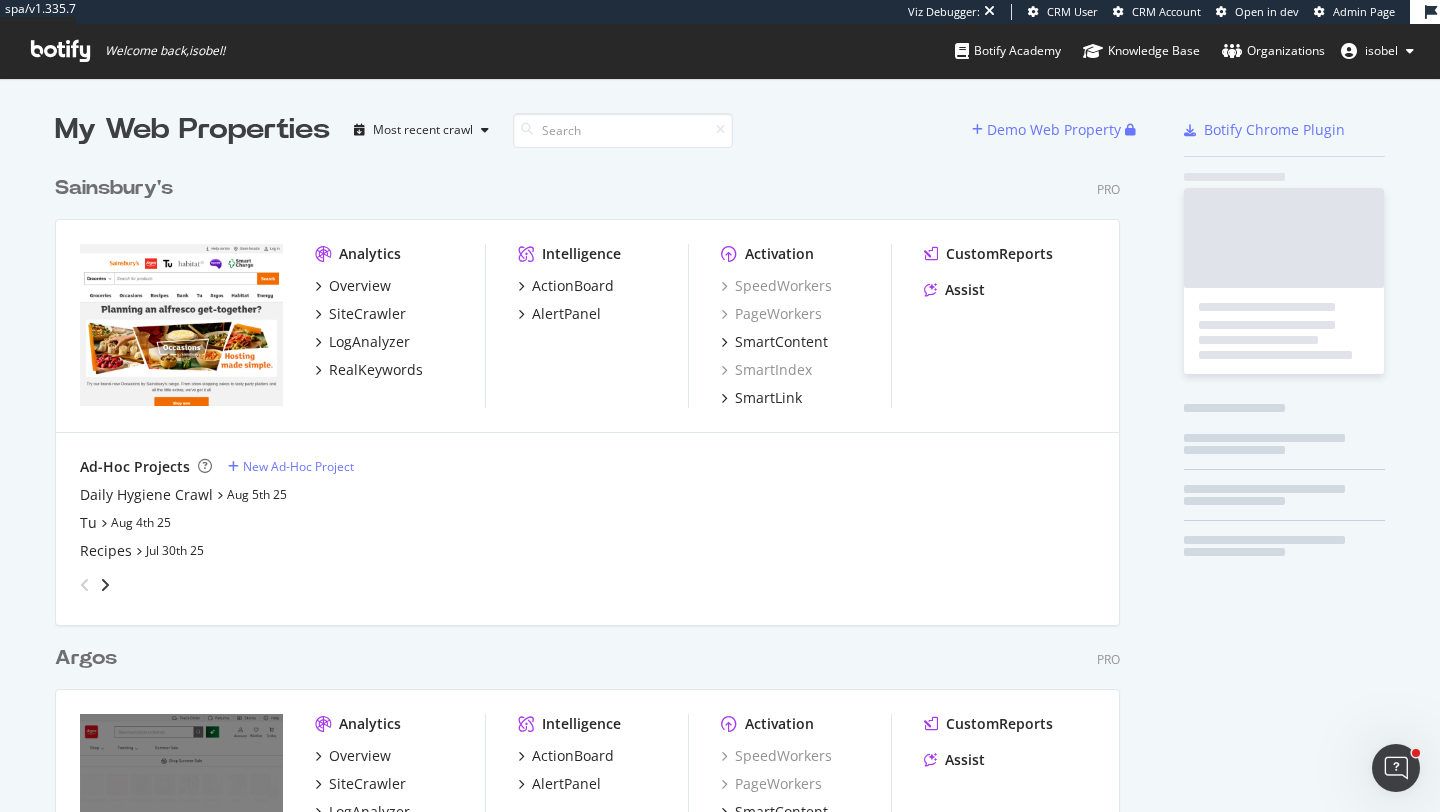 scroll, scrollTop: 1, scrollLeft: 1, axis: both 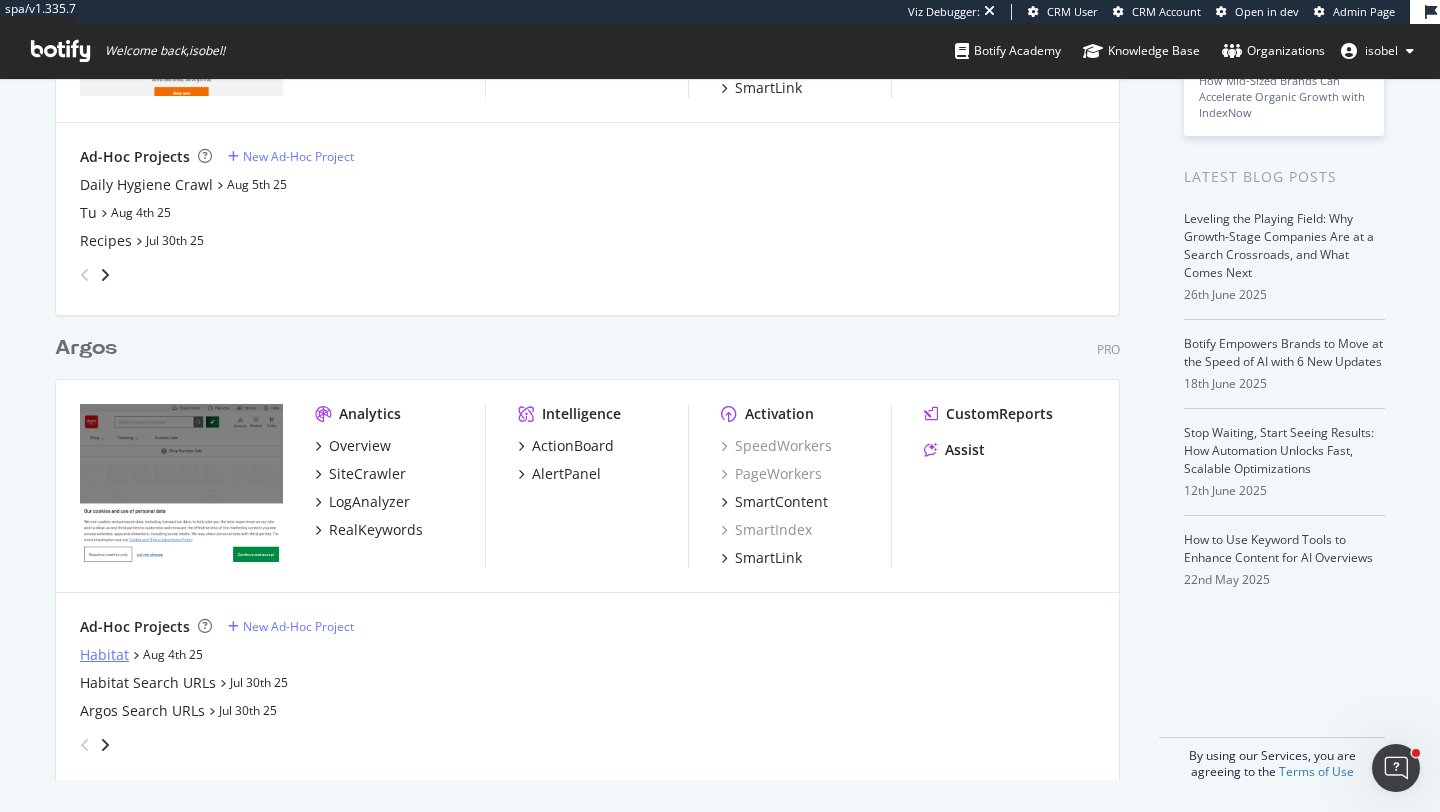 click on "Habitat" at bounding box center [104, 655] 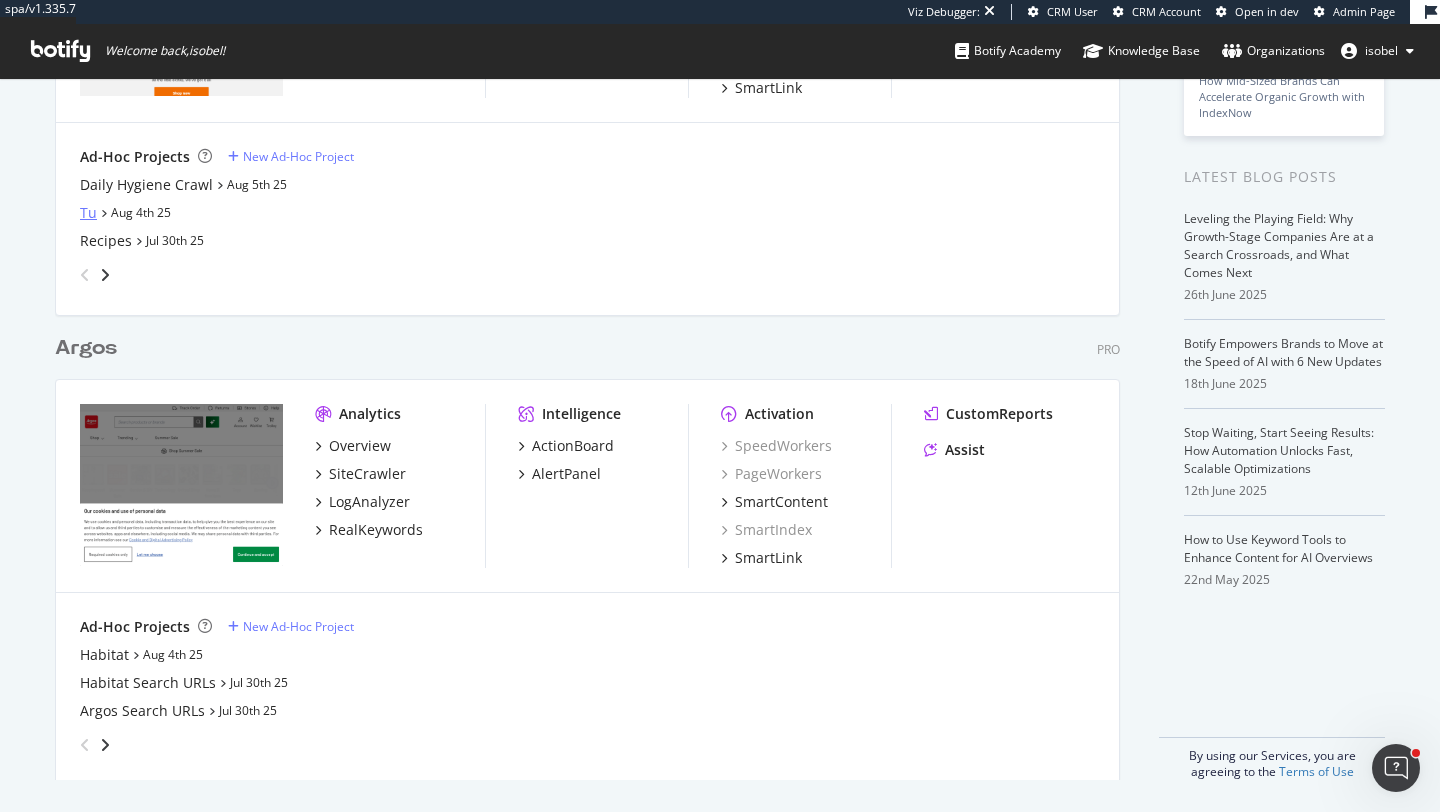click on "Tu" at bounding box center (88, 213) 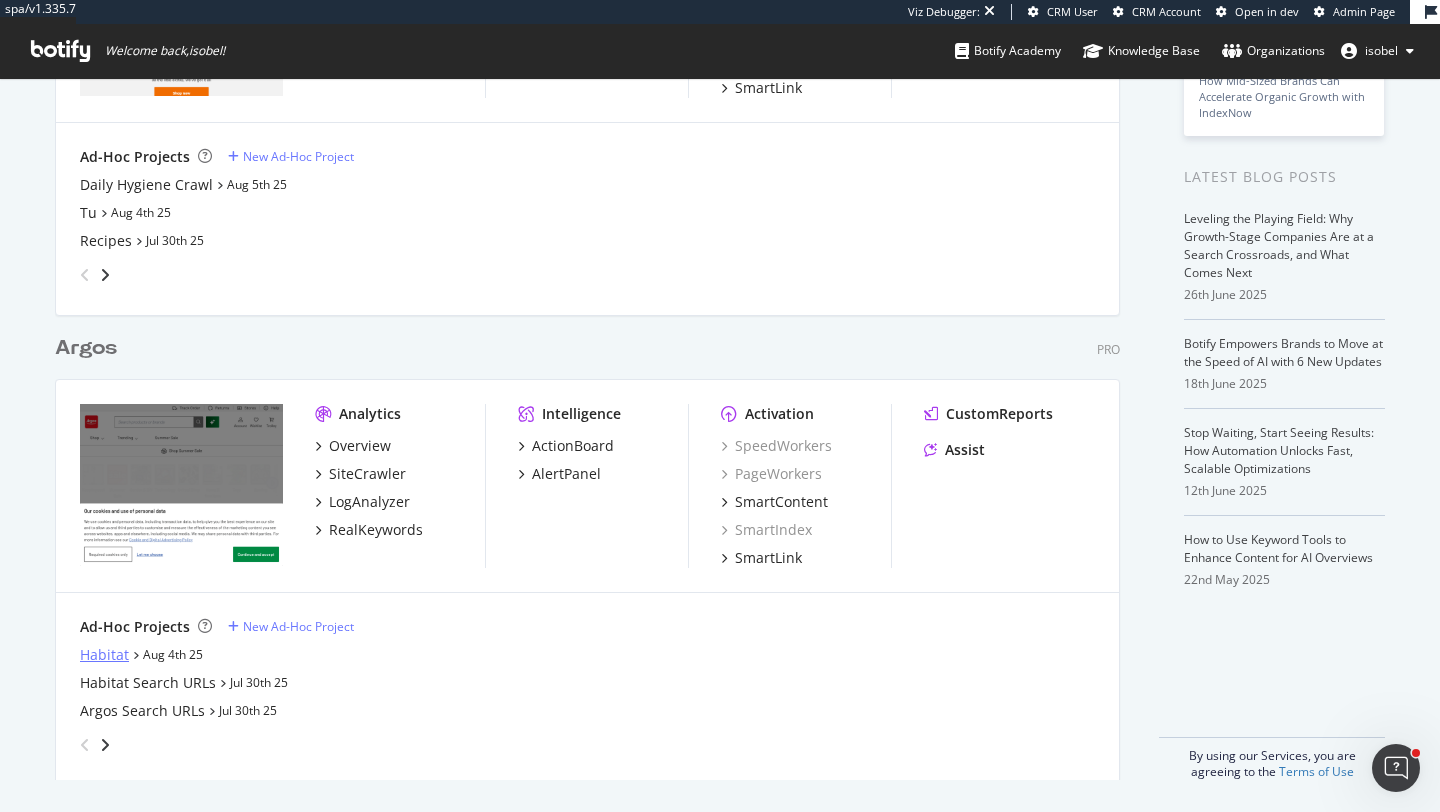click on "Habitat" at bounding box center [104, 655] 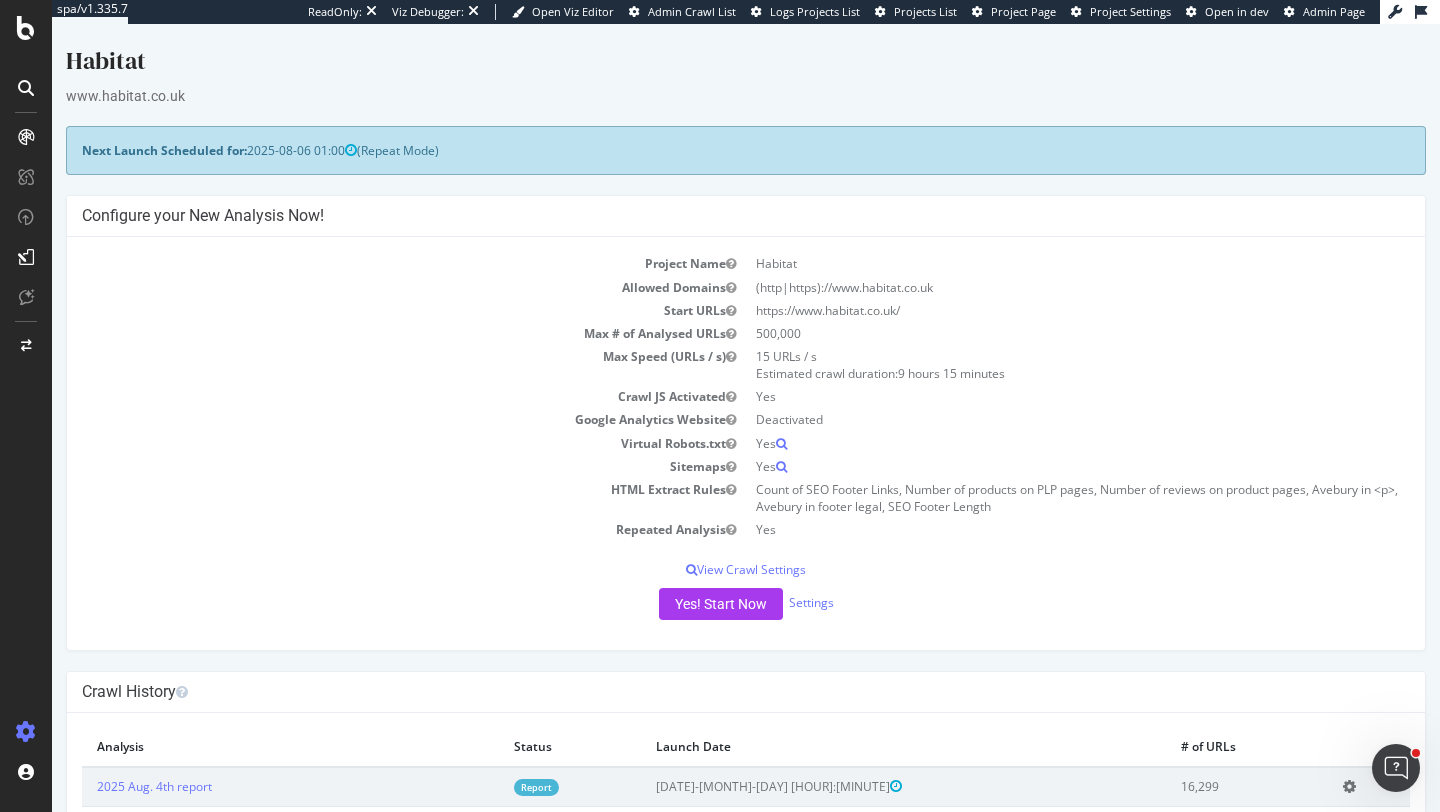 scroll, scrollTop: 0, scrollLeft: 0, axis: both 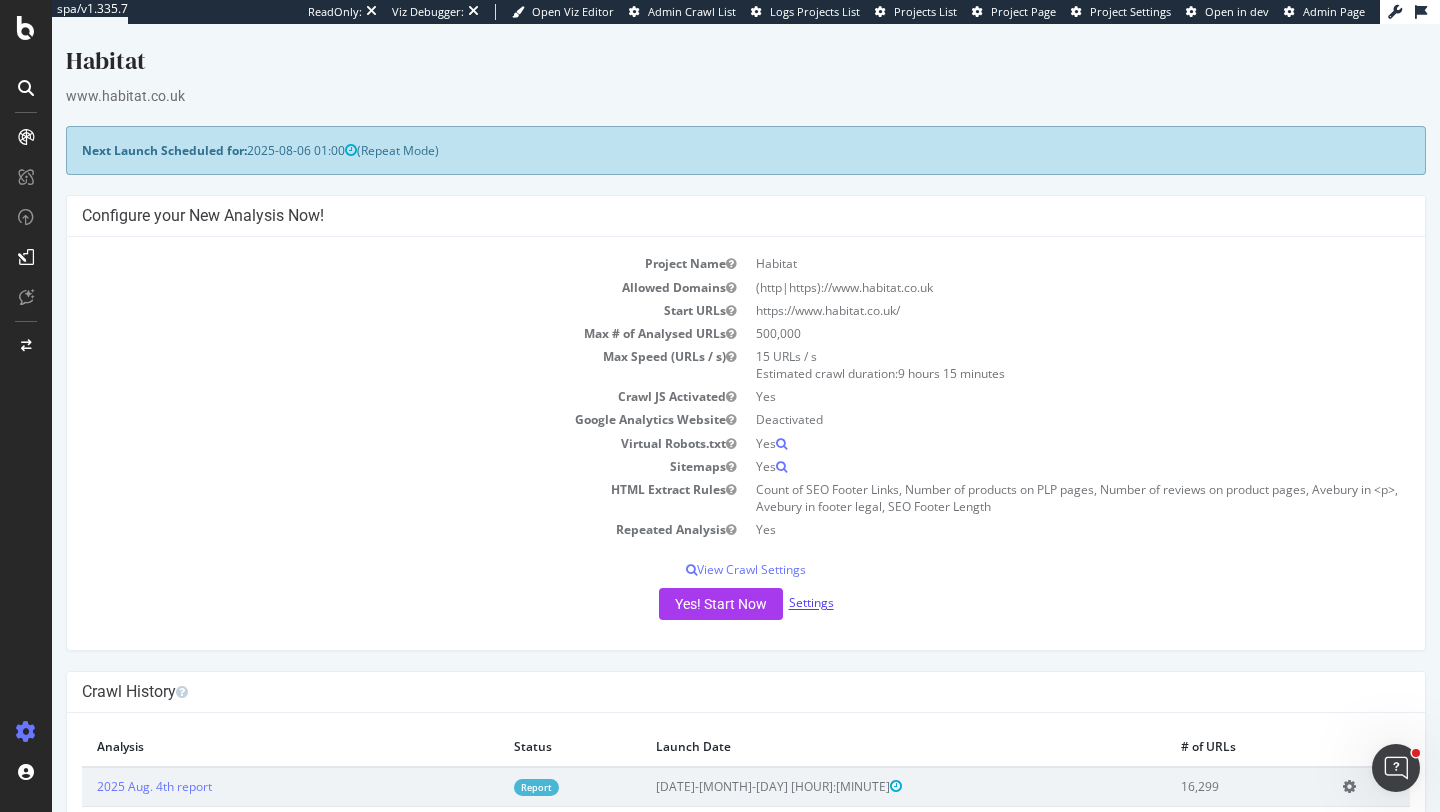 click on "Settings" at bounding box center (811, 603) 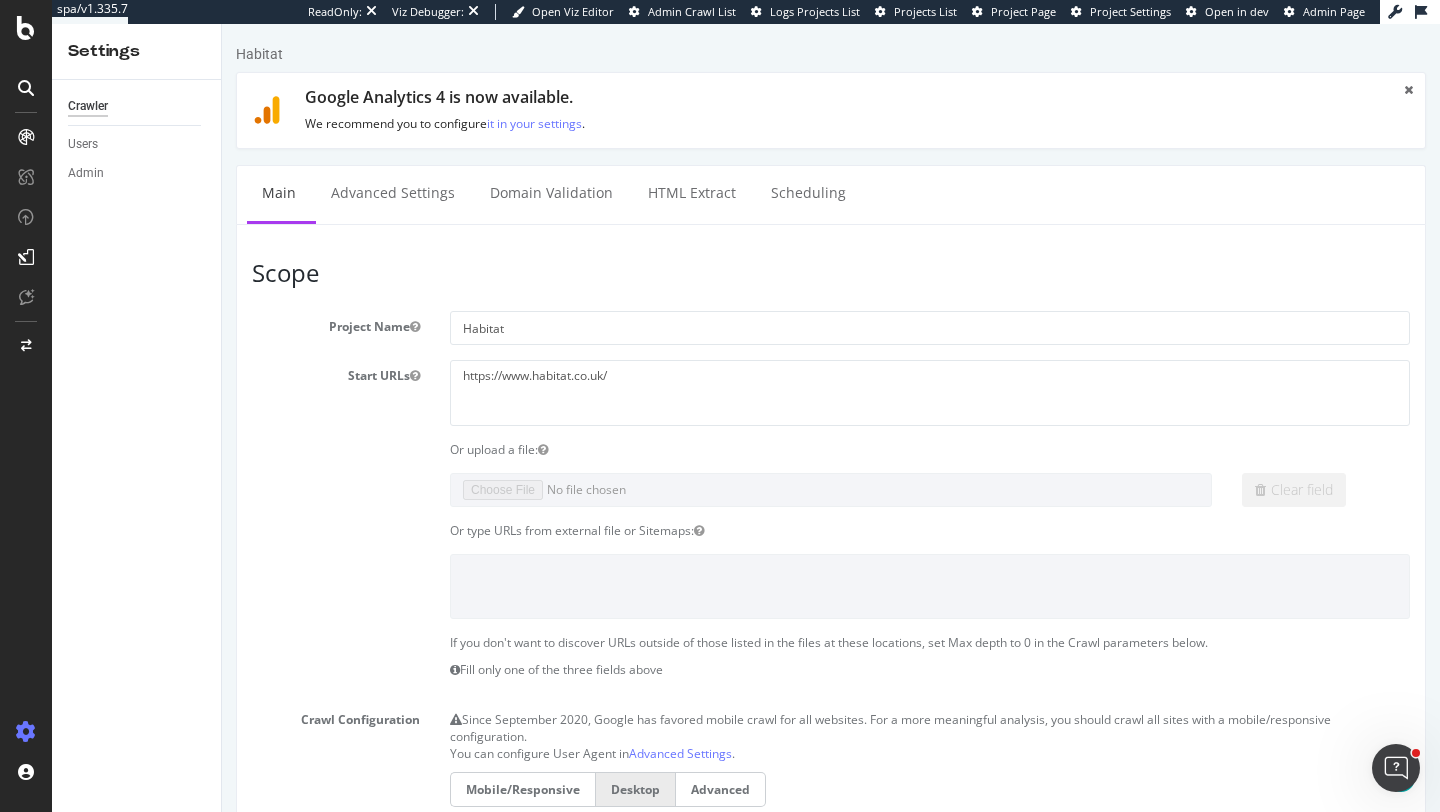 scroll, scrollTop: 965, scrollLeft: 0, axis: vertical 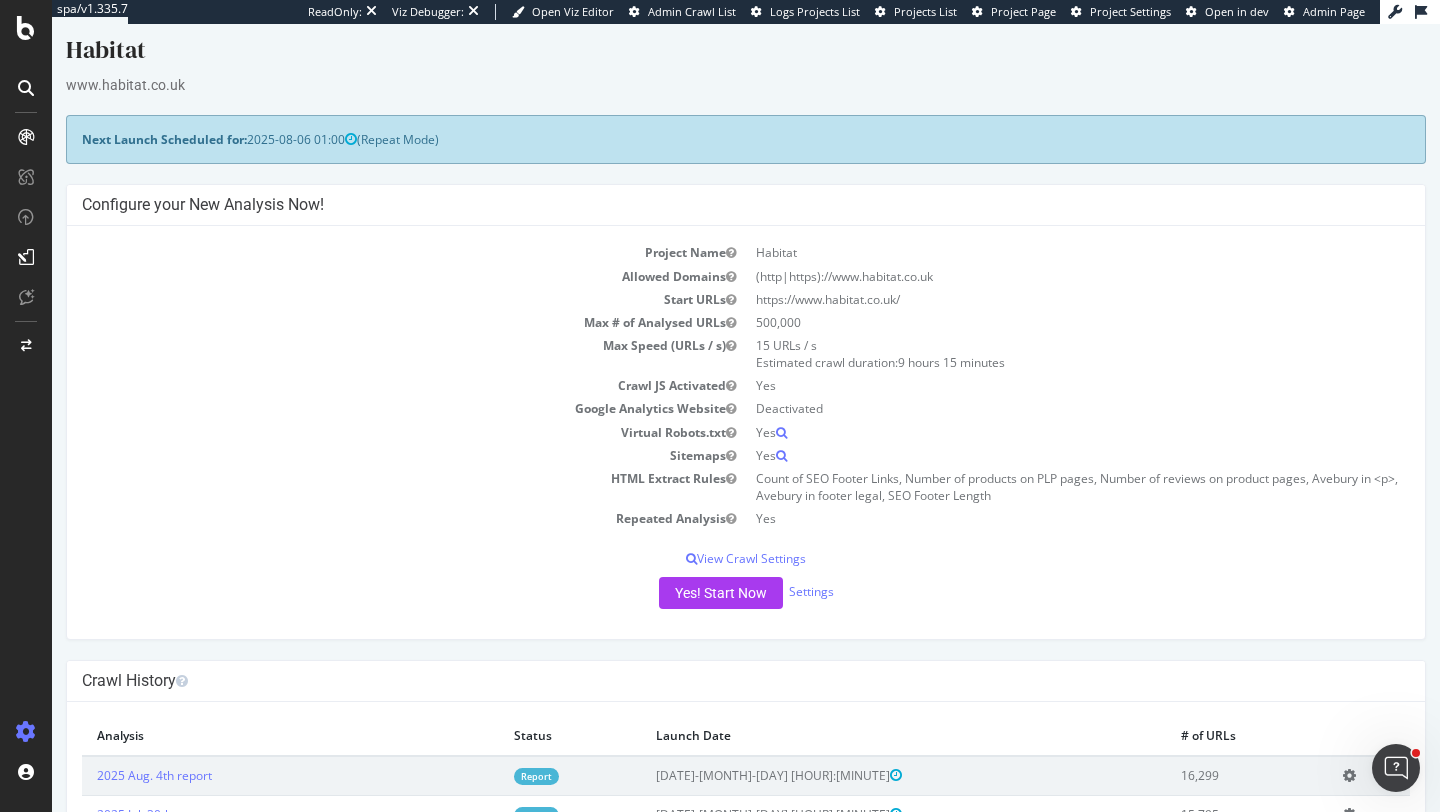 click on "Yes! Start Now
Settings" at bounding box center [746, 593] 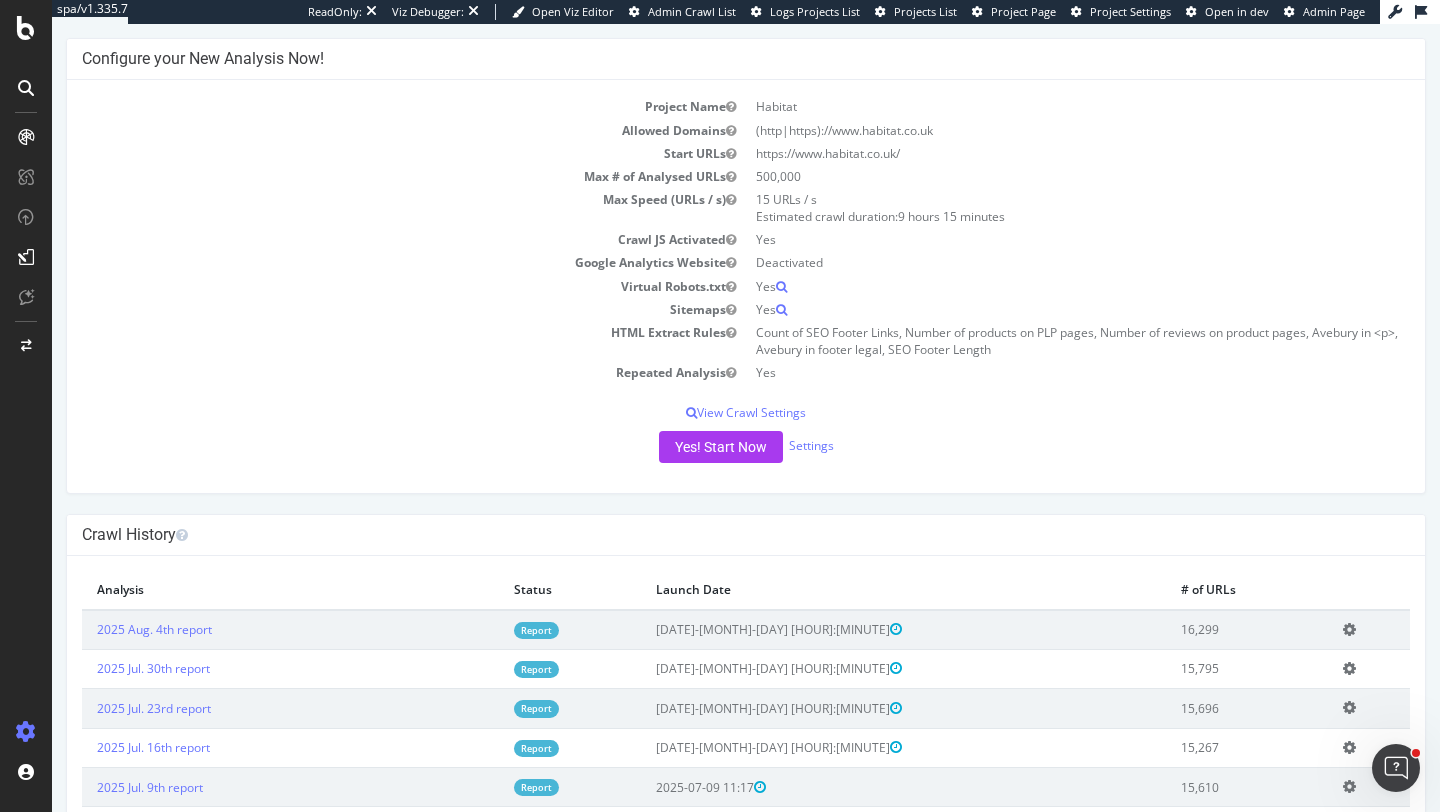 scroll, scrollTop: 163, scrollLeft: 0, axis: vertical 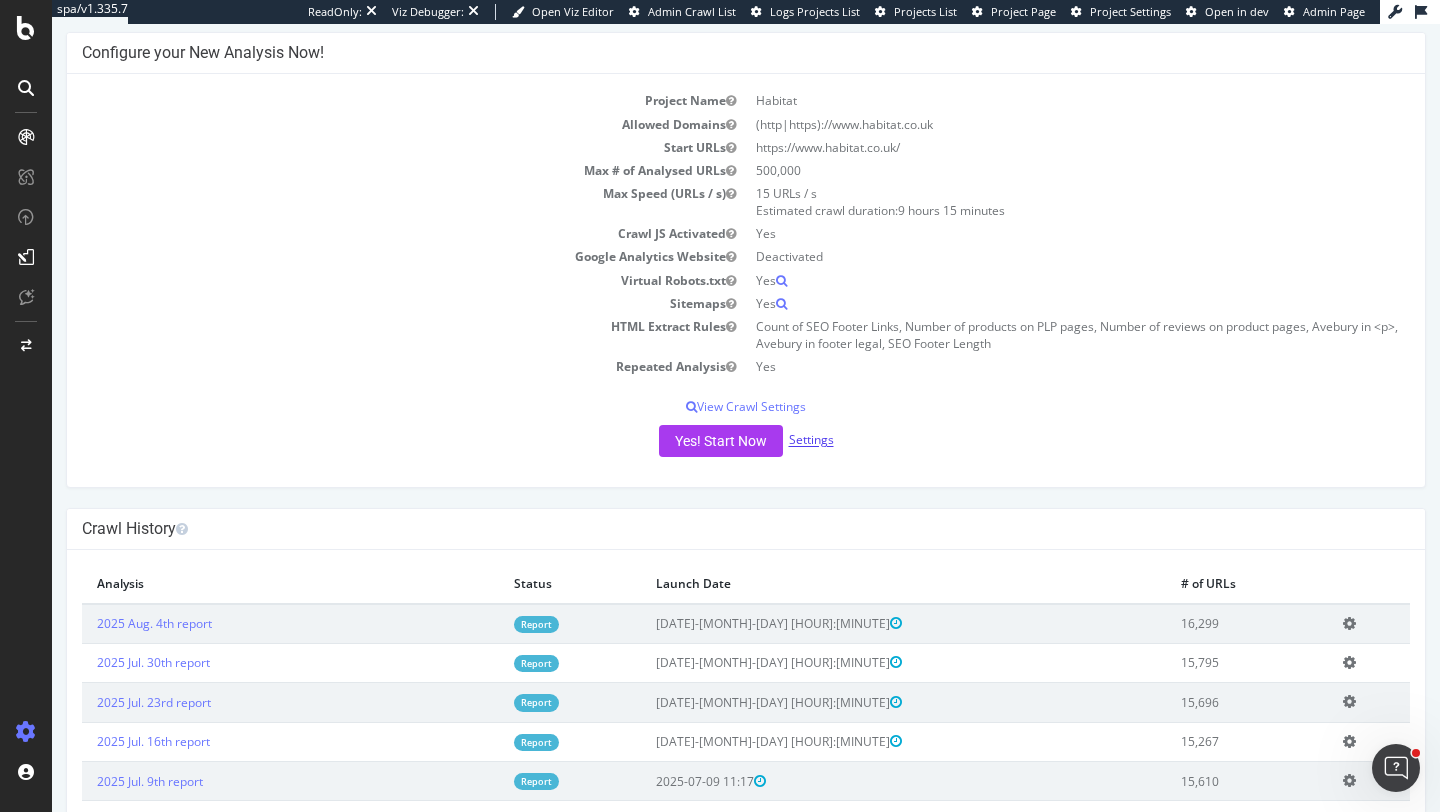 click on "Settings" at bounding box center (811, 440) 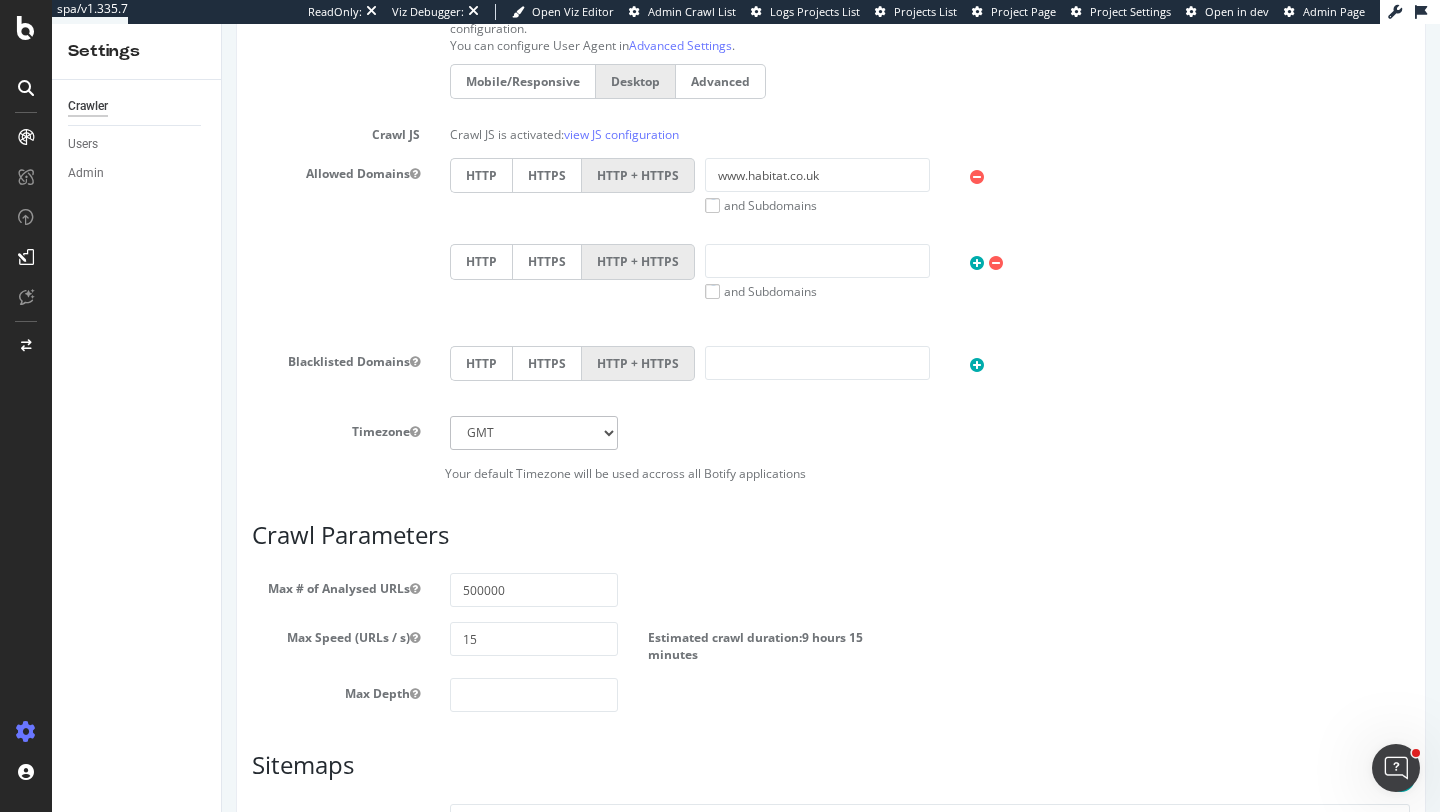 scroll, scrollTop: 809, scrollLeft: 0, axis: vertical 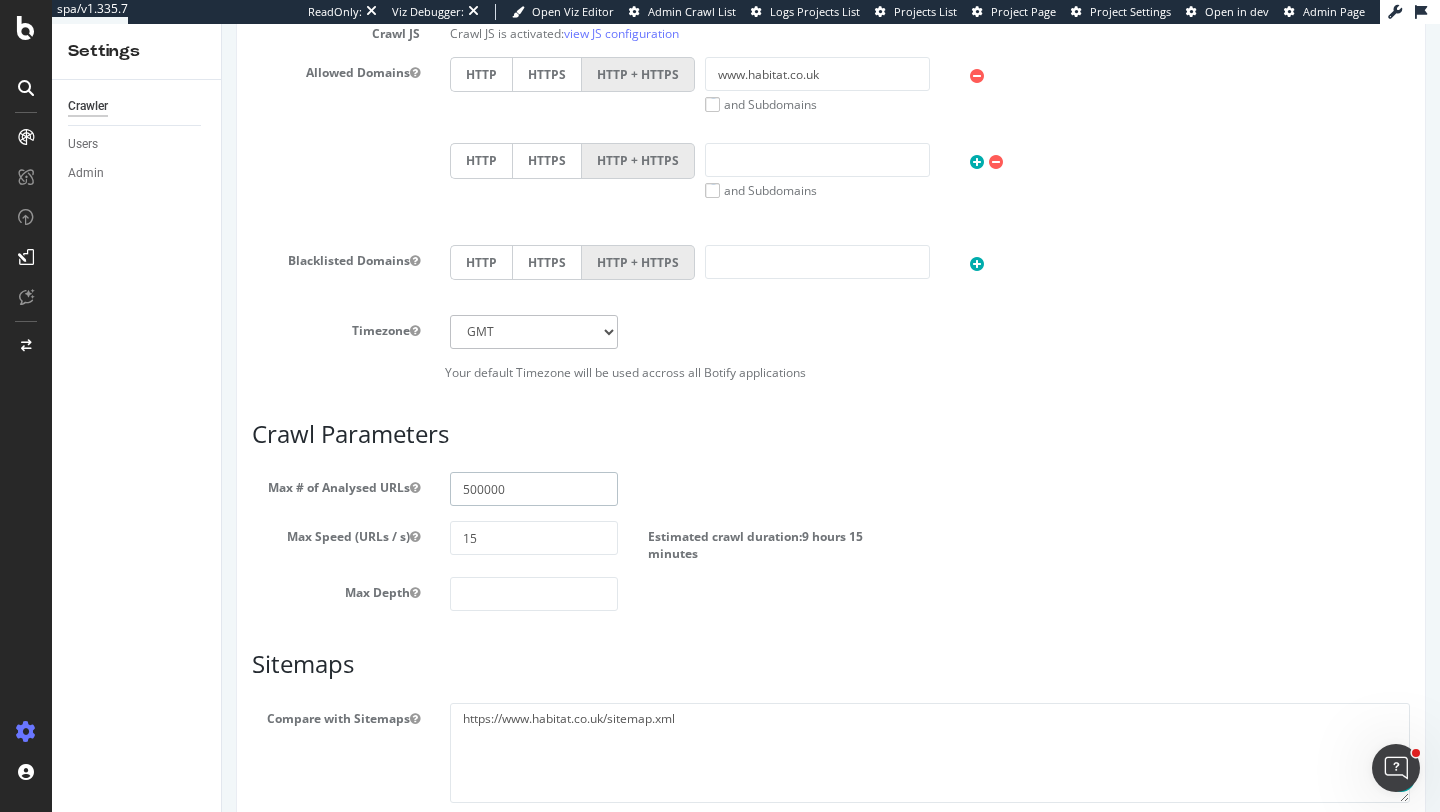 click on "500000" at bounding box center [534, 489] 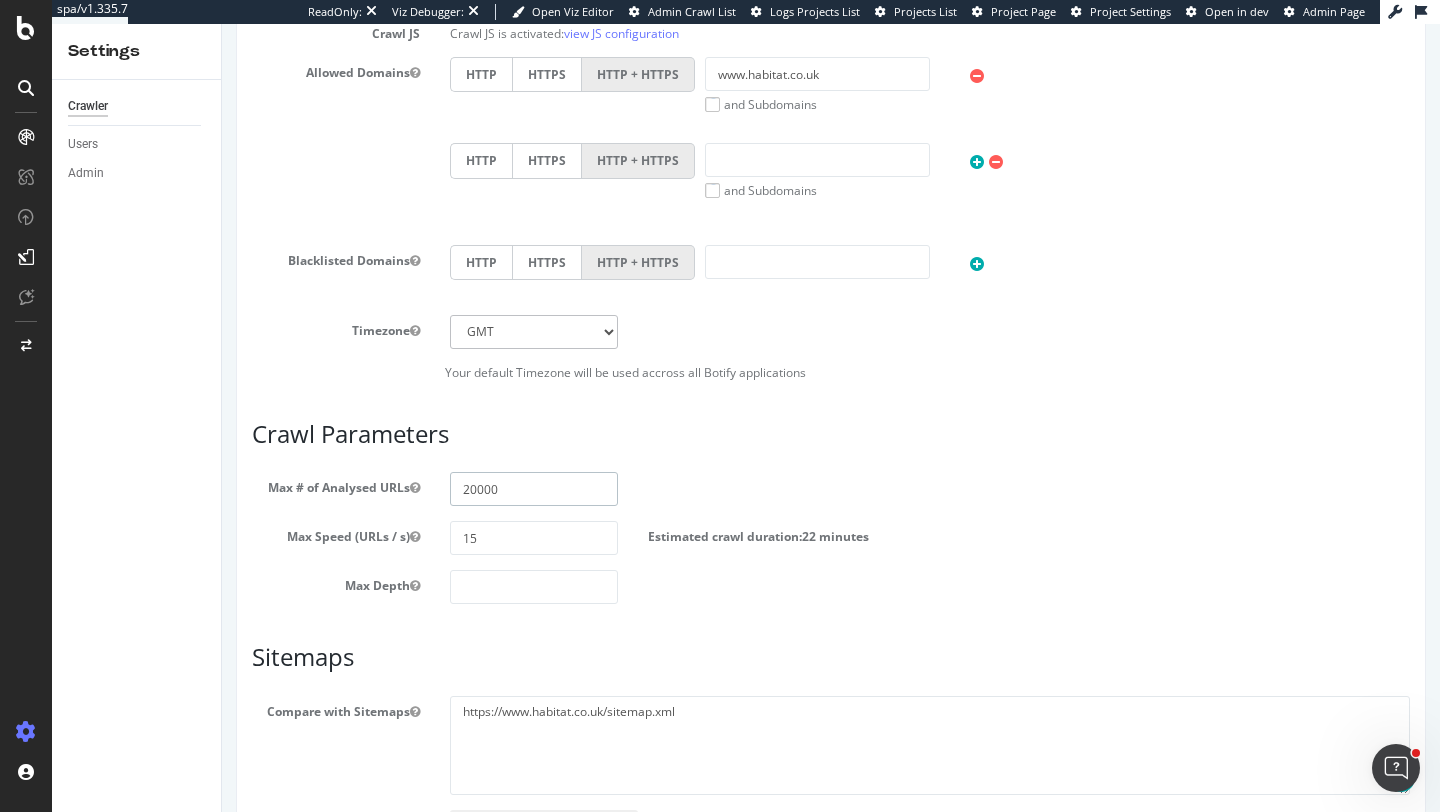 drag, startPoint x: 478, startPoint y: 490, endPoint x: 615, endPoint y: 492, distance: 137.0146 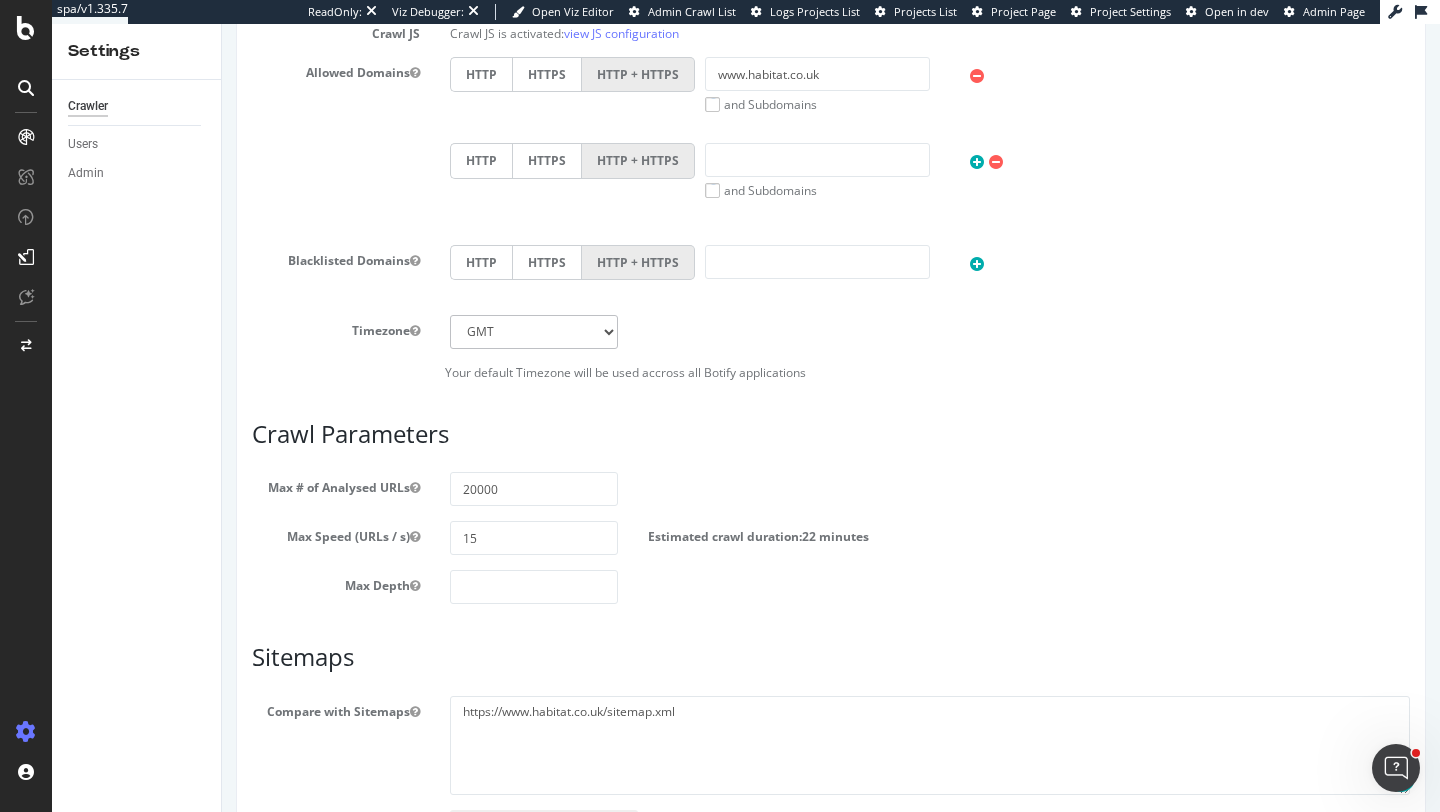 click on "Habitat
× × Google Analytics 4 is now available. We recommend you to configure  it
in your settings .
Main
Advanced Settings
Domain Validation
HTML Extract
Scheduling
Scope Project Name
Habitat Start URLs
https://www.habitat.co.uk/ Or upload a file:
Clear field
Or type URLs from external file or Sitemaps:
If you don't want to discover URLs outside of those listed in the files at these locations, set Max depth to 0 in the Crawl parameters below.
Fill only one of the three fields above
Crawl Configuration
You can configure User Agent in  Advanced Settings .
Mobile/Responsive Desktop Advanced Crawl JS" at bounding box center [831, 88] 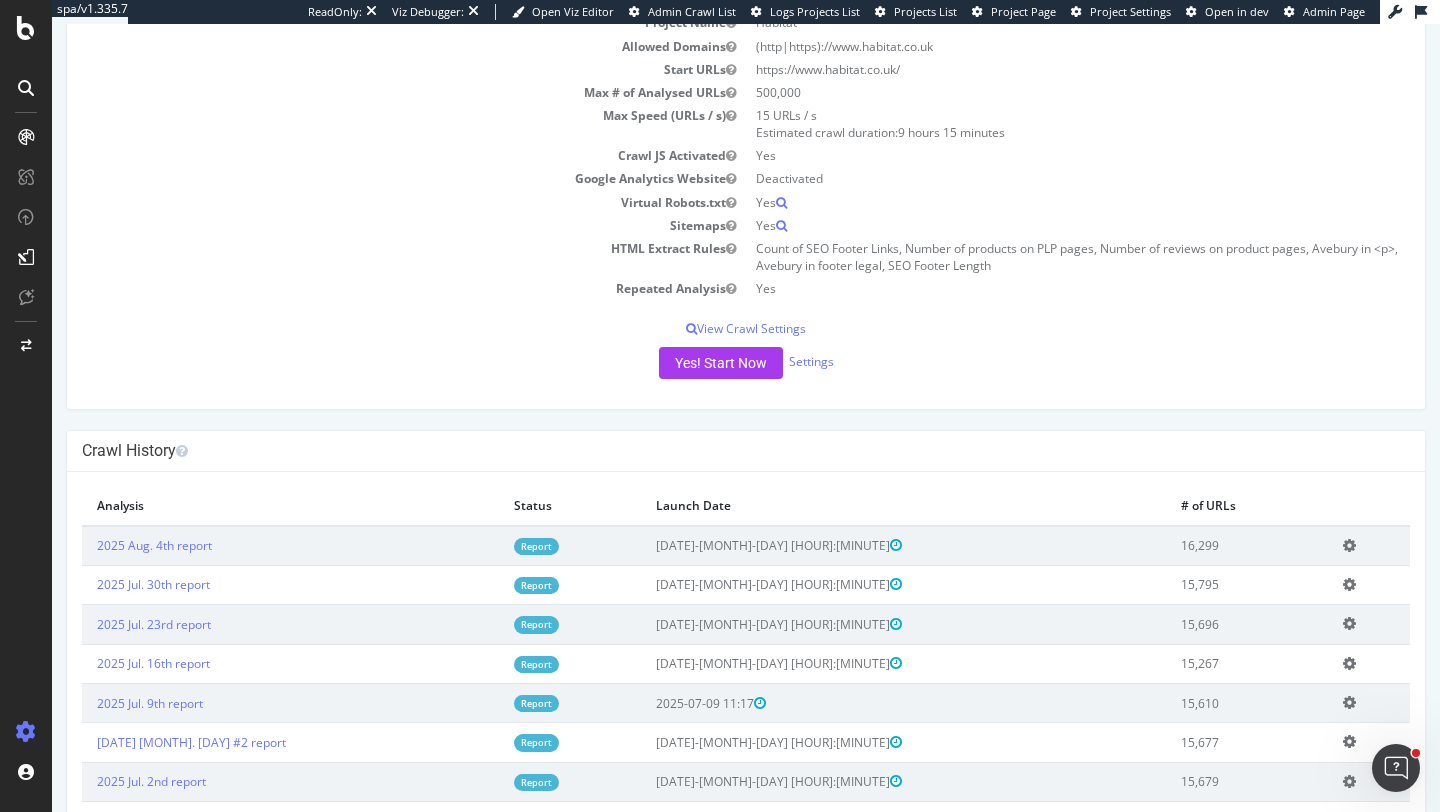 scroll, scrollTop: 0, scrollLeft: 0, axis: both 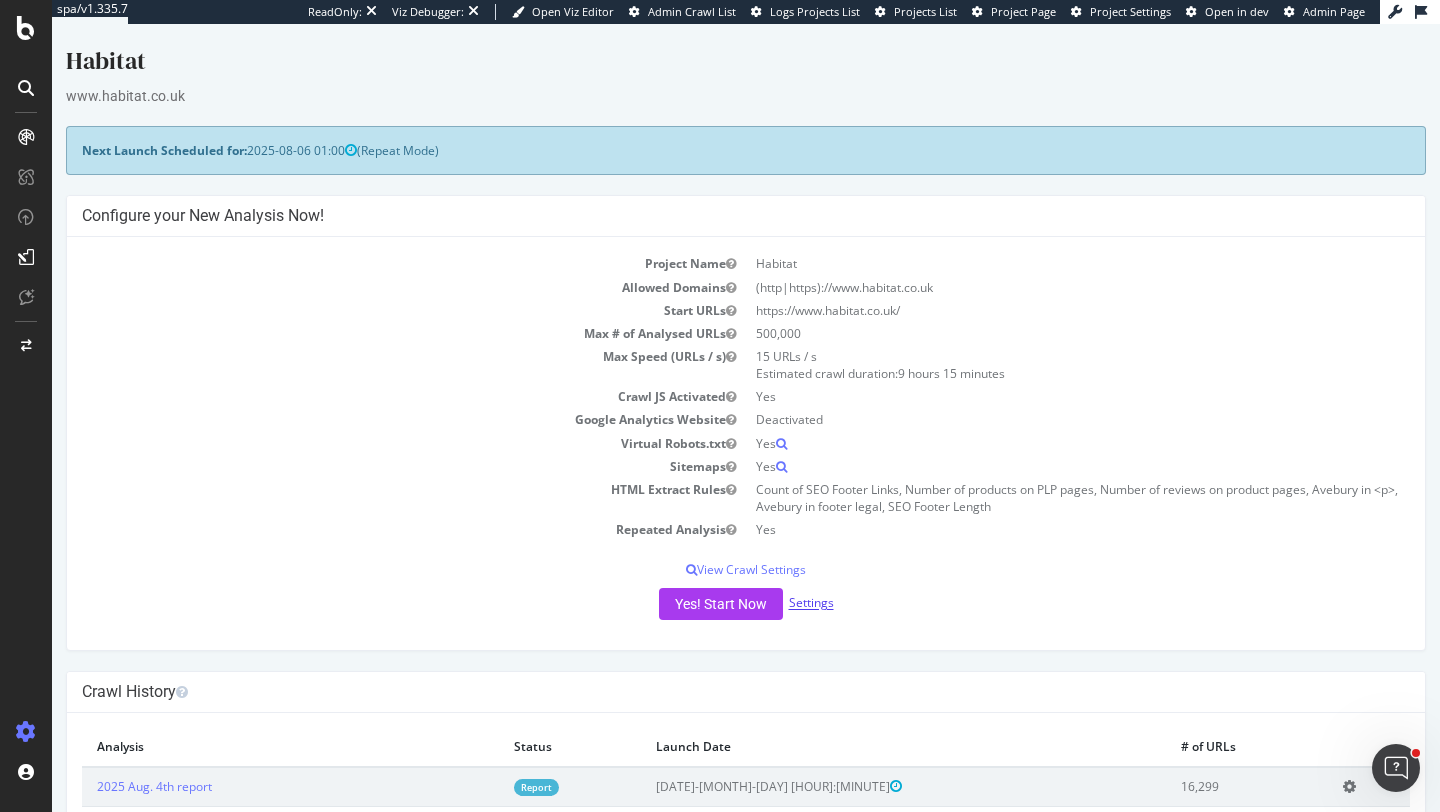 click on "Settings" at bounding box center (811, 603) 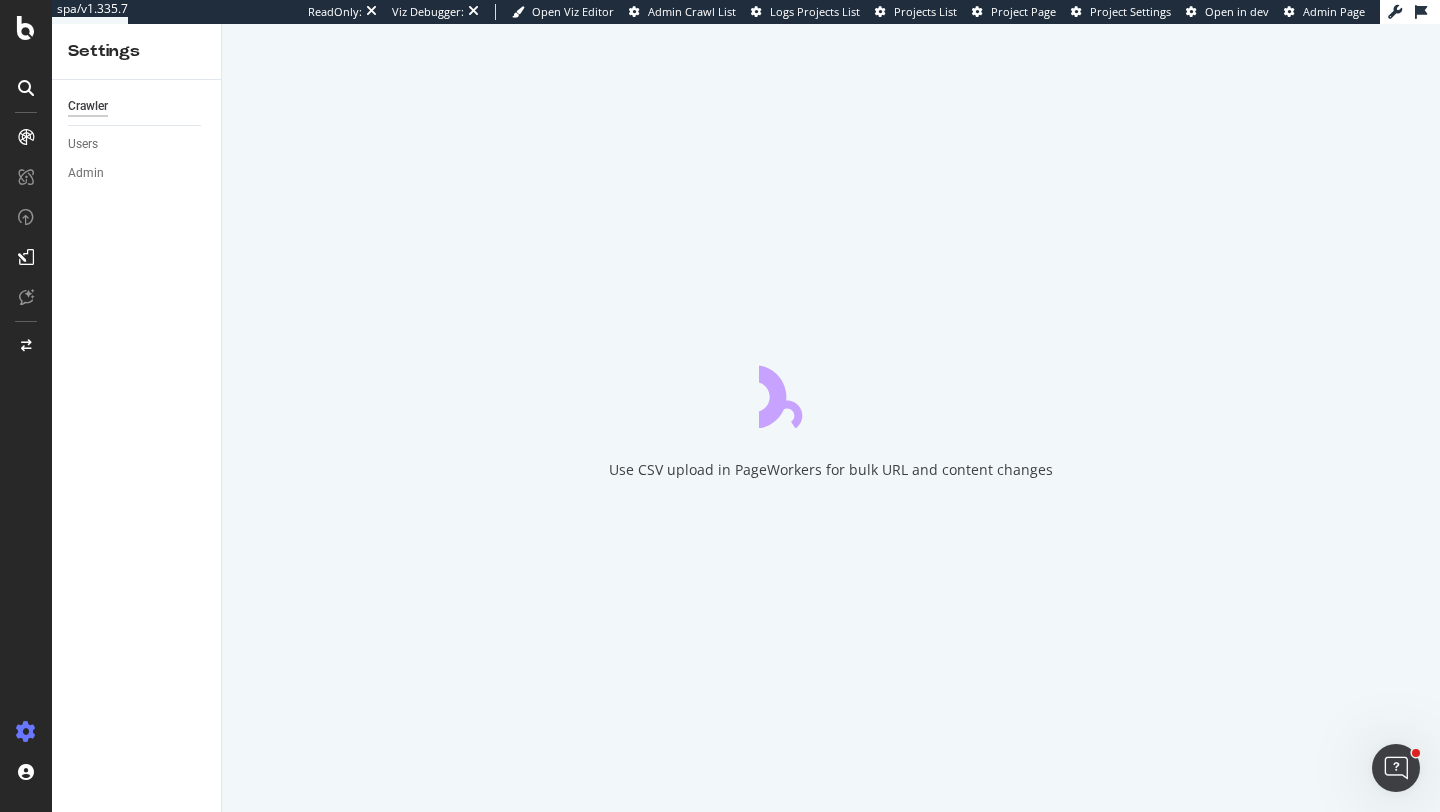 scroll, scrollTop: 0, scrollLeft: 0, axis: both 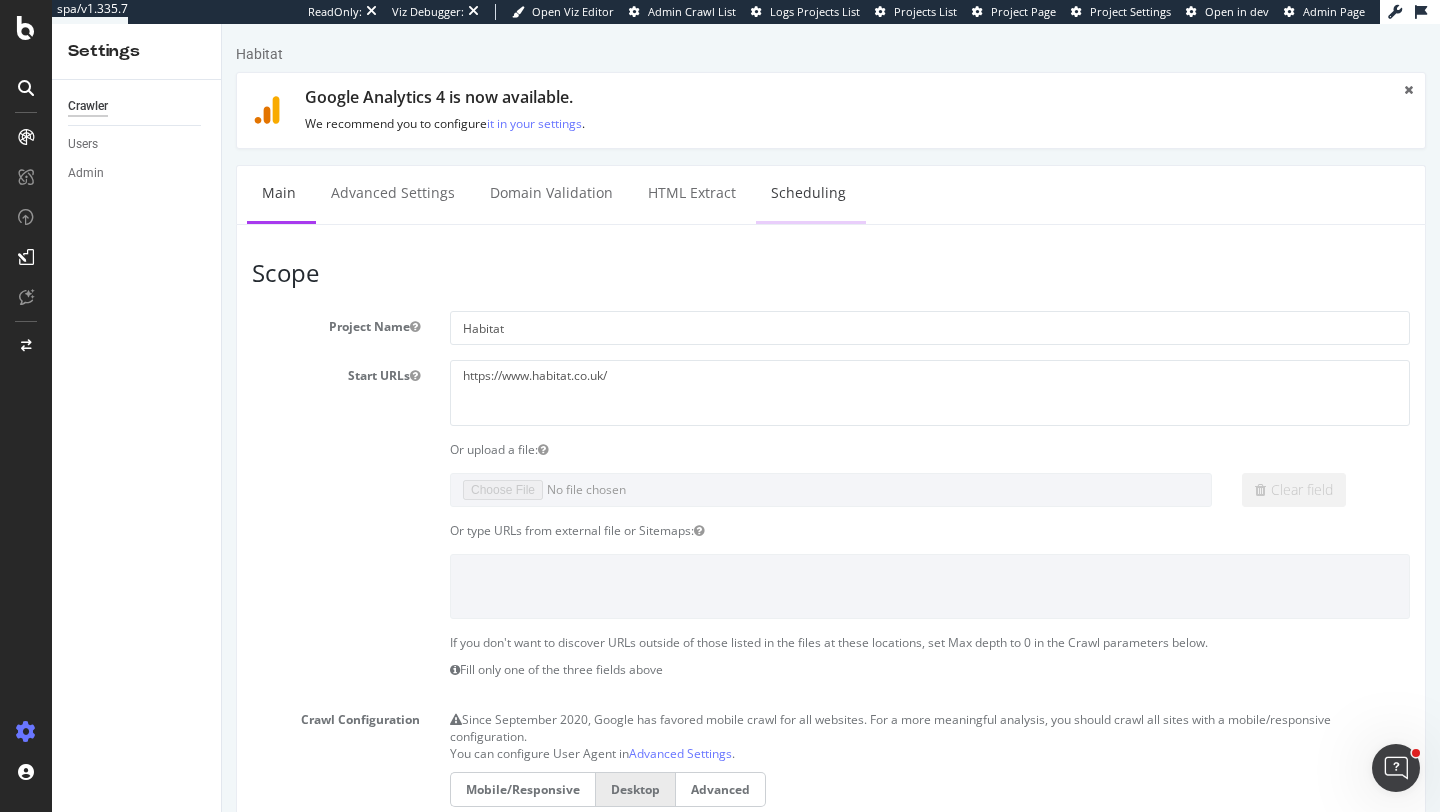 click on "Scheduling" at bounding box center [808, 193] 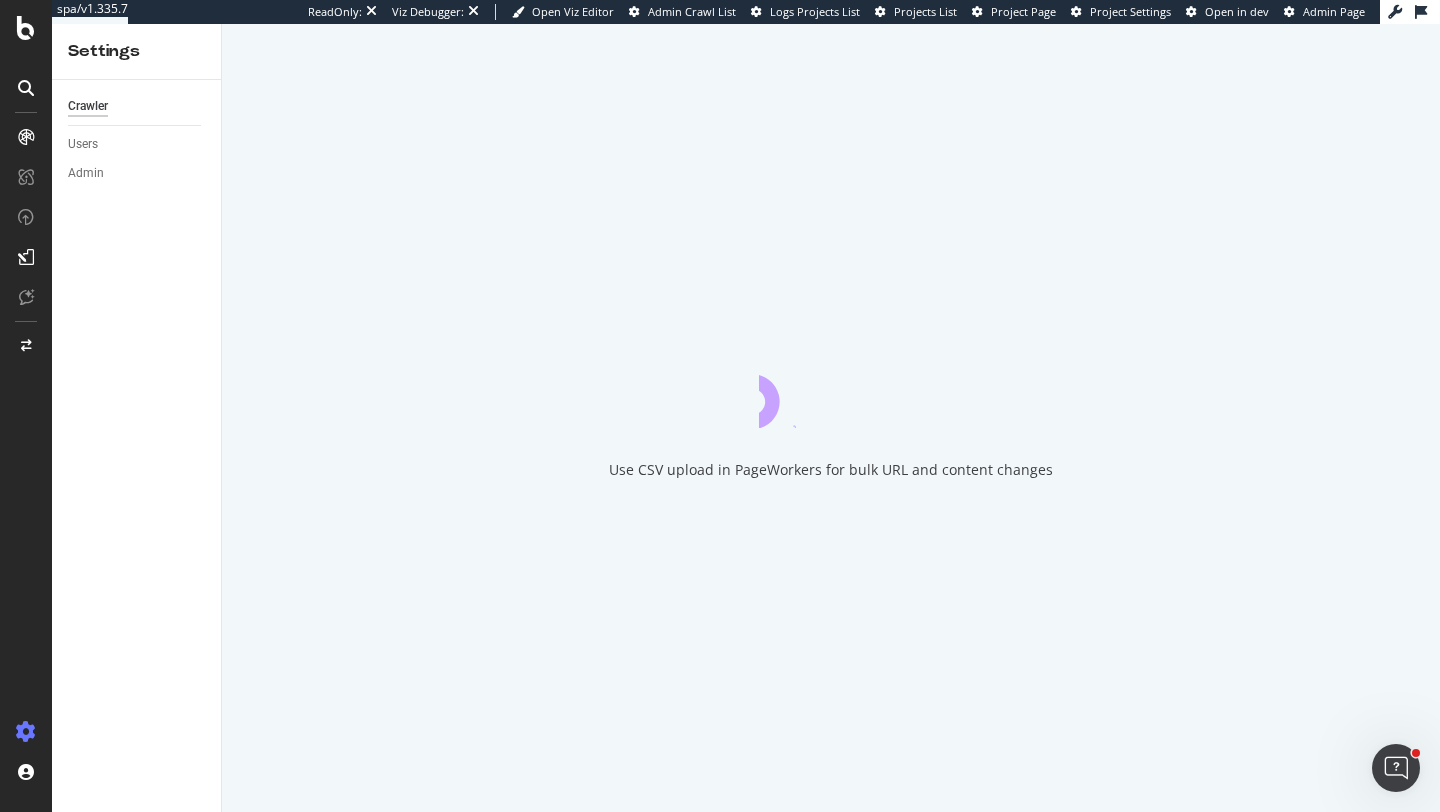 scroll, scrollTop: 0, scrollLeft: 0, axis: both 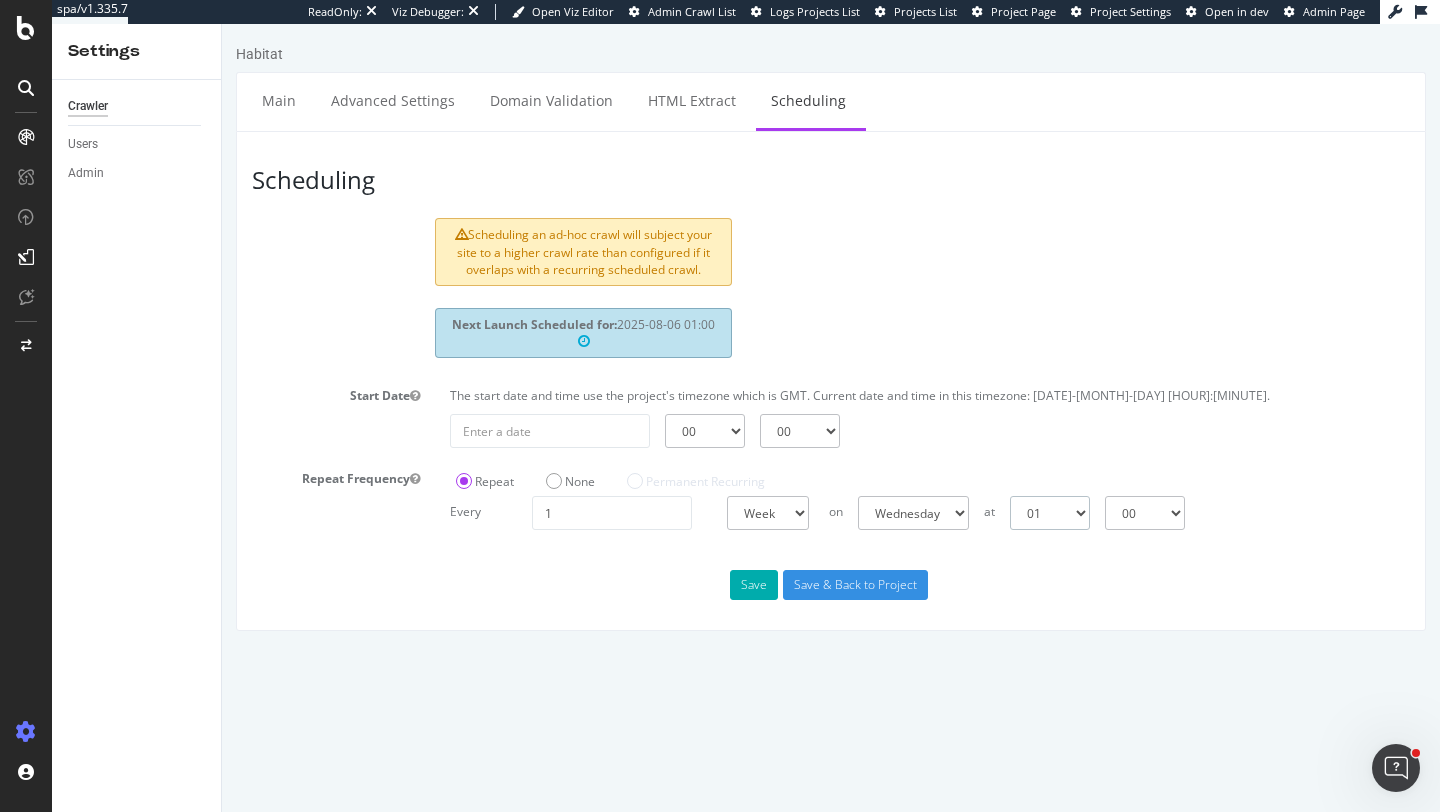 click on "00 01 02 03 04 05 06 07 08 09 10 11 12 13 14 15 16 17 18 19 20 21 22 23" at bounding box center (1050, 513) 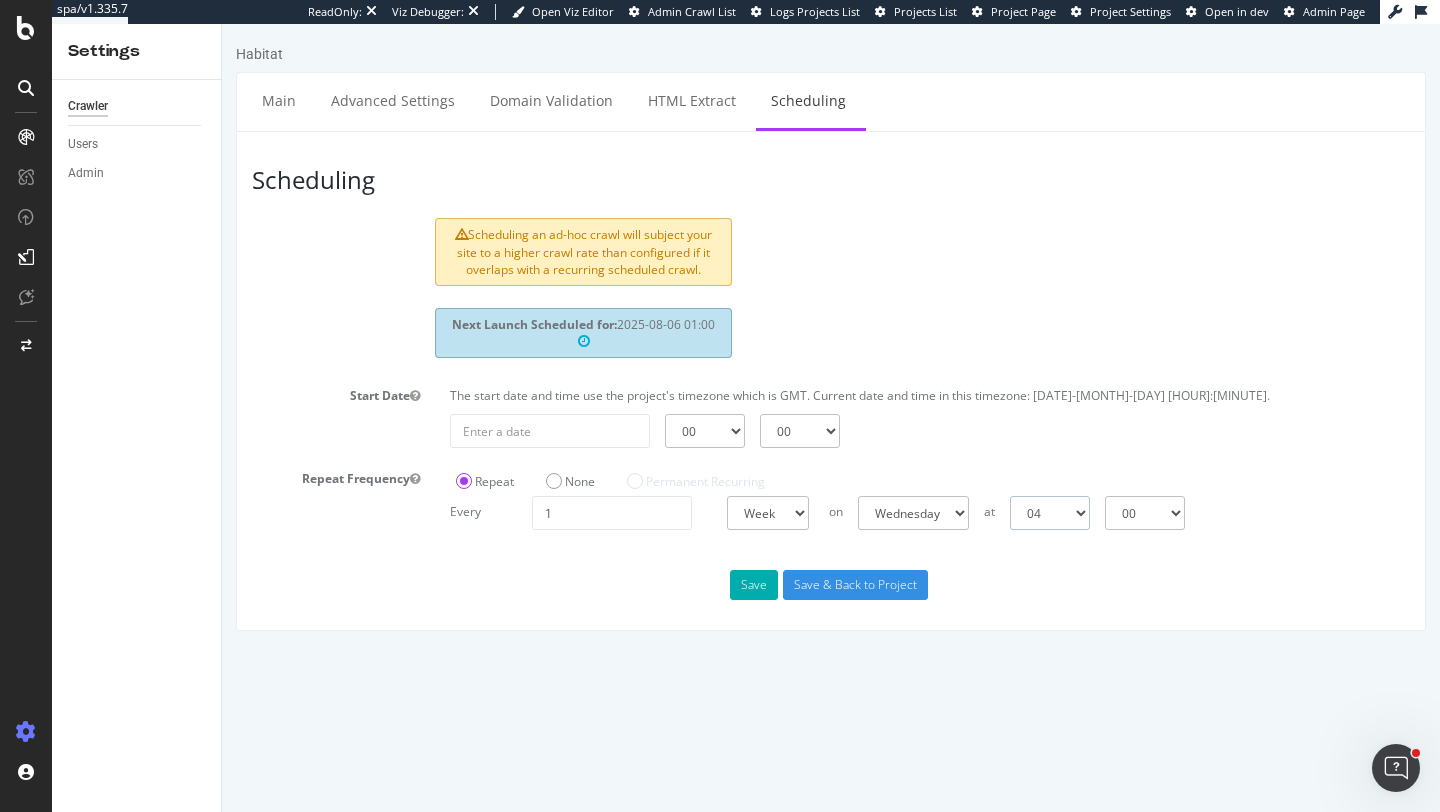 click on "00 01 02 03 04 05 06 07 08 09 10 11 12 13 14 15 16 17 18 19 20 21 22 23" at bounding box center (1050, 513) 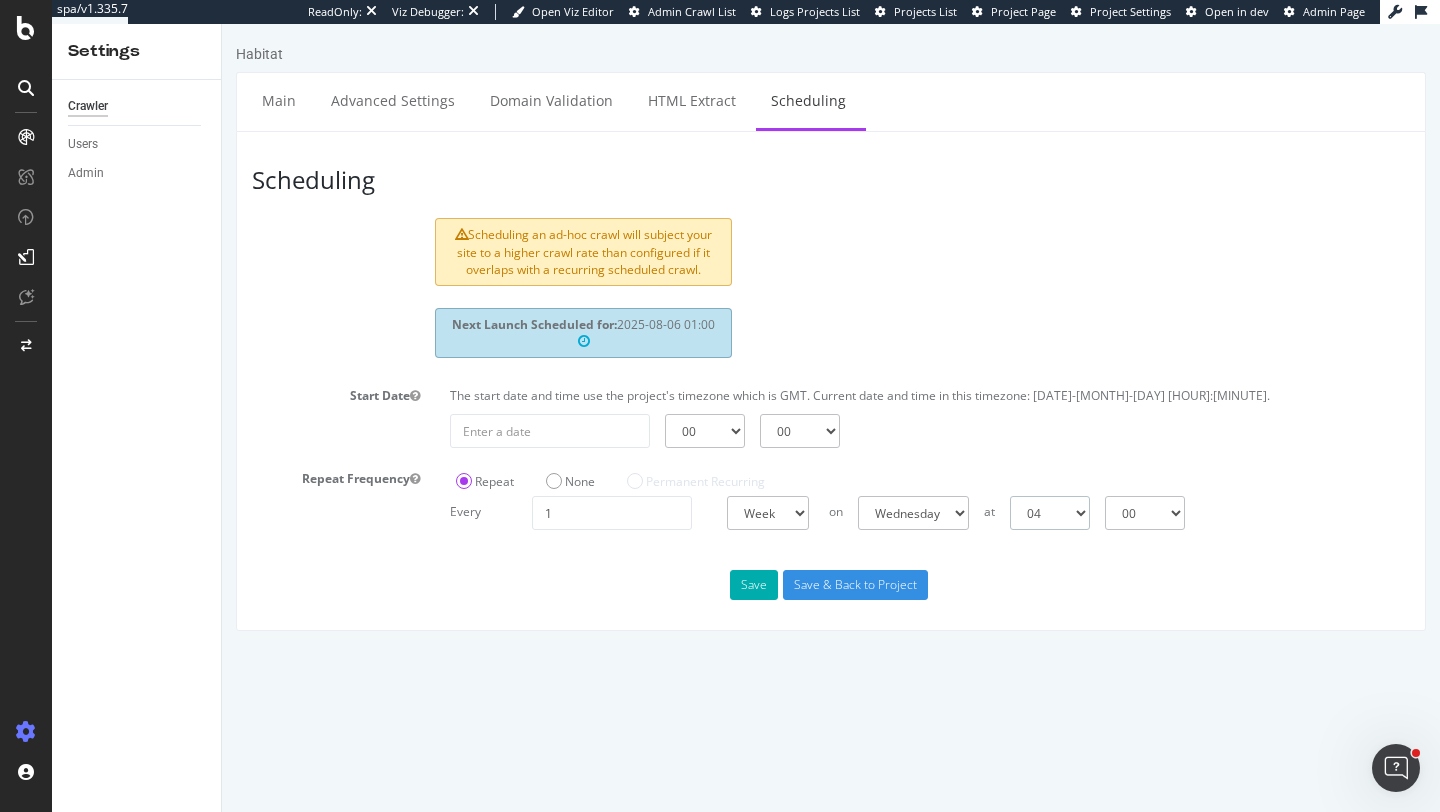 select on "5" 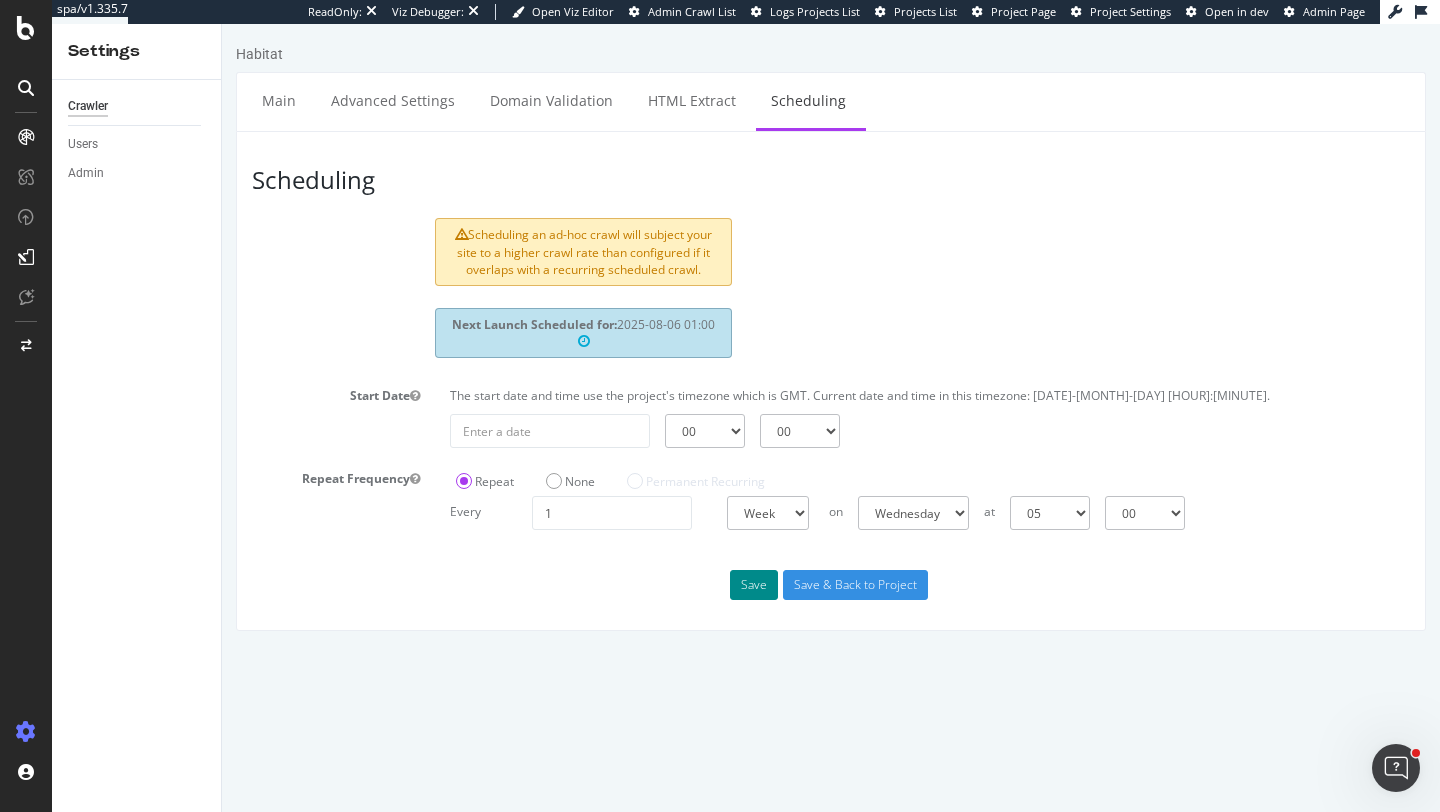 click on "Save" at bounding box center [754, 585] 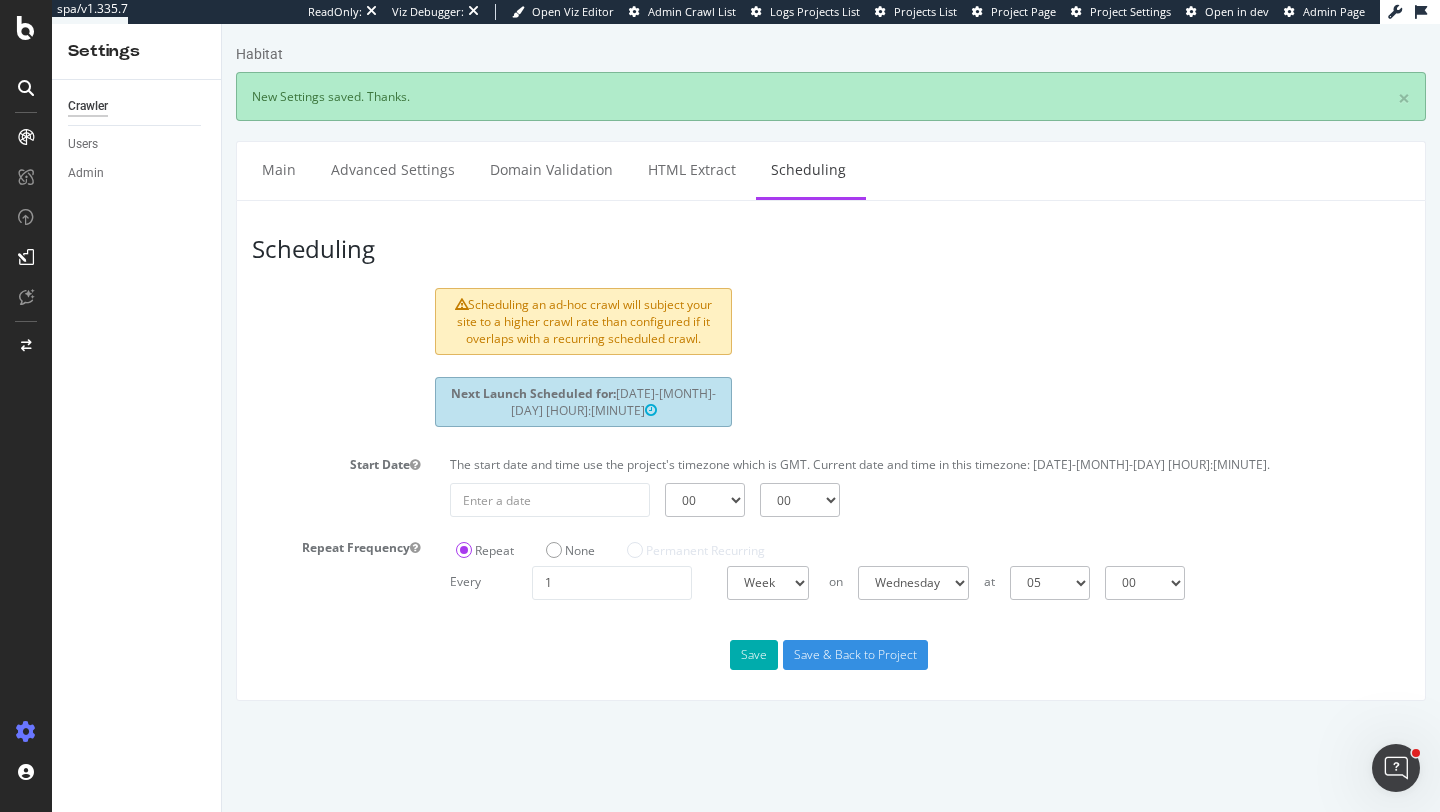 scroll, scrollTop: 0, scrollLeft: 0, axis: both 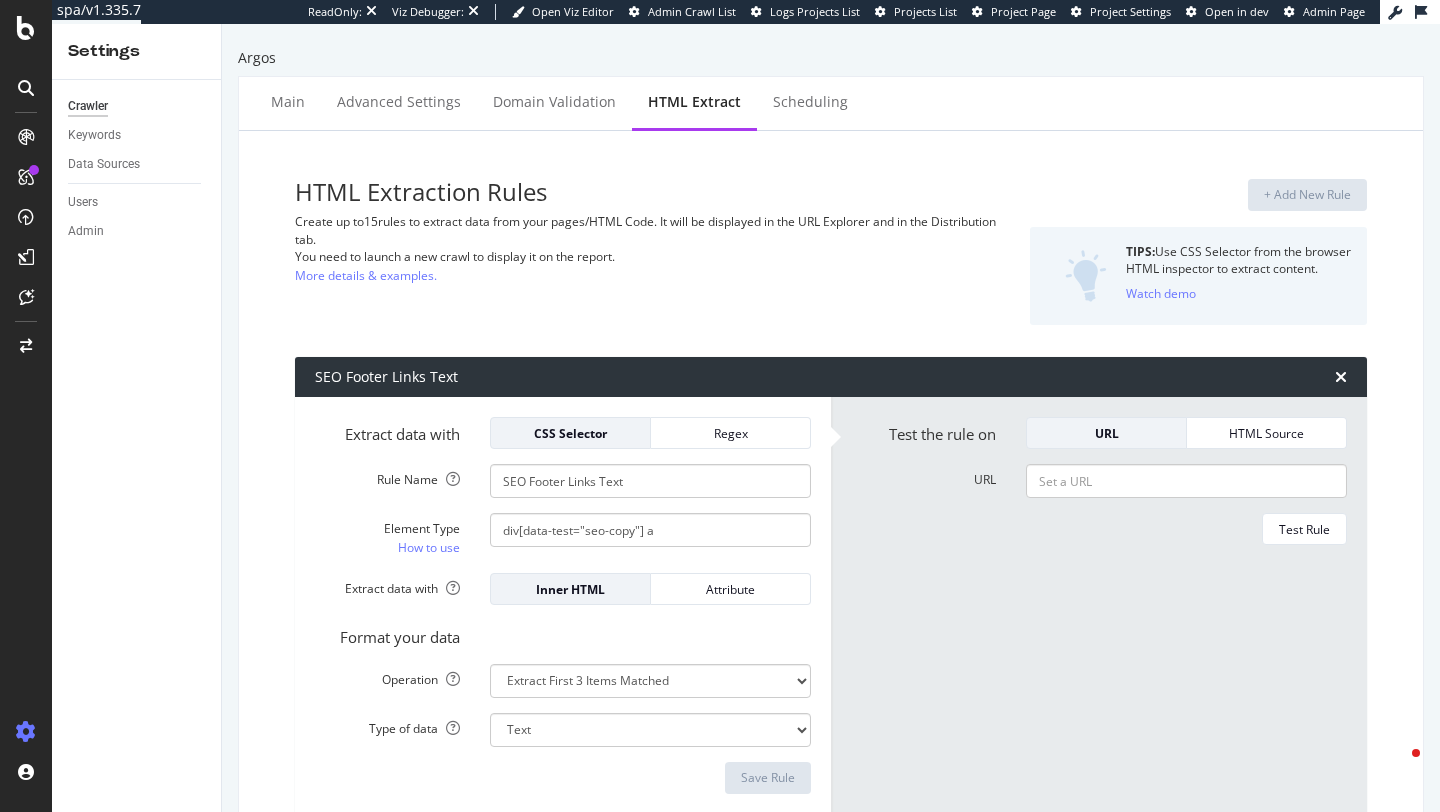 select on "list" 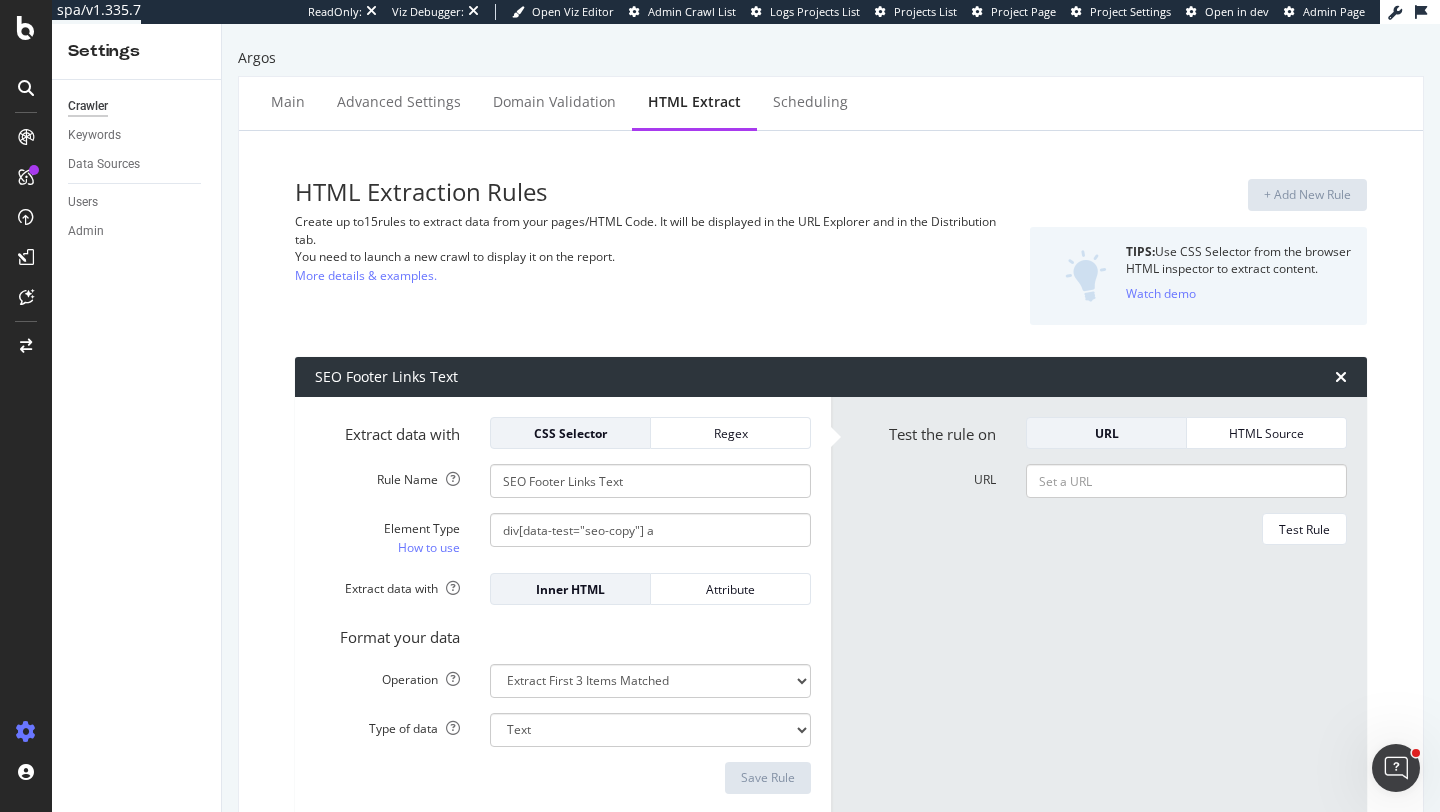 click on "Count of SEO Footer Links" at bounding box center (831, 5903) 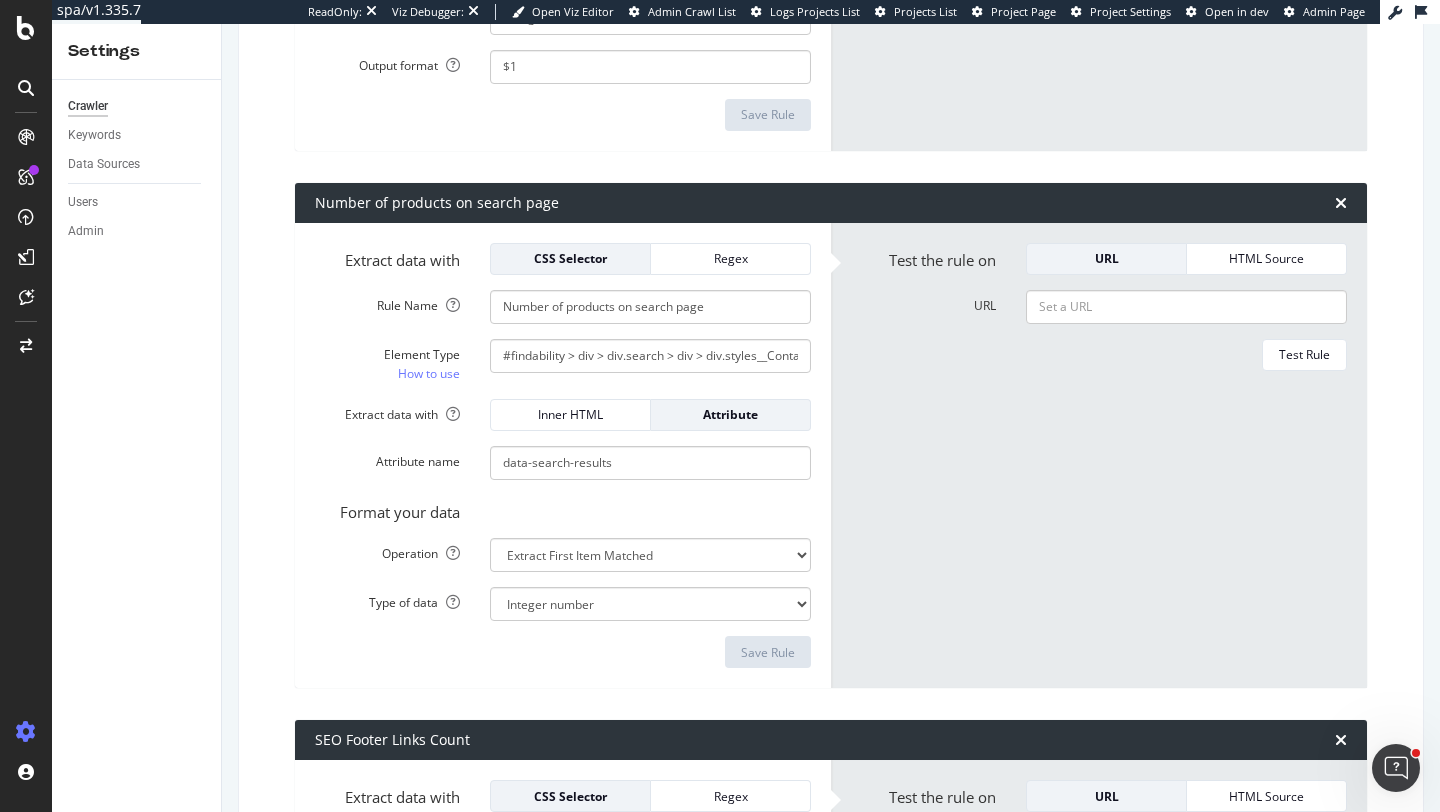 click on "HTML Extraction Rules Create up to  15  rules to extract data from your pages/HTML Code. It will be displayed in the URL Explorer and in the Distribution tab. You need to launch a new crawl to display it on the report. More details & examples. + Add New Rule TIPS:  Use CSS Selector from the browser HTML inspector to extract content. Watch demo SEO Footer Links Text Extract data with CSS Selector Regex Rule Name SEO Footer Links Text Element Type How to use div[data-test="seo-copy"] a Extract data with Inner HTML Attribute Format your data Operation Extract First Item Matched Extract First 3 Items Matched Count Number of Occurences Check if exists Text Length Type of data Text Integer number Floating point number Date Save Rule Test the rule on URL HTML Source URL Test Rule AI Review Summary Length Extract data with CSS Selector Regex Rule Name AI Review Summary Length Element Type How to use .GenAIReviewsSummarystyles__Container-cl0yuv-0.jmTXnr > p:nth-child(2) Extract data with Inner HTML Attribute Operation" at bounding box center (831, -626) 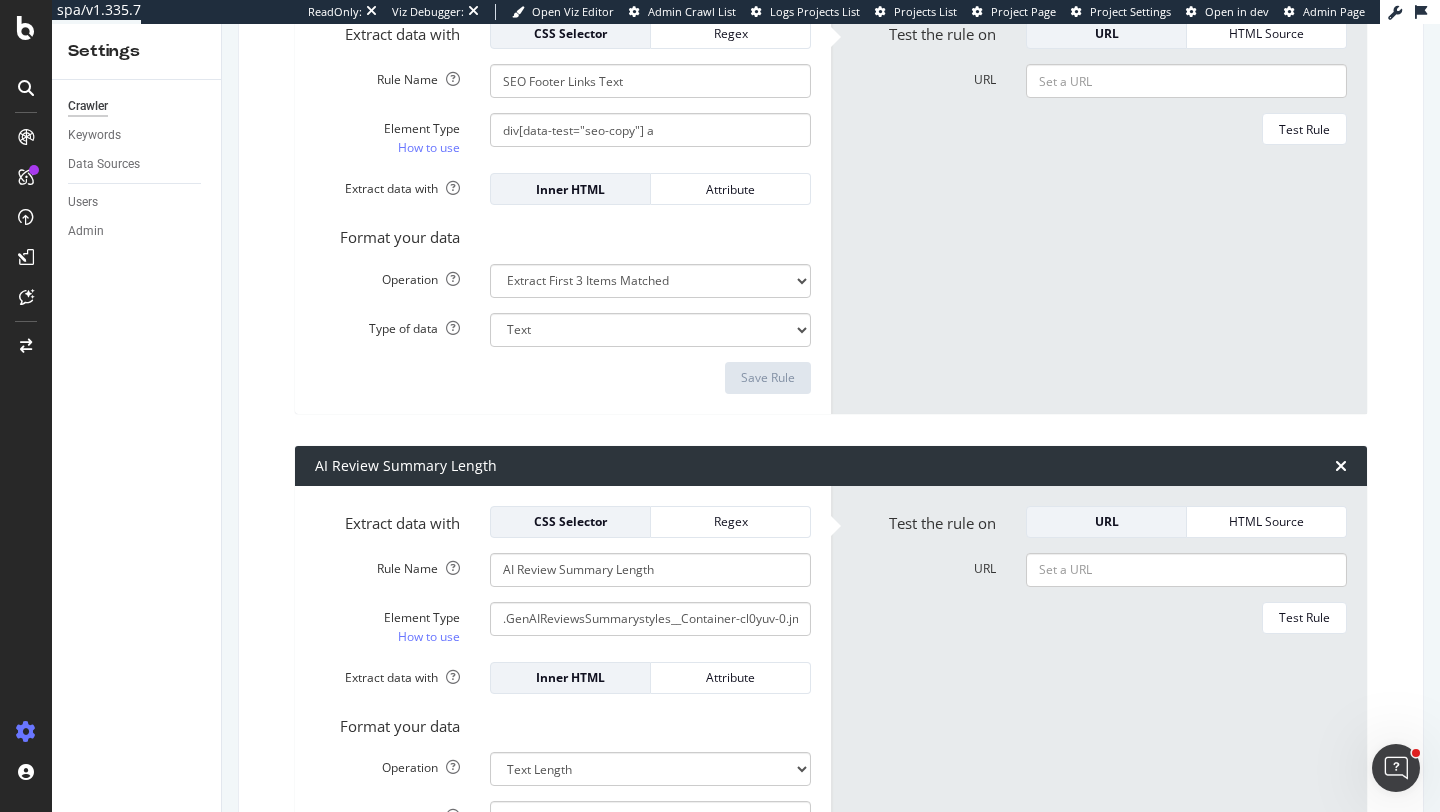 scroll, scrollTop: 0, scrollLeft: 0, axis: both 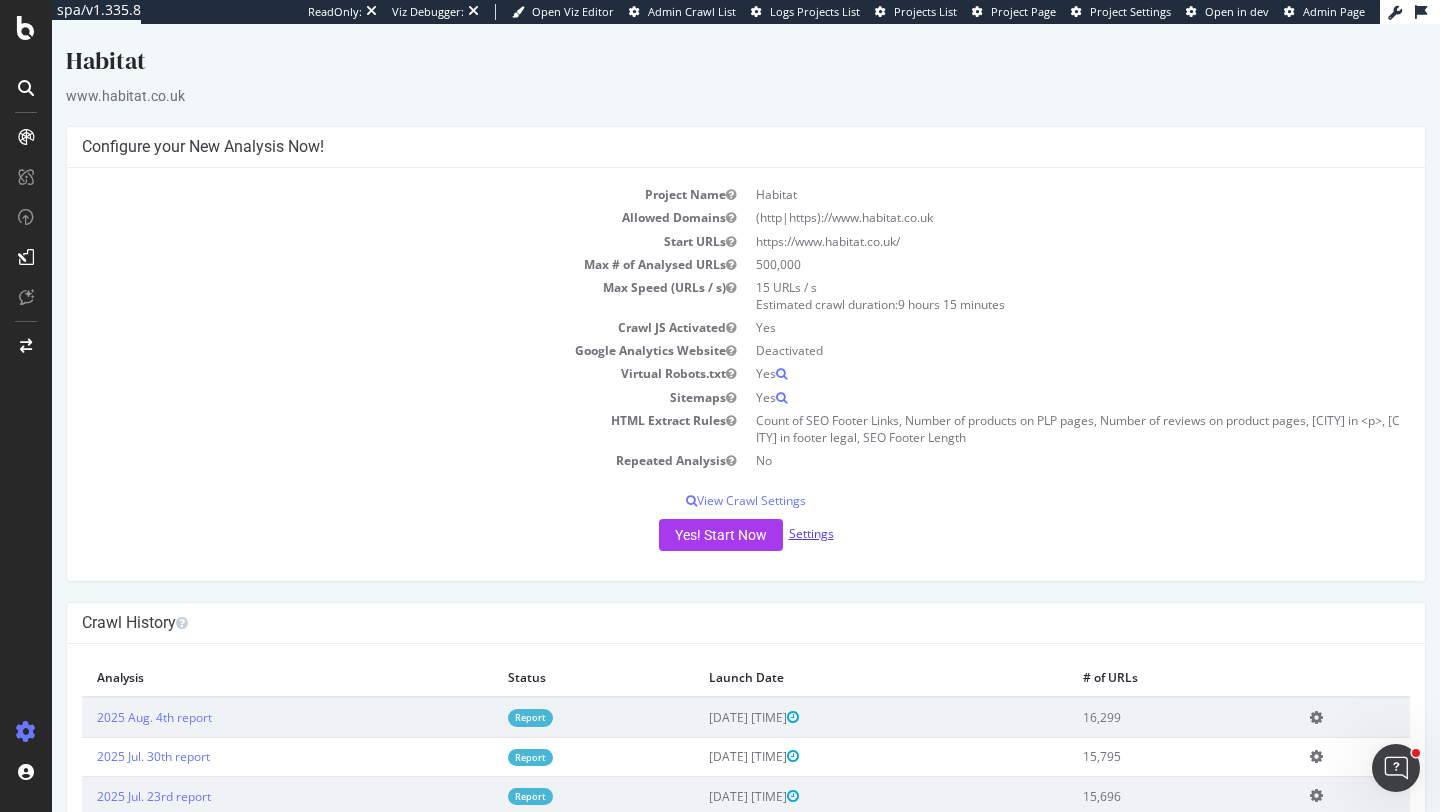 click on "Settings" at bounding box center (811, 533) 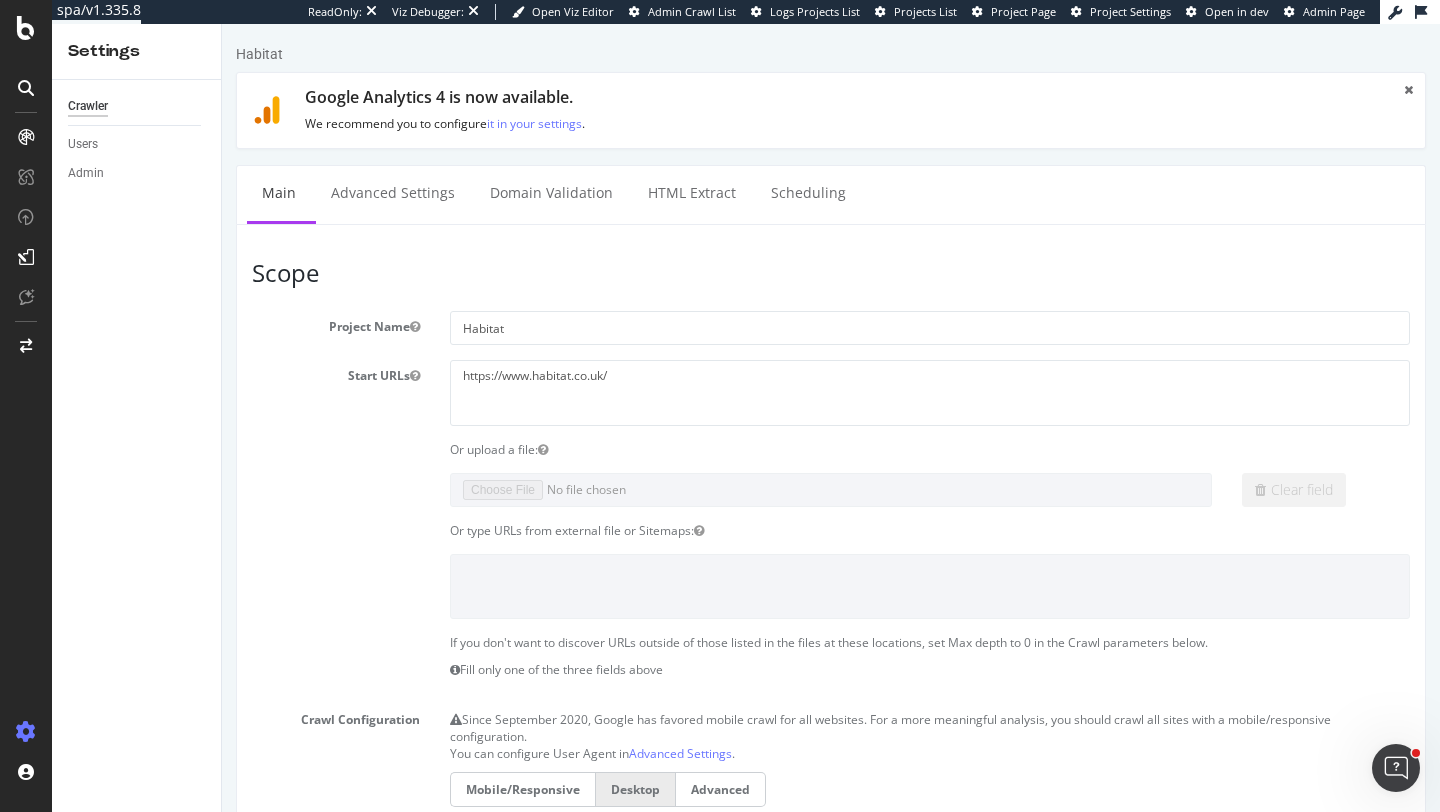scroll, scrollTop: 0, scrollLeft: 0, axis: both 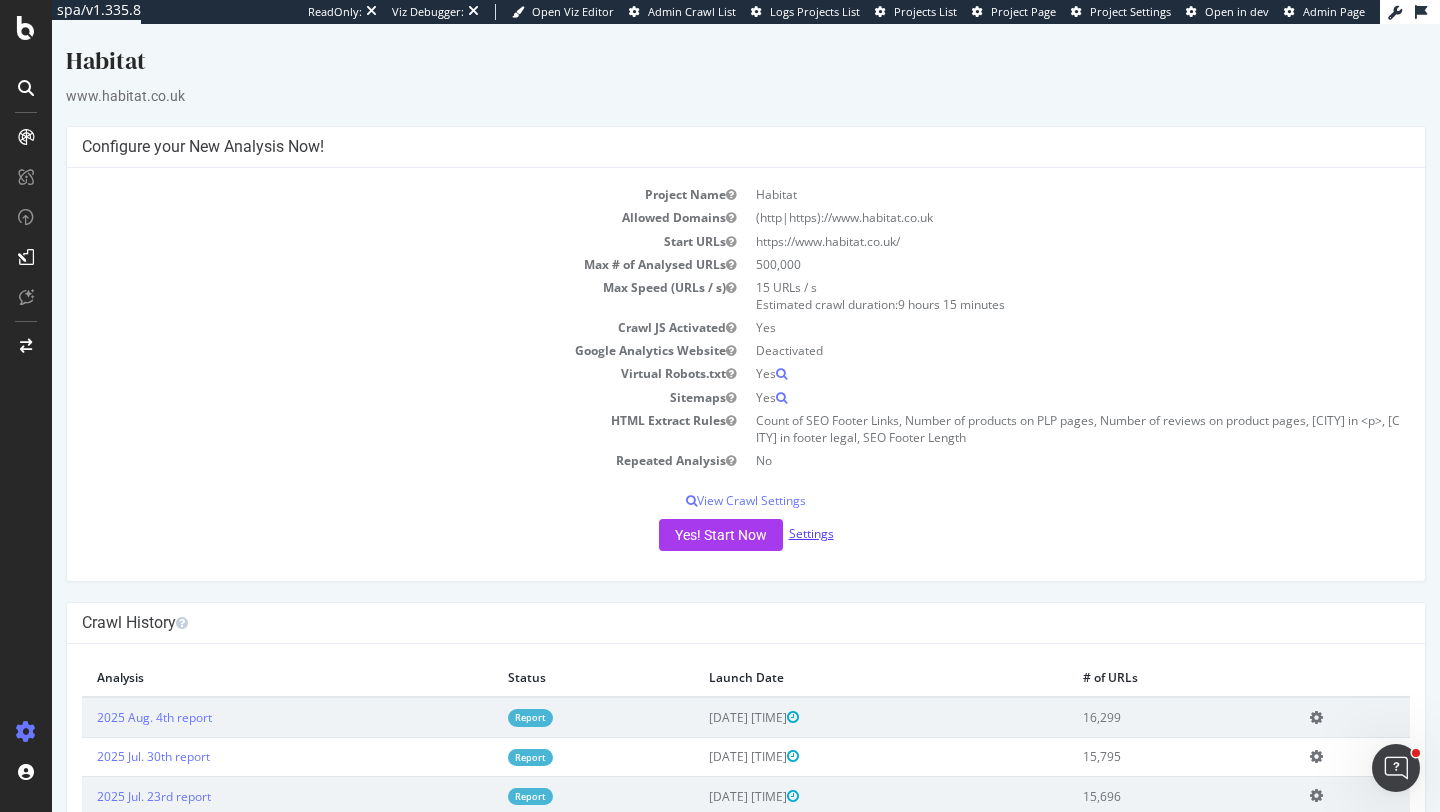 click on "Settings" at bounding box center (811, 533) 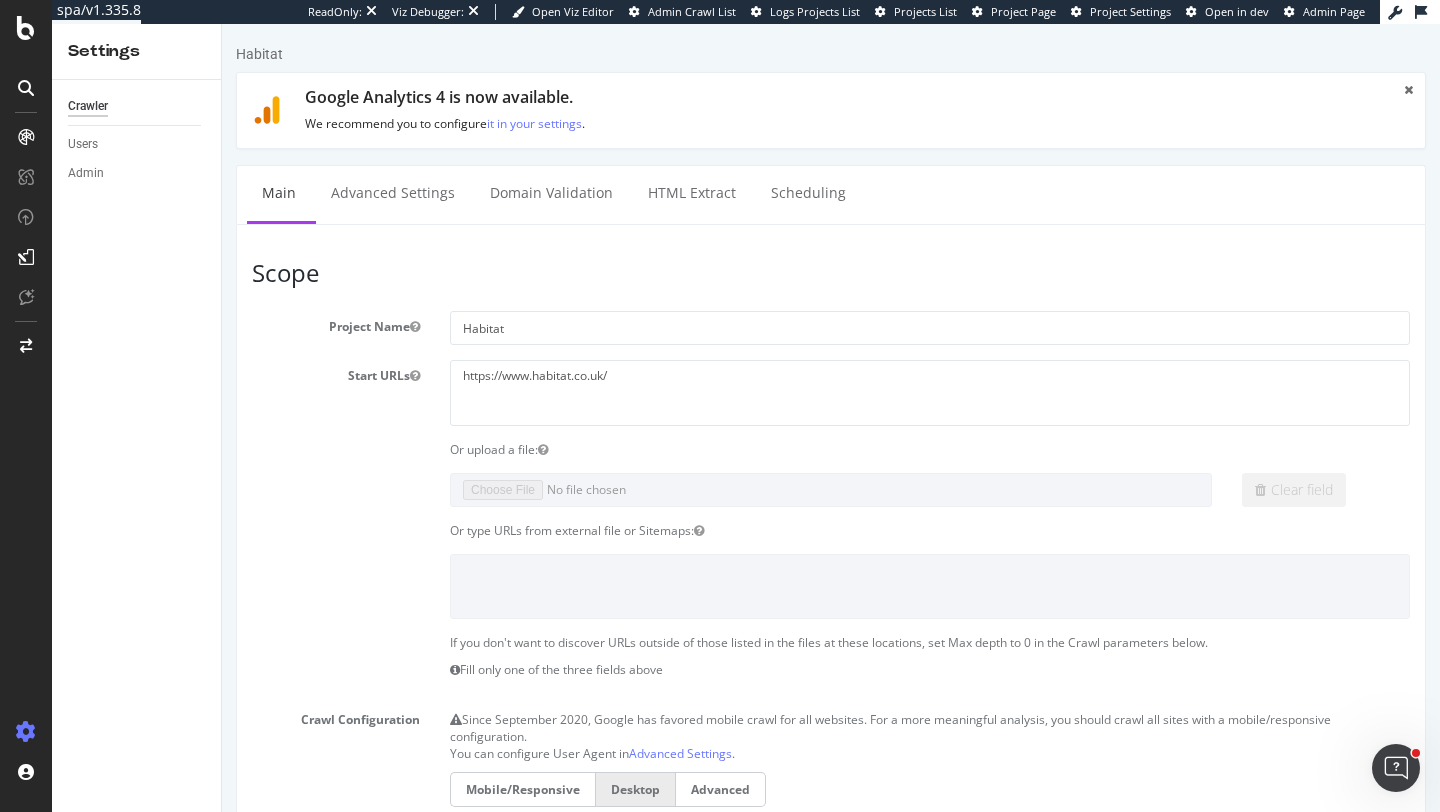 scroll, scrollTop: 0, scrollLeft: 0, axis: both 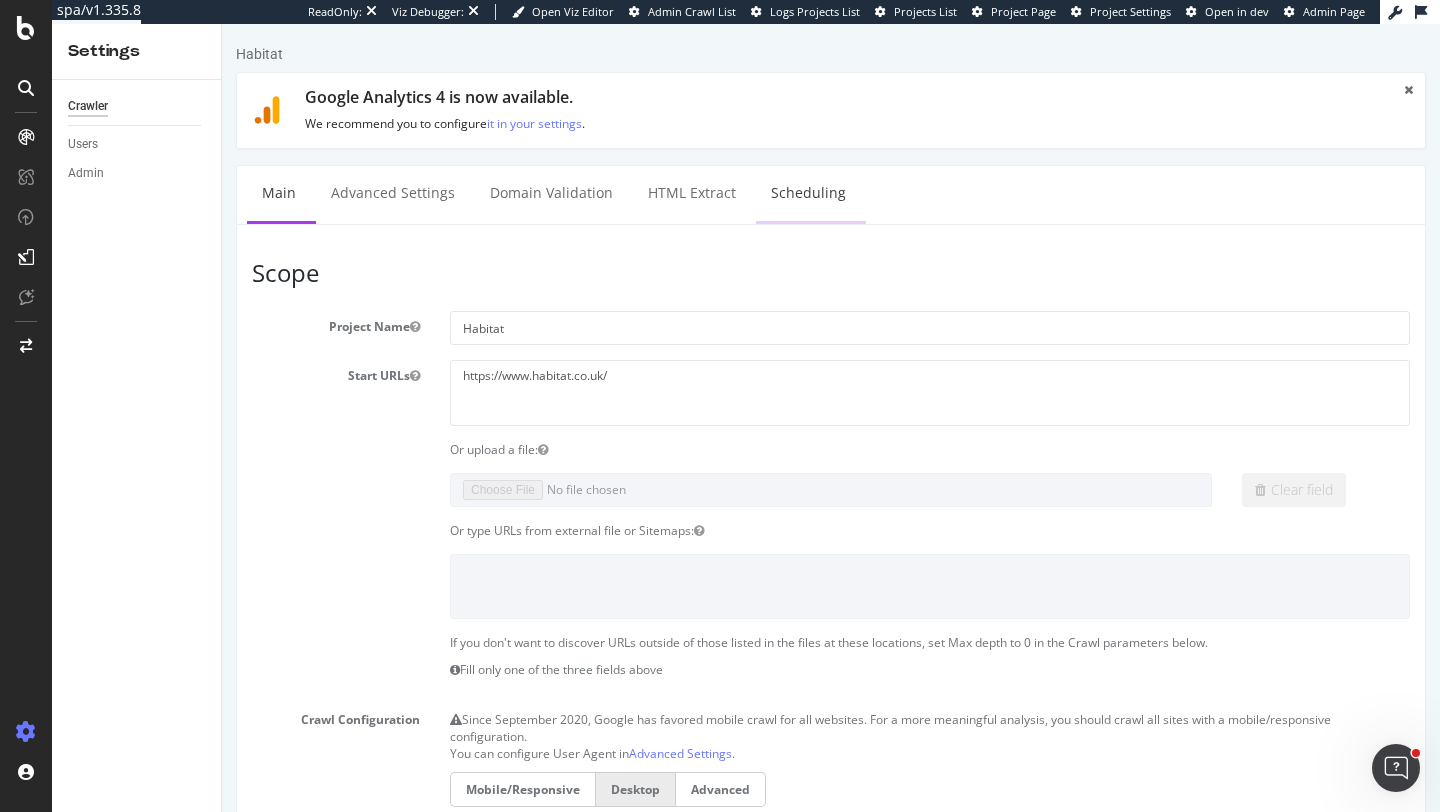 click on "Scheduling" at bounding box center [808, 193] 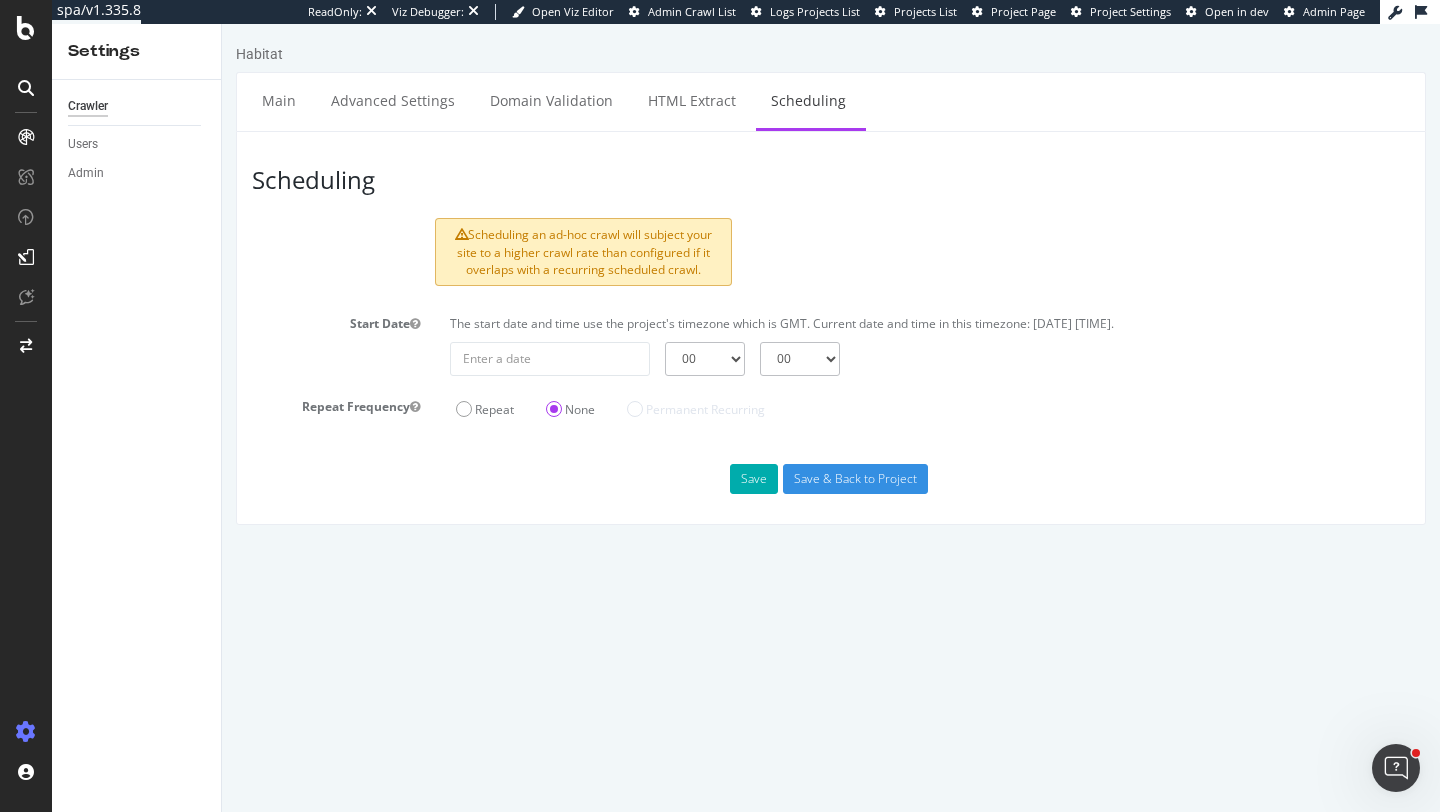 scroll, scrollTop: 0, scrollLeft: 0, axis: both 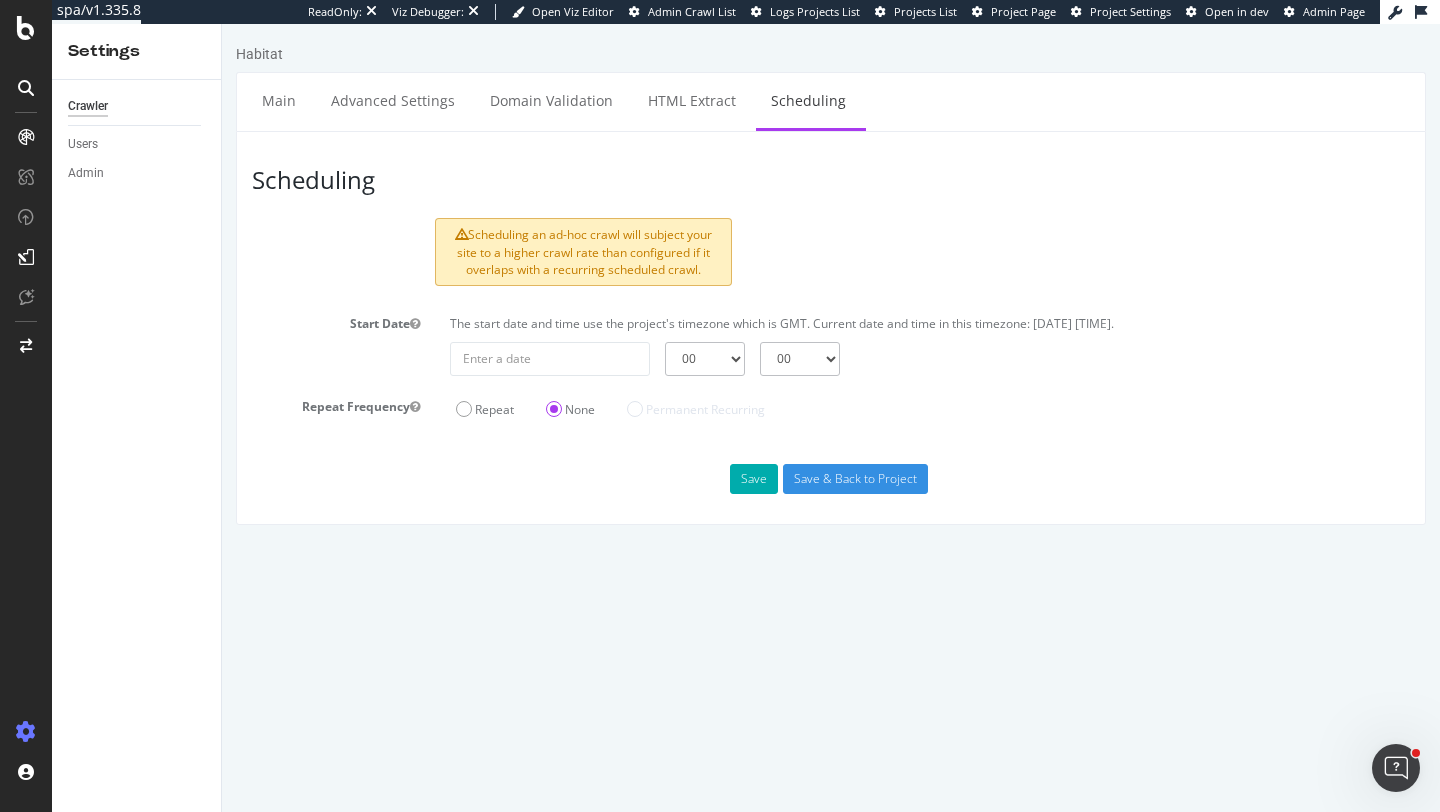click on "The start date and time use the project's timezone which is GMT. Current date and time in this timezone: [DATE] [TIME]." at bounding box center [930, 328] 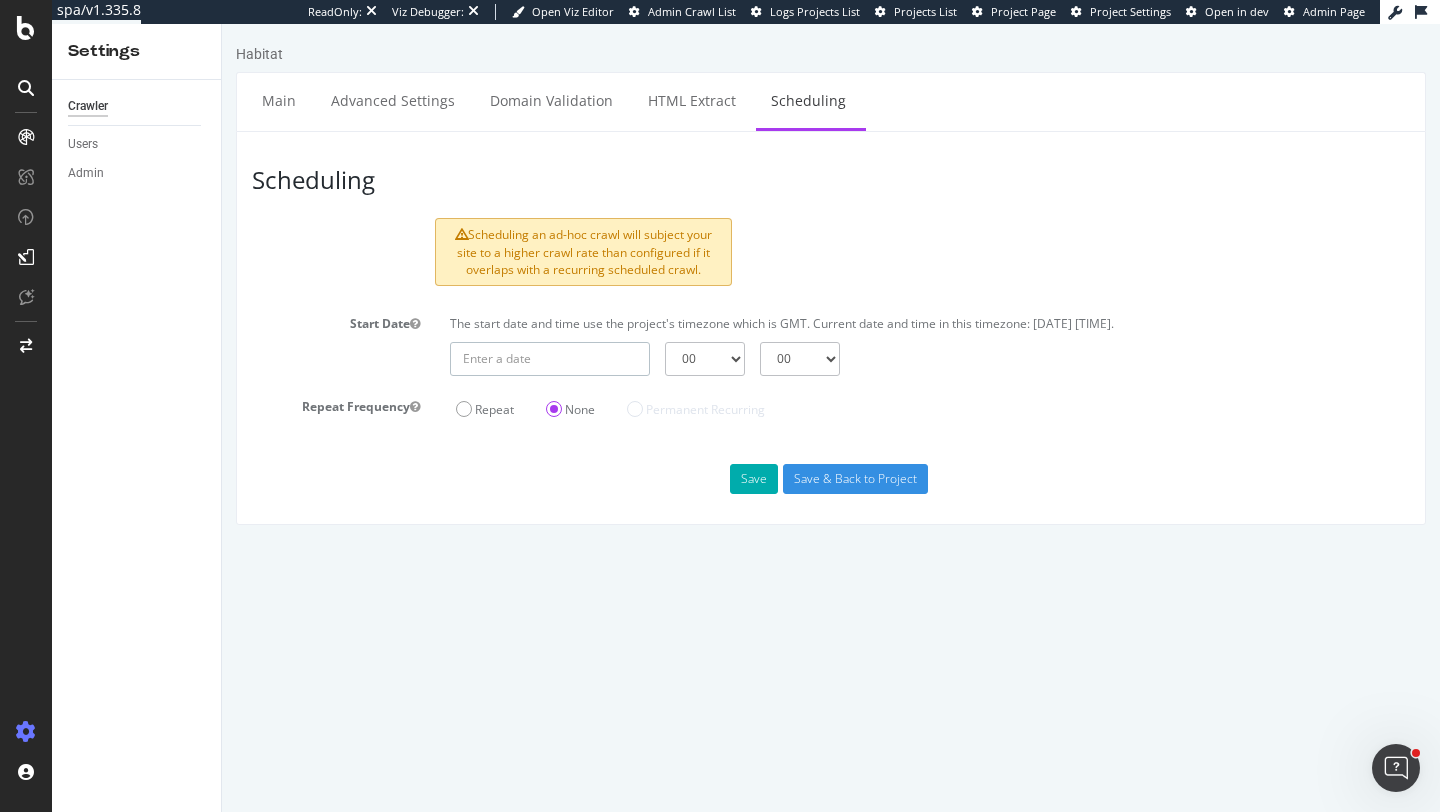 type on "2025-08-05" 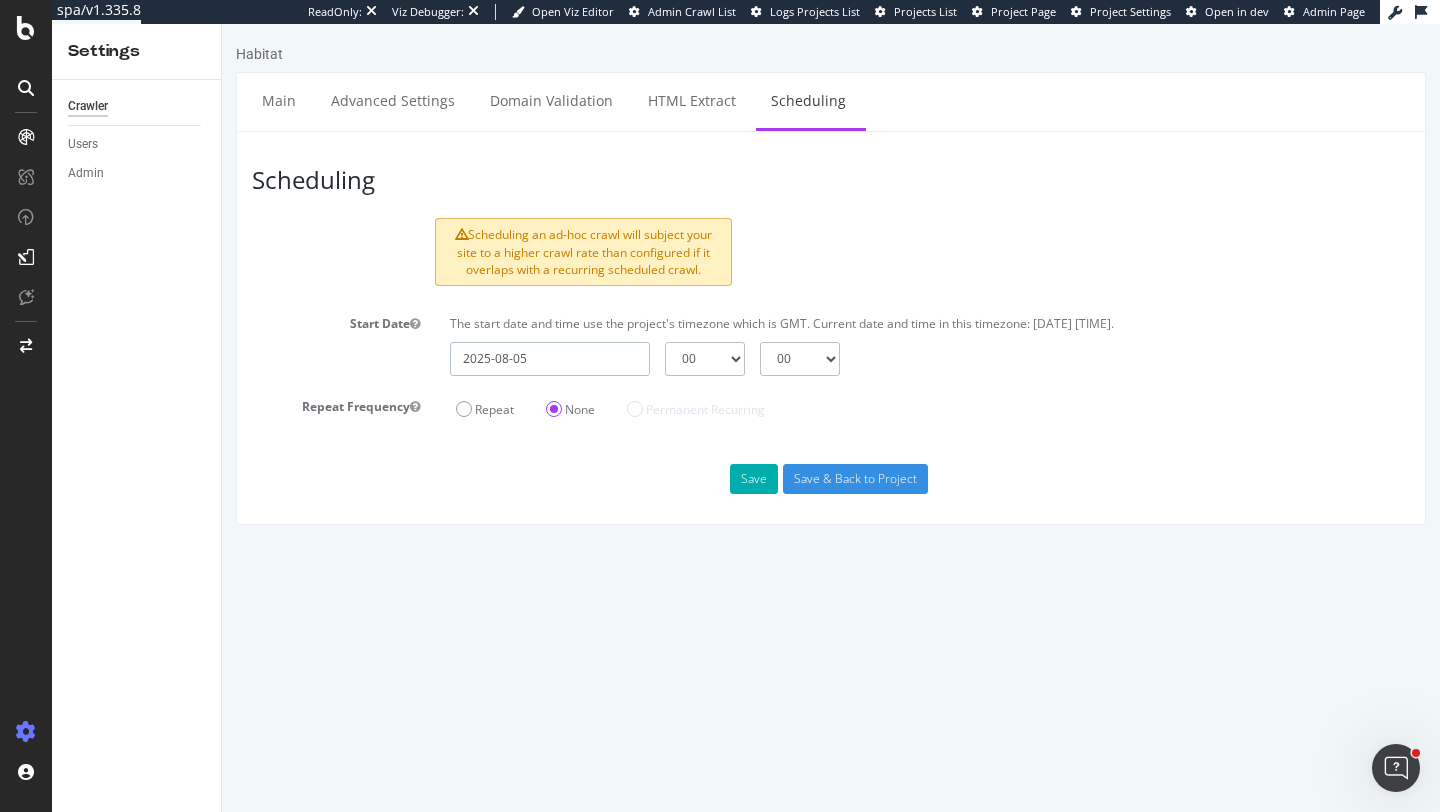 click on "2025-08-05" at bounding box center [550, 359] 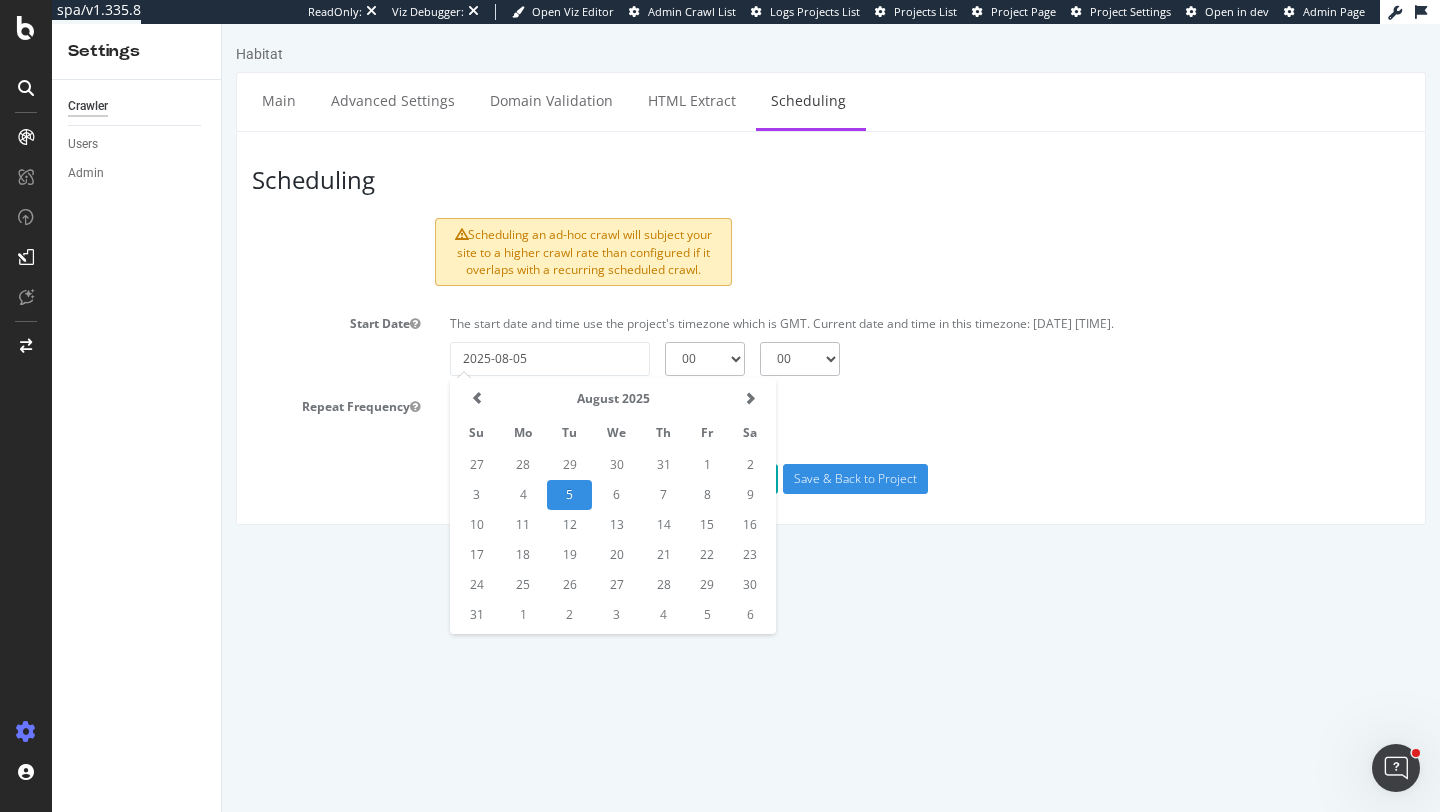 click on "Habitat
Main
Advanced Settings
Domain Validation
HTML Extract
Scheduling
Scheduling
Scheduling an ad-hoc crawl will subject your site to a higher crawl rate than configured if it overlaps with a recurring scheduled crawl.
Start Date
The start date and time use the project's timezone which is GMT. Current date and time in this timezone: 2025-08-05 09:28. 2025-08-05 00 01 02 03 04 05 06 07 08 09 10 11 12 13 14 15 16 17 18 19 20 21 22 23 00 15 30 45 August 2025 Su Mo Tu We Th Fr Sa 27 28 29 30 31 1 2 3 4 5 6 7 8 9 10 11 12 13 14 15 16 17 18 19 20 21 22 23 24 25 26 27 28 29 30 31 1 2 3 4 5 6 2025 Jan Feb Mar Apr May Jun Jul Aug Sep Oct Nov Dec 2020-2031 2020 2021 2022 2023 2024 2025 2026 2027 2028 2029 2030 2031 Repeat Frequency
Repeat None Permanent Recurring Every 1 Day Week Month
at 00 01 02 03 04 05 06 07 08 09" at bounding box center [831, 284] 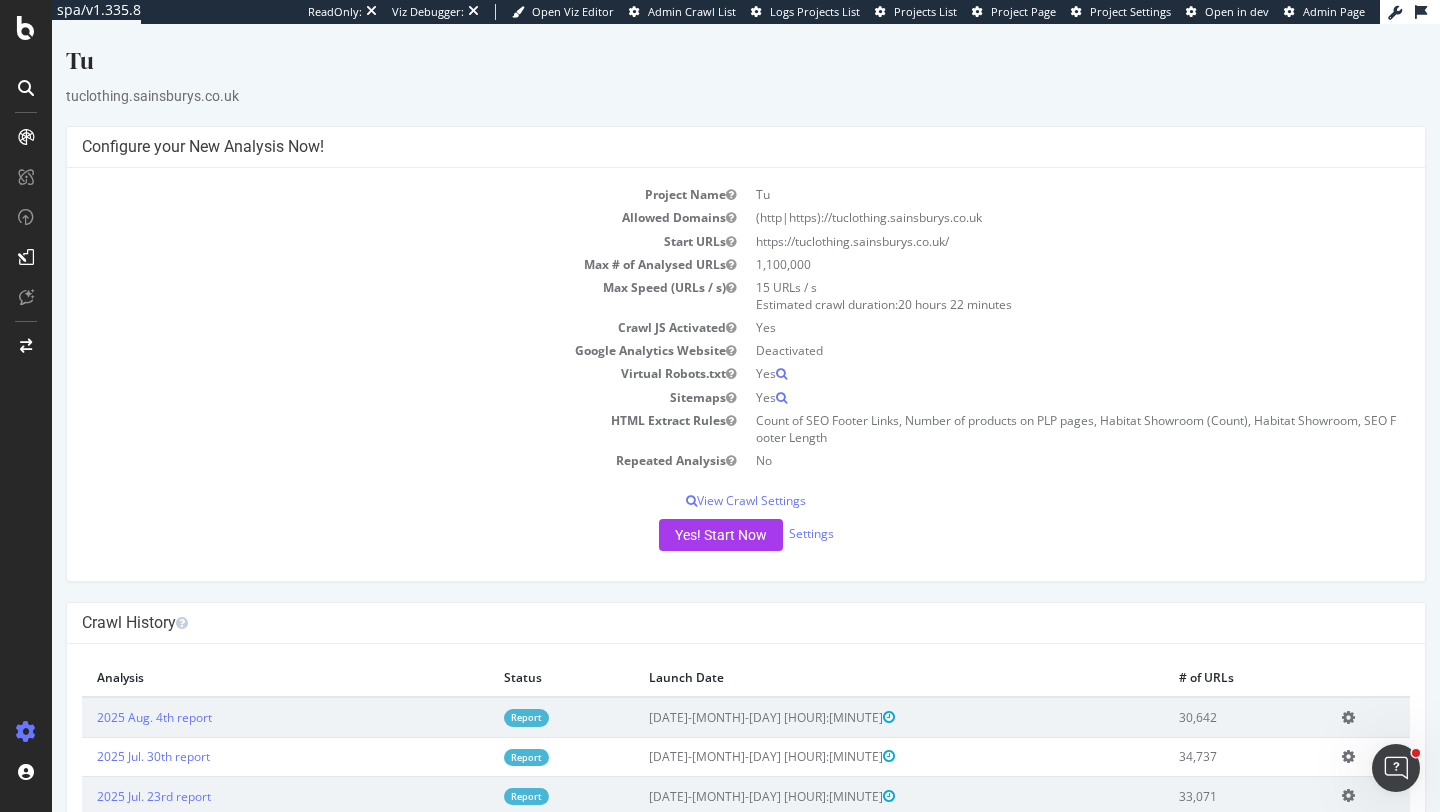 scroll, scrollTop: 0, scrollLeft: 0, axis: both 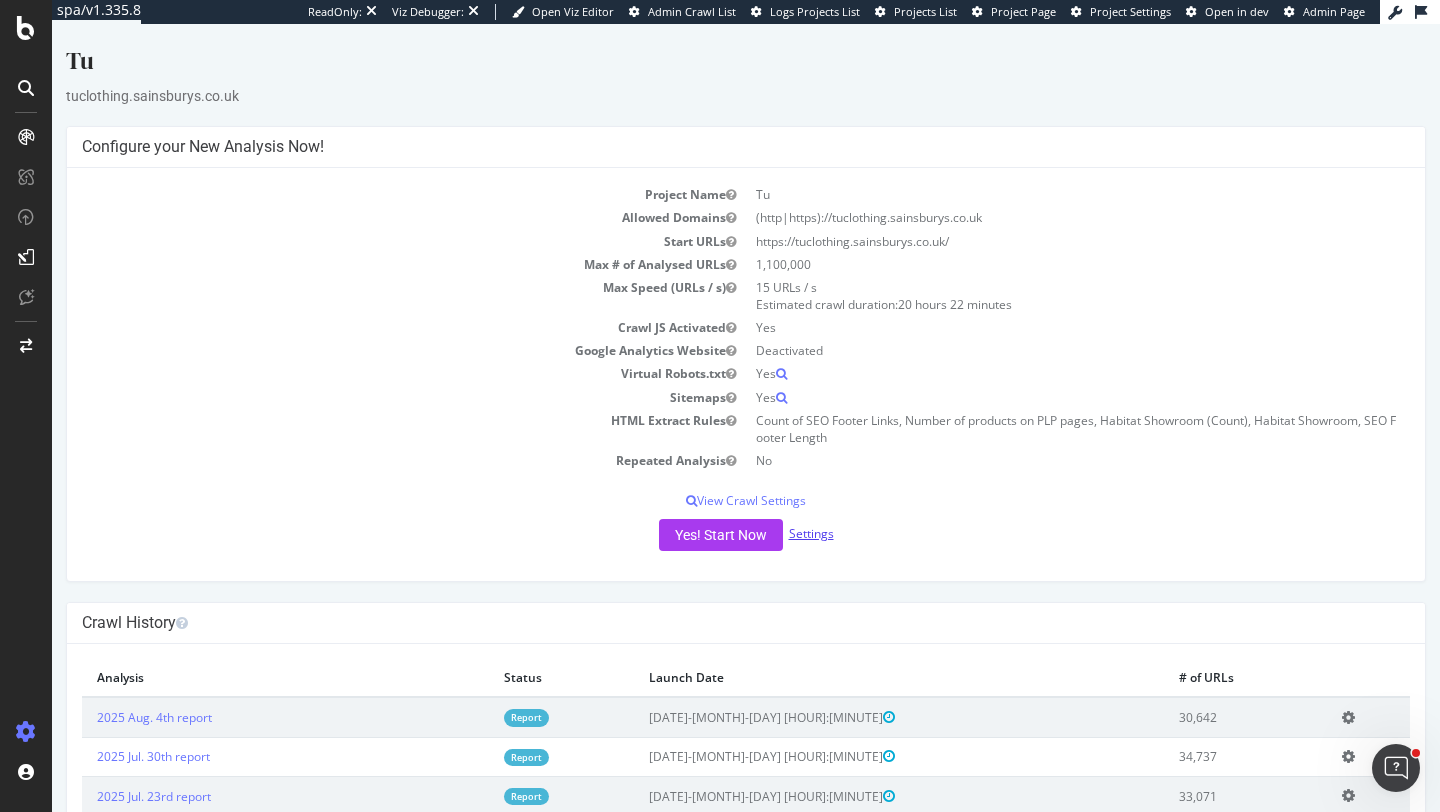click on "Settings" at bounding box center [811, 533] 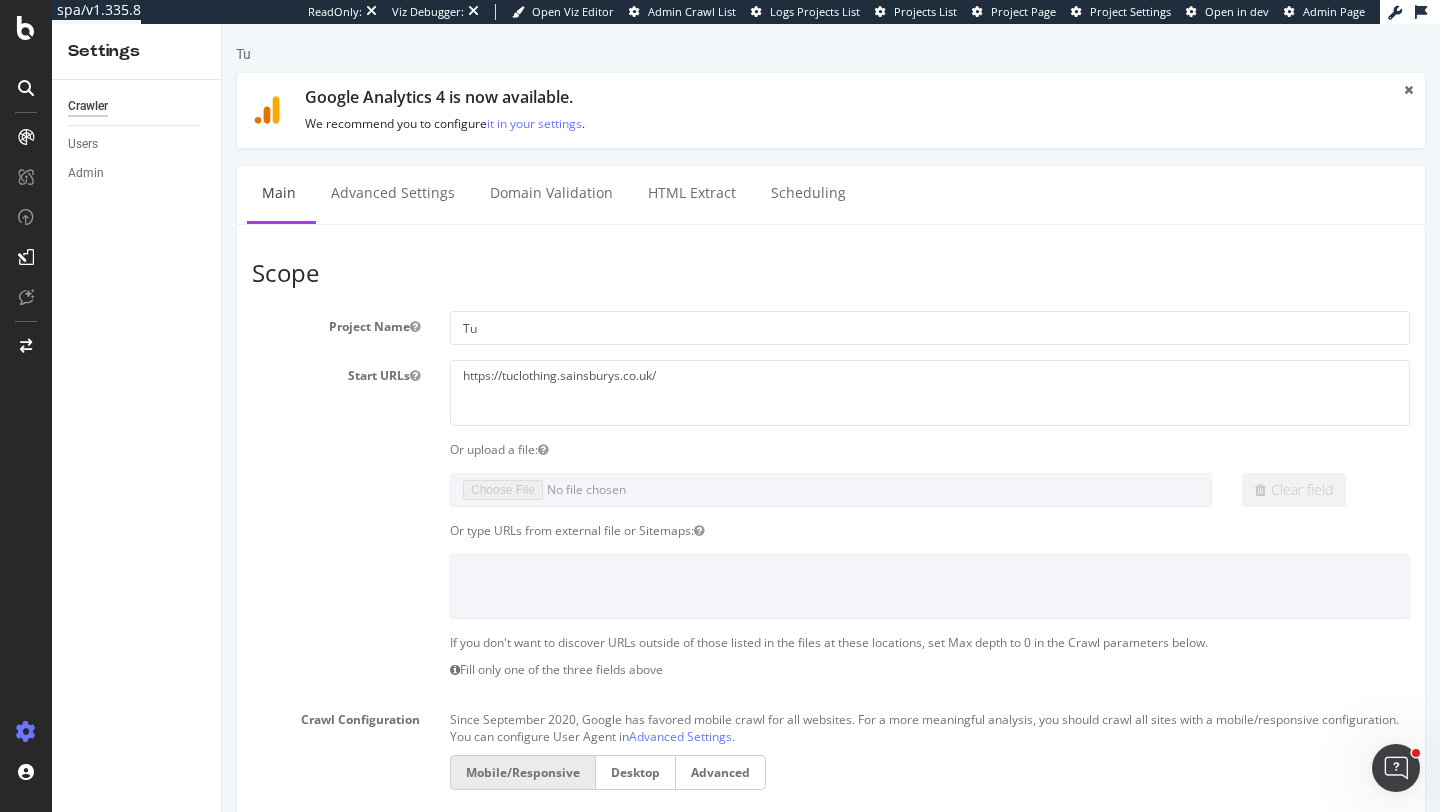 scroll, scrollTop: 0, scrollLeft: 0, axis: both 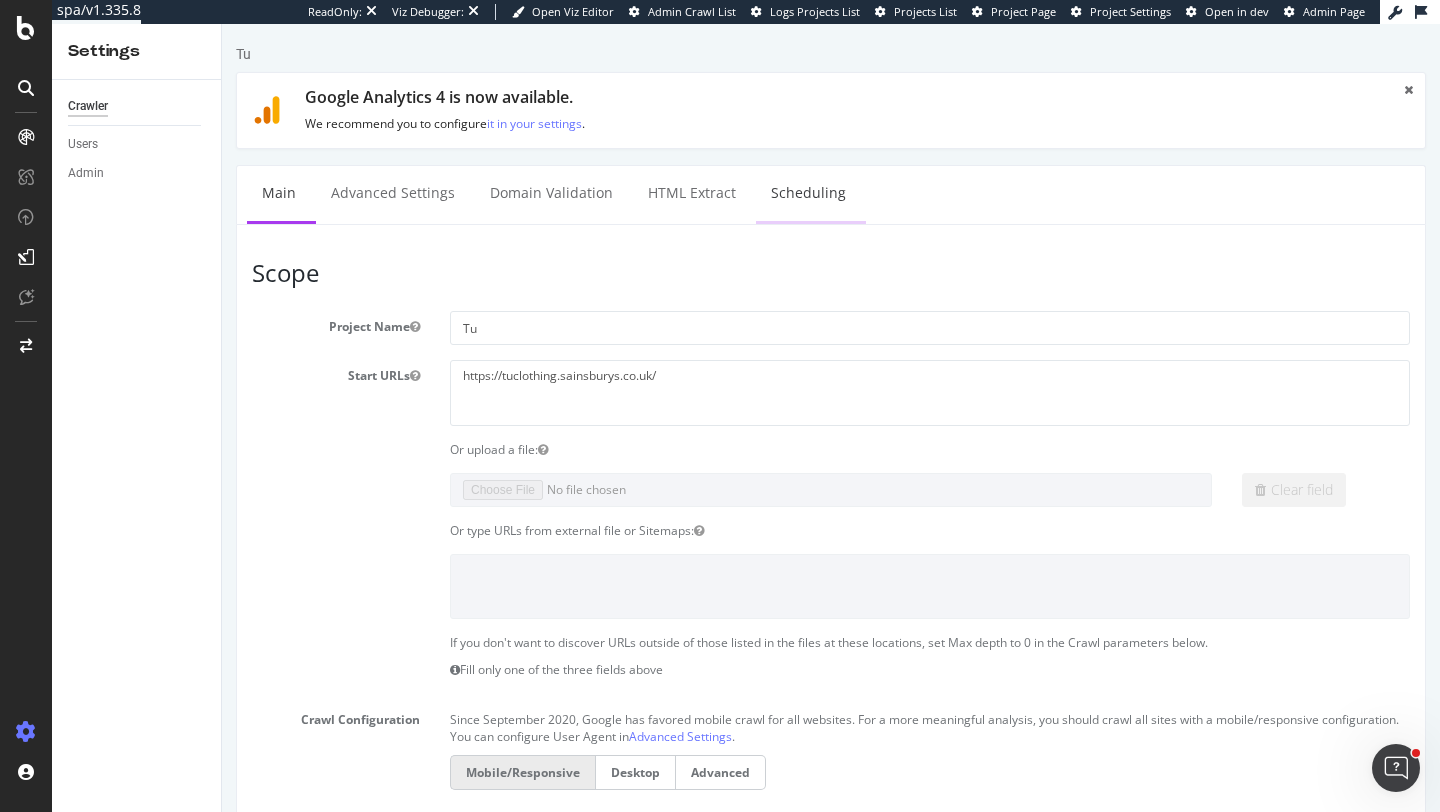 click on "Scheduling" at bounding box center (808, 193) 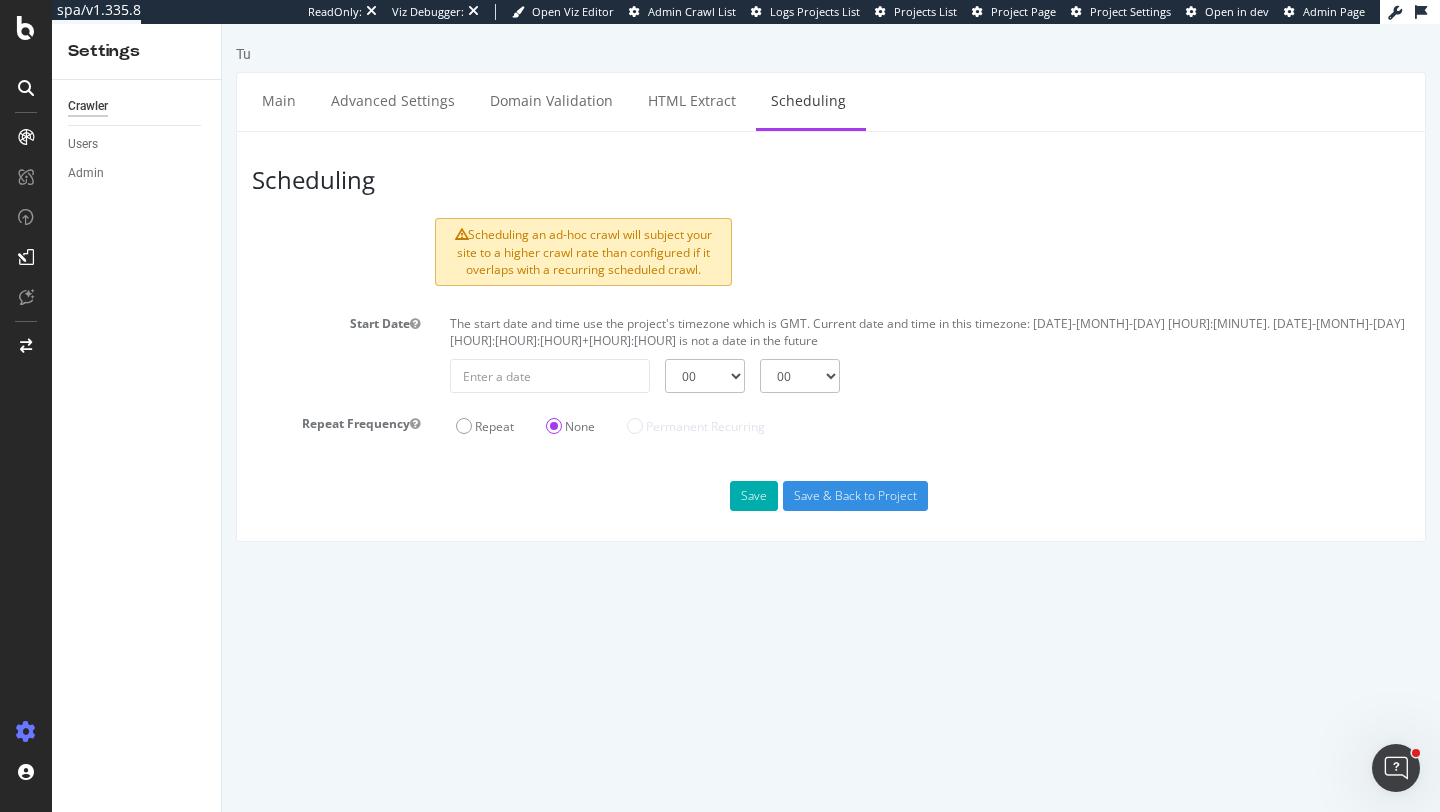 scroll, scrollTop: 0, scrollLeft: 0, axis: both 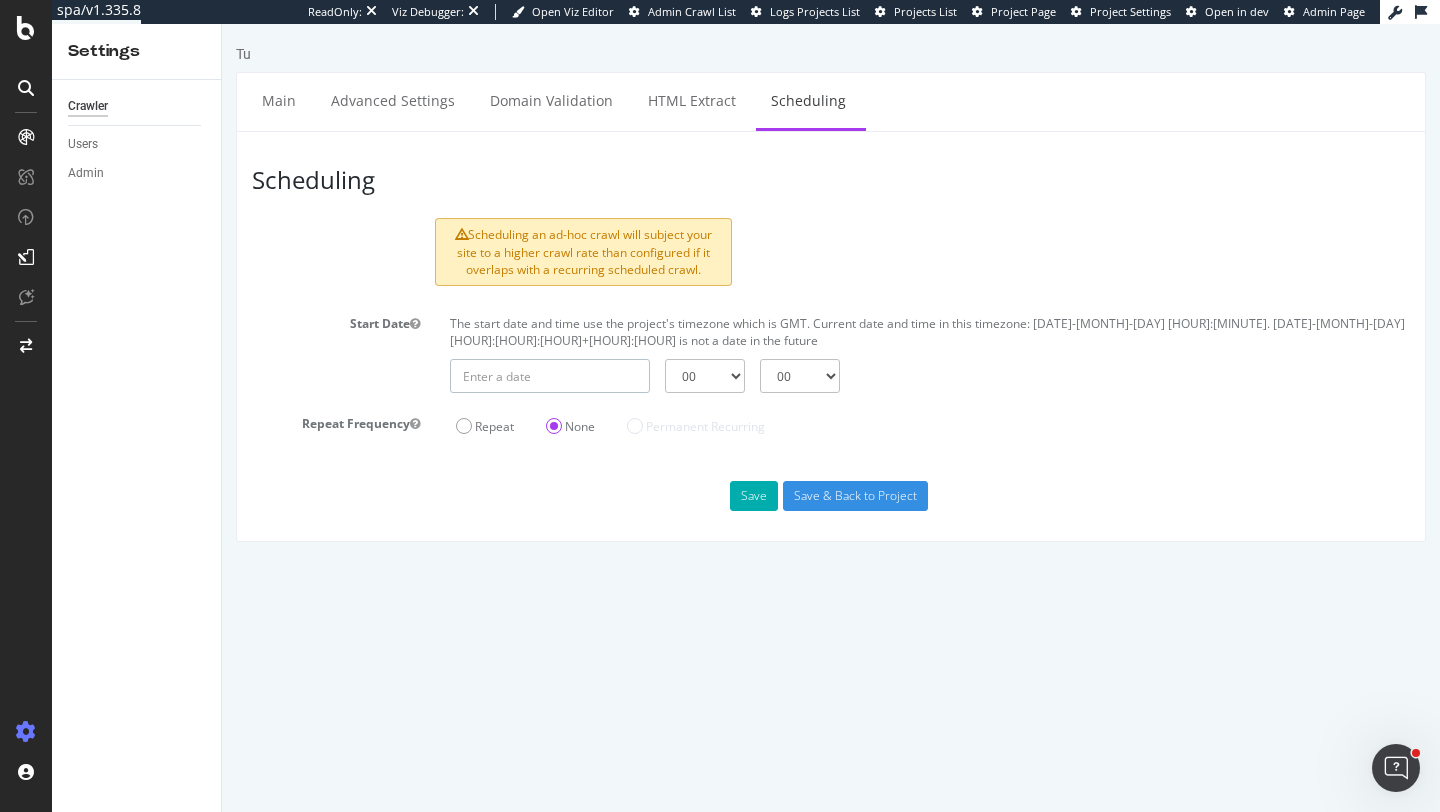 type on "2025-08-05" 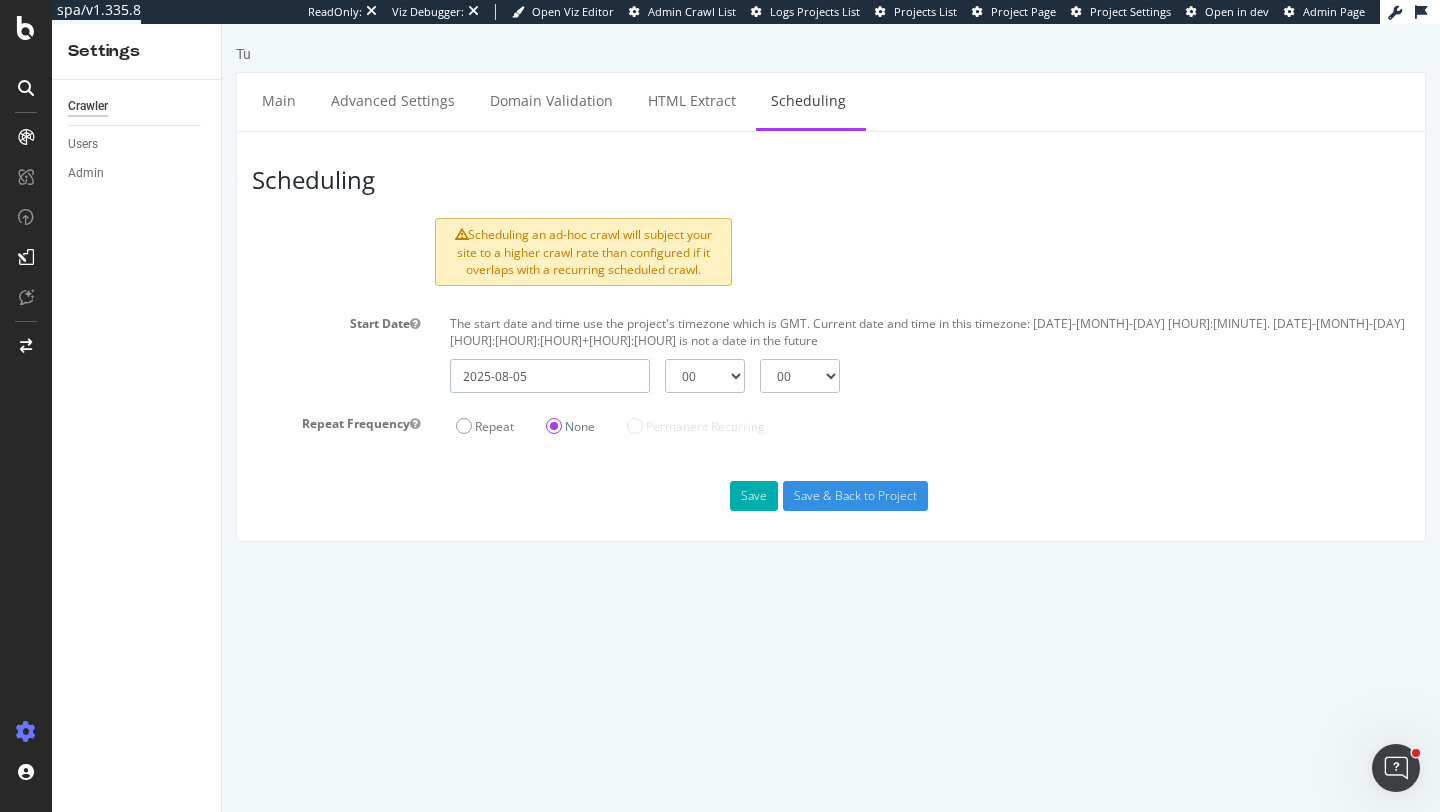 click on "2025-08-05" at bounding box center [550, 376] 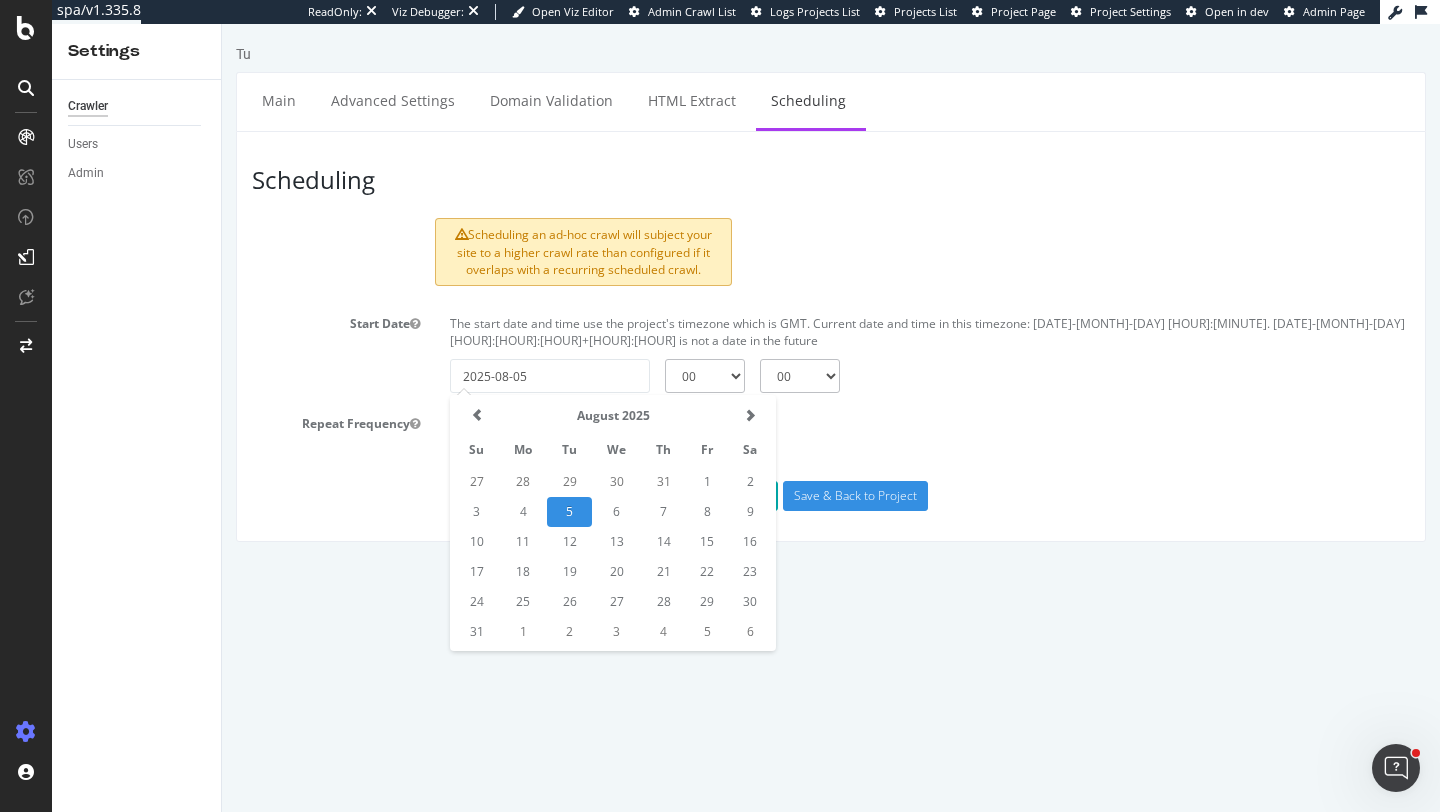 click on "Tu
Main
Advanced Settings
Domain Validation
HTML Extract
Scheduling
Scheduling
Scheduling an ad-hoc crawl will subject your site to a higher crawl rate than configured if it overlaps with a recurring scheduled crawl.
Start Date
The start date and time use the project's timezone which is GMT. Current date and time in this timezone: 2025-08-05 09:27. 2025-08-05 00 01 02 03 04 05 06 07 08 09 10 11 12 13 14 15 16 17 18 19 20 21 22 23 00 15 30 45 August 2025 Su Mo Tu We Th Fr Sa 27 28 29 30 31 1 2 3 4 5 6 7 8 9 10 11 12 13 14 15 16 17 18 19 20 21 22 23 24 25 26 27 28 29 30 31 1 2 3 4 5 6 2025 Jan Feb Mar Apr May Jun Jul Aug Sep Oct Nov Dec 2020-2031 2020 2021 2022 2023 2024 2025 2026 2027 2028 2029 2030 2031 Repeat Frequency
Repeat None Permanent Recurring Every 1 Day Week Month
at 00 01 02 03 04 05 06 07 08 09 10 11" at bounding box center (831, 293) 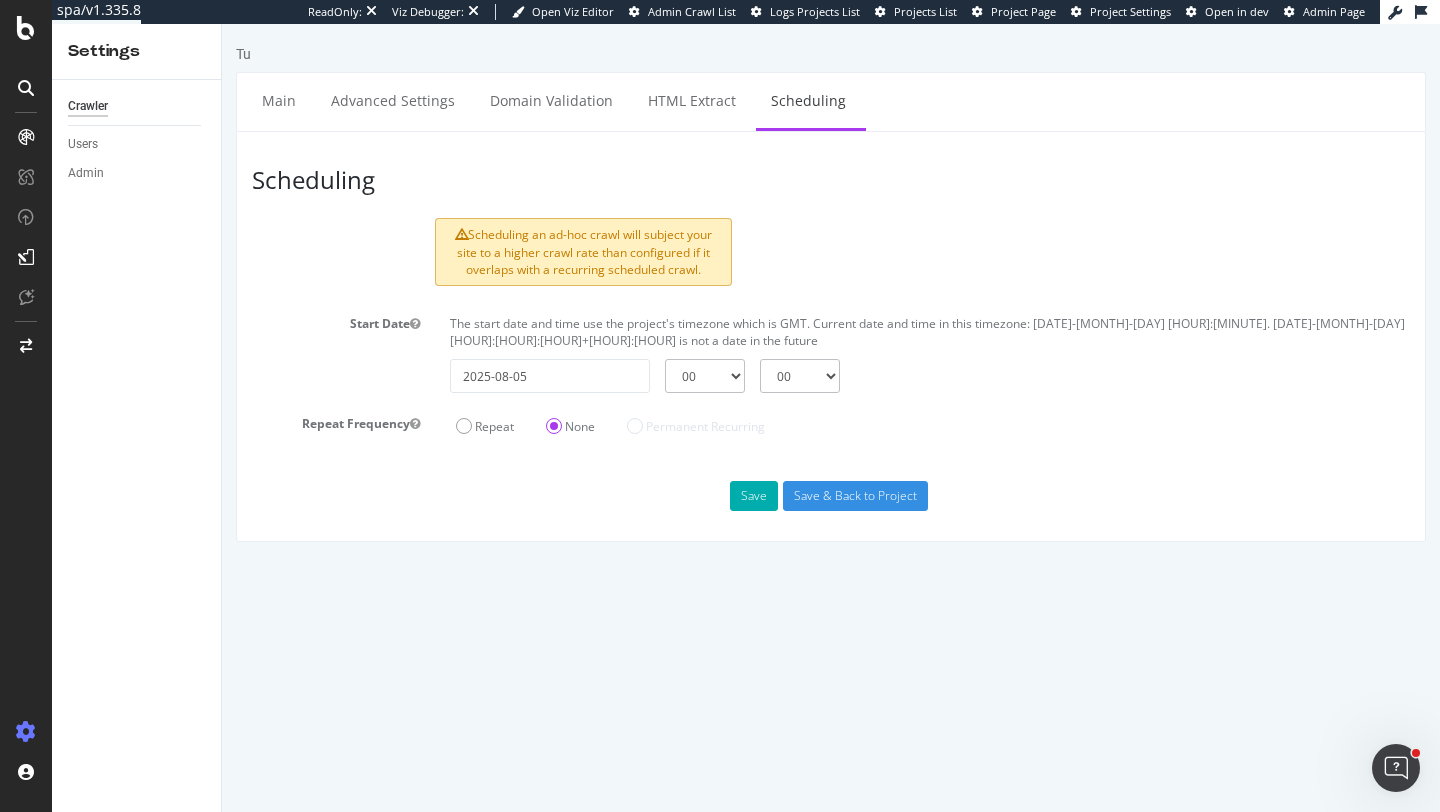 click on "Repeat" at bounding box center [485, 424] 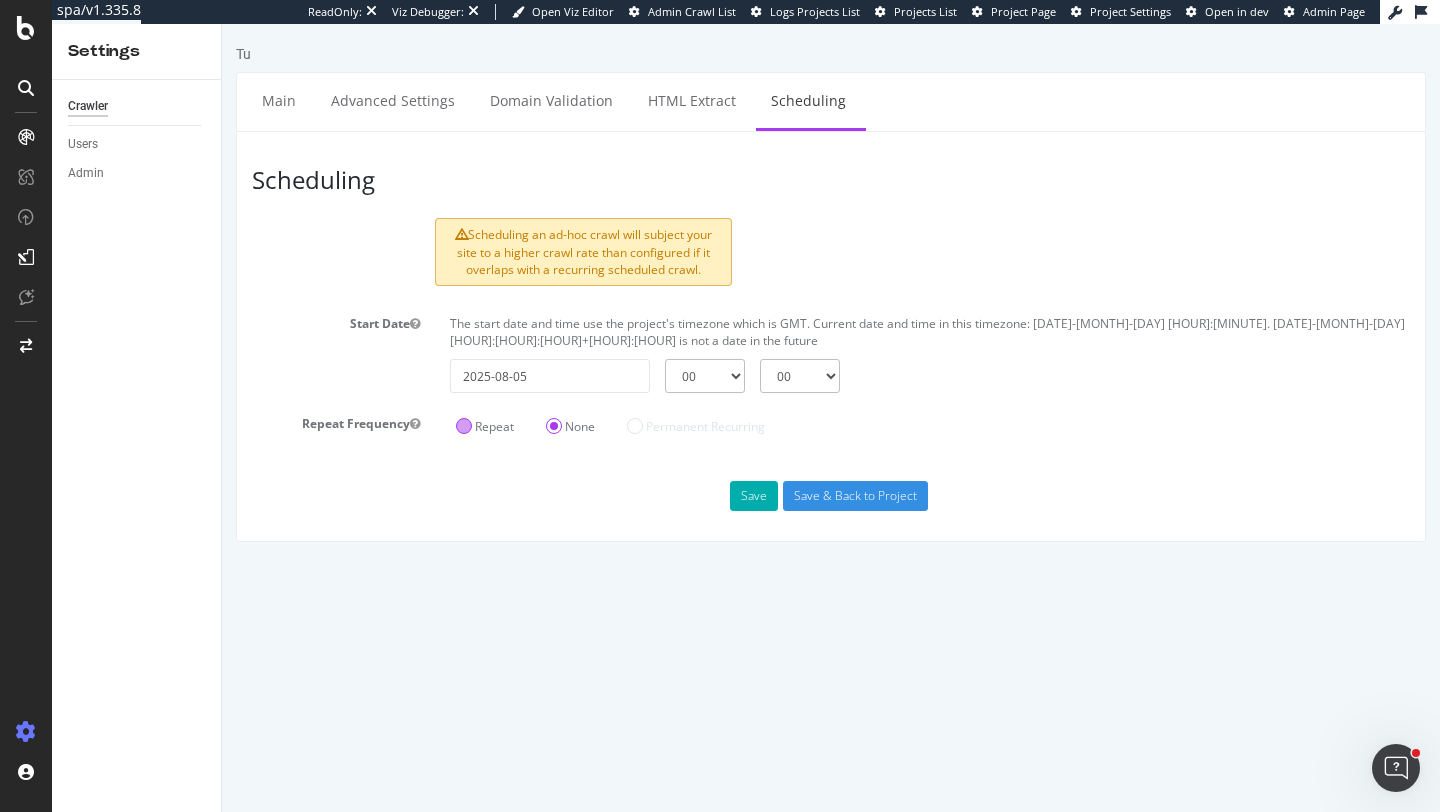 click on "Repeat" at bounding box center [485, 426] 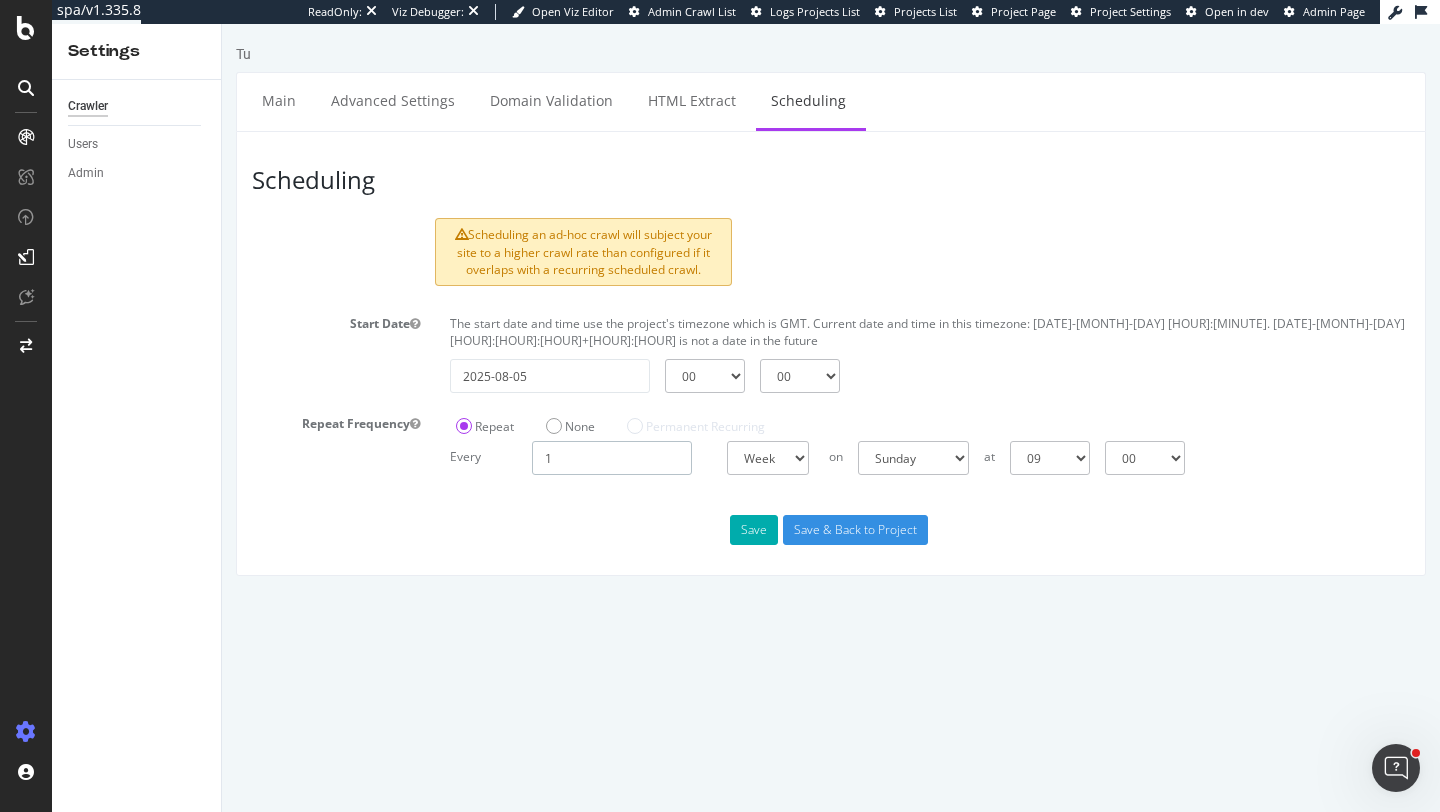 click on "1" at bounding box center [612, 458] 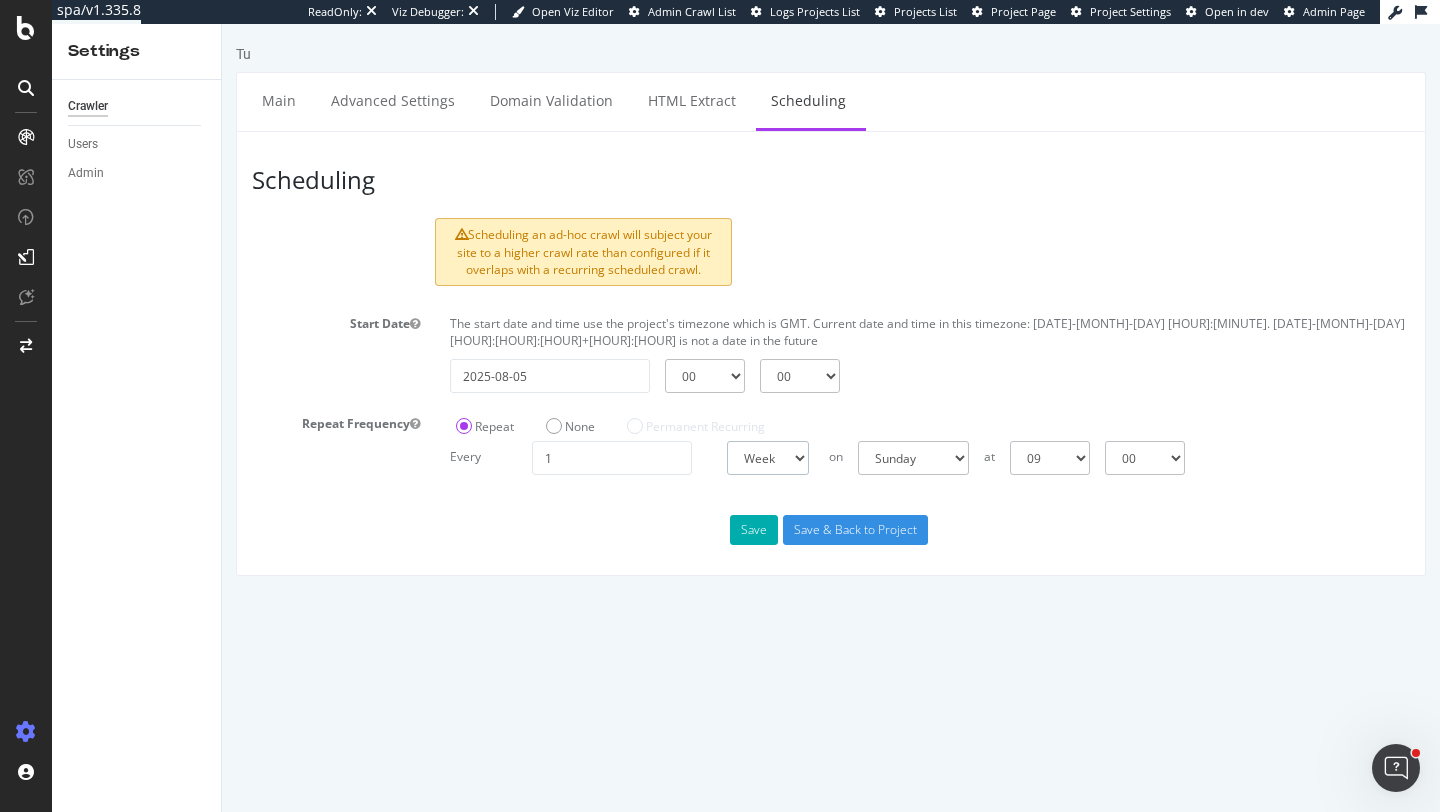 click on "Day Week Month" at bounding box center (768, 458) 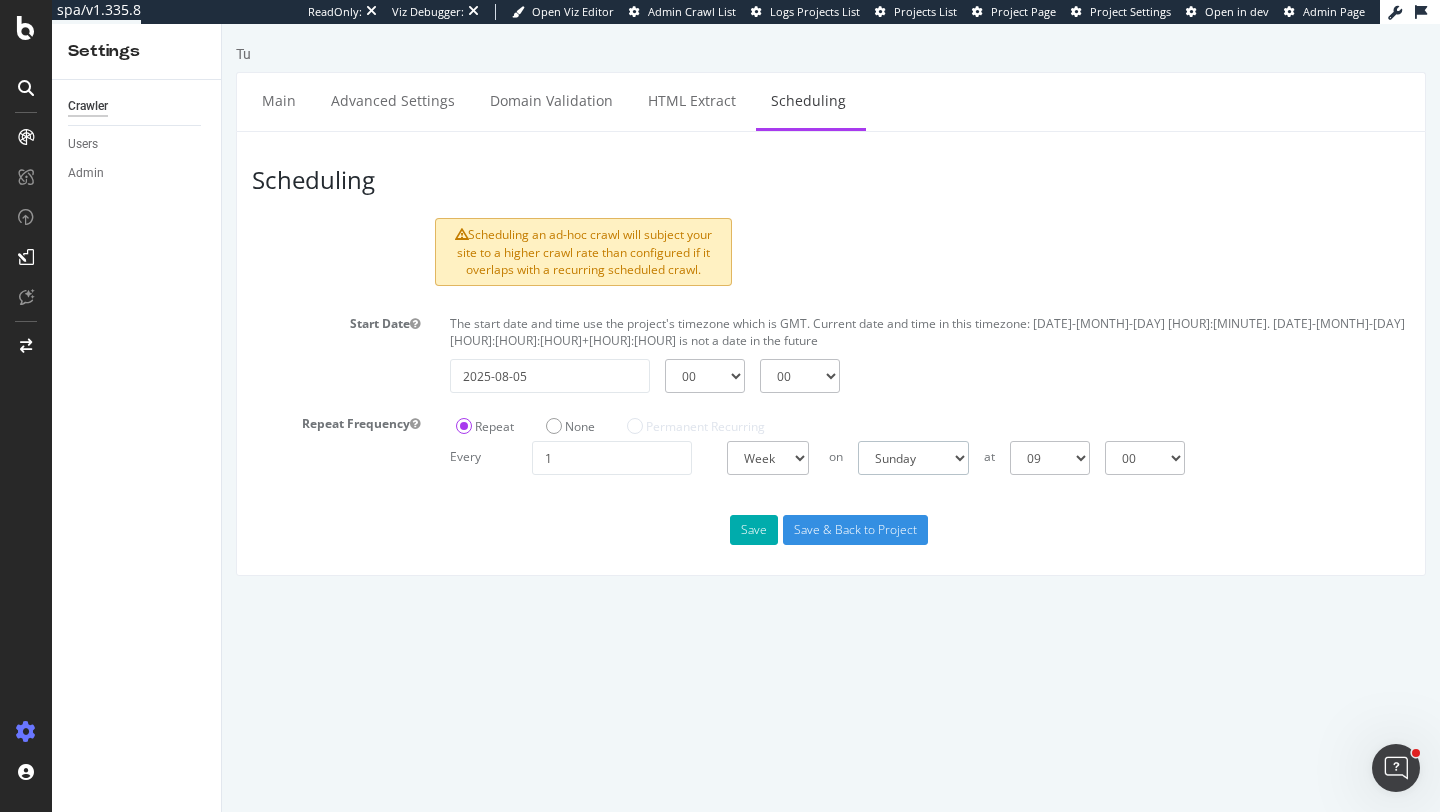 click on "Sunday Monday Tuesday Wednesday Thursday Friday Saturday" at bounding box center [913, 458] 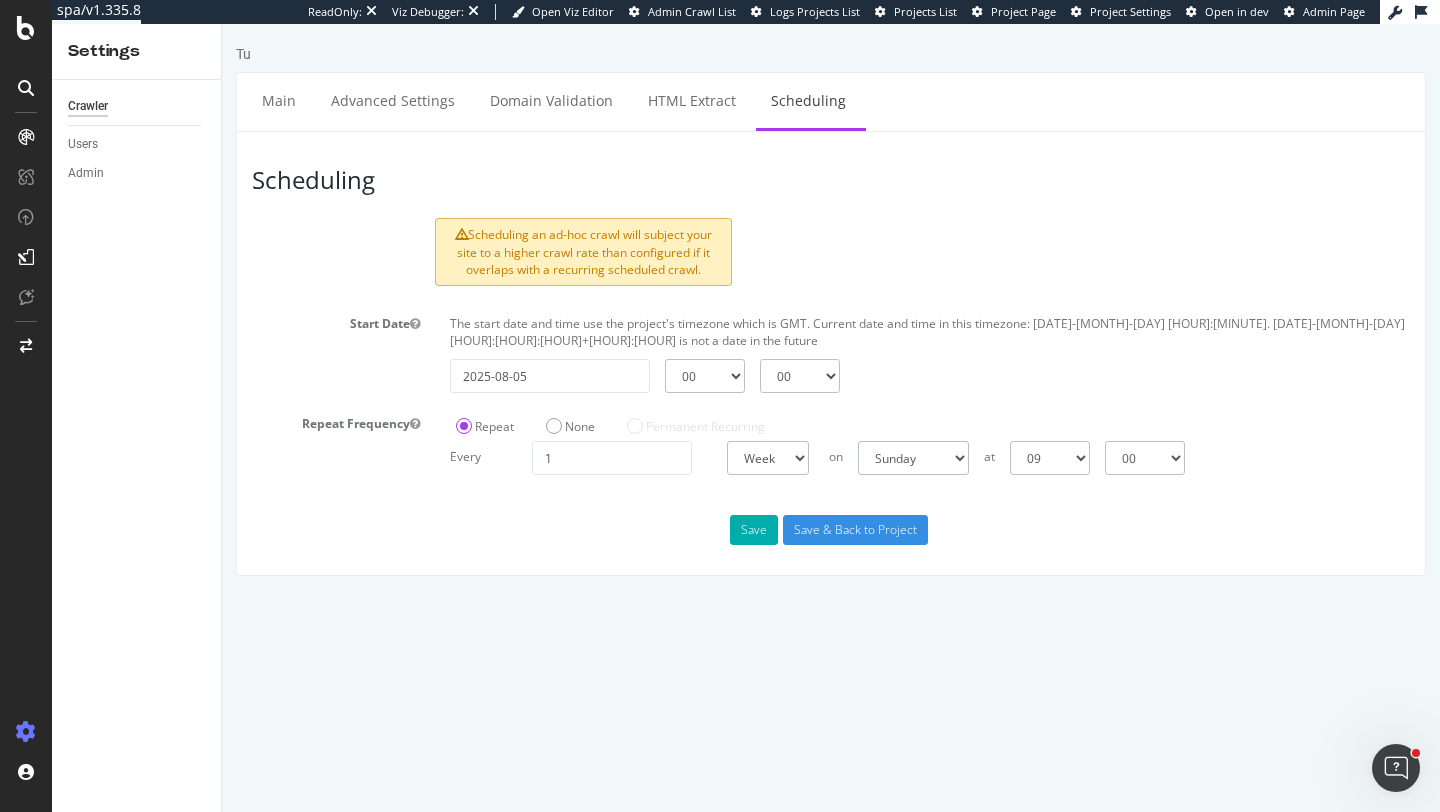 select on "2" 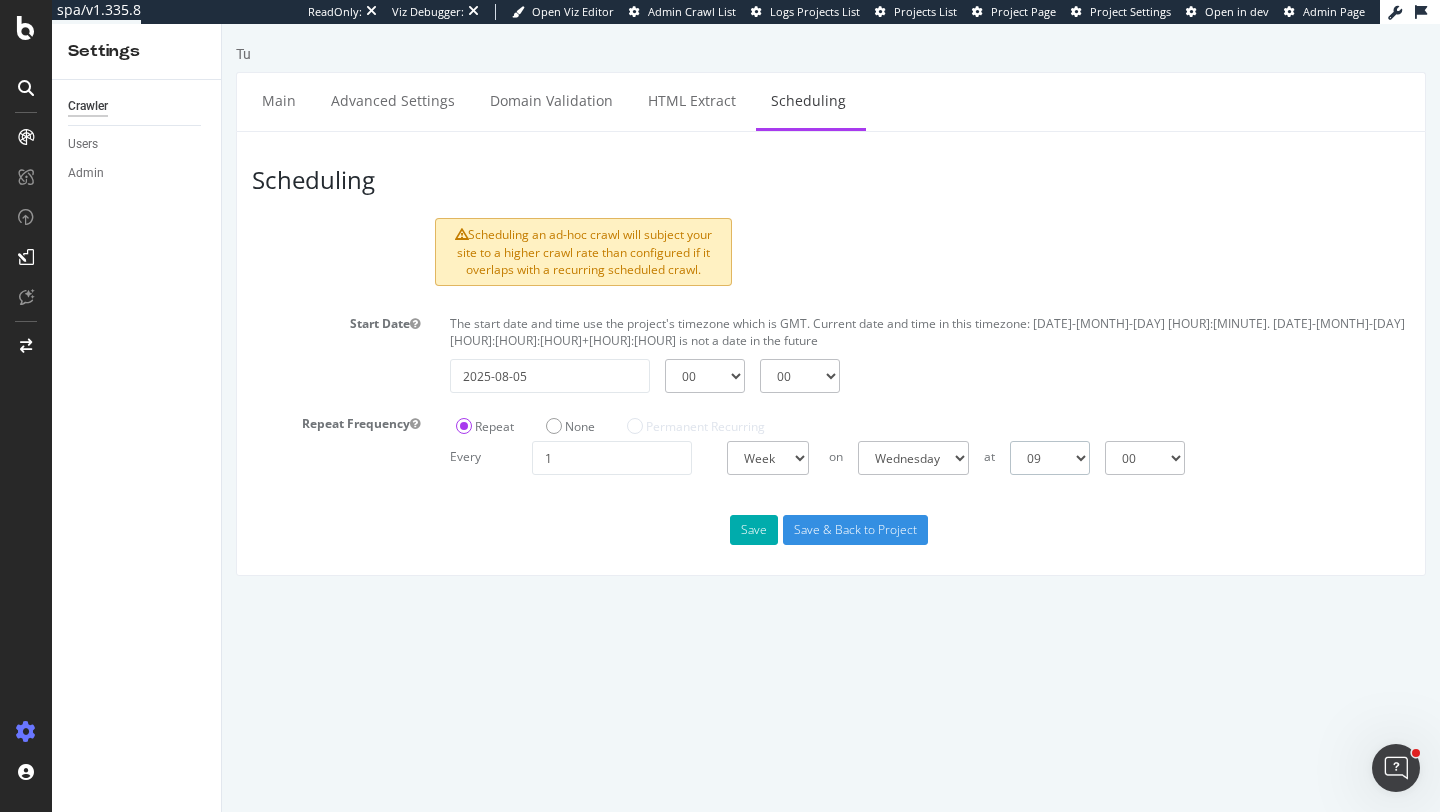 click on "00 01 02 03 04 05 06 07 08 09 10 11 12 13 14 15 16 17 18 19 20 21 22 23" at bounding box center (1050, 458) 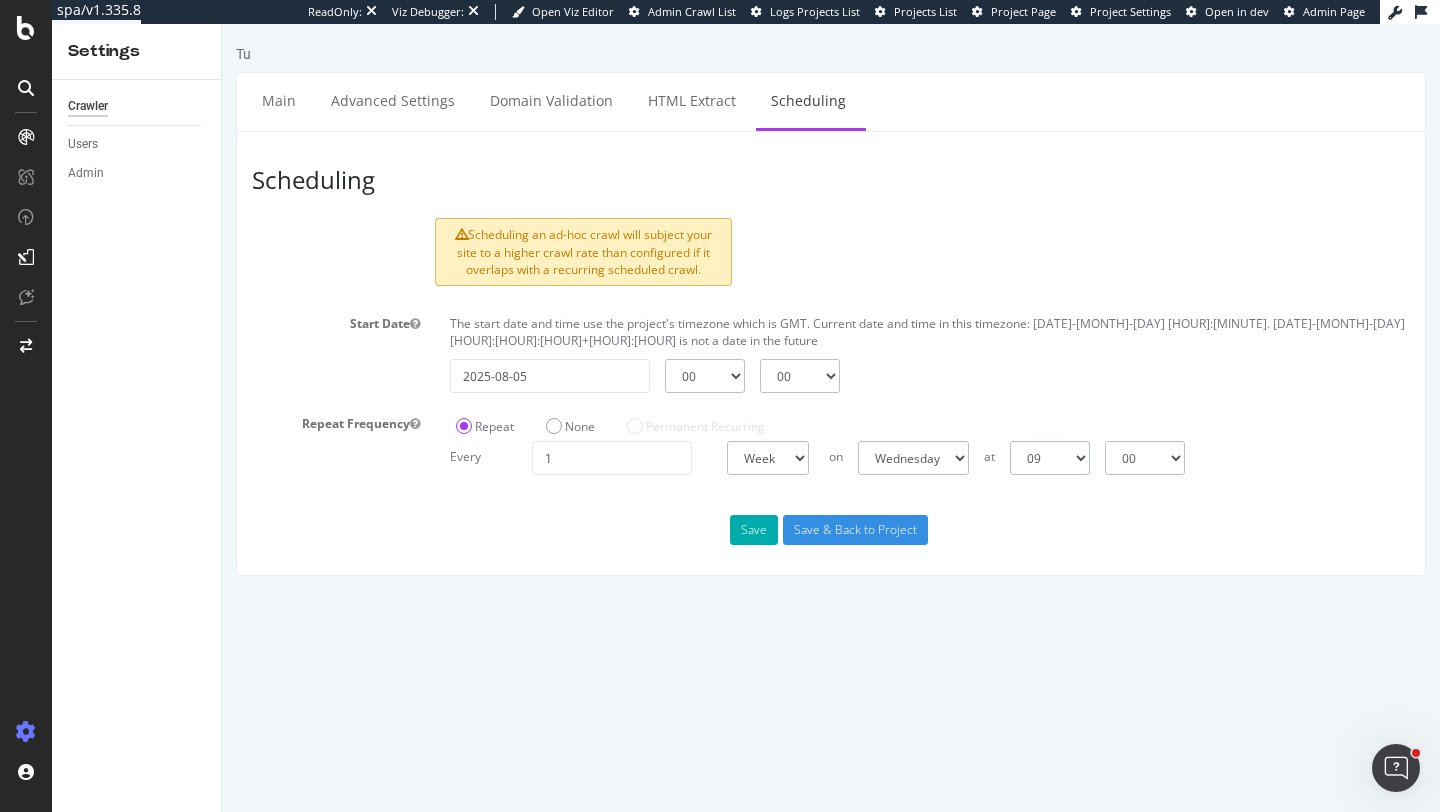 select on "7" 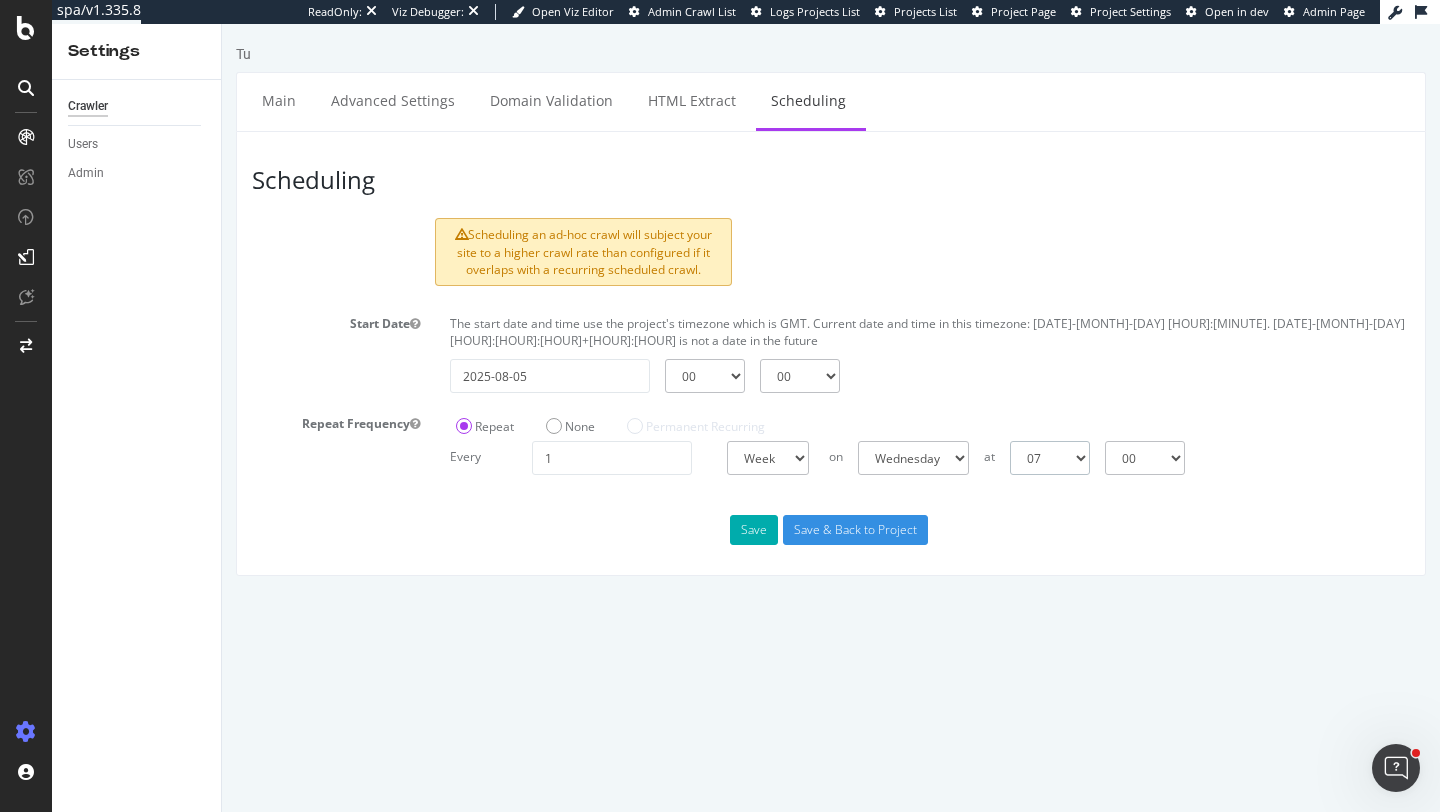 click on "00 01 02 03 04 05 06 07 08 09 10 11 12 13 14 15 16 17 18 19 20 21 22 23" at bounding box center [1050, 458] 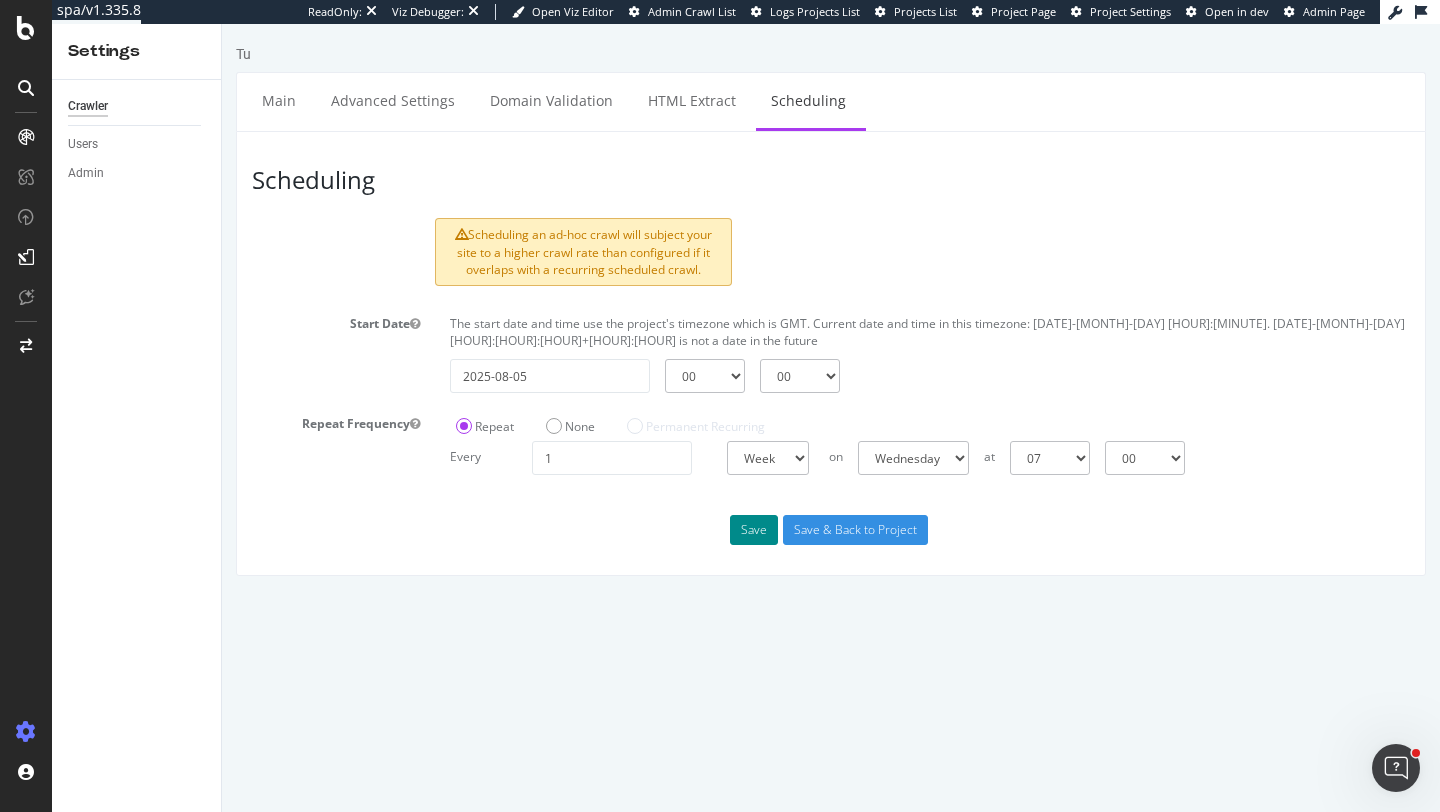 click on "Save" at bounding box center [754, 530] 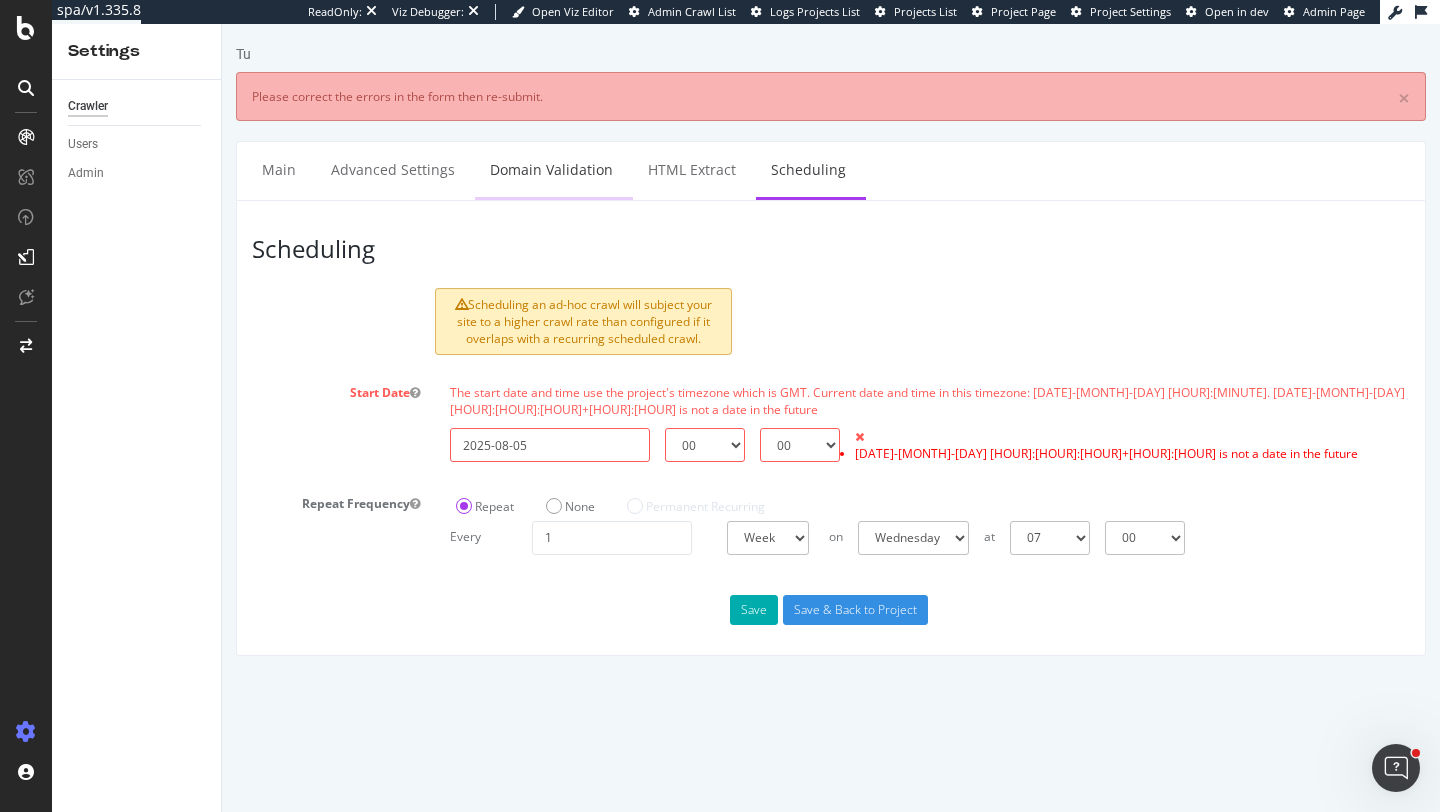 scroll, scrollTop: 0, scrollLeft: 0, axis: both 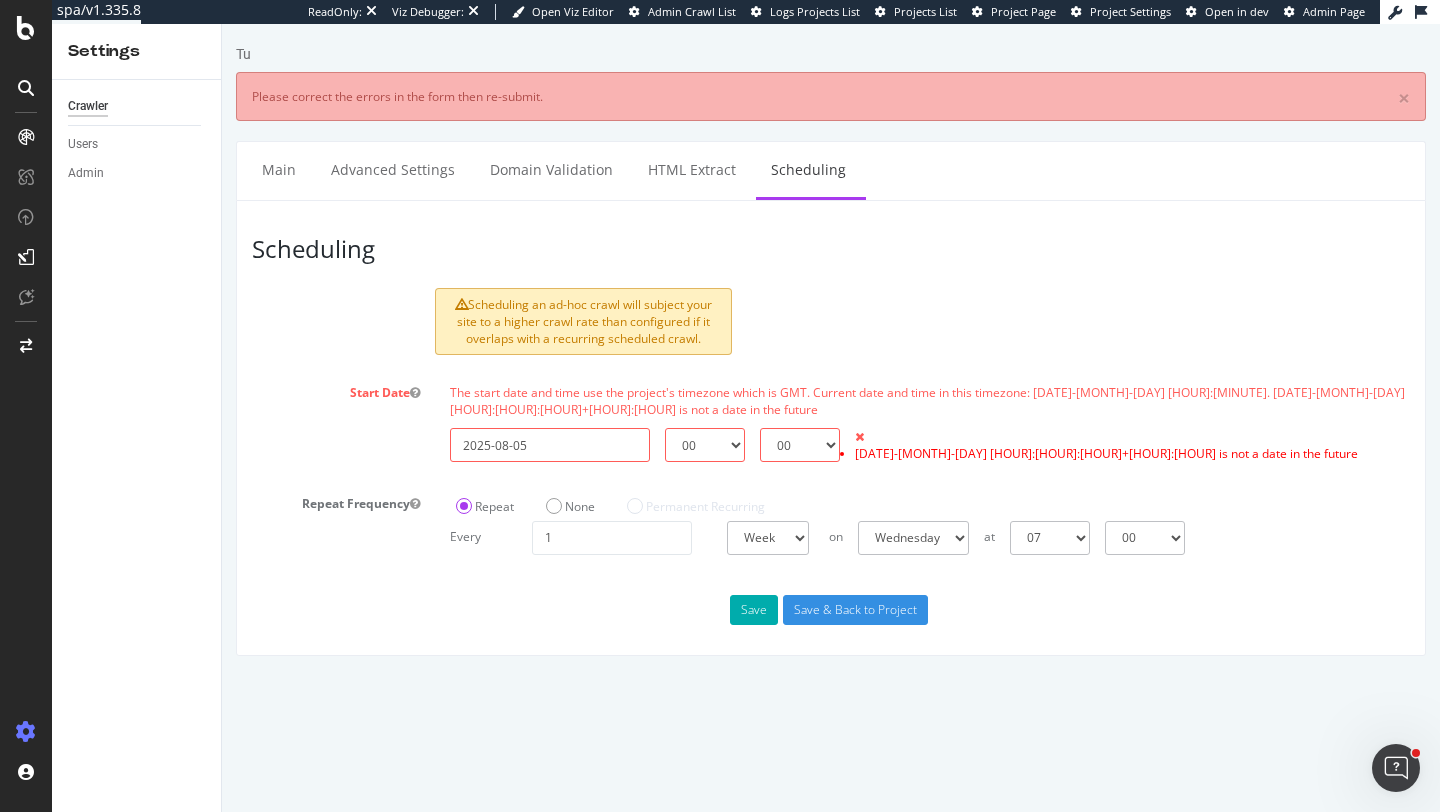 click on "2025-08-05 00:00:00+00:00 is not a date in the future" at bounding box center (950, 453) 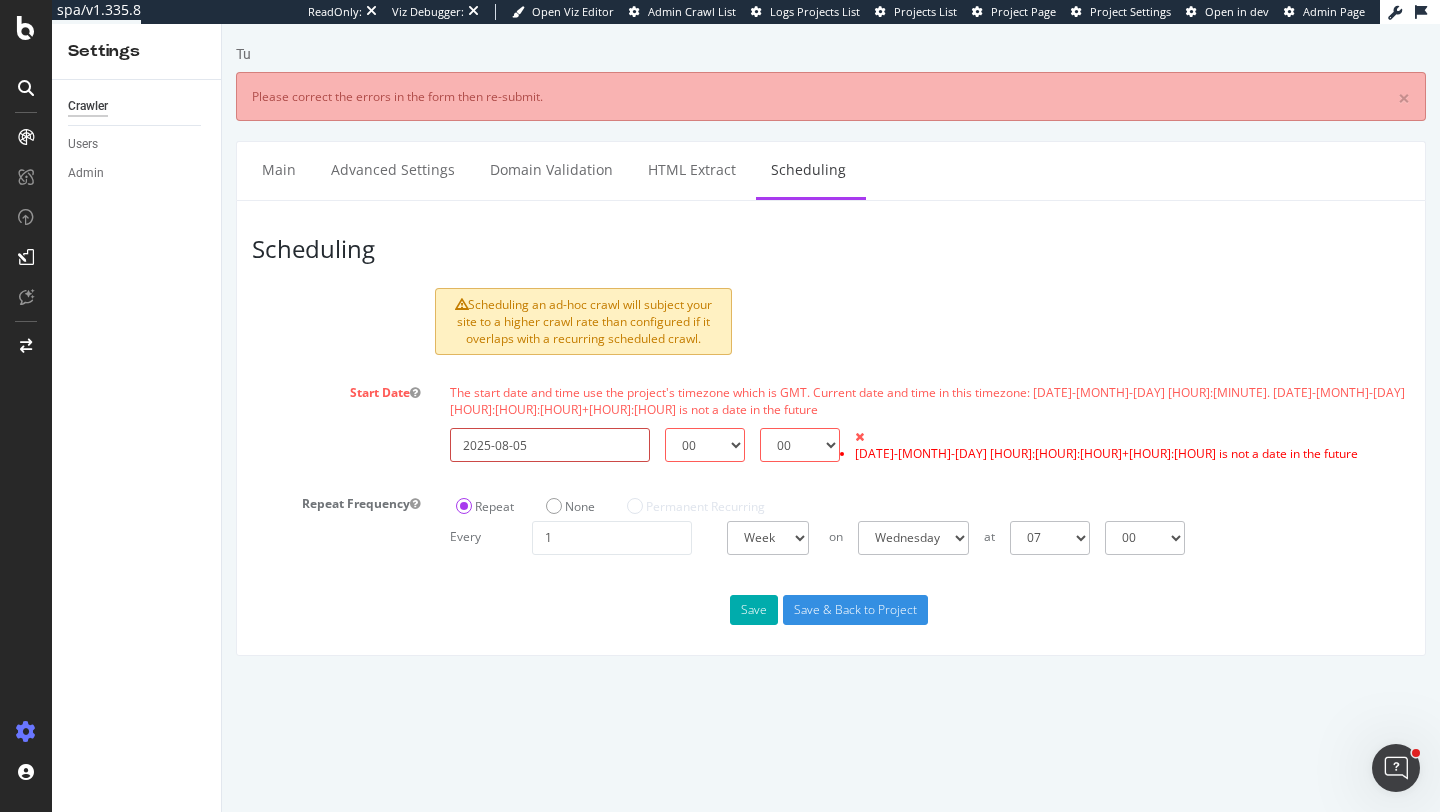click on "2025-08-05" at bounding box center [550, 445] 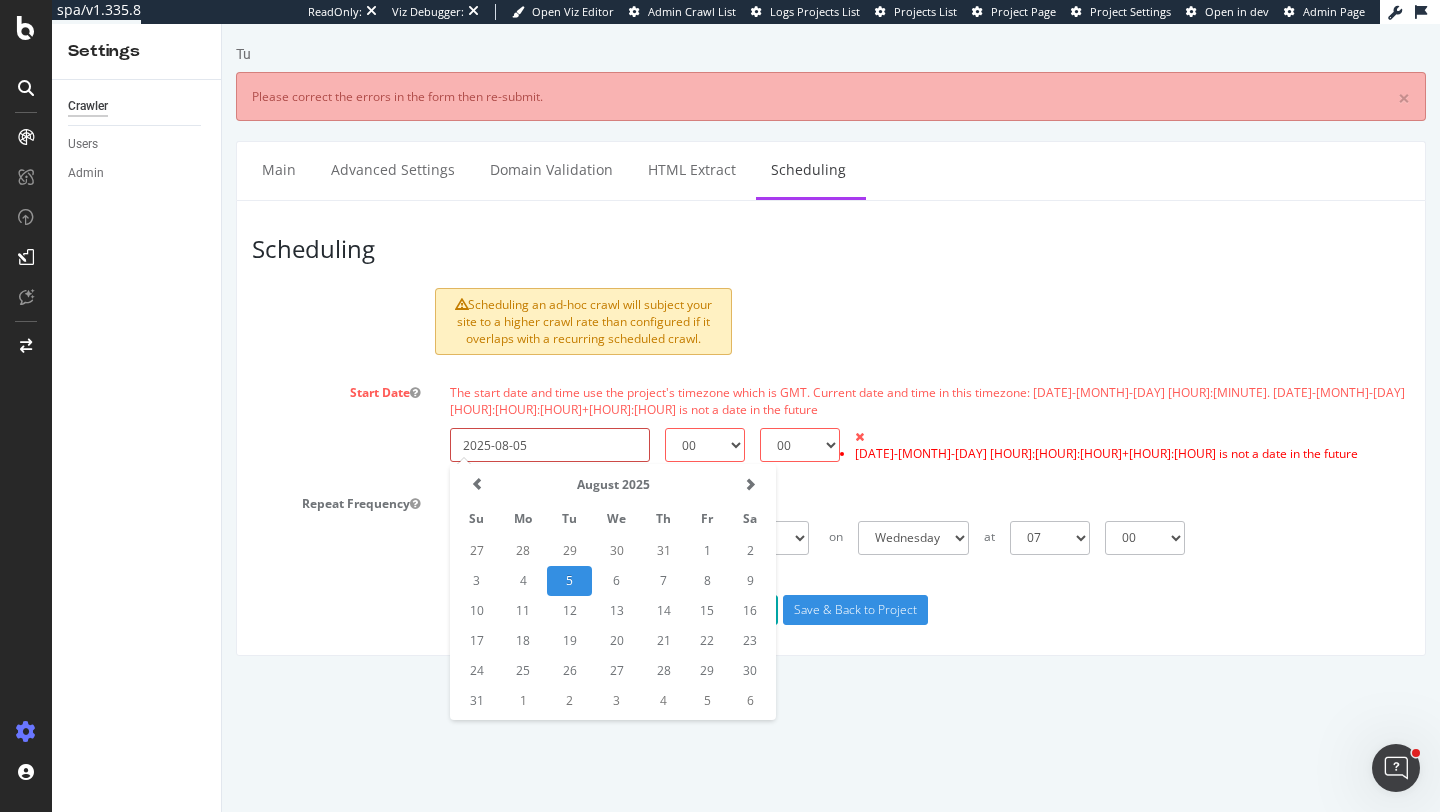 click on "2025-08-05" at bounding box center [550, 445] 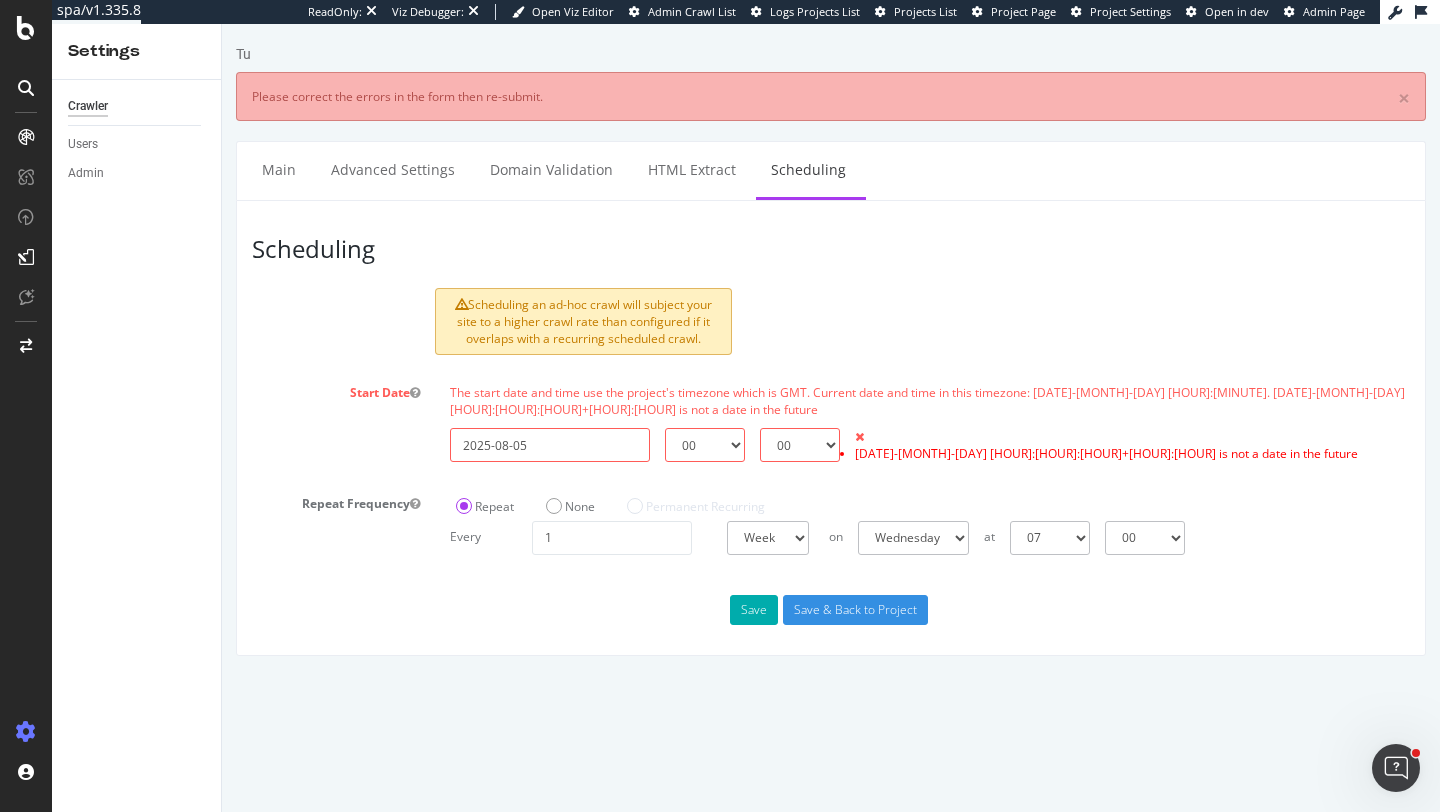 click on "Tu
×
Please correct the errors in the form then re-submit.
Main
Advanced Settings
Domain Validation
HTML Extract
Scheduling
Scheduling
Scheduling an ad-hoc crawl will subject your site to a higher crawl rate than configured if it overlaps with a recurring scheduled crawl.
Start Date
The start date and time use the project's timezone which is GMT. Current date and time in this timezone: 2025-08-05 09:27. 2025-08-05 00 01 02 03 04 05 06 07 08 09 10 11 12 13 14 15 16 17 18 19 20 21 22 23 00 15 30 45 2025-08-05 00:00:00+00:00 is not a date in the future Repeat Frequency
Repeat None Permanent Recurring Every 1 Day Week Month
at 00 01 02 03 04 05 06 07 08 09 10 11 12 13 14 15 16 17 18 19 20 21 22 23 00 15 30 45
on Sunday Monday Tuesday Wednesday Thursday 00" at bounding box center (831, 350) 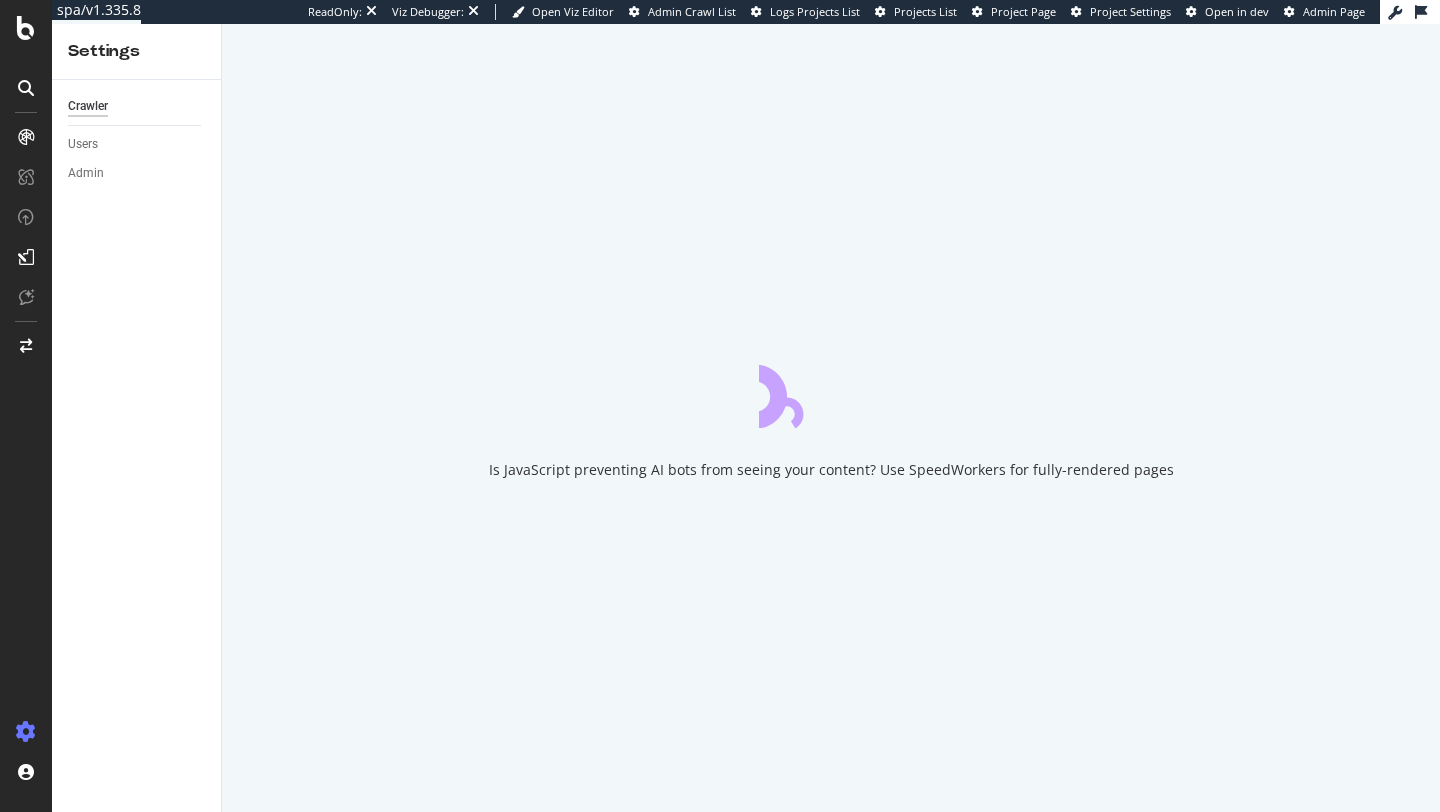 scroll, scrollTop: 0, scrollLeft: 0, axis: both 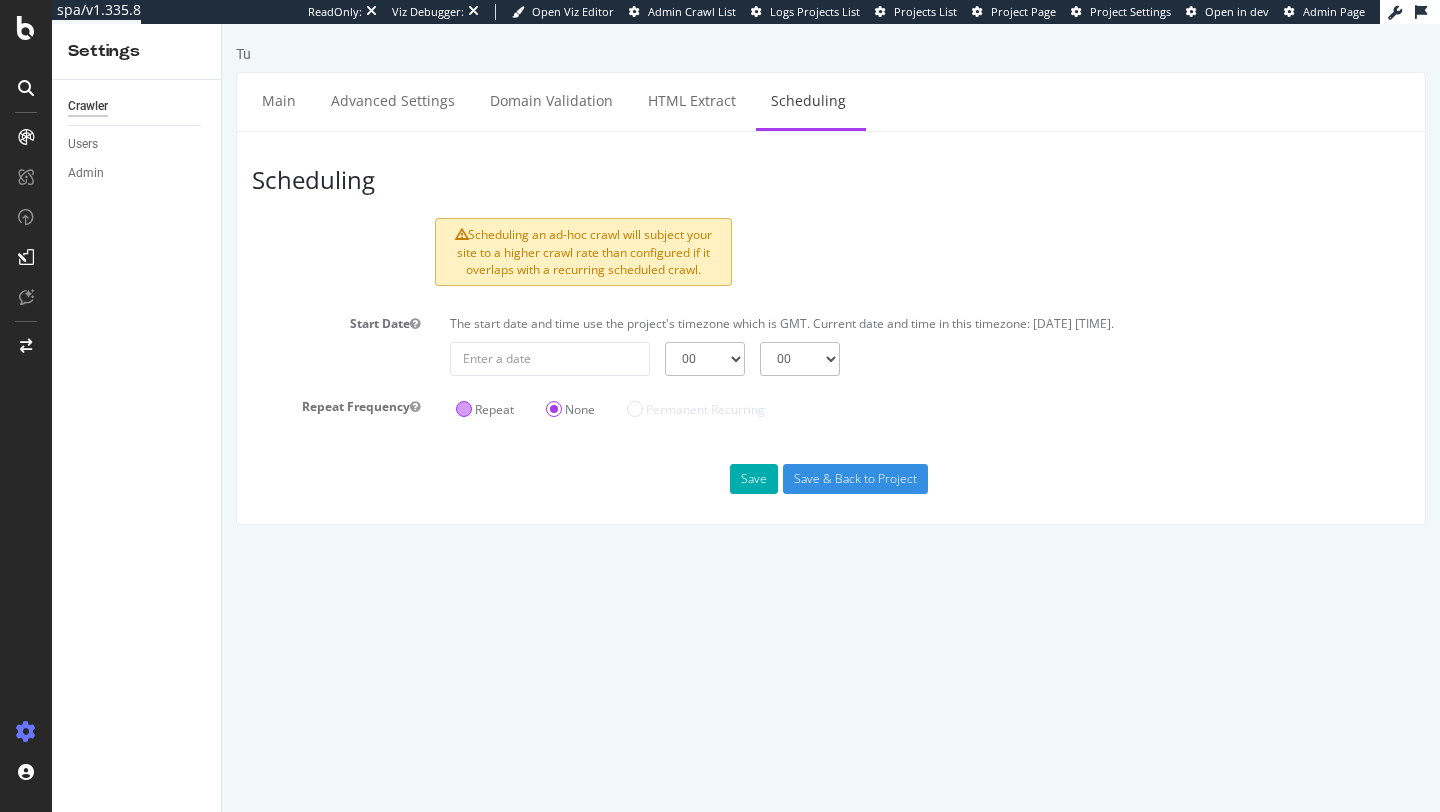 click on "Repeat" at bounding box center (485, 407) 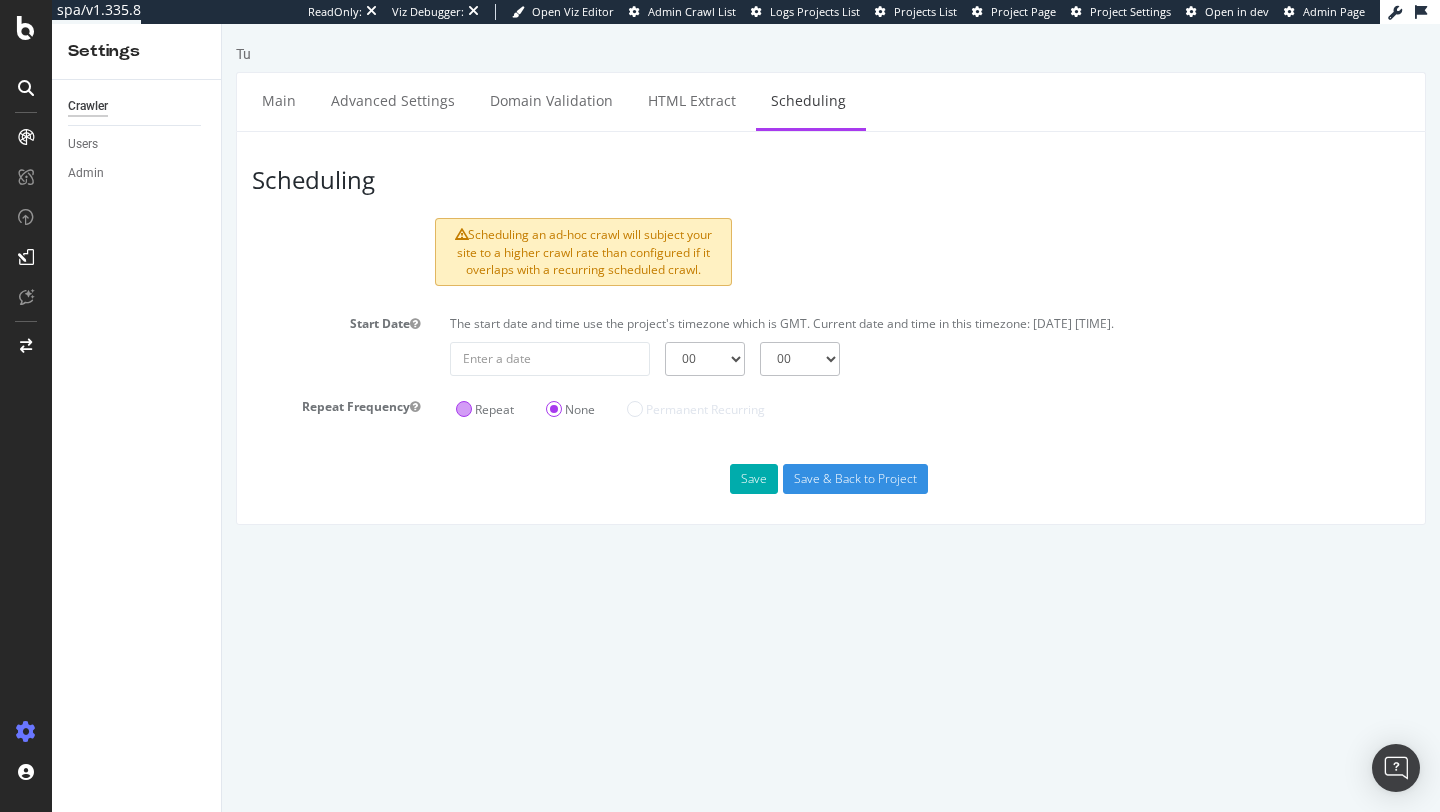 click on "Repeat" at bounding box center (485, 409) 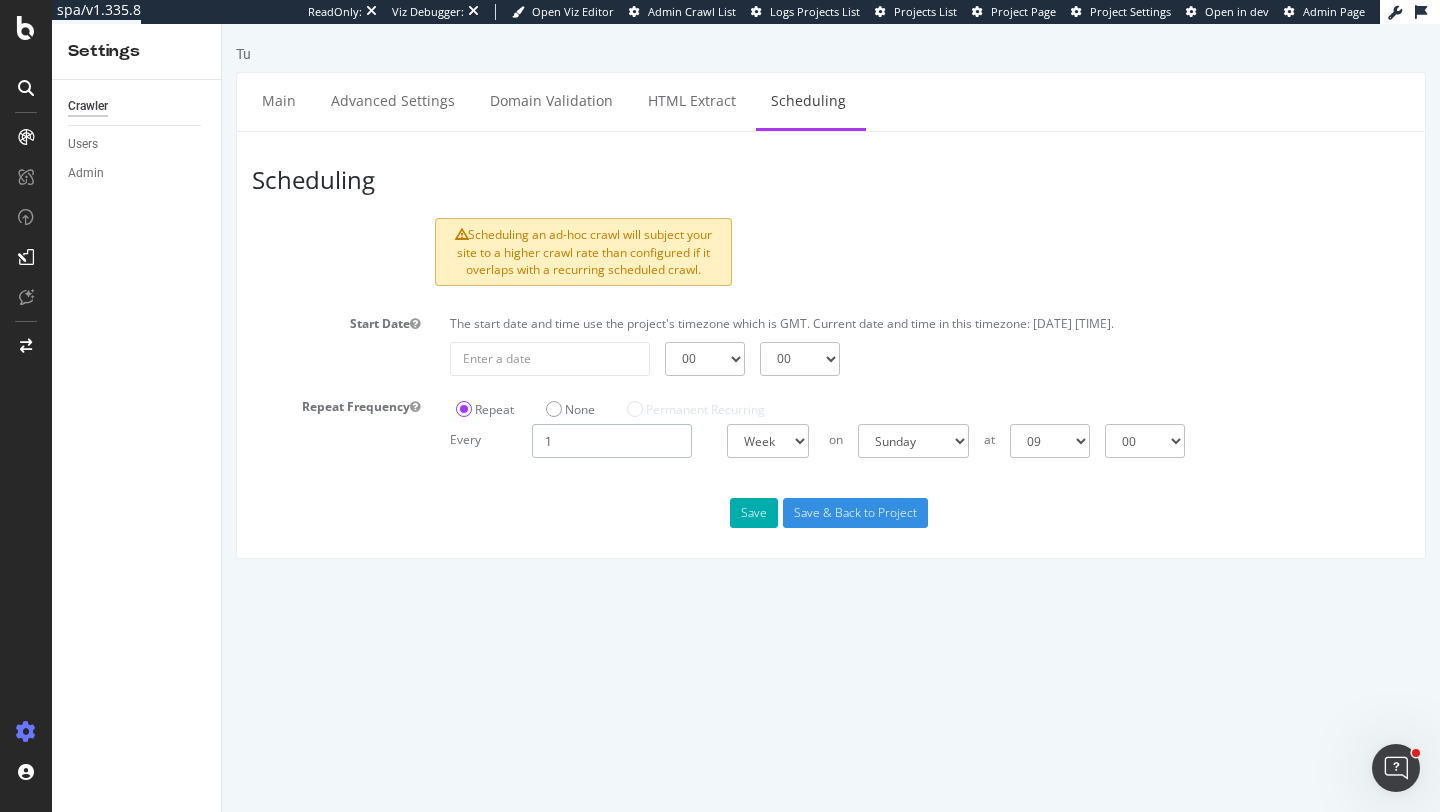 scroll, scrollTop: 0, scrollLeft: 0, axis: both 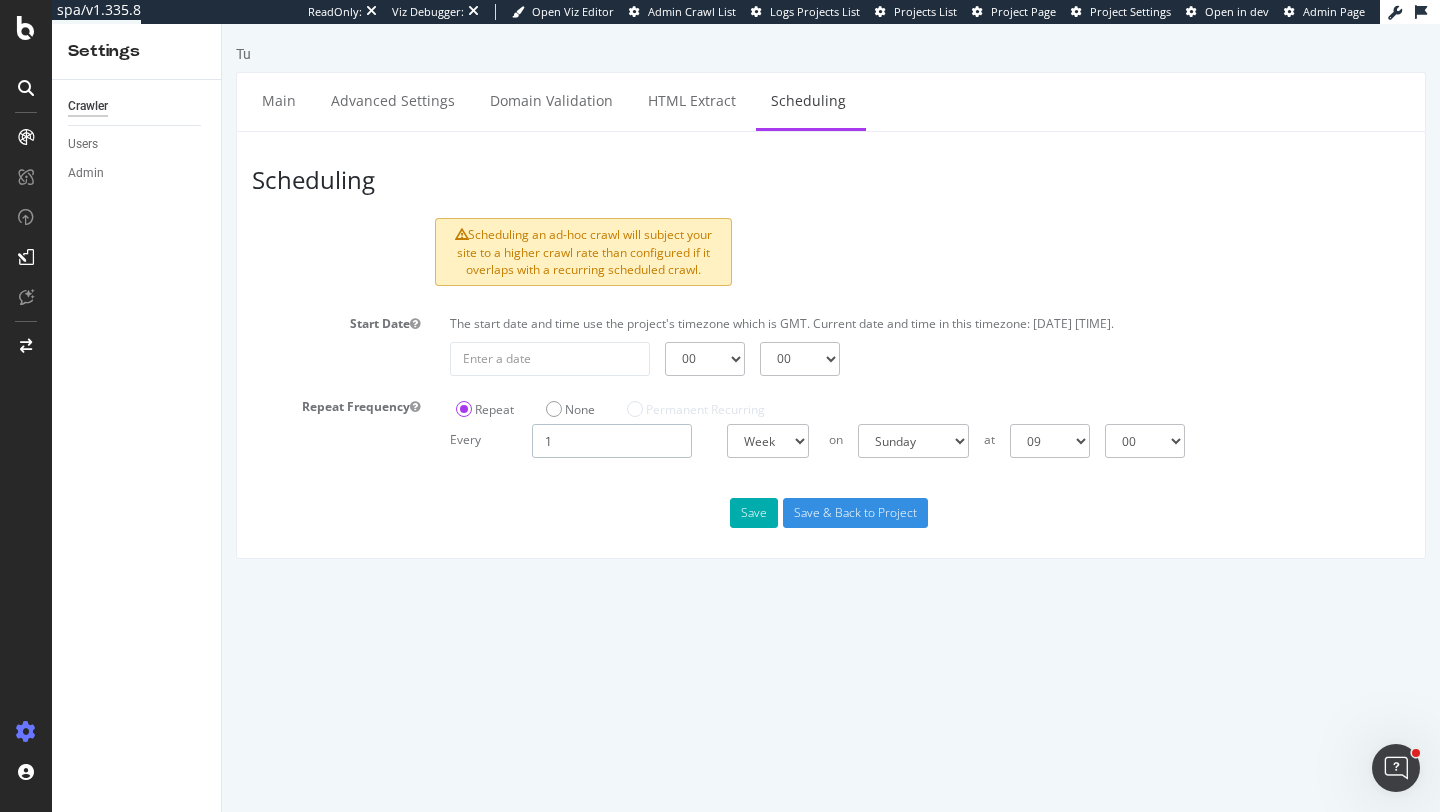 click on "1" at bounding box center (612, 441) 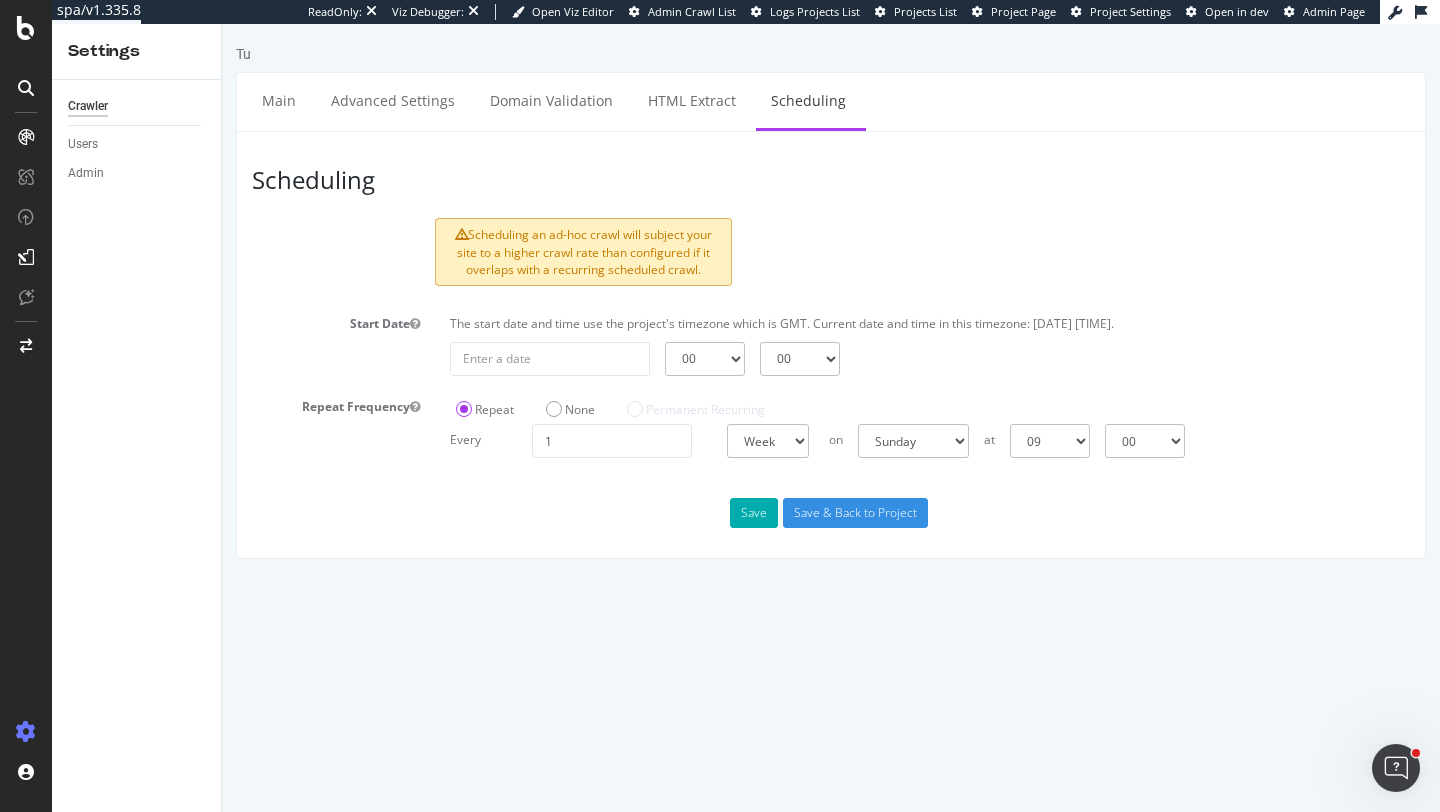 click on "Scheduling
Scheduling an ad-hoc crawl will subject your site to a higher crawl rate than configured if it overlaps with a recurring scheduled crawl.
Start Date
The start date and time use the project's timezone which is GMT. Current date and time in this timezone: [DATE] [TIME]. 00 01 02 03 04 05 06 07 08 09 10 11 12 13 14 15 16 17 18 19 20 21 22 23 00 15 30 45 Repeat Frequency
Repeat None Permanent Recurring Every 1 Day Week Month
at 00 01 02 03 04 05 06 07 08 09 10 11 12 13 14 15 16 17 18 19 20 21 22 23 00 15 30 45
on Sunday Monday Tuesday Wednesday Thursday Friday Saturday
at 00 01 02 03 04 05 06 07 08 09 10 11 12 13 14 15 16 17 18 19 20 21 22 23 00 15 30 45 First Last Day of the month Sunday of the month Monday of the month Tuesday of the month Wednesday of the month Thursday of the month Friday of the month Saturday of the month" at bounding box center (831, 345) 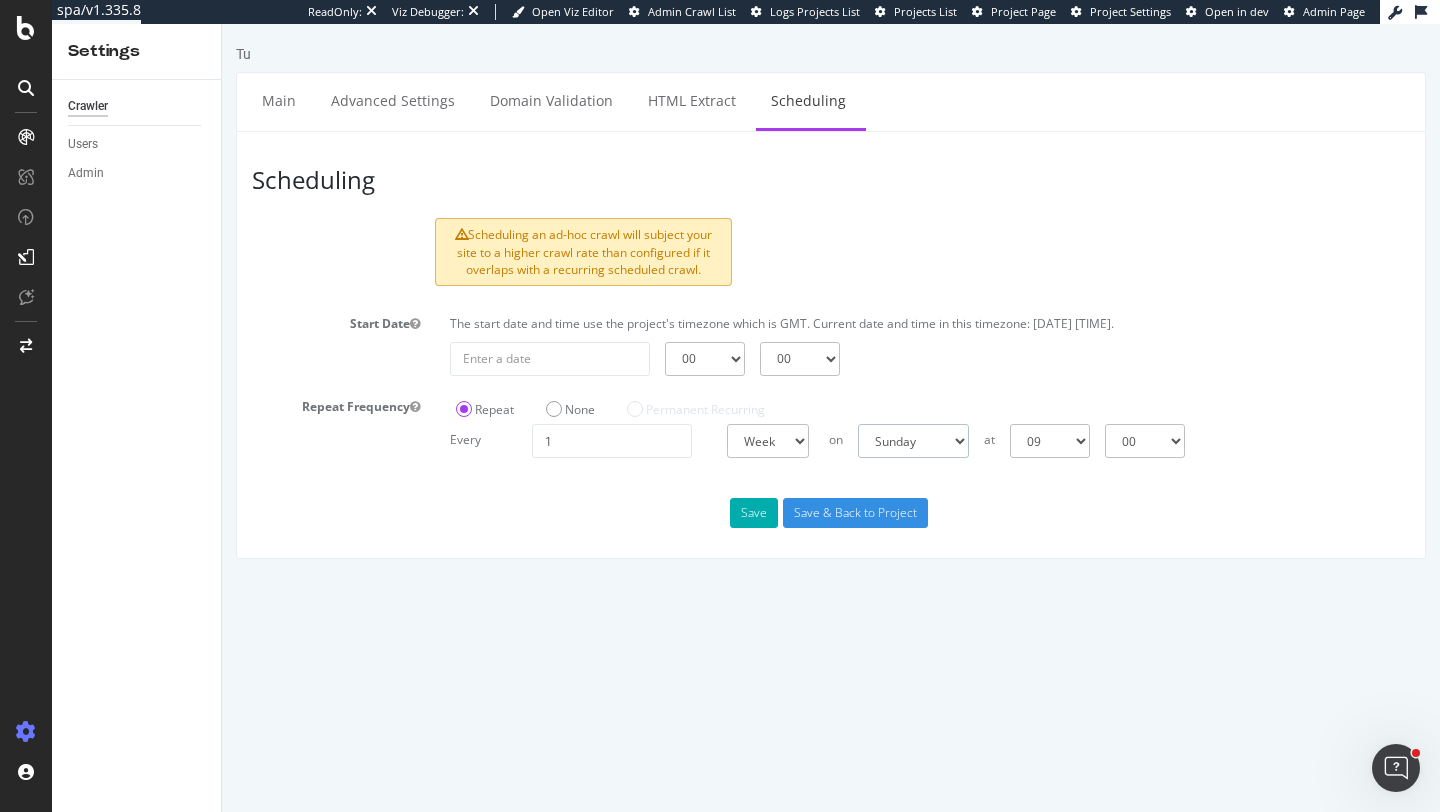 click on "Sunday Monday Tuesday Wednesday Thursday Friday Saturday" at bounding box center (913, 441) 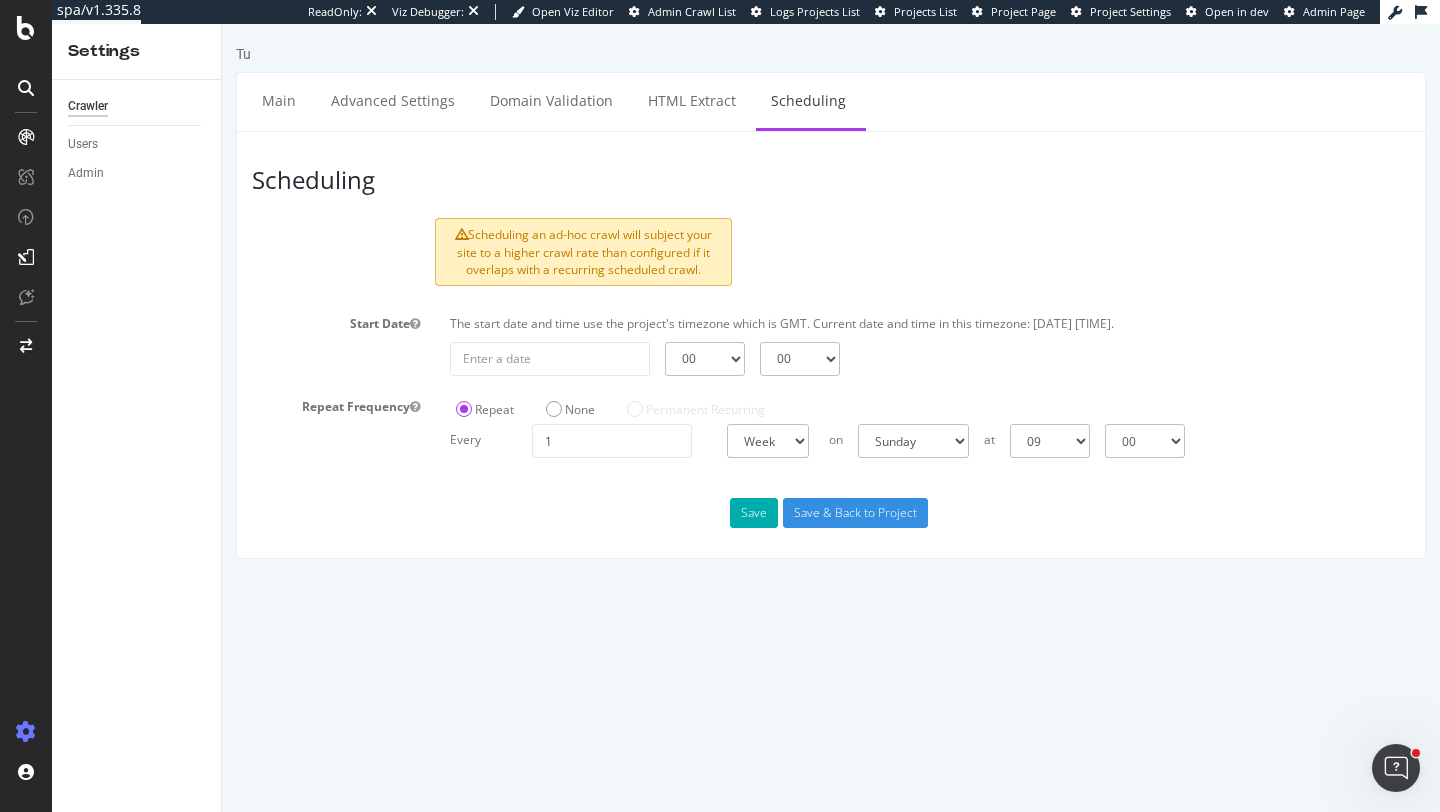 select on "2" 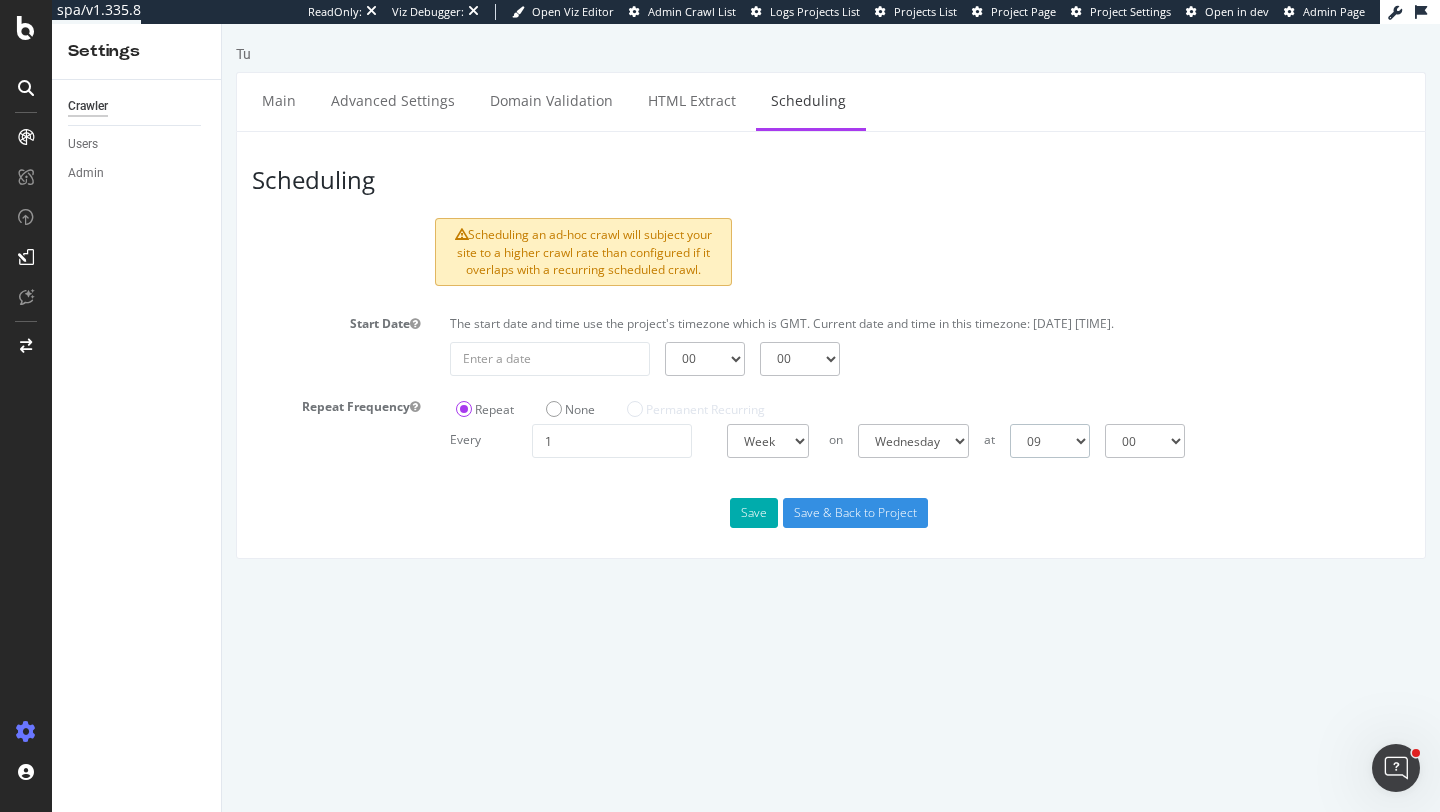 click on "00 01 02 03 04 05 06 07 08 09 10 11 12 13 14 15 16 17 18 19 20 21 22 23" at bounding box center (1050, 441) 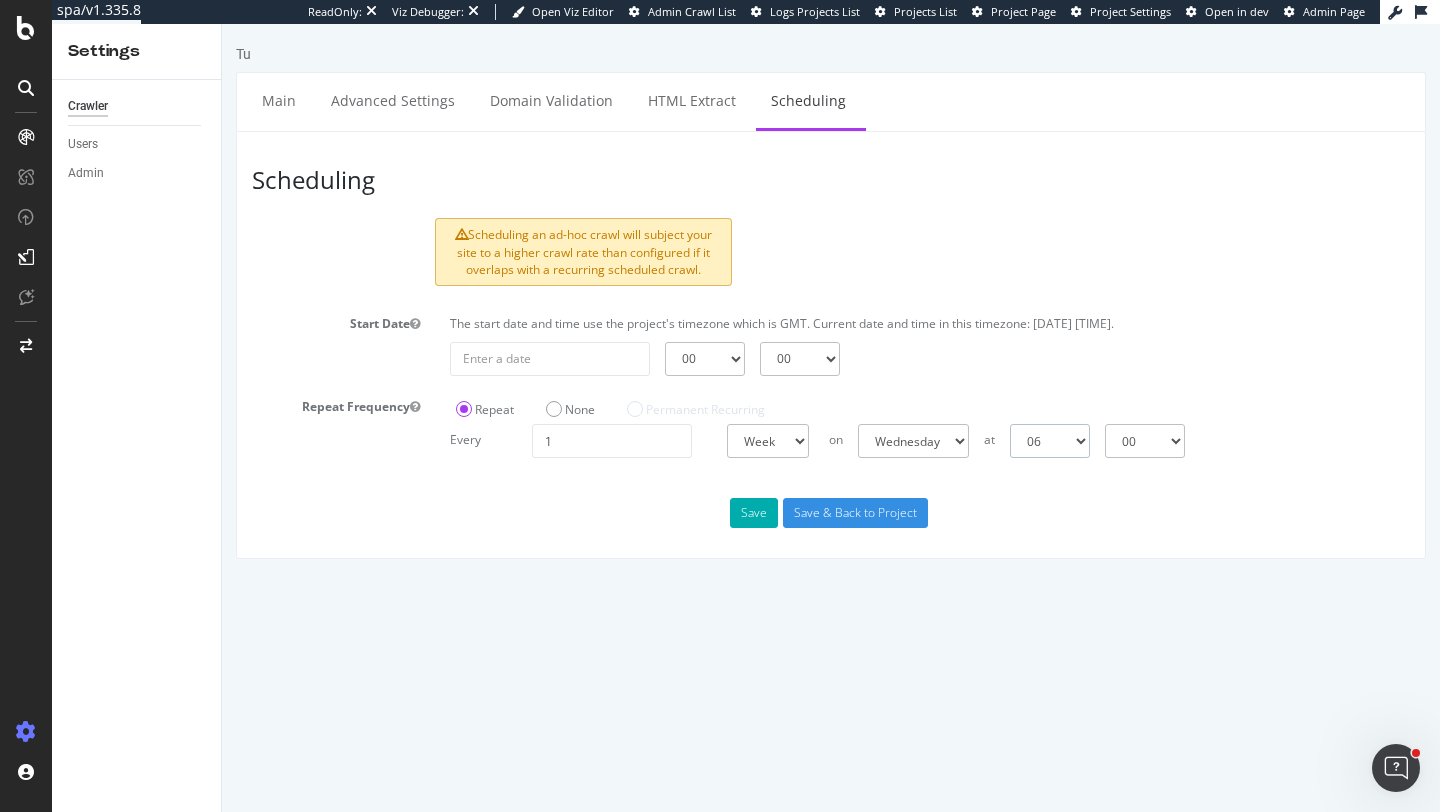 click on "00 01 02 03 04 05 06 07 08 09 10 11 12 13 14 15 16 17 18 19 20 21 22 23" at bounding box center [1050, 441] 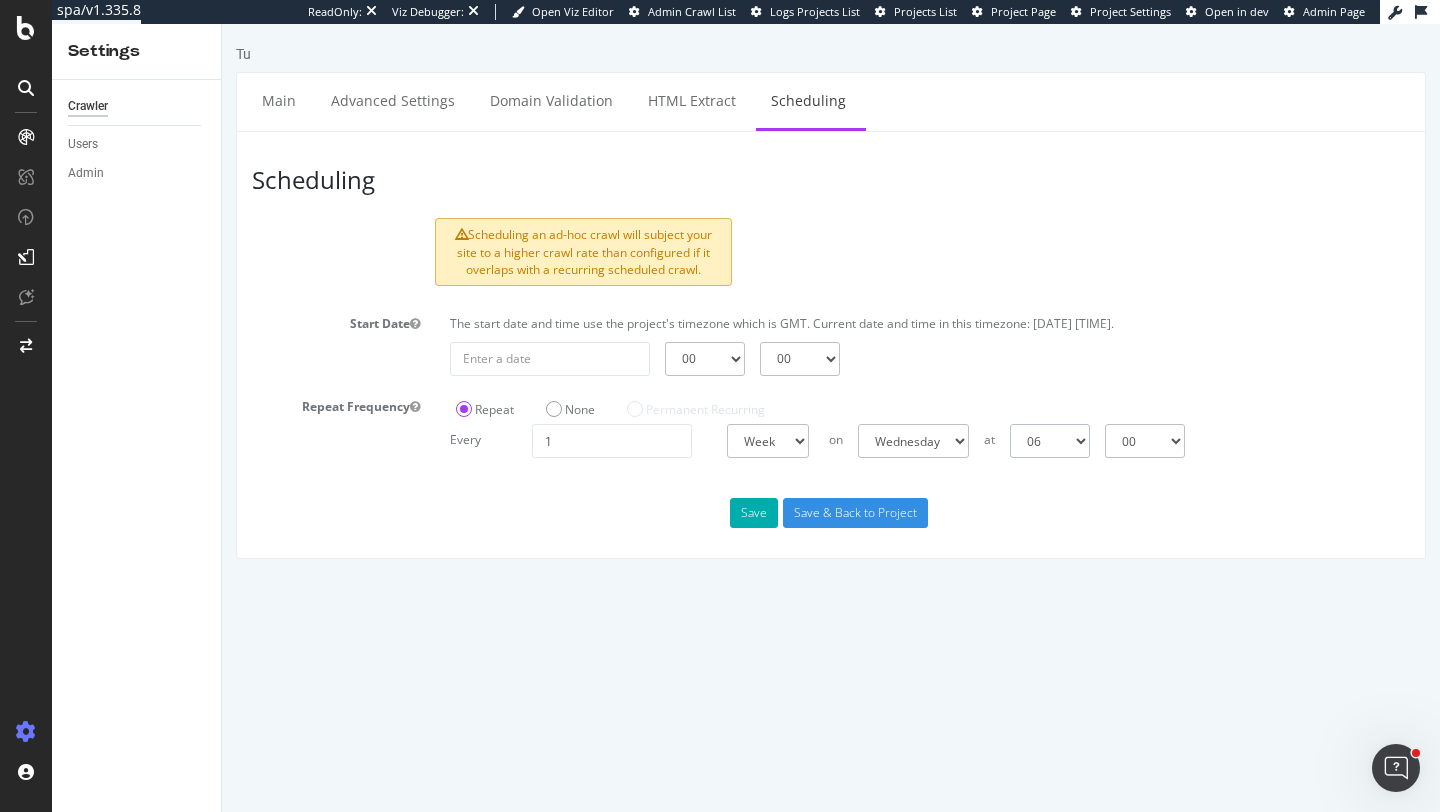 select on "4" 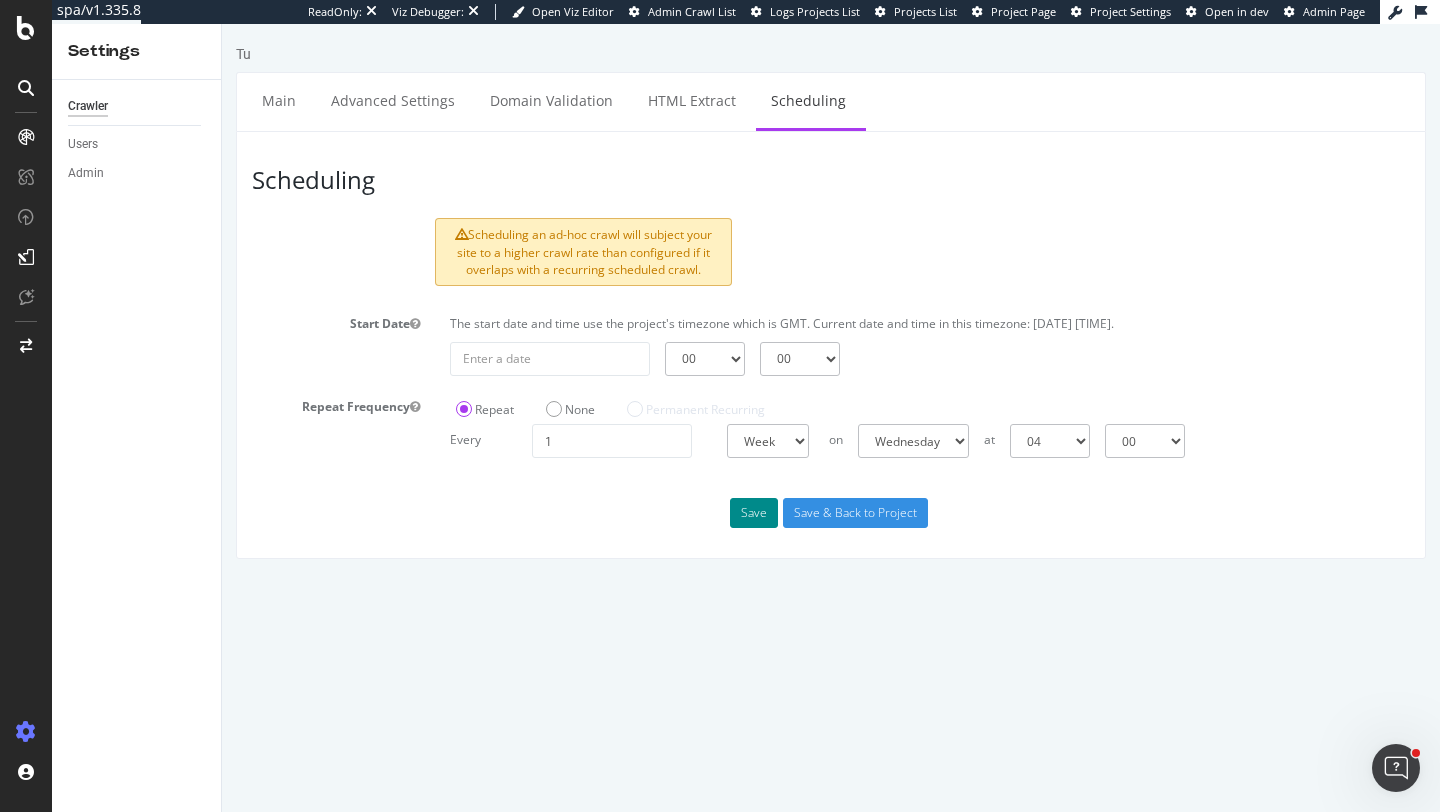 click on "Save" at bounding box center (754, 513) 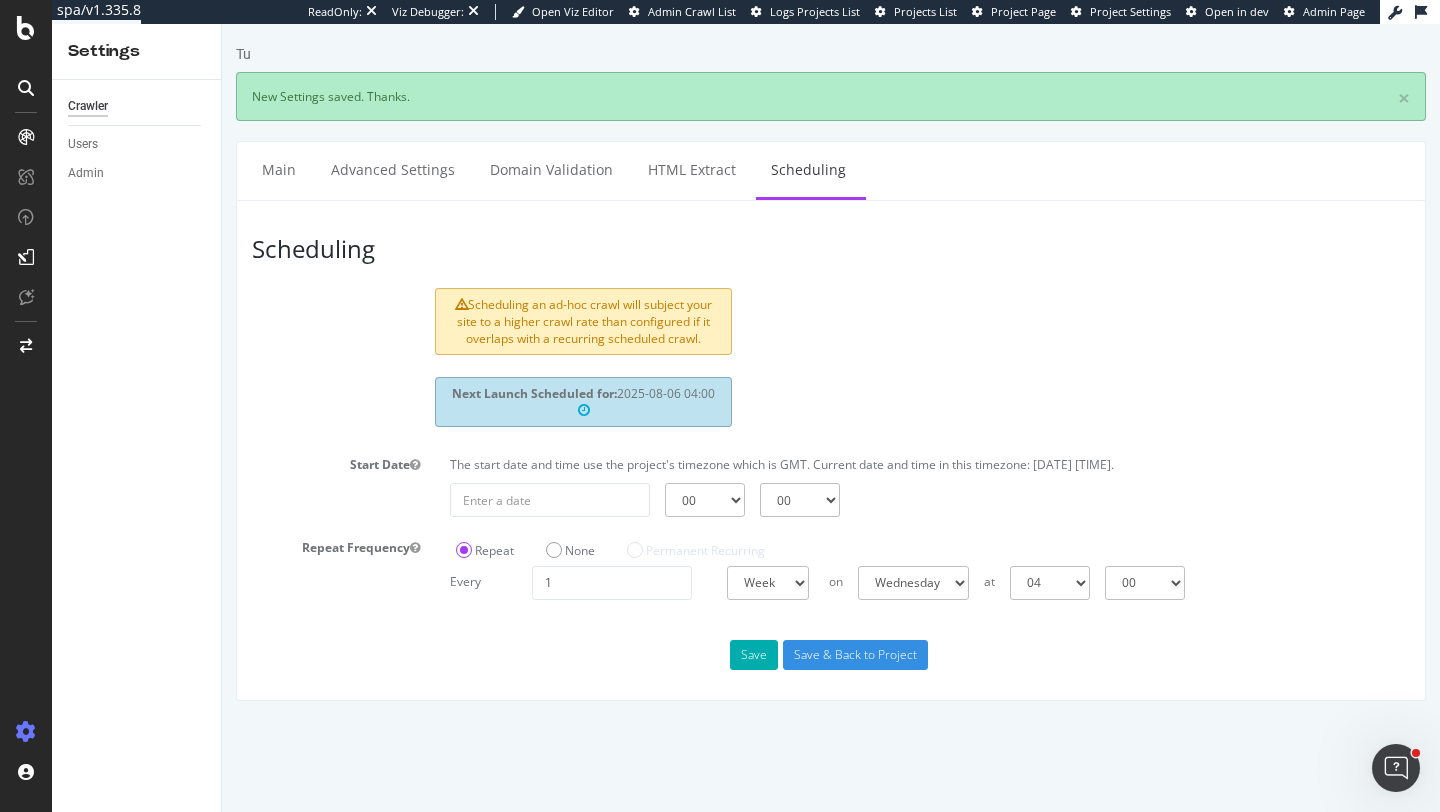 scroll, scrollTop: 0, scrollLeft: 0, axis: both 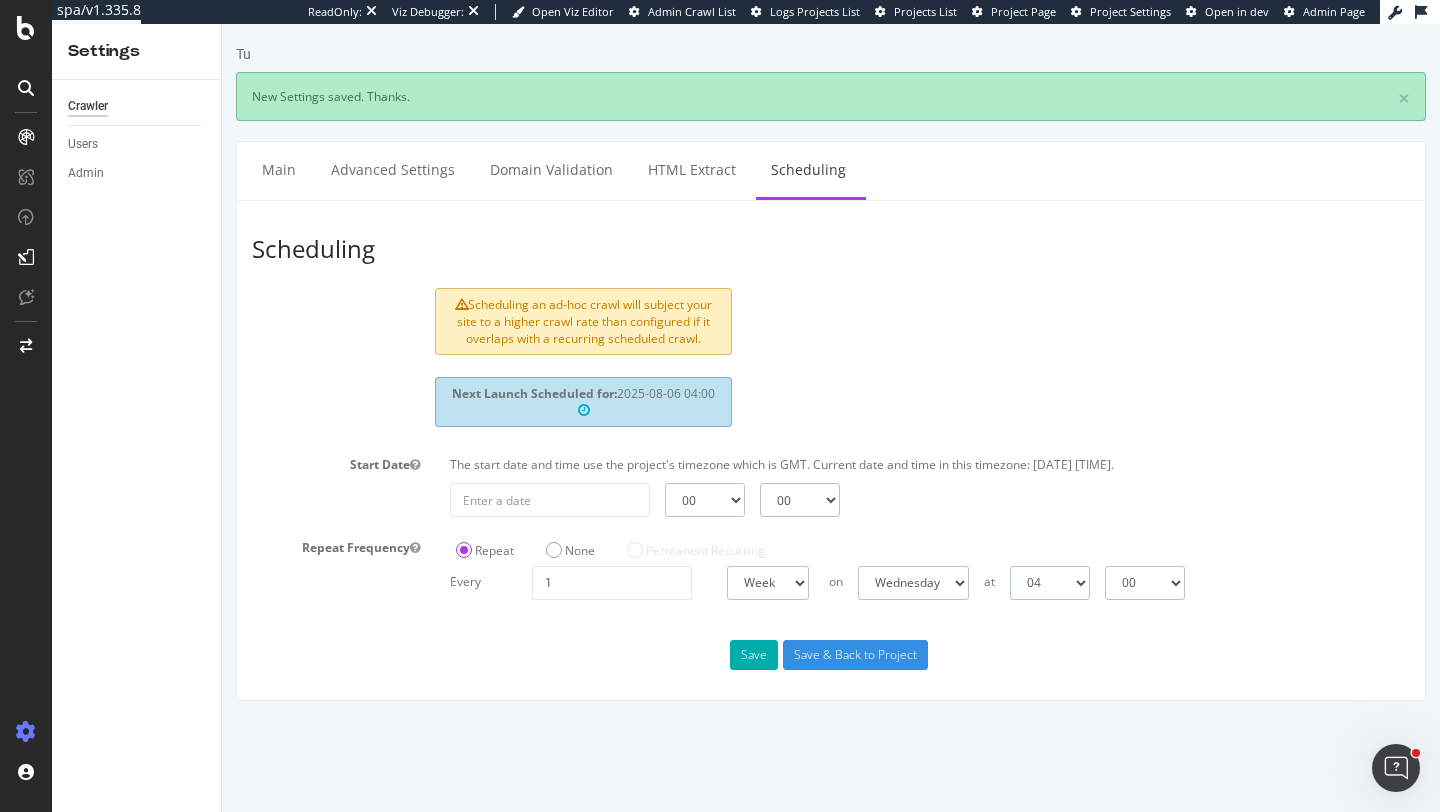 click on "00 01 02 03 04 05 06 07 08 09 10 11 12 13 14 15 16 17 18 19 20 21 22 23" at bounding box center [1050, 583] 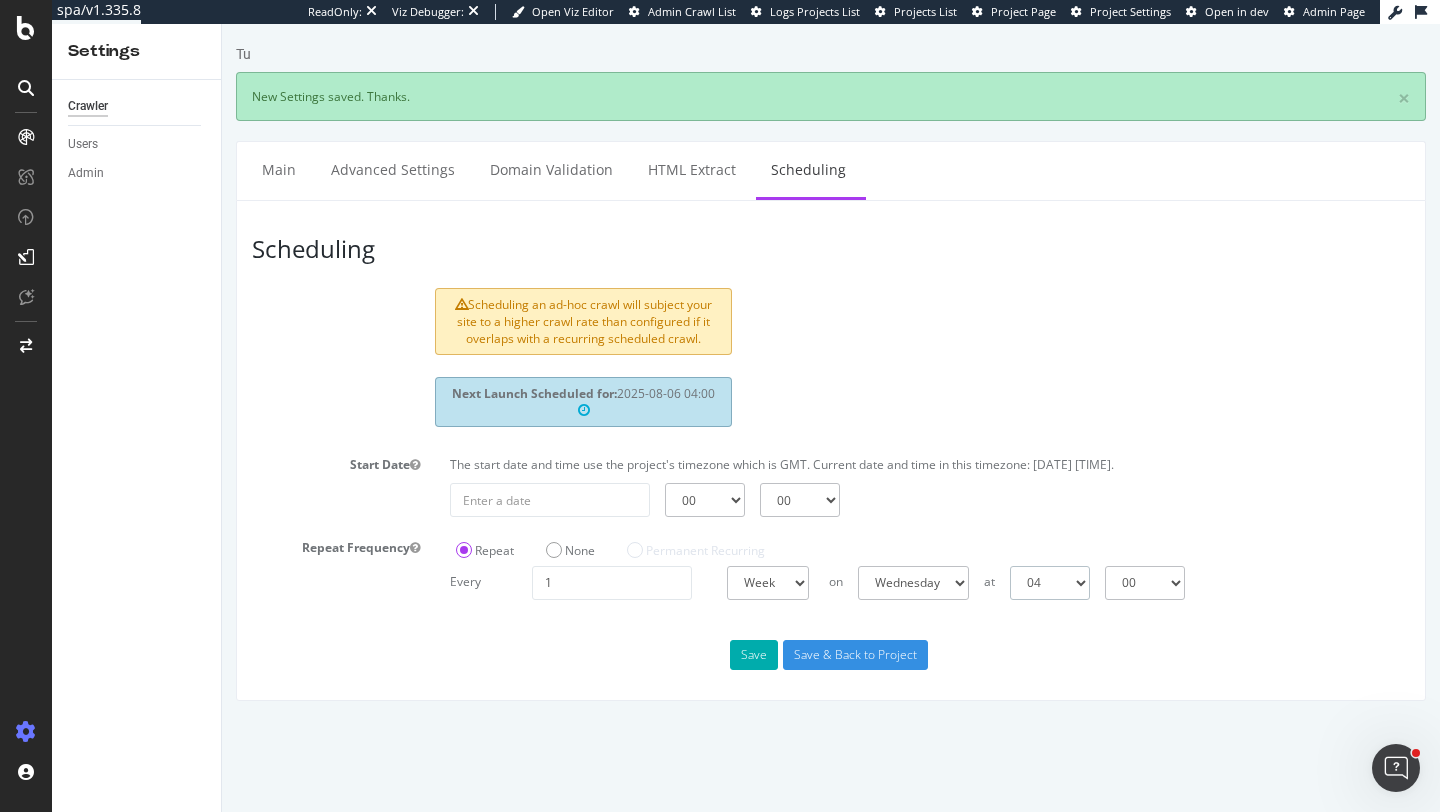 select on "1" 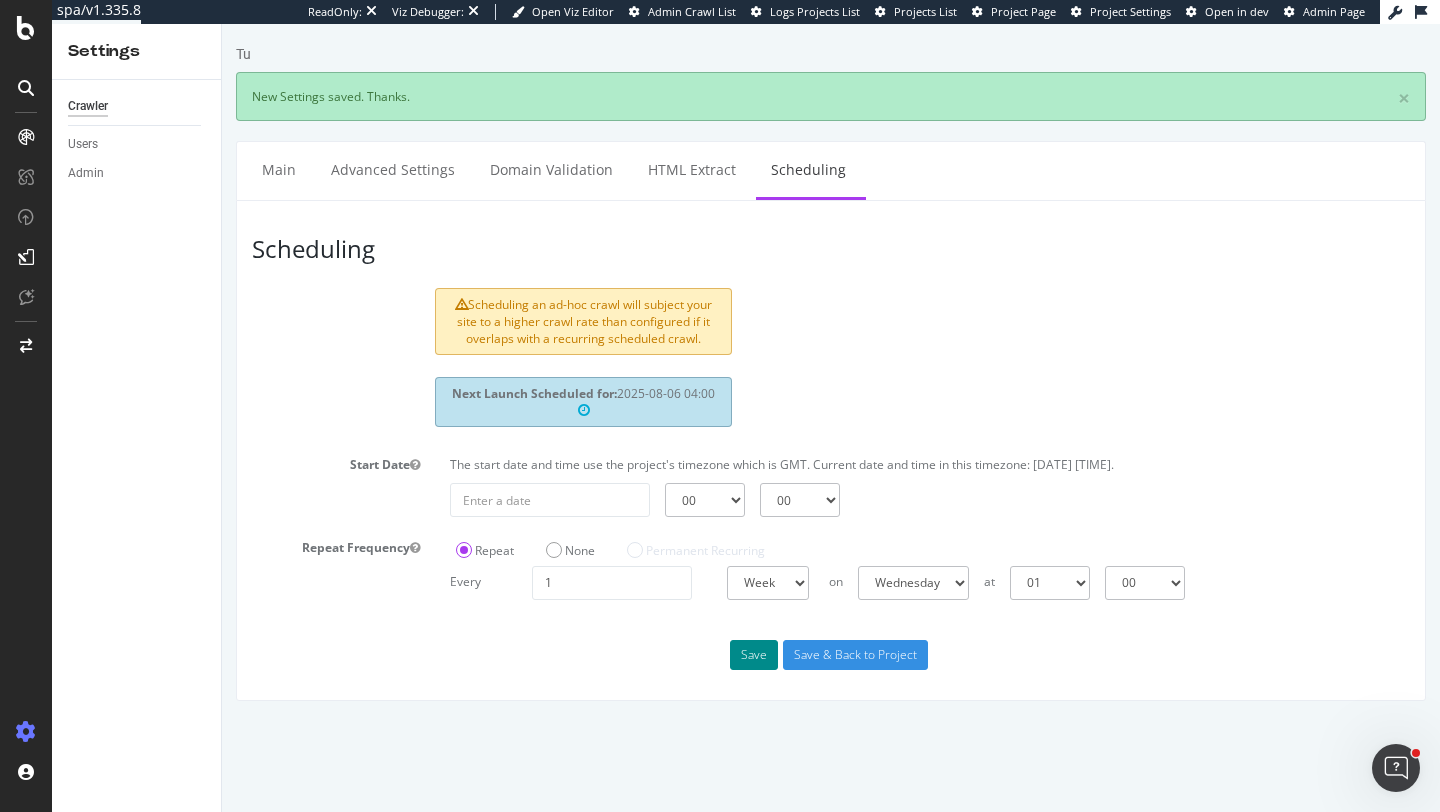 click on "Save" at bounding box center (754, 655) 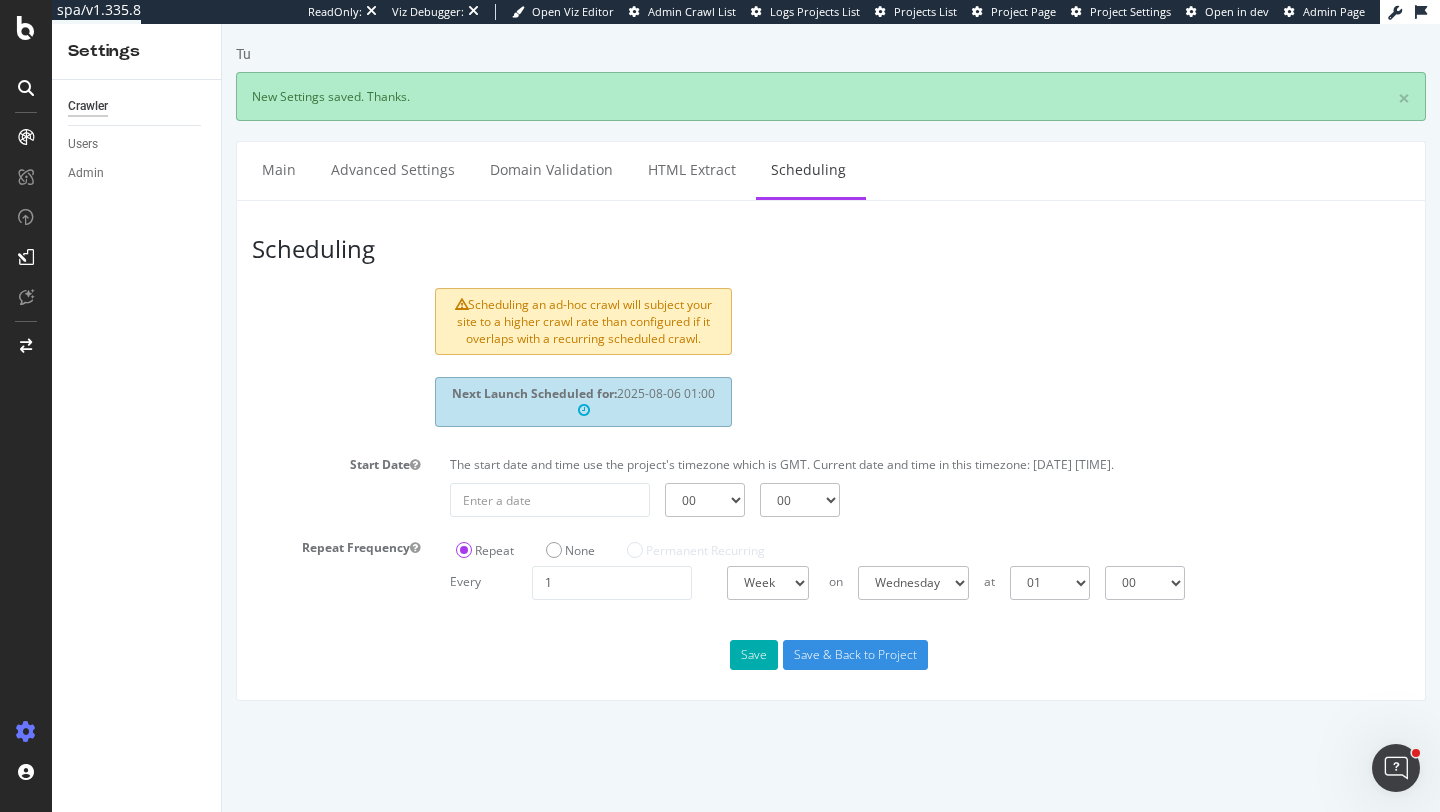 scroll, scrollTop: 0, scrollLeft: 0, axis: both 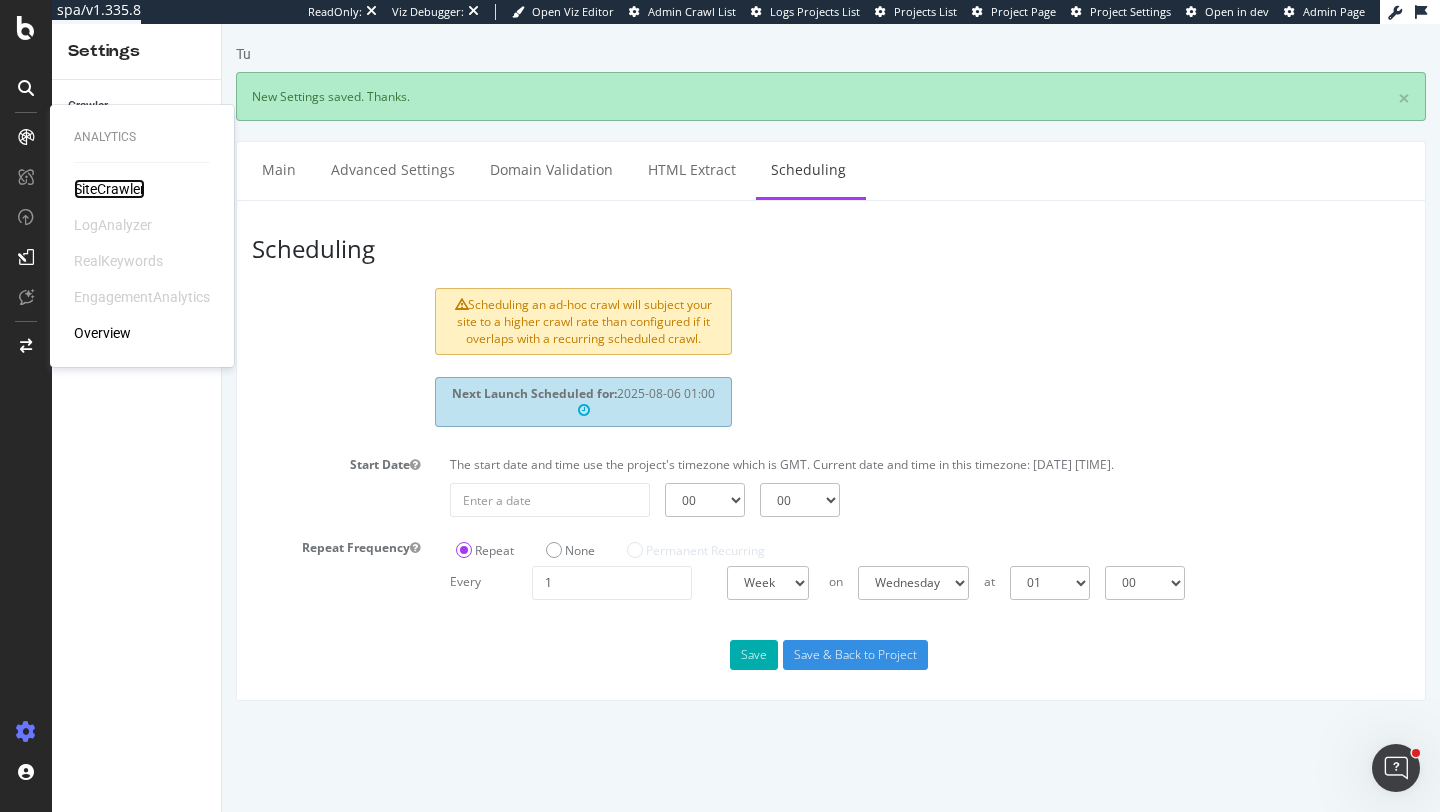 click on "SiteCrawler" at bounding box center (109, 189) 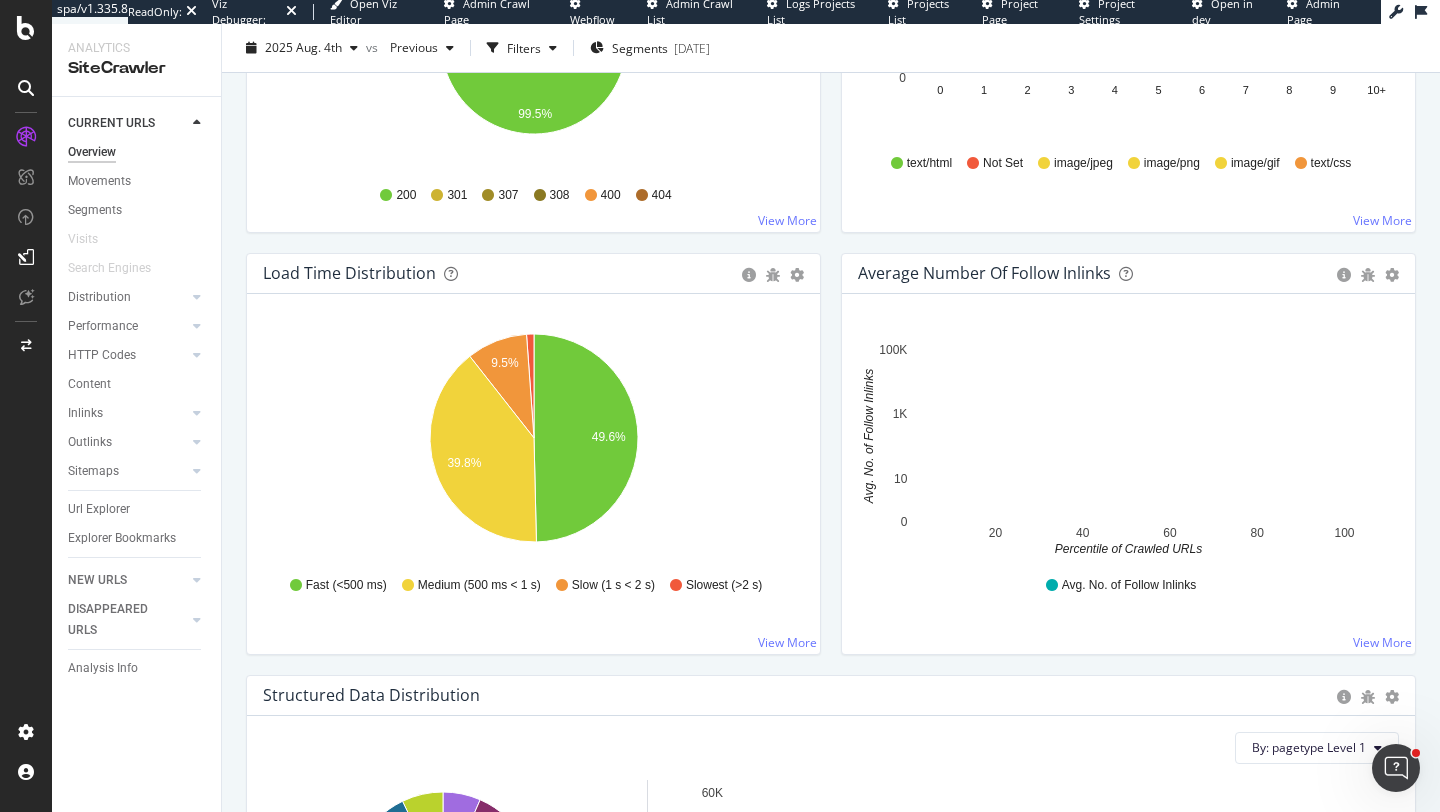 scroll, scrollTop: 1172, scrollLeft: 0, axis: vertical 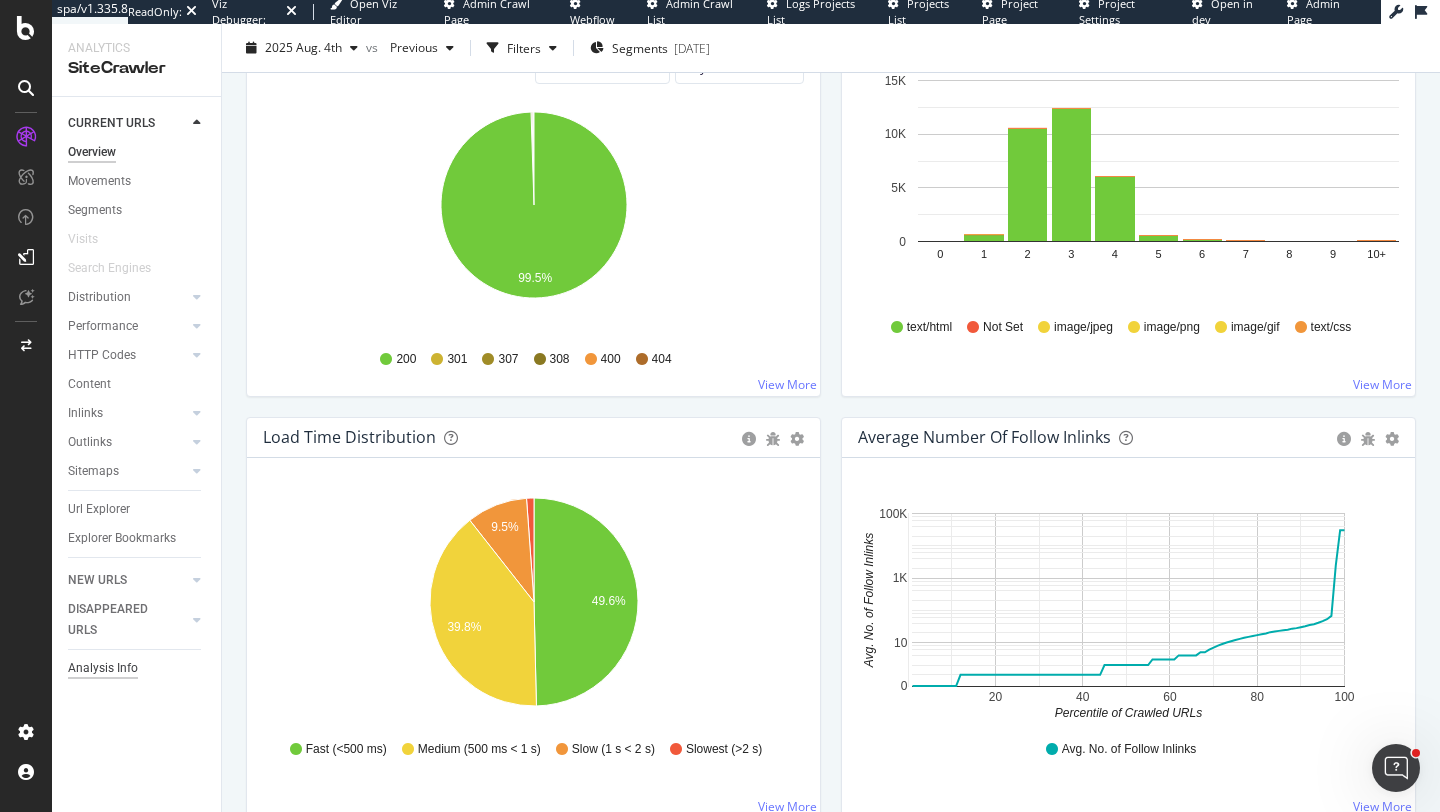 click on "Analysis Info" at bounding box center (103, 668) 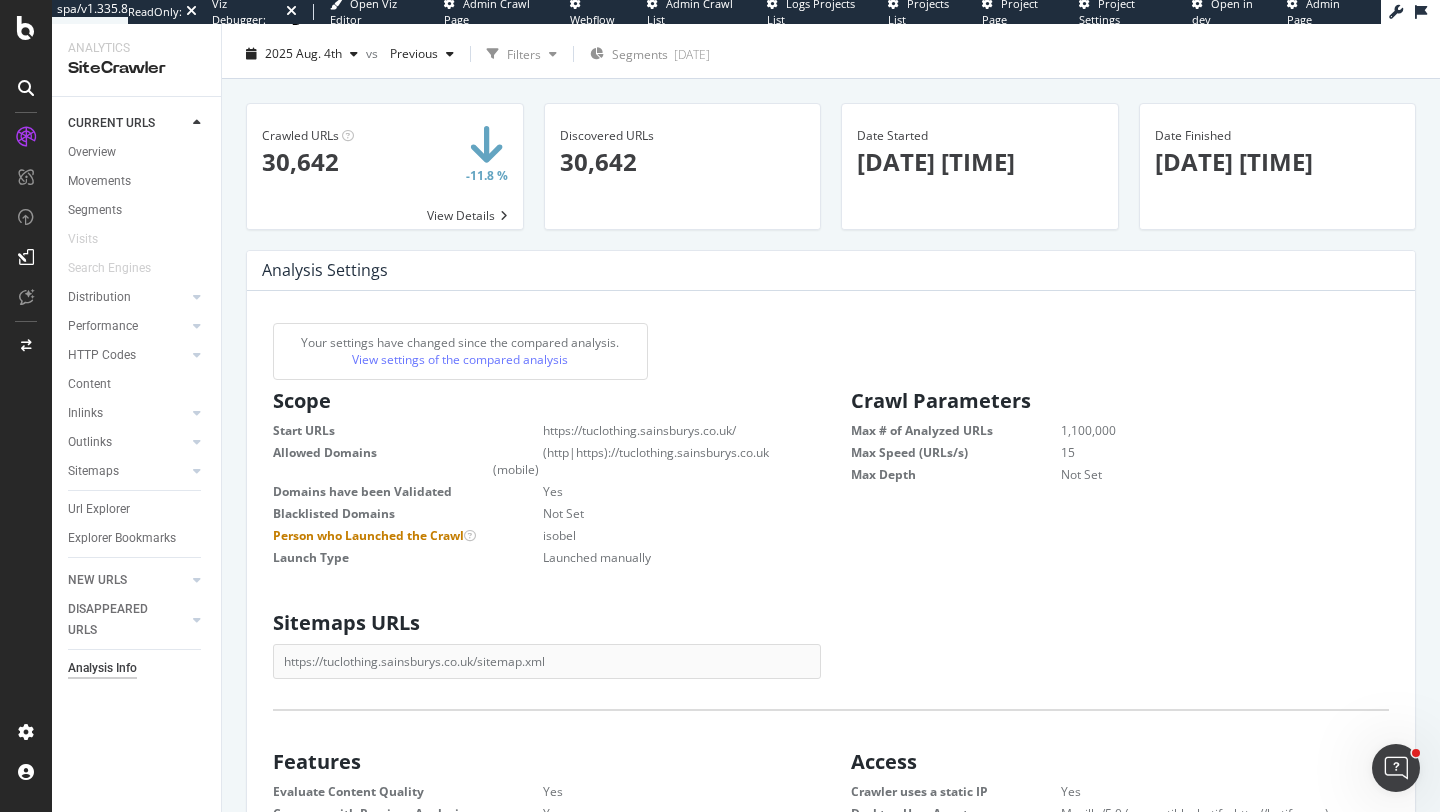 scroll, scrollTop: 41, scrollLeft: 0, axis: vertical 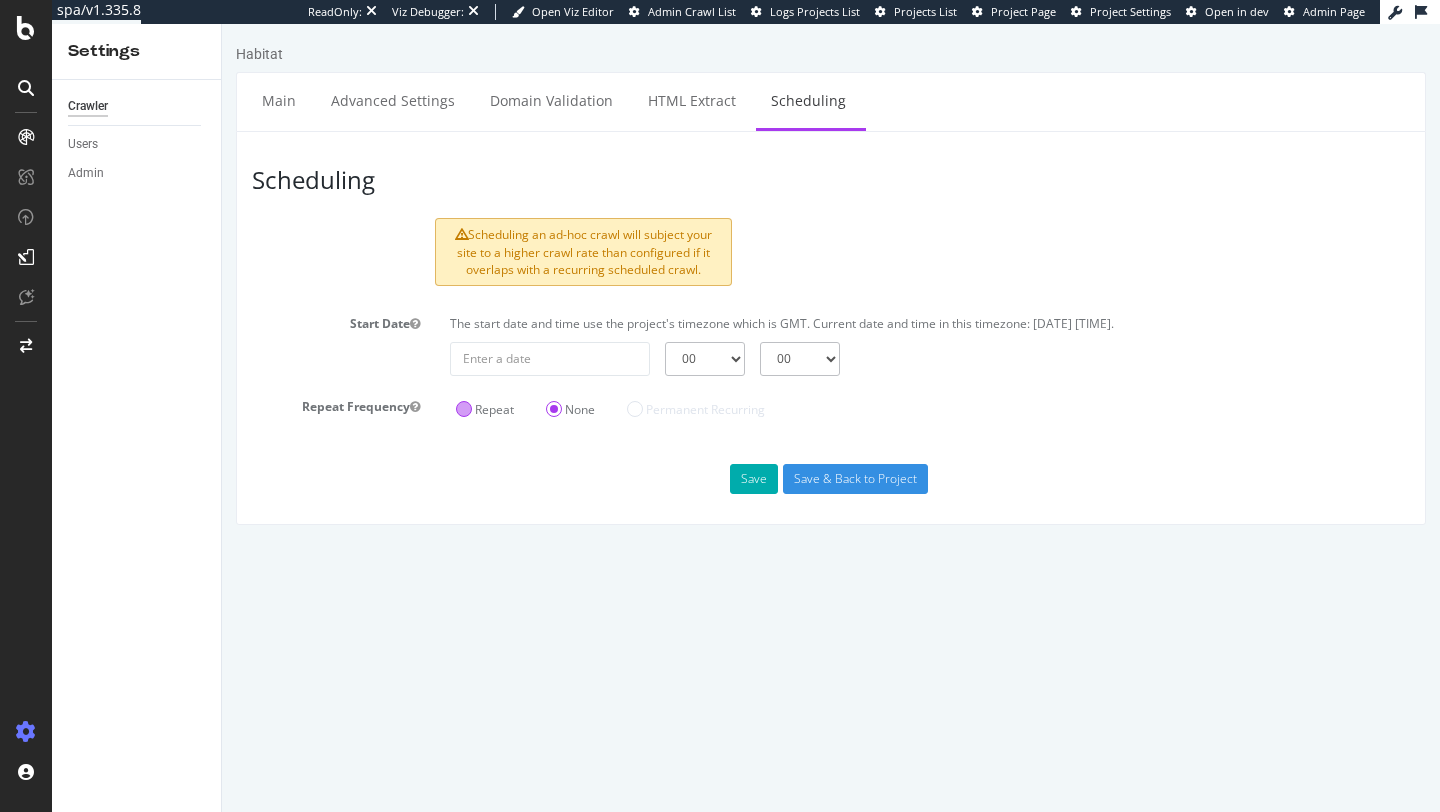 click on "Repeat" at bounding box center (485, 407) 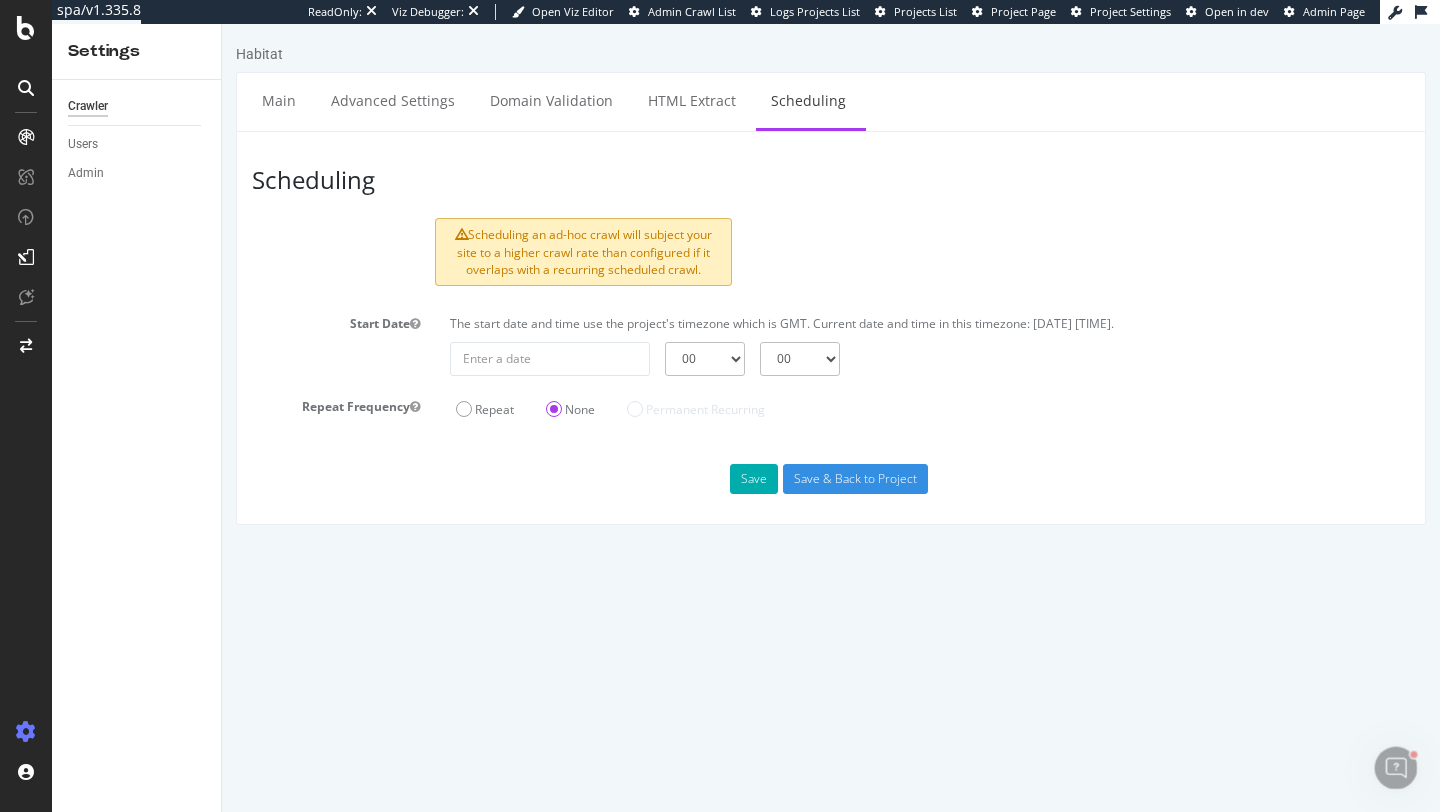 scroll, scrollTop: 0, scrollLeft: 0, axis: both 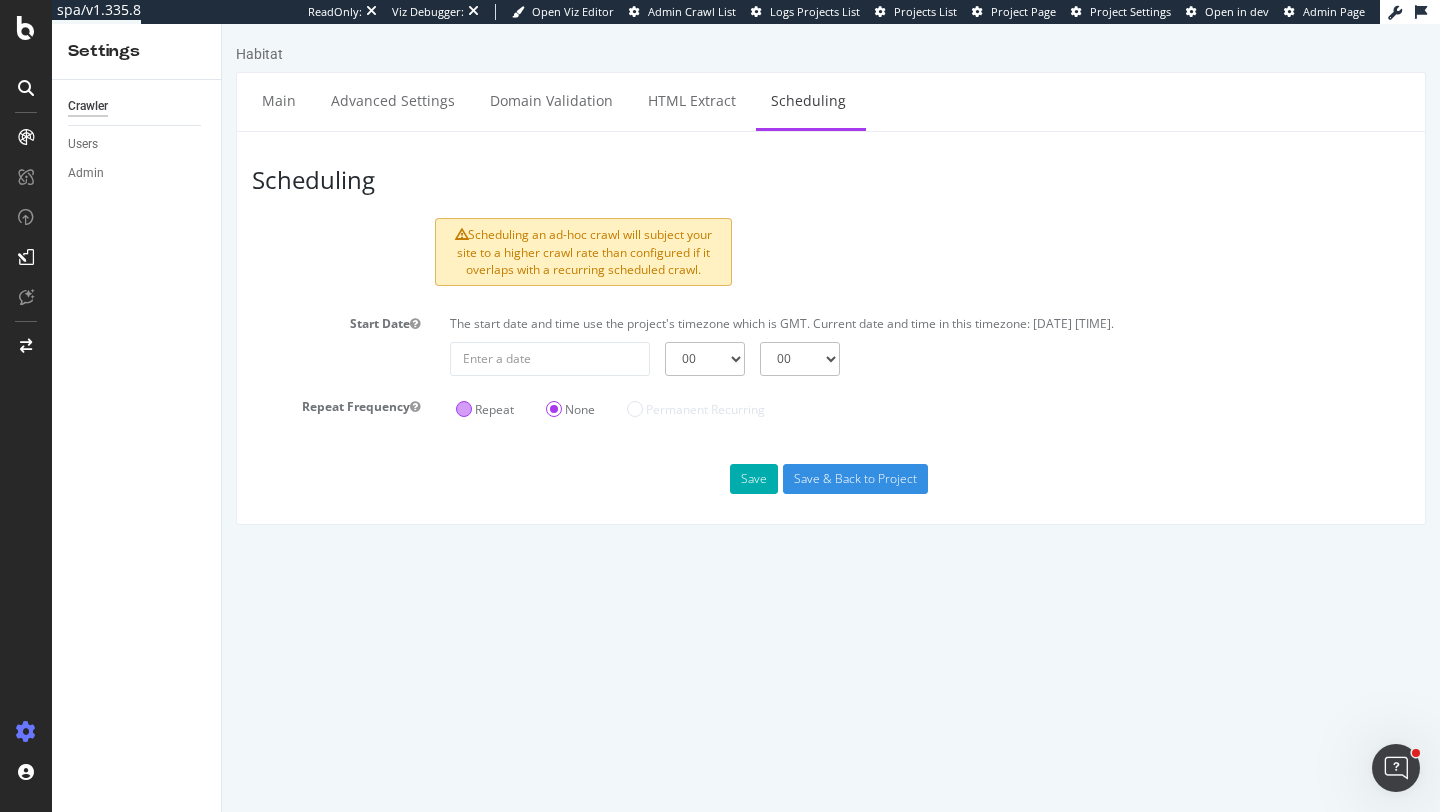 click on "Repeat" at bounding box center [485, 407] 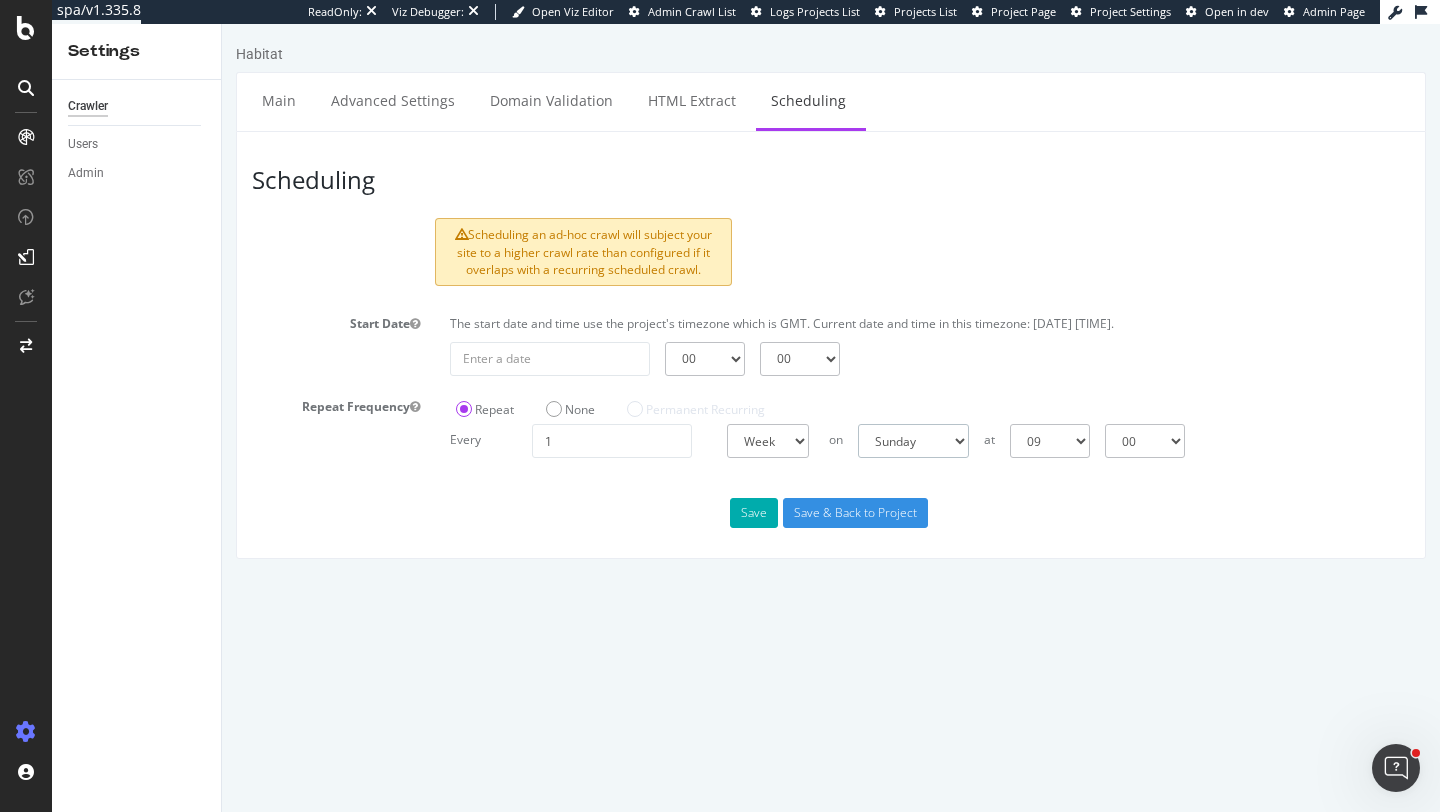click on "Sunday Monday Tuesday Wednesday Thursday Friday Saturday" at bounding box center [913, 441] 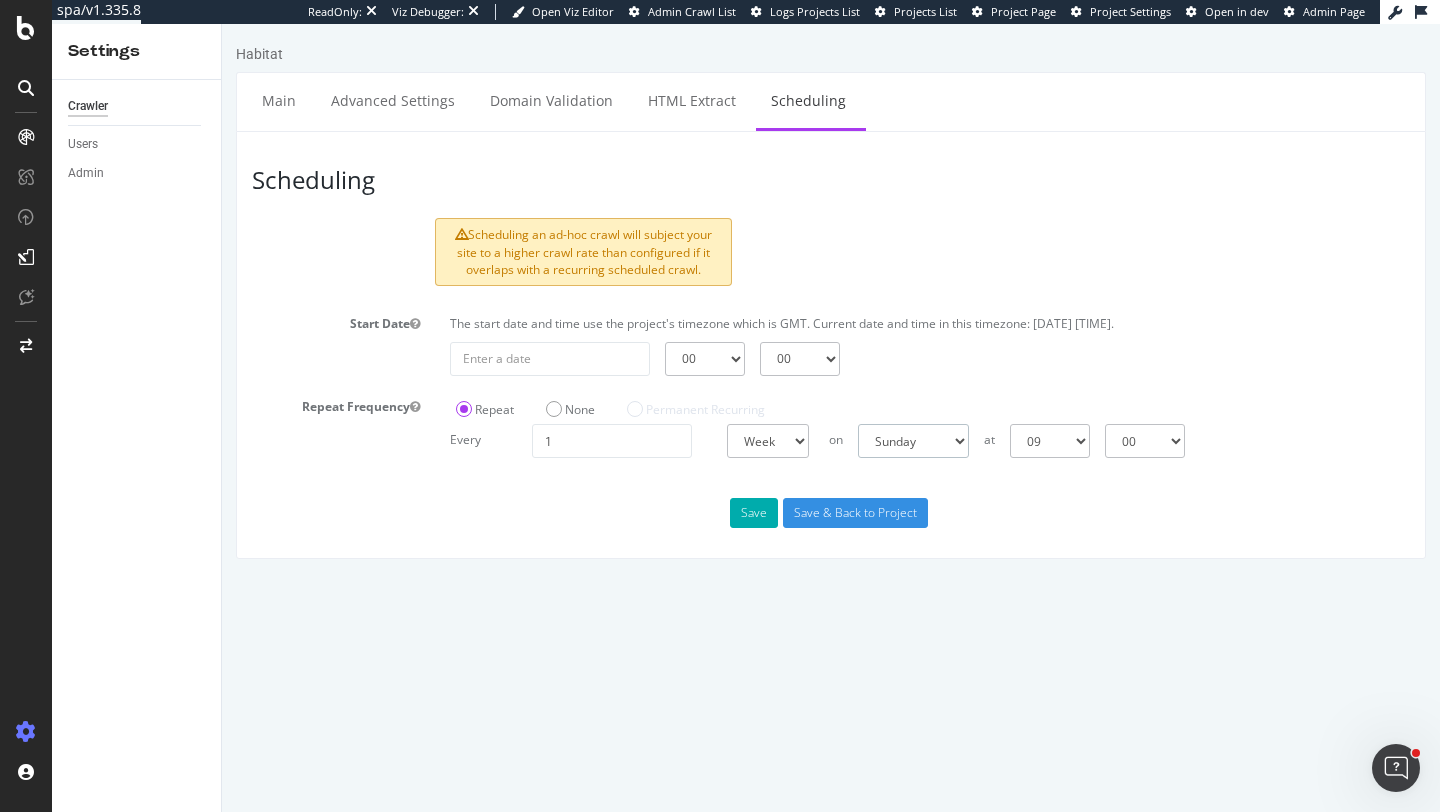 select on "2" 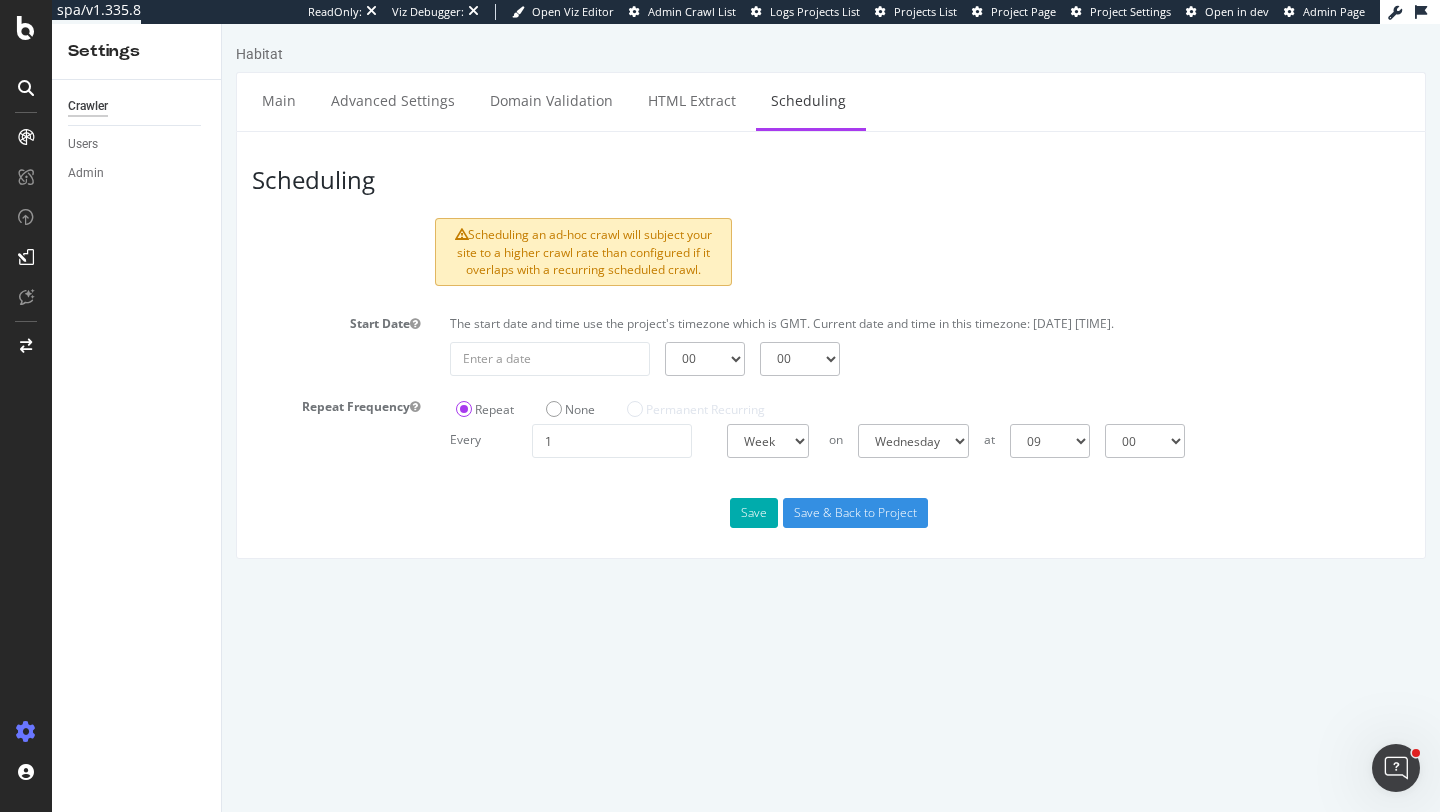 click on "Scheduling
Scheduling an ad-hoc crawl will subject your site to a higher crawl rate than configured if it overlaps with a recurring scheduled crawl.
Start Date
The start date and time use the project's timezone which is GMT. Current date and time in this timezone: [DATE] [TIME]. 00 01 02 03 04 05 06 07 08 09 10 11 12 13 14 15 16 17 18 19 20 21 22 23 00 15 30 45 Repeat Frequency
Repeat None Permanent Recurring Every 1 Day Week Month
at 00 01 02 03 04 05 06 07 08 09 10 11 12 13 14 15 16 17 18 19 20 21 22 23 00 15 30 45
on Sunday Monday Tuesday Wednesday Thursday Friday Saturday
at 00 01 02 03 04 05 06 07 08 09 10 11 12 13 14 15 16 17 18 19 20 21 22 23 00 15 30 45 First Last Day of the month Sunday of the month Monday of the month Tuesday of the month Wednesday of the month Thursday of the month Friday of the month Saturday of the month" at bounding box center (831, 345) 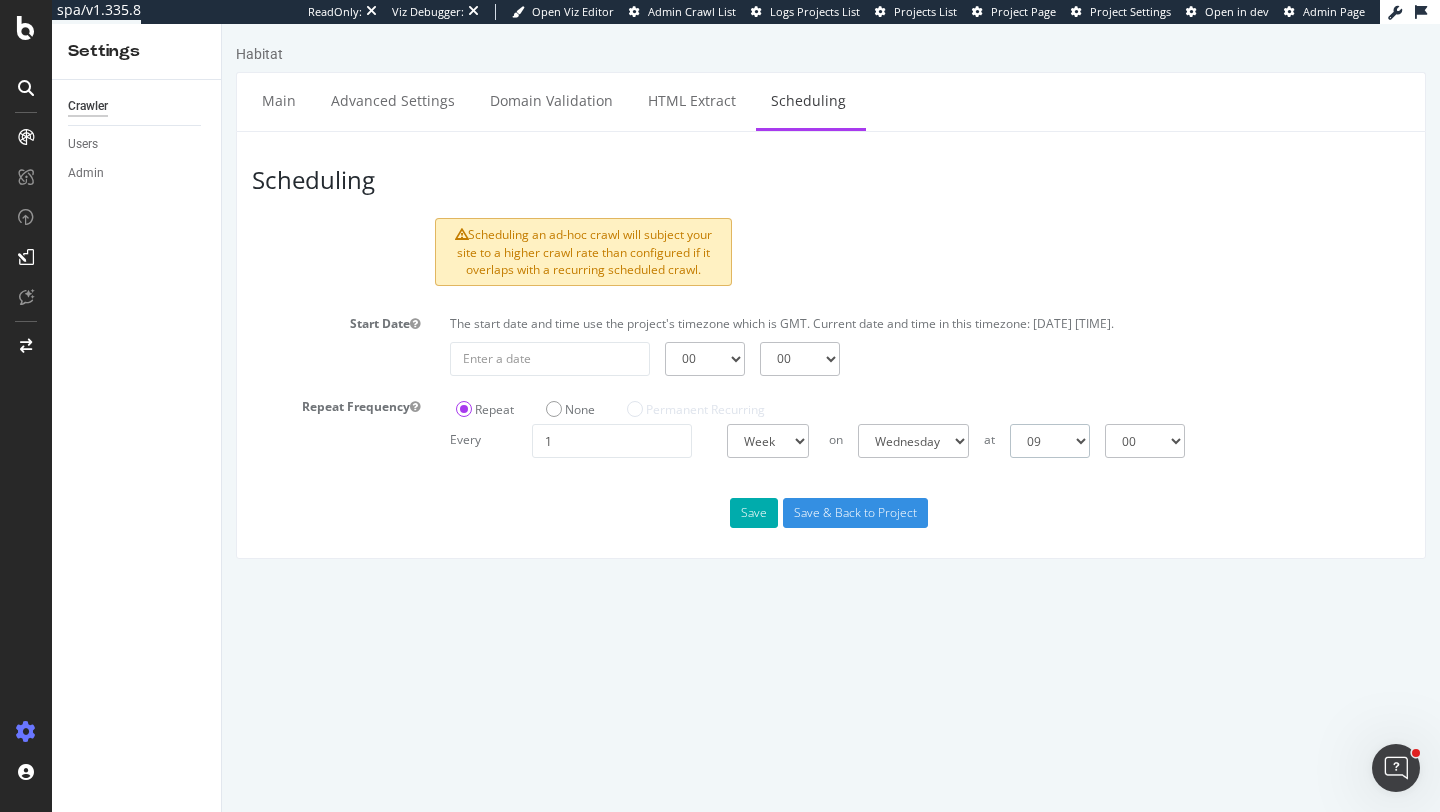 click on "00 01 02 03 04 05 06 07 08 09 10 11 12 13 14 15 16 17 18 19 20 21 22 23" at bounding box center (1050, 441) 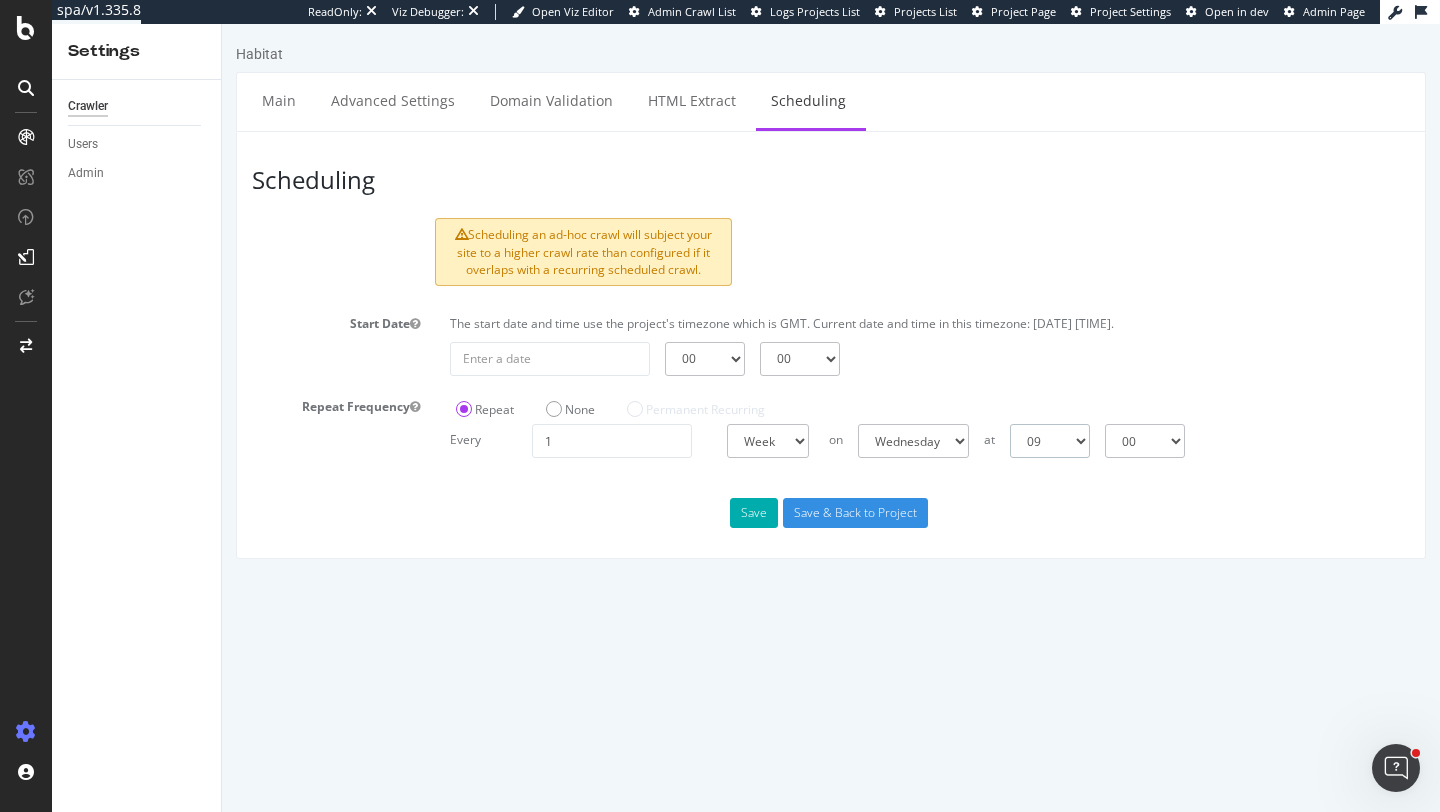 select on "1" 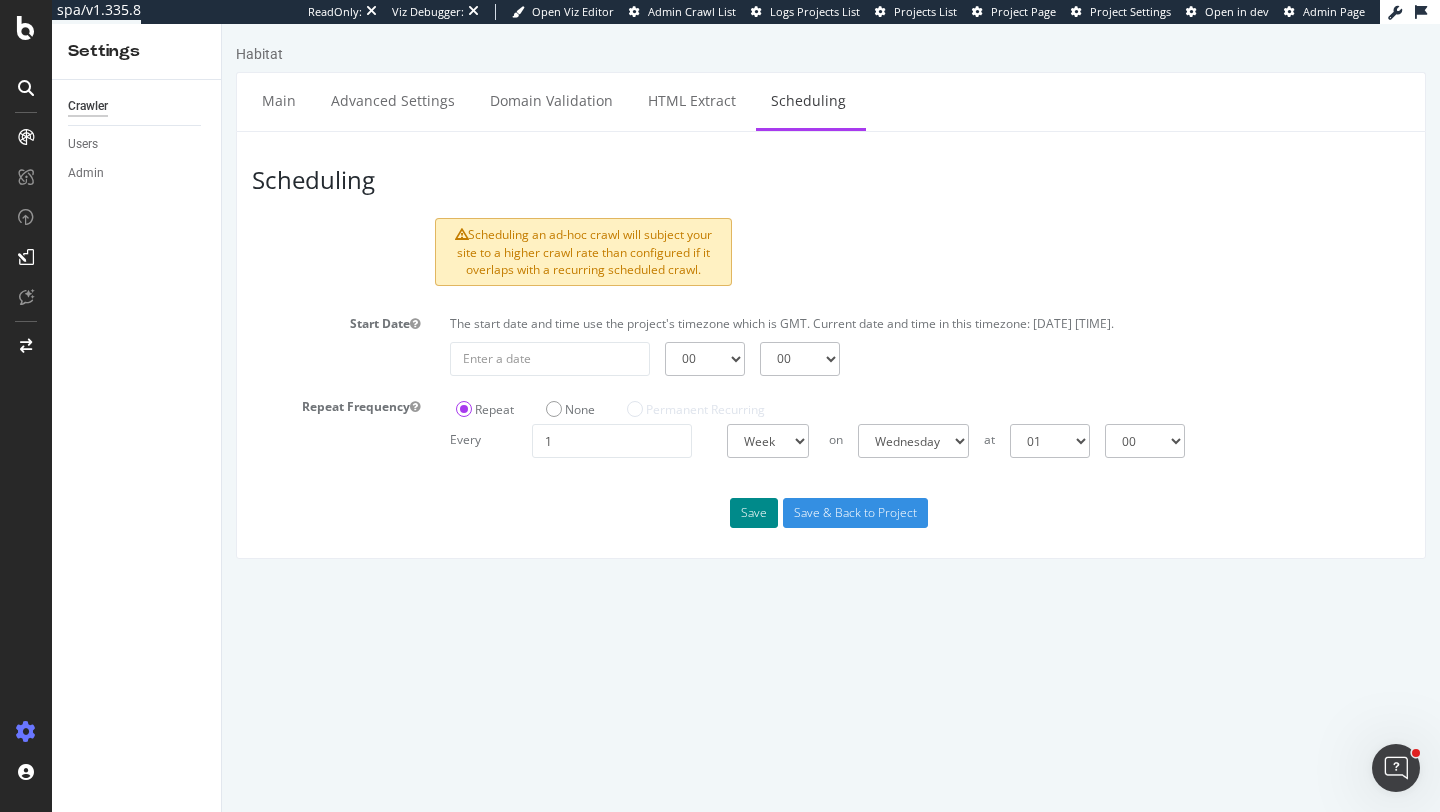 click on "Save" at bounding box center [754, 513] 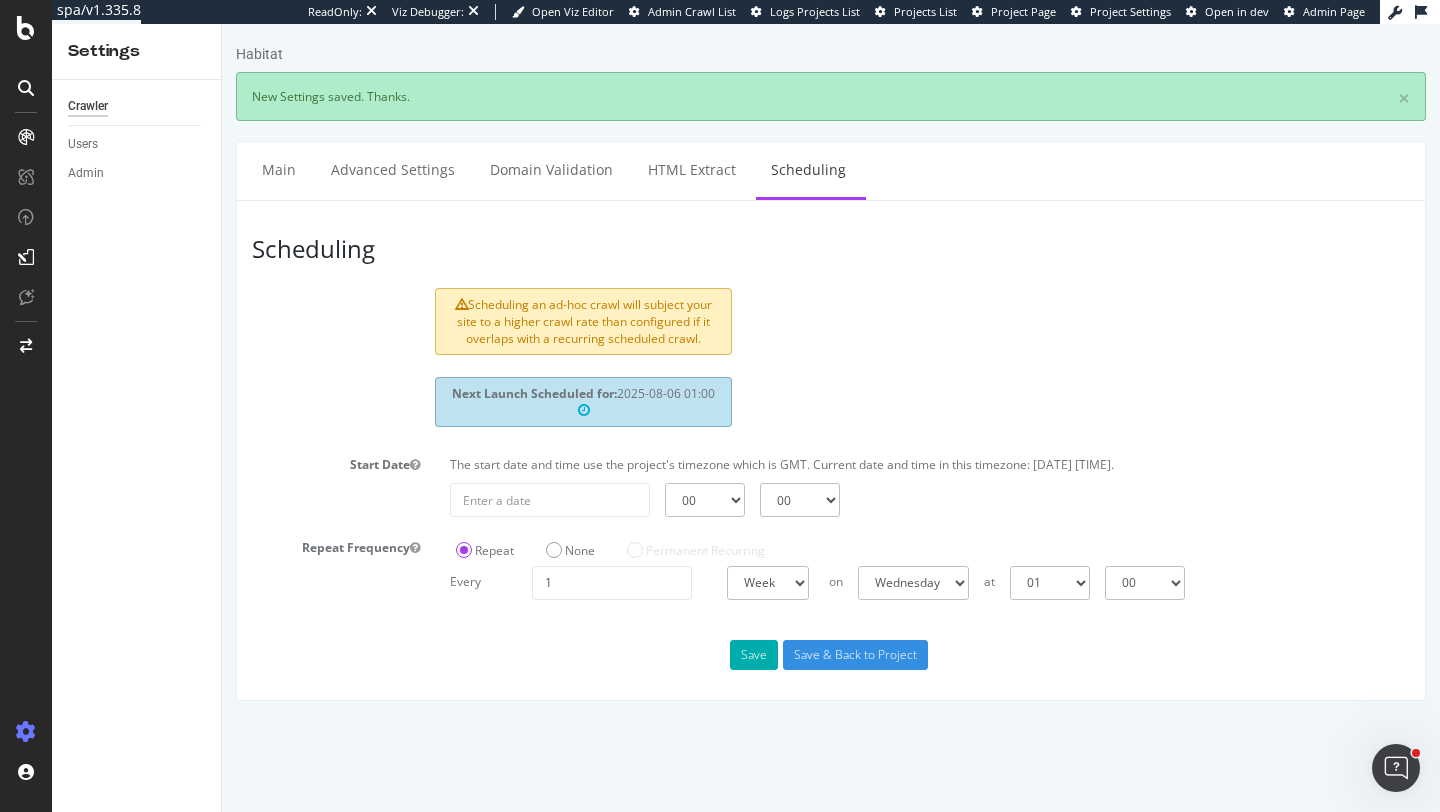 scroll, scrollTop: 0, scrollLeft: 0, axis: both 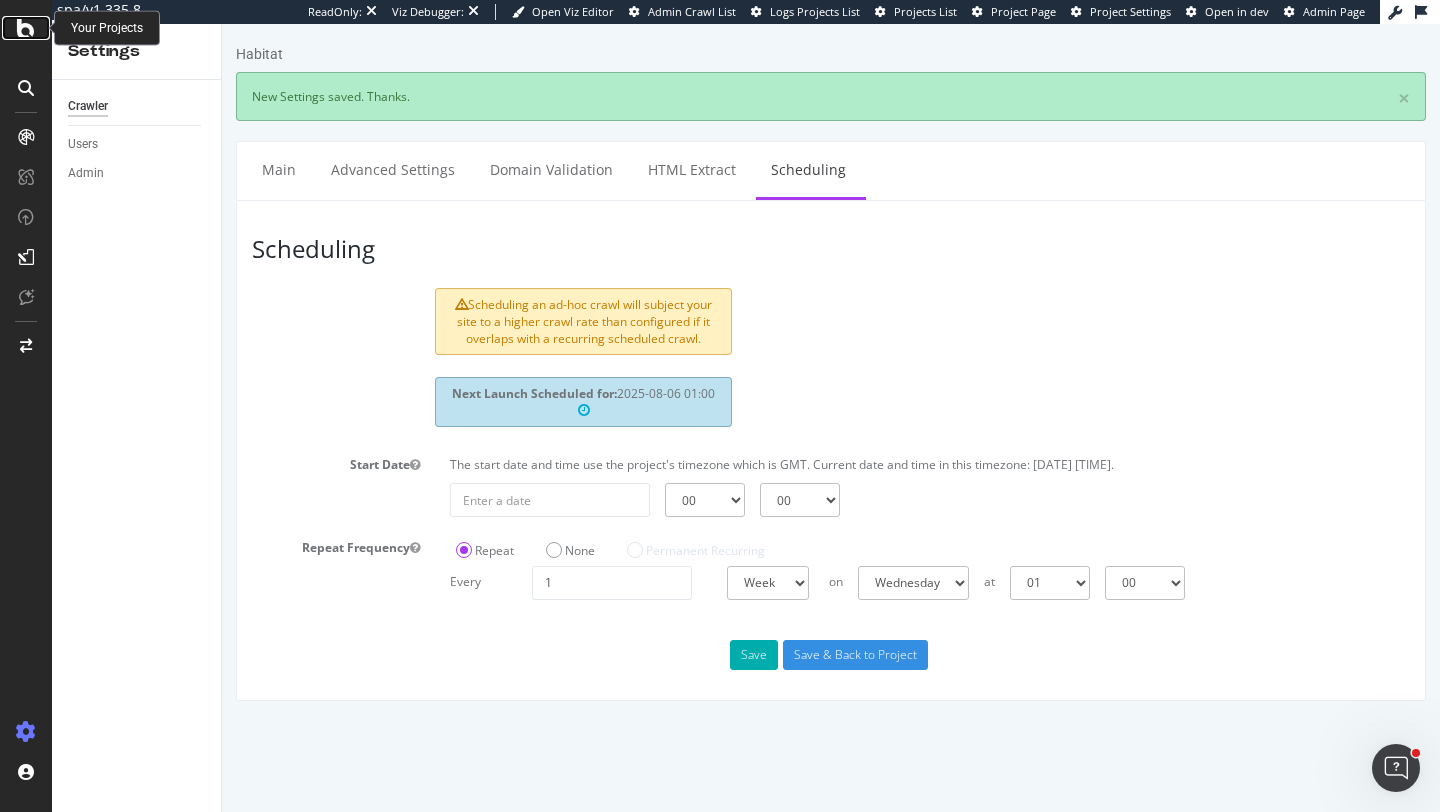 click at bounding box center [26, 28] 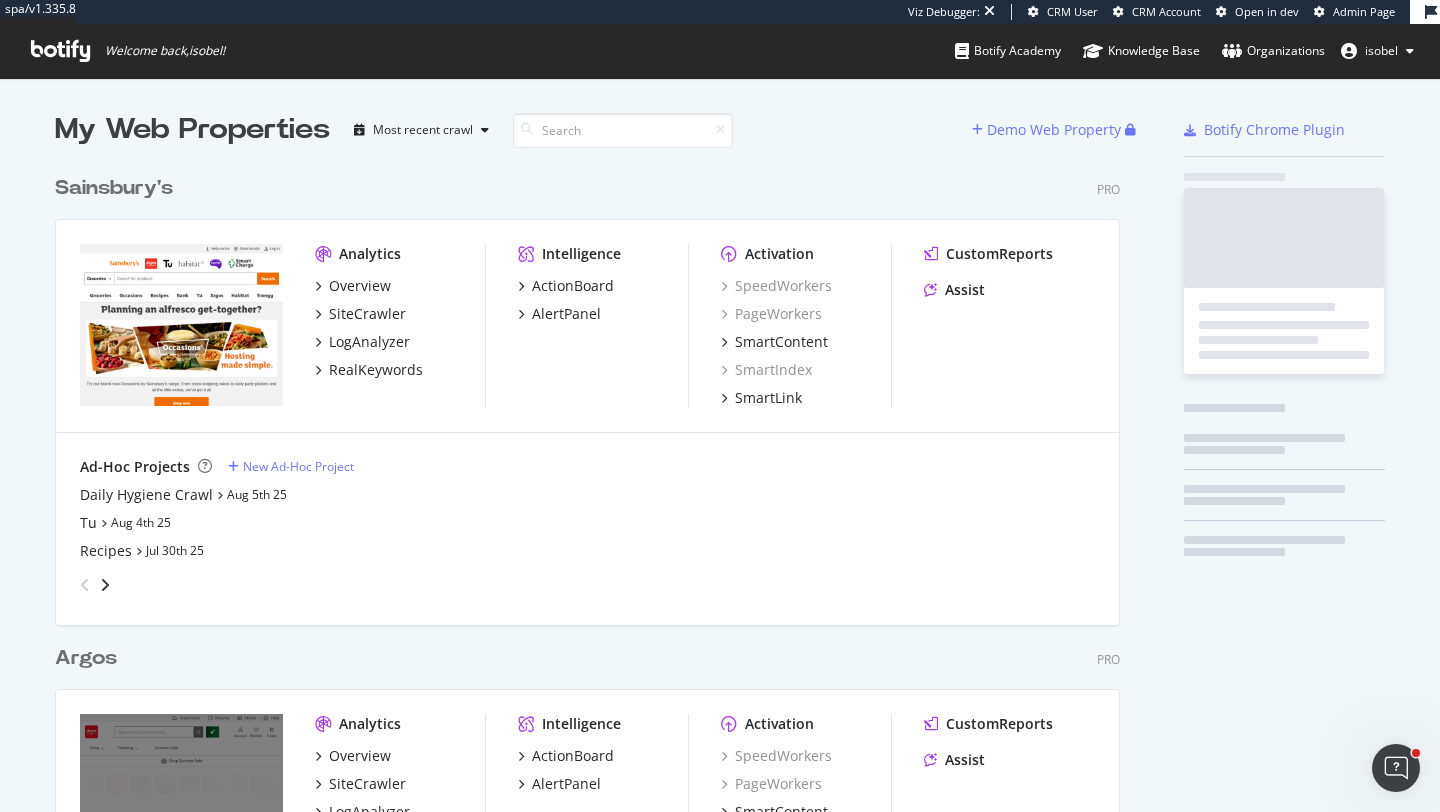 scroll, scrollTop: 1, scrollLeft: 1, axis: both 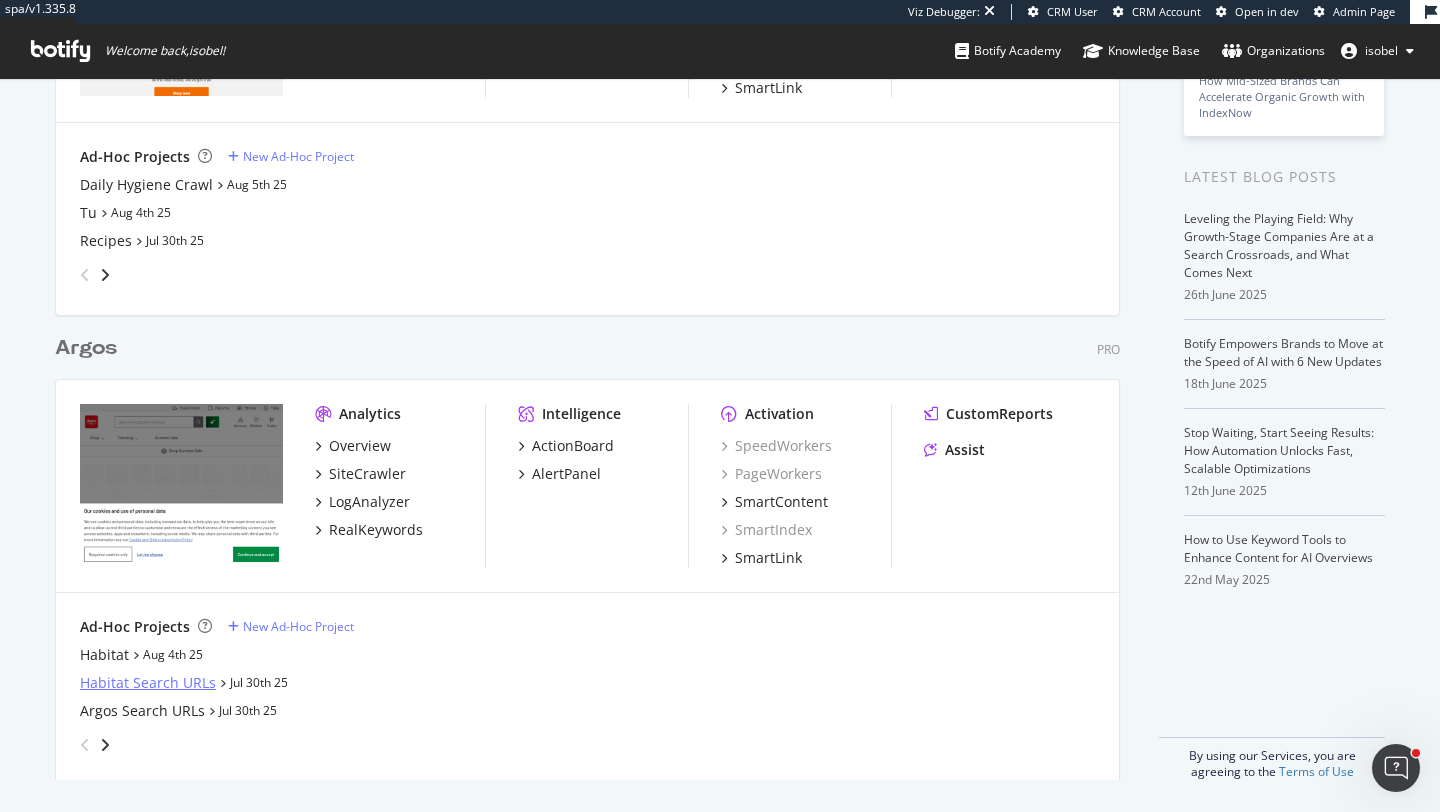 click on "Habitat Search URLs" at bounding box center (148, 683) 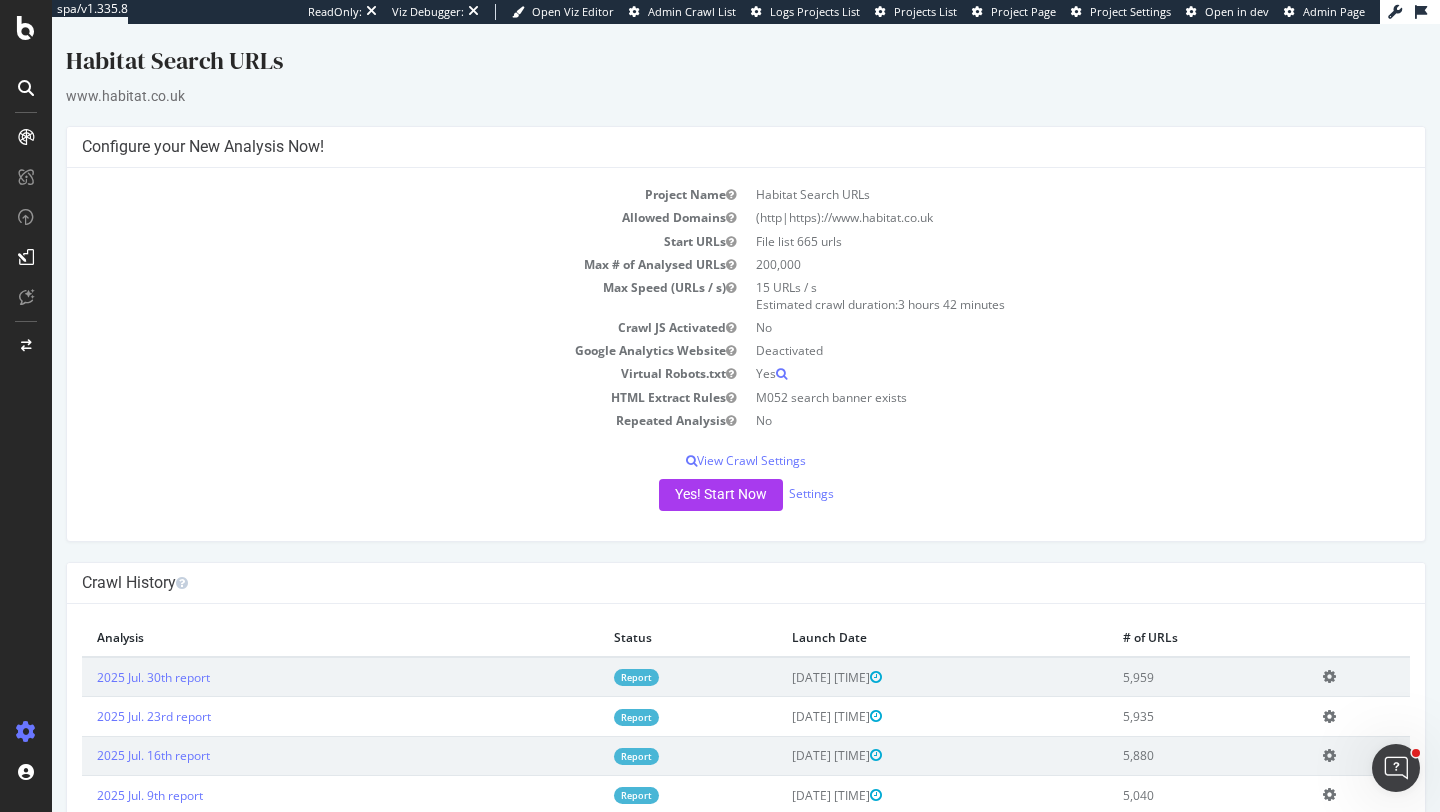 scroll, scrollTop: 0, scrollLeft: 0, axis: both 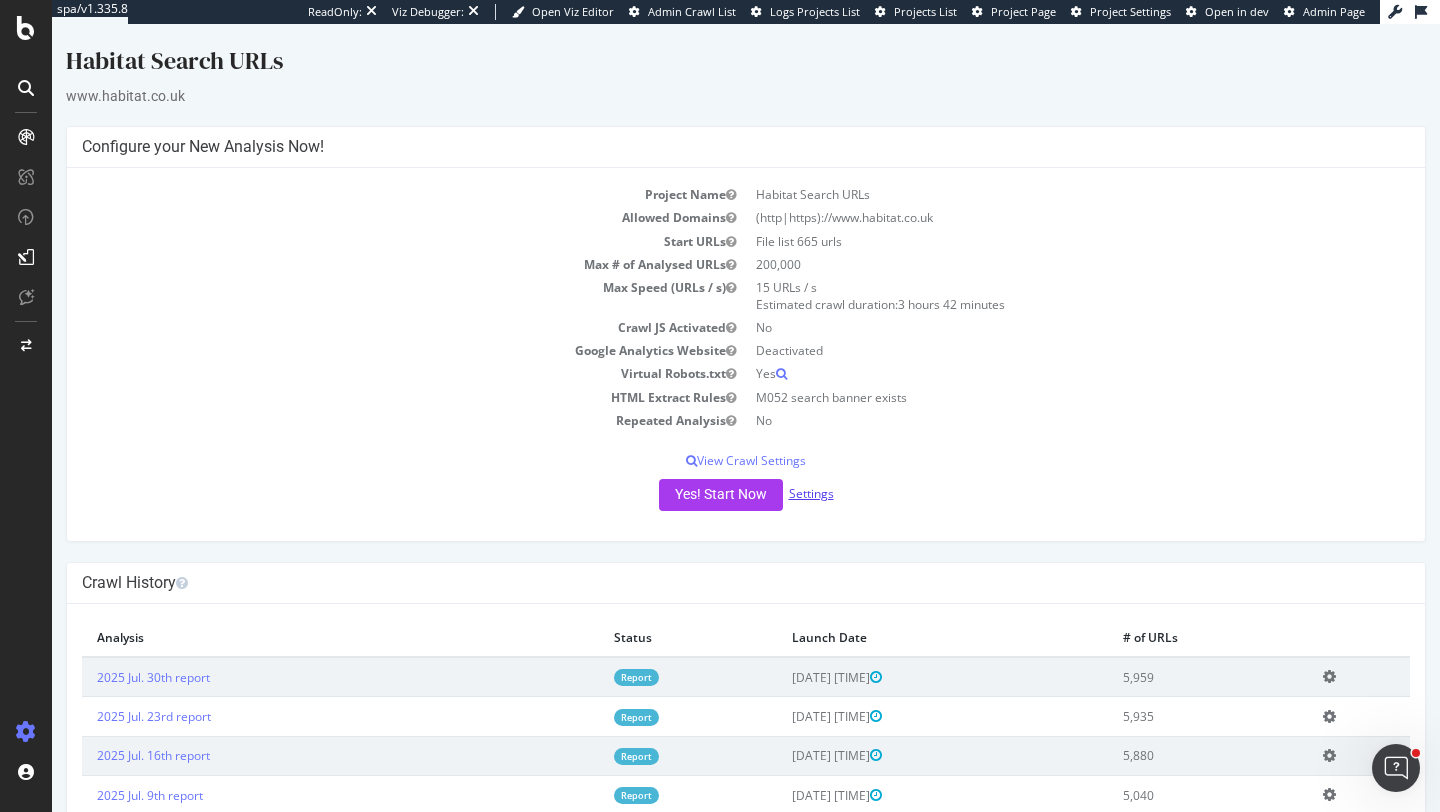 click on "Settings" at bounding box center (811, 493) 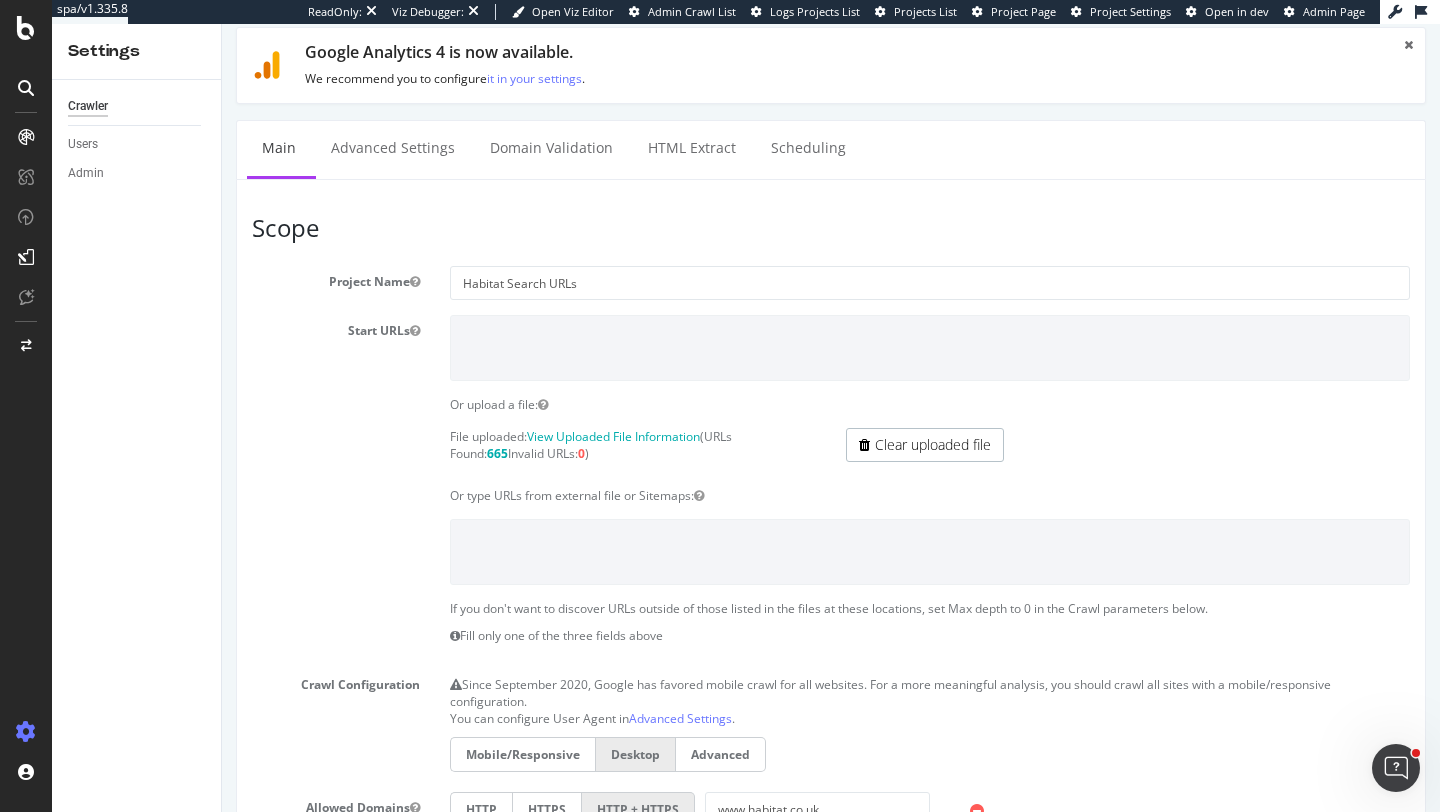 scroll, scrollTop: 46, scrollLeft: 0, axis: vertical 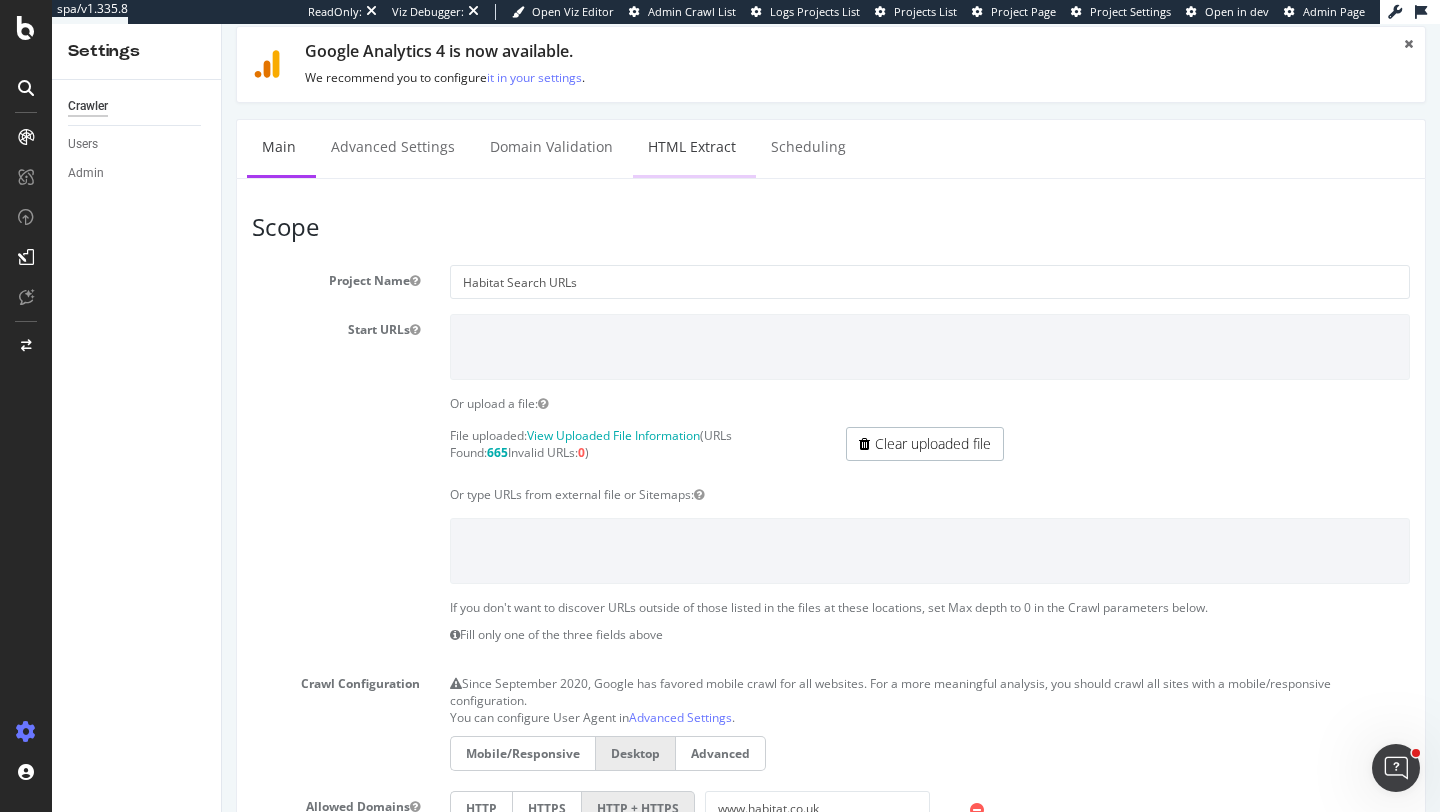 click on "HTML Extract" at bounding box center (692, 147) 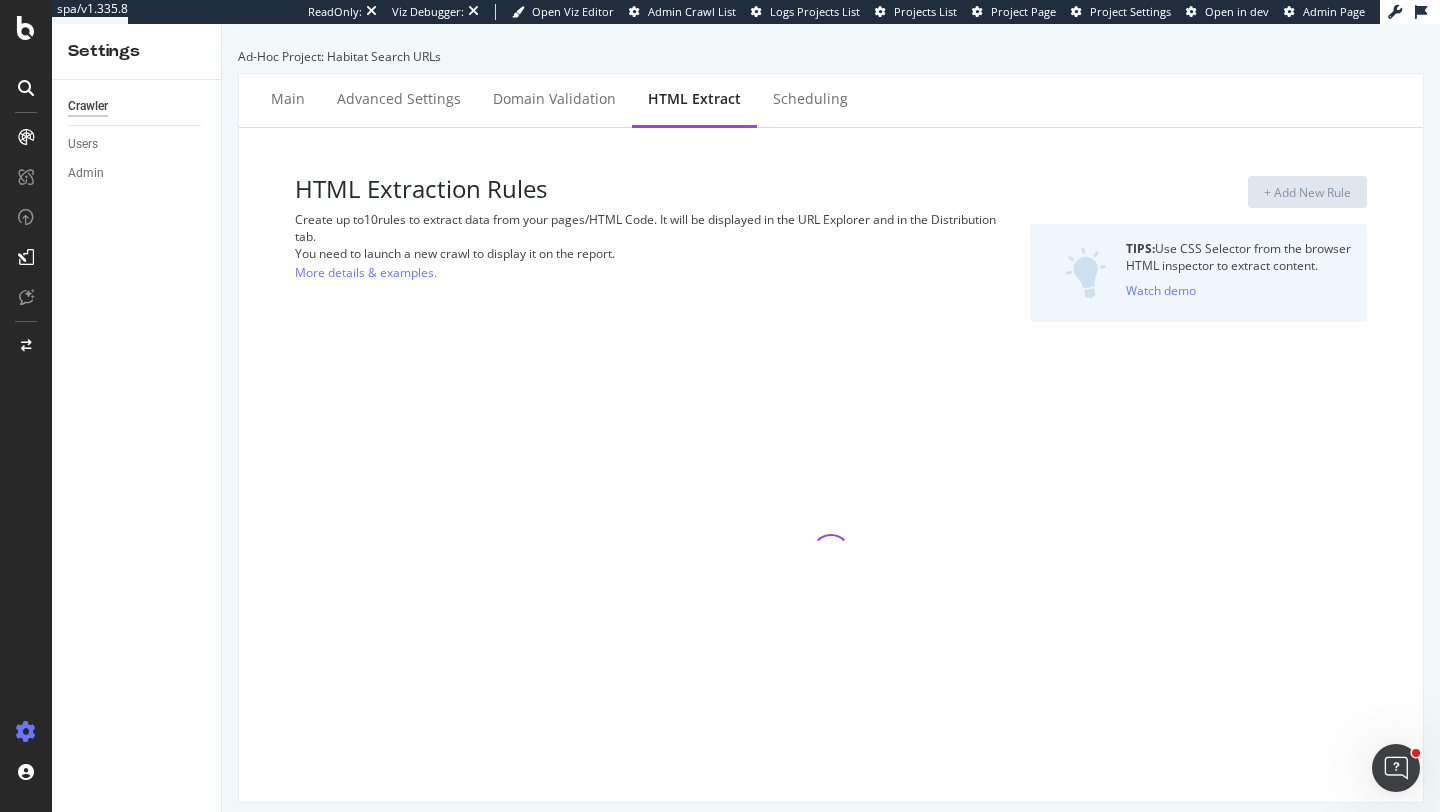 select on "exist" 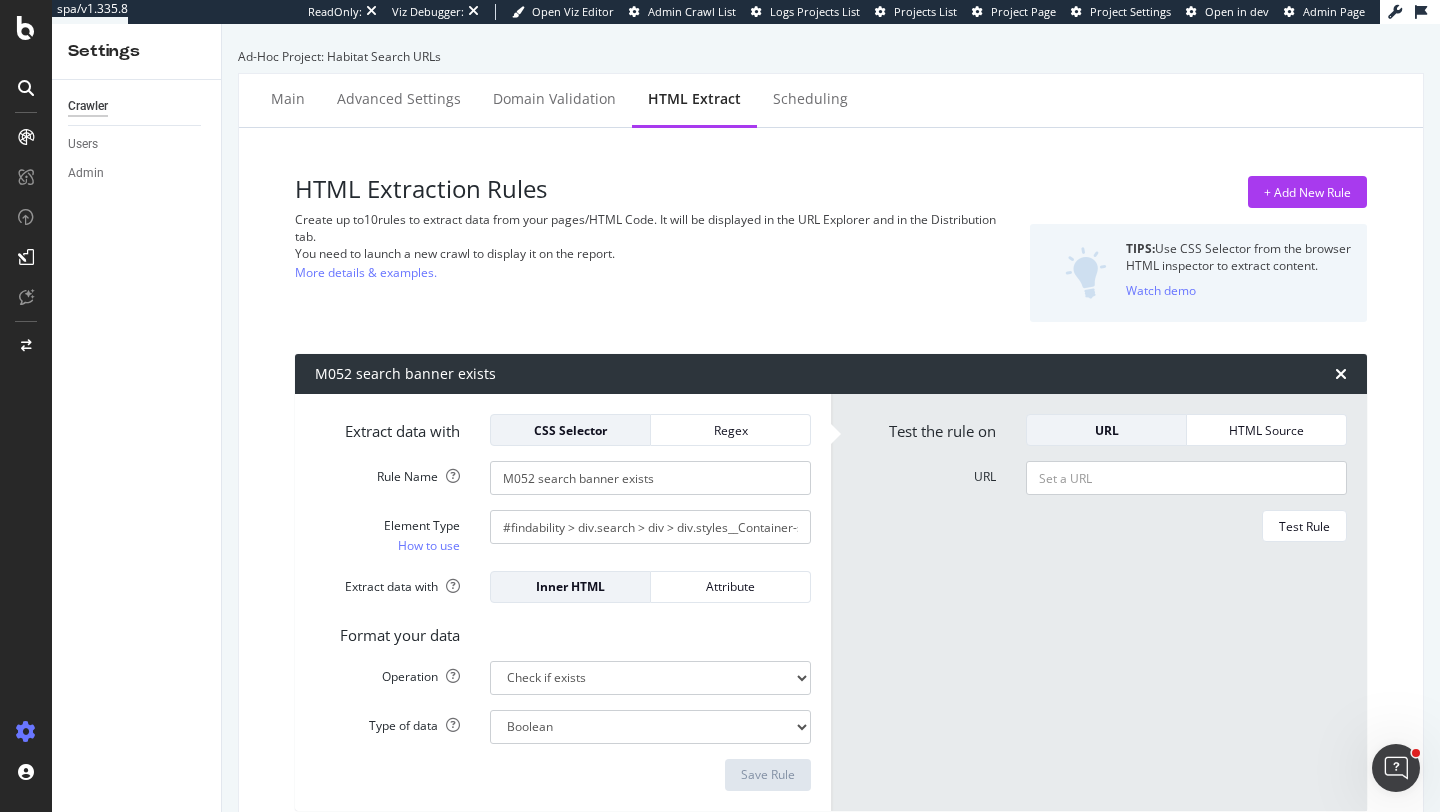 click on "HTML Extraction Rules Create up to  10  rules to extract data from your pages/HTML Code. It will be displayed in the URL Explorer and in the Distribution tab. You need to launch a new crawl to display it on the report. More details & examples. + Add New Rule TIPS:  Use CSS Selector from the browser HTML inspector to extract content. Watch demo M052 search banner exists Extract data with CSS Selector Regex Rule Name M052 search banner exists Element Type How to use #findability > div.search > div > div.styles__Container-sc-1h5mbdb-0.bCQCYQ.xs-12--none.lg-9--none.xs-stack > div.search__cms-content > div > div Extract data with Inner HTML Attribute Format your data Operation Extract First Item Matched Extract First 3 Items Matched Count Number of Occurences Check if exists Text Length Type of data Boolean Save Rule Test the rule on URL HTML Source URL Test Rule" at bounding box center (831, 493) 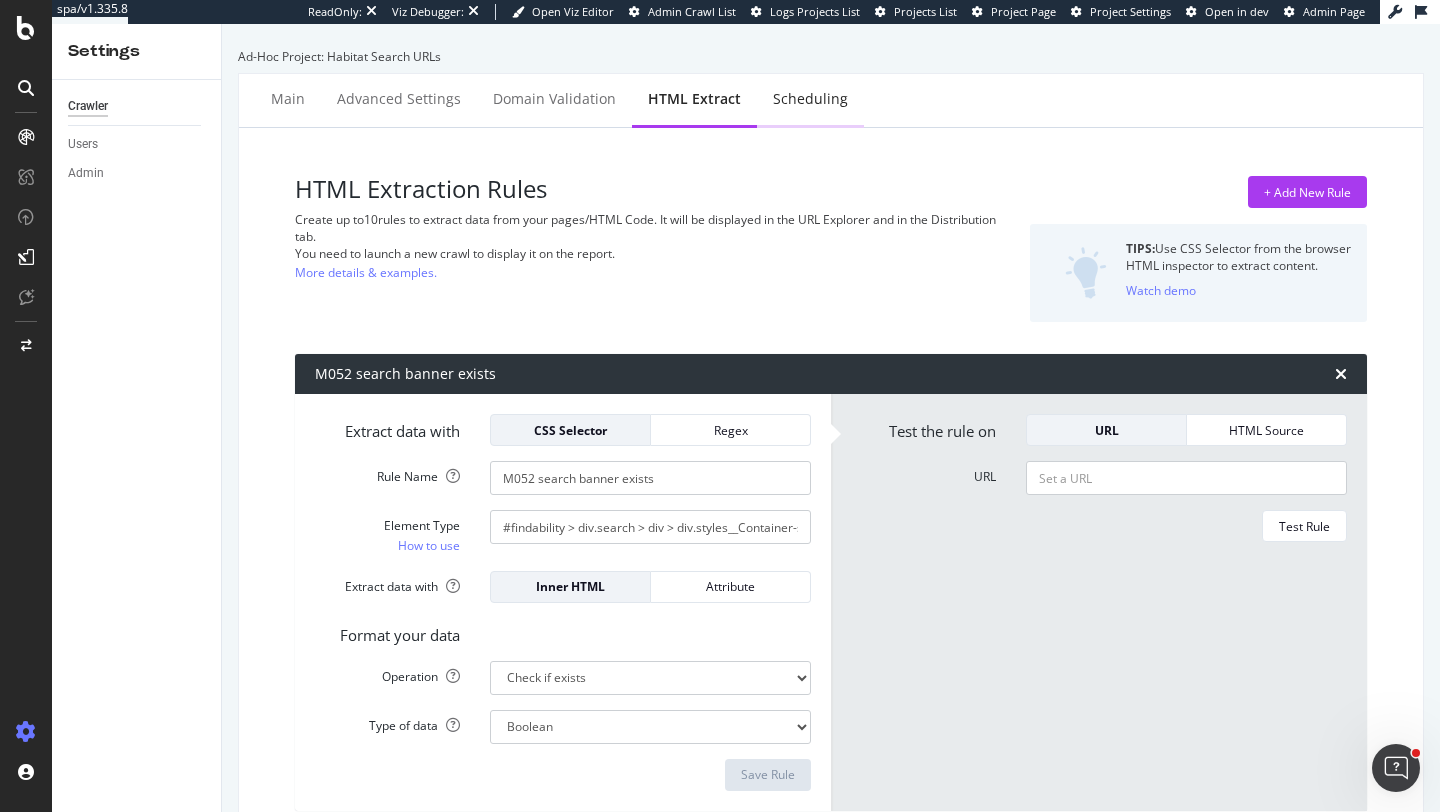 click on "Scheduling" at bounding box center [810, 100] 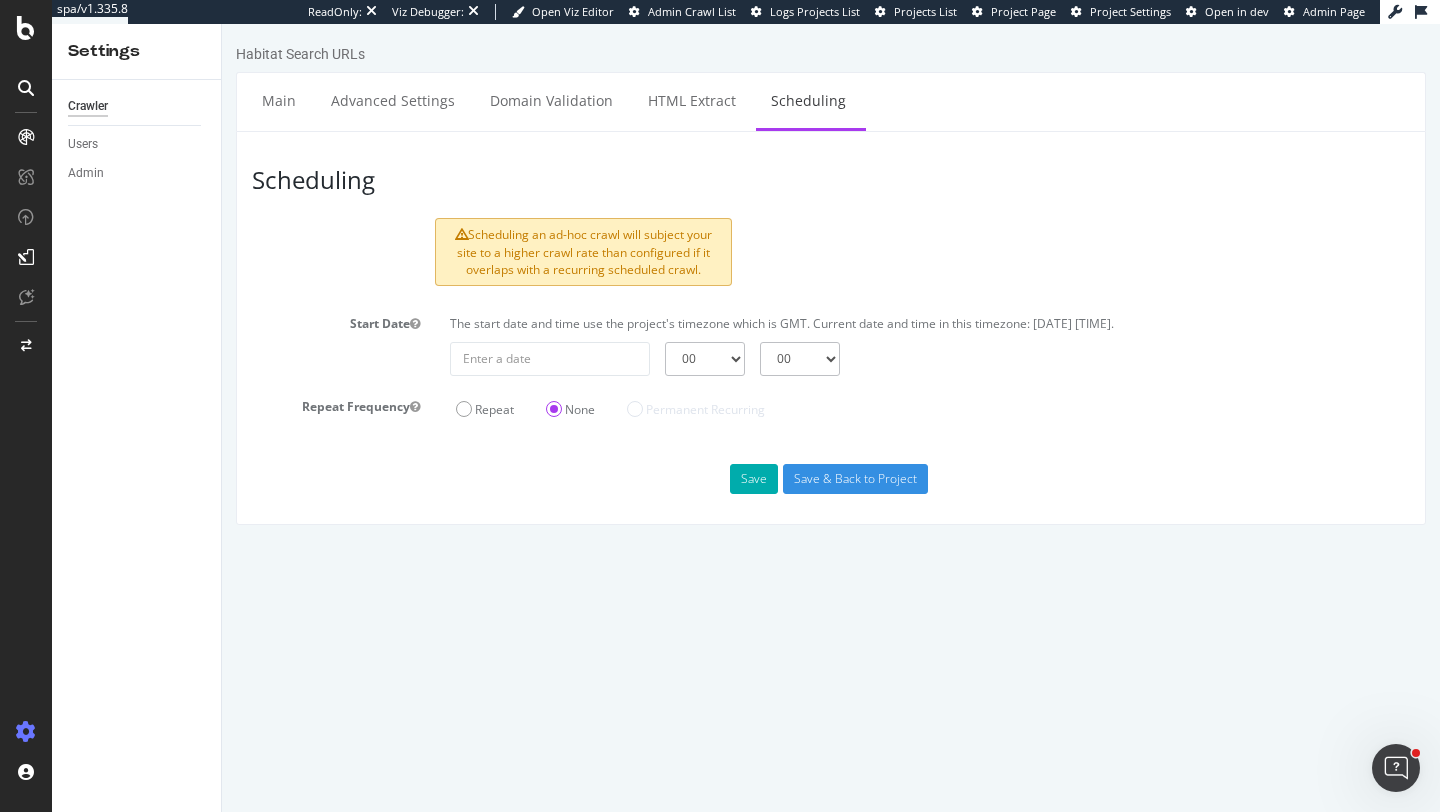 scroll, scrollTop: 0, scrollLeft: 0, axis: both 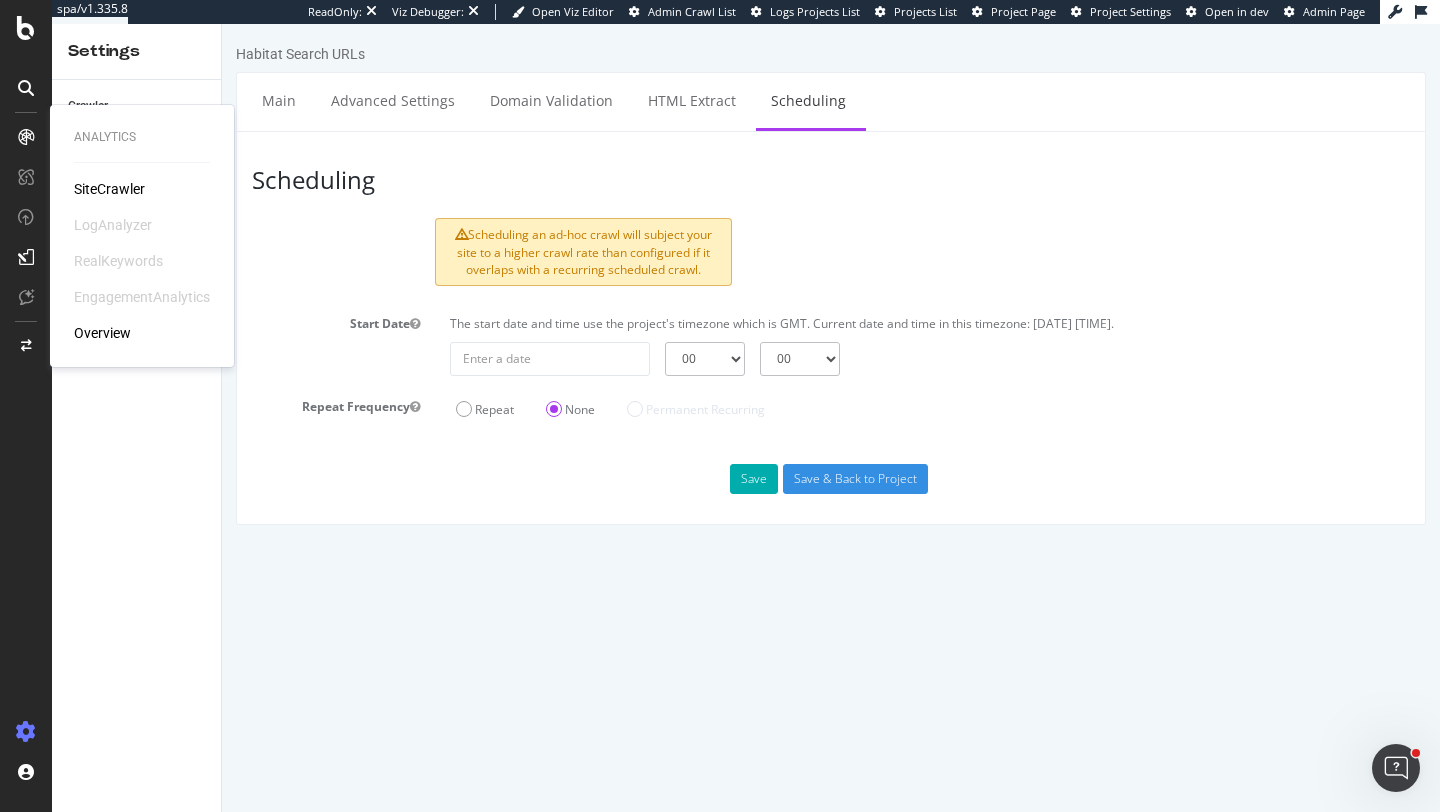 click on "SiteCrawler" at bounding box center [109, 189] 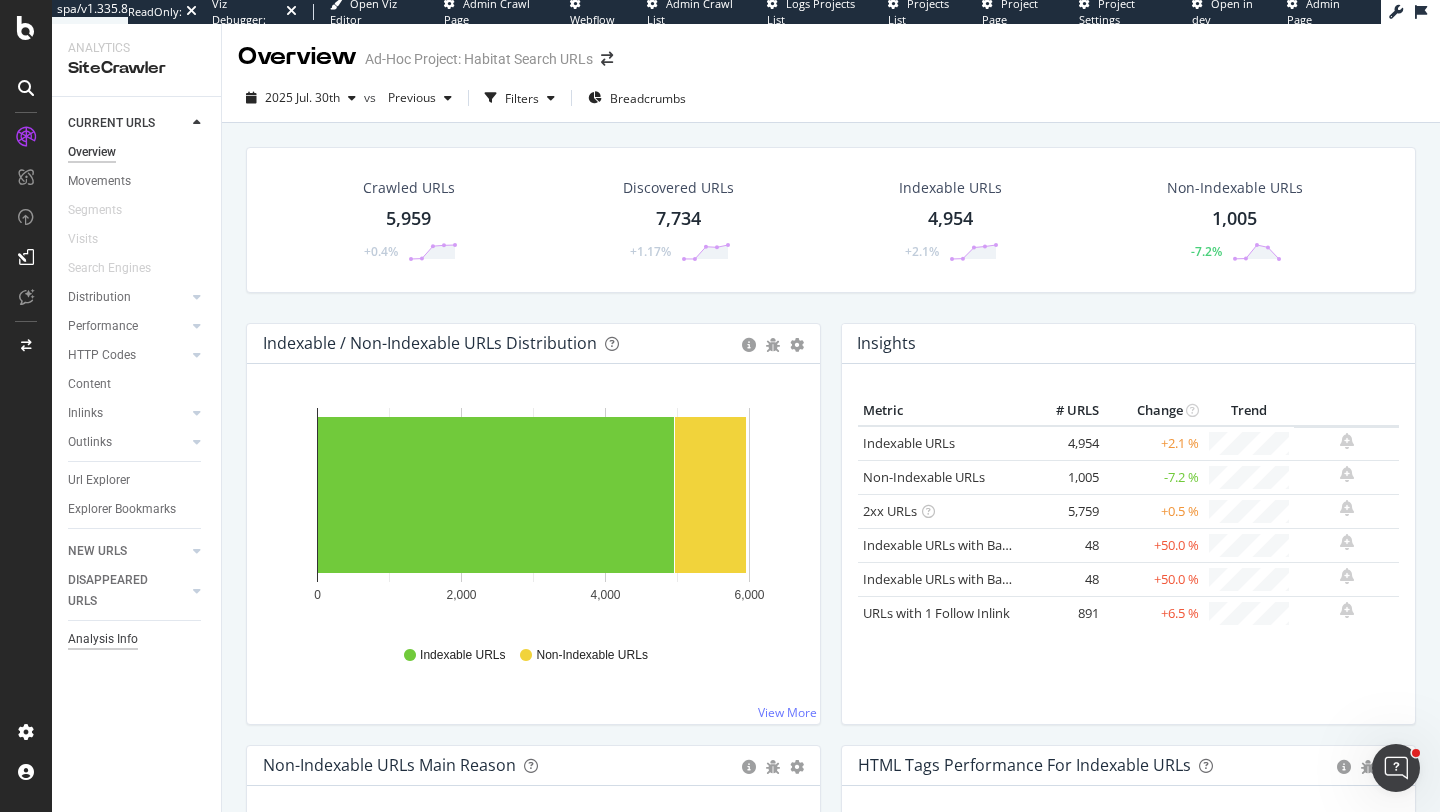 click on "Analysis Info" at bounding box center (103, 639) 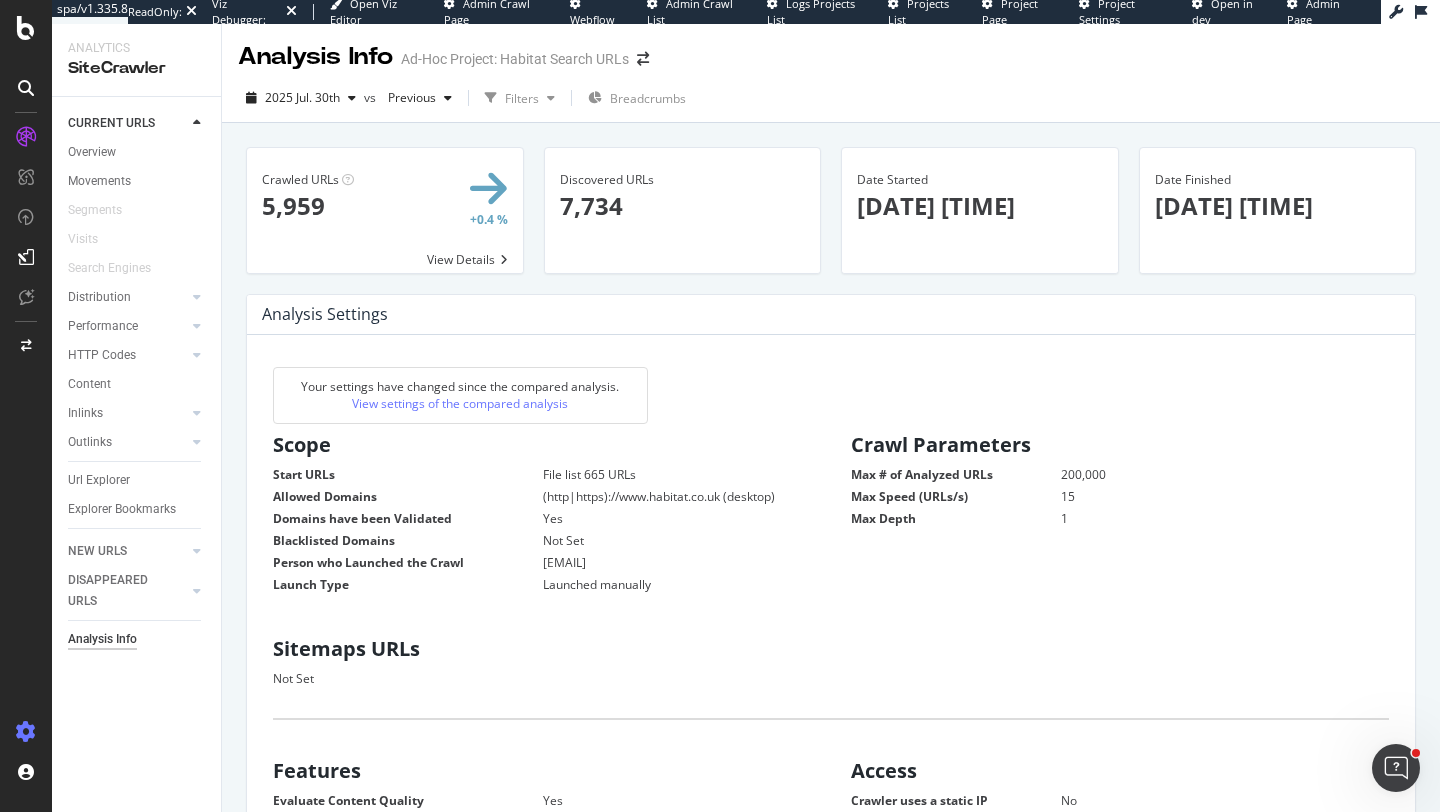click at bounding box center (26, 732) 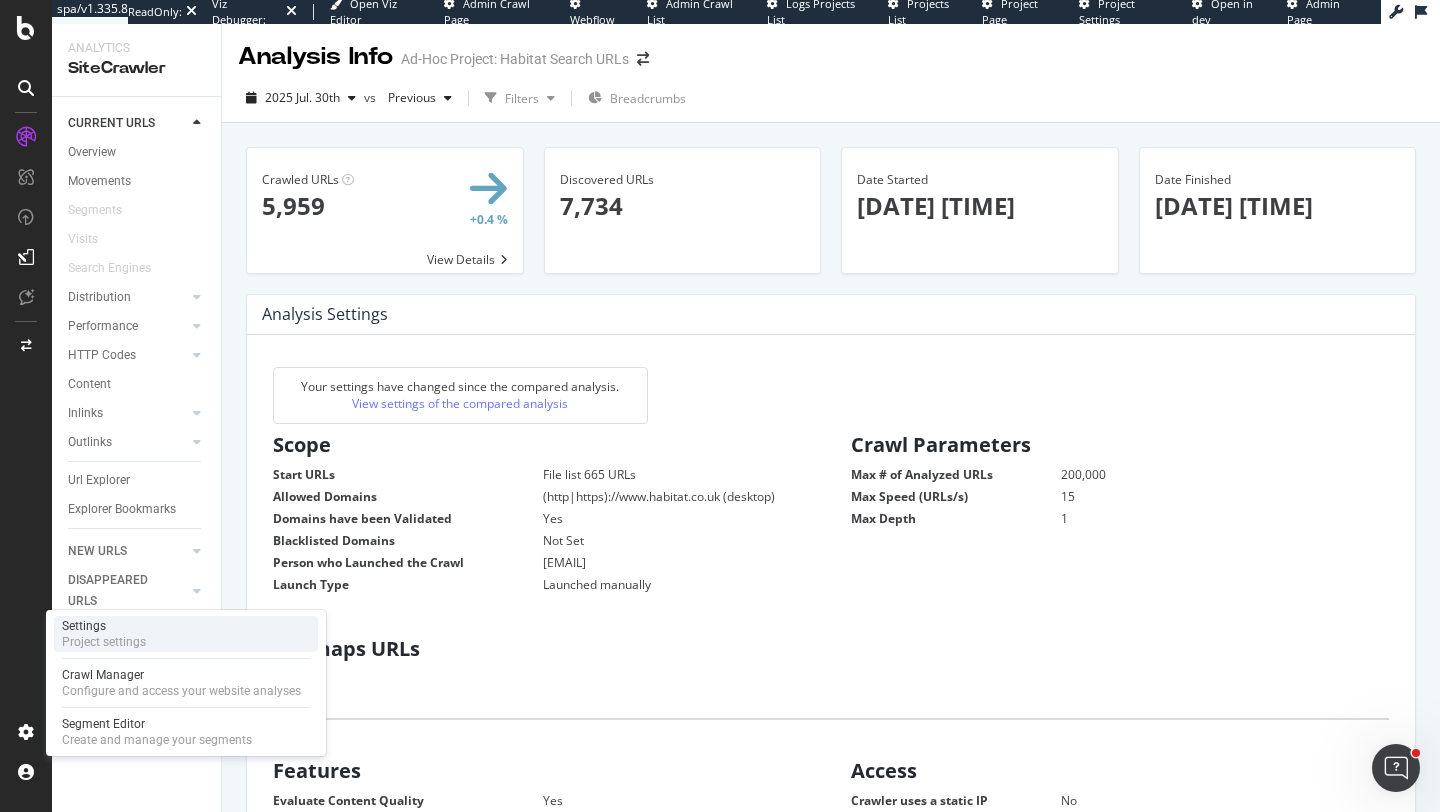 click on "Settings Project settings" at bounding box center (186, 634) 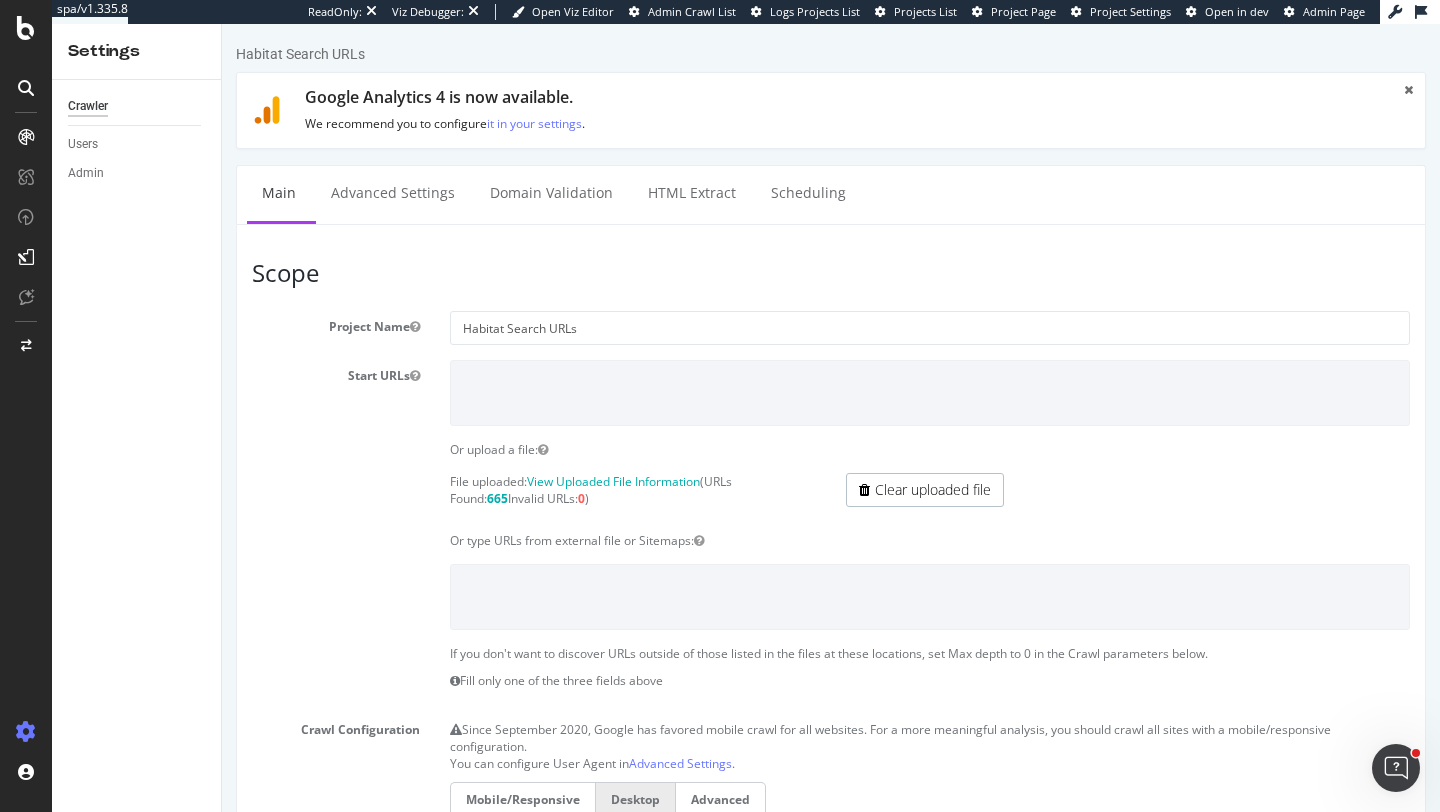 scroll, scrollTop: 0, scrollLeft: 0, axis: both 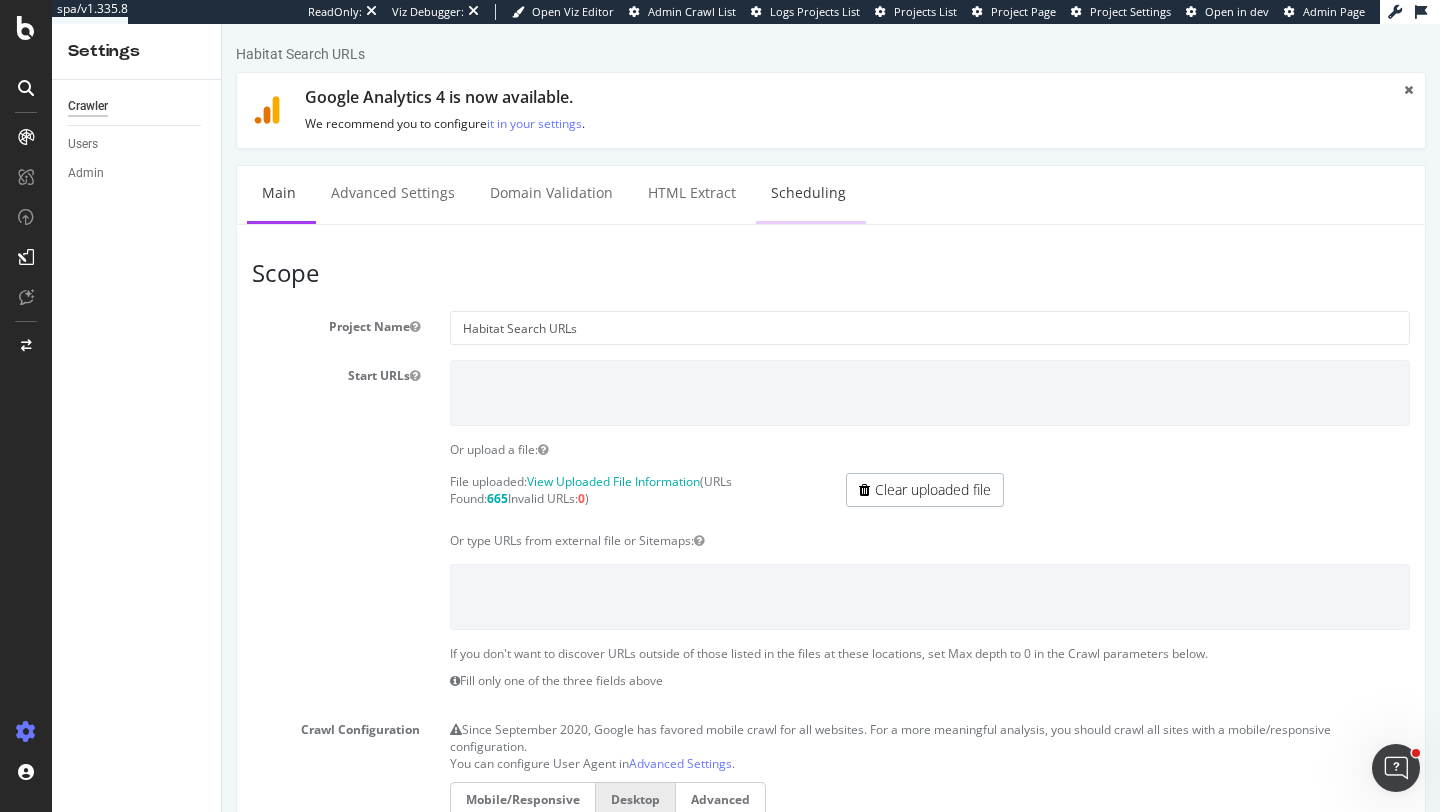 click on "Scheduling" at bounding box center [808, 193] 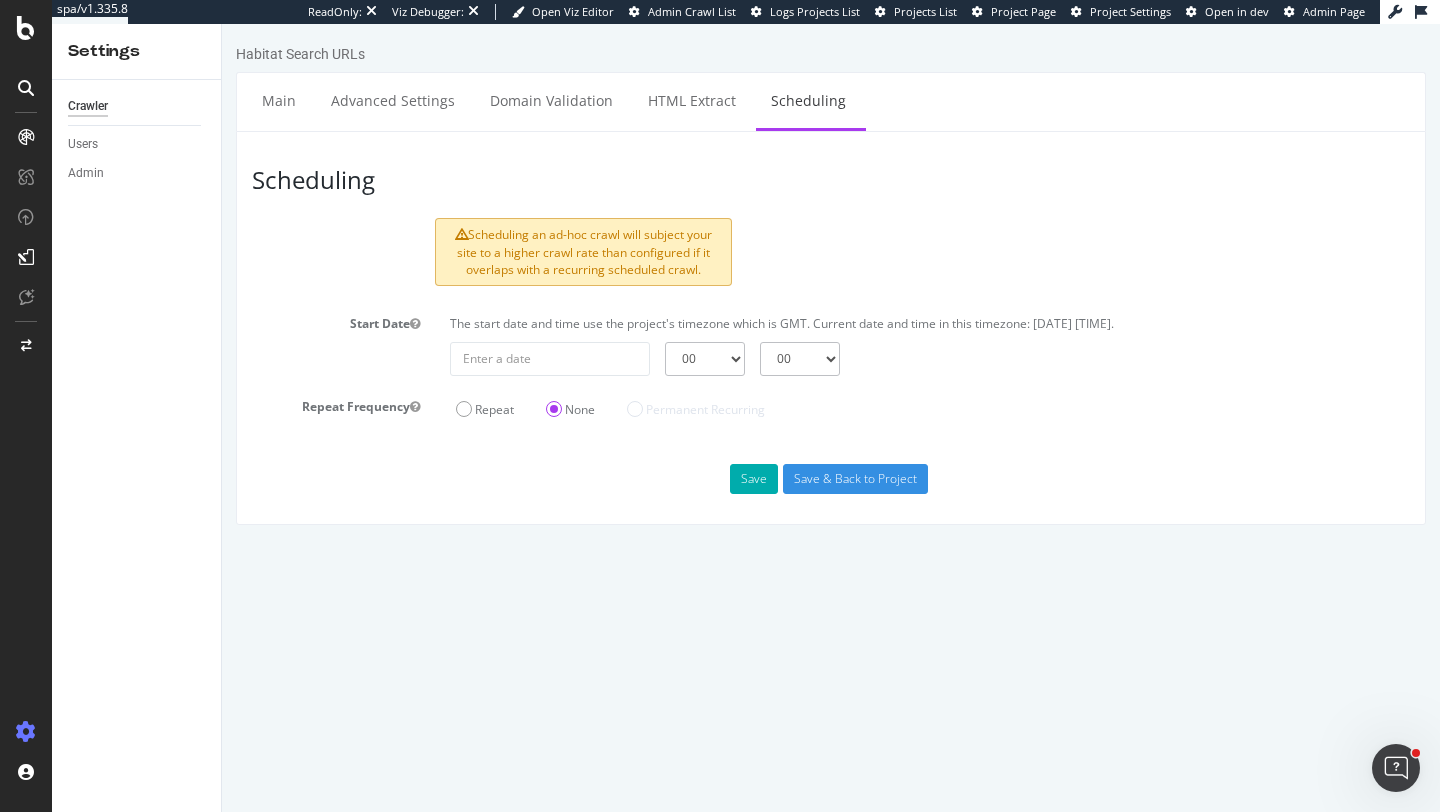 scroll, scrollTop: 0, scrollLeft: 0, axis: both 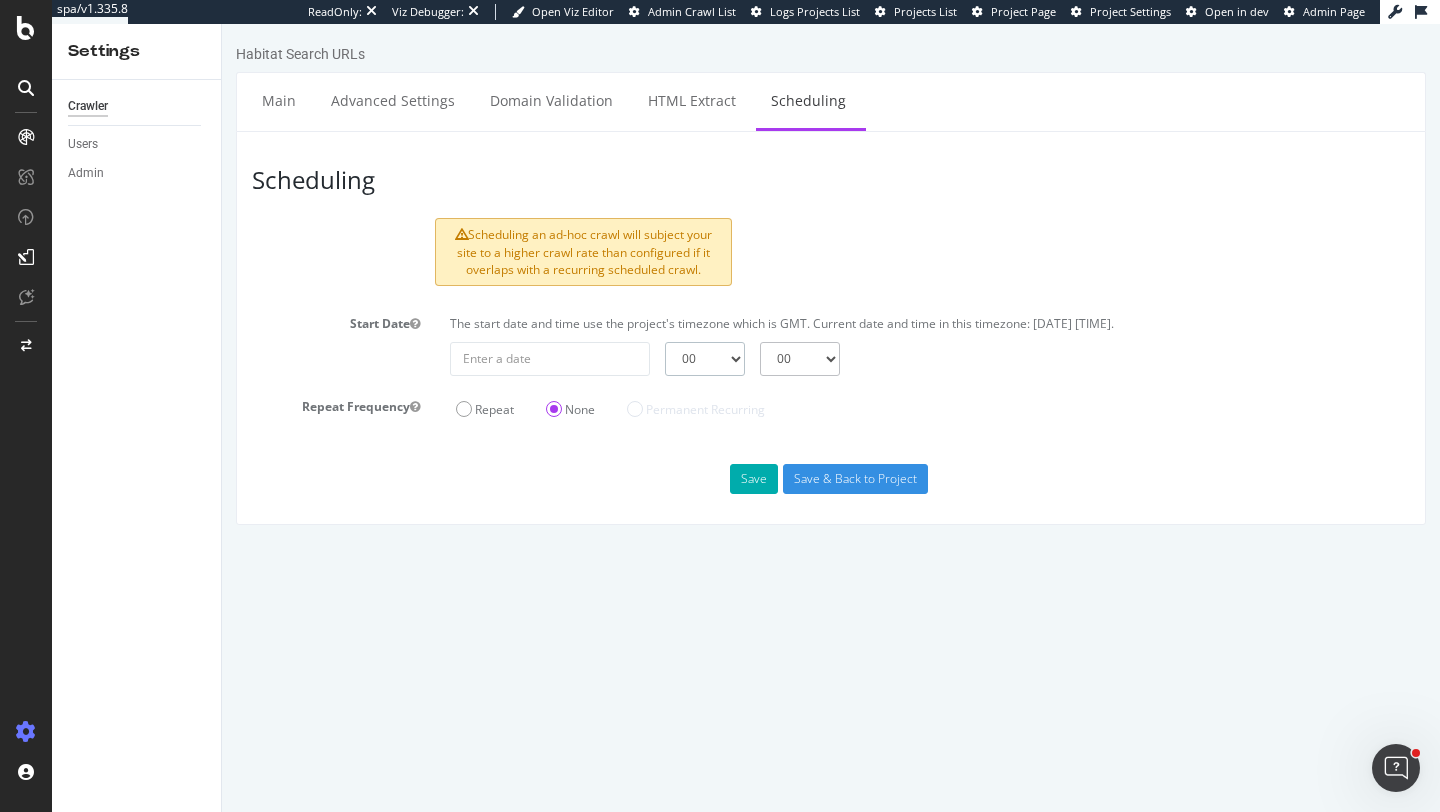 click on "00 01 02 03 04 05 06 07 08 09 10 11 12 13 14 15 16 17 18 19 20 21 22 23" at bounding box center (705, 359) 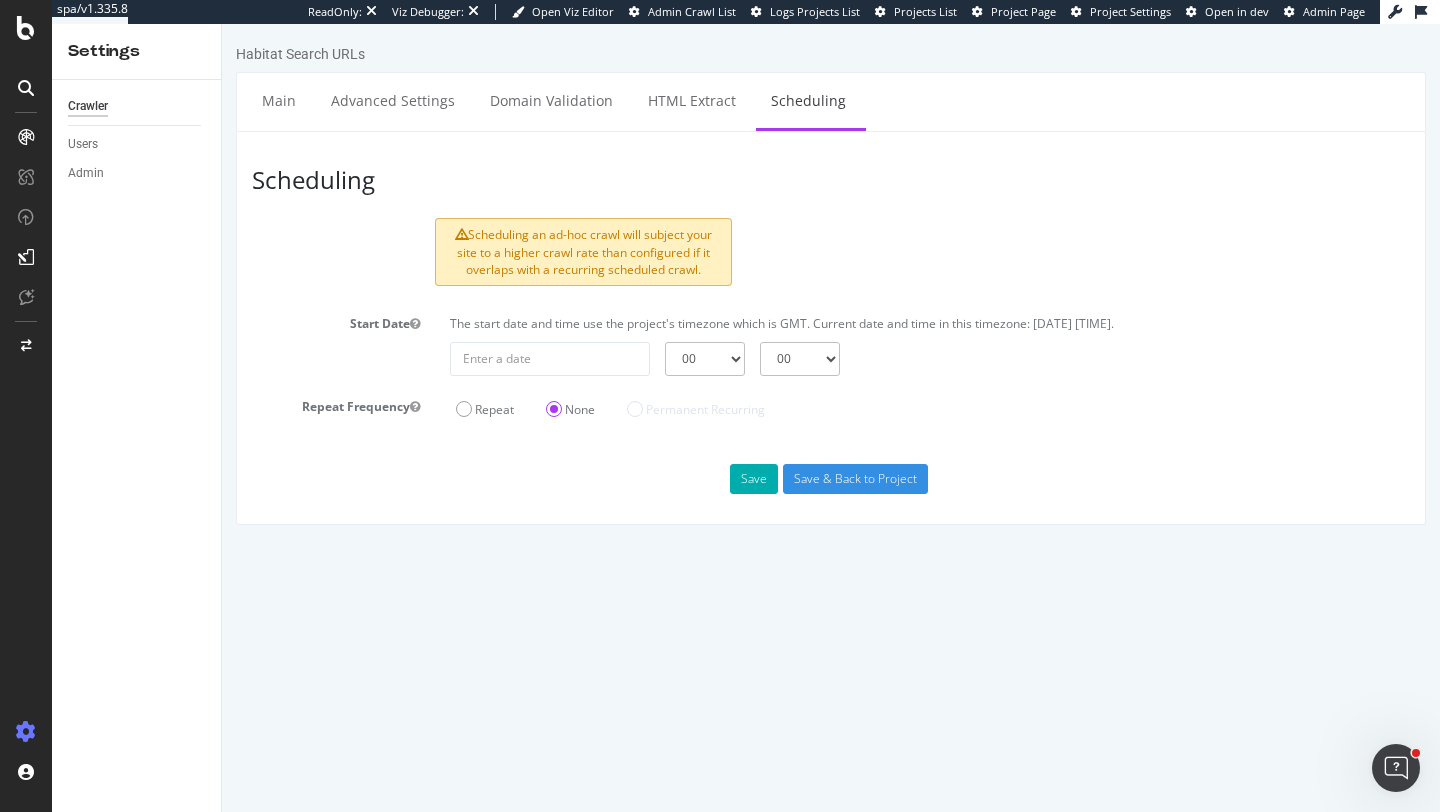 click on "Repeat" at bounding box center [485, 409] 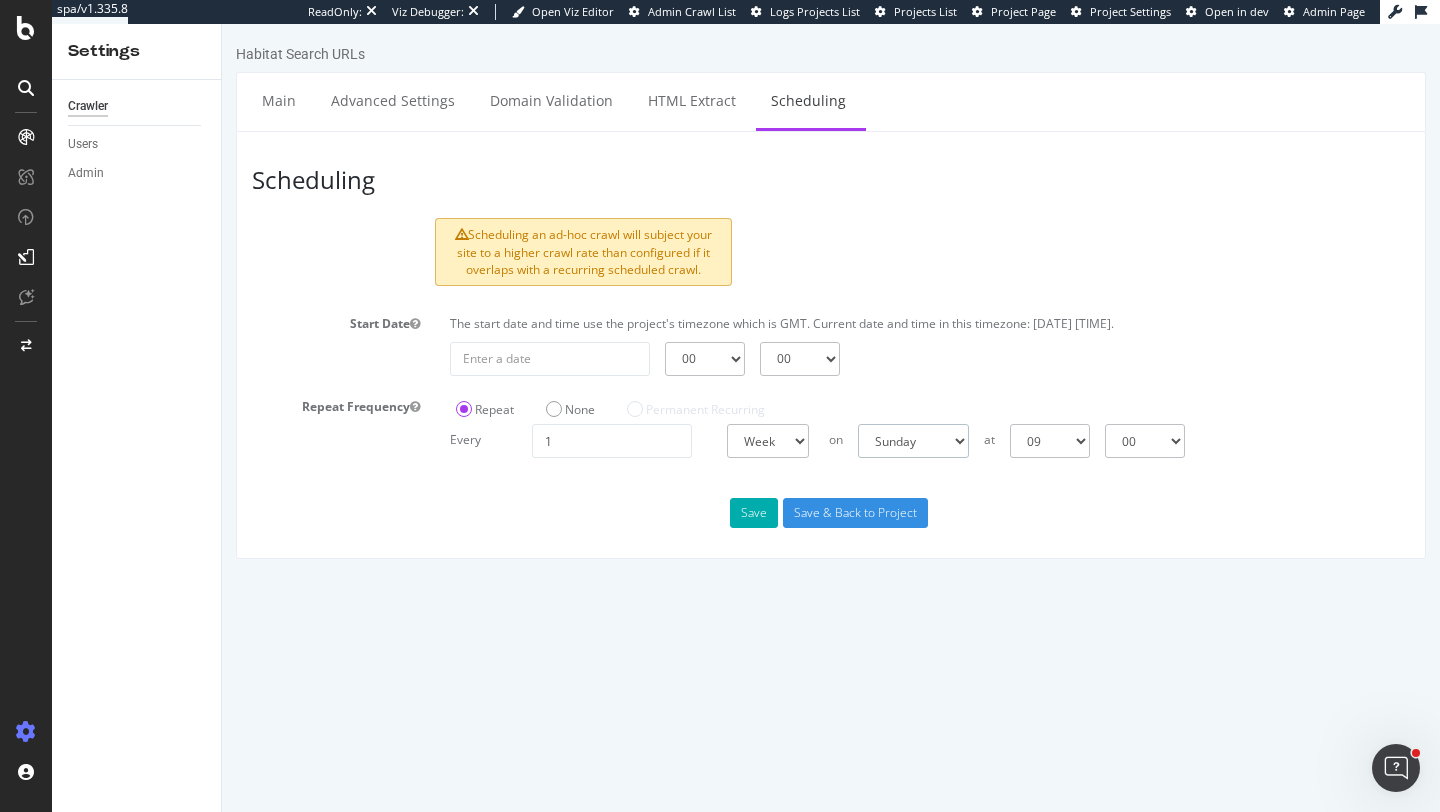 click on "Sunday Monday Tuesday Wednesday Thursday Friday Saturday" at bounding box center (913, 441) 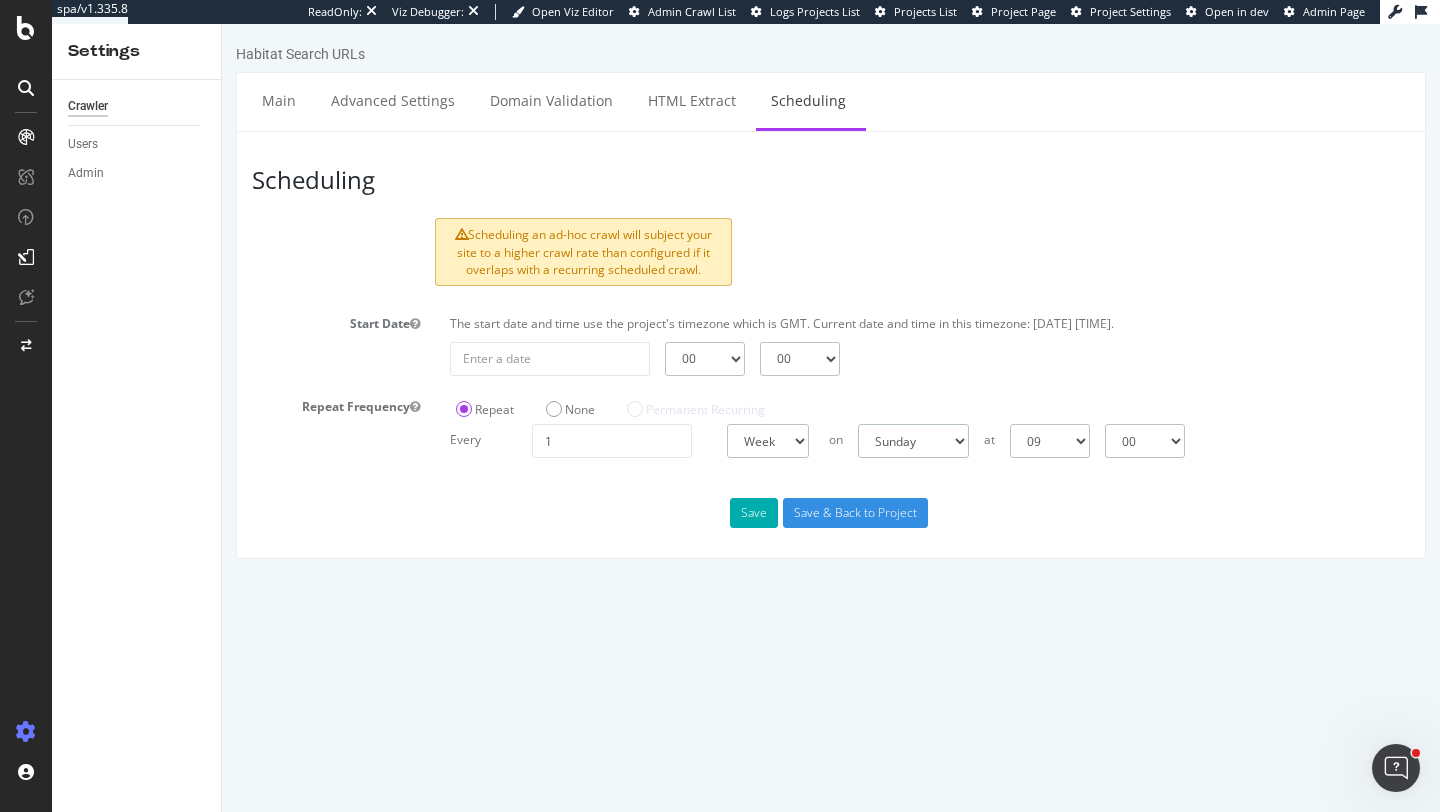 select on "2" 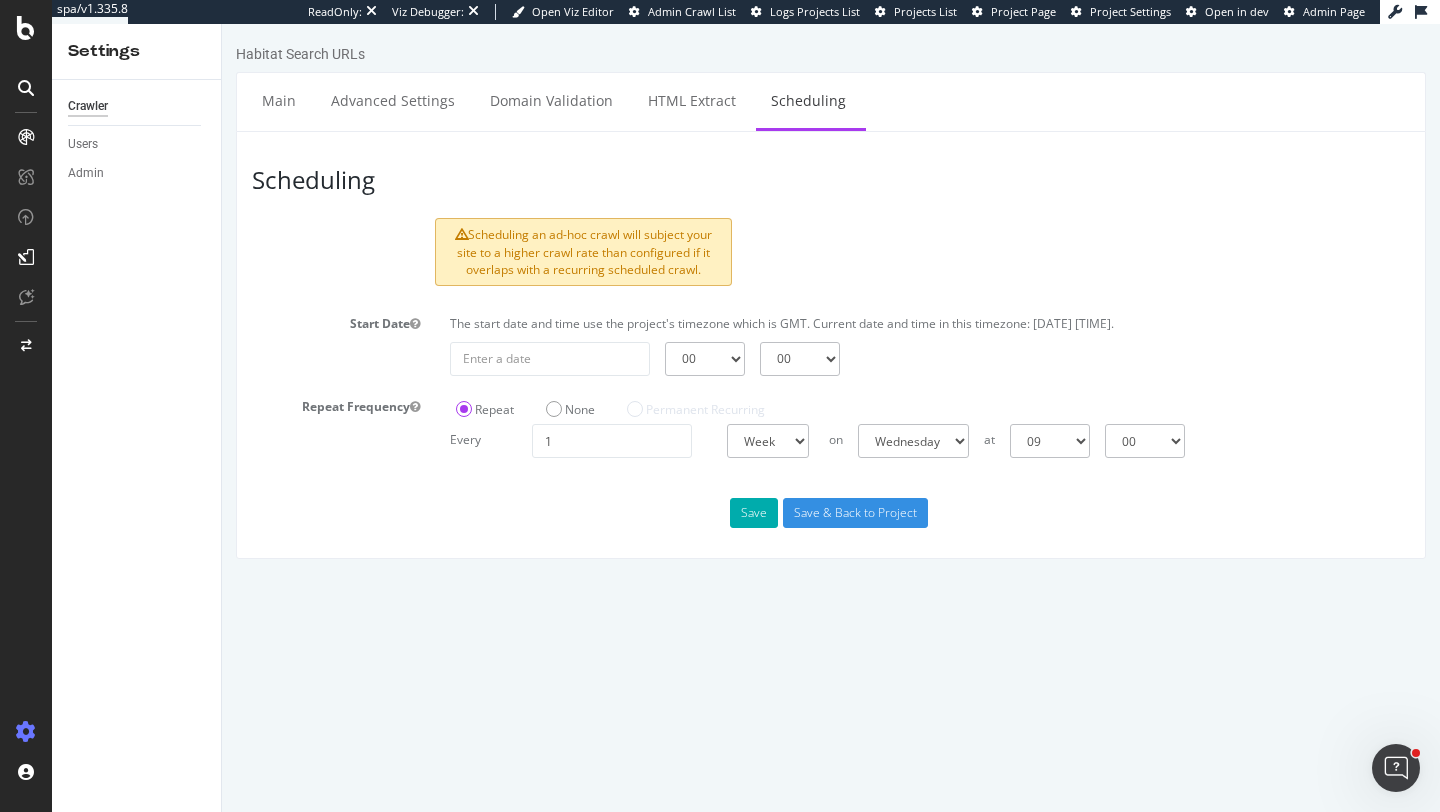 click on "Save Save & Back to Project" at bounding box center (831, 513) 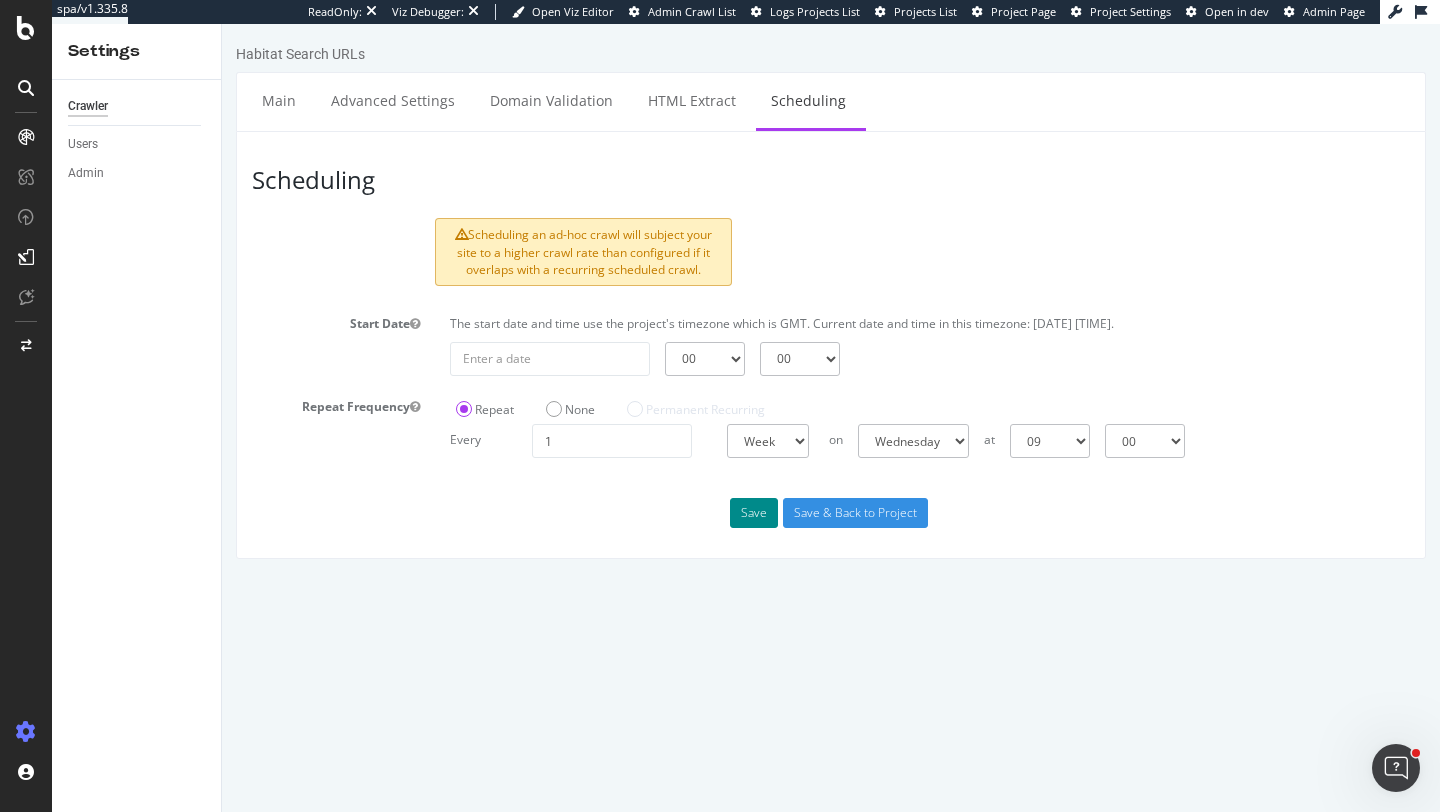 click on "Save" at bounding box center [754, 513] 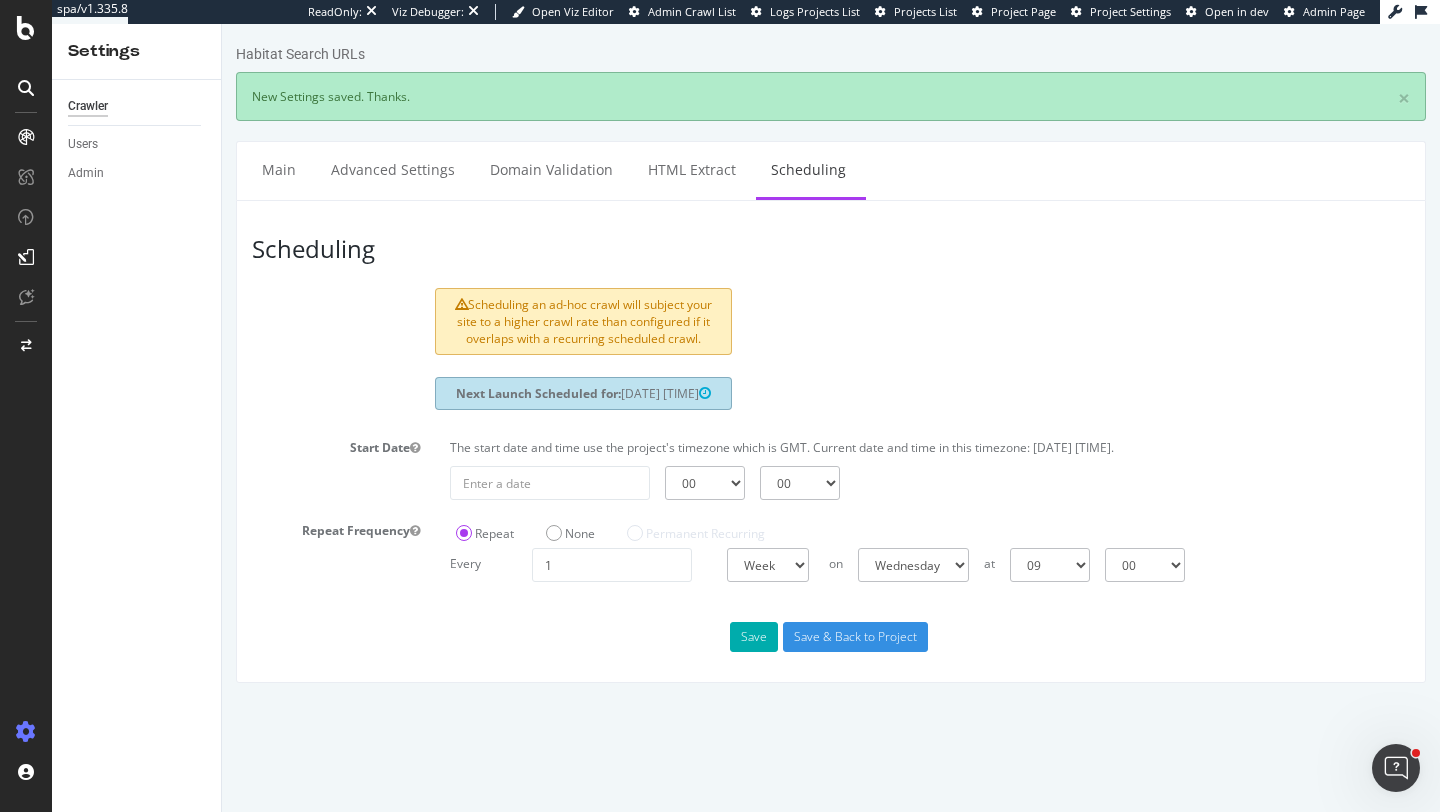 scroll, scrollTop: 0, scrollLeft: 0, axis: both 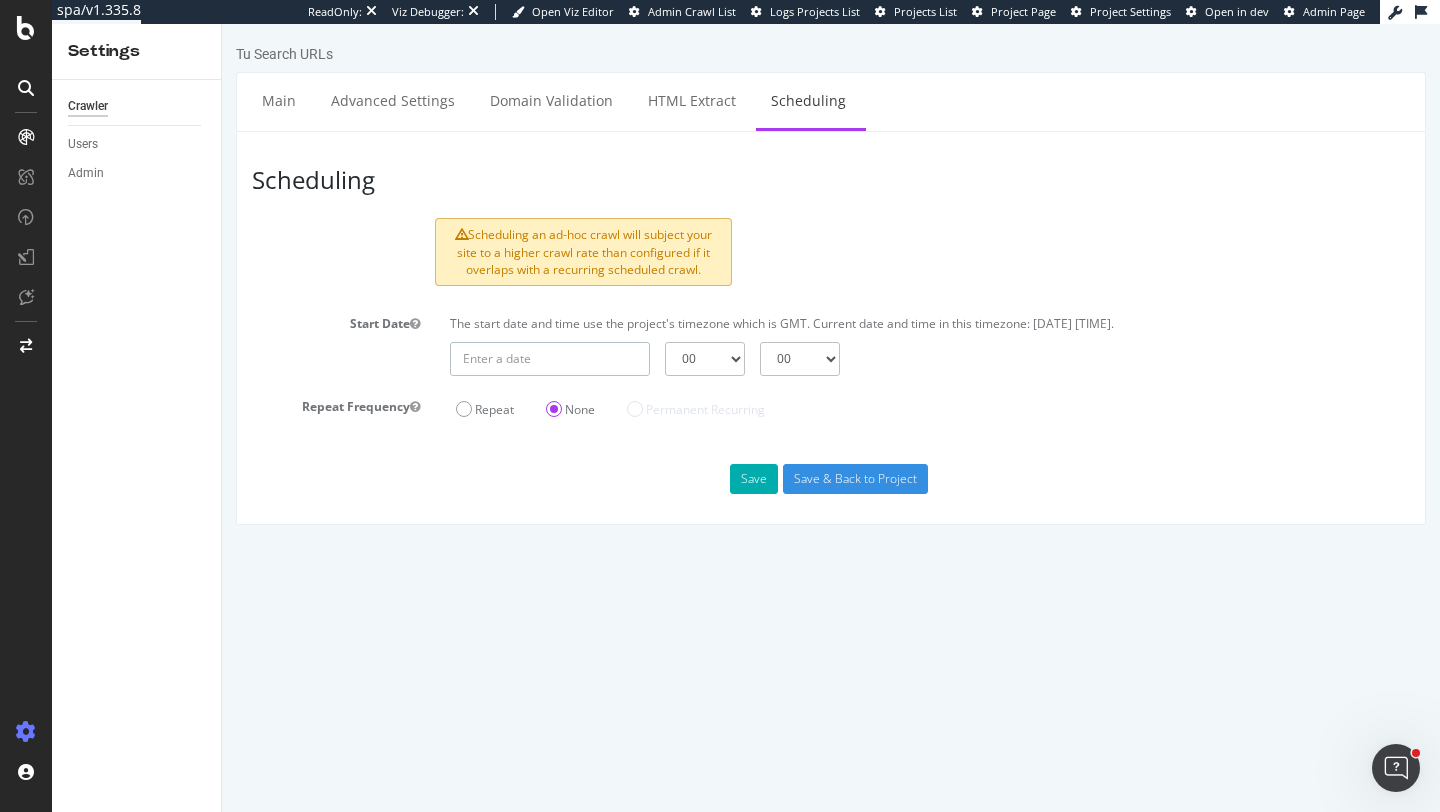 type on "2025-08-05" 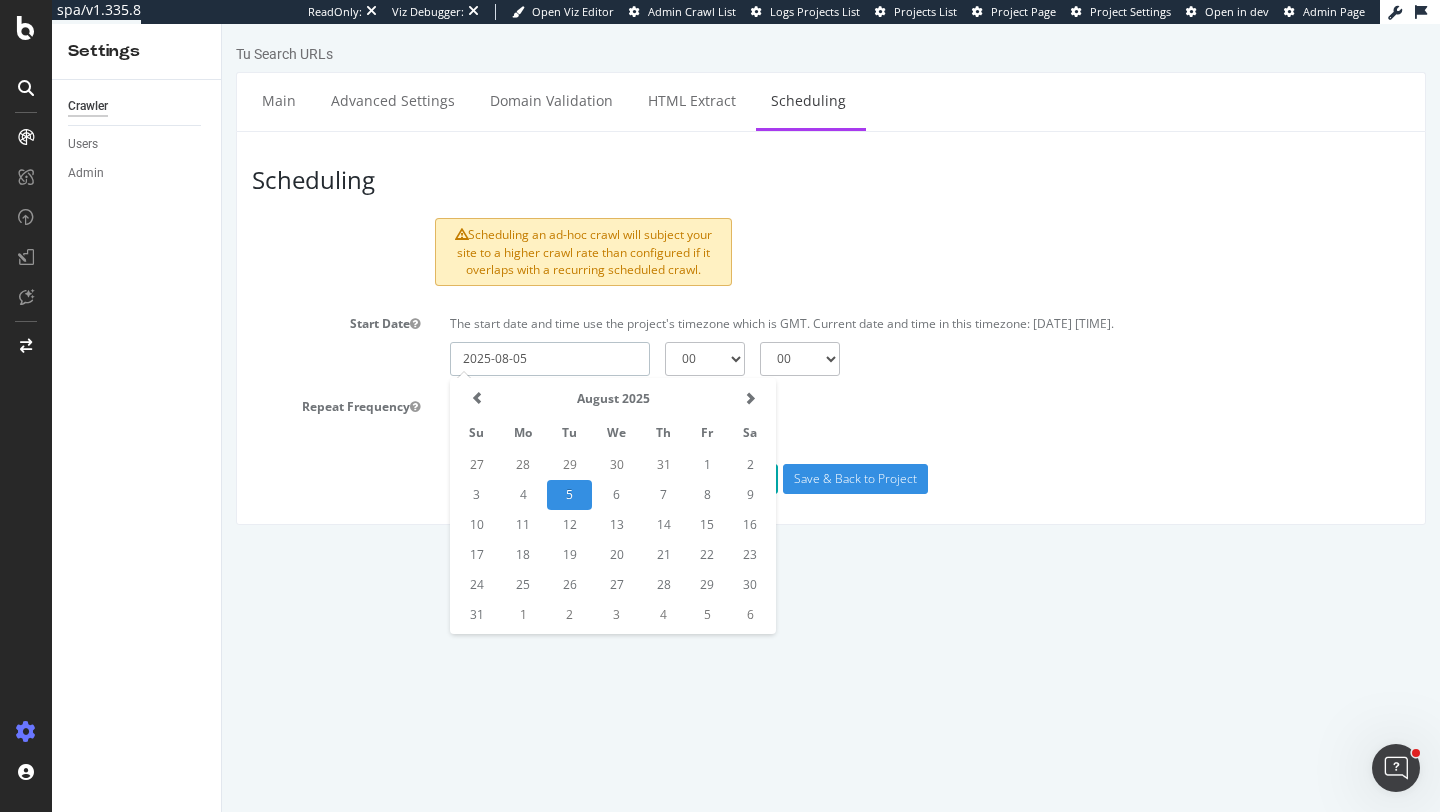 click on "2025-08-05" at bounding box center (550, 359) 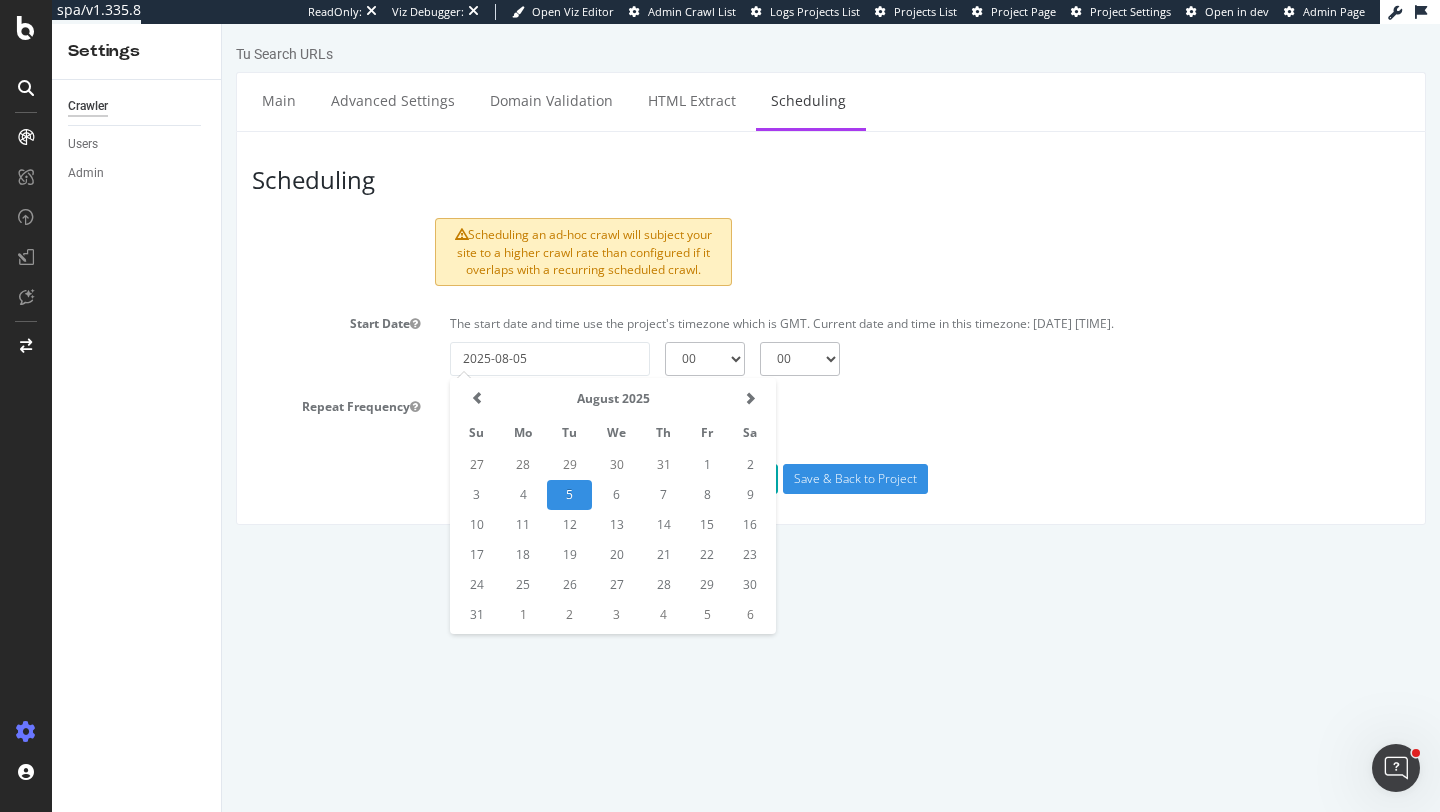 click on "Tu Search URLs
Main
Advanced Settings
Domain Validation
HTML Extract
Scheduling
Scheduling
Scheduling an ad-hoc crawl will subject your site to a higher crawl rate than configured if it overlaps with a recurring scheduled crawl.
Start Date
The start date and time use the project's timezone which is GMT. Current date and time in this timezone: [DATE] [TIME]. [DATE] 00 01 02 03 04 05 06 07 08 09 10 11 12 13 14 15 16 17 18 19 20 21 22 23 00 15 30 45 August [YEAR] Su Mo Tu We Th Fr Sa 27 28 29 30 31 1 2 3 4 5 6 7 8 9 10 11 12 13 14 15 16 17 18 19 20 21 22 23 24 25 26 27 28 29 30 31 1 2 3 4 5 6 [YEAR] Jan Feb Mar Apr May Jun Jul Aug Sep Oct Nov Dec 2020-2031 2020 2021 2022 2023 2024 2025 2026 2027 2028 2029 2030 2031 Repeat Frequency
Repeat None Permanent Recurring Every 1 Day Week Month
at 00 01 02 03" at bounding box center [831, 284] 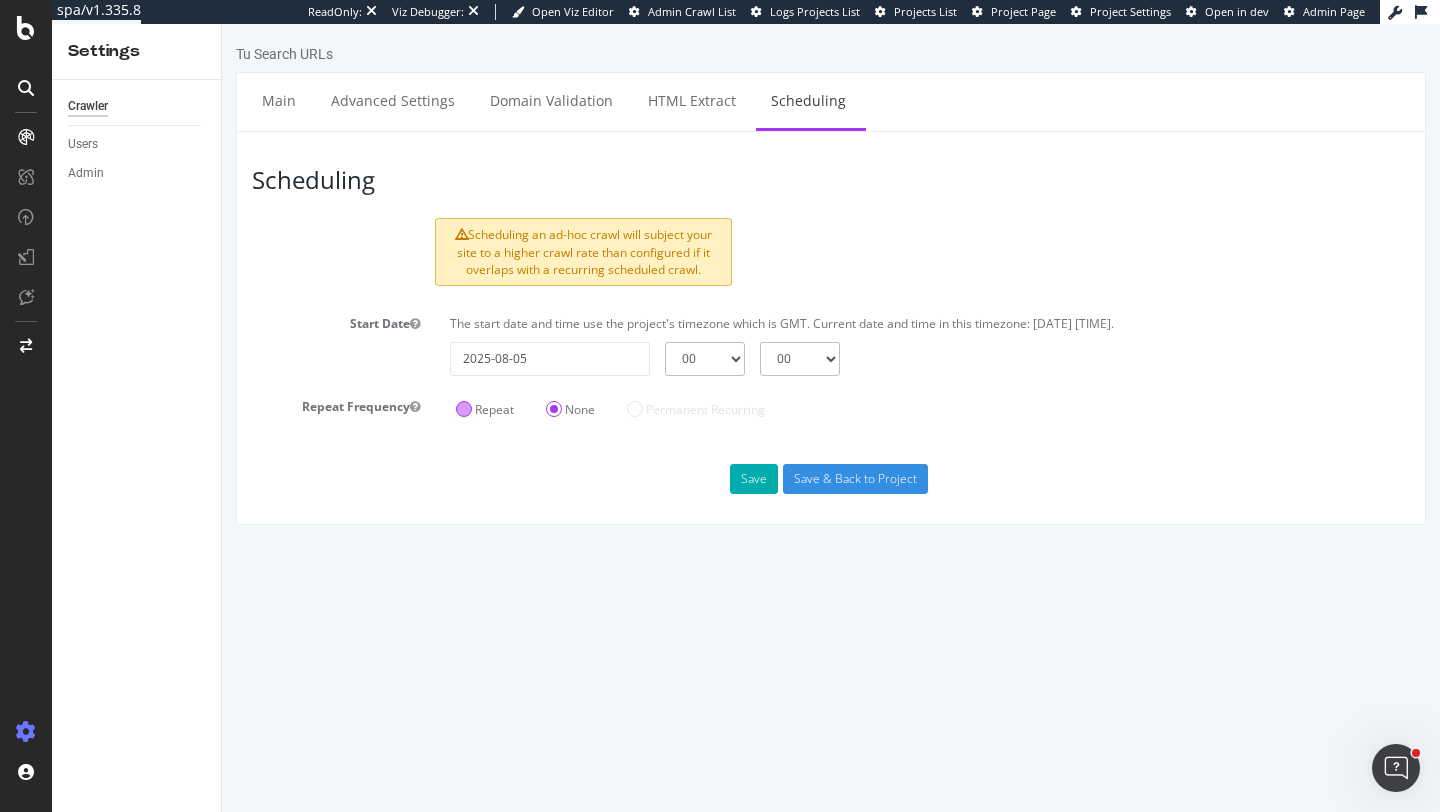 click on "Repeat" at bounding box center (485, 407) 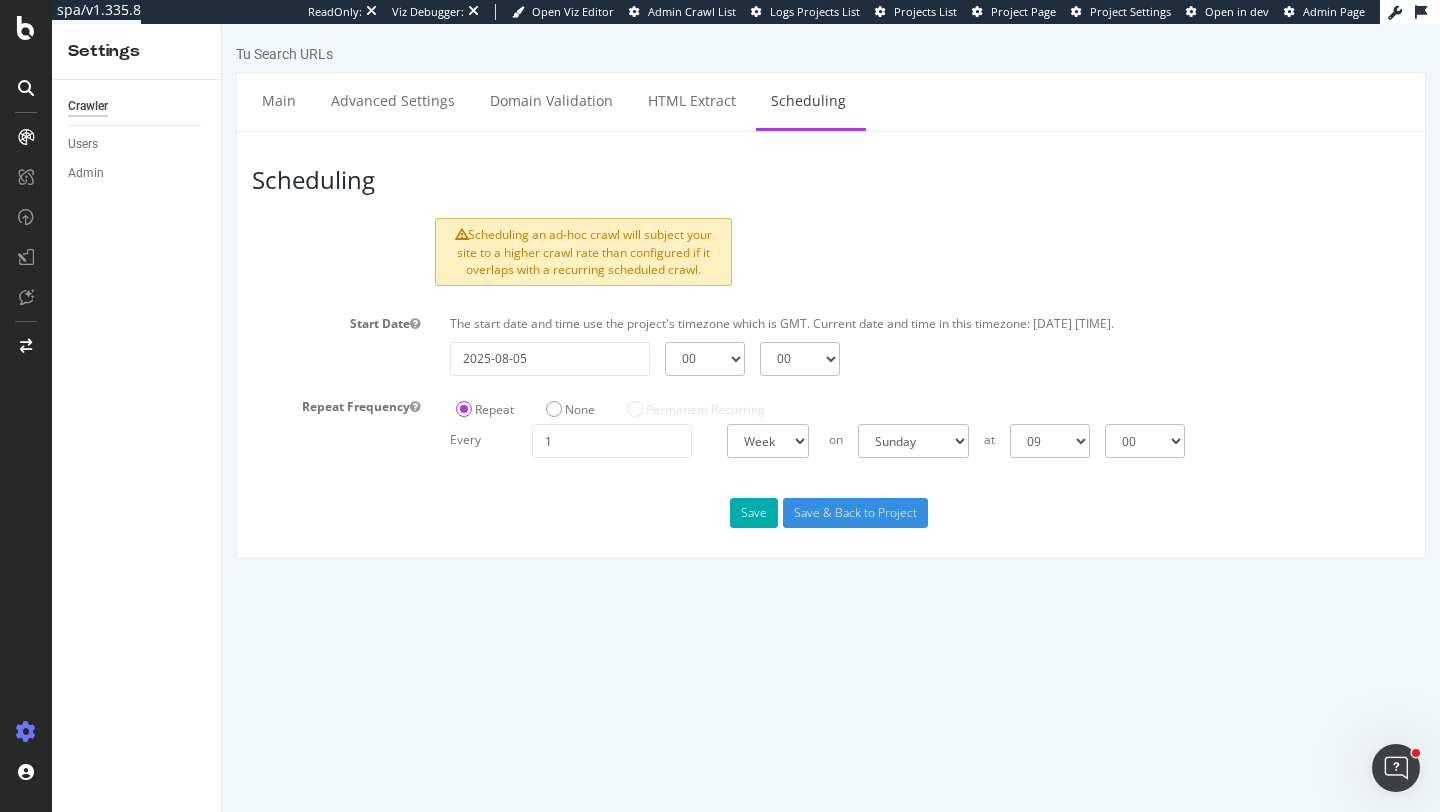 click on "Sunday Monday Tuesday Wednesday Thursday Friday Saturday" at bounding box center [913, 441] 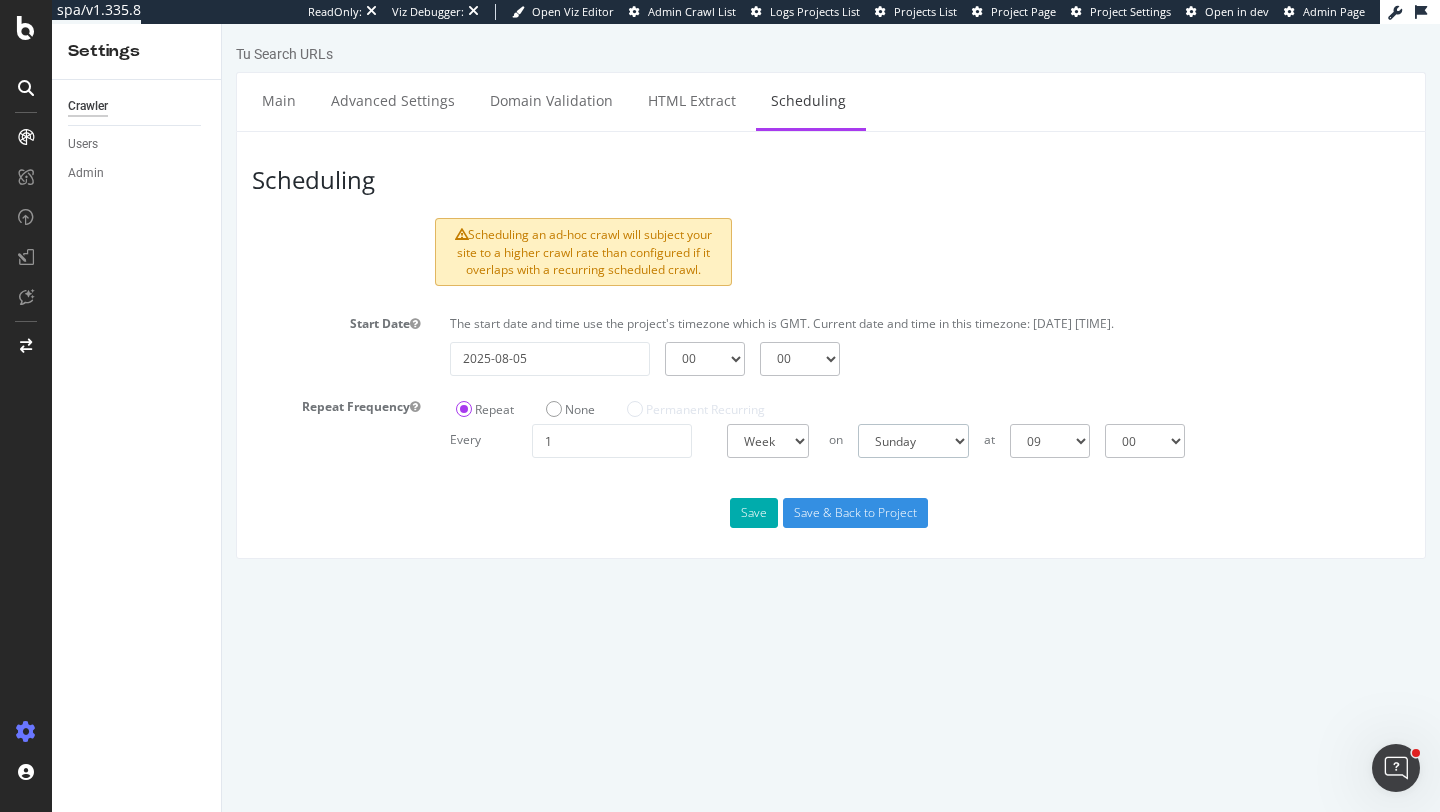 select on "2" 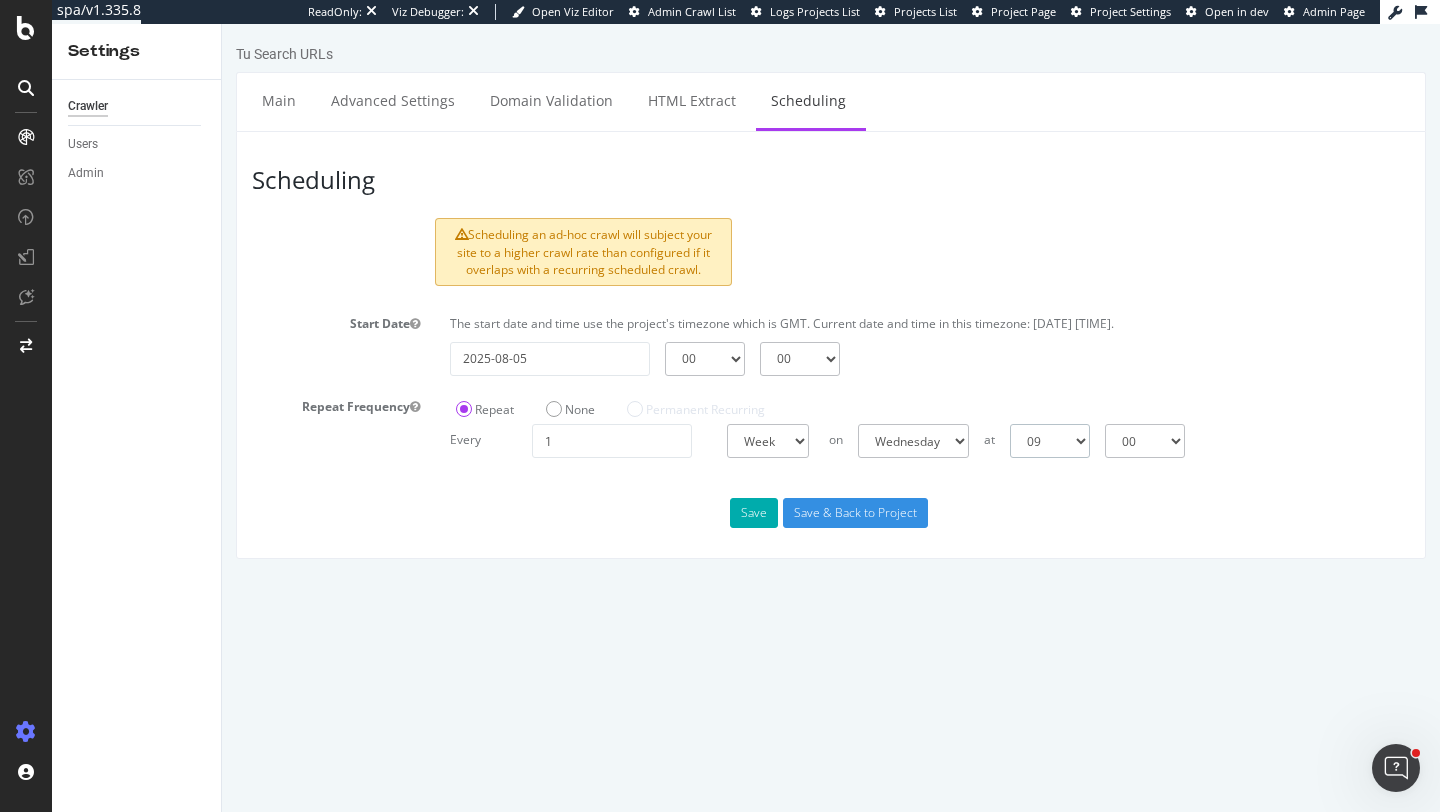 click on "00 01 02 03 04 05 06 07 08 09 10 11 12 13 14 15 16 17 18 19 20 21 22 23" at bounding box center (1050, 441) 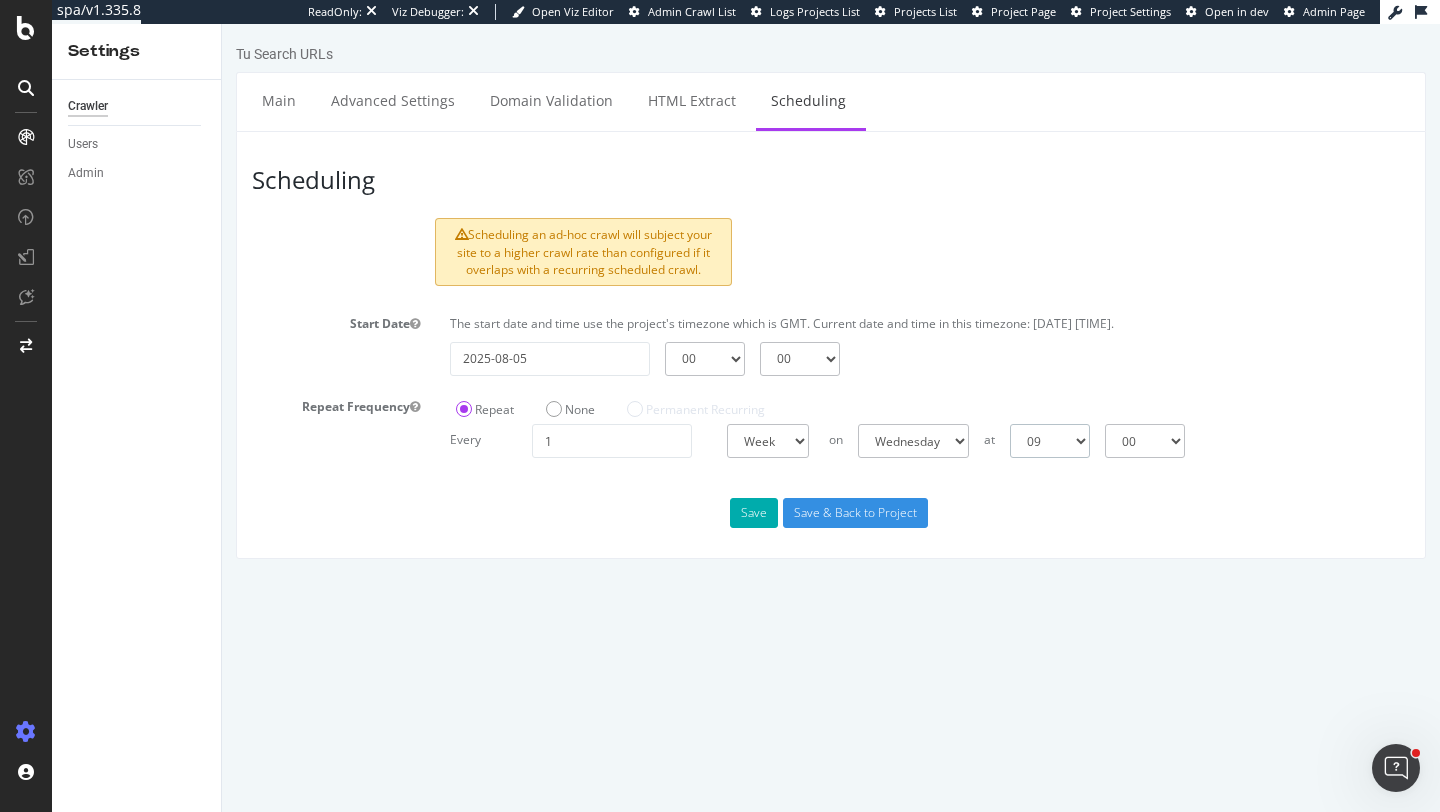 click on "00 01 02 03 04 05 06 07 08 09 10 11 12 13 14 15 16 17 18 19 20 21 22 23" at bounding box center (1050, 441) 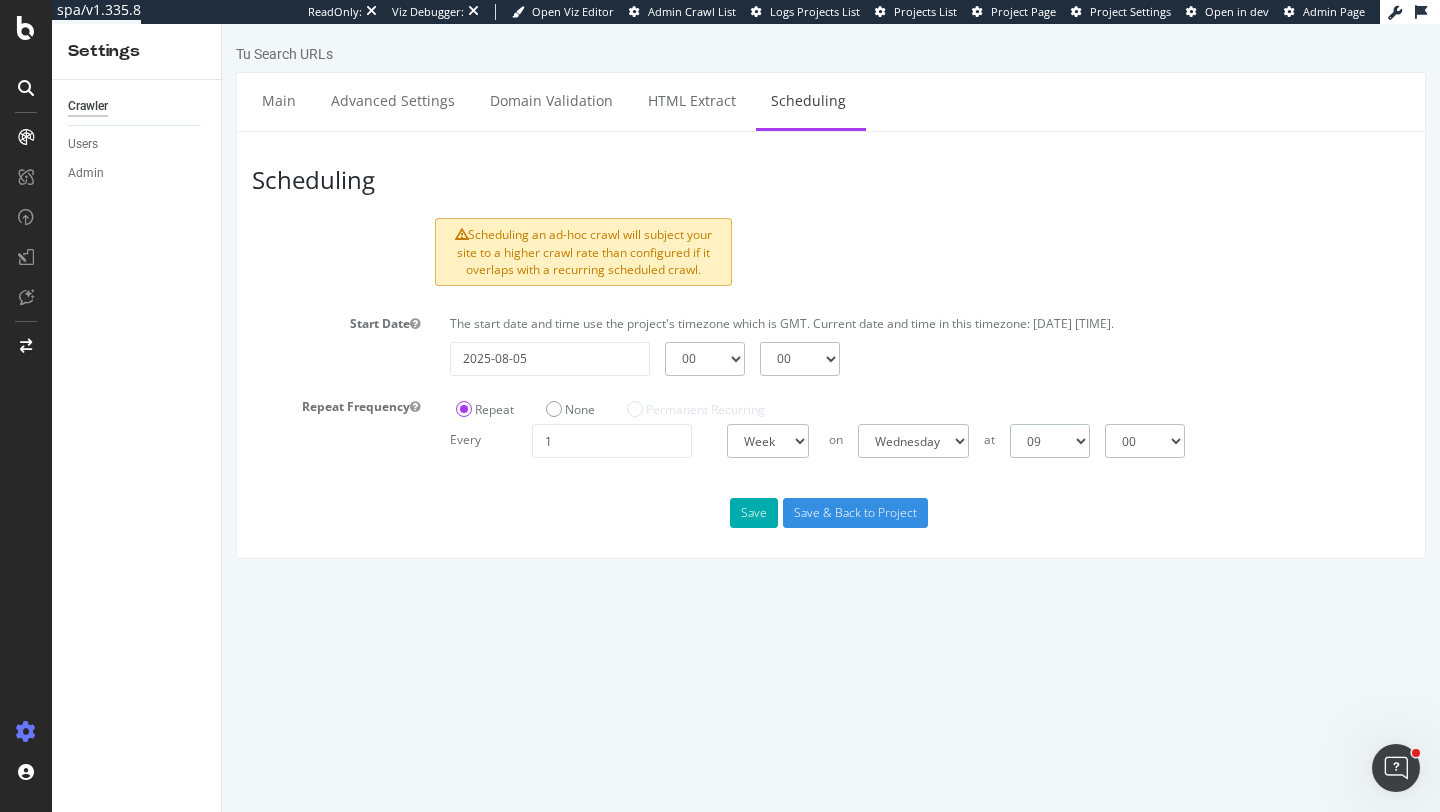 select on "11" 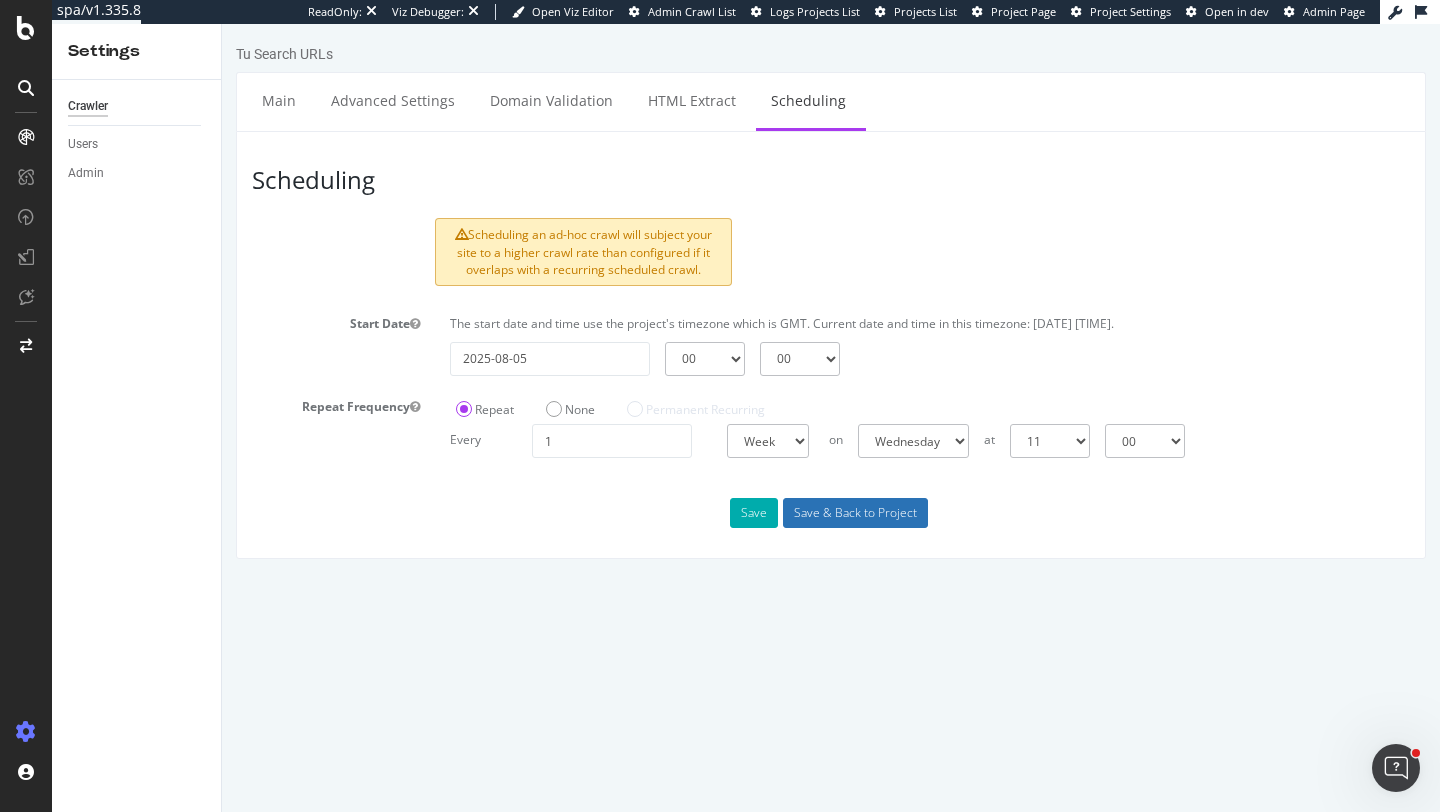 click on "Save & Back to Project" at bounding box center (855, 513) 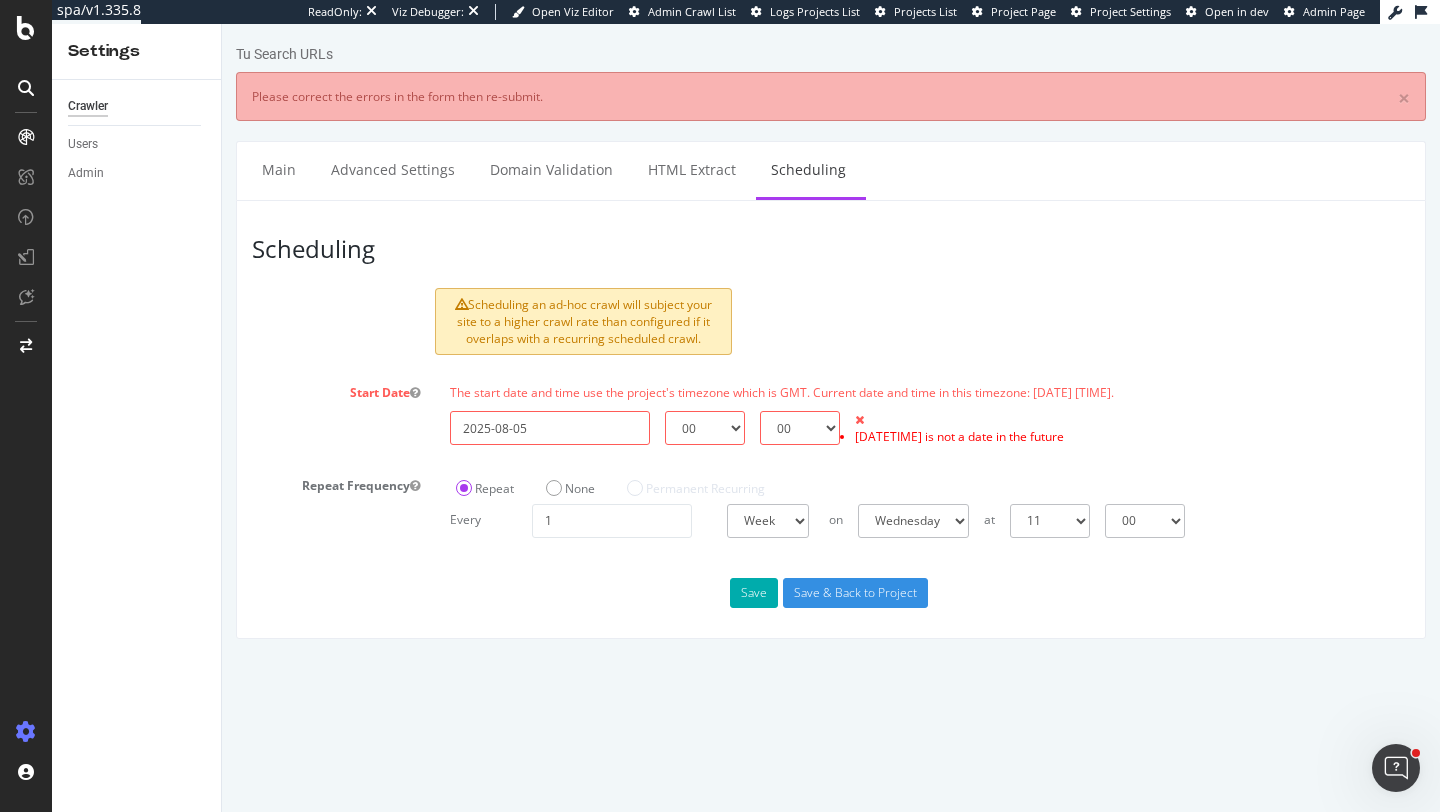 scroll, scrollTop: 0, scrollLeft: 0, axis: both 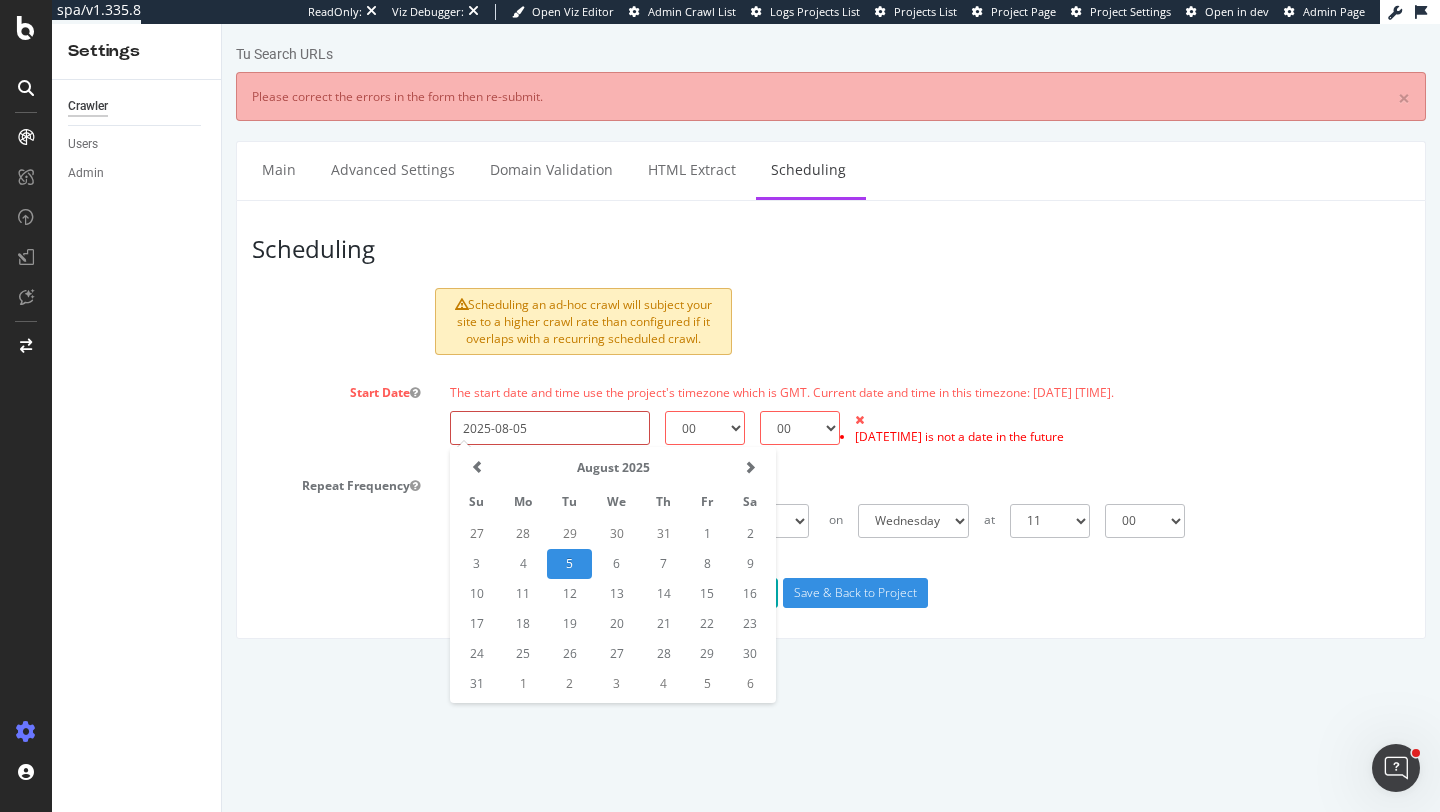 click on "2025-08-05" at bounding box center (550, 428) 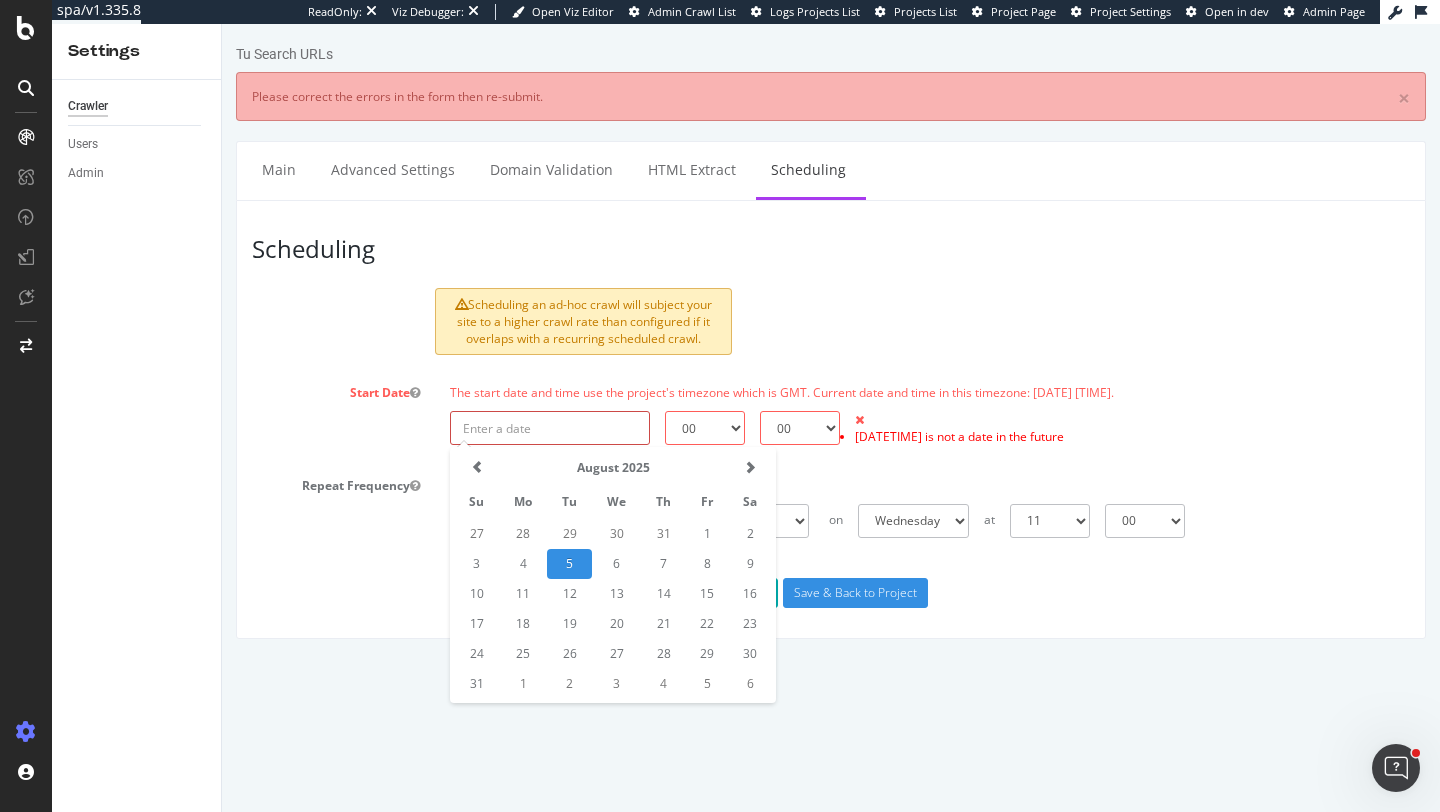 type 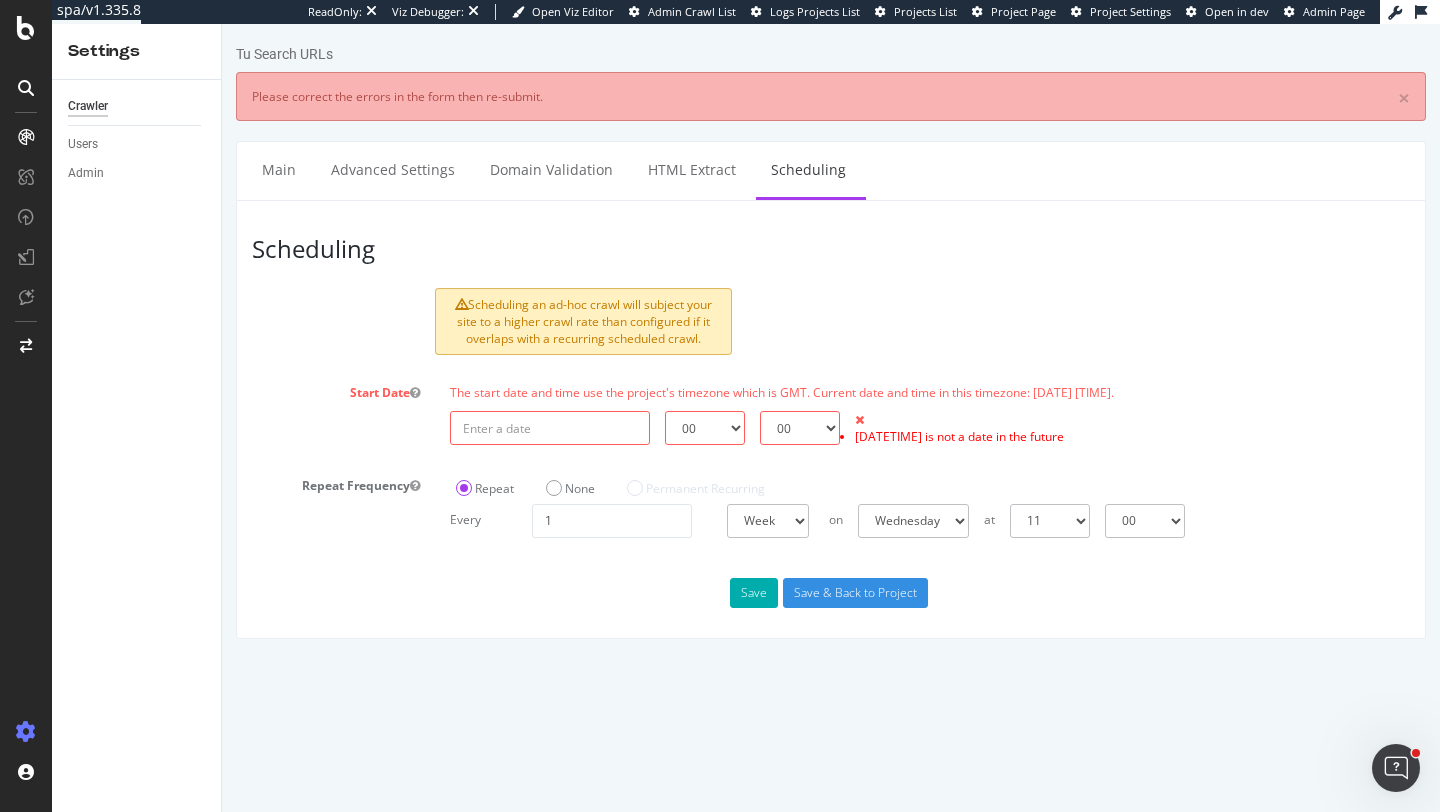 click on "Start Date
The start date and time use the project's timezone which is GMT. Current date and time in this timezone: 2025-08-05 09:35. 00 01 02 03 04 05 06 07 08 09 10 11 12 13 14 15 16 17 18 19 20 21 22 23 00 15 30 45 2025-08-05 00:00:00+00:00 is not a date in the future" at bounding box center (831, 416) 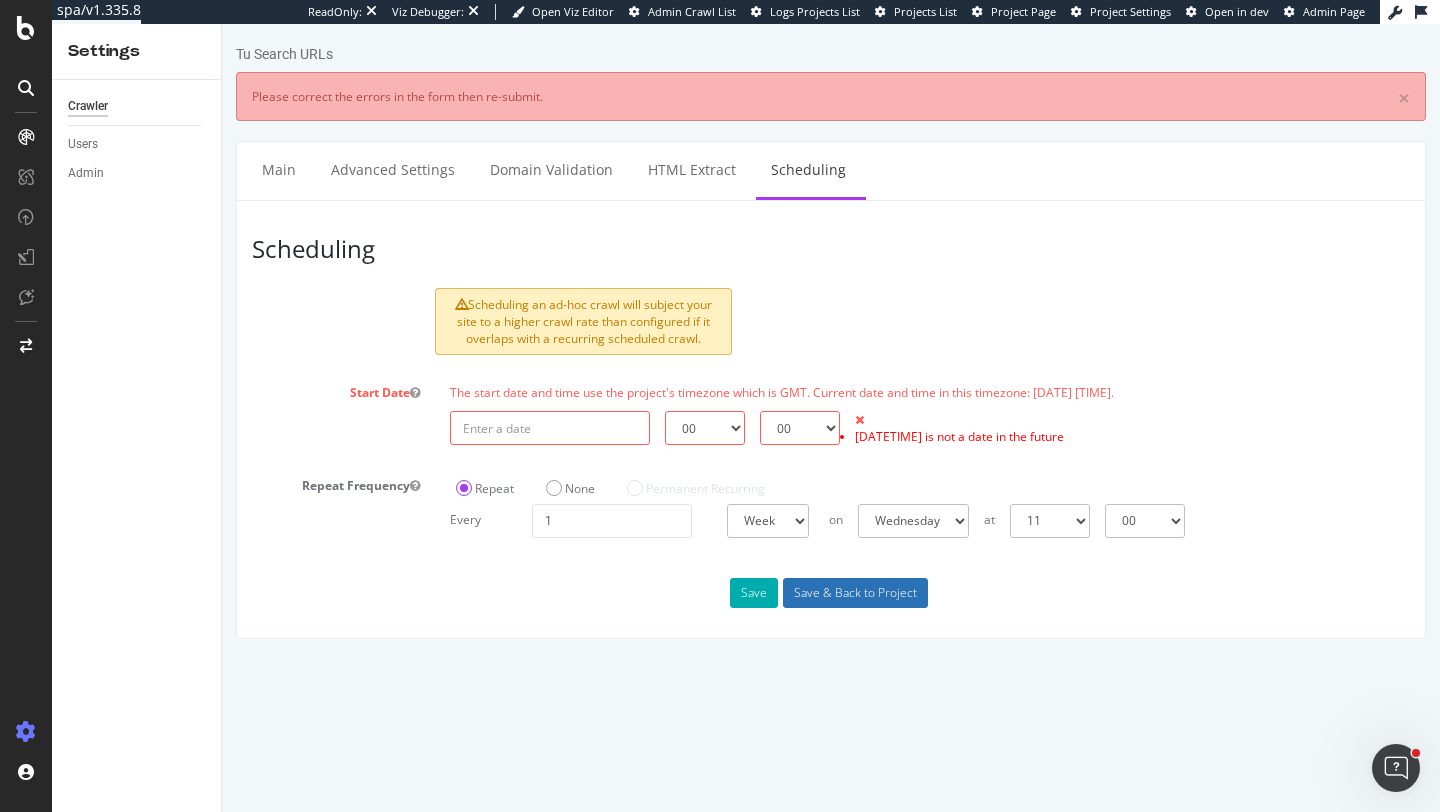 click on "Save & Back to Project" at bounding box center [855, 593] 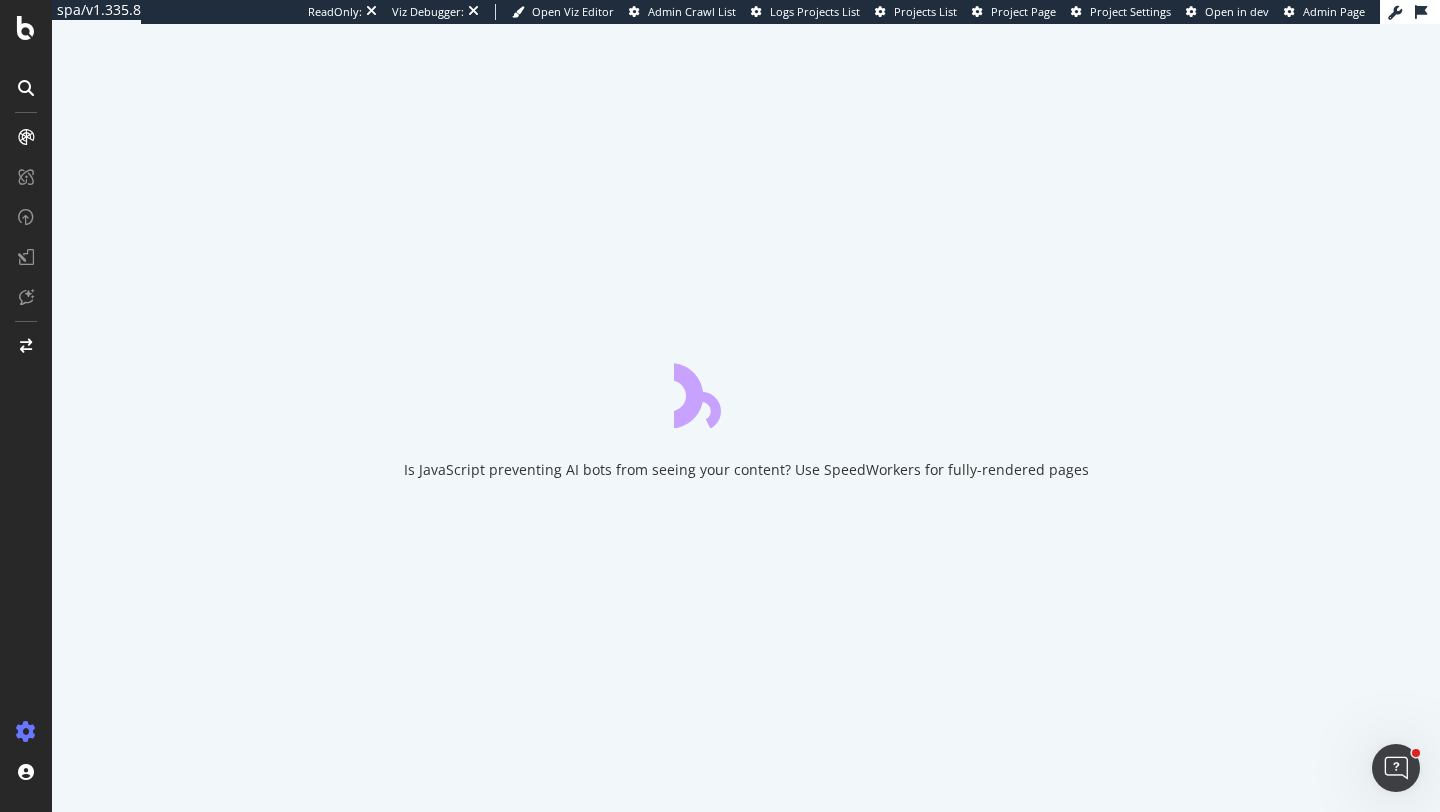 scroll, scrollTop: 0, scrollLeft: 0, axis: both 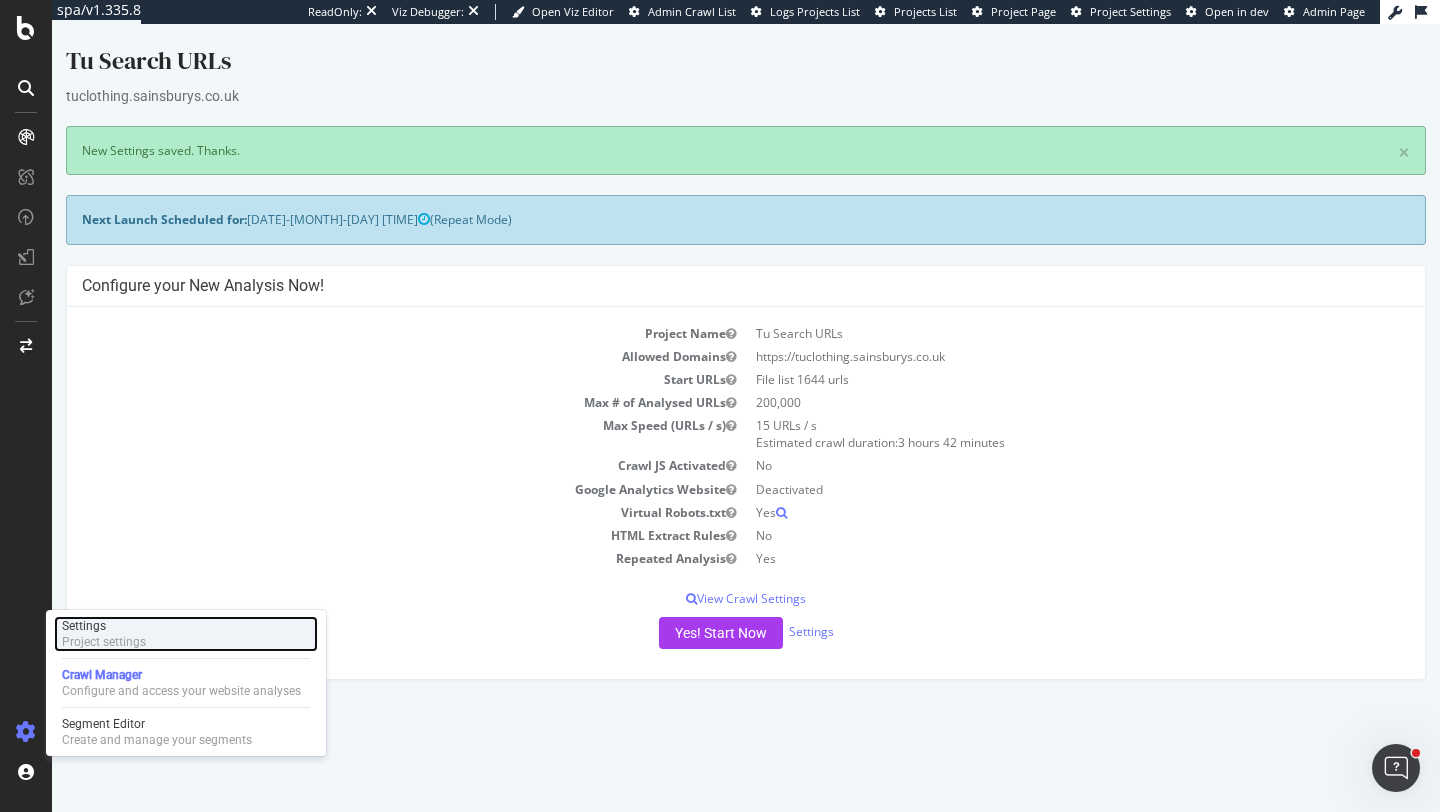 click on "Settings" at bounding box center (104, 626) 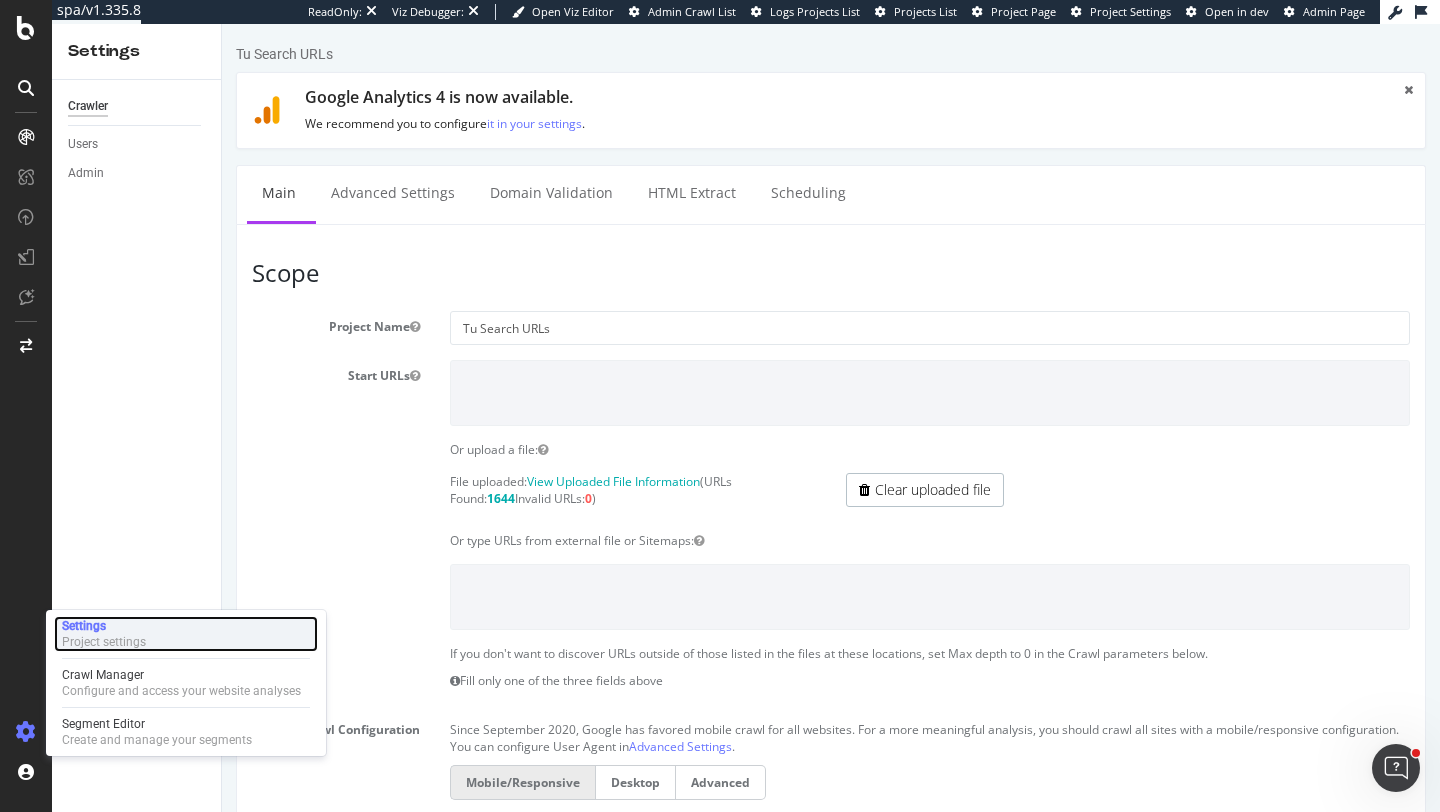 scroll, scrollTop: 0, scrollLeft: 0, axis: both 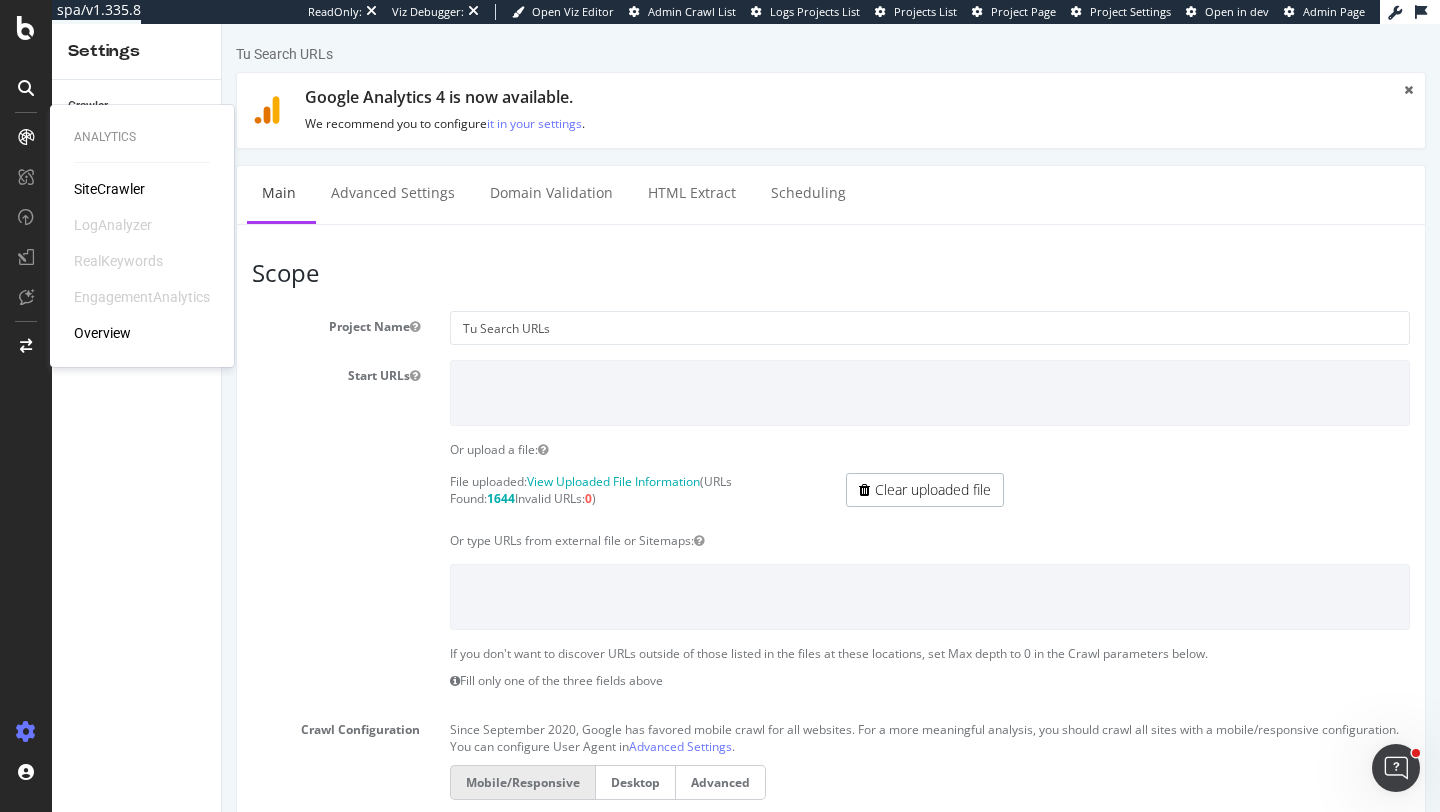 click on "Analytics SiteCrawler LogAnalyzer RealKeywords EngagementAnalytics Overview" at bounding box center [142, 236] 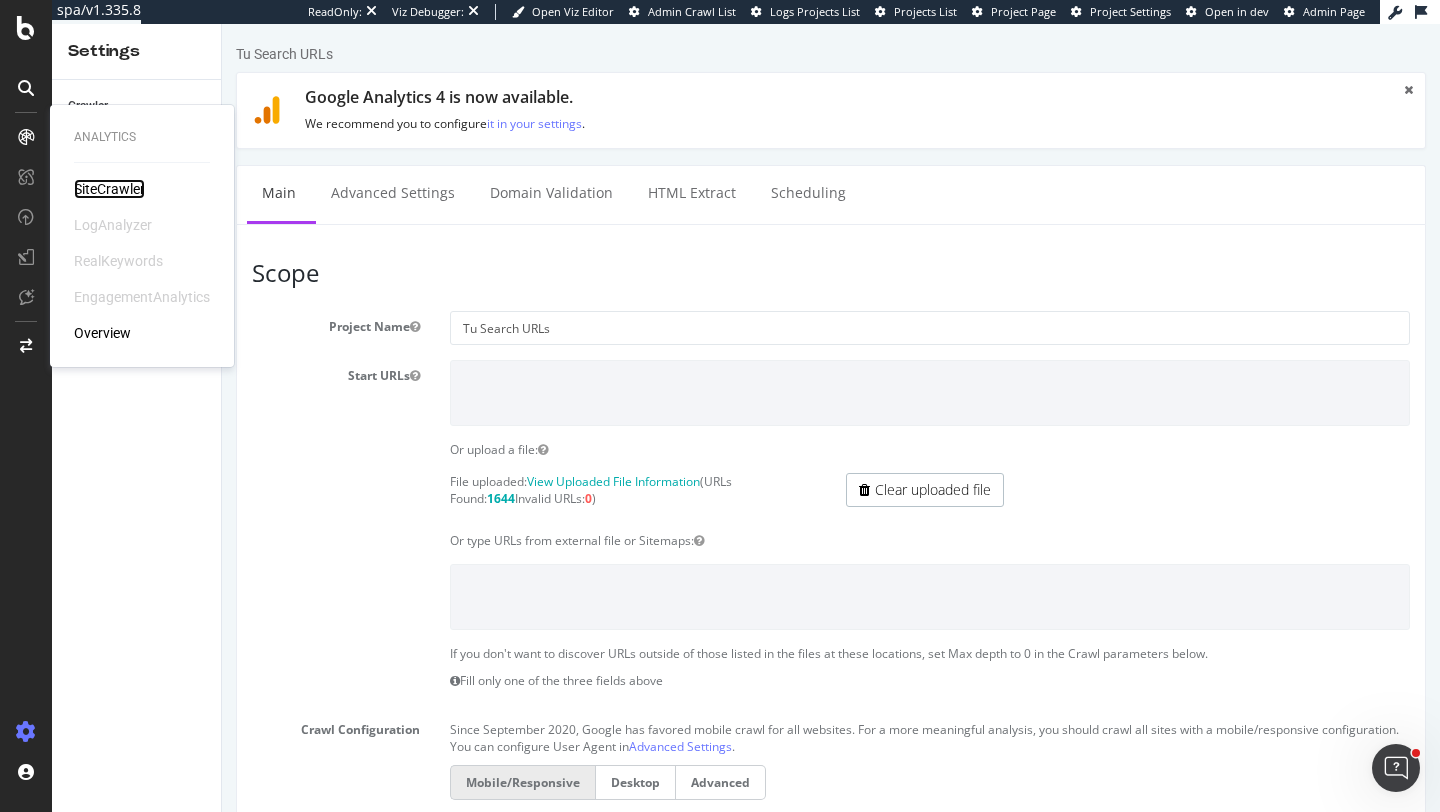 click on "SiteCrawler" at bounding box center (109, 189) 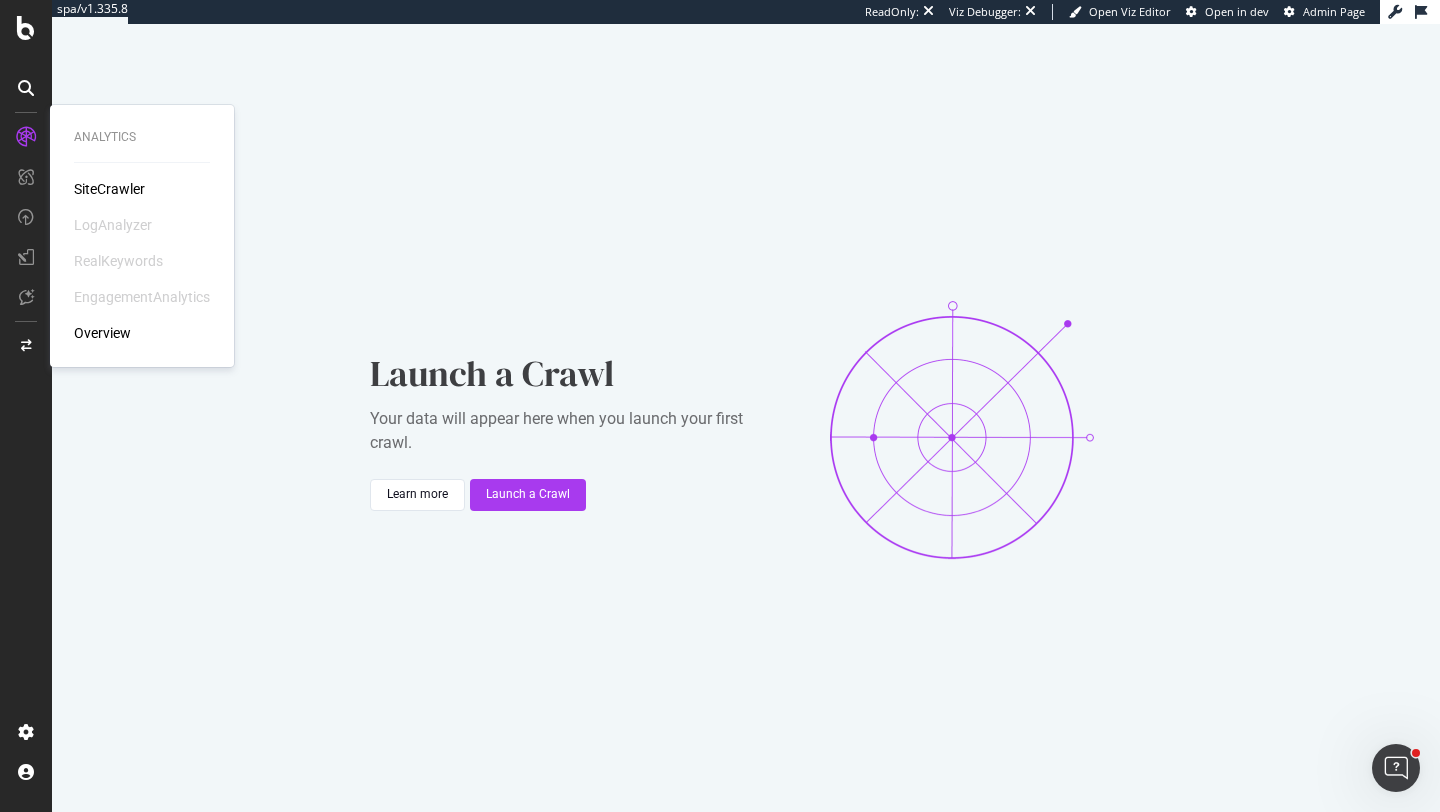 click on "SiteCrawler" at bounding box center (109, 189) 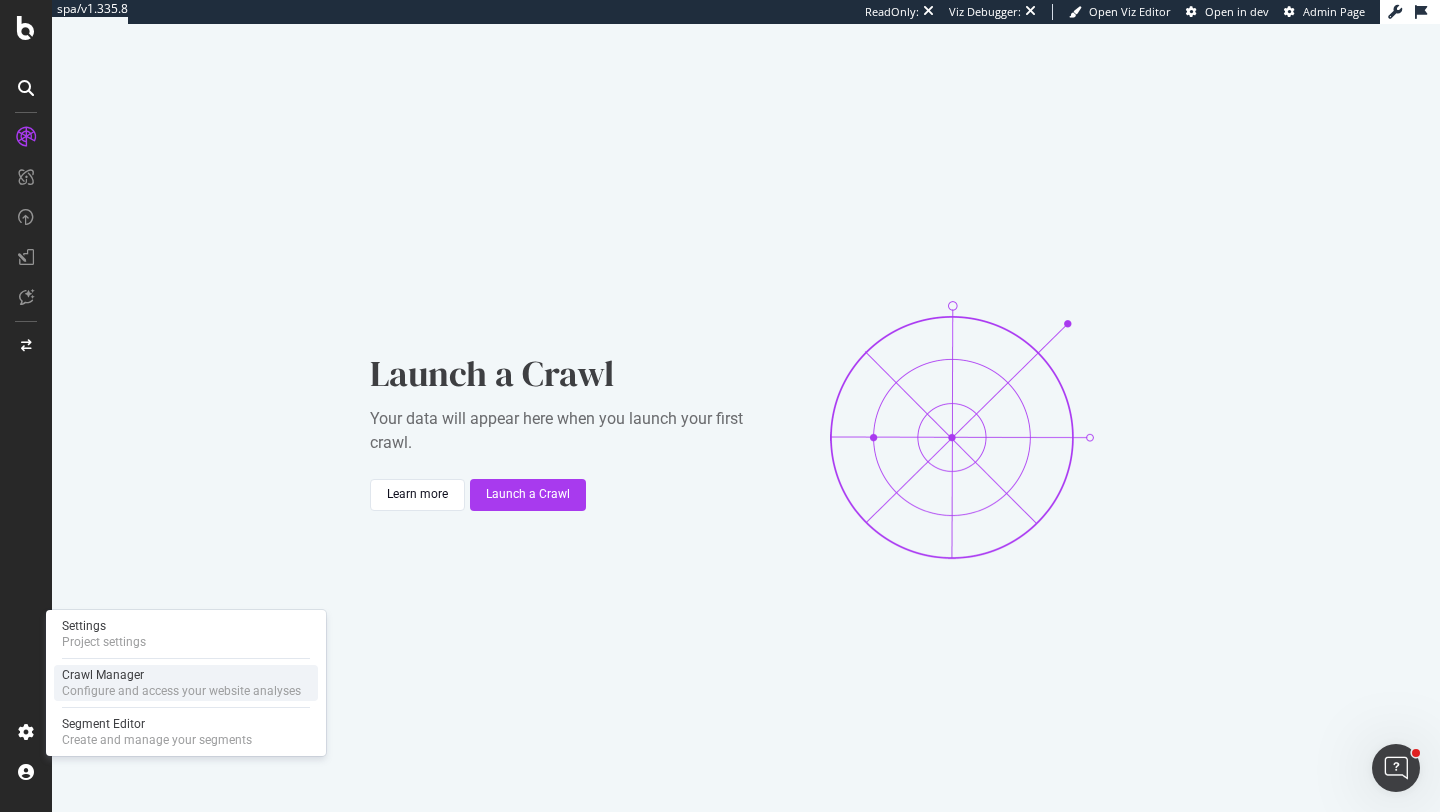 click on "Configure and access your website analyses" at bounding box center [181, 691] 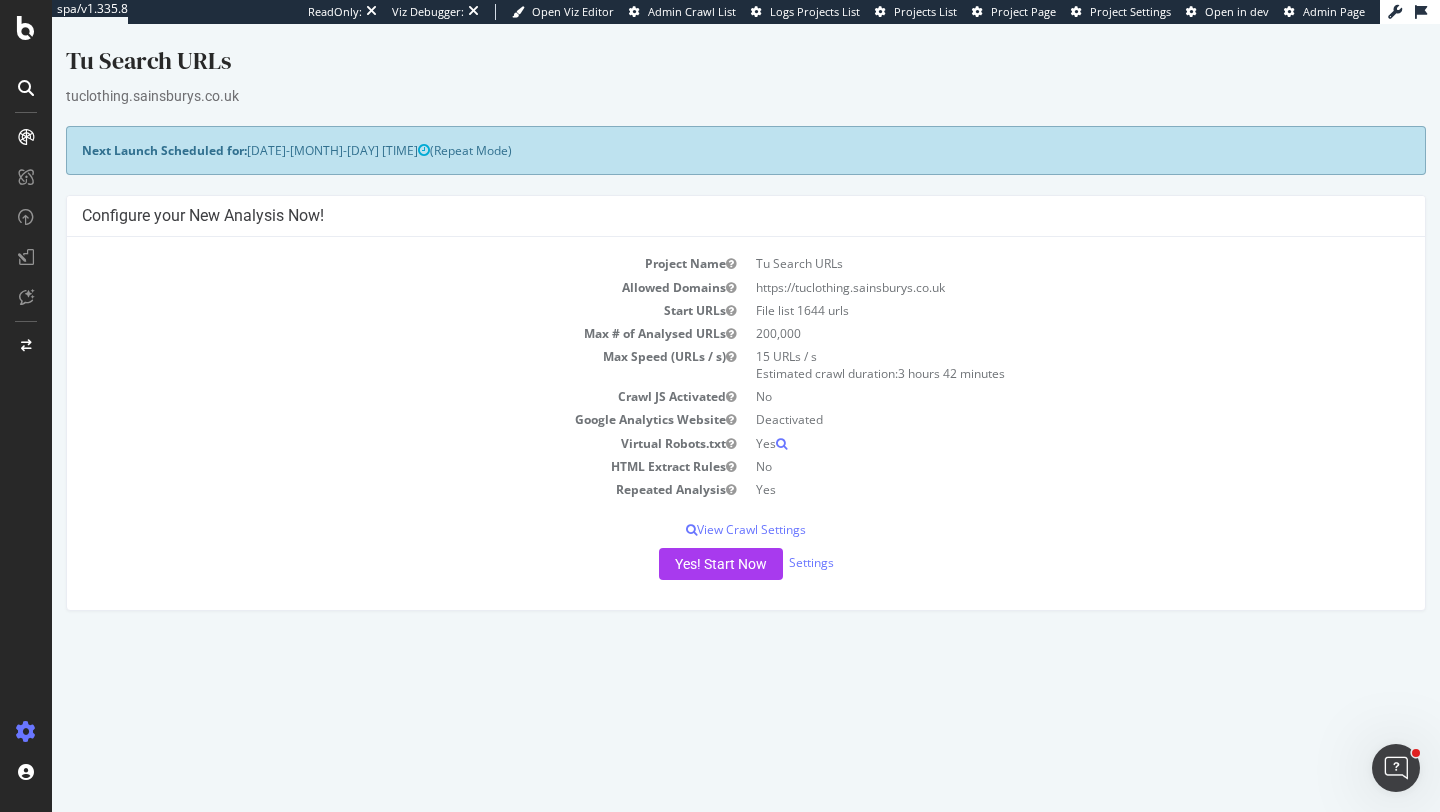 scroll, scrollTop: 0, scrollLeft: 0, axis: both 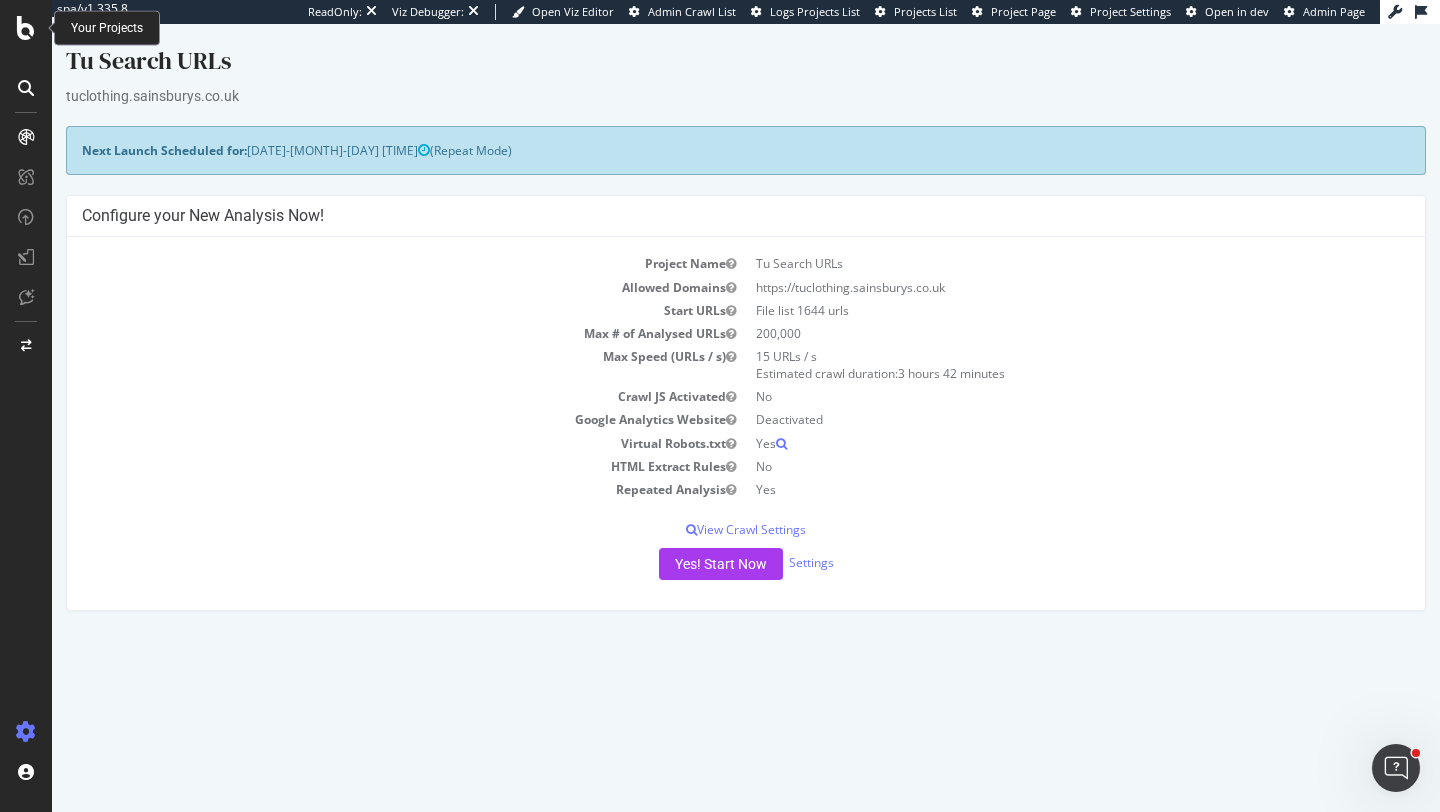 click at bounding box center [26, 28] 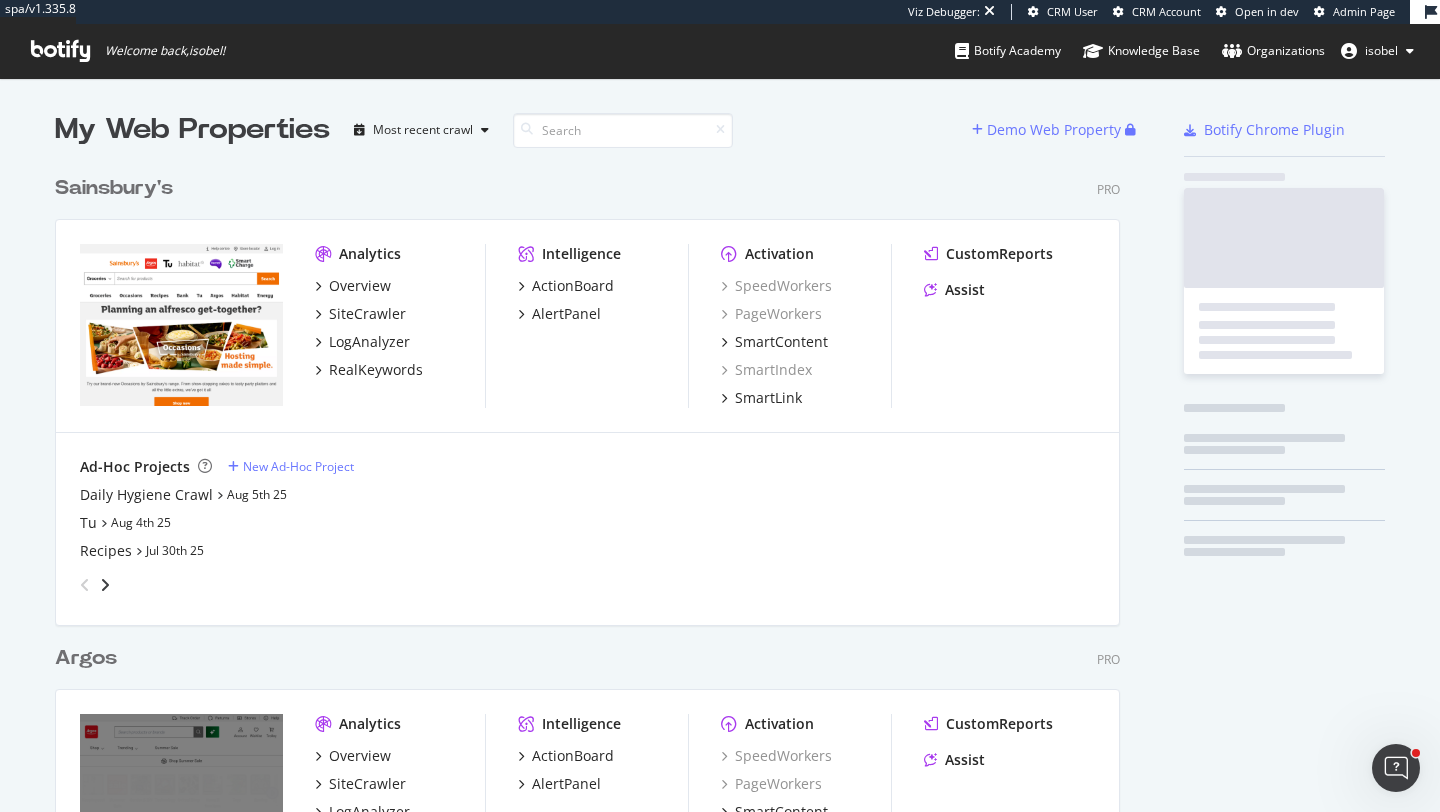 scroll, scrollTop: 1, scrollLeft: 1, axis: both 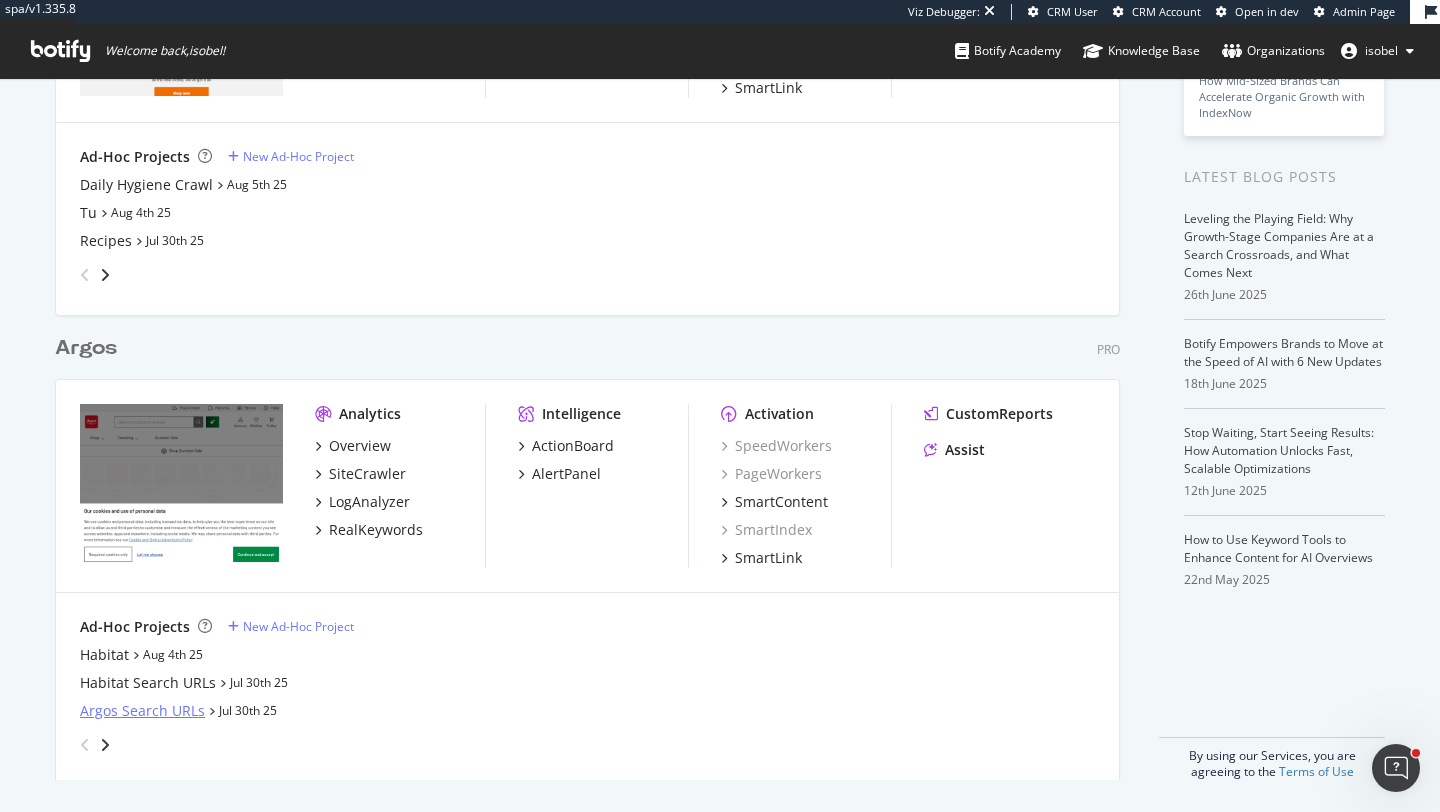 click on "Argos Search URLs" at bounding box center (142, 711) 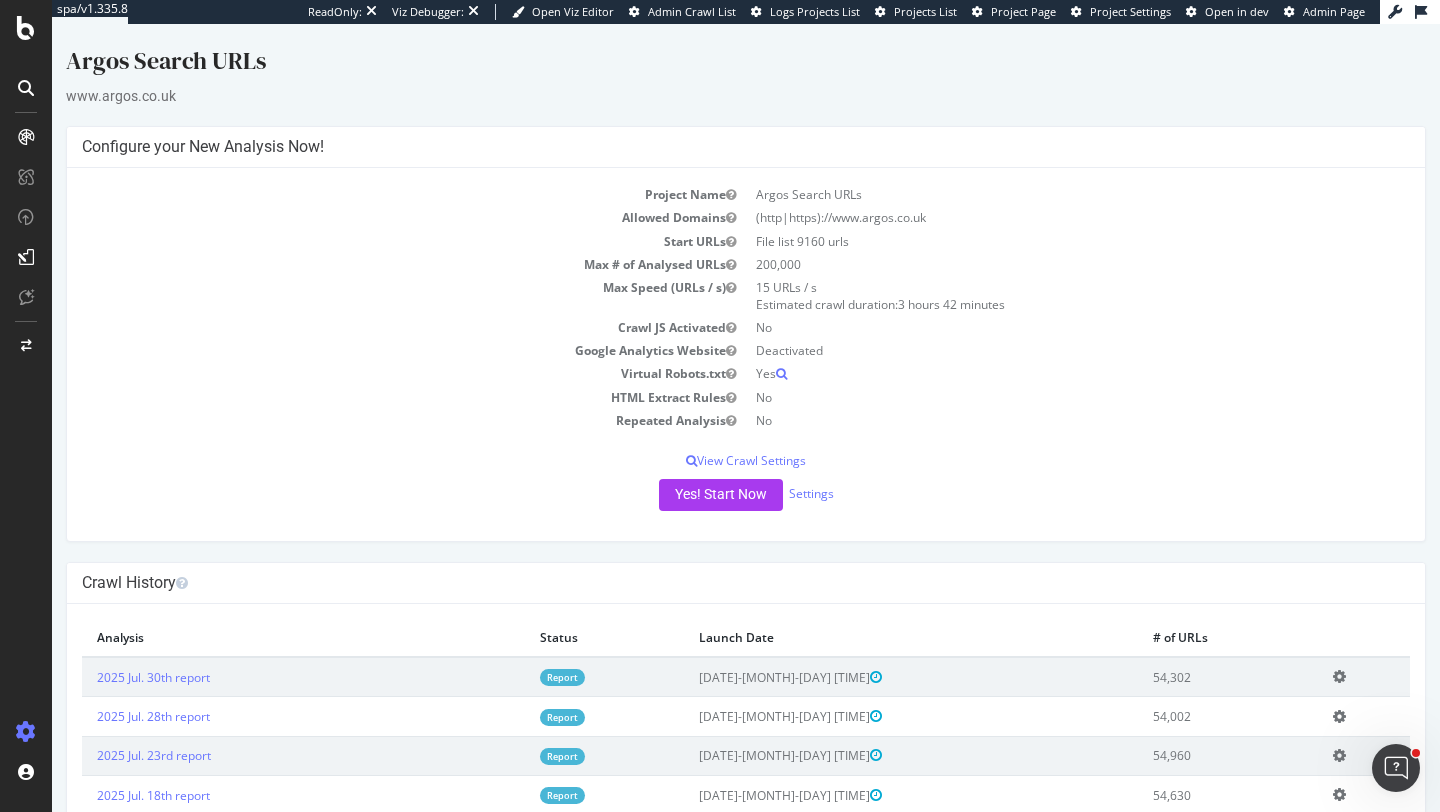 scroll, scrollTop: 0, scrollLeft: 0, axis: both 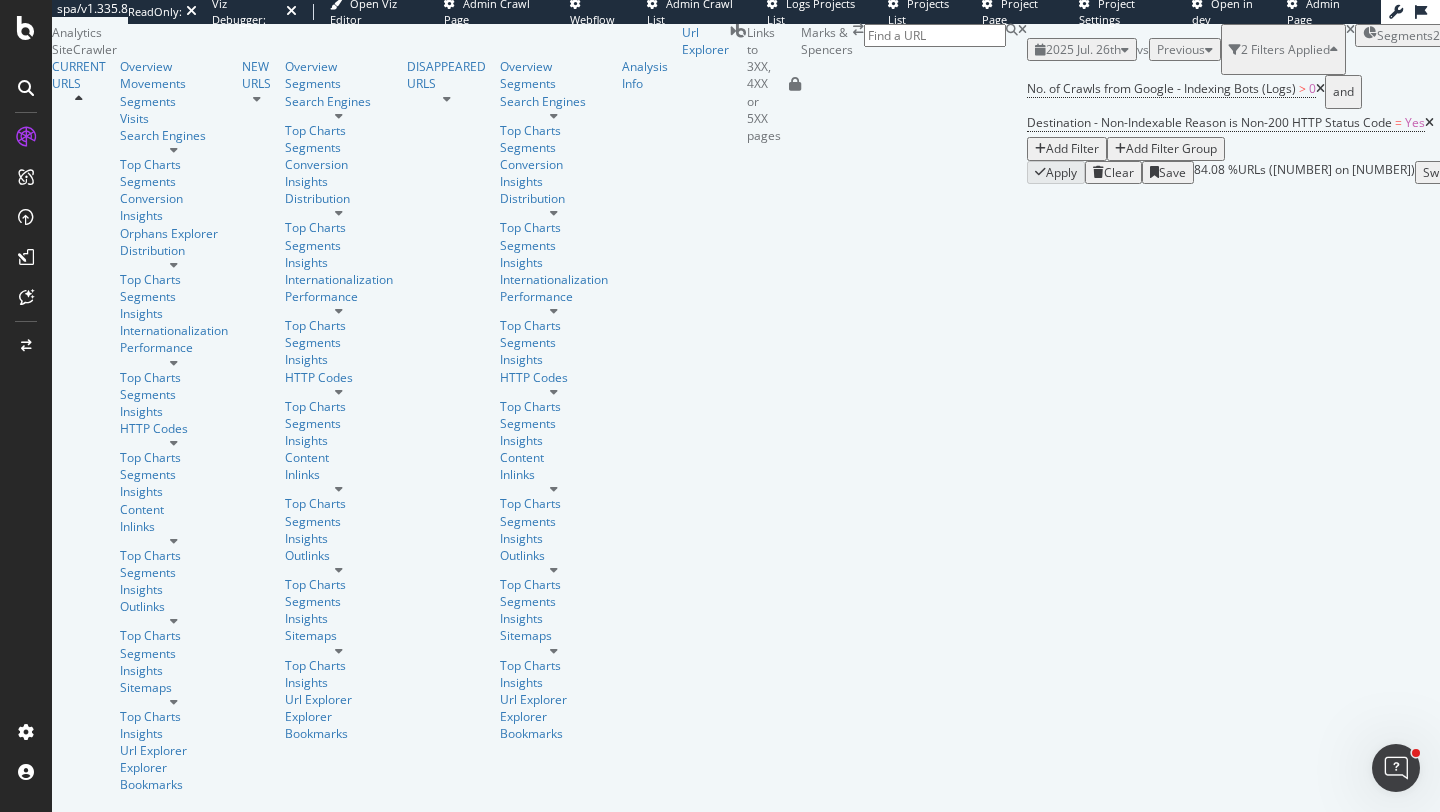 click at bounding box center [2239, 2209] 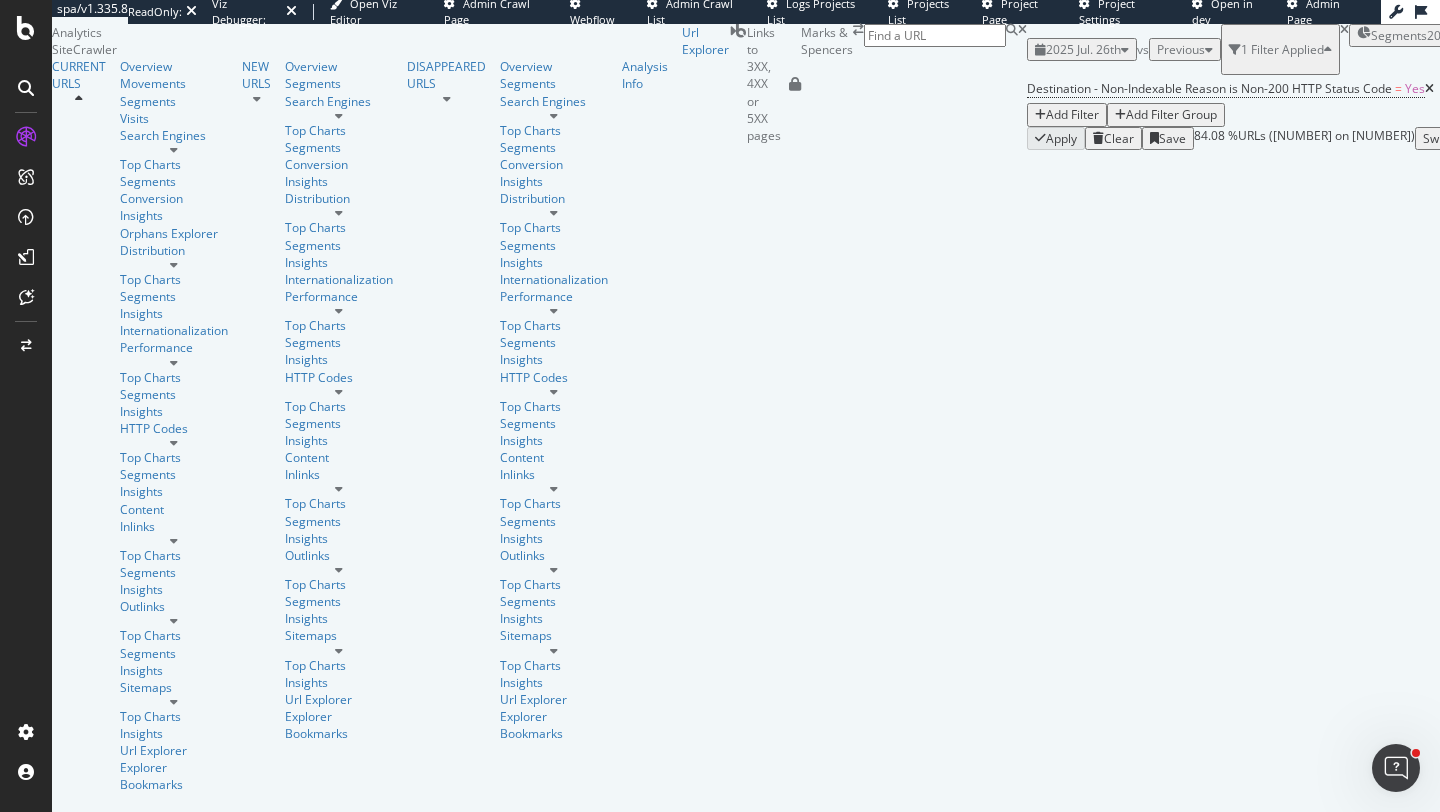click on "Add Filter" at bounding box center [1072, 114] 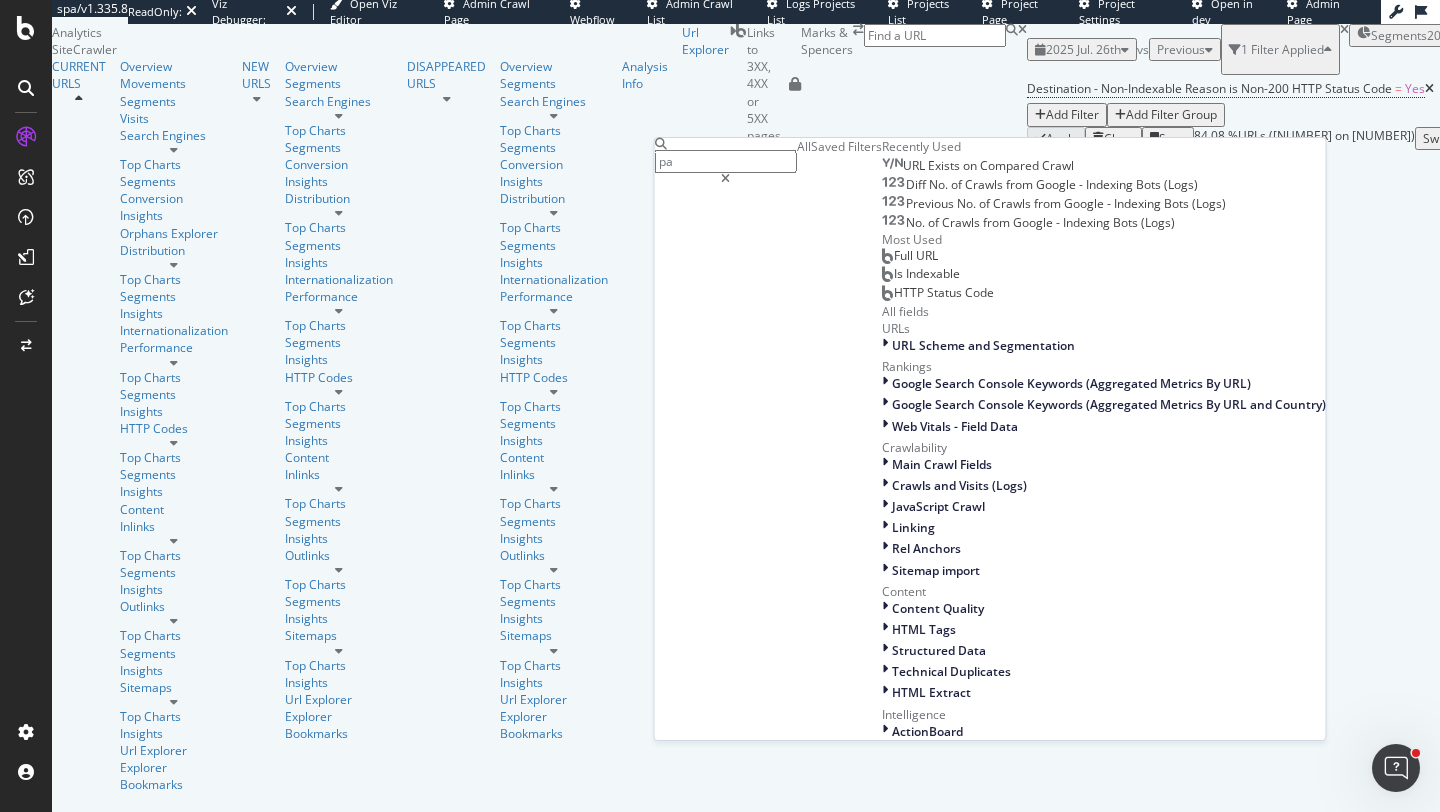 type on "p" 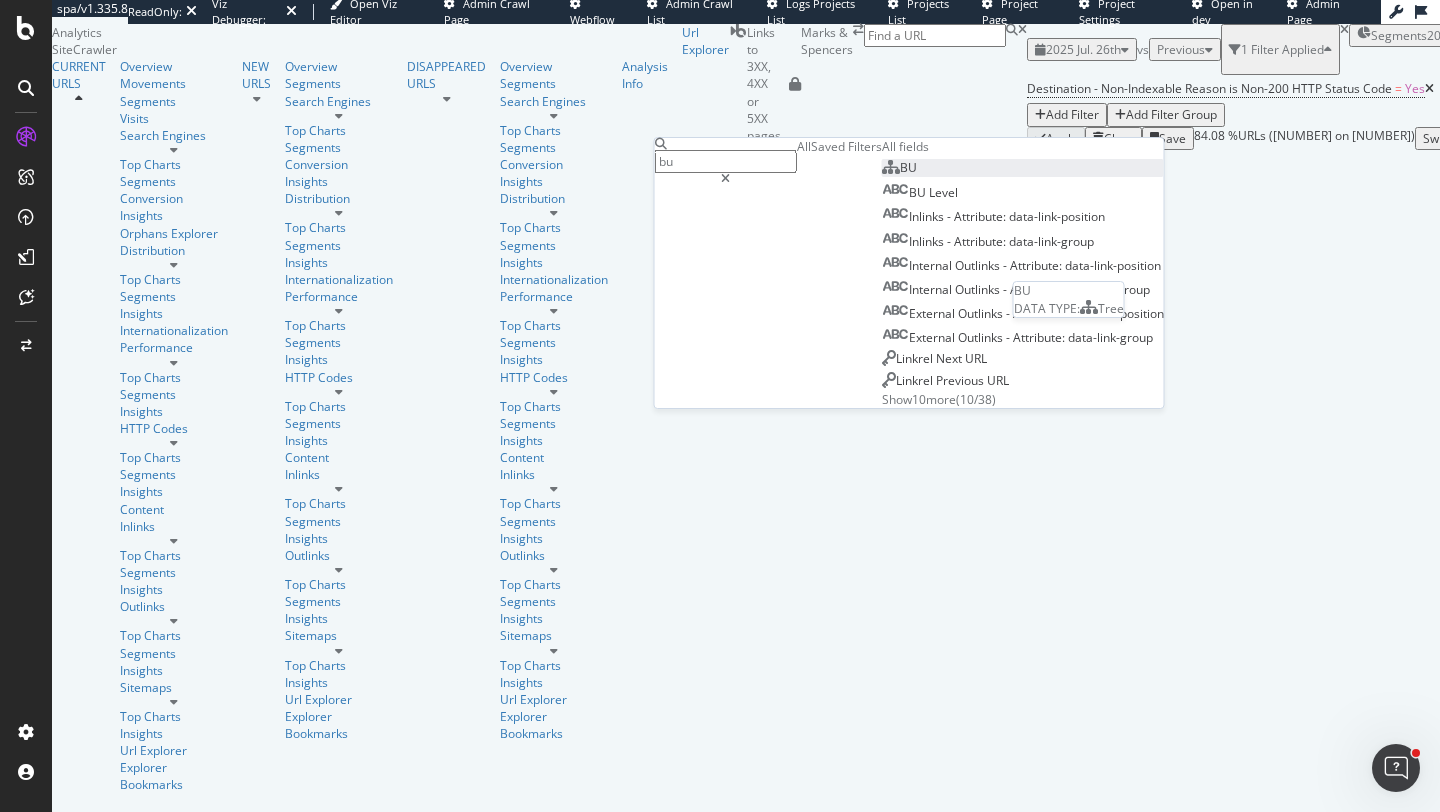 type on "bu" 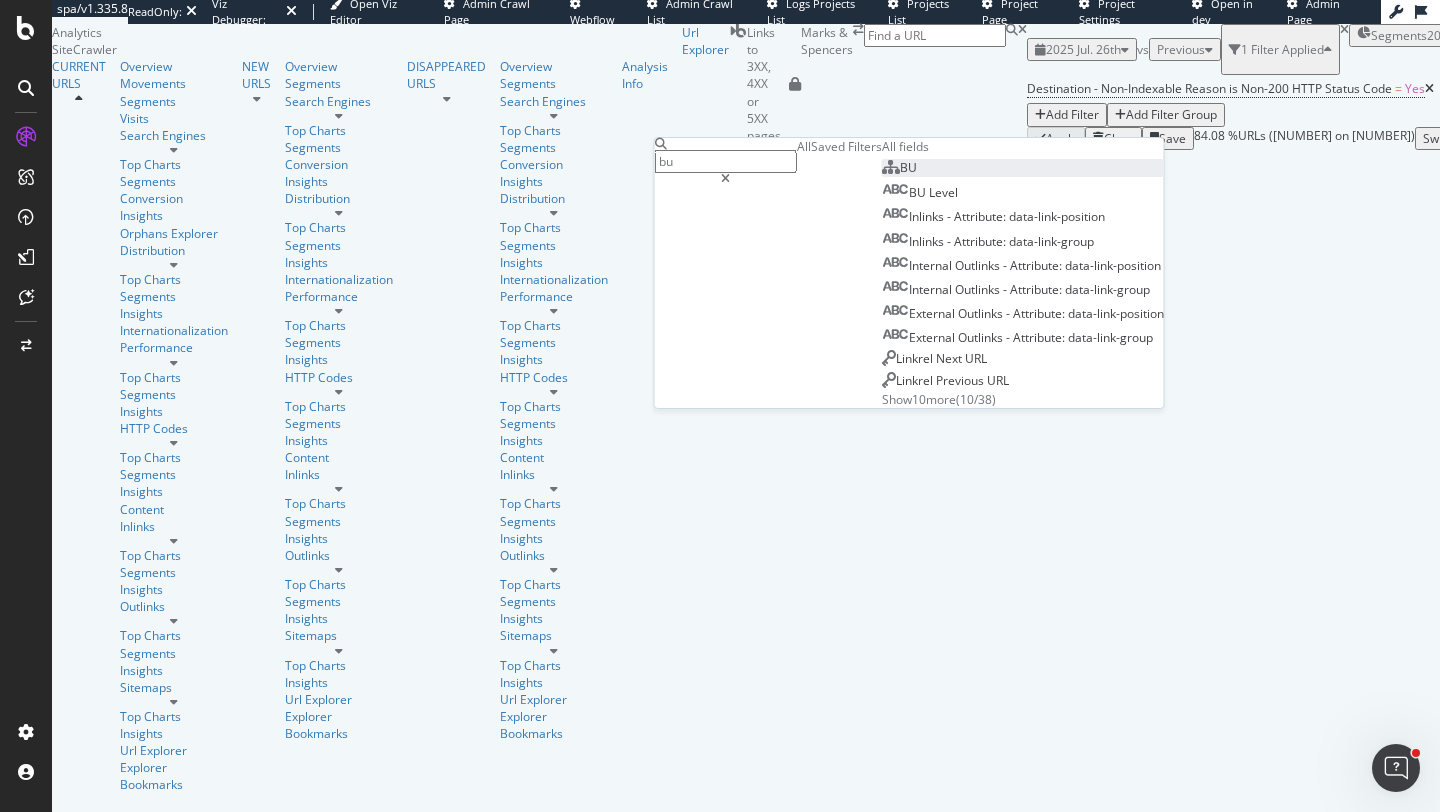click at bounding box center (891, 167) 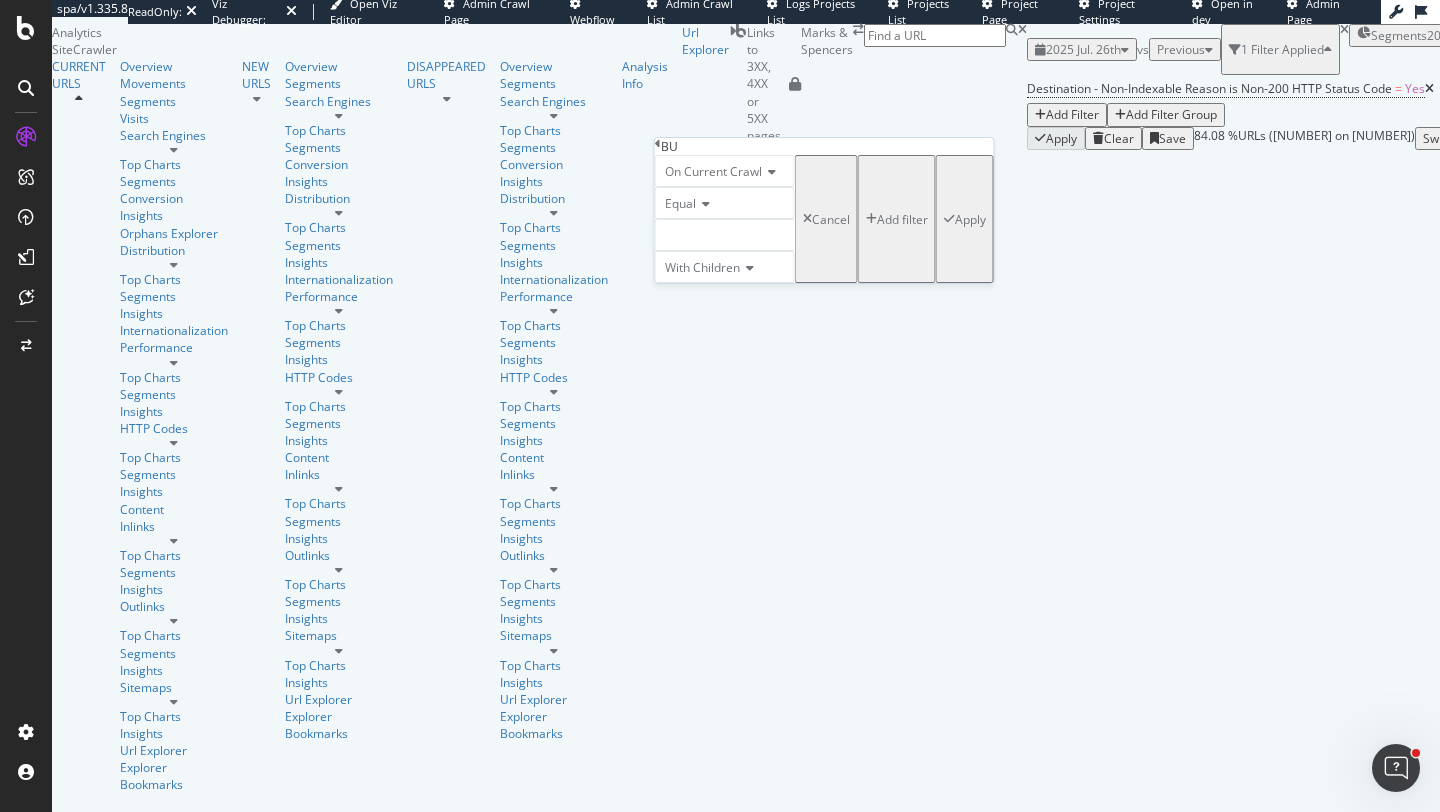 click at bounding box center (725, 235) 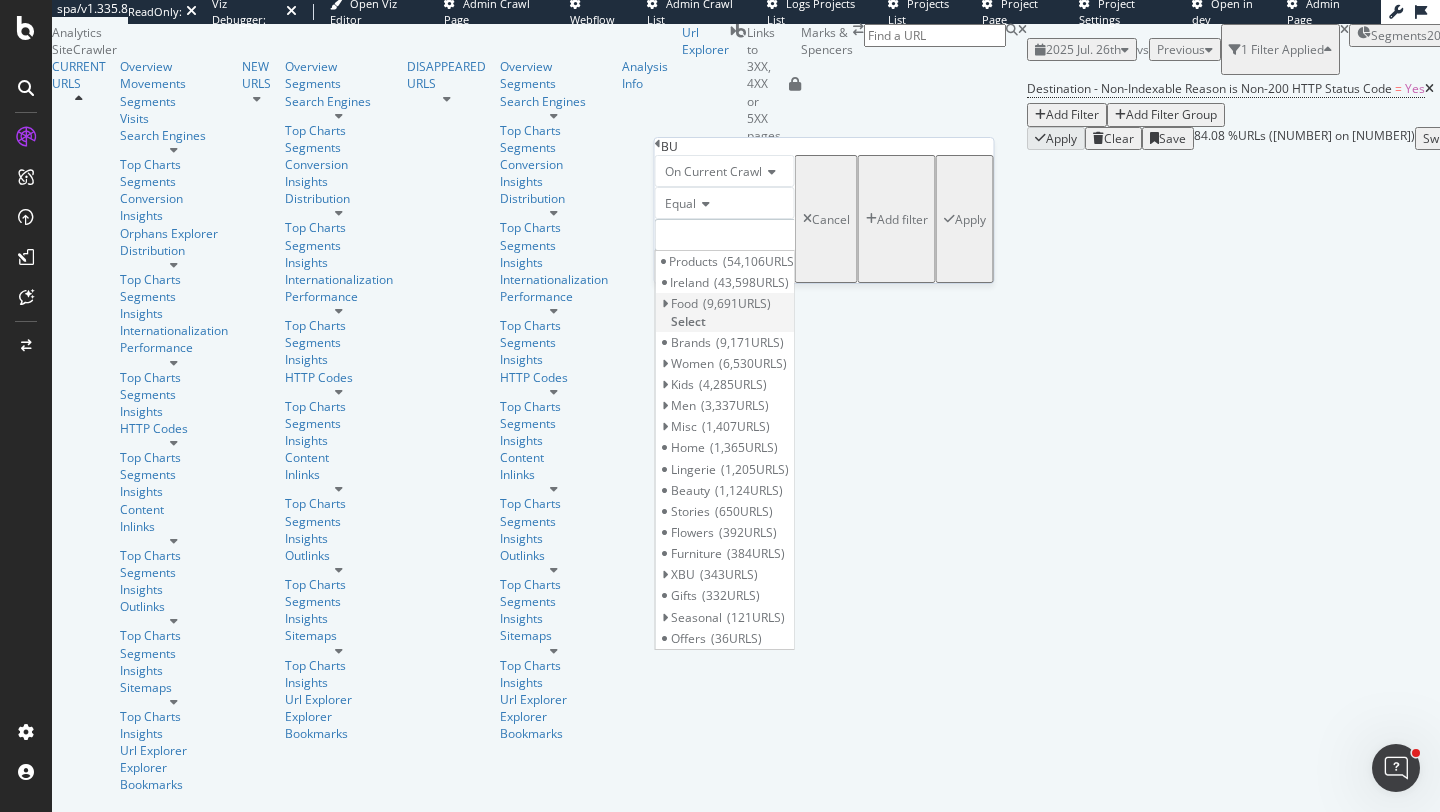 click on "Select" at bounding box center [688, 321] 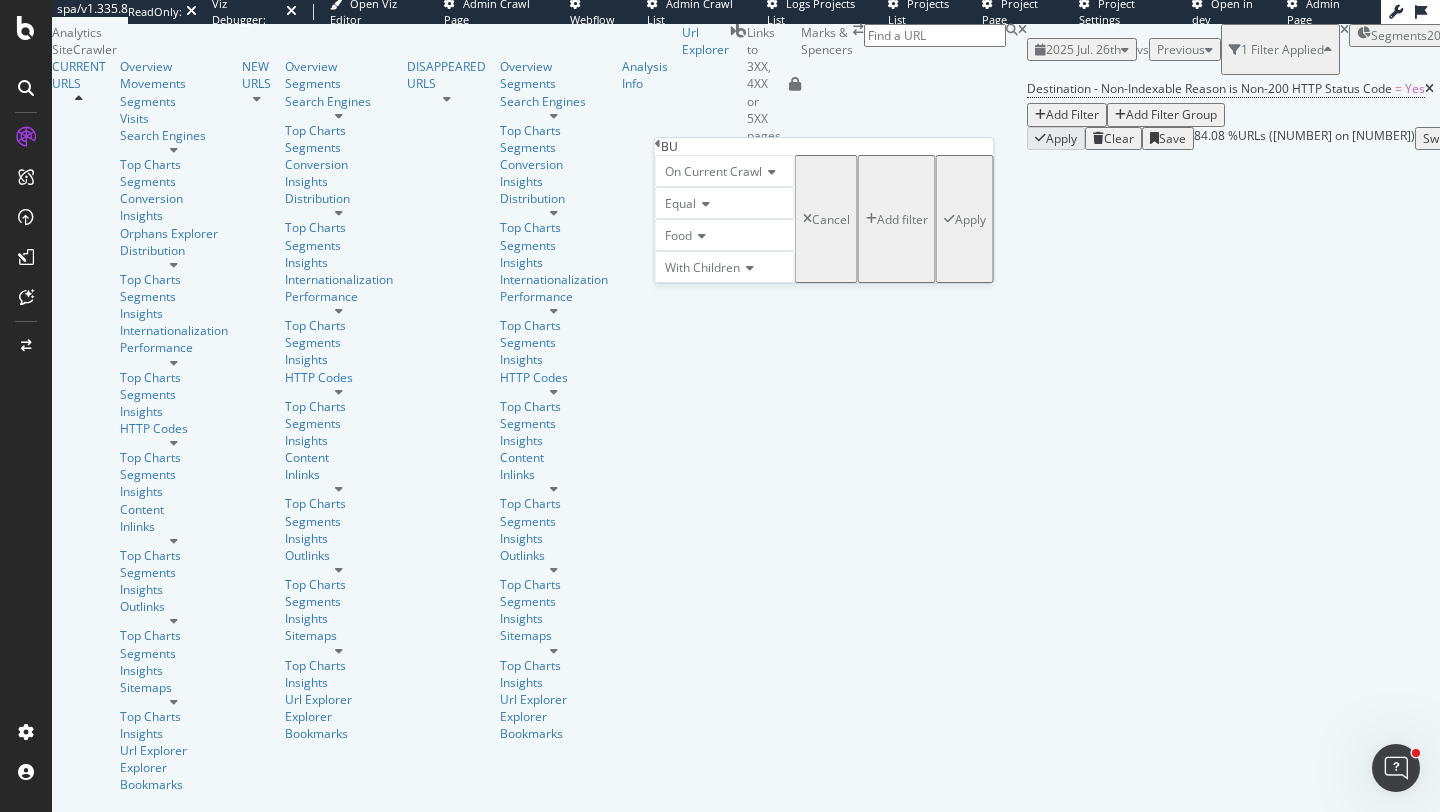 click on "Apply" at bounding box center [970, 219] 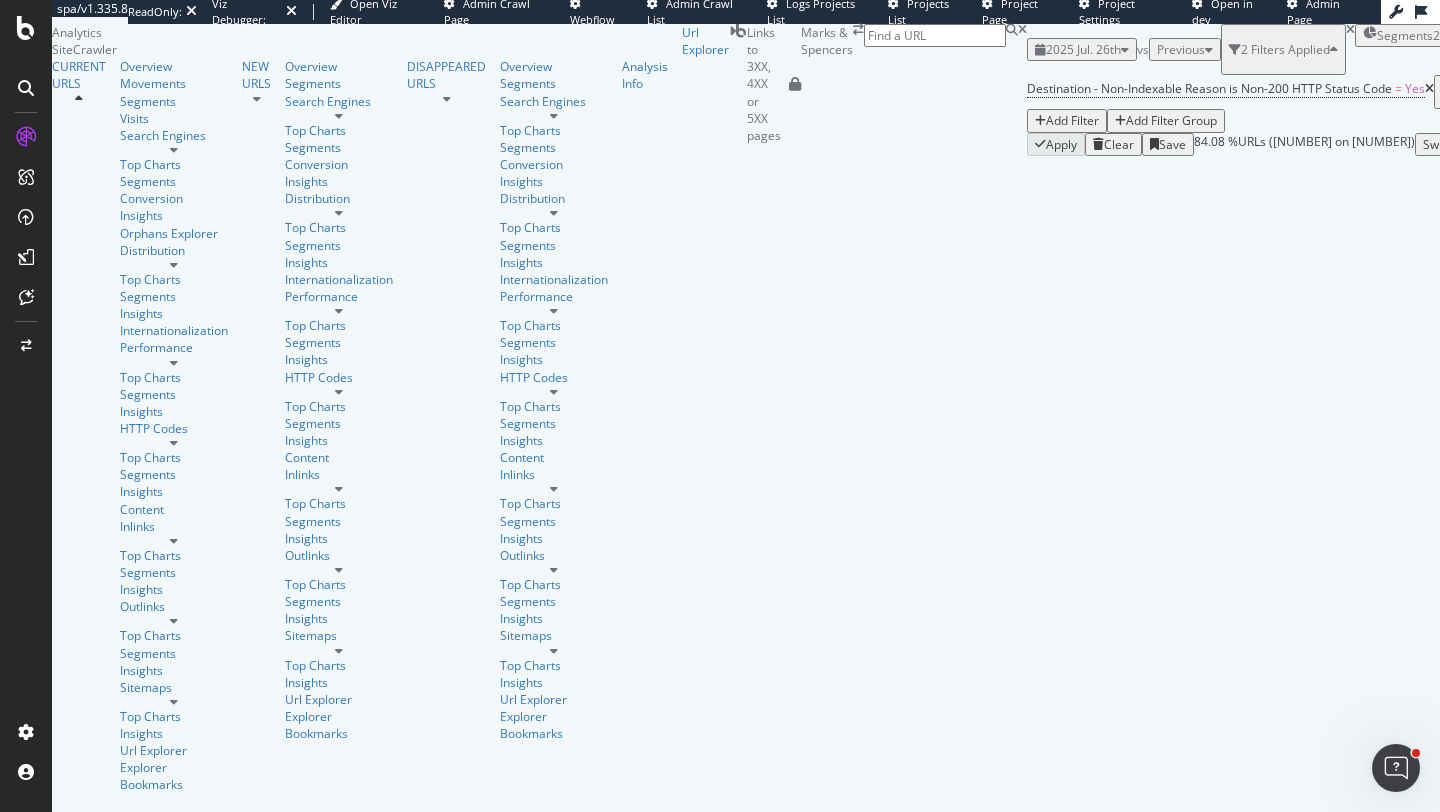 scroll, scrollTop: 200, scrollLeft: 0, axis: vertical 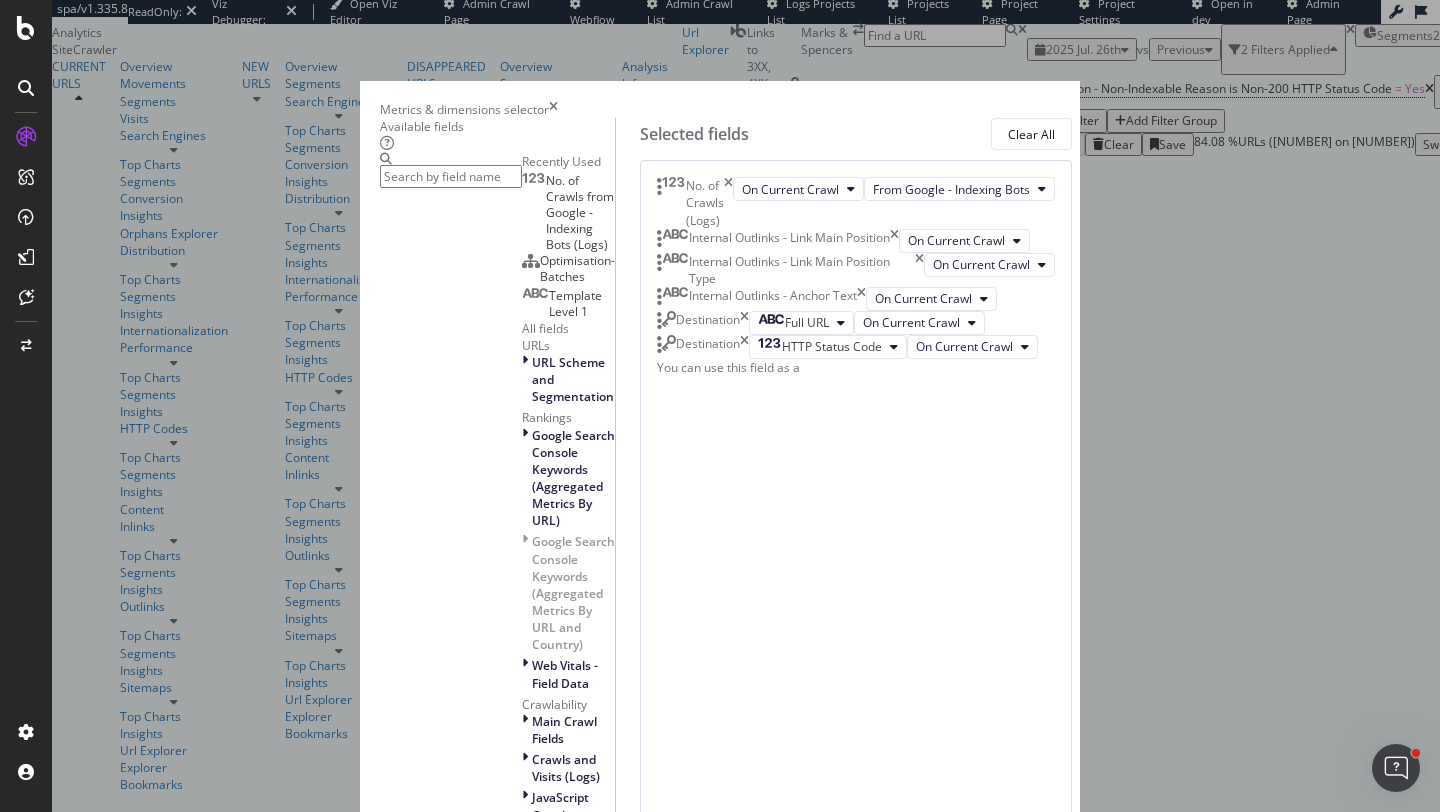 click at bounding box center (894, 241) 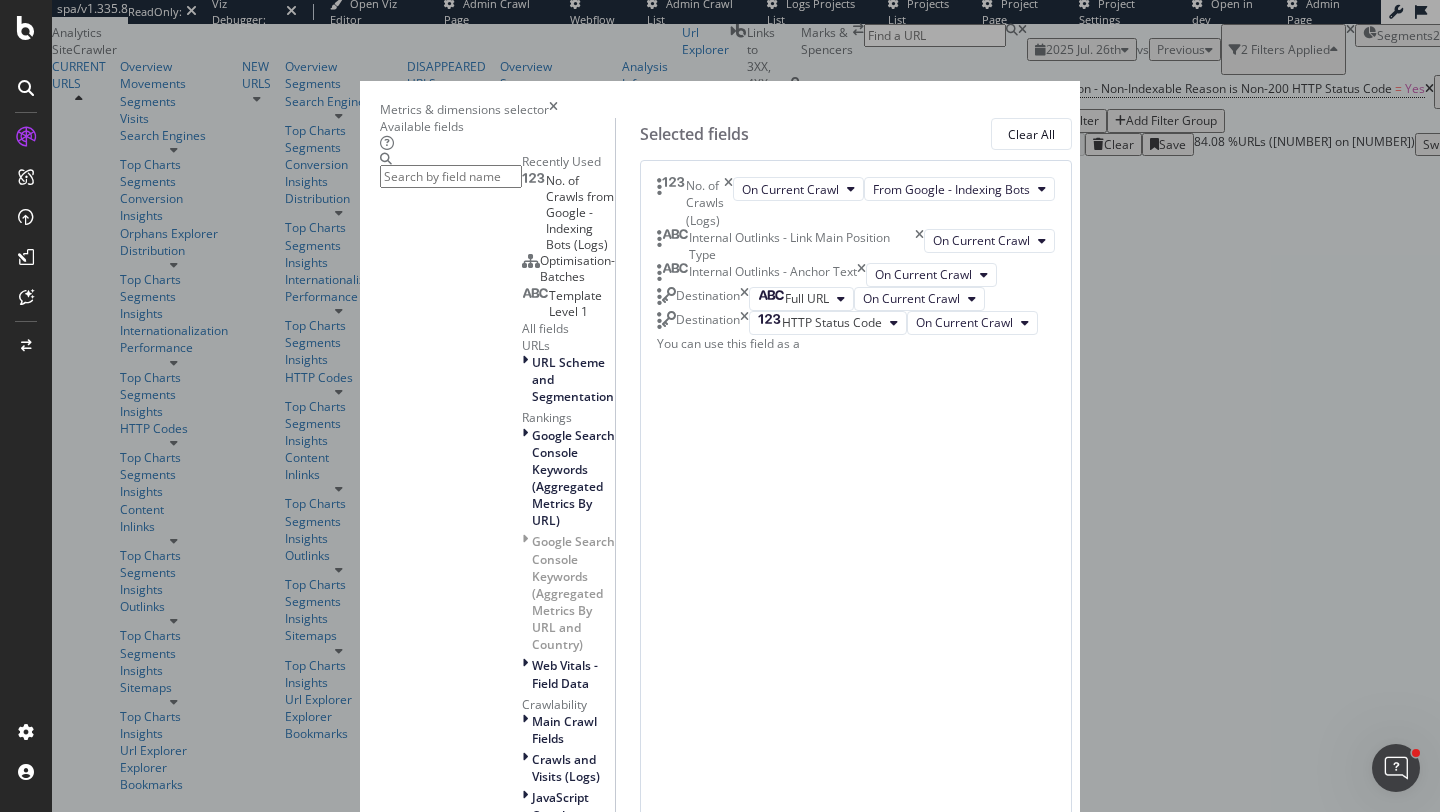 click at bounding box center (919, 246) 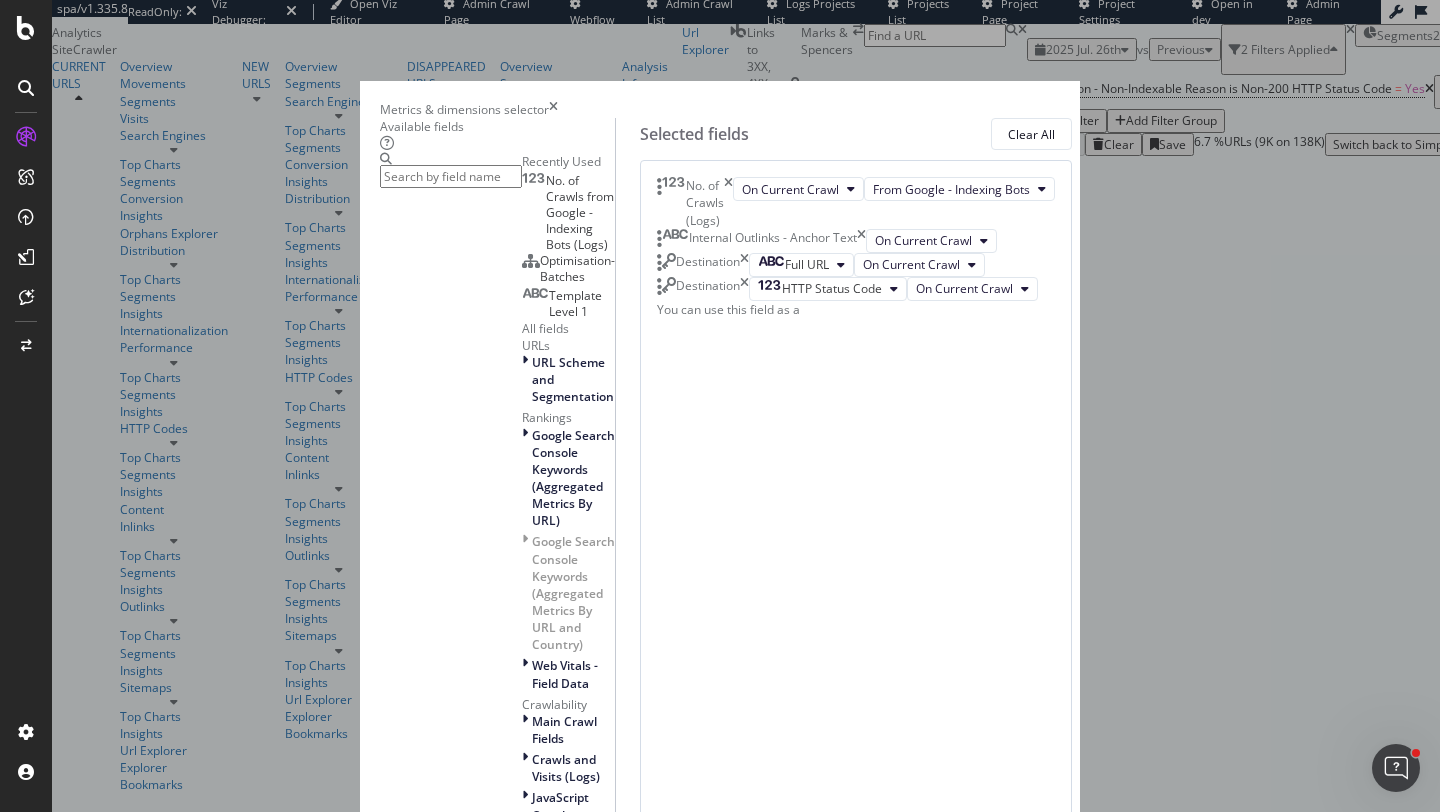 click on "No. of Crawls (Logs) On Current Crawl From Google - Indexing Bots Internal Outlinks - Anchor Text On Current Crawl Destination Full URL On Current Crawl Destination HTTP Status Code On Current Crawl You can use this field as a
To pick up a draggable item, press the space bar.
While dragging, use the arrow keys to move the item.
Press space again to drop the item in its new position, or press escape to cancel." at bounding box center [856, 638] 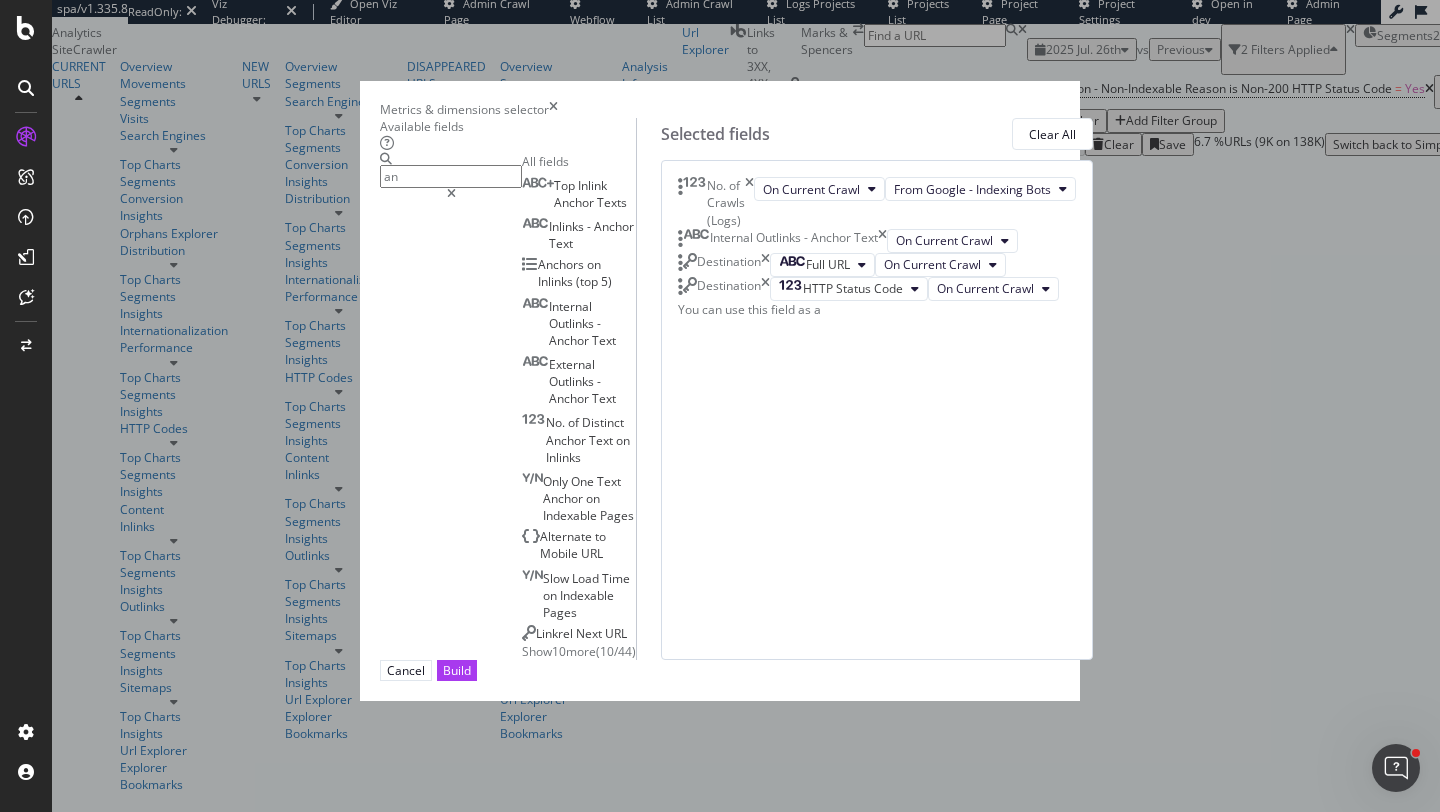 type on "a" 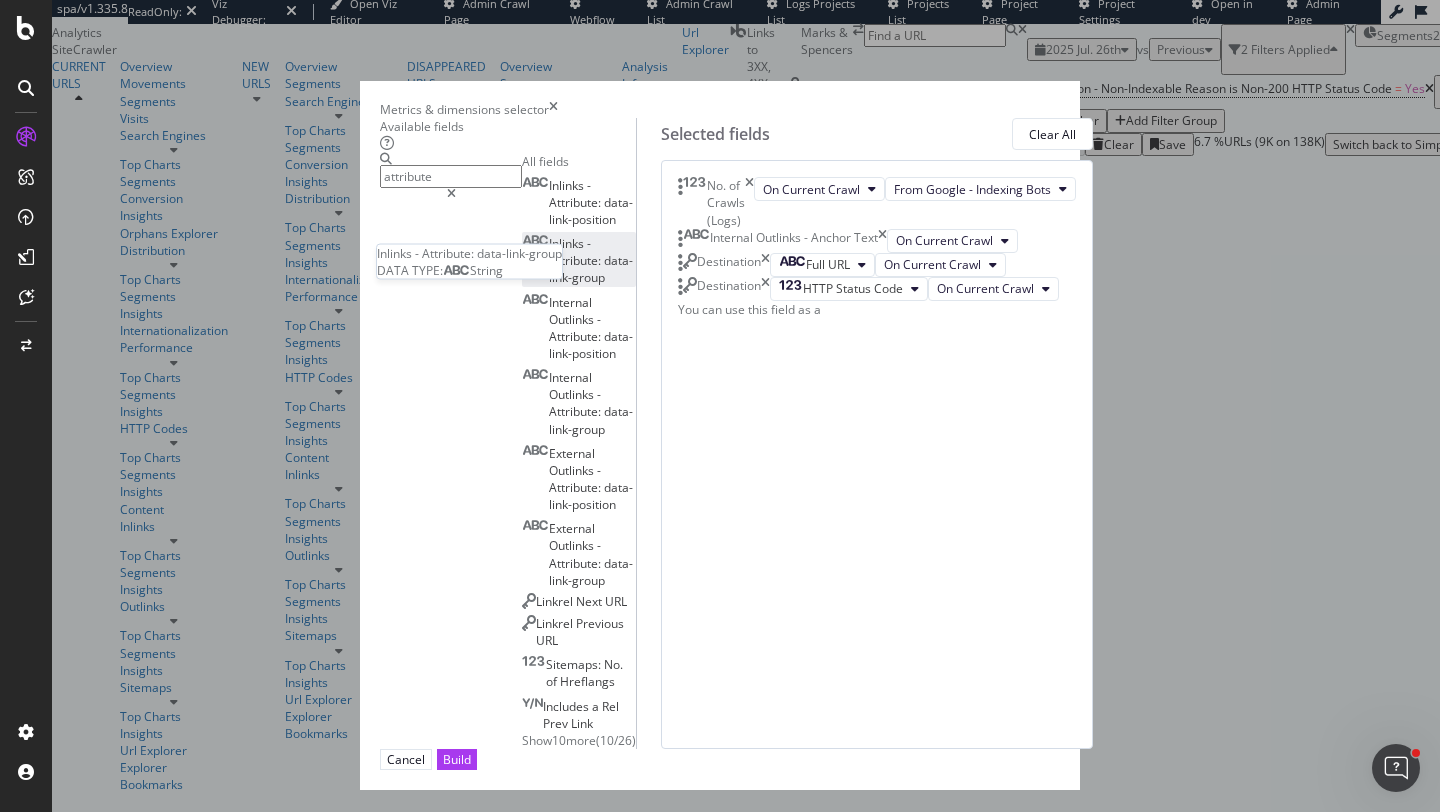 click on "Inlinks   -   Attribute:   data-link-group" at bounding box center [579, 260] 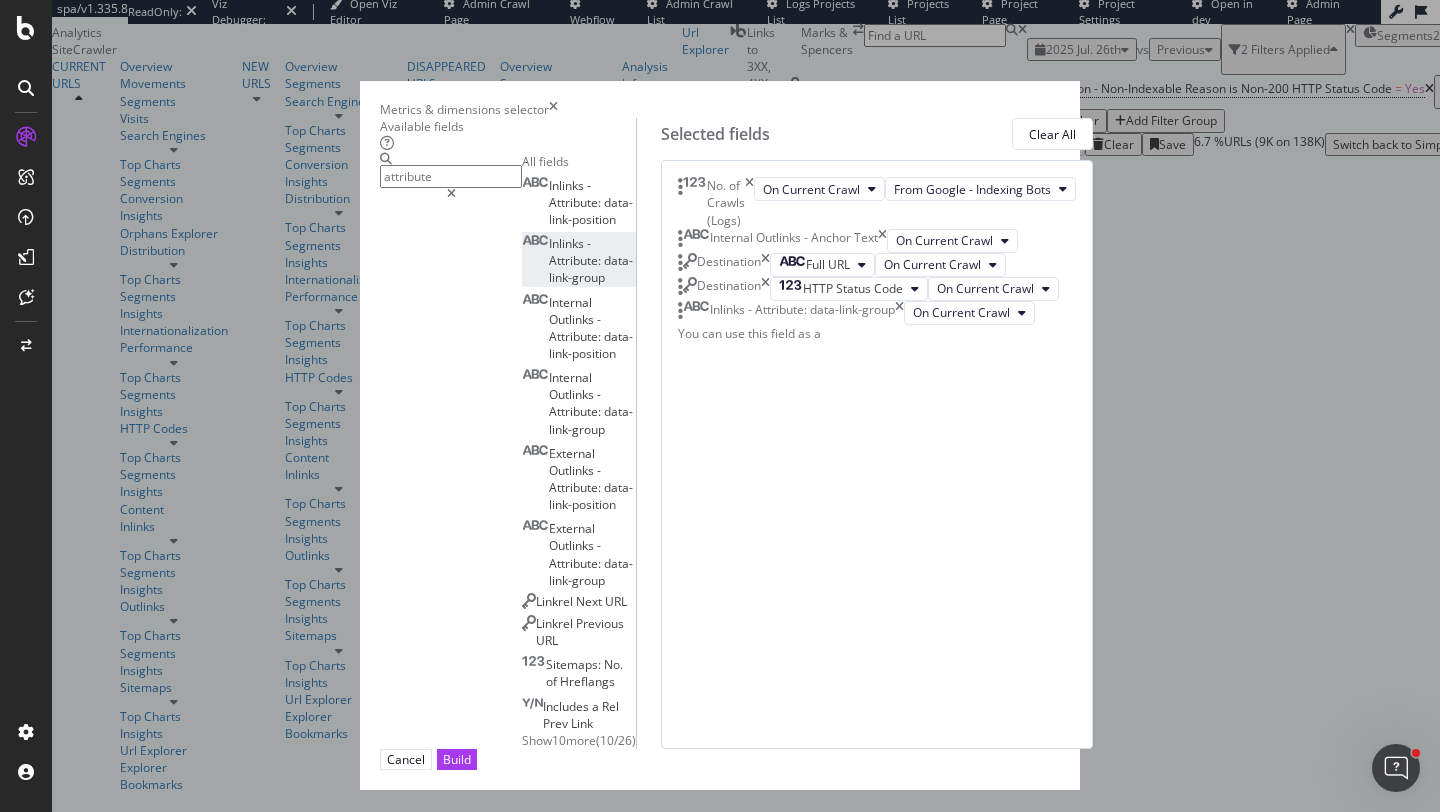 click on "No. of Crawls (Logs)" at bounding box center (716, 202) 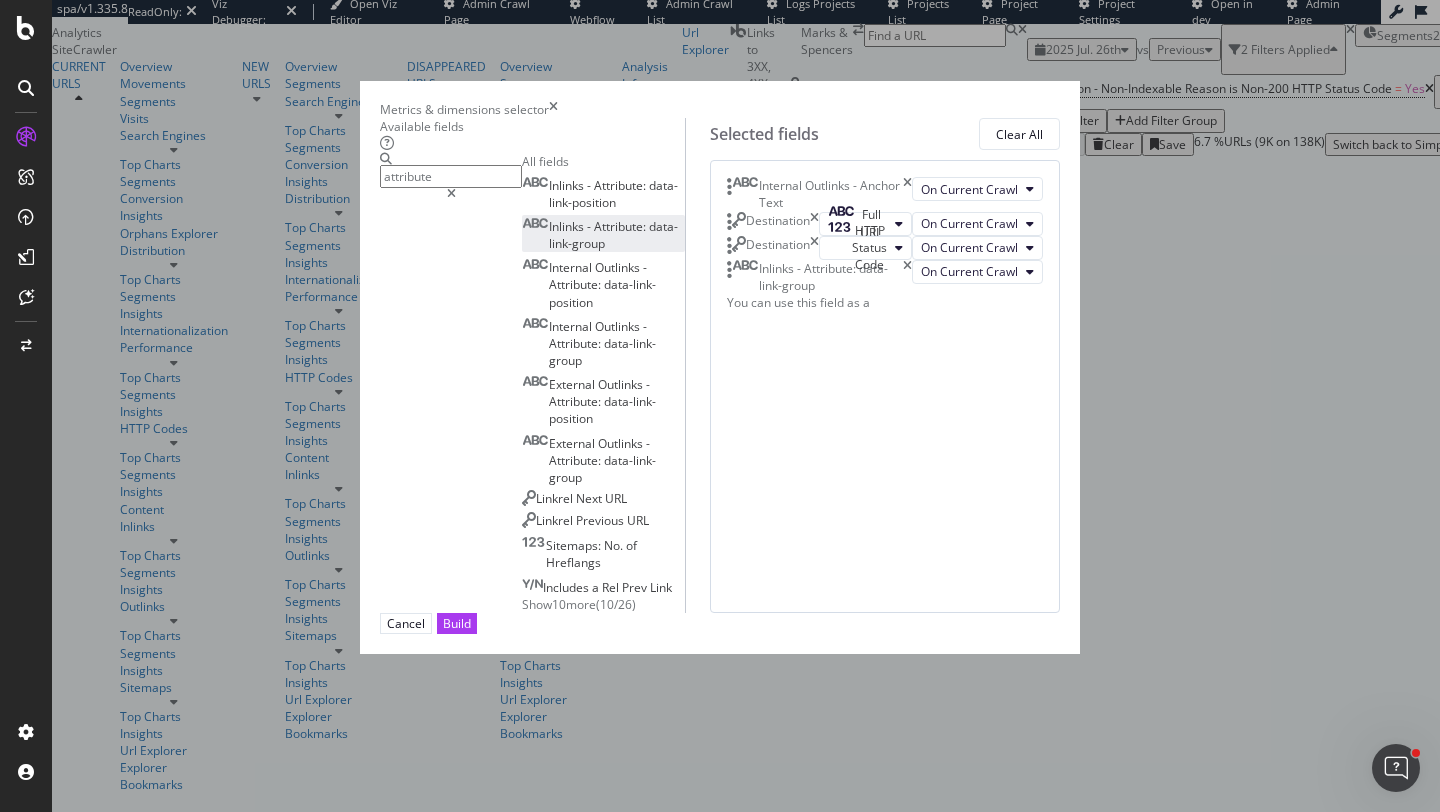 click on "attribute" at bounding box center (451, 176) 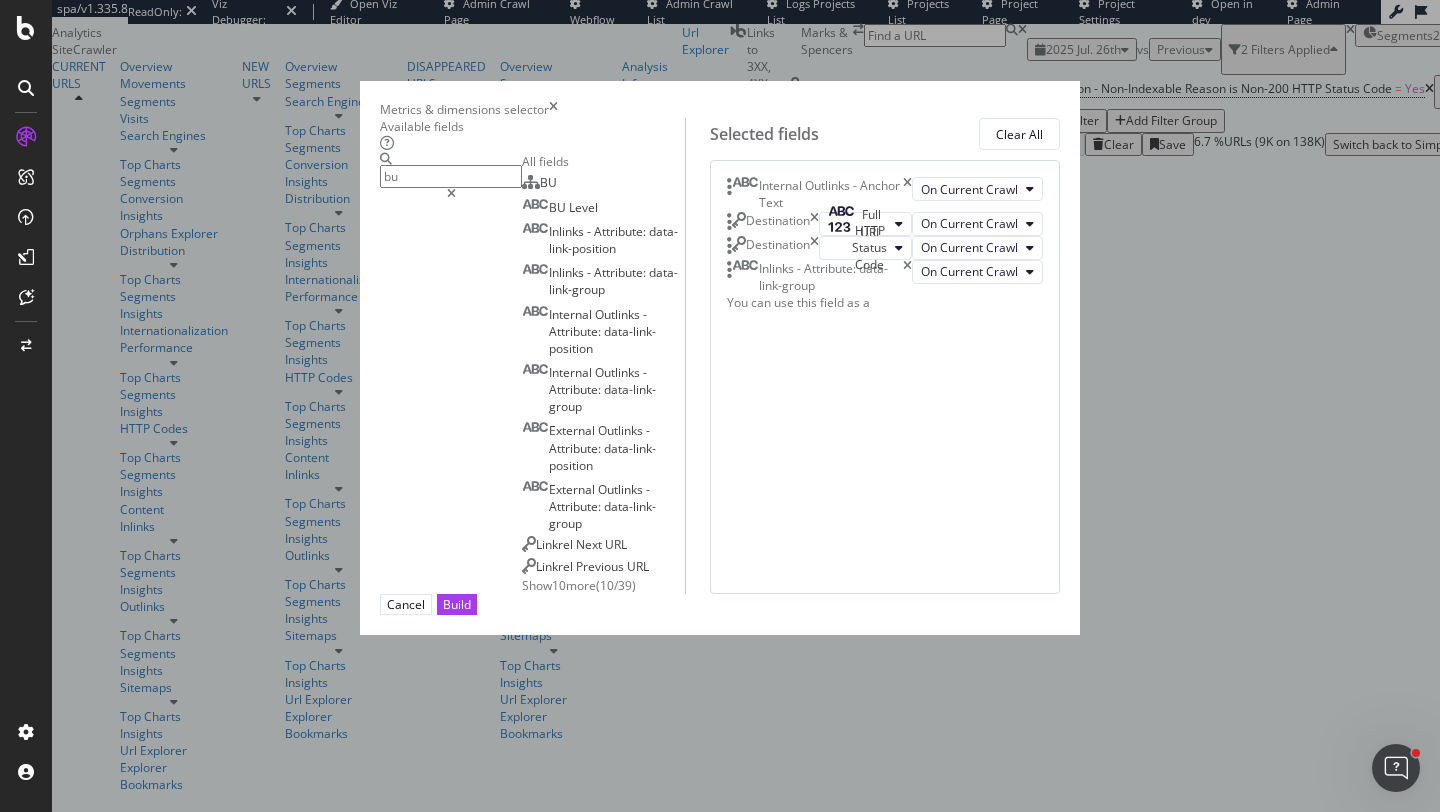 click on "BU   BU   Level   Inlinks   -   Attribute:   data-link-position   Inlinks   -   Attribute:   data-link-group   Internal   Outlinks   -   Attribute:   data-link-position   Internal   Outlinks   -   Attribute:   data-link-group   External   Outlinks   -   Attribute:   data-link-position   External   Outlinks   -   Attribute:   data-link-group   Linkrel   Next   URL   Linkrel   Previous   URL   Show  10  more ( 10 / 39 )" at bounding box center (603, 384) 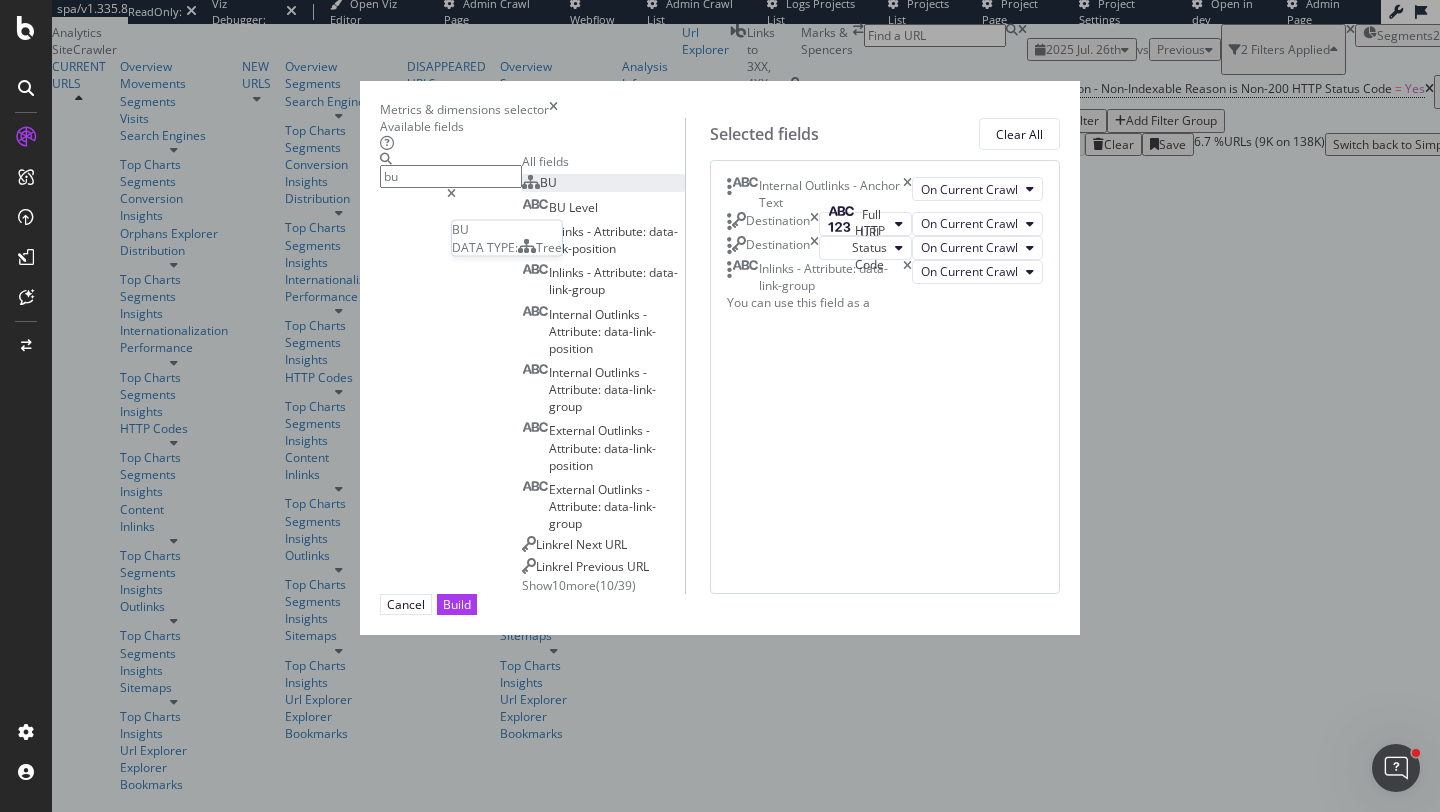 click on "BU" at bounding box center [539, 182] 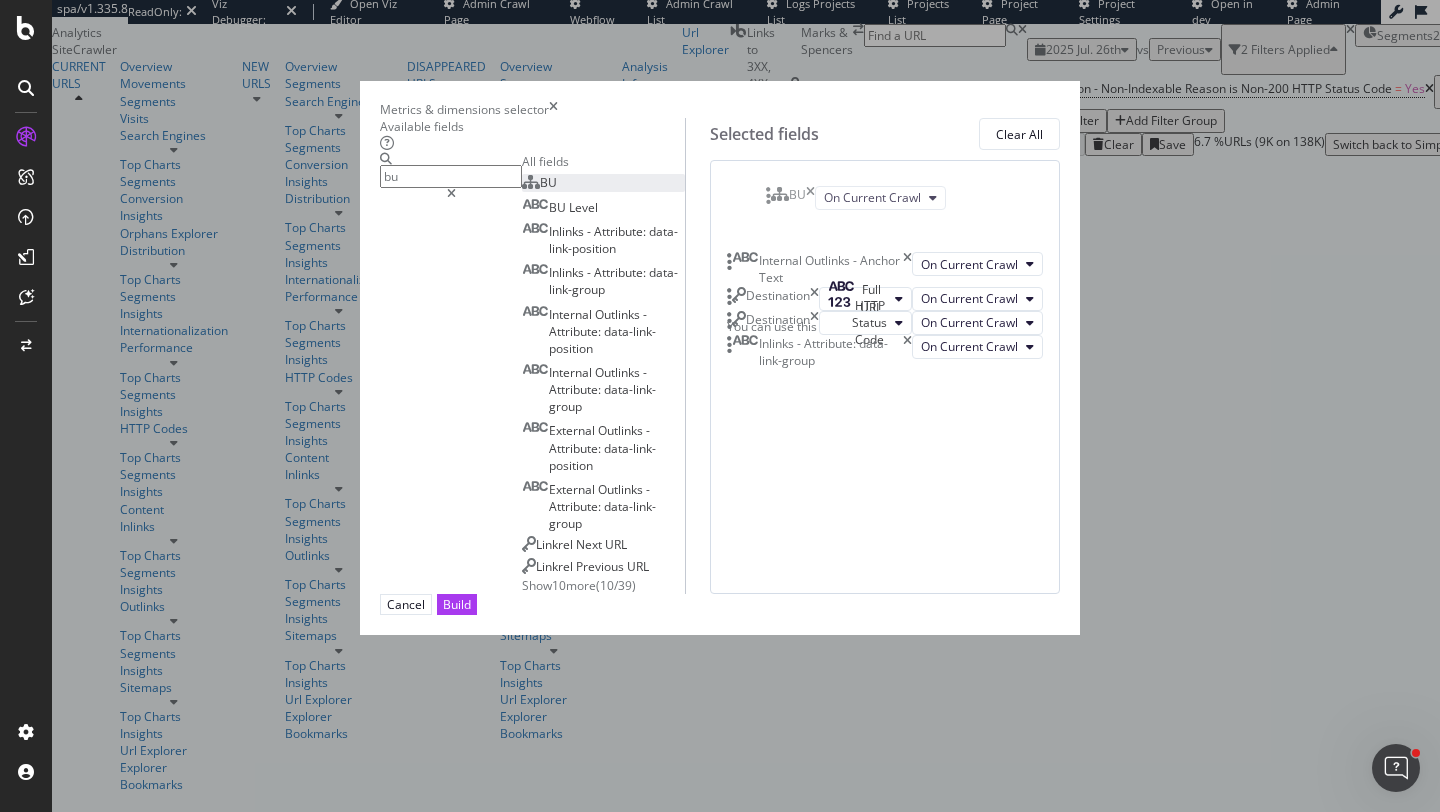 drag, startPoint x: 777, startPoint y: 569, endPoint x: 780, endPoint y: 203, distance: 366.0123 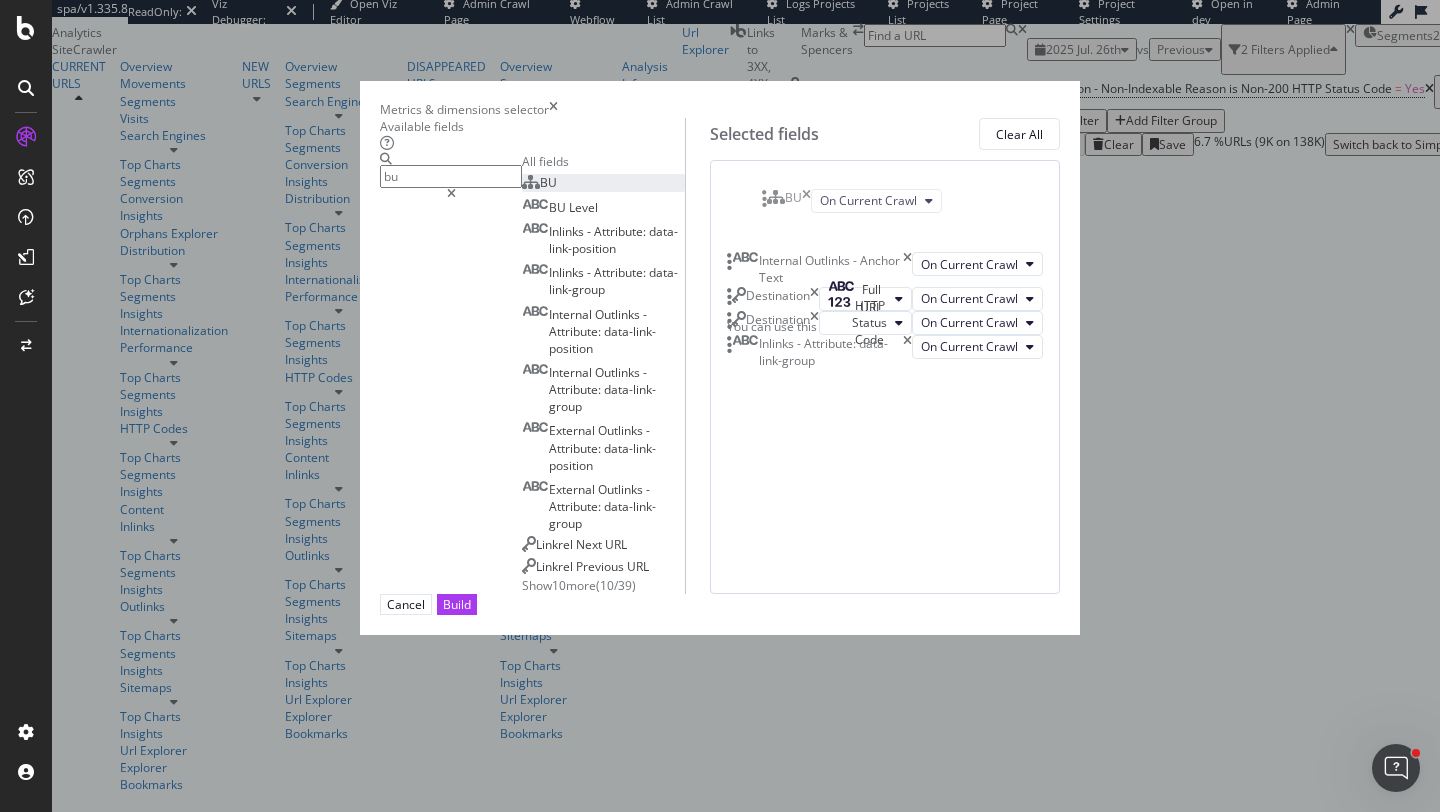 click on "spa/v1.335.8 ReadOnly: Viz Debugger: Open Viz Editor Admin Crawl Page Webflow Admin Crawl List Logs Projects List Projects List Project Page Project Settings Open in dev Admin Page Analytics SiteCrawler CURRENT URLS Overview Movements Segments Visits Search Engines Top Charts Segments Conversion Insights Orphans Explorer Distribution Top Charts Segments Insights Internationalization Performance Top Charts Segments Insights HTTP Codes Top Charts Segments Insights Content Inlinks Top Charts Segments Insights Outlinks Top Charts Segments Insights Sitemaps Top Charts Insights Url Explorer Explorer Bookmarks NEW URLS Overview Segments Search Engines Top Charts Segments Conversion Insights Distribution Top Charts Segments Insights Internationalization Performance Top Charts Segments Insights HTTP Codes Top Charts Segments Insights Content Inlinks Top Charts Segments Insights Outlinks Top Charts Segments Insights Sitemaps Top Charts Insights Url Explorer Explorer Bookmarks DISAPPEARED URLS Overview Segments Segments" at bounding box center (720, 406) 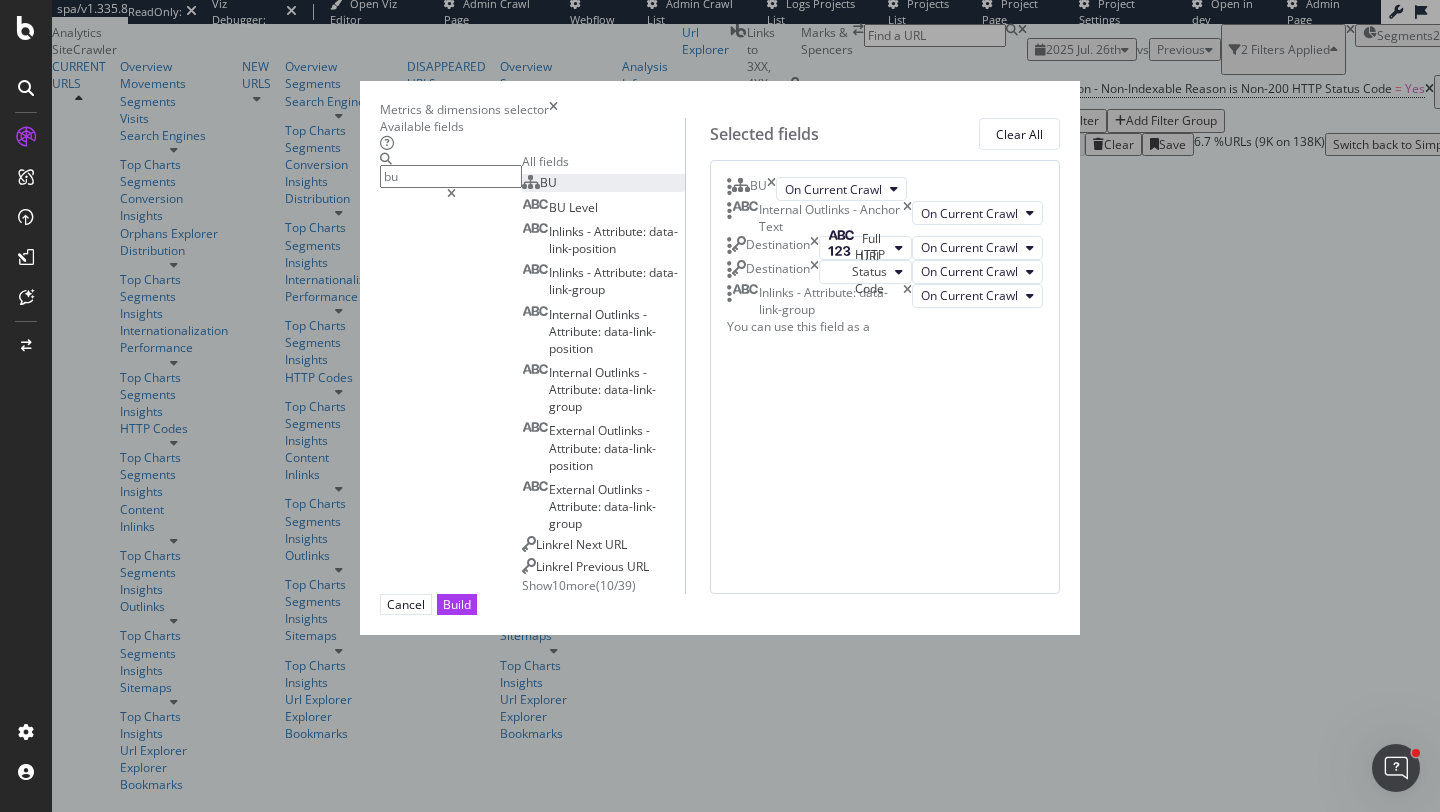 click on "bu" at bounding box center [451, 373] 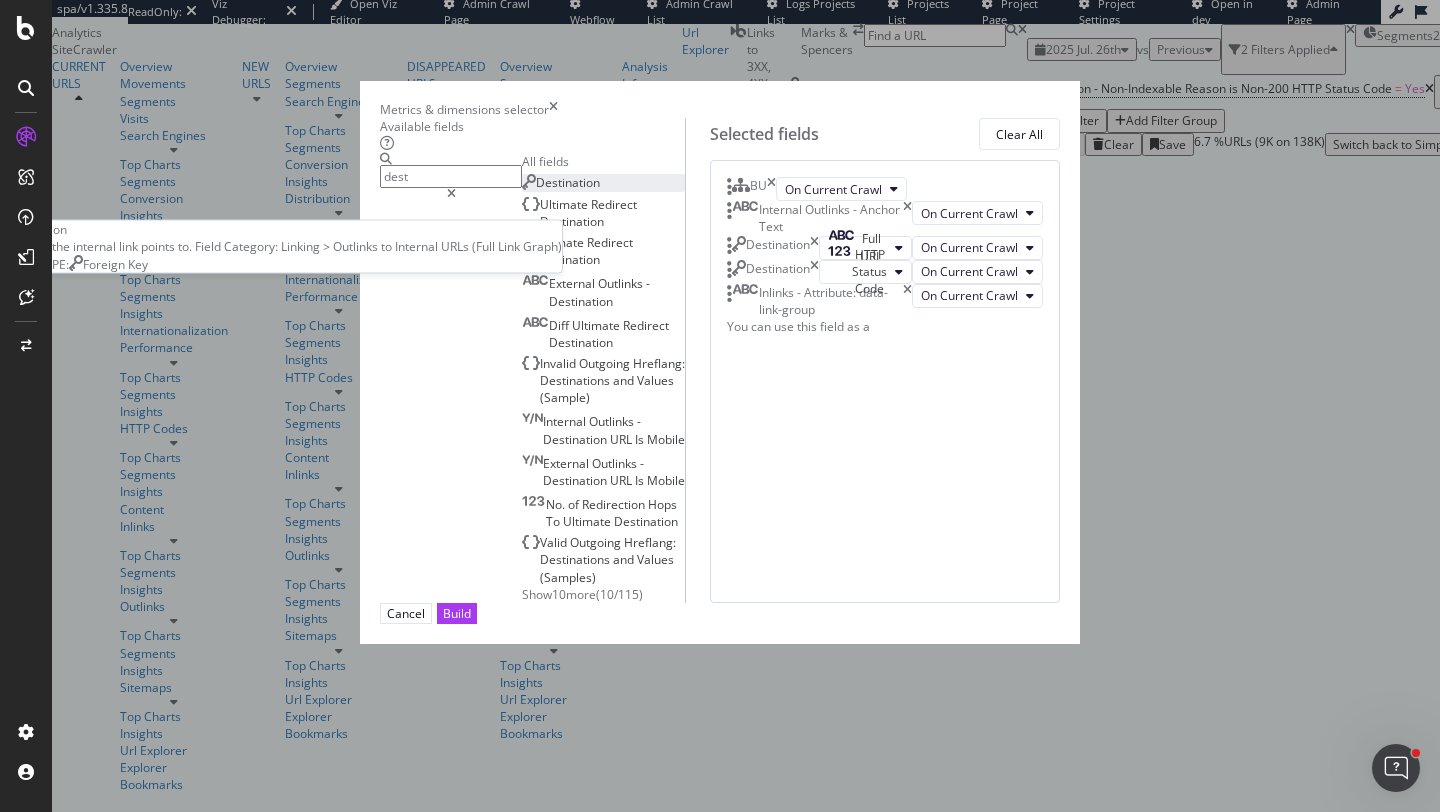 type on "dest" 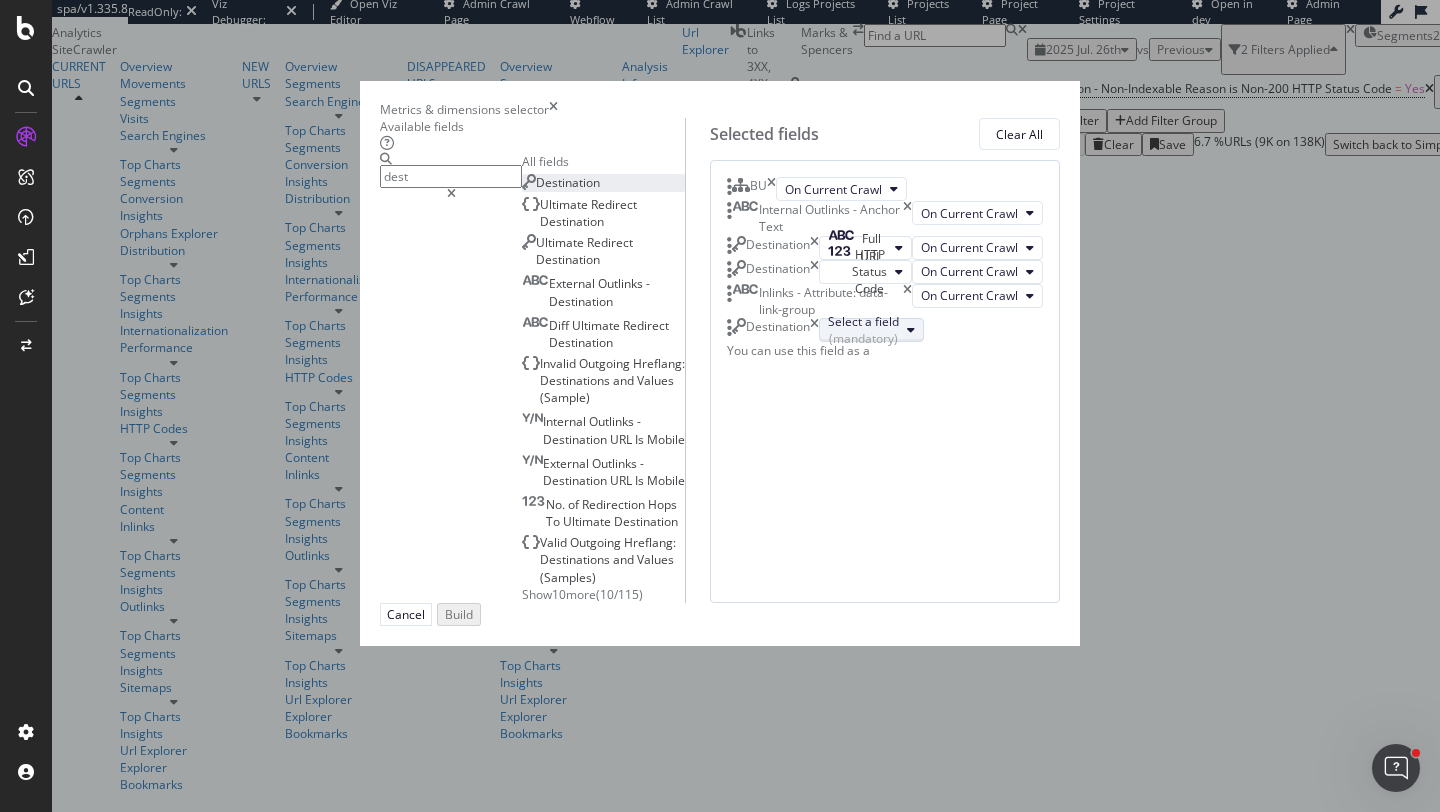 click on "(mandatory)" at bounding box center (863, 338) 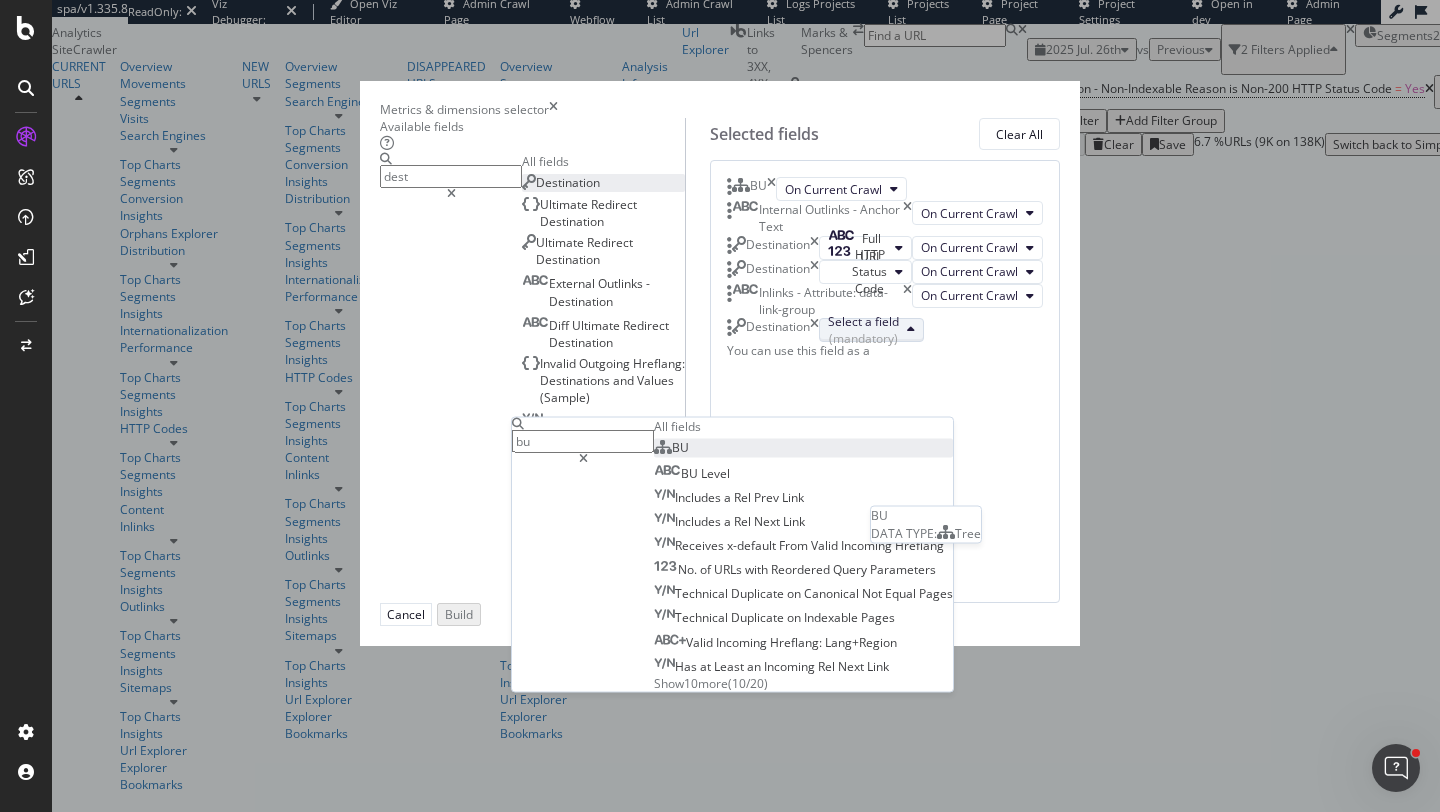 type on "bu" 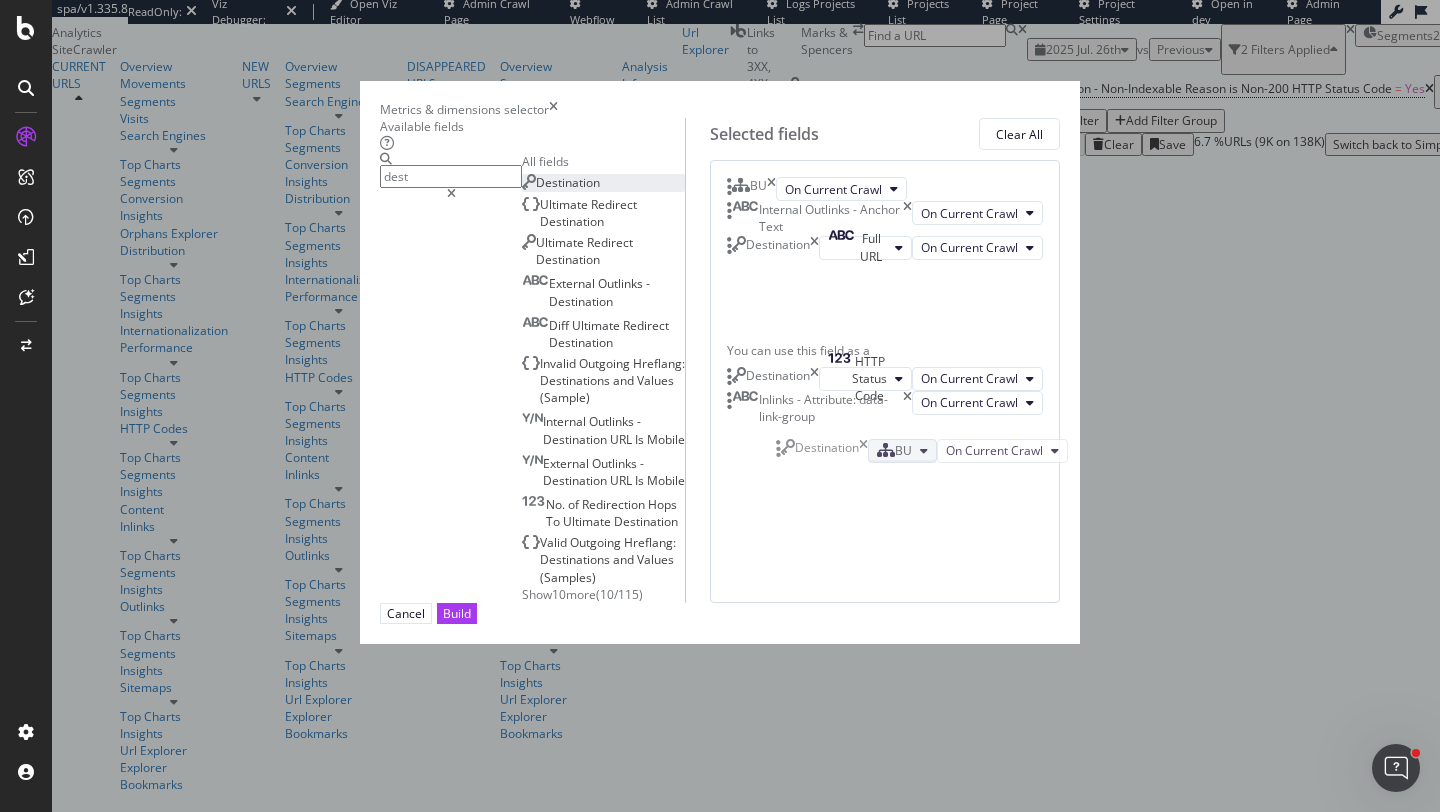 drag, startPoint x: 793, startPoint y: 661, endPoint x: 793, endPoint y: 472, distance: 189 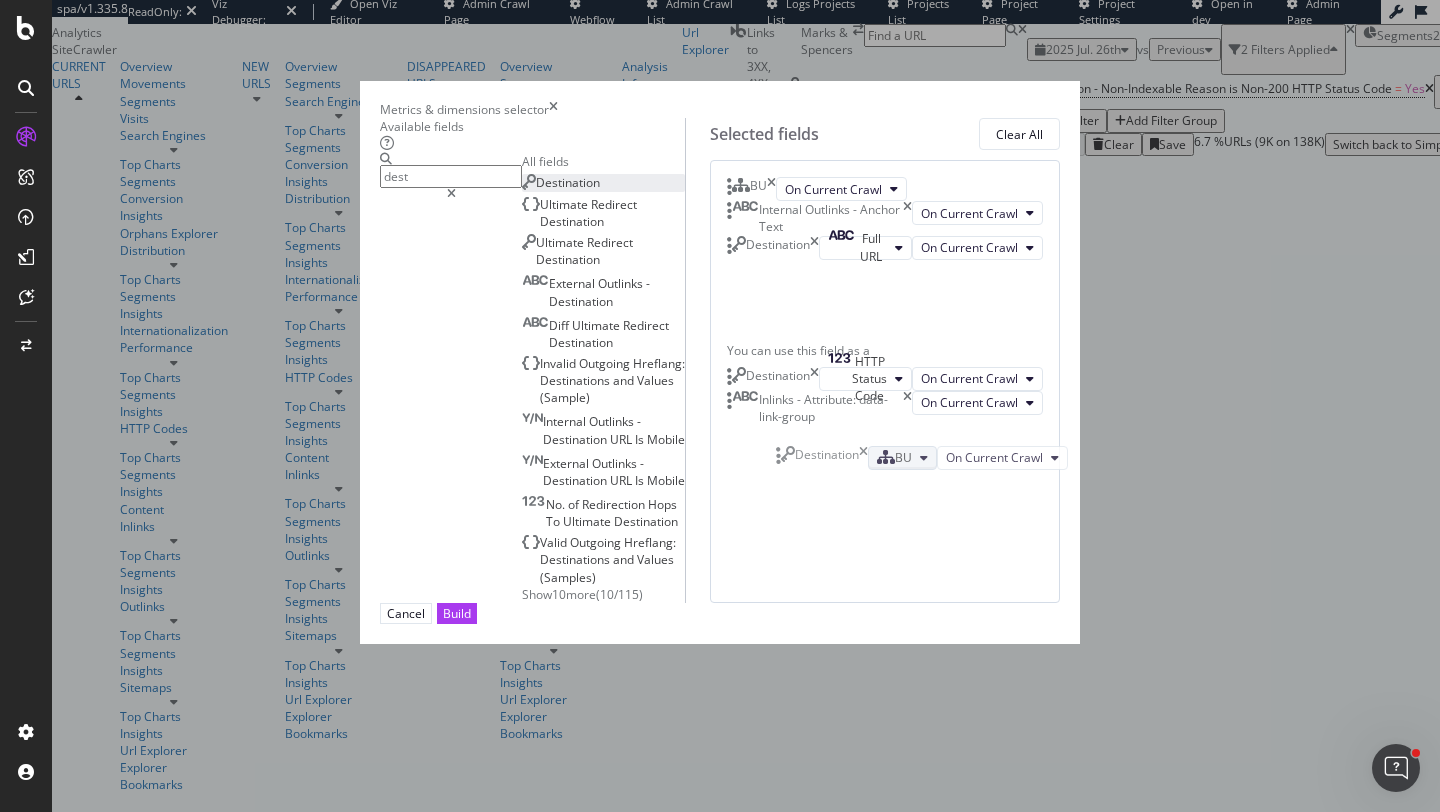 click on "spa/v1.335.8 ReadOnly: Viz Debugger: Open Viz Editor Admin Crawl Page Webflow Admin Crawl List Logs Projects List Projects List Project Page Project Settings Open in dev Admin Page Analytics SiteCrawler CURRENT URLS Overview Movements Segments Visits Search Engines Top Charts Segments Conversion Insights Orphans Explorer Distribution Top Charts Segments Insights Internationalization Performance Top Charts Segments Insights HTTP Codes Top Charts Segments Insights Content Inlinks Top Charts Segments Insights Outlinks Top Charts Segments Insights Sitemaps Top Charts Insights Url Explorer Explorer Bookmarks NEW URLS Overview Segments Search Engines Top Charts Segments Conversion Insights Distribution Top Charts Segments Insights Internationalization Performance Top Charts Segments Insights HTTP Codes Top Charts Segments Insights Content Inlinks Top Charts Segments Insights Outlinks Top Charts Segments Insights Sitemaps Top Charts Insights Url Explorer Explorer Bookmarks DISAPPEARED URLS Overview Segments Segments" at bounding box center [720, 406] 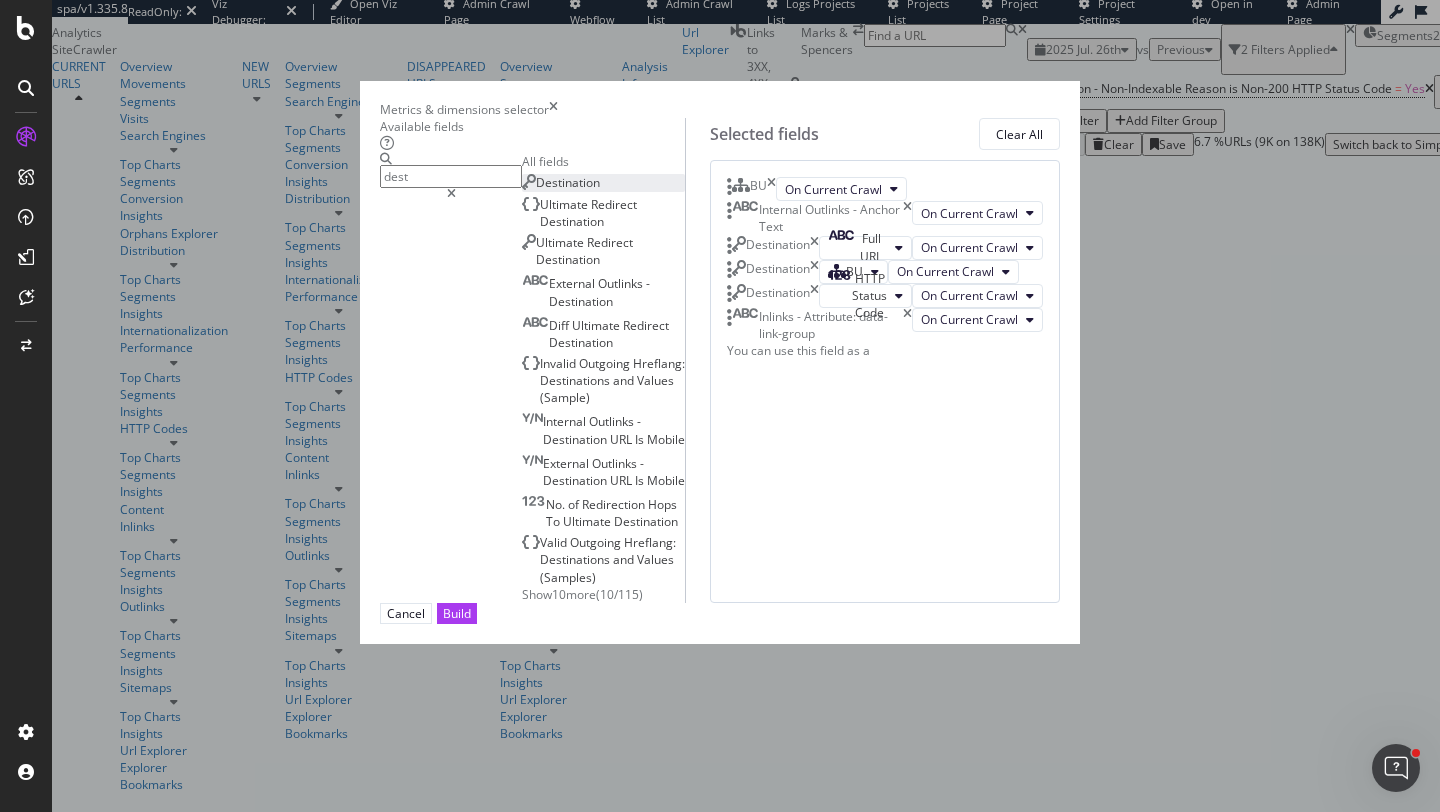 scroll, scrollTop: 52, scrollLeft: 0, axis: vertical 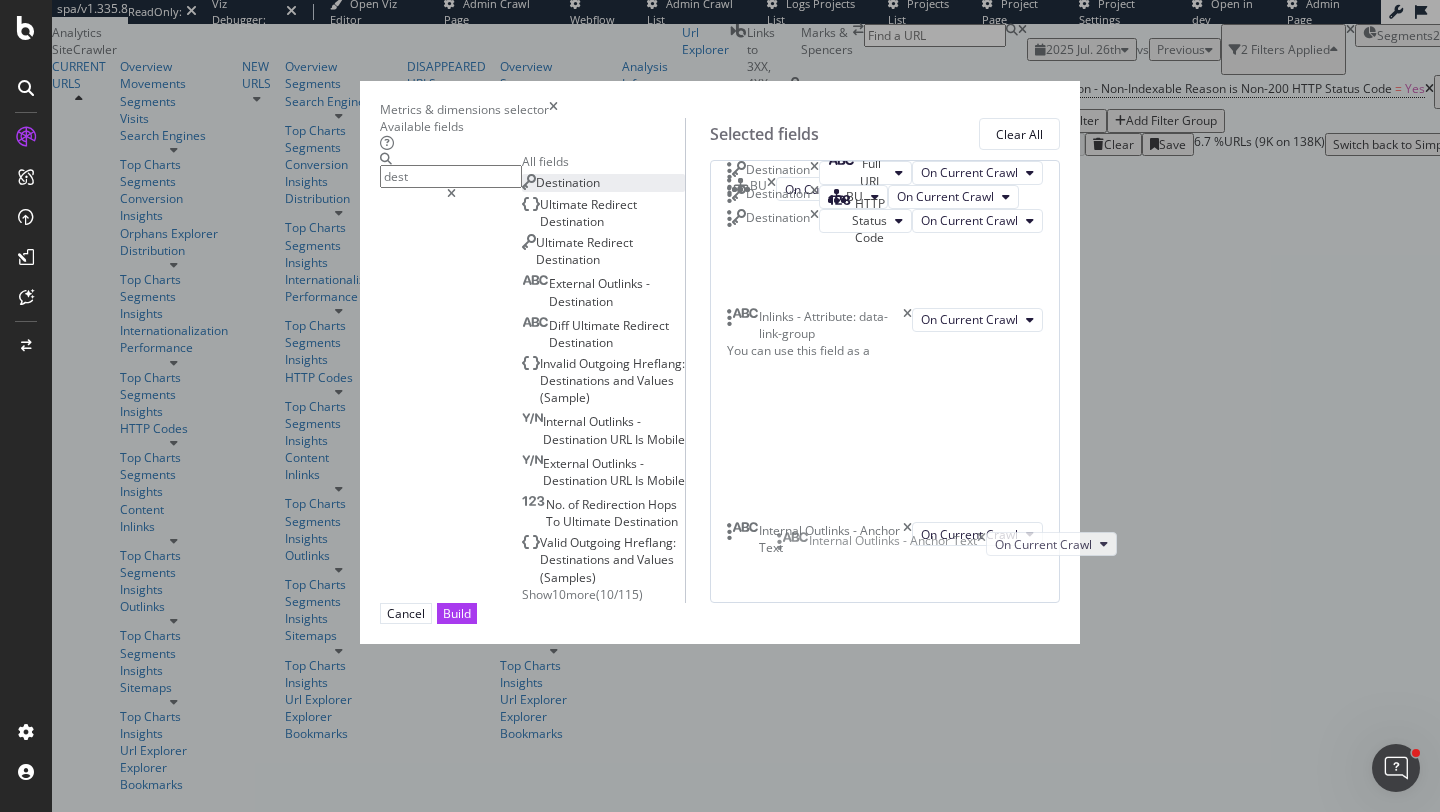 drag, startPoint x: 786, startPoint y: 229, endPoint x: 787, endPoint y: 550, distance: 321.00156 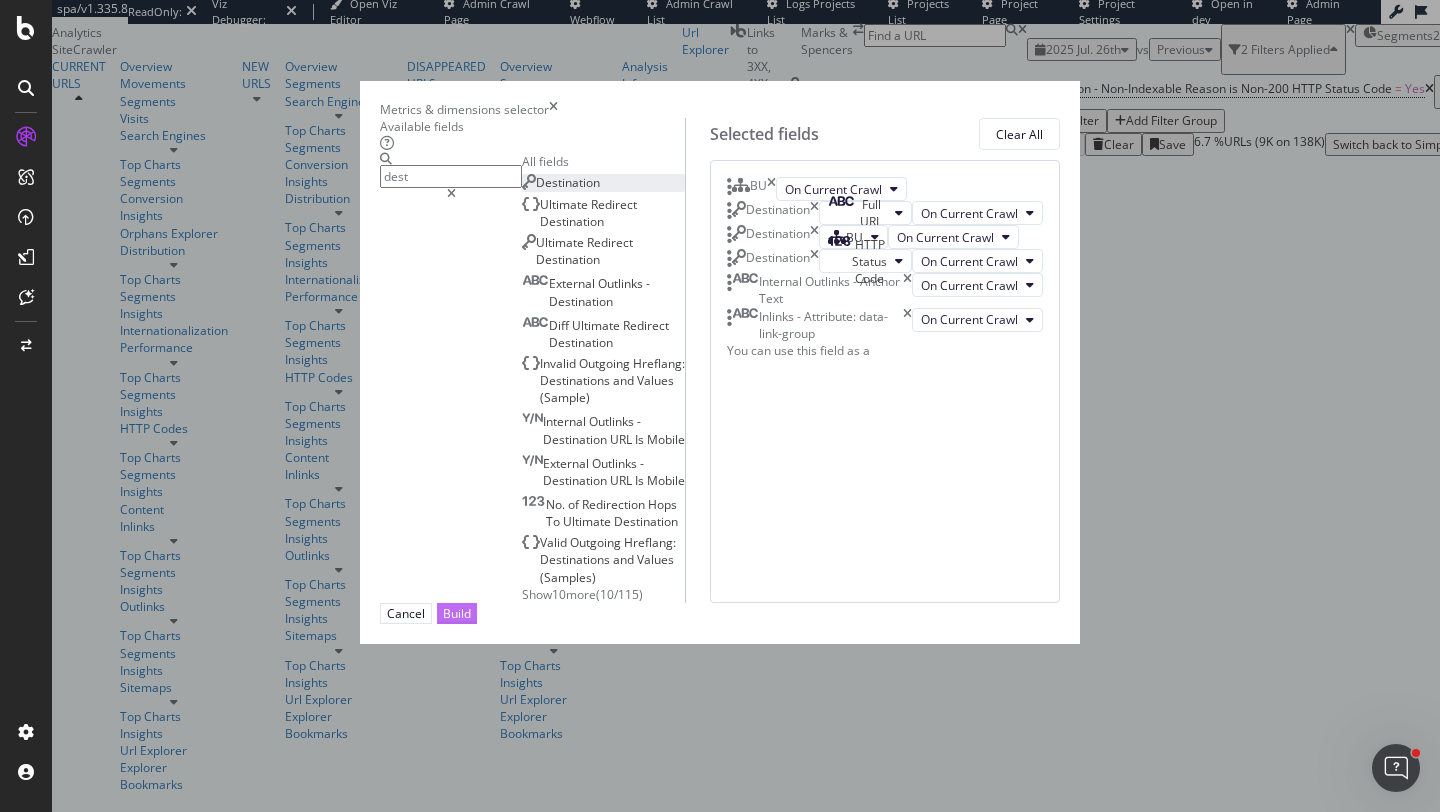 click on "Build" at bounding box center [457, 613] 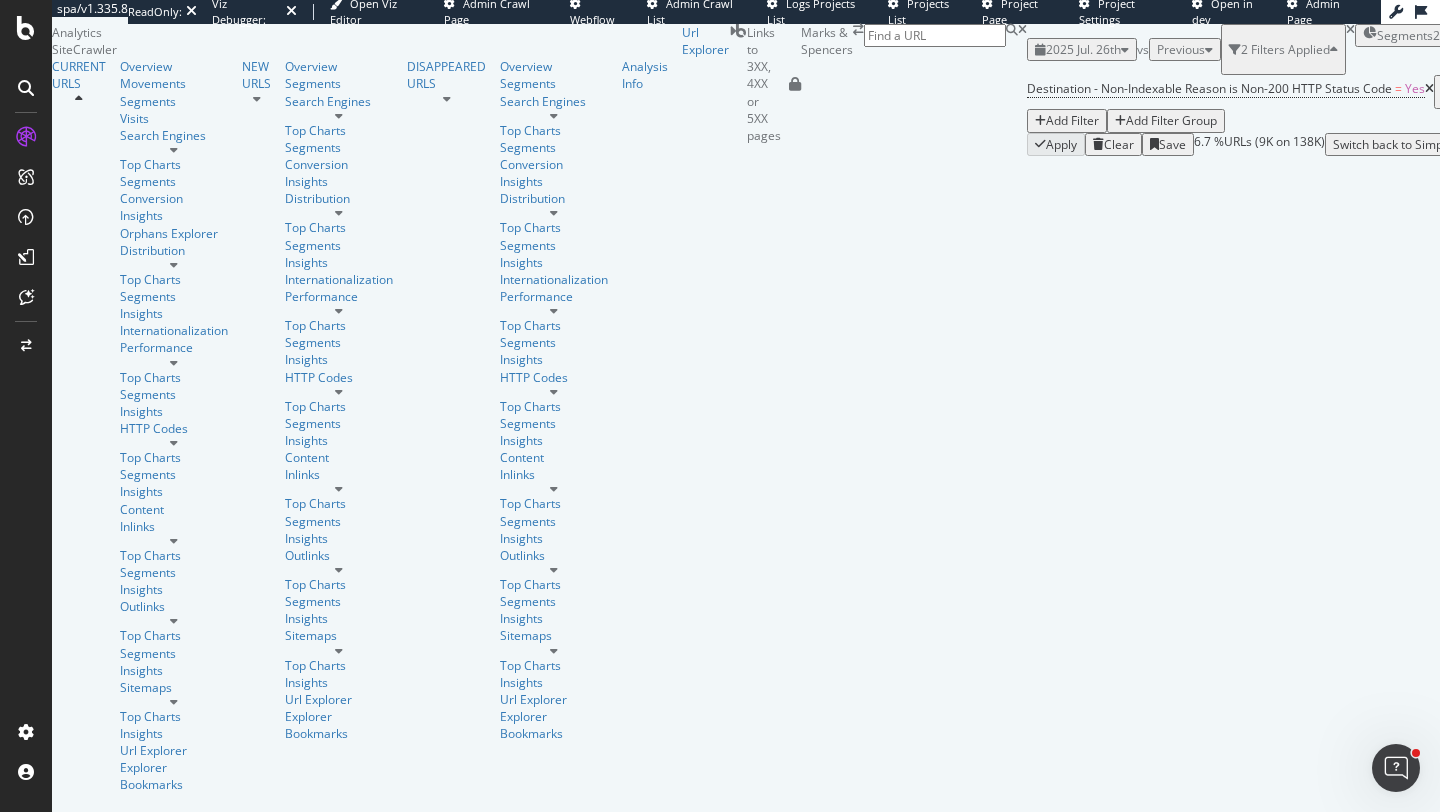 scroll, scrollTop: 237, scrollLeft: 0, axis: vertical 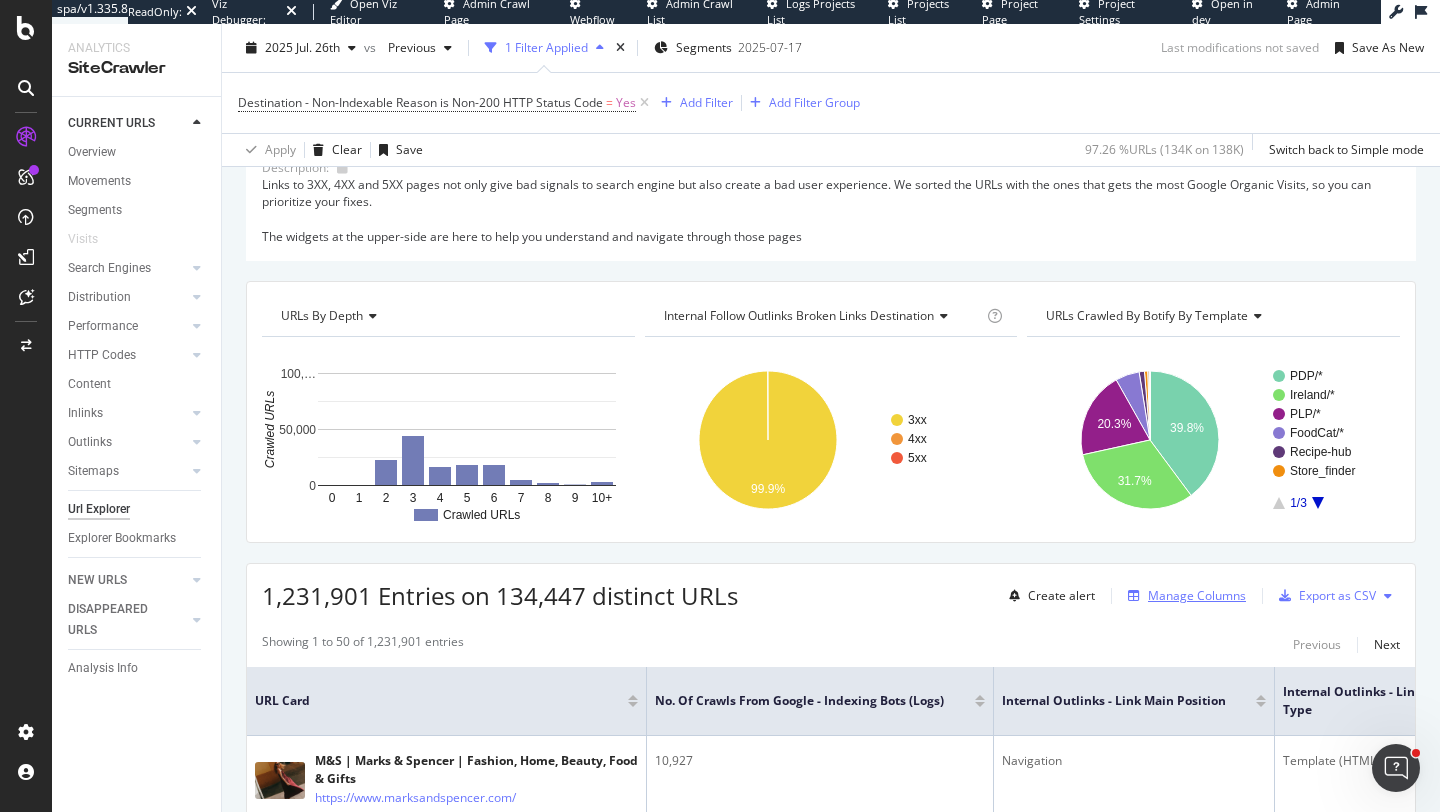 click on "Manage Columns" at bounding box center [1197, 595] 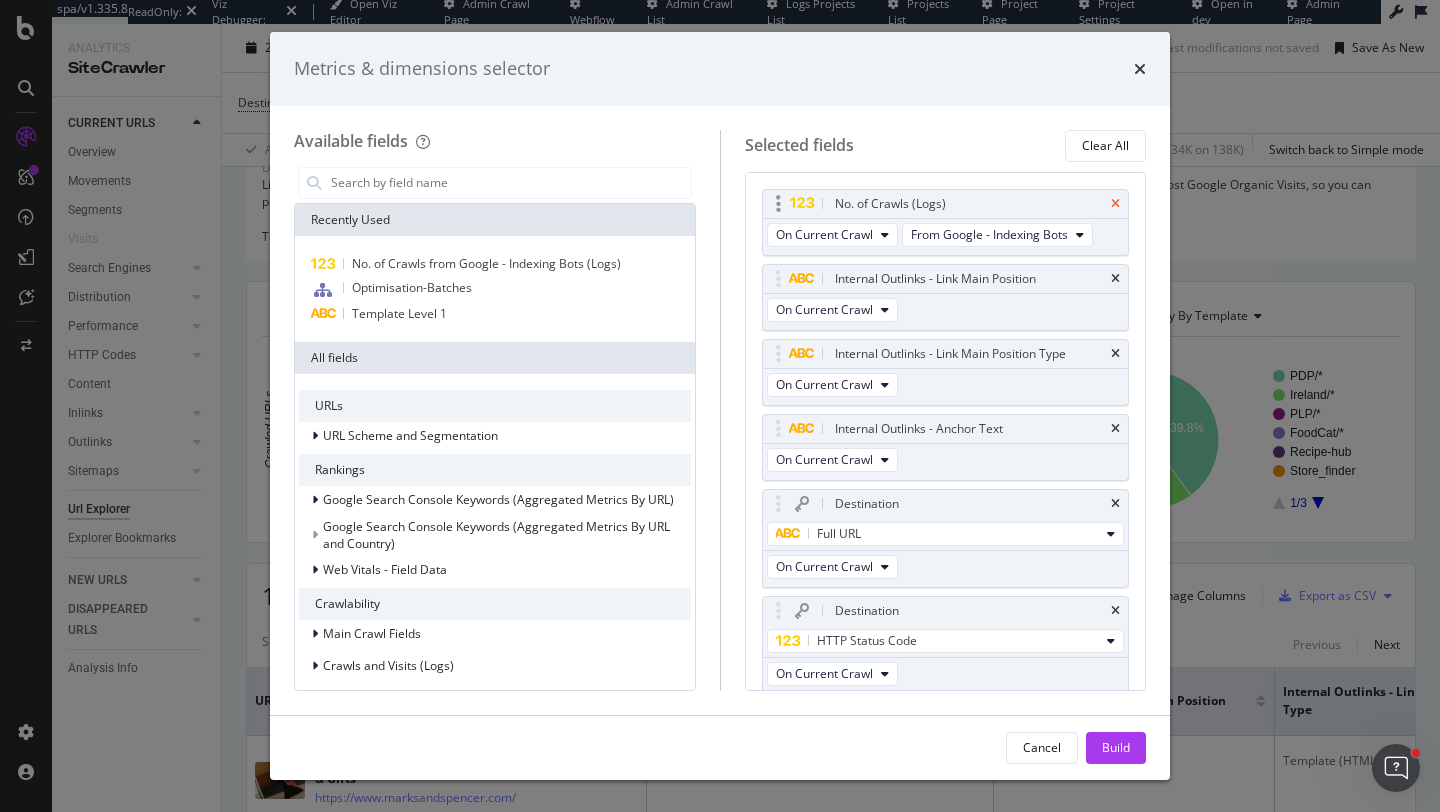 click at bounding box center (1115, 204) 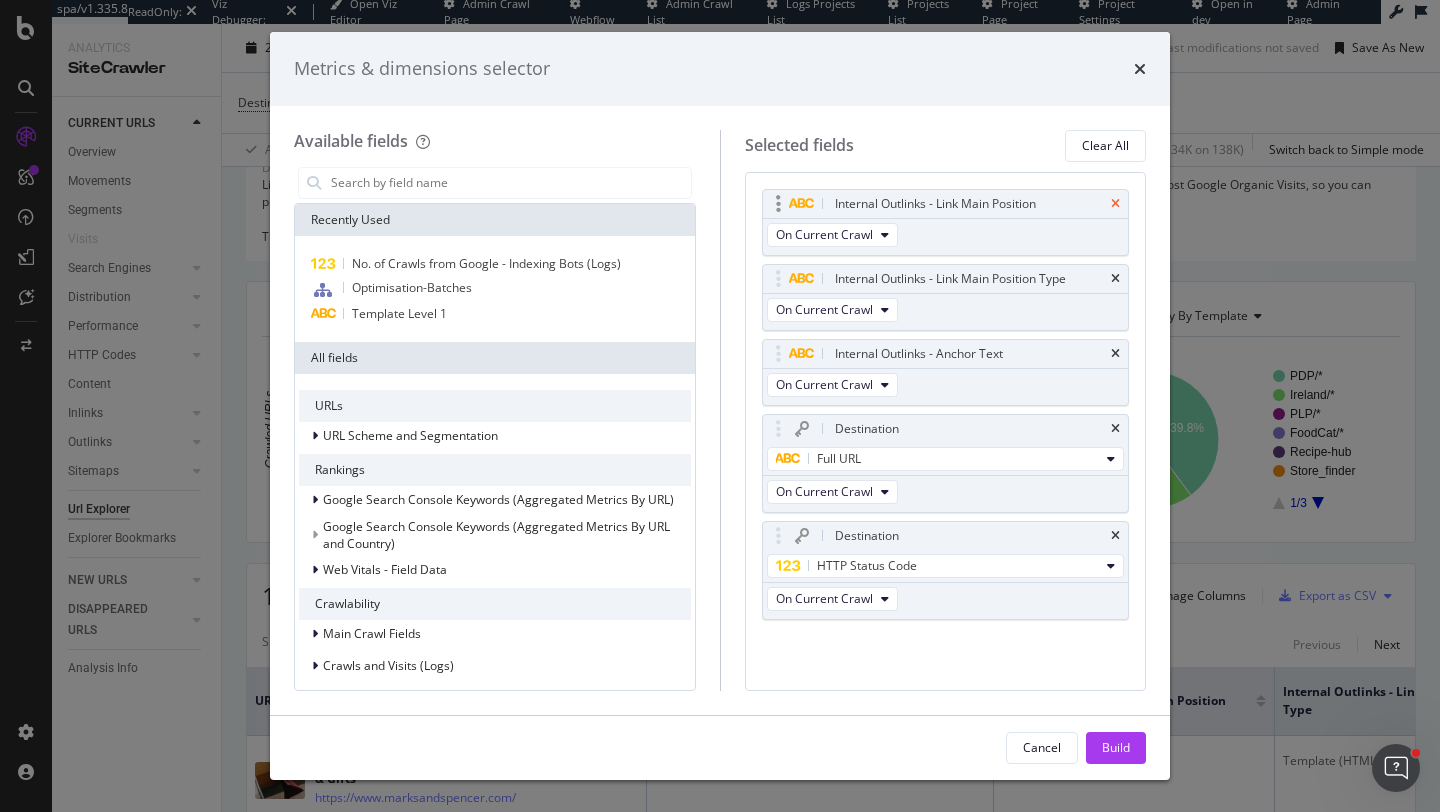 click at bounding box center (1115, 204) 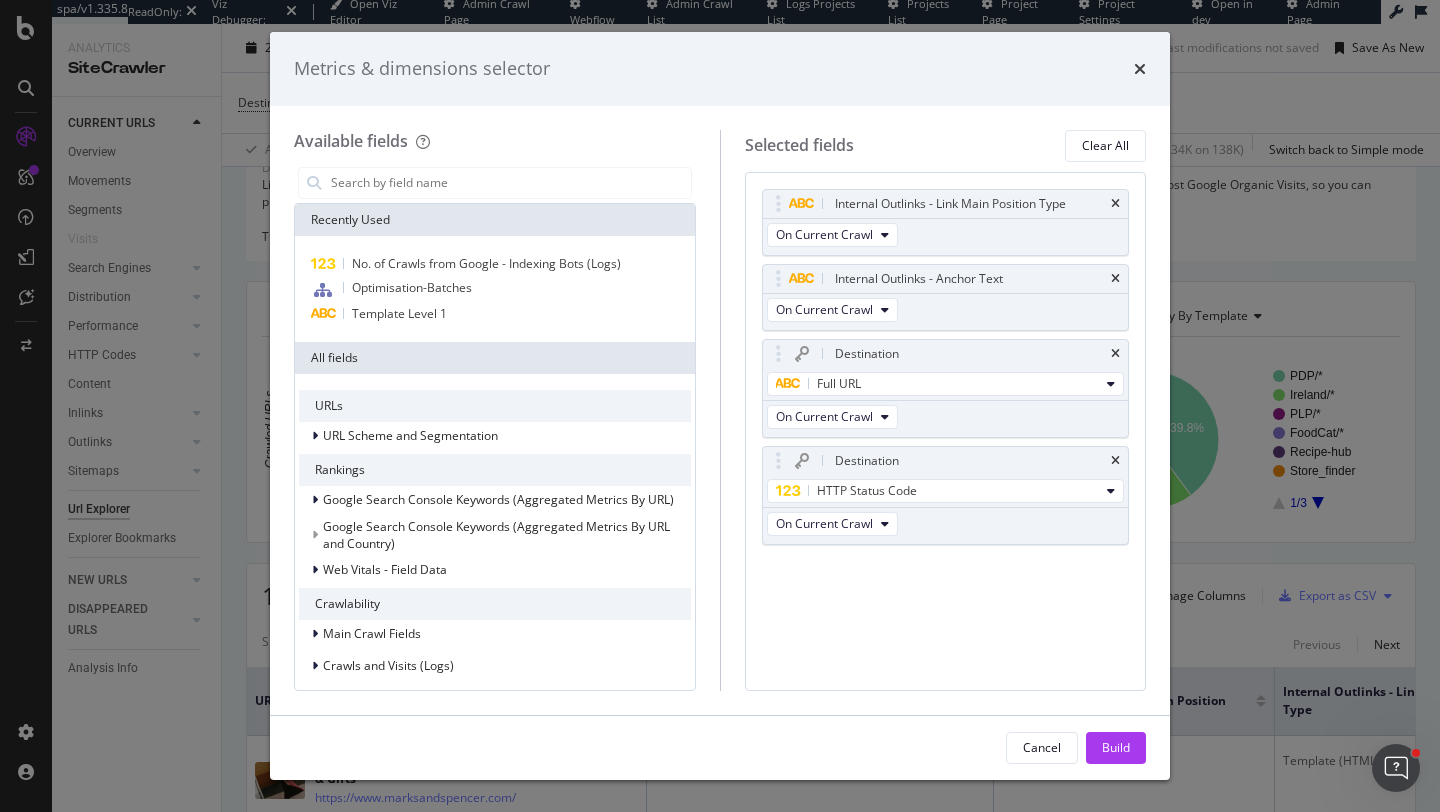 click at bounding box center [1115, 204] 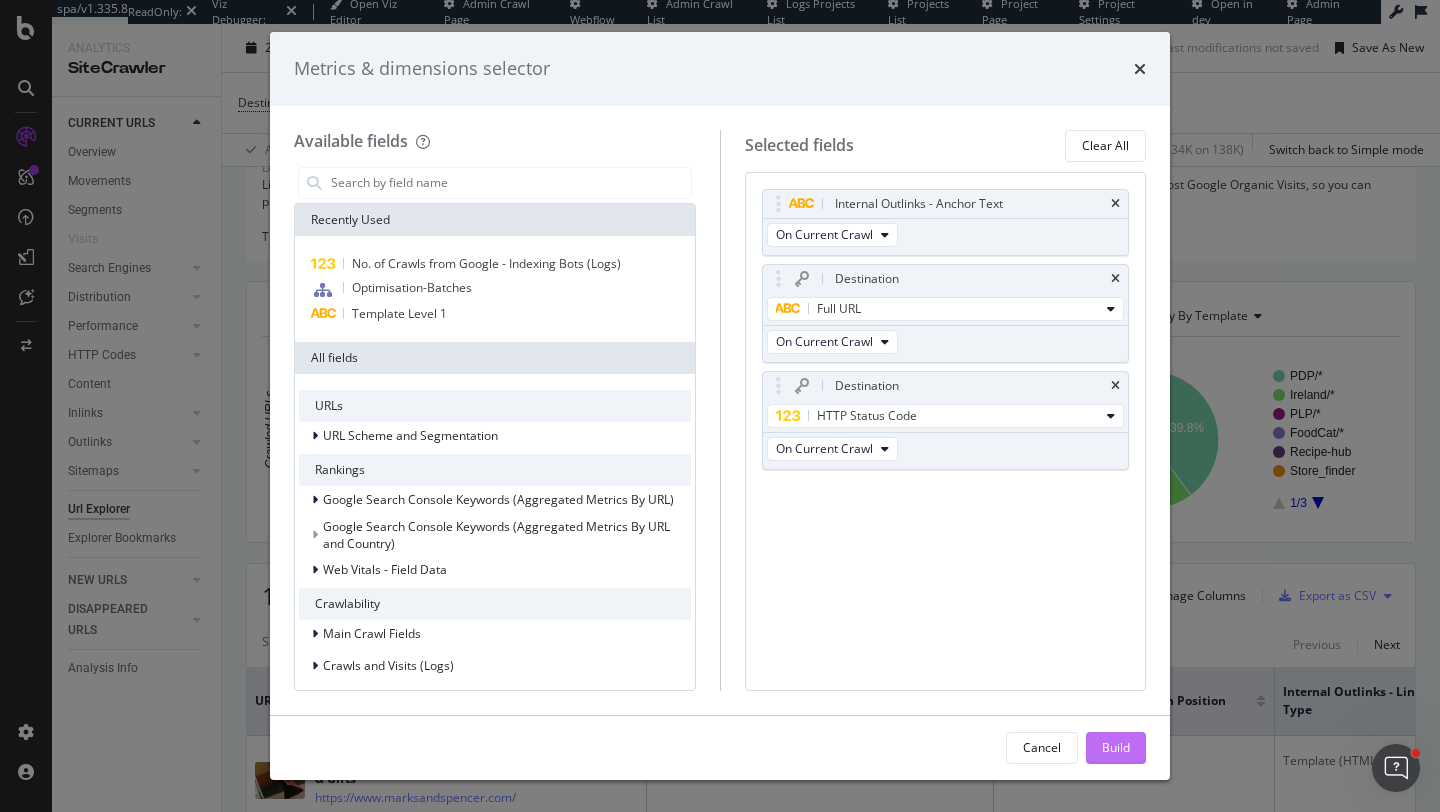 click on "Build" at bounding box center (1116, 747) 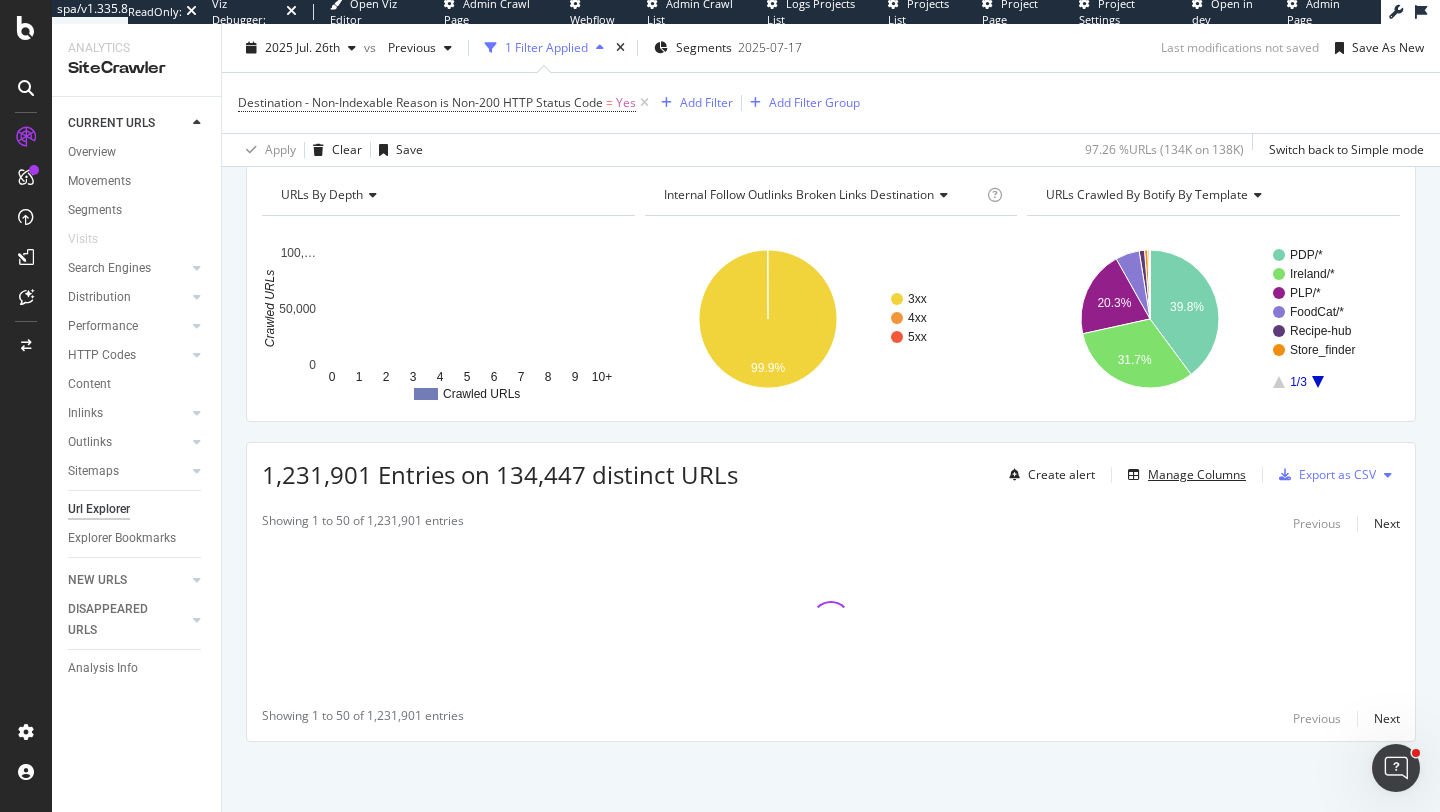 scroll, scrollTop: 0, scrollLeft: 0, axis: both 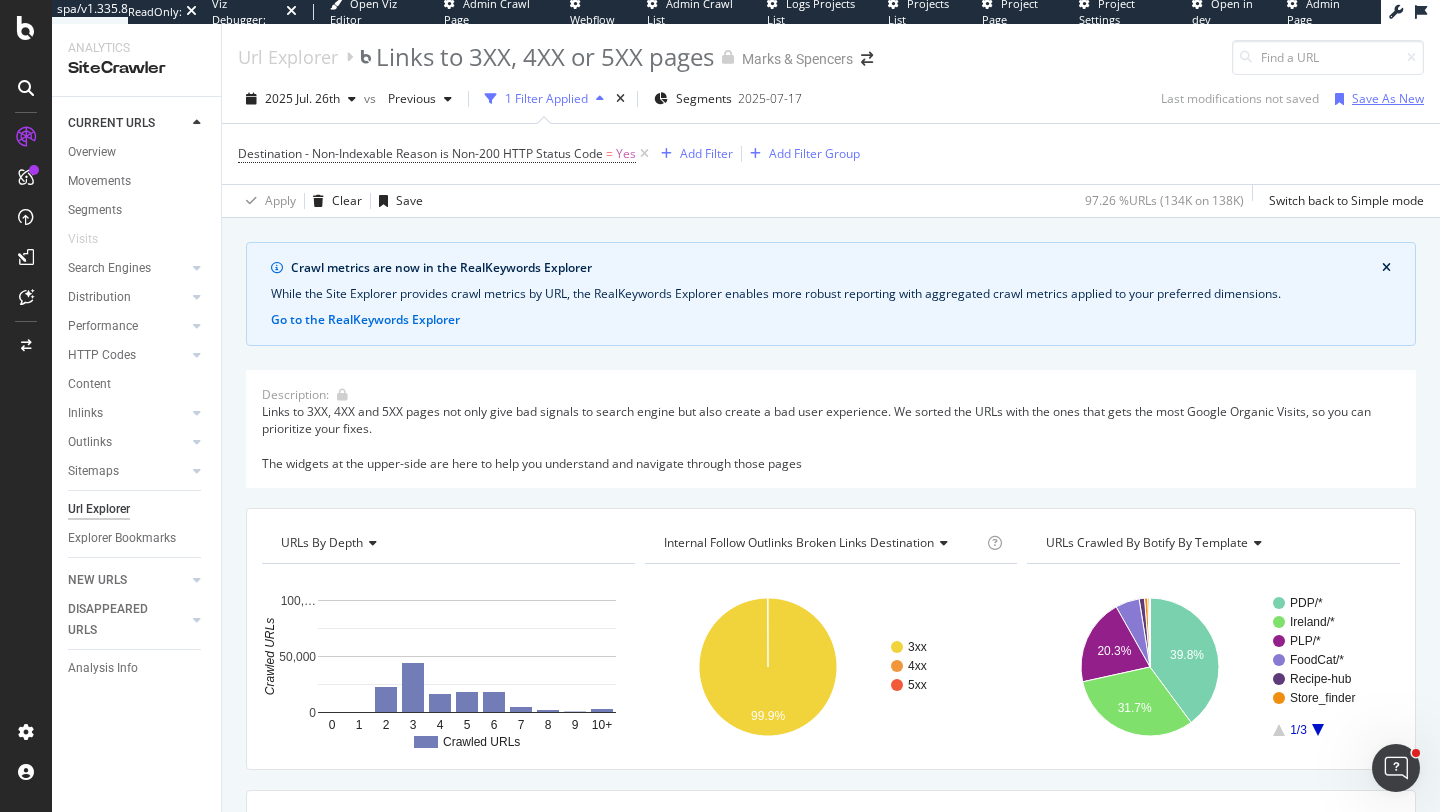 click on "Save As New" at bounding box center (1388, 98) 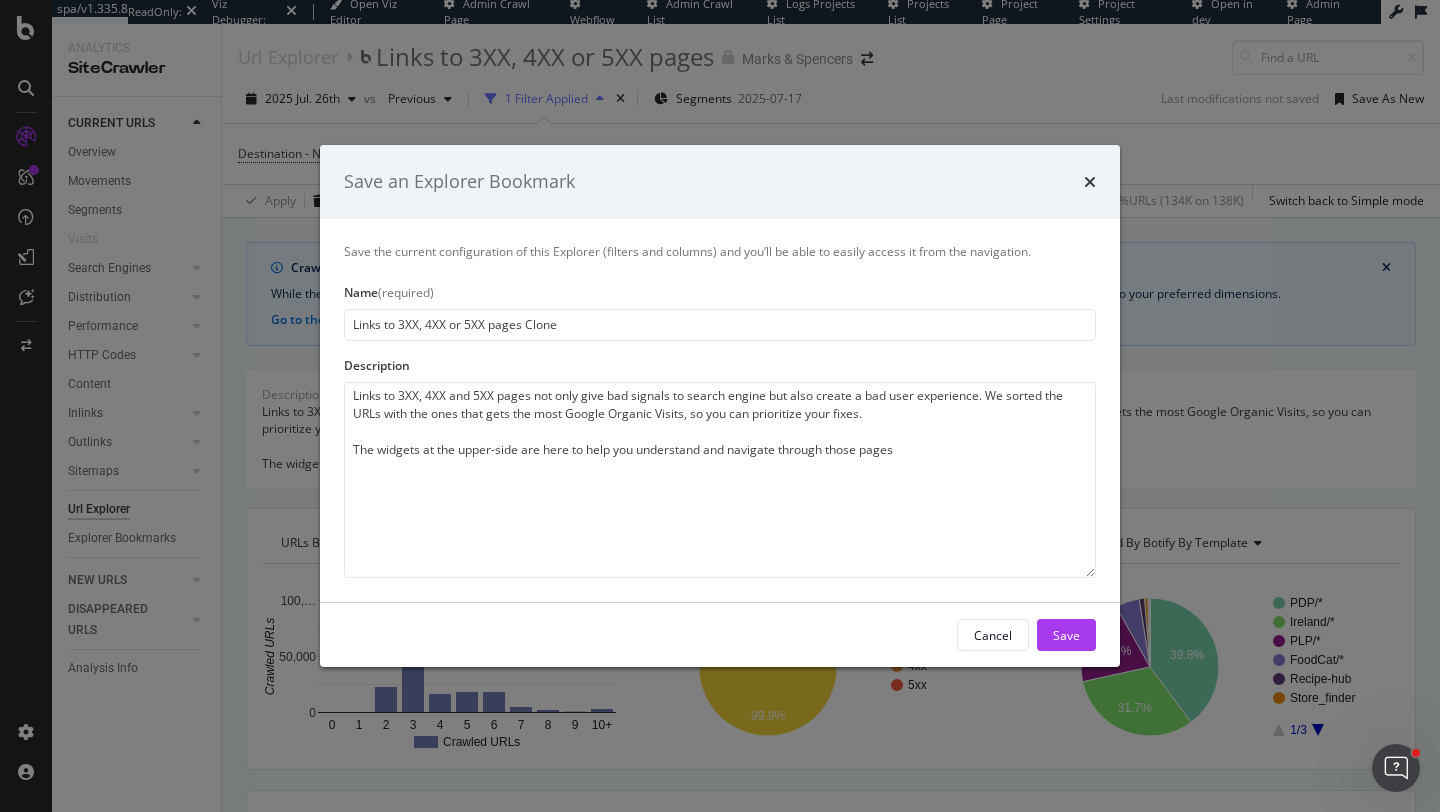 click on "Links to 3XX, 4XX or 5XX pages Clone" at bounding box center [720, 325] 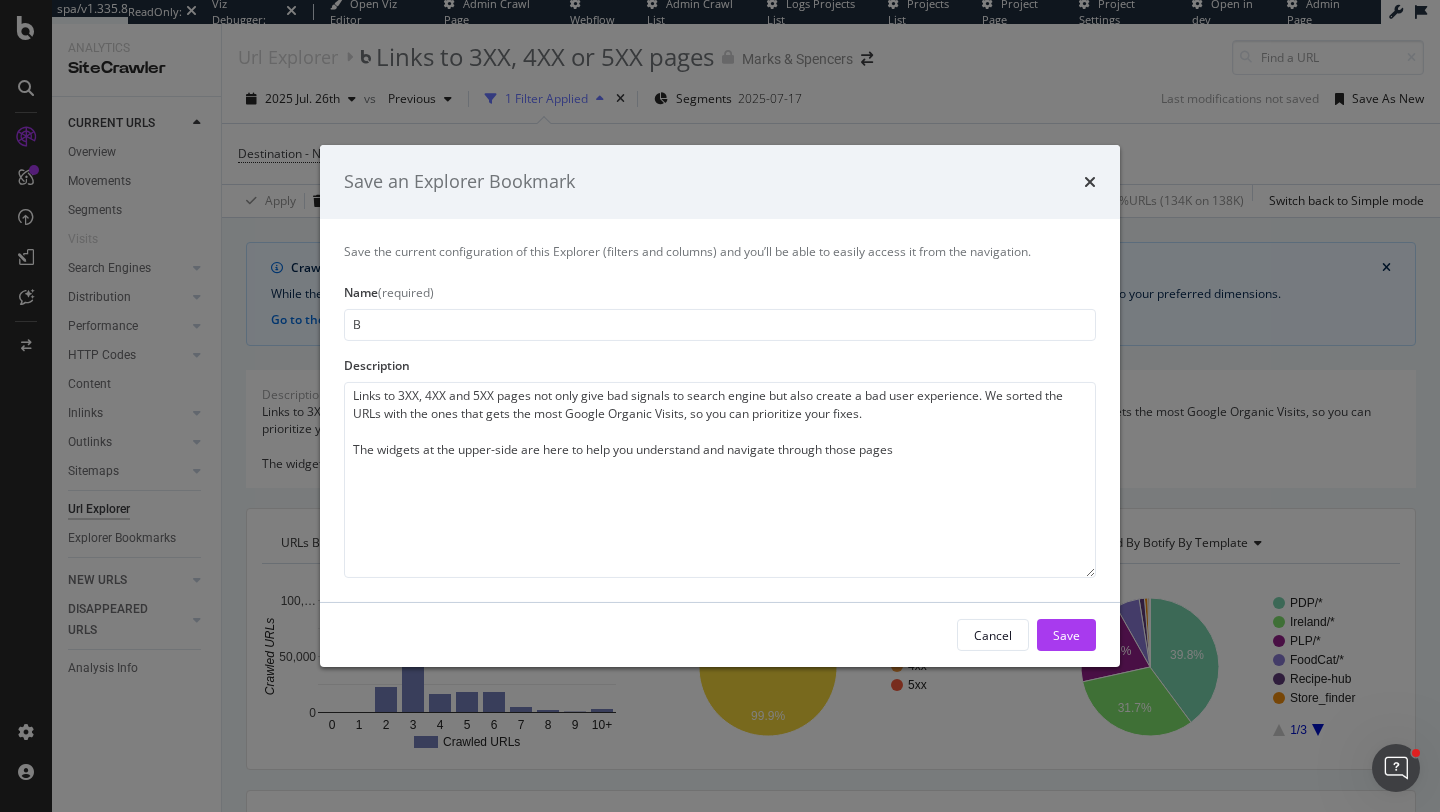 type 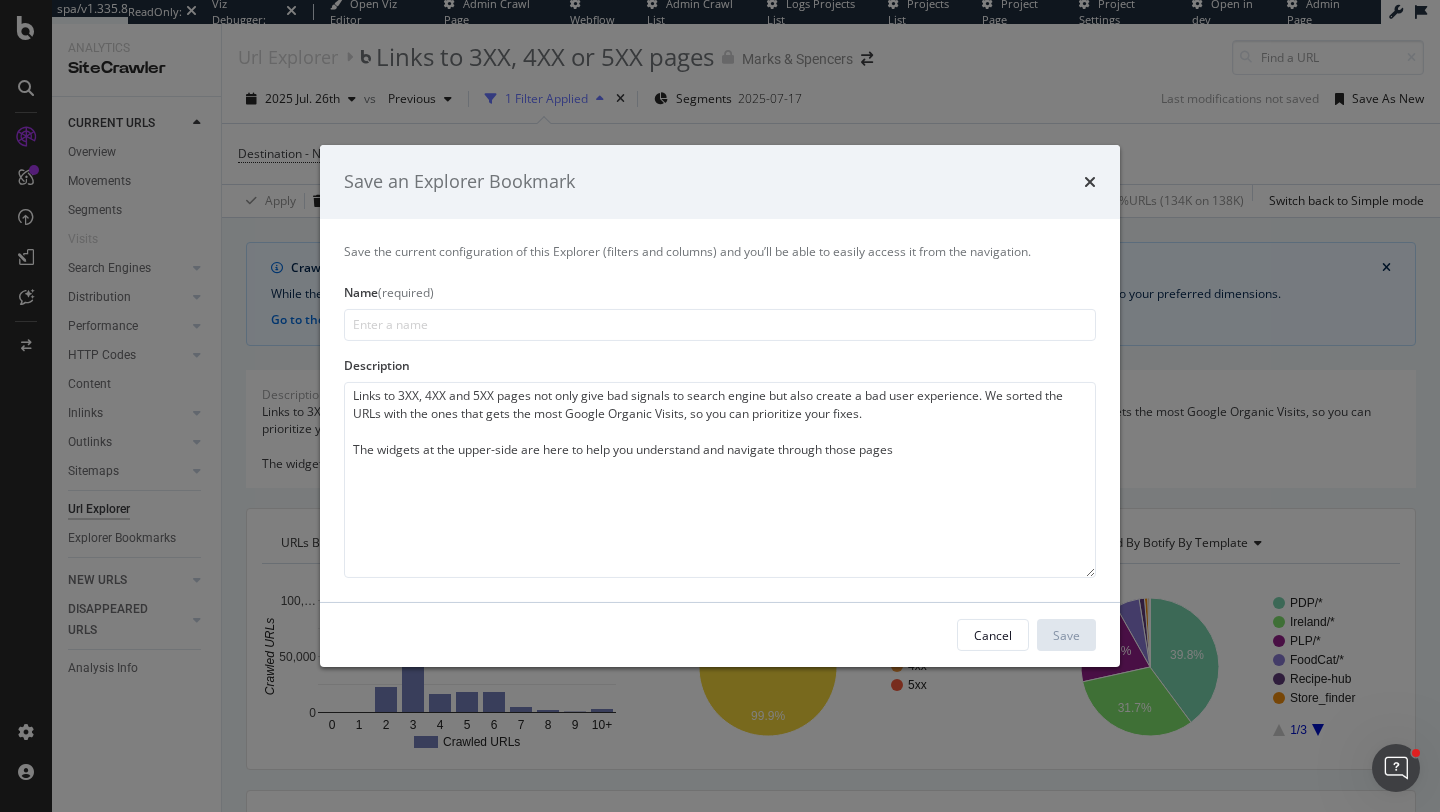 type on "N" 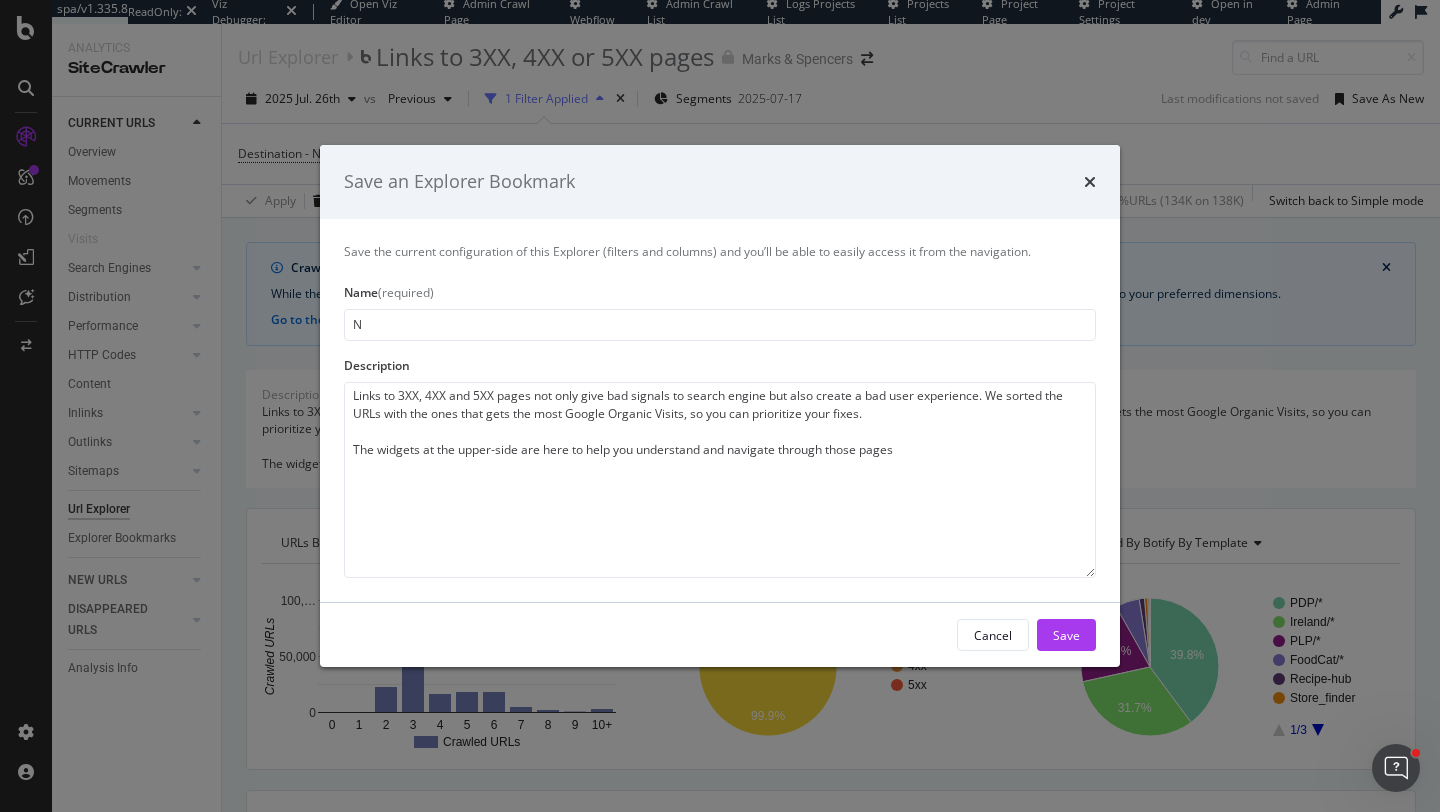 type 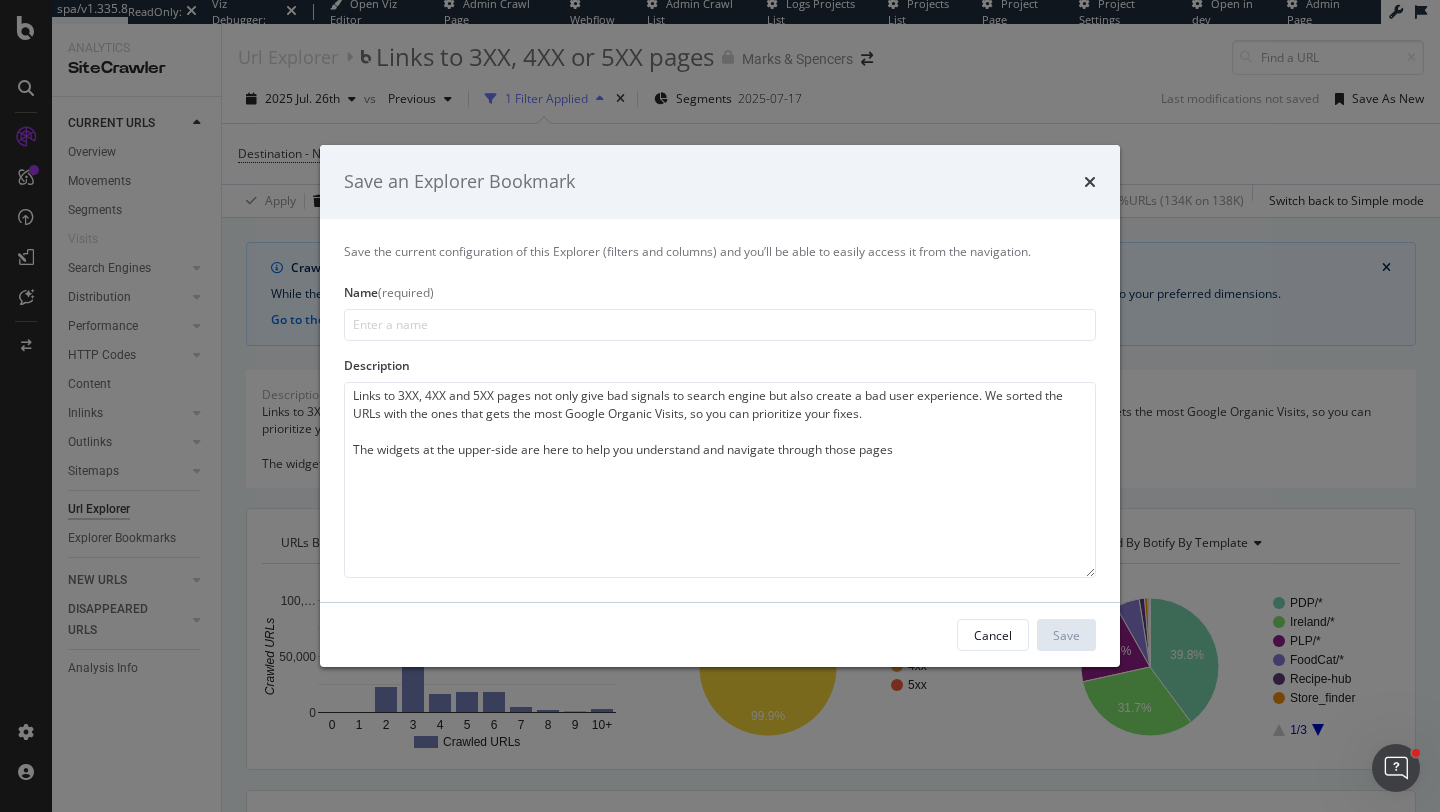 type on "L" 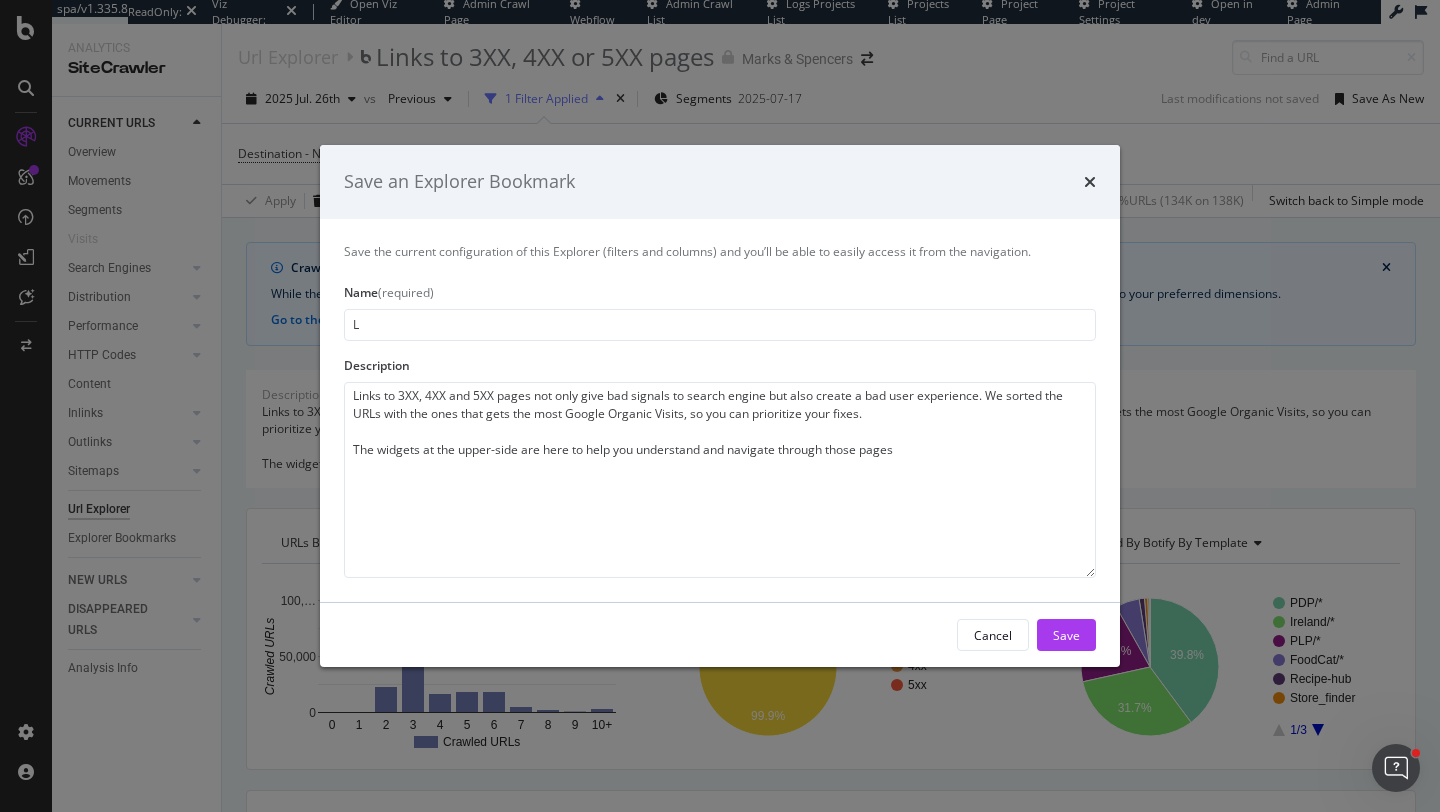 type on "Li" 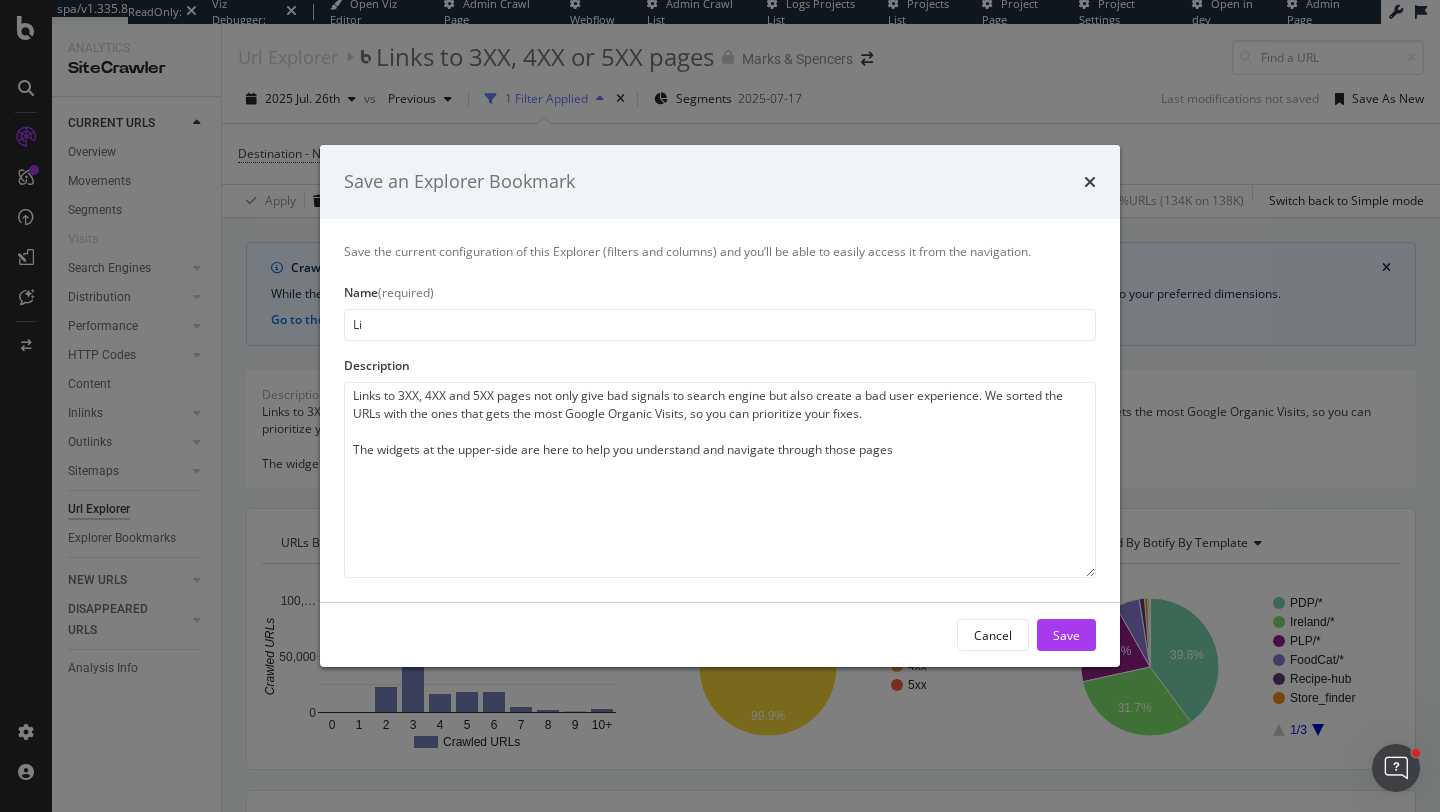 type on "Lin" 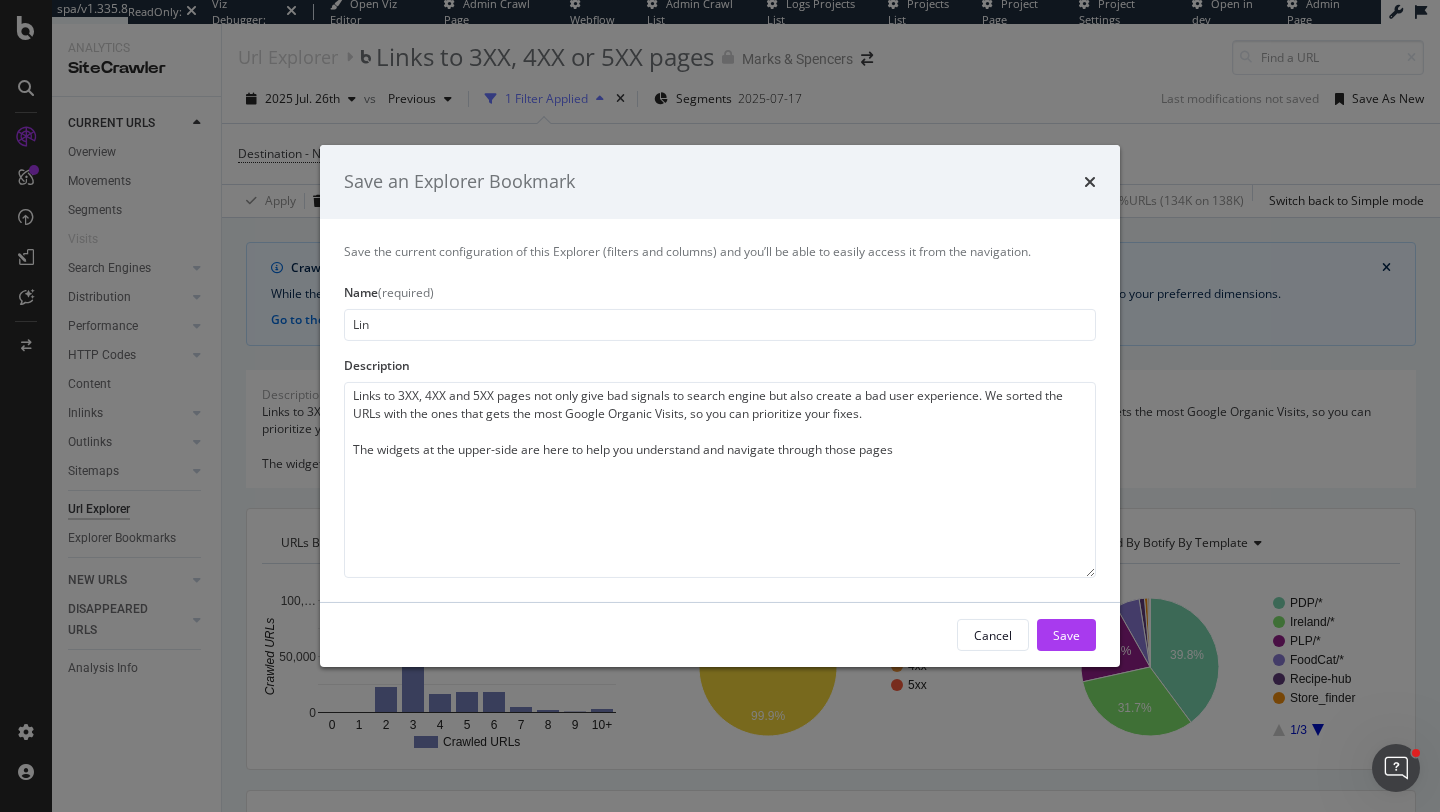 type on "Link" 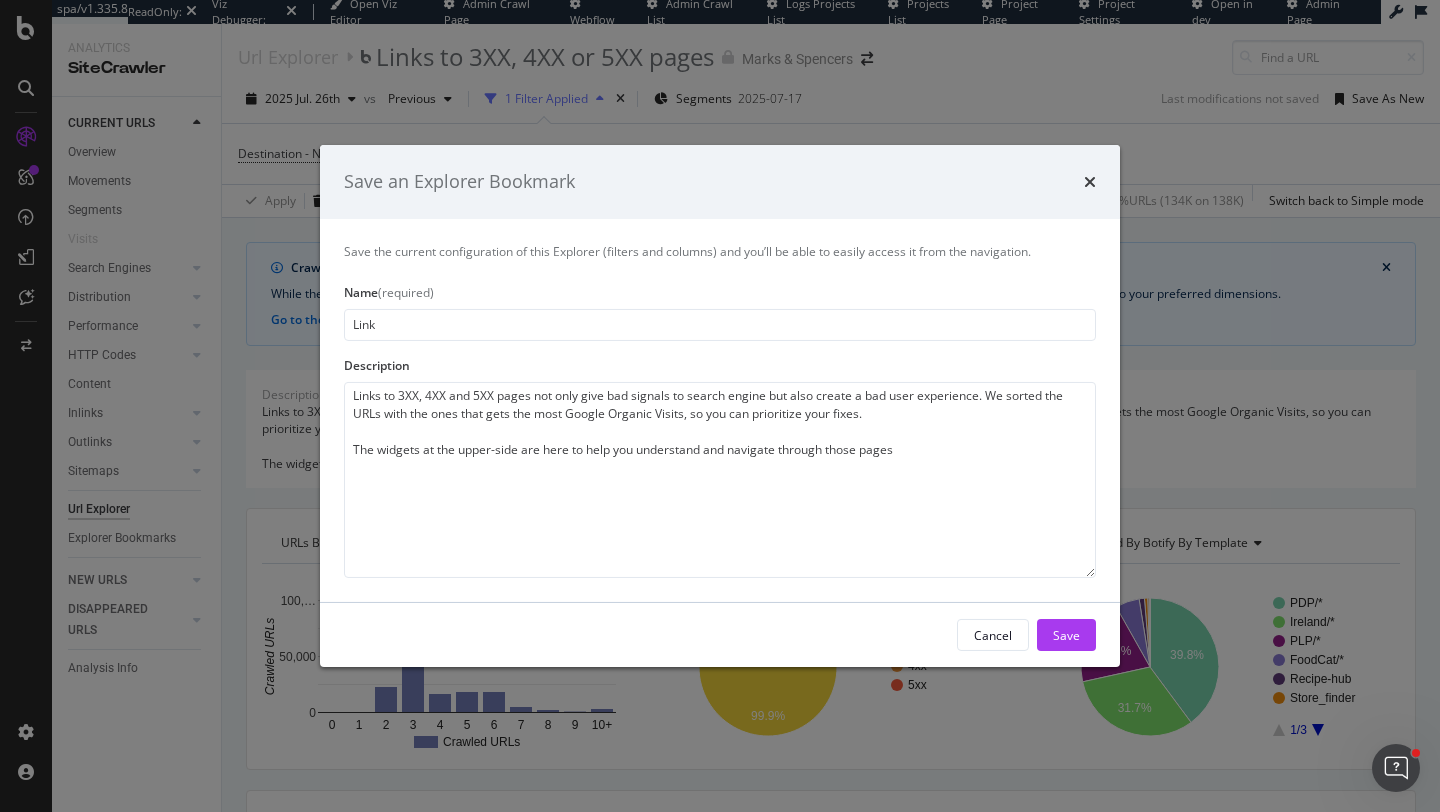type on "Links" 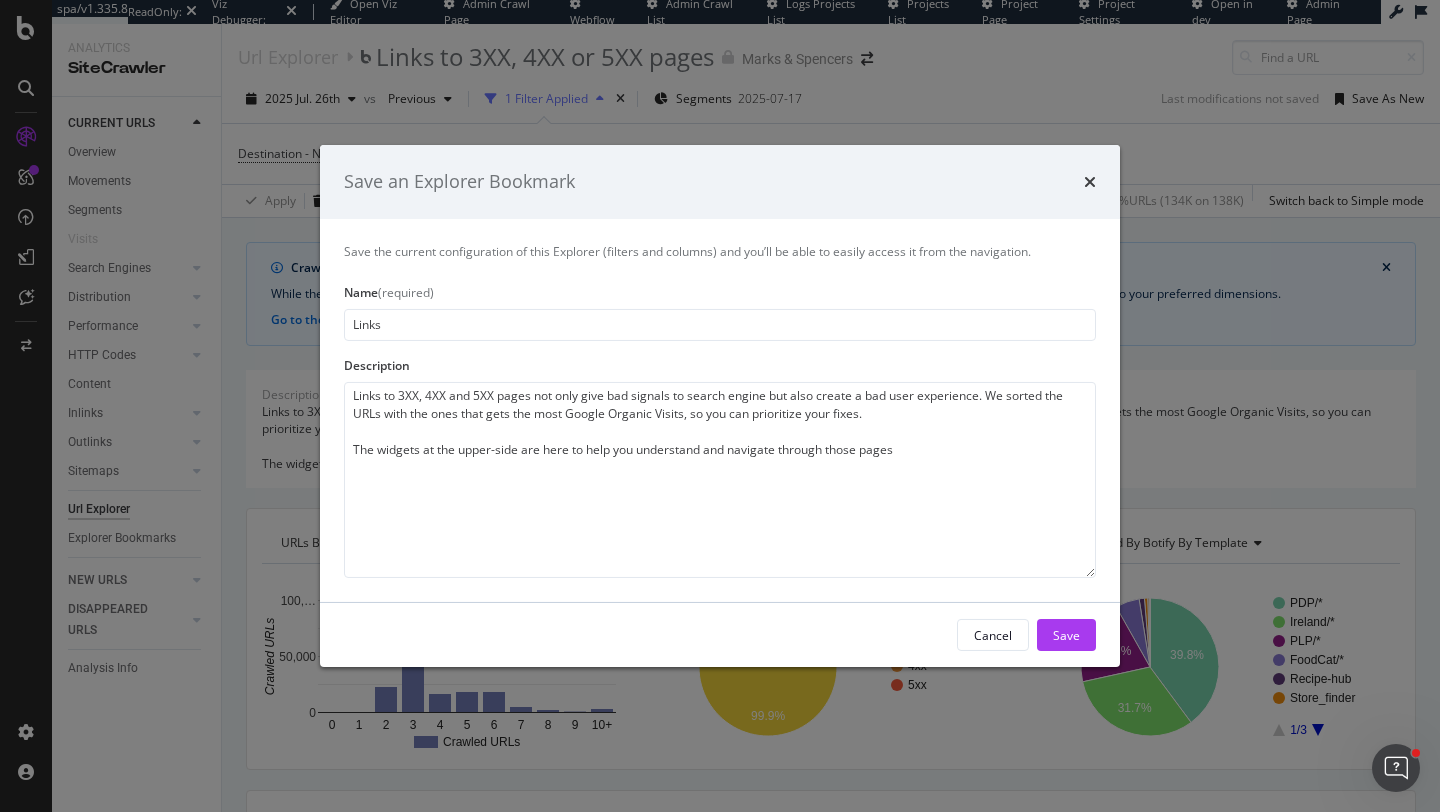 type on "Links" 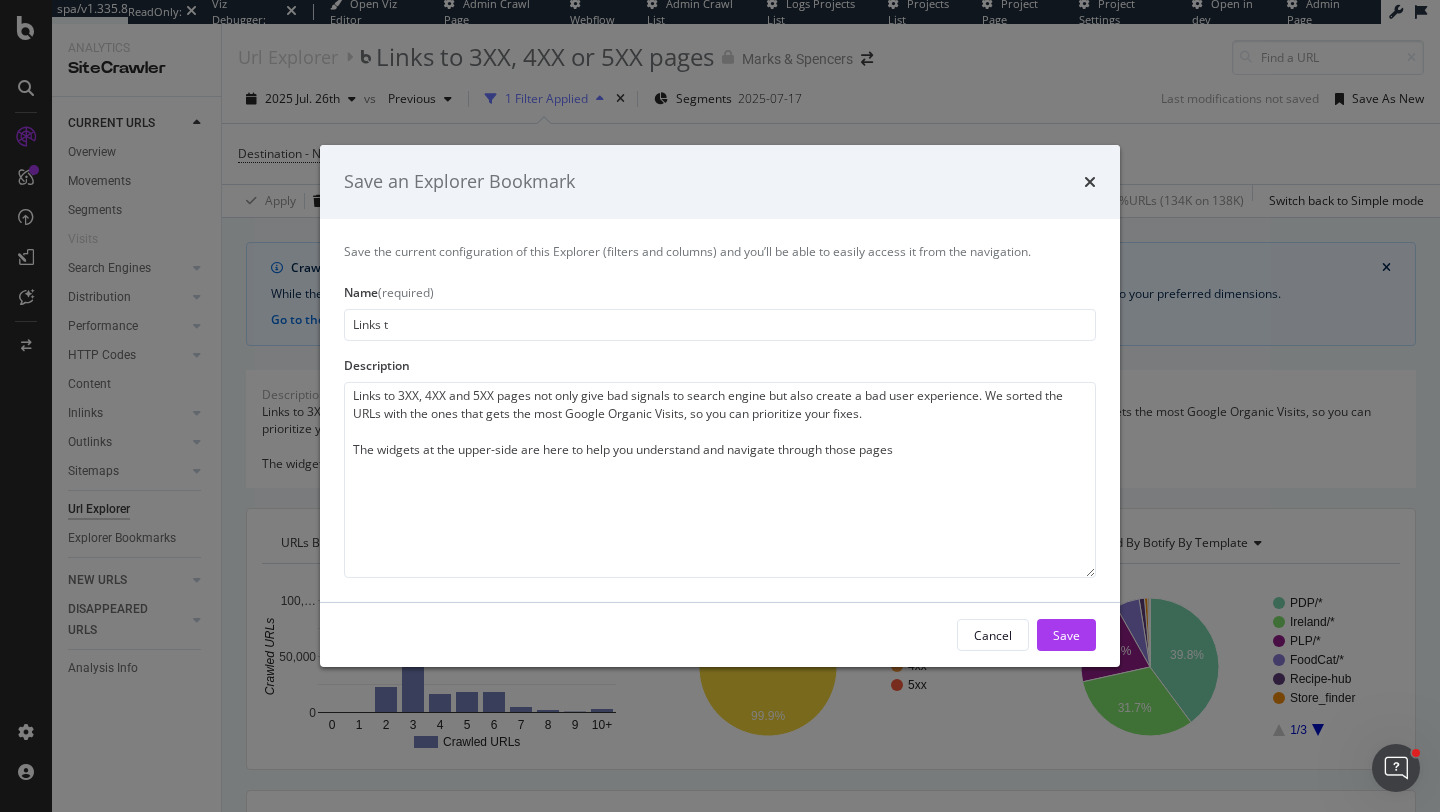 type on "Links to" 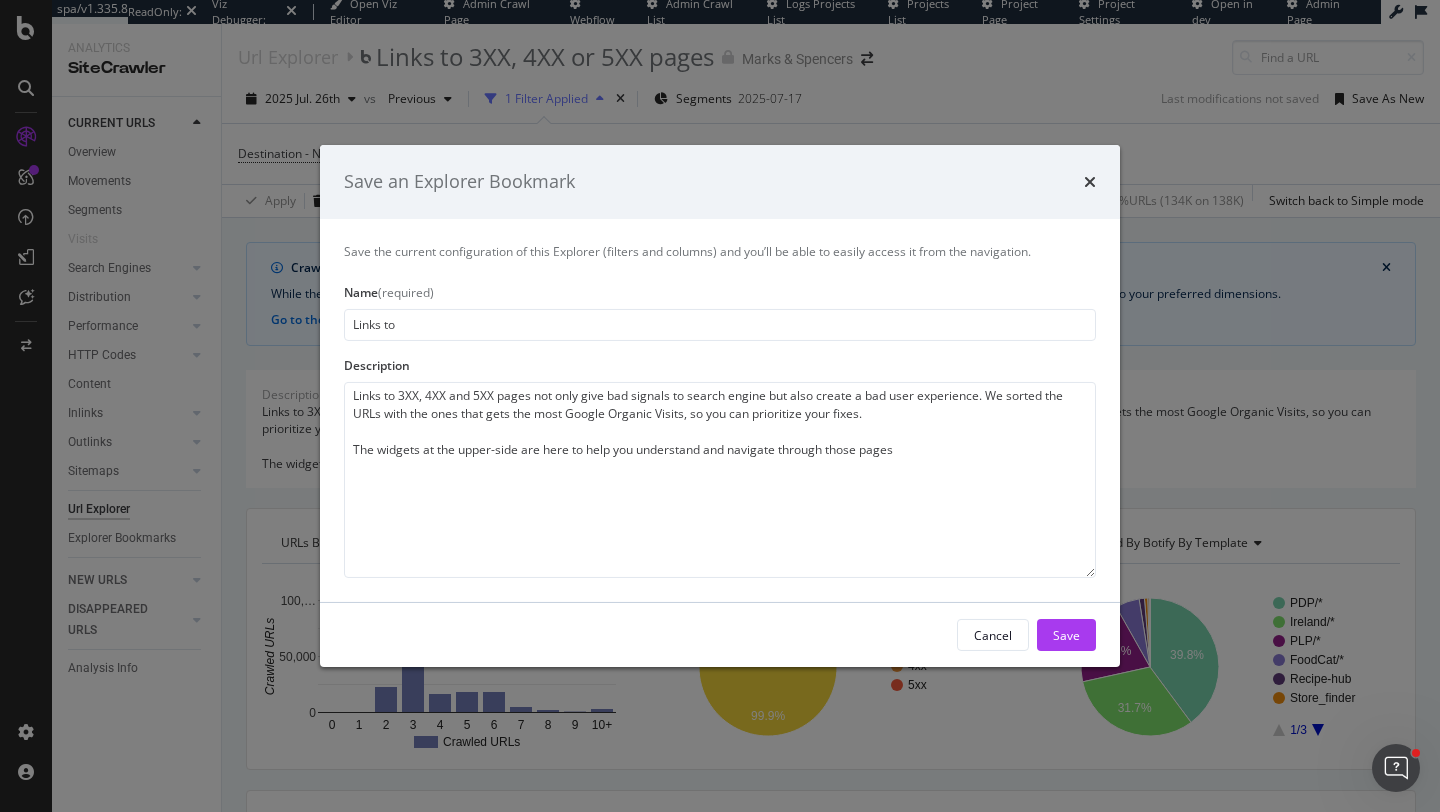 type on "Links to 3XX, 4XX and 5XX pages not only give bad signals to search engine but also create a bad user experience. We sorted the URLs with the ones that gets the most Google Organic Visits, so you can prioritize your fixes.
The widgets at the upper-side are here to help you understand and navigate through those pages" 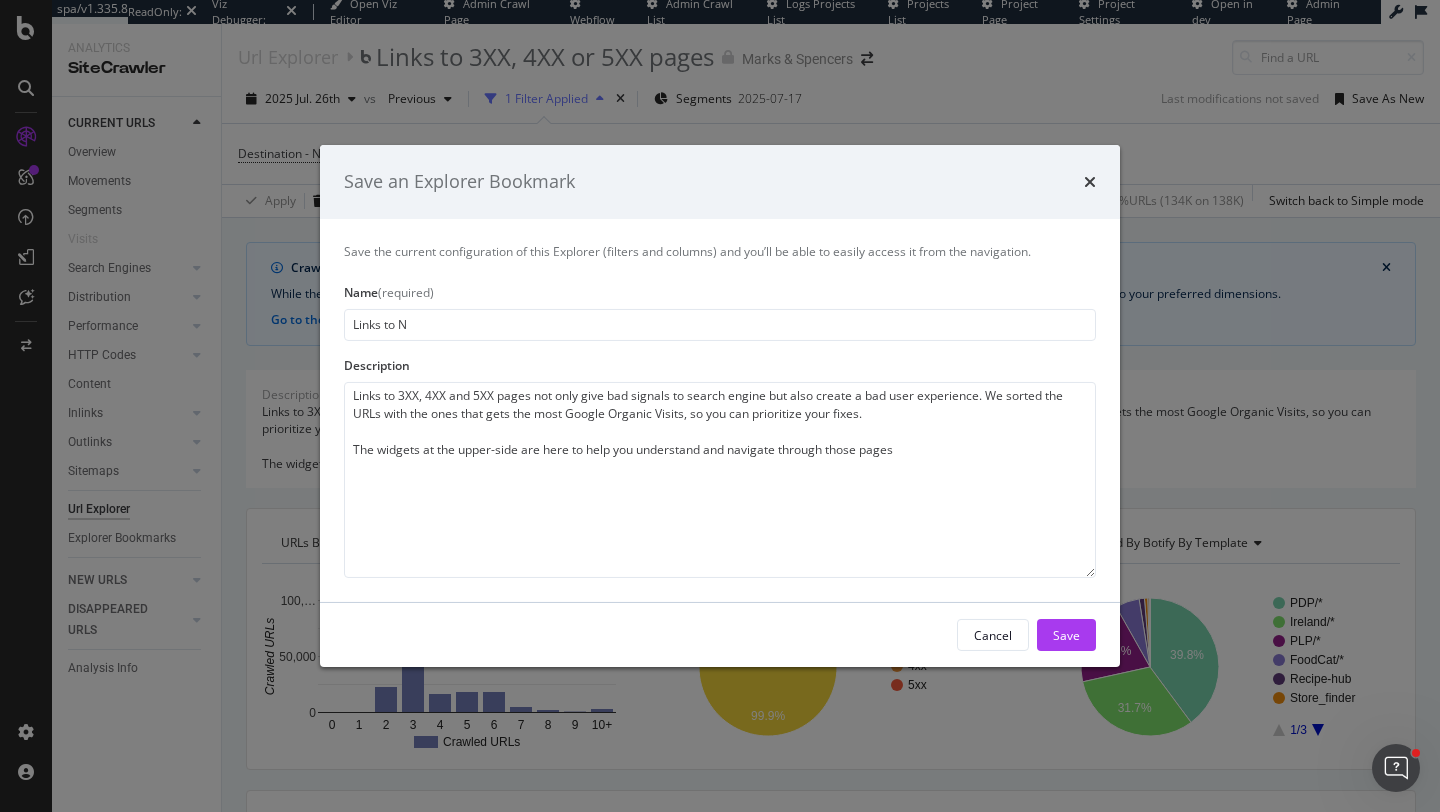 type on "Links to No" 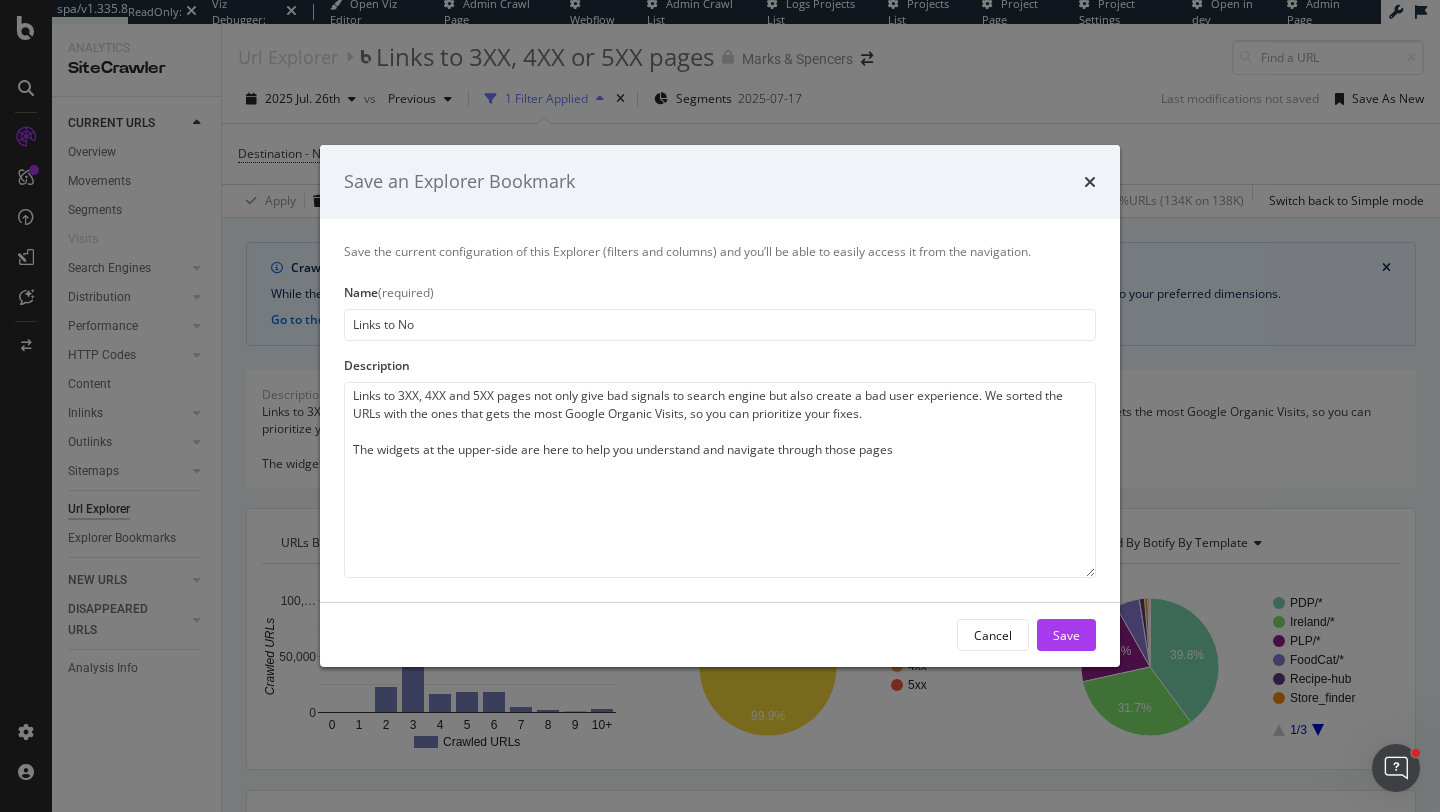 type on "Links to Non" 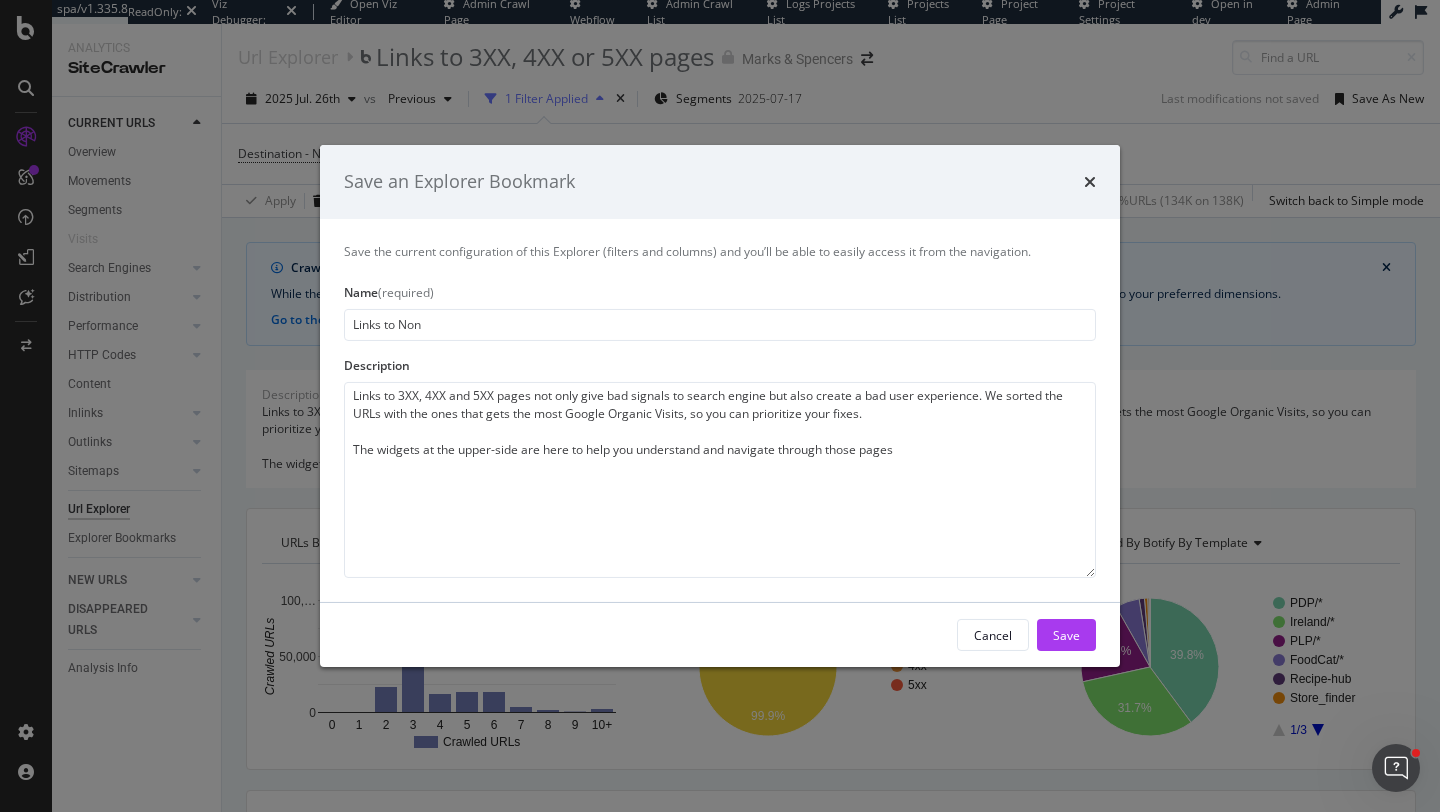 type on "Links to Non-" 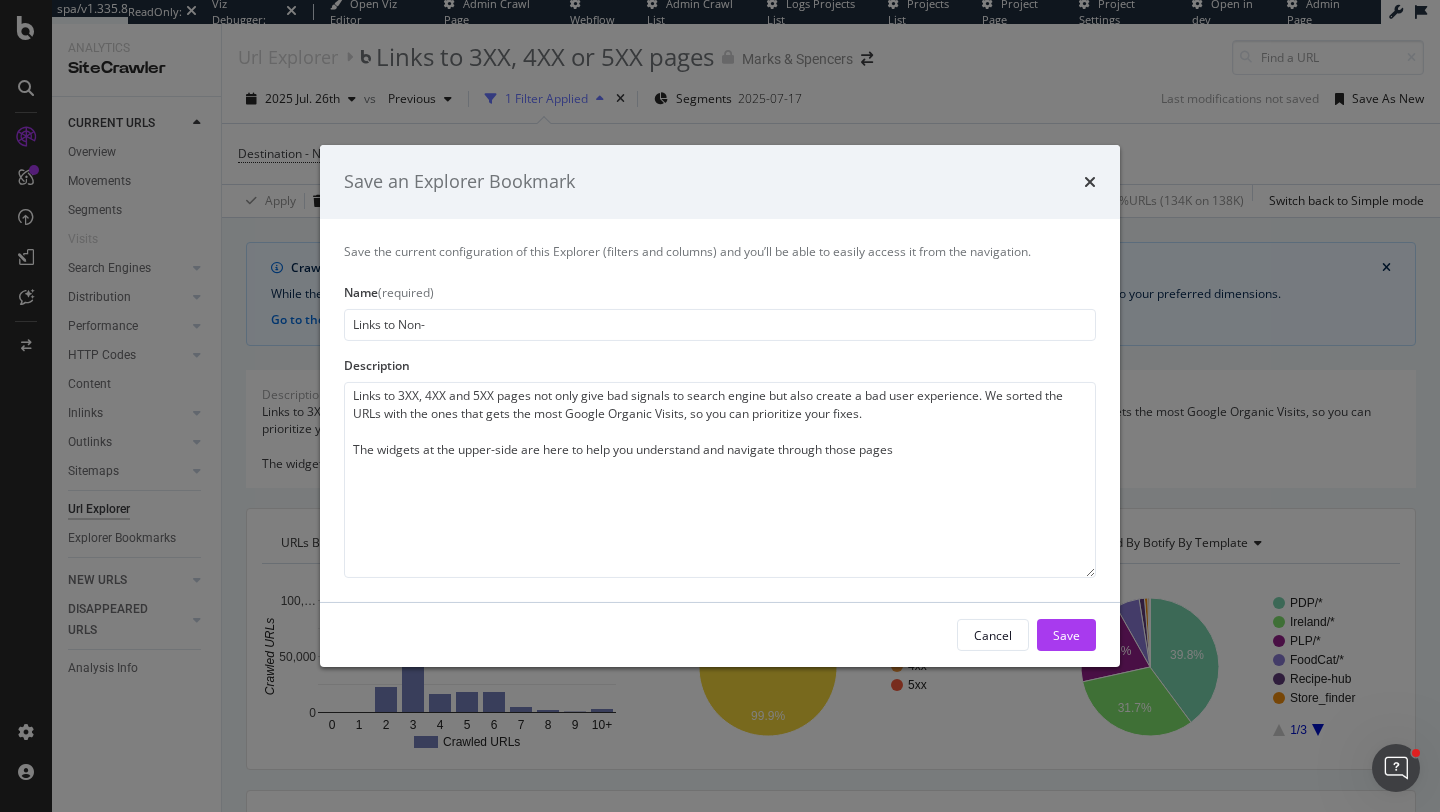 type on "Links to Non-3" 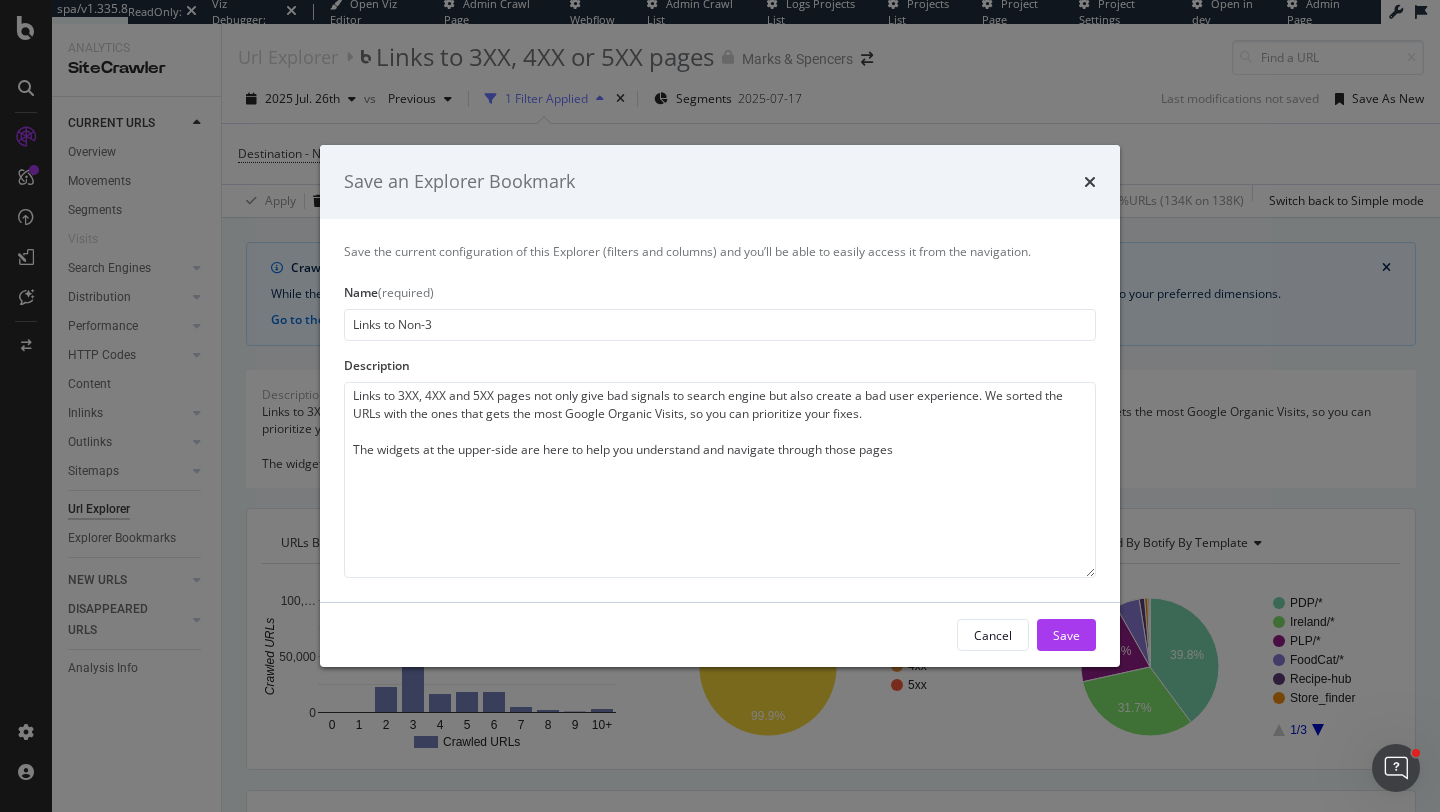 type on "Links to Non-" 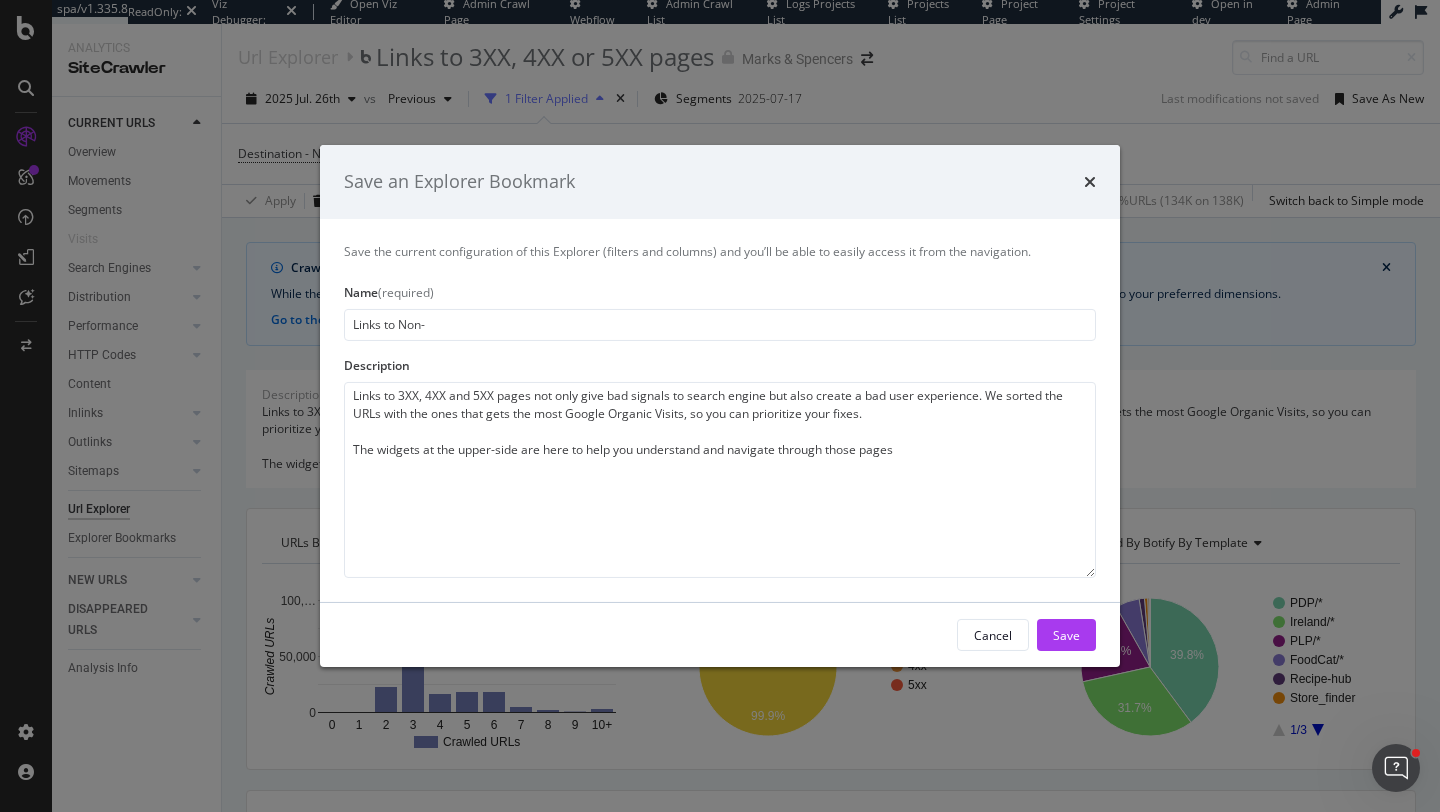 type on "Links to Non-2" 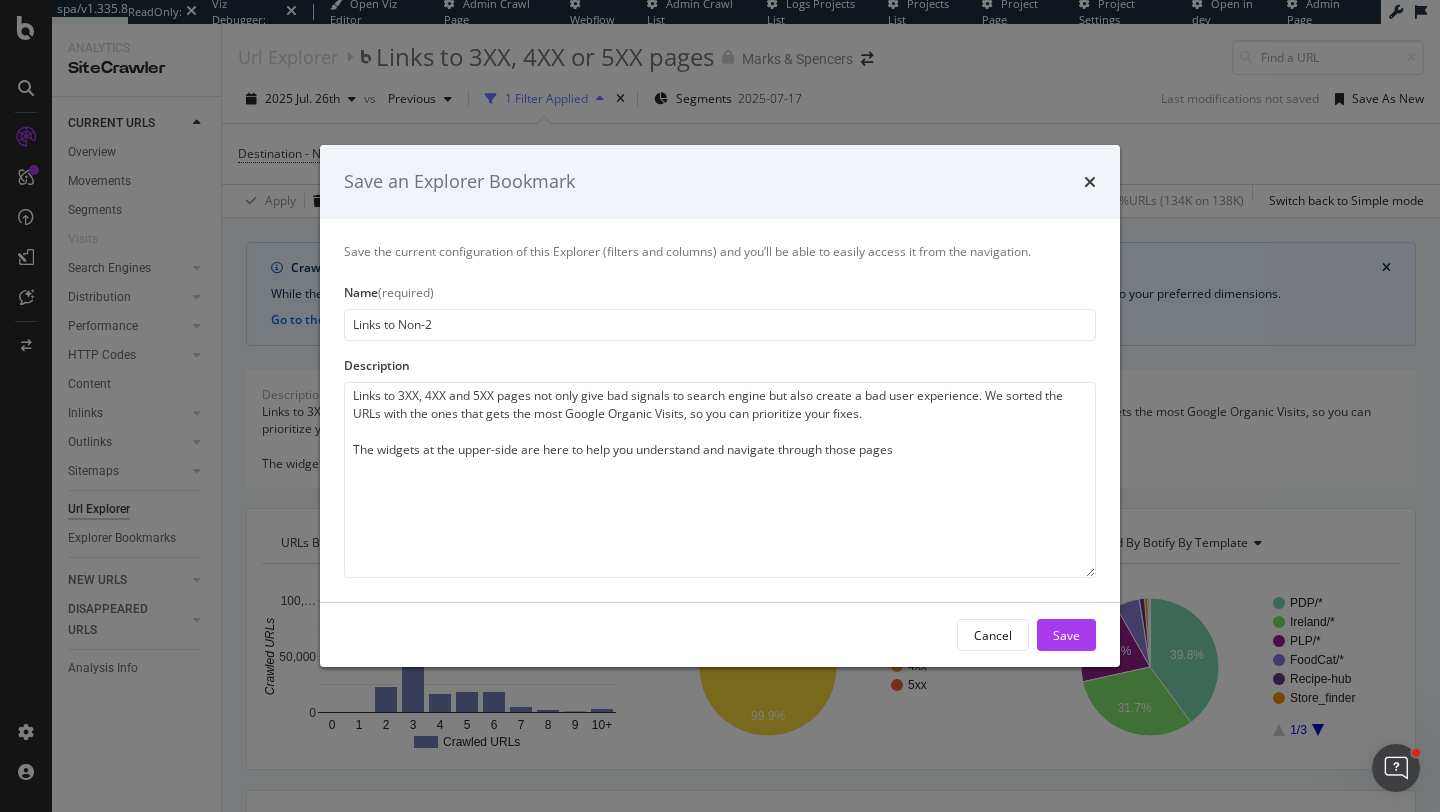 type on "Links to Non-20" 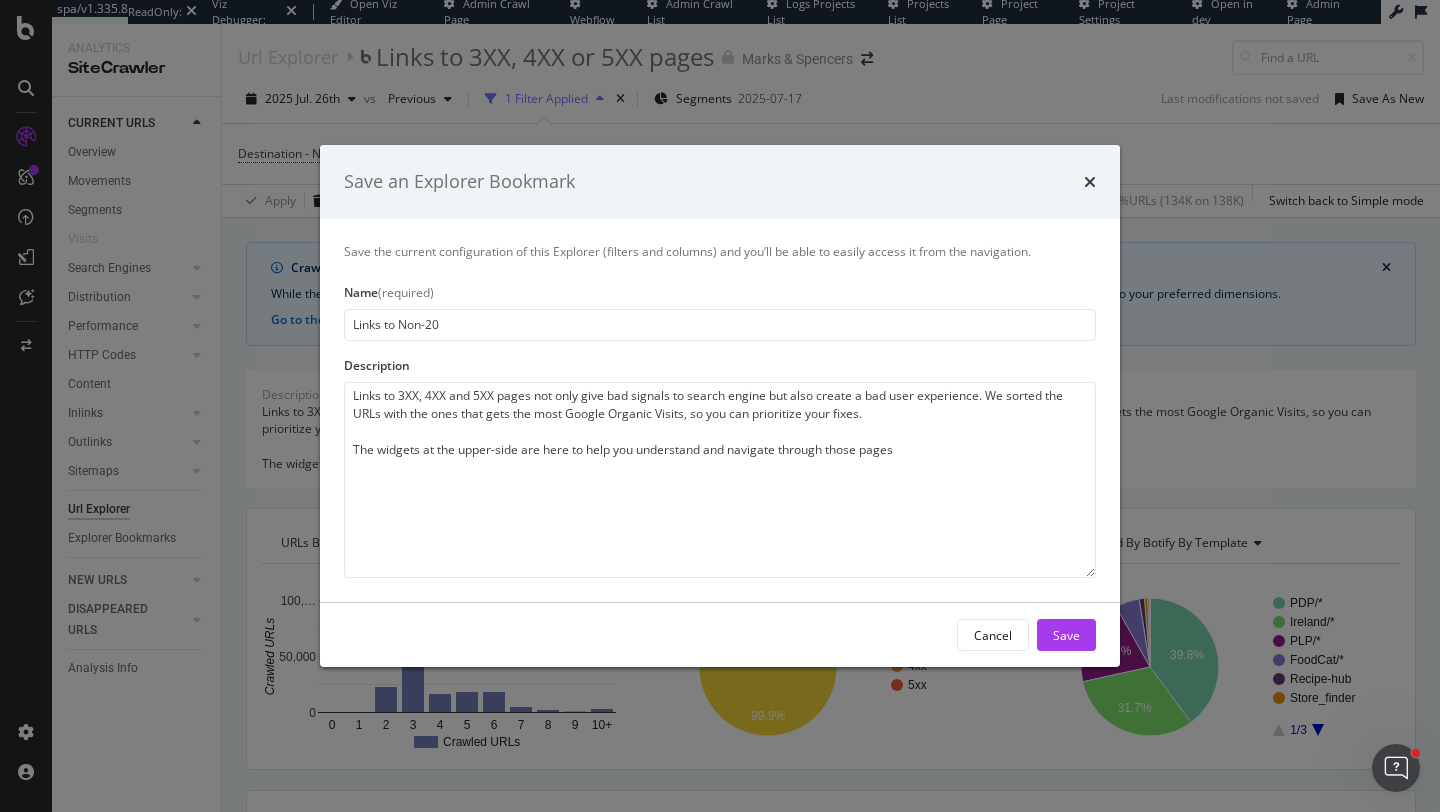 type on "Links to Non-200" 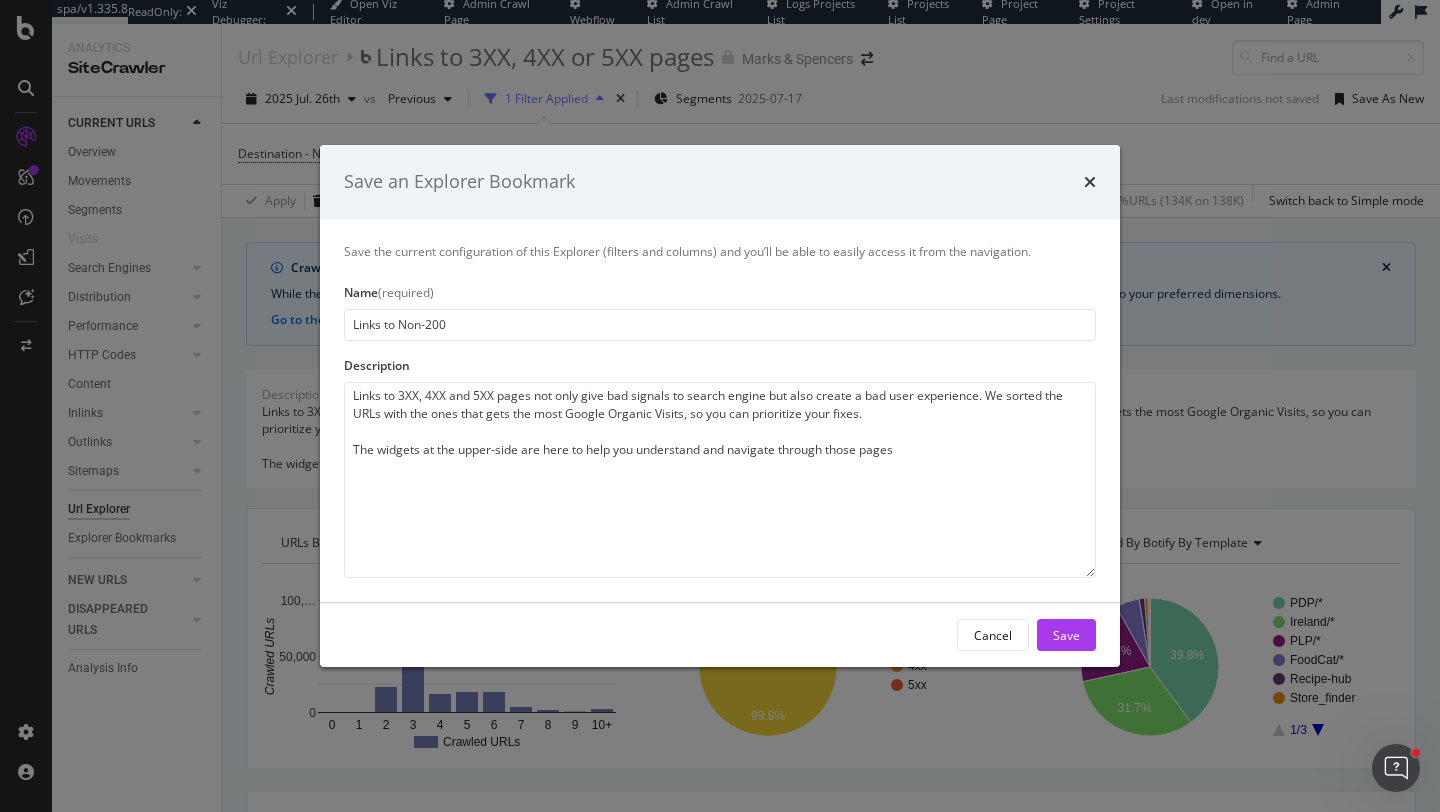 type on "Links to Non-200" 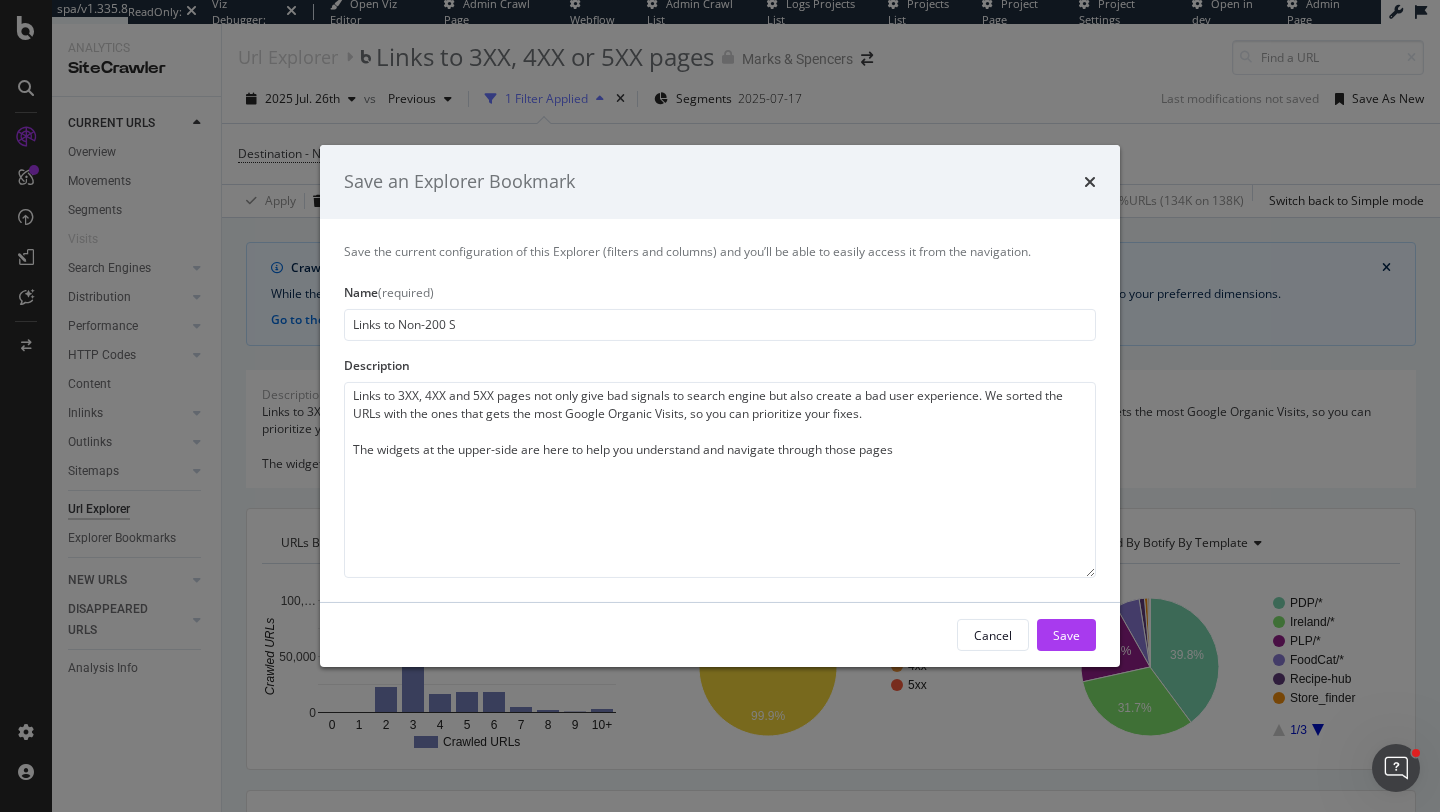 type on "Links to Non-200 St" 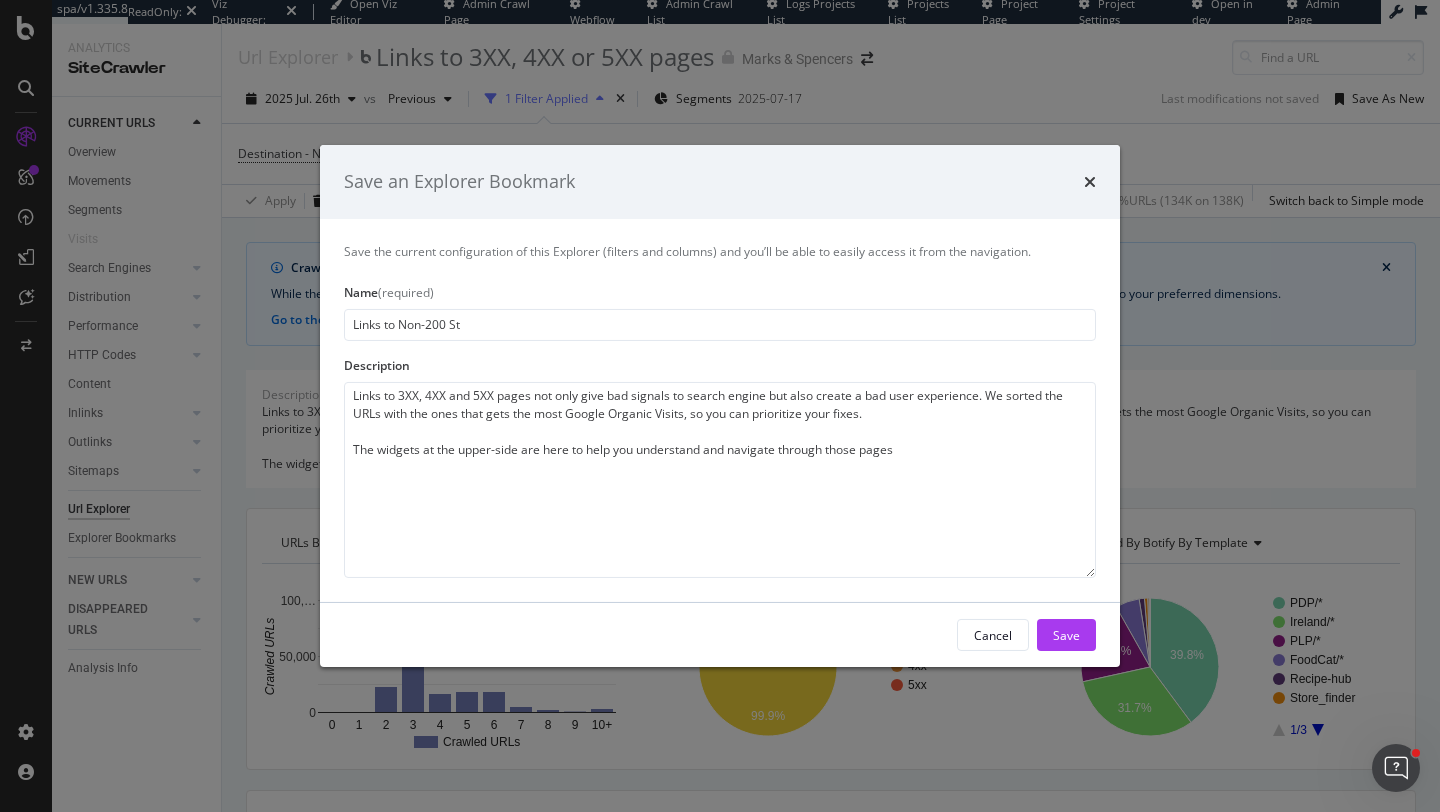type on "Links to Non-200 Sta" 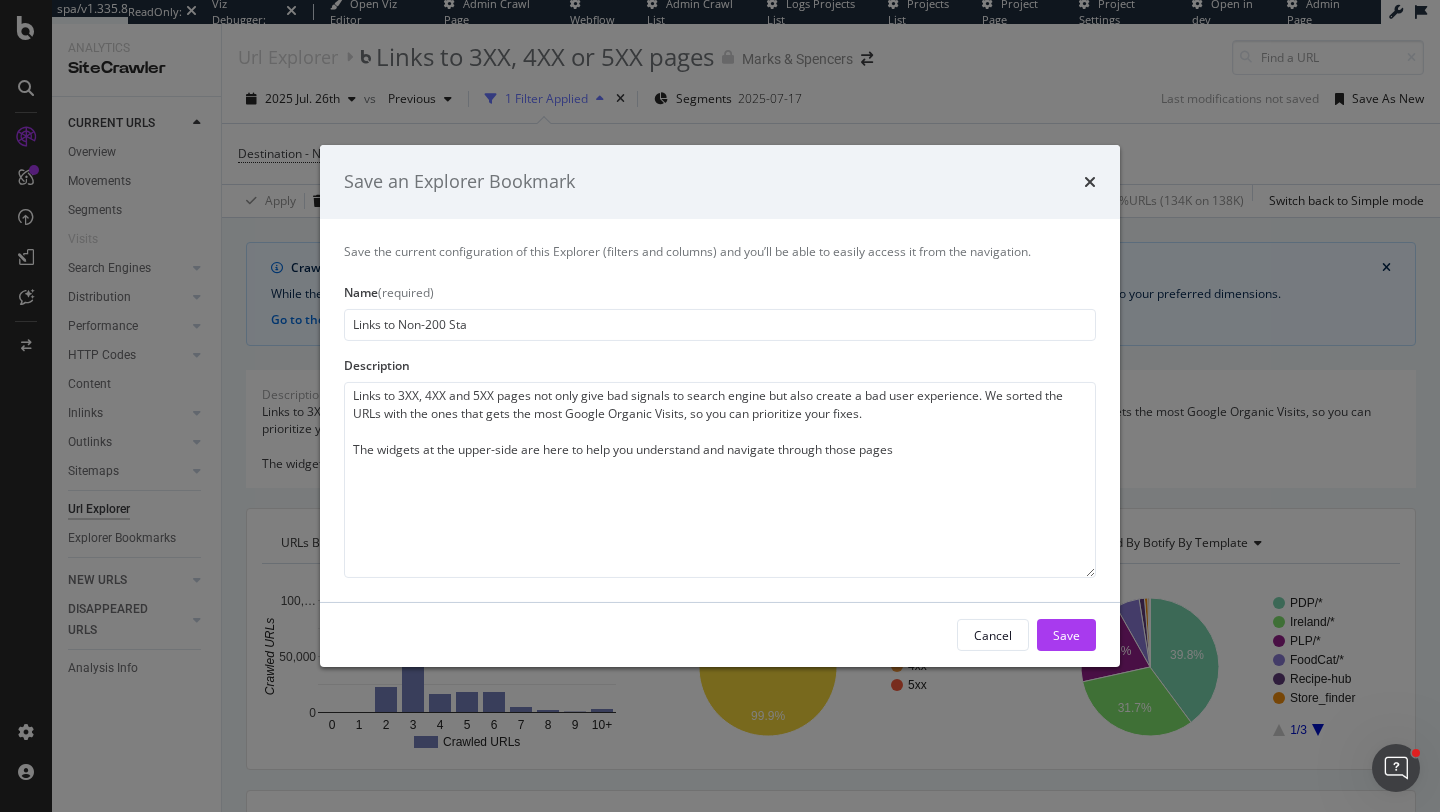 type on "Links to Non-200 Stat" 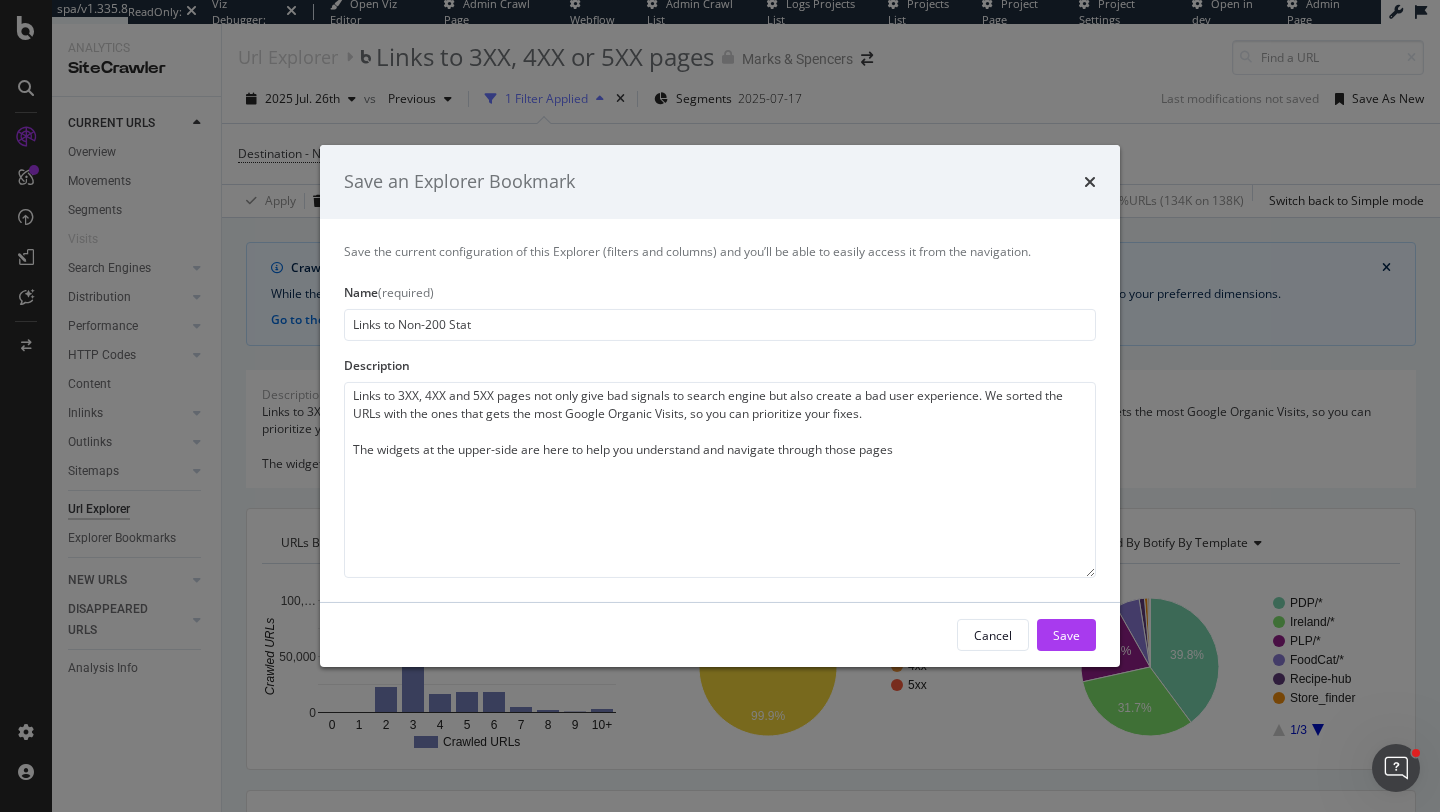 type on "Links to Non-200 Statu" 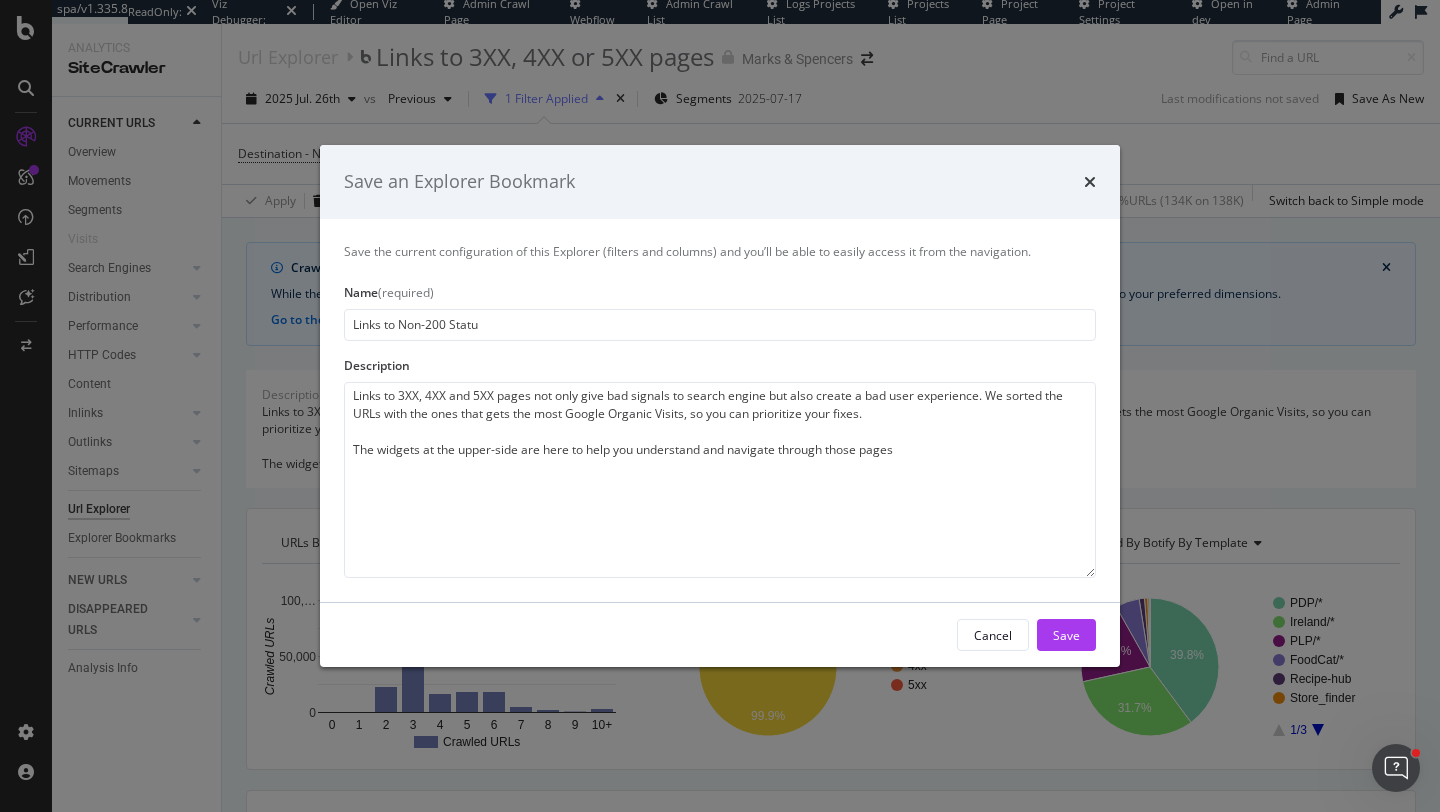 type on "Links to Non-200 Status" 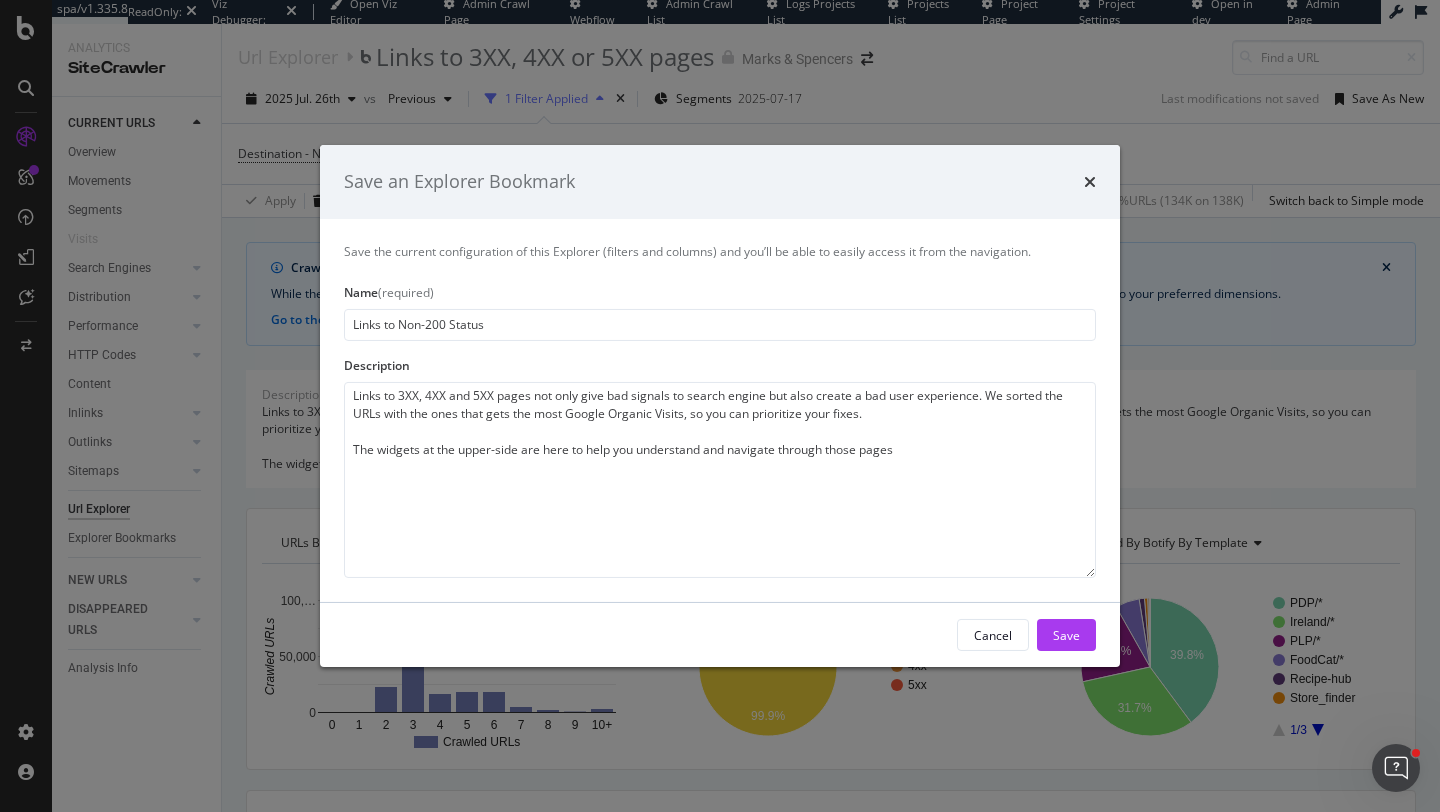 type on "Links to Non-200 Status" 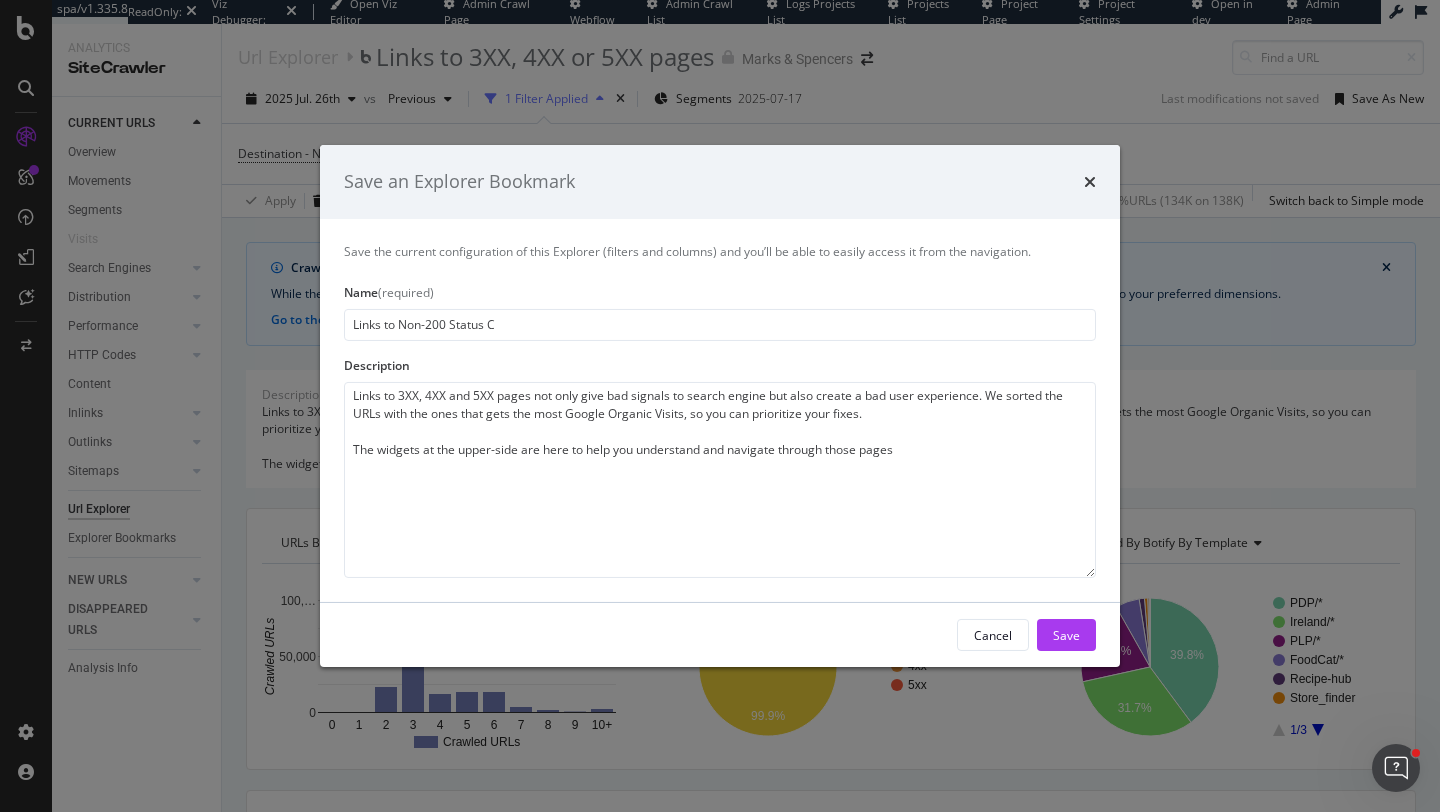 type on "Links to Non-200 Status Co" 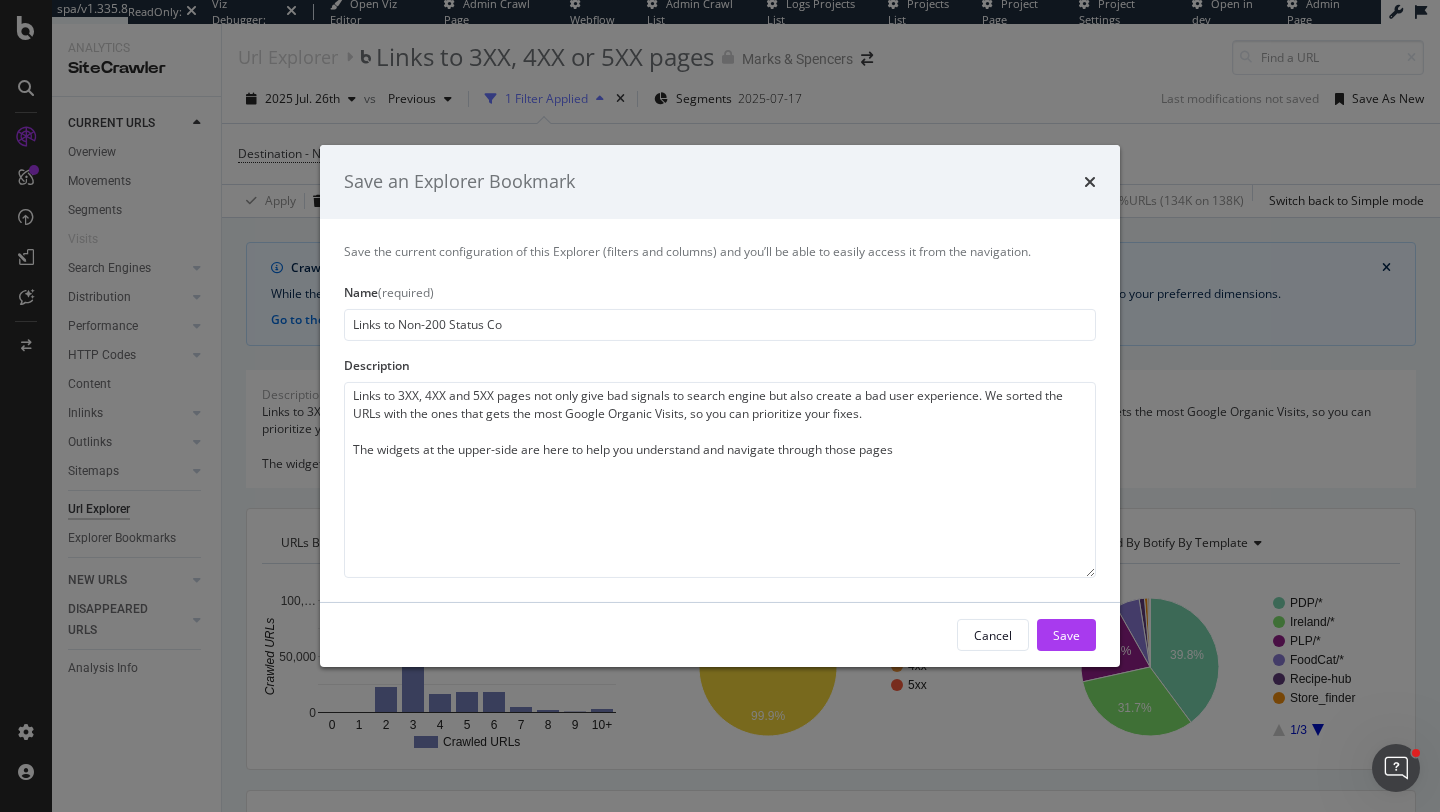 type on "Links to Non-200 Status Cod" 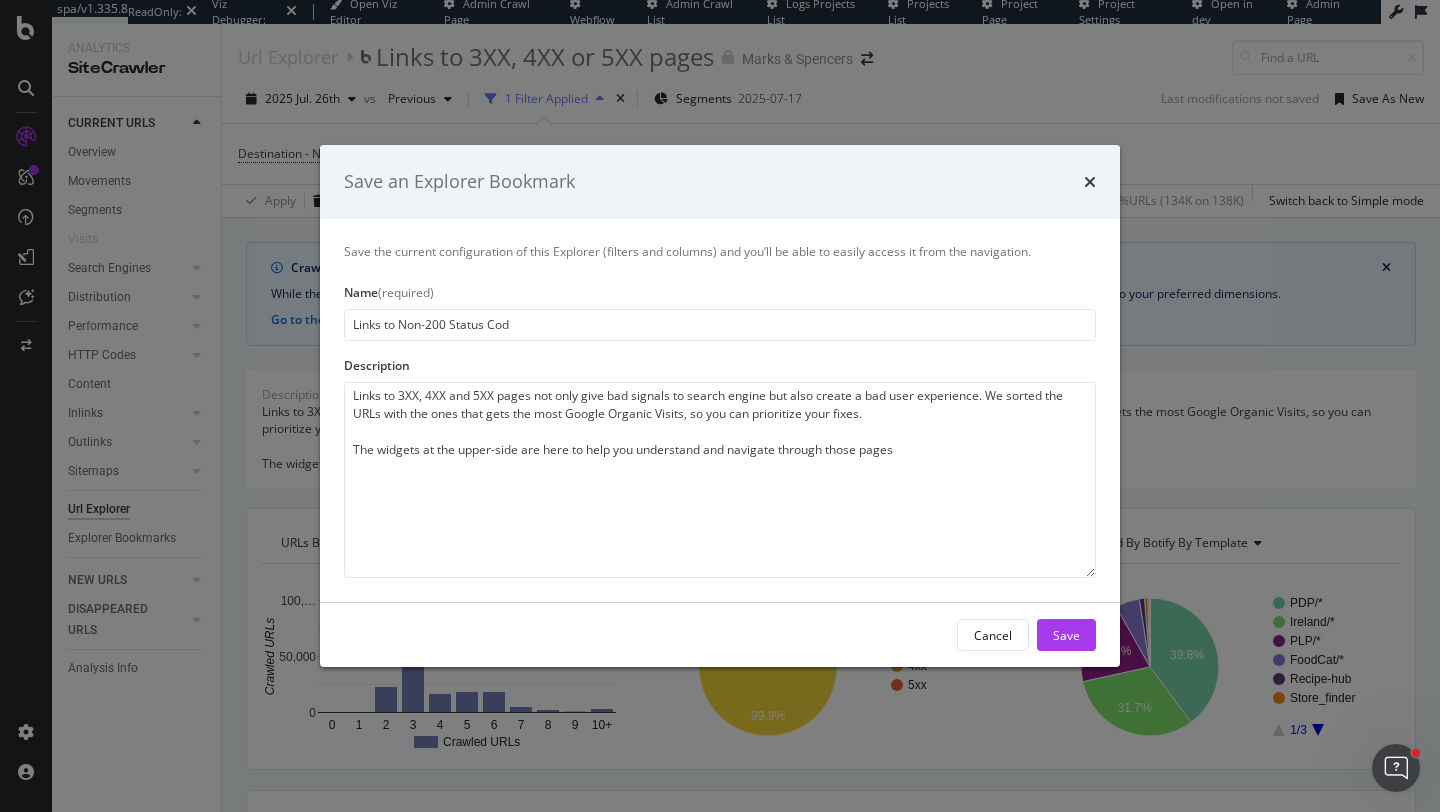 type on "Links to Non-200 Status Code" 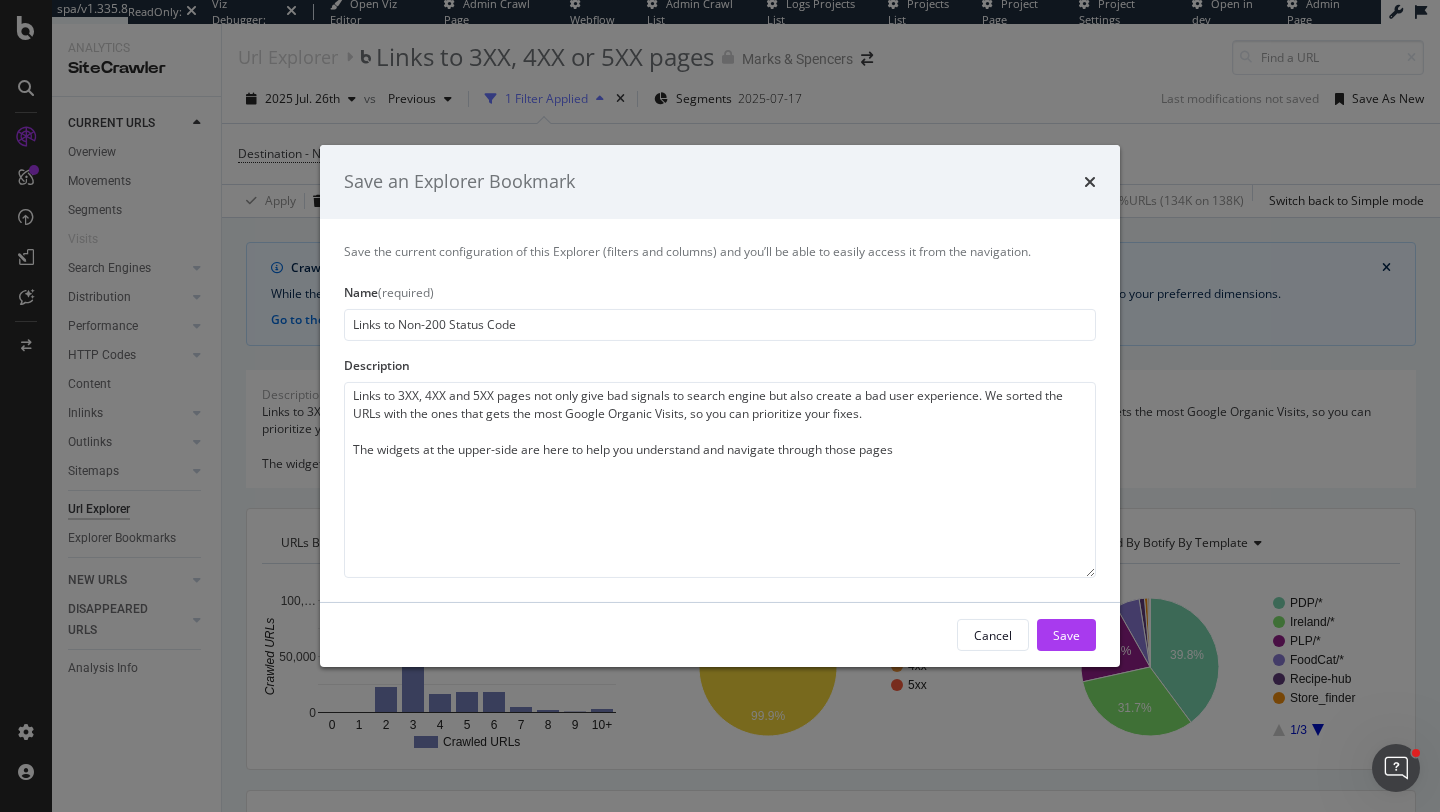 type on "Links to 3XX, 4XX and 5XX pages not only give bad signals to search engine but also create a bad user experience. We sorted the URLs with the ones that gets the most Google Organic Visits, so you can prioritize your fixes.
The widgets at the upper-side are here to help you understand and navigate through those pages" 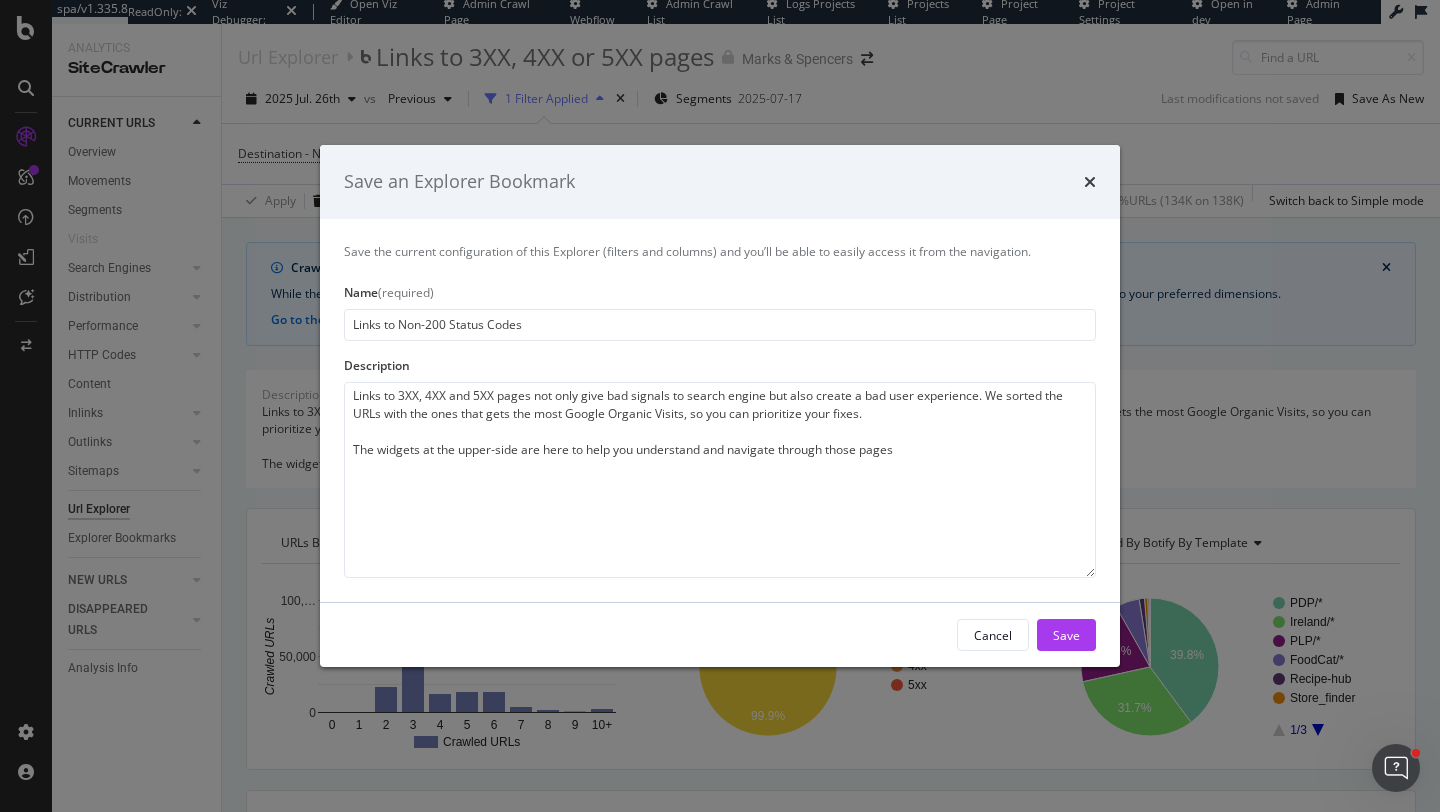 type on "Links to Non-200 Status Codes" 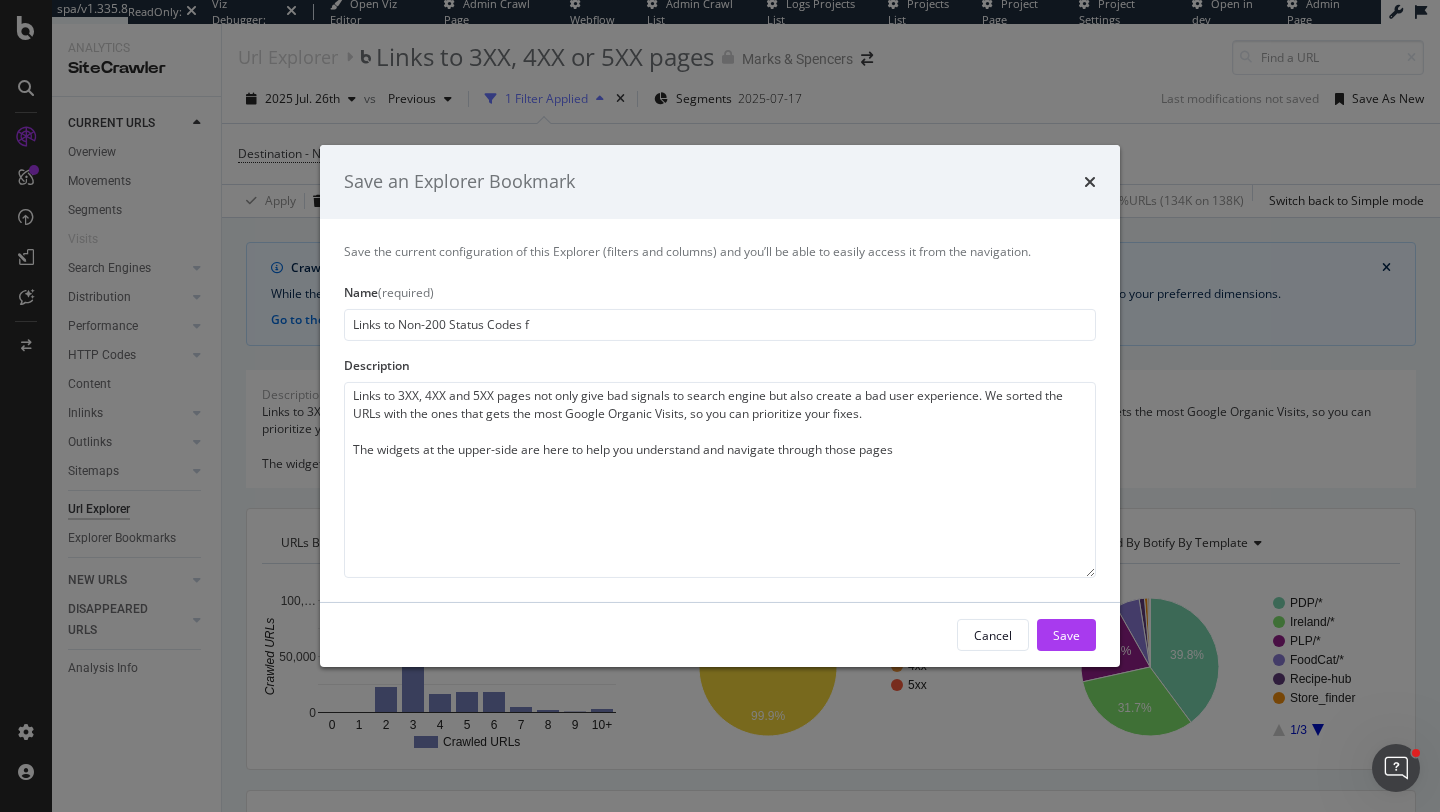 type on "Links to Non-200 Status Codes fr" 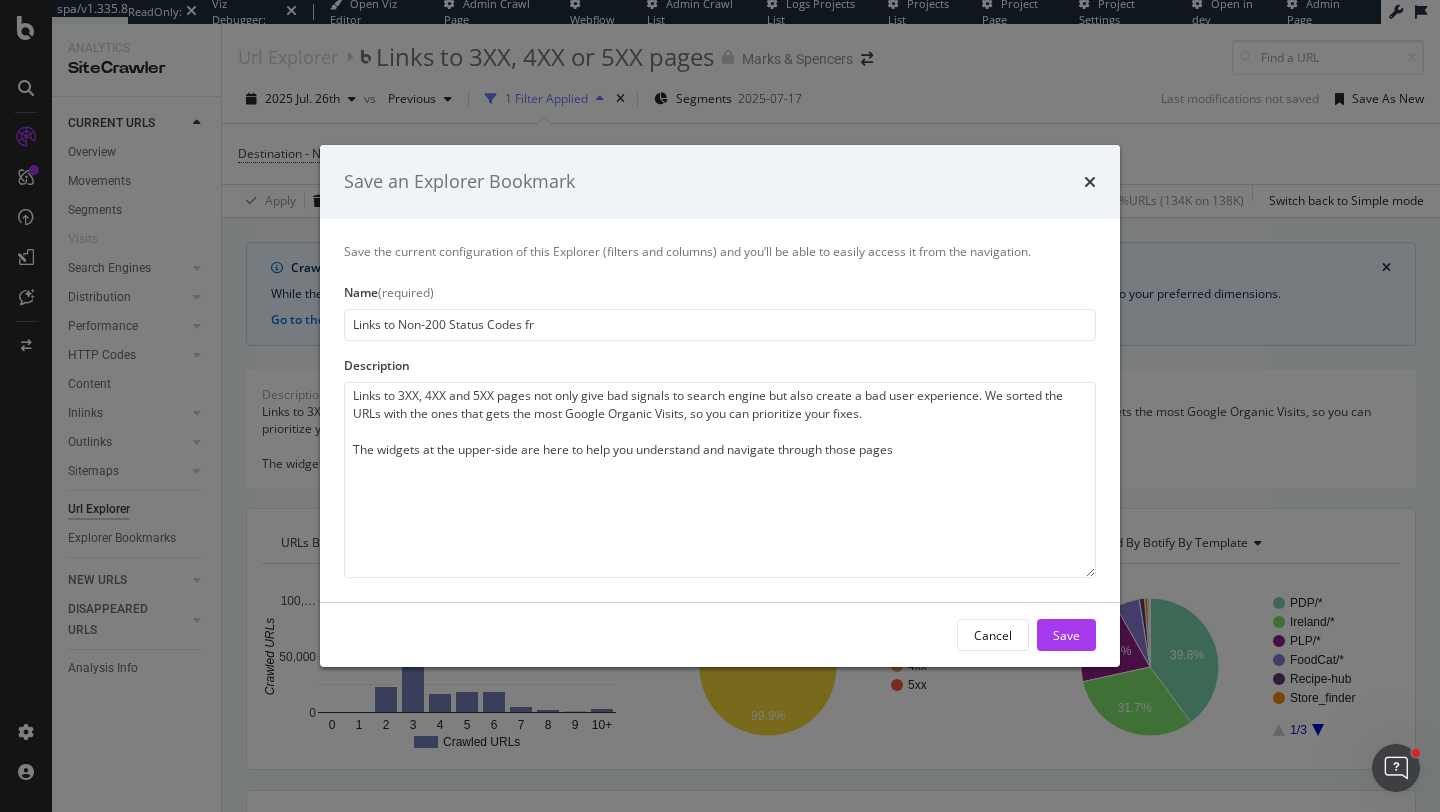 type on "Links to Non-200 Status Codes fro" 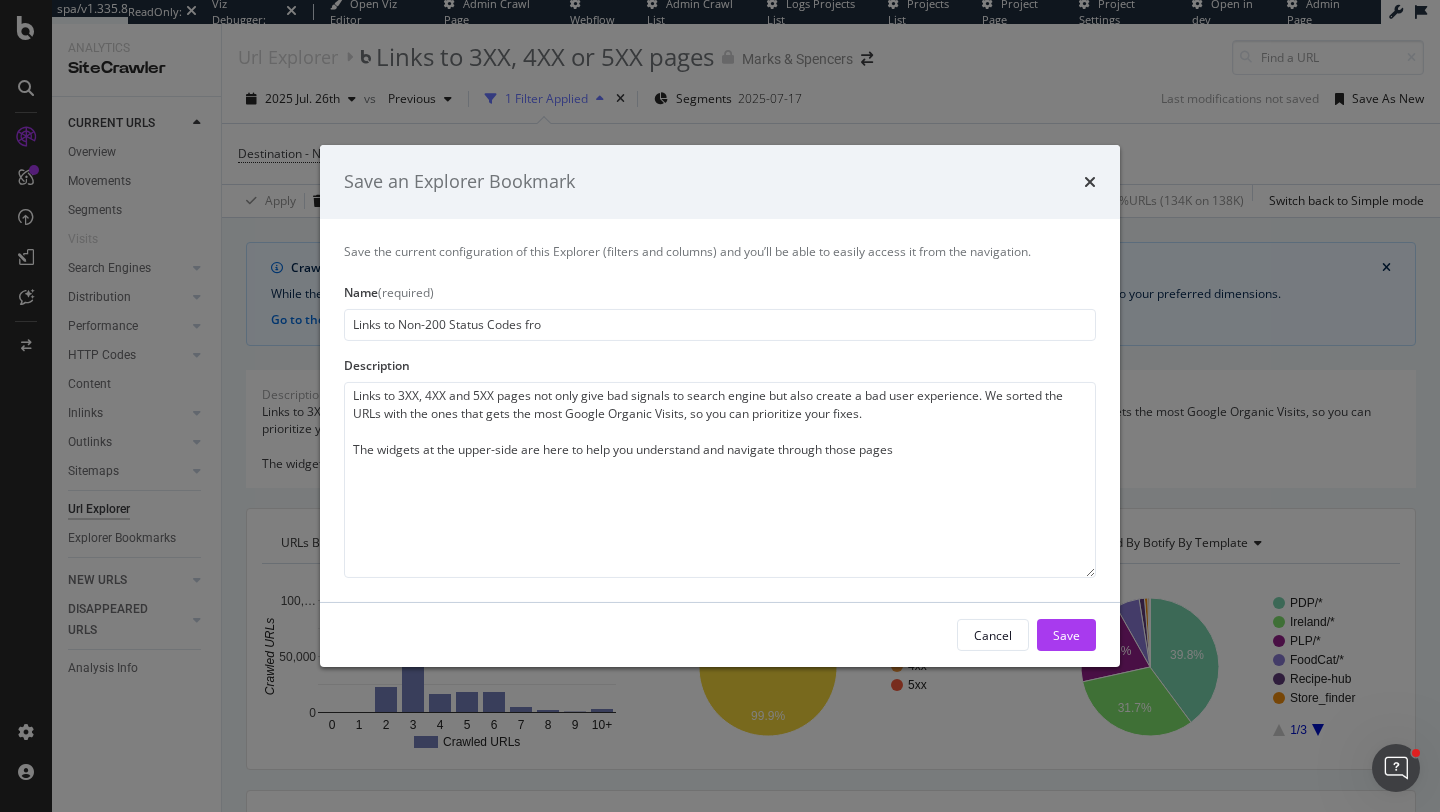 type on "Links to 3XX, 4XX and 5XX pages not only give bad signals to search engine but also create a bad user experience. We sorted the URLs with the ones that gets the most Google Organic Visits, so you can prioritize your fixes.
The widgets at the upper-side are here to help you understand and navigate through those pages" 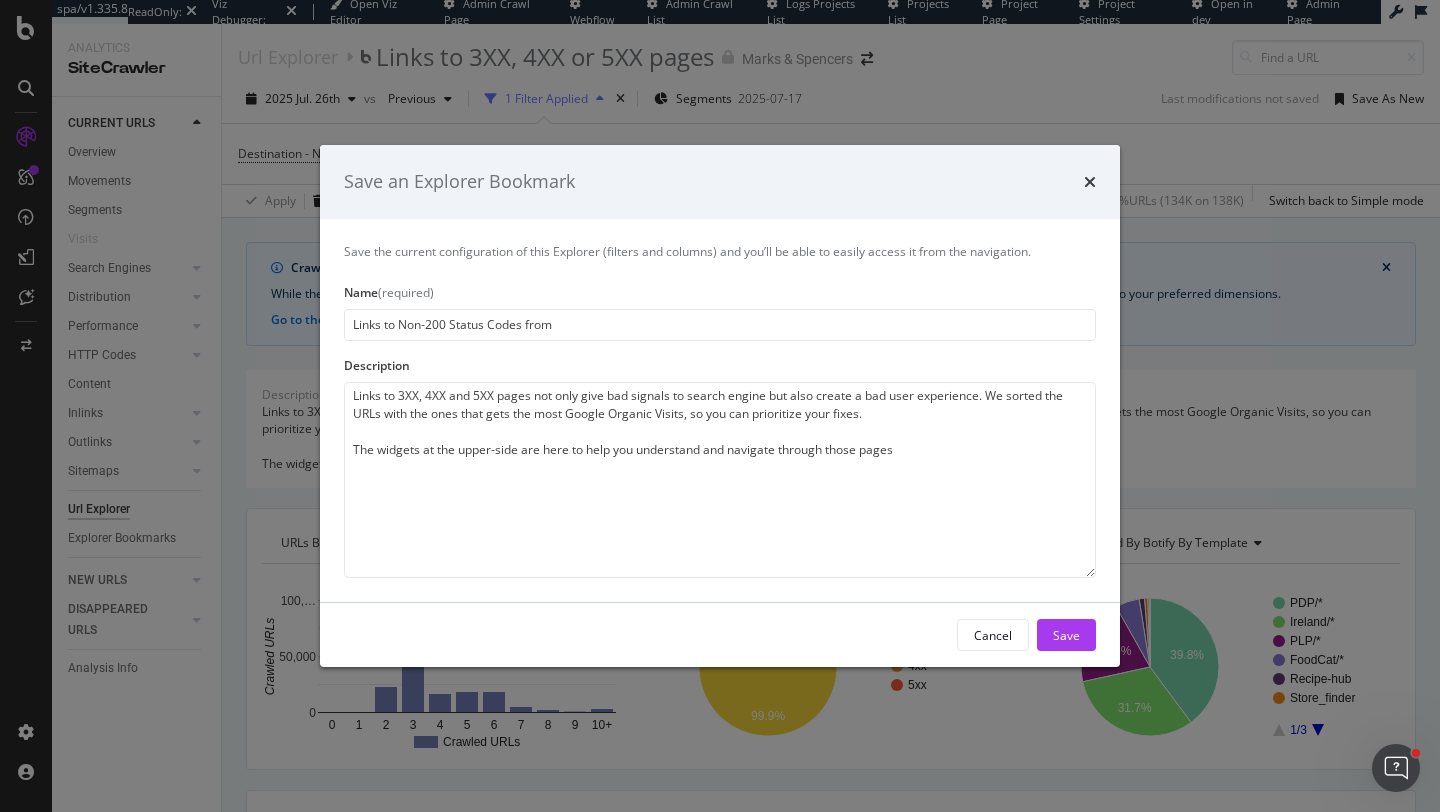 type on "Links to Non-200 Status Codes from" 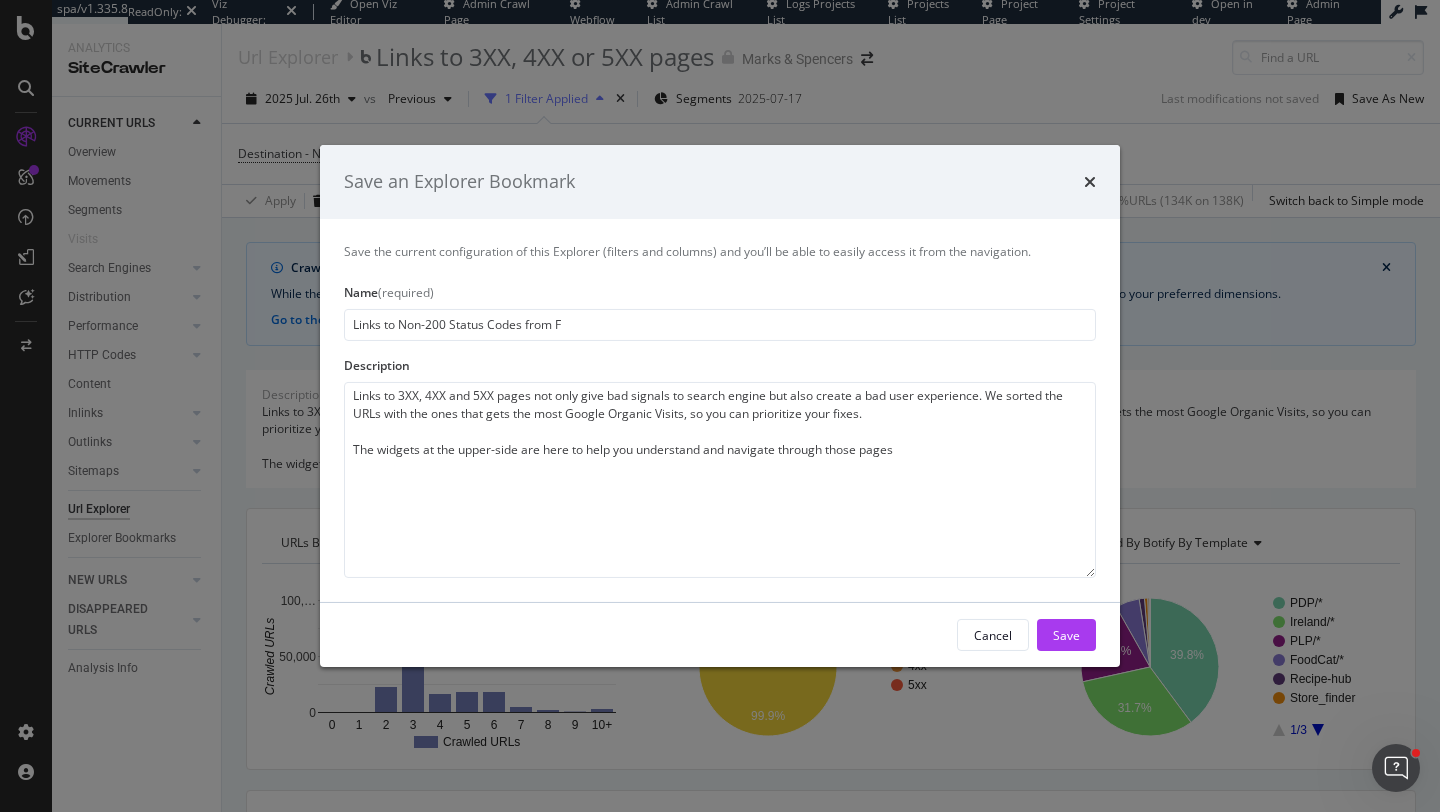 type on "Links to Non-200 Status Codes from Fo" 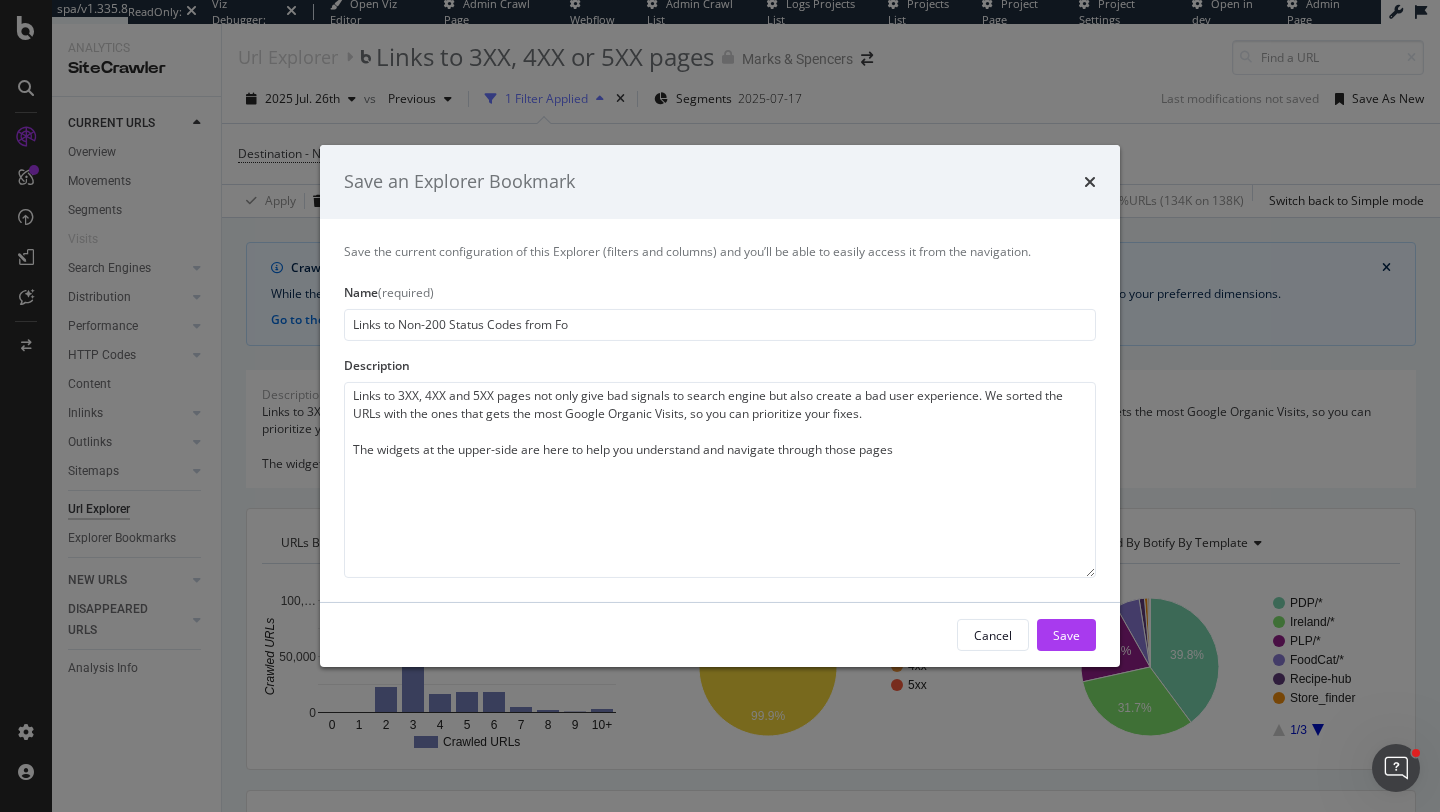 type on "Links to Non-200 Status Codes from Foo" 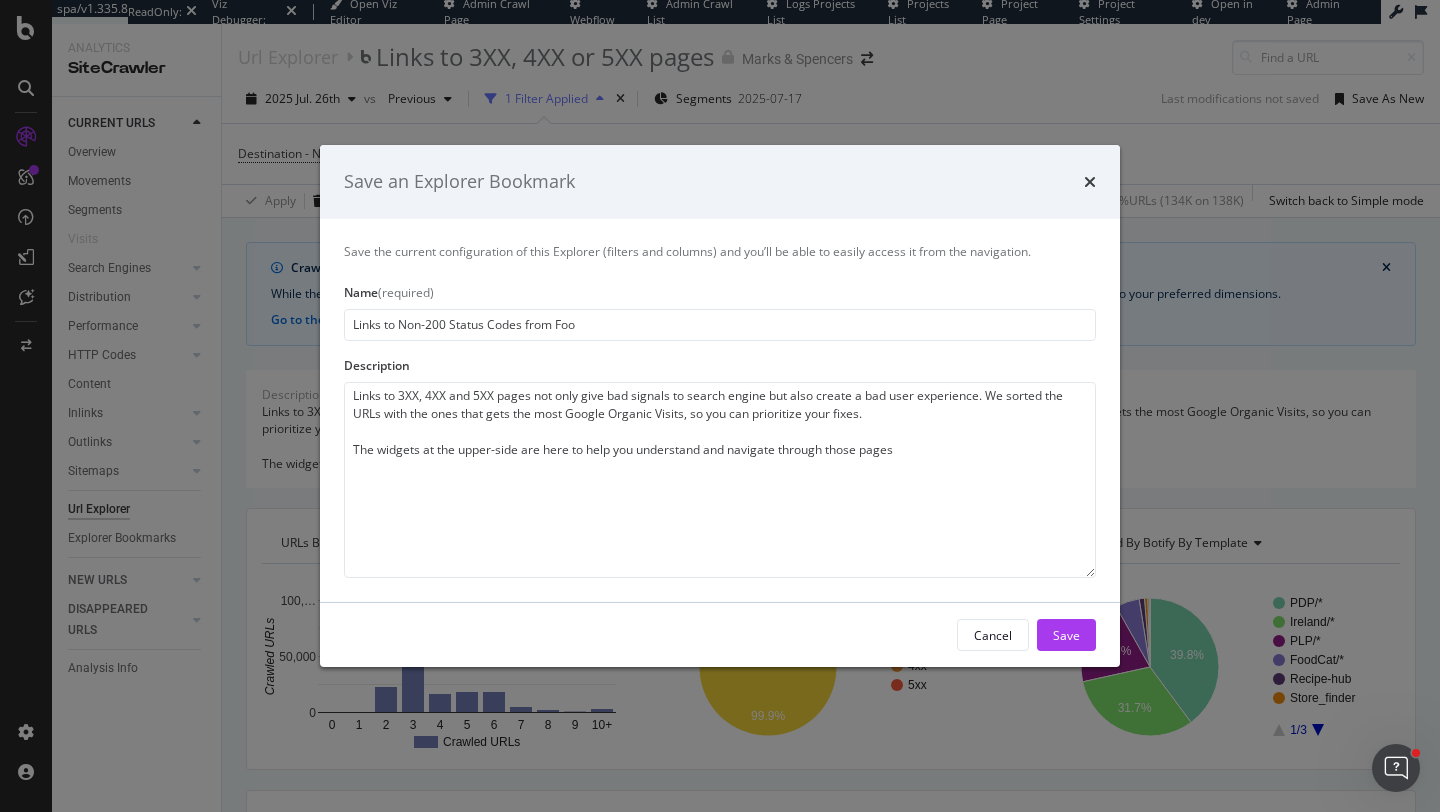 type on "Links to Non-200 Status Codes from Food" 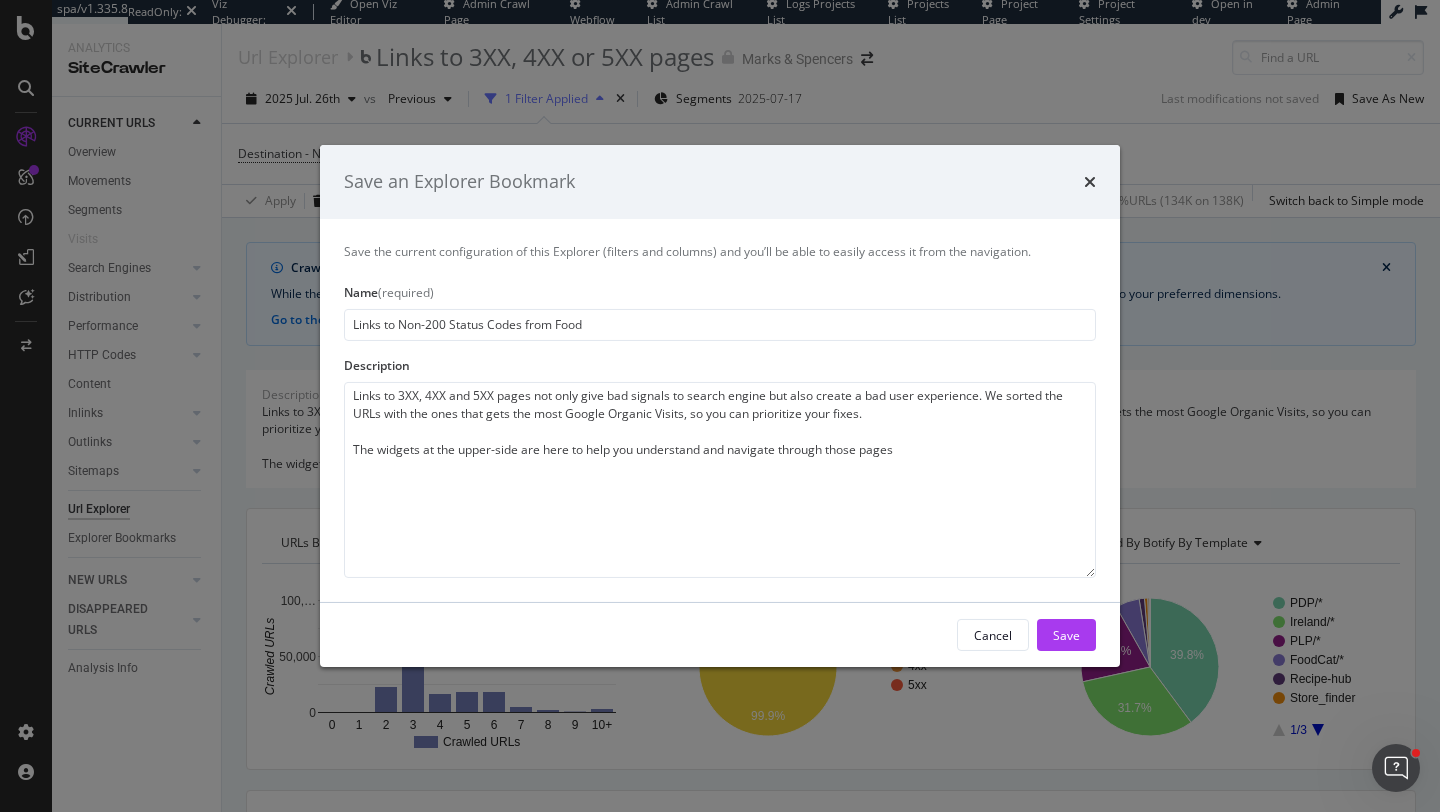 type on "Links to Non-200 Status Codes from Food" 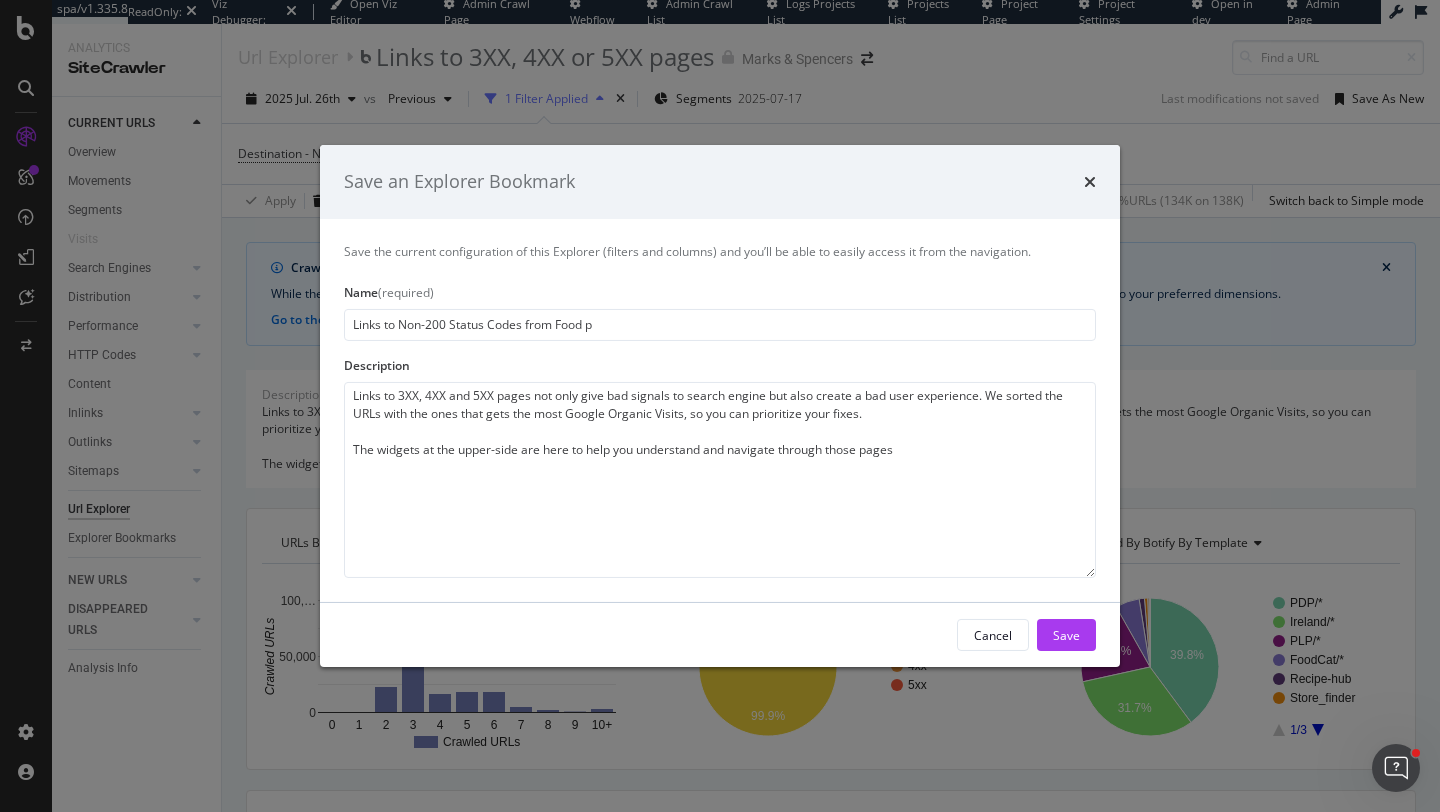 type on "Links to Non-200 Status Codes from Food pg" 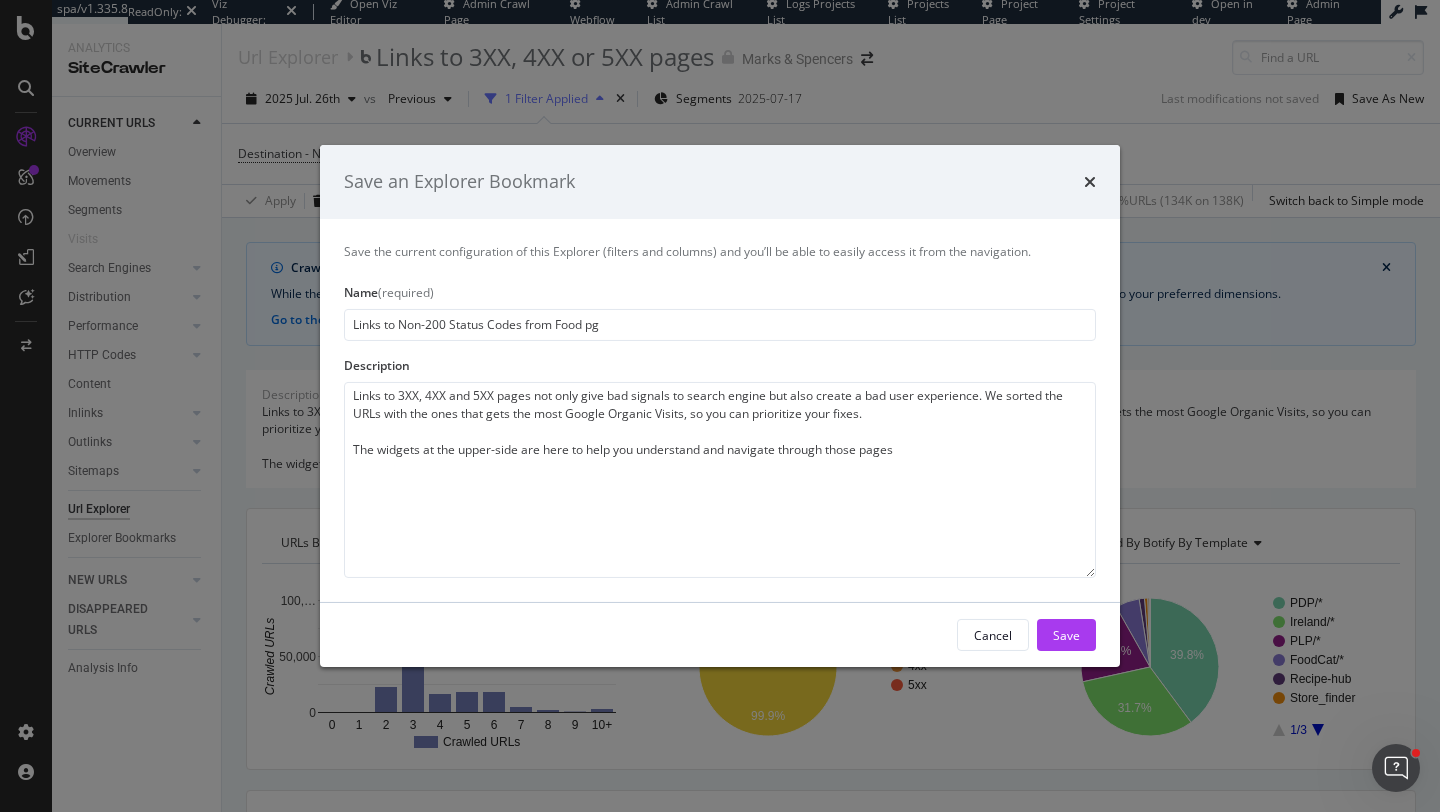 type on "Links to Non-200 Status Codes from Food p" 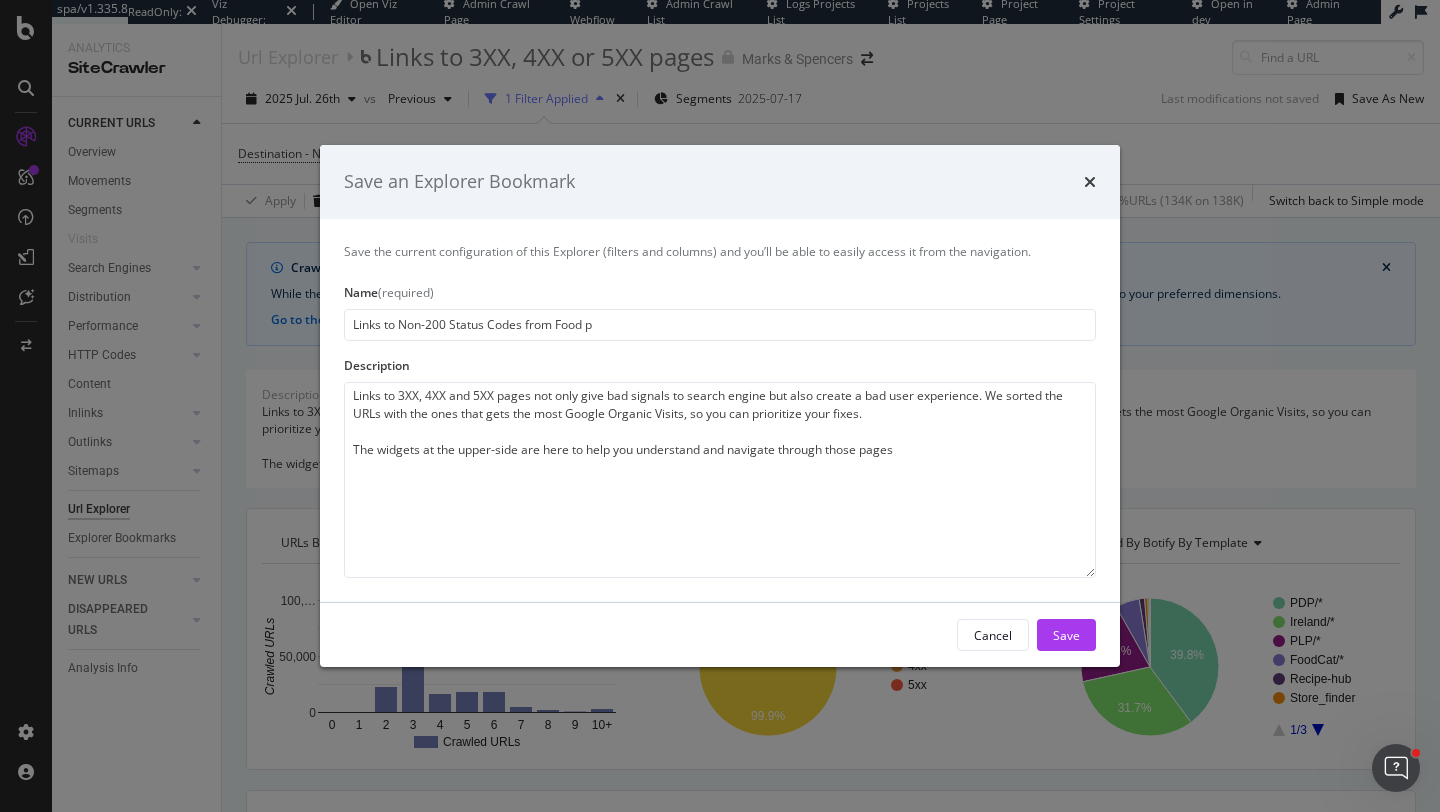 type on "Links to Non-200 Status Codes from Food" 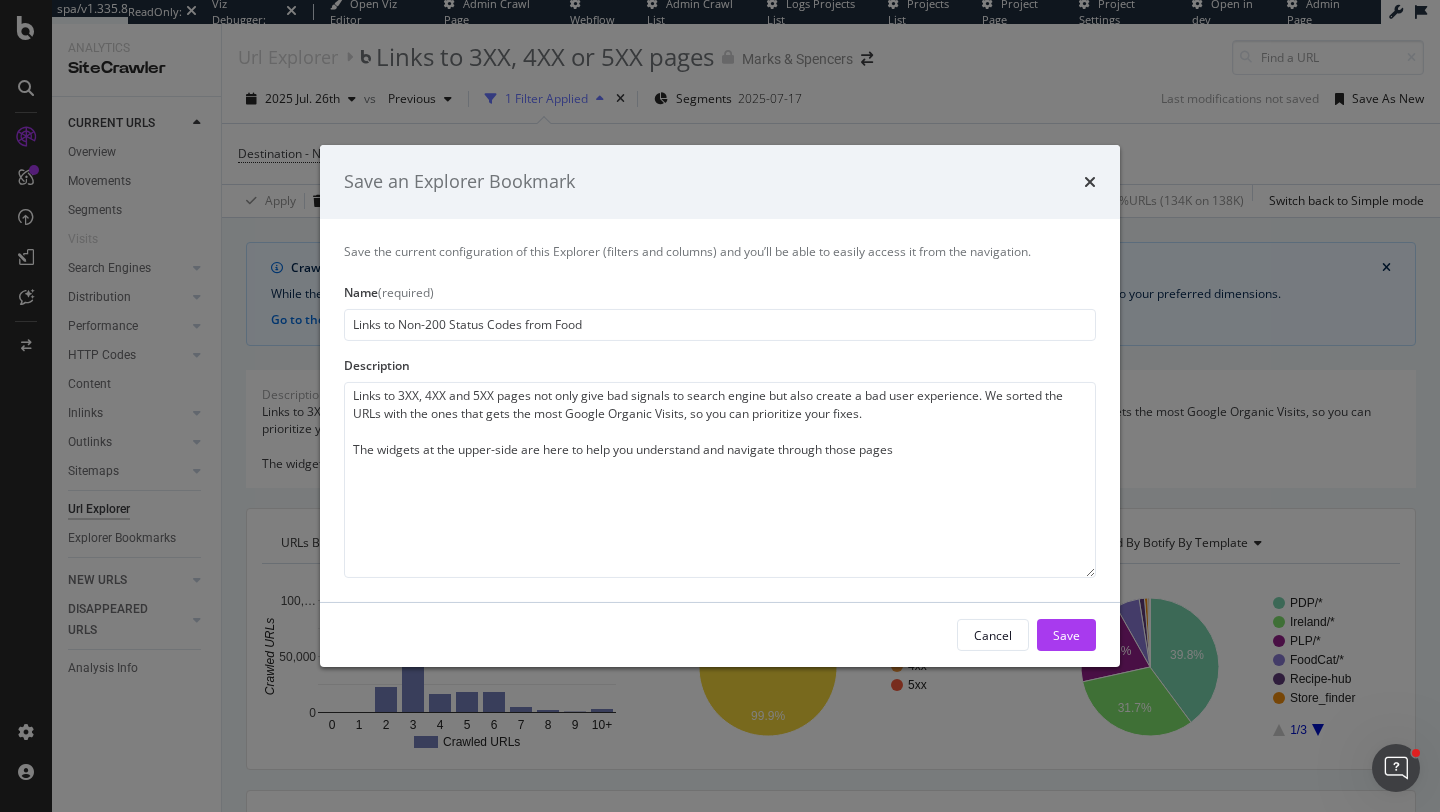 type on "Links to Non-200 Status Codes from Food p" 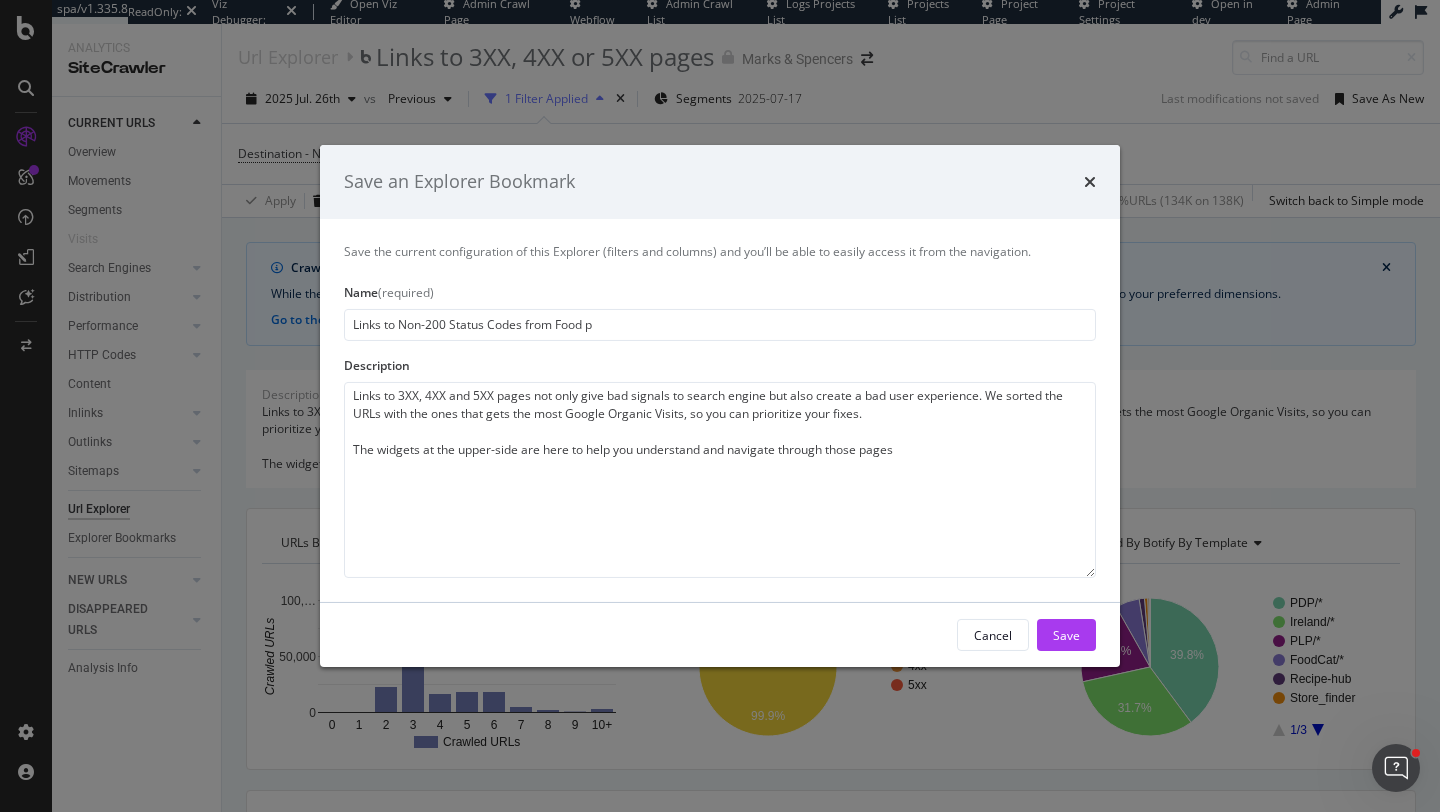 type on "Links to 3XX, 4XX and 5XX pages not only give bad signals to search engine but also create a bad user experience. We sorted the URLs with the ones that gets the most Google Organic Visits, so you can prioritize your fixes.
The widgets at the upper-side are here to help you understand and navigate through those pages" 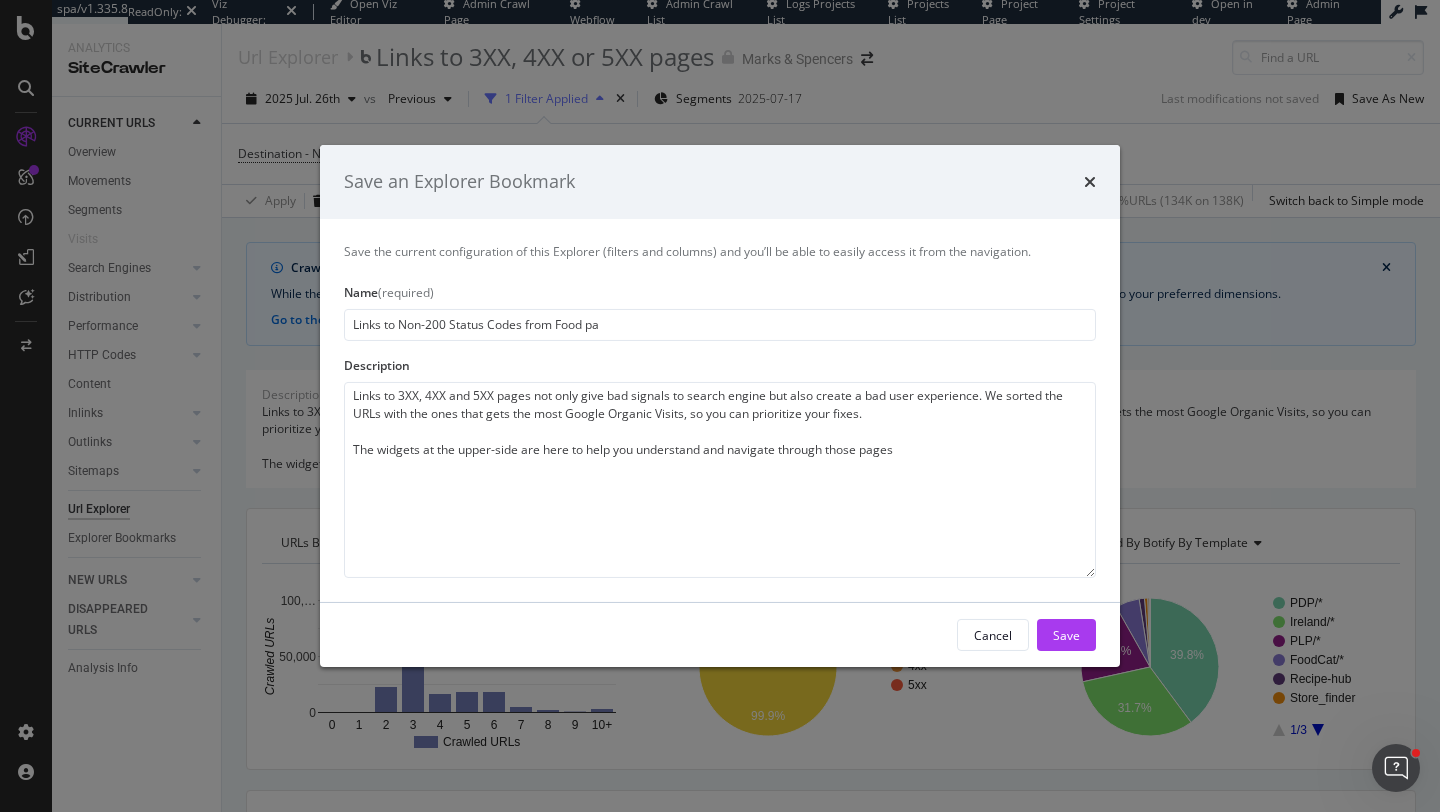 type on "Links to Non-200 Status Codes from Food pag" 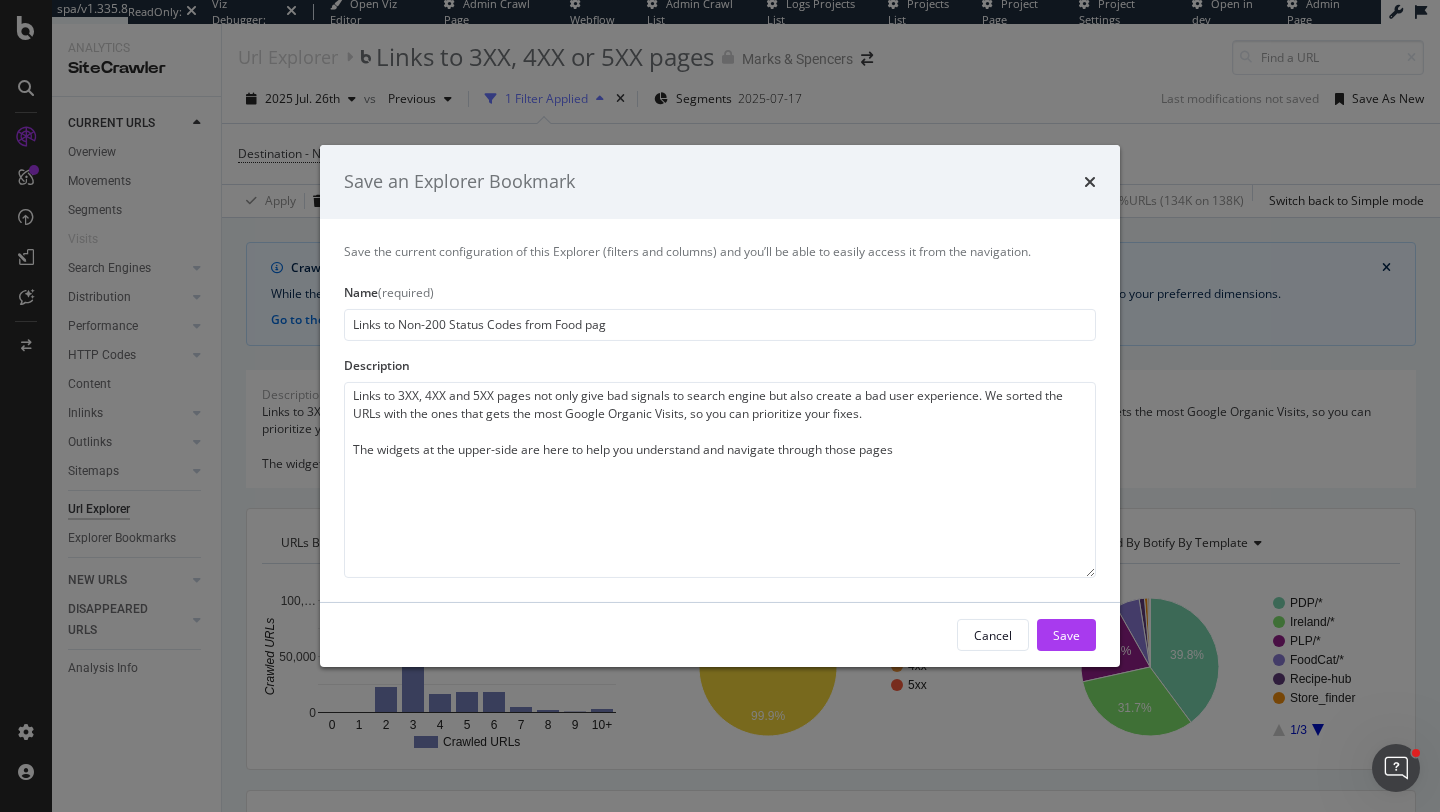 type on "Links to Non-200 Status Codes from Food page" 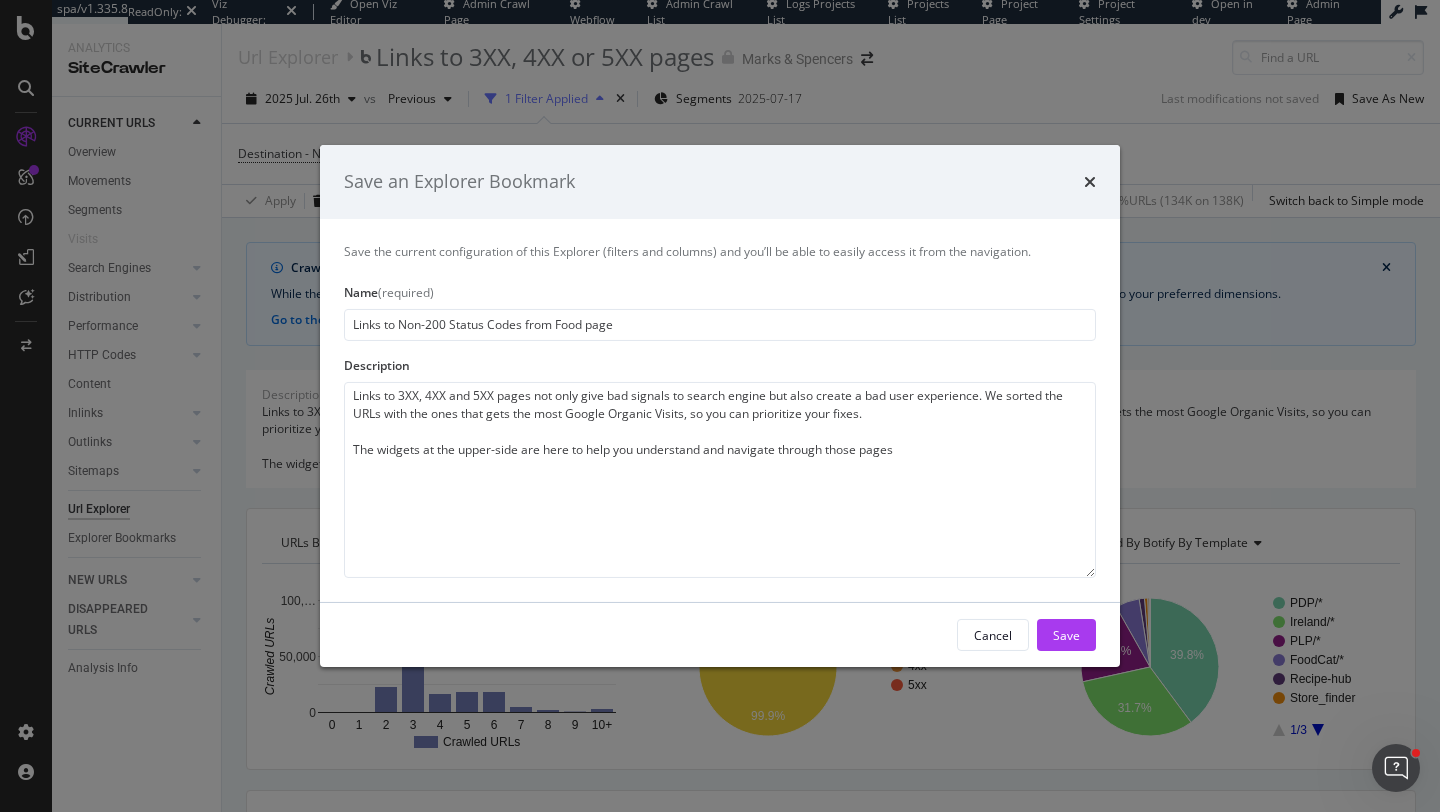 type on "Links to Non-200 Status Codes from Food pages" 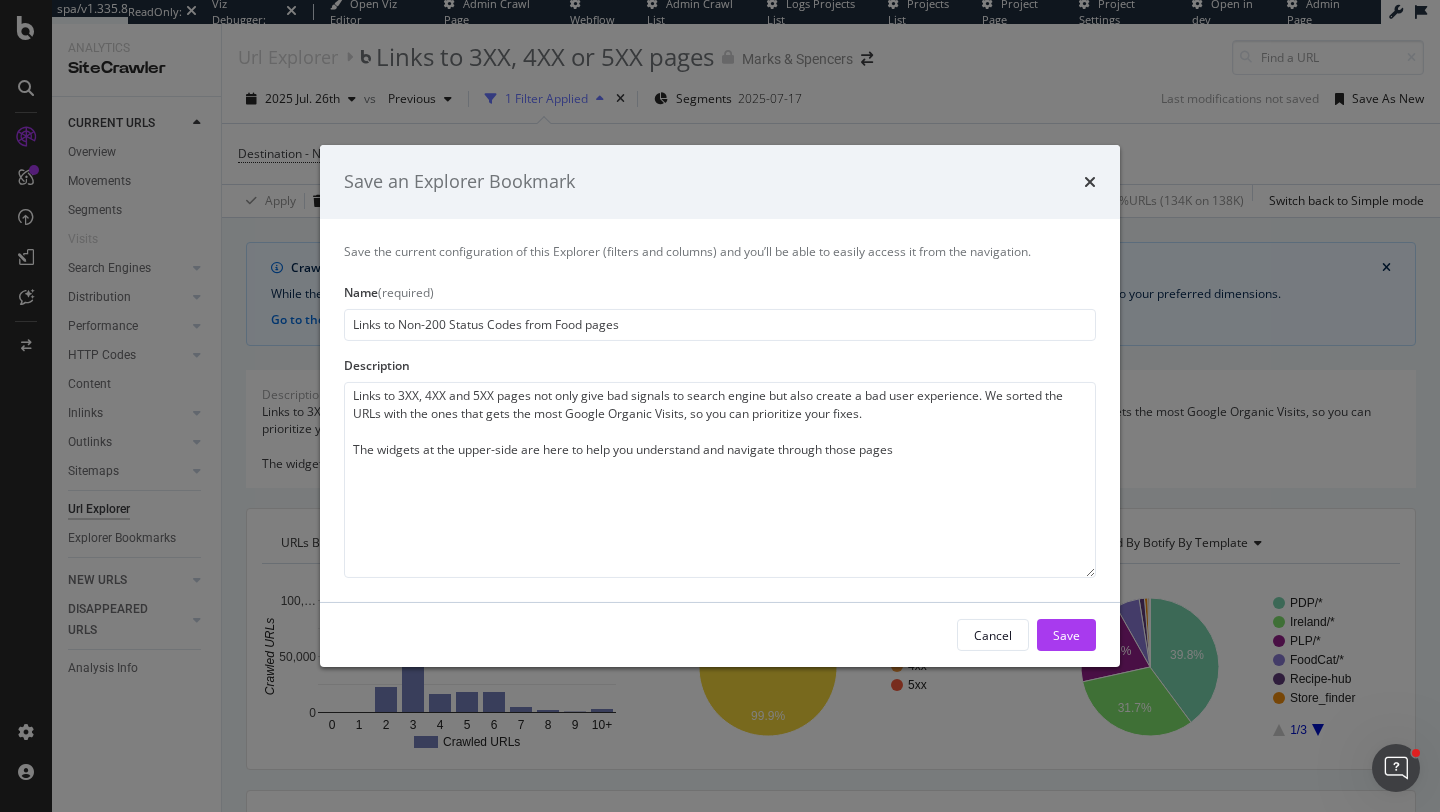 type on "Links to Non-200 Status Codes from Food page" 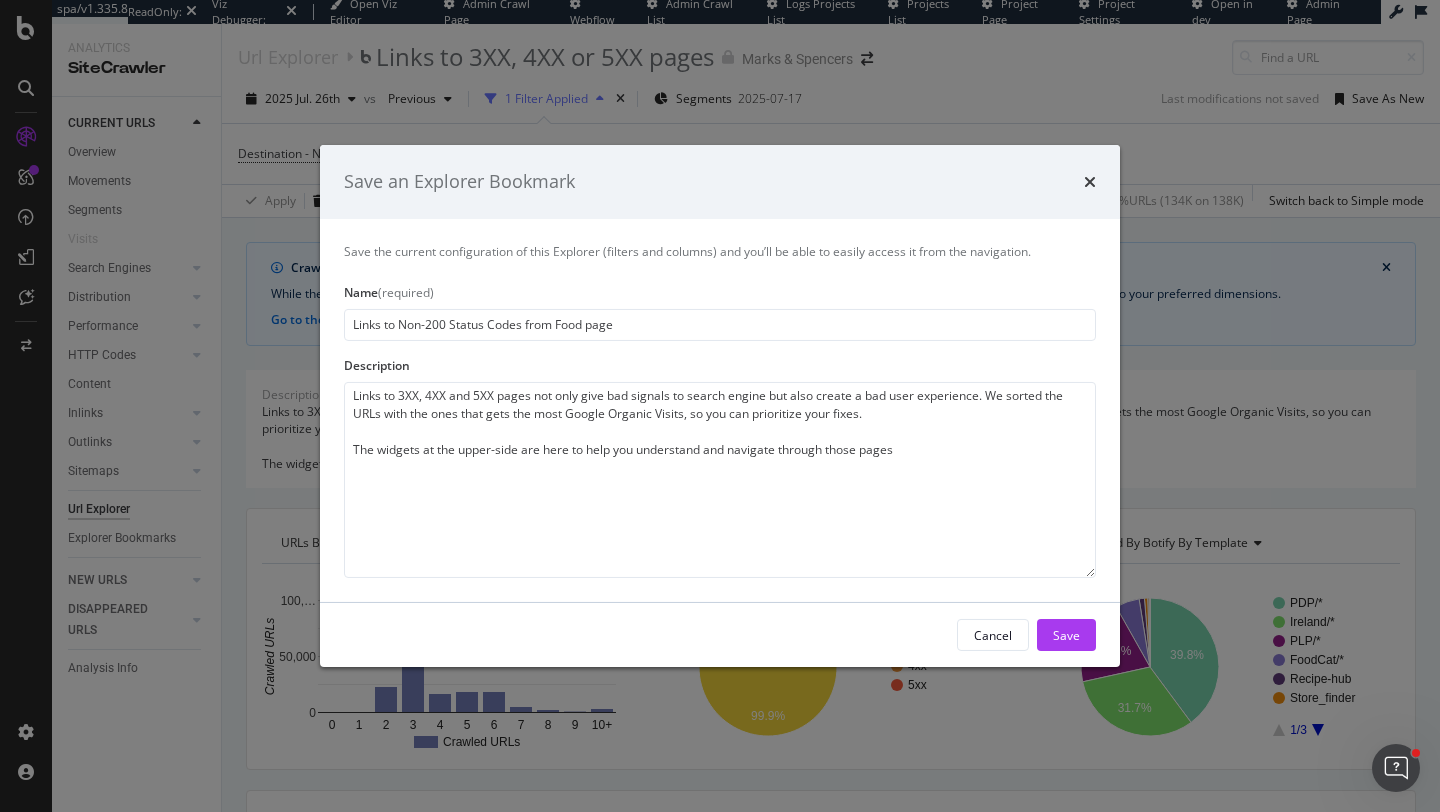 type on "Links to Non-200 Status Codes from Food pag" 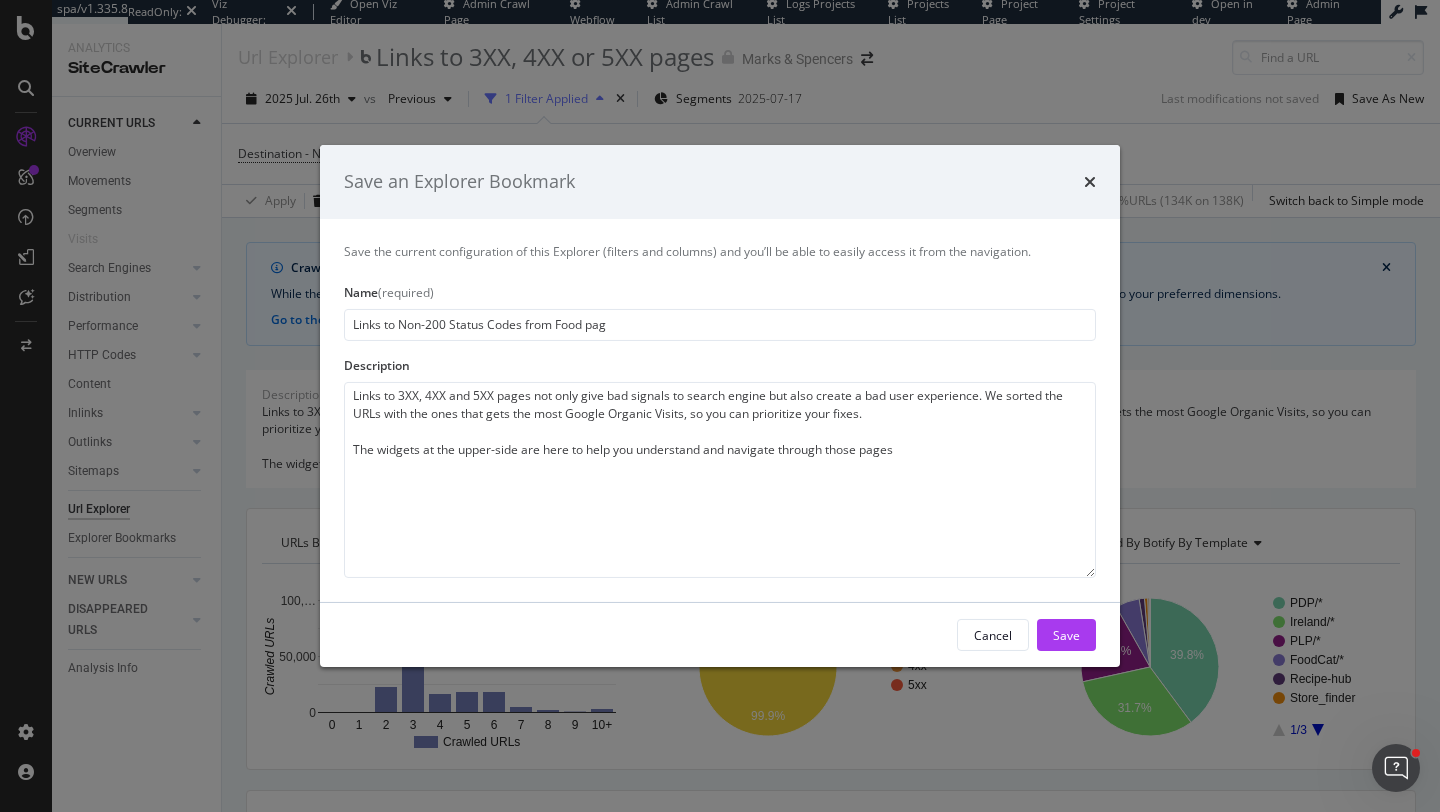 type on "Links to Non-200 Status Codes from Food pa" 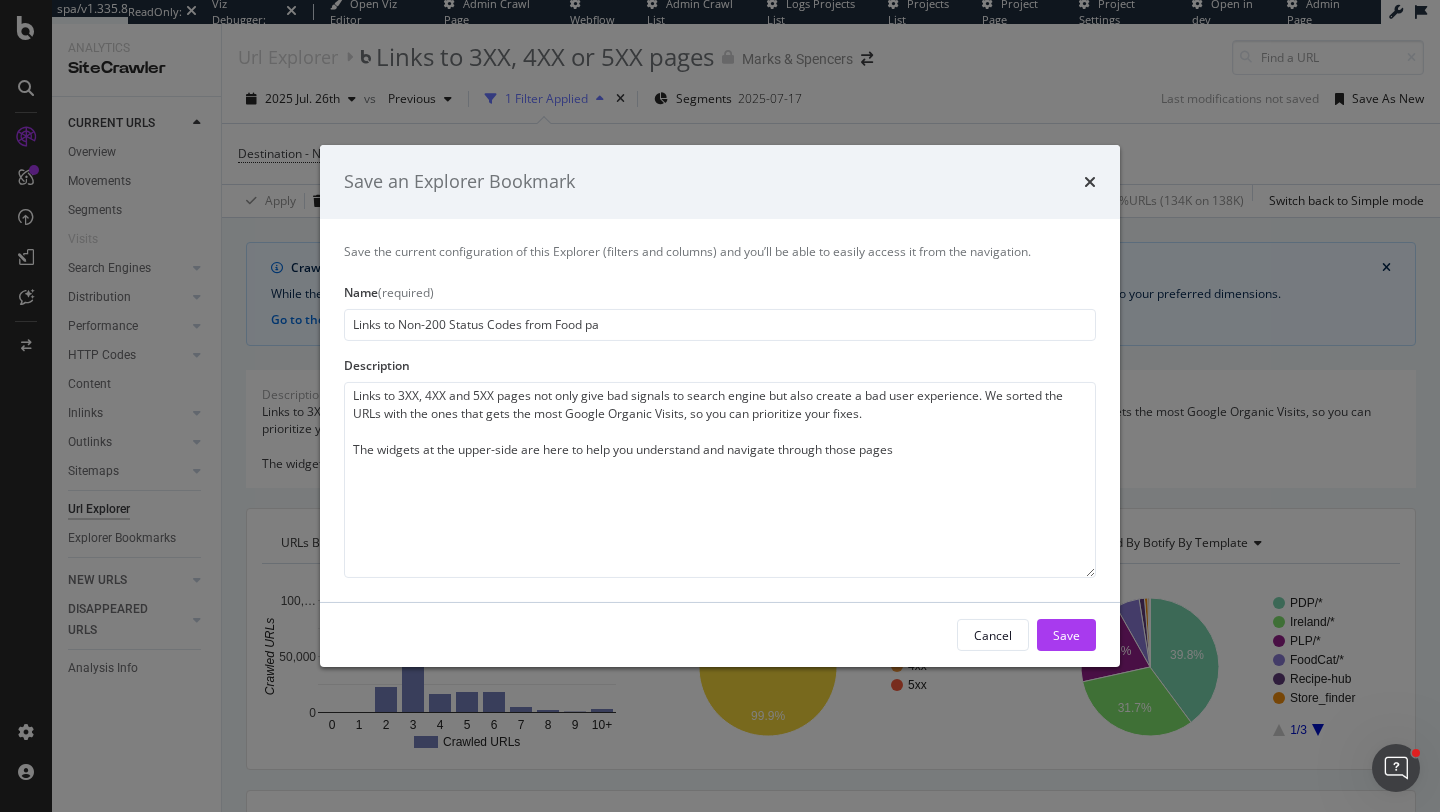 type on "Links to Non-200 Status Codes from Food p" 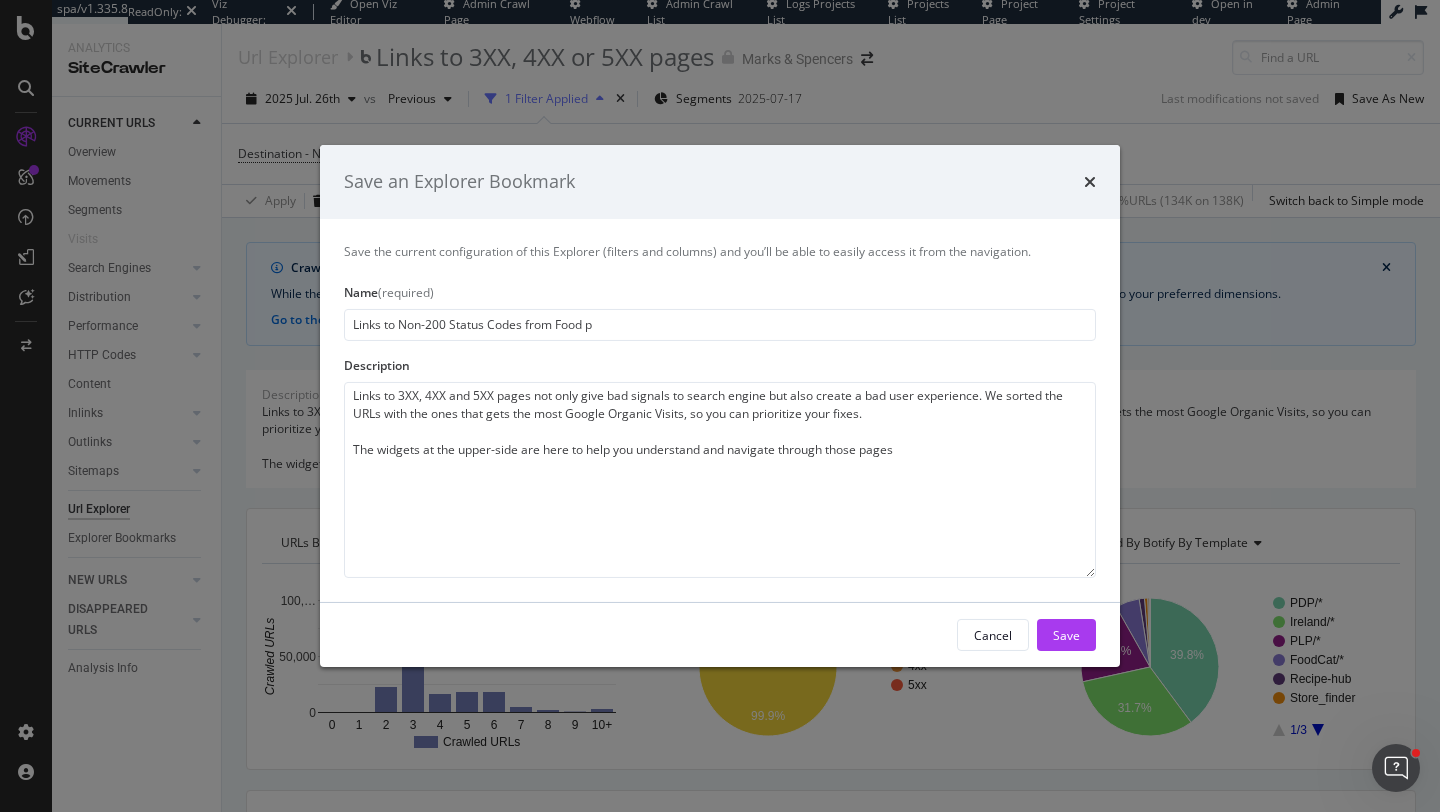 type on "Links to Non-200 Status Codes from Food" 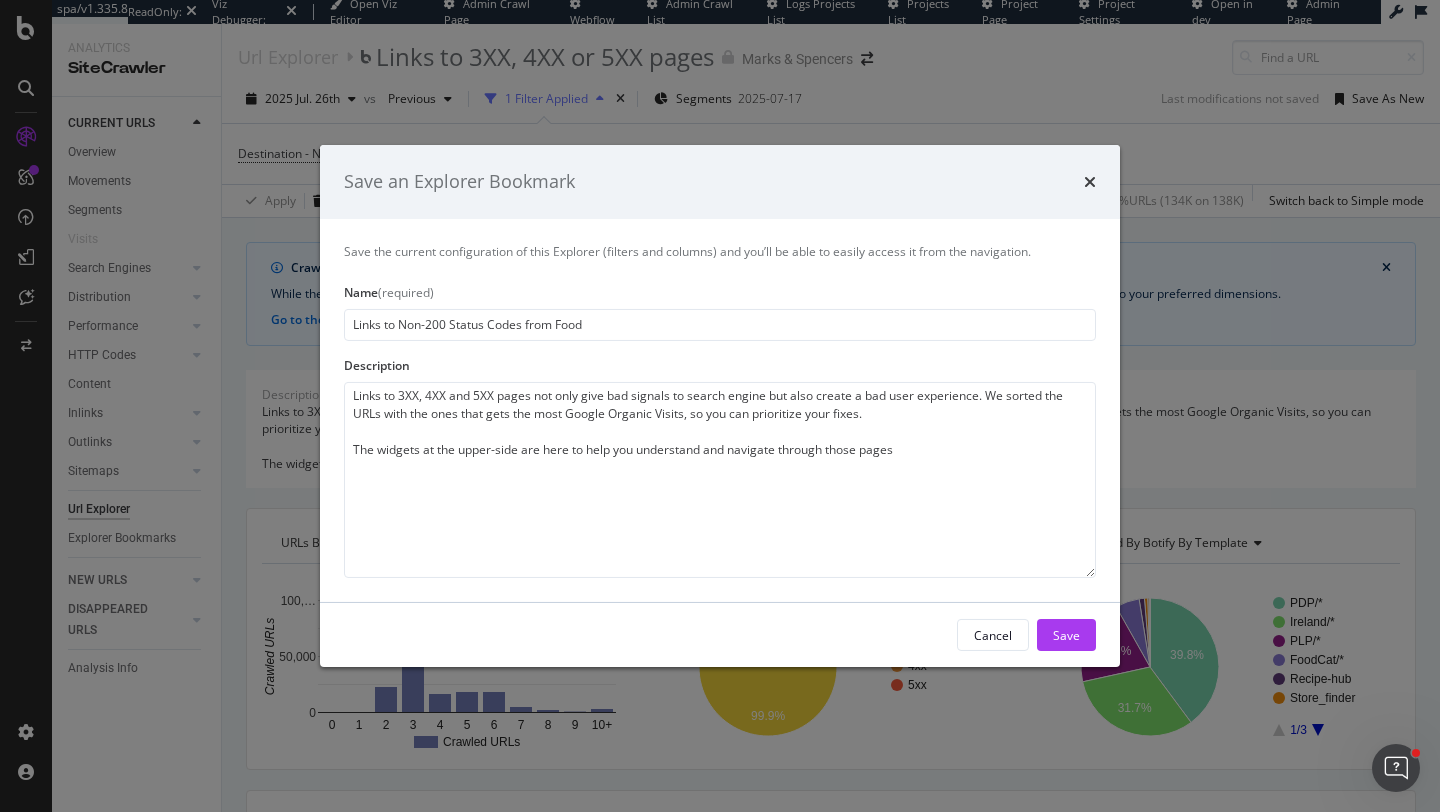 type on "Links to Non-200 Status Codes from Food O" 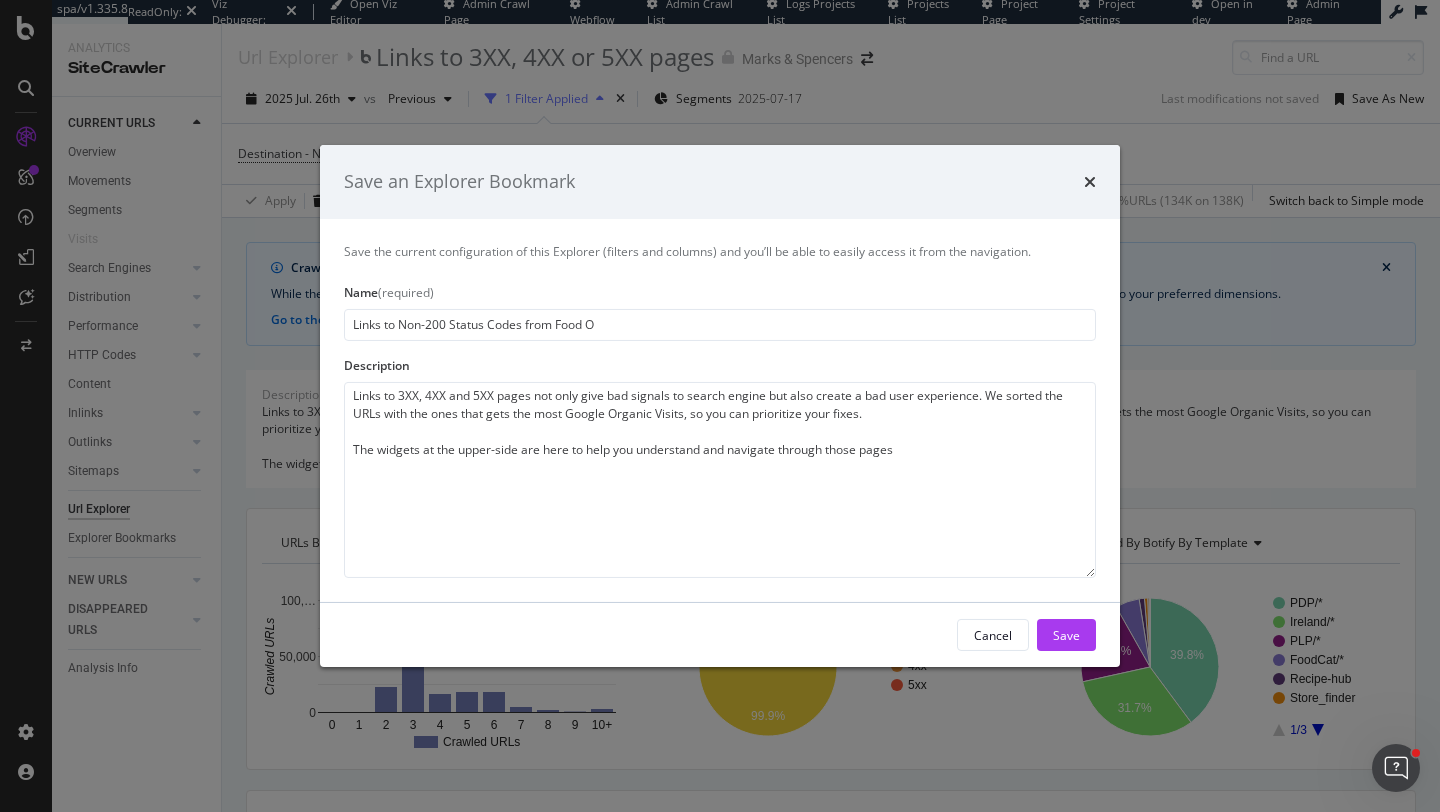 type on "Links to Non-200 Status Codes from Food Oa" 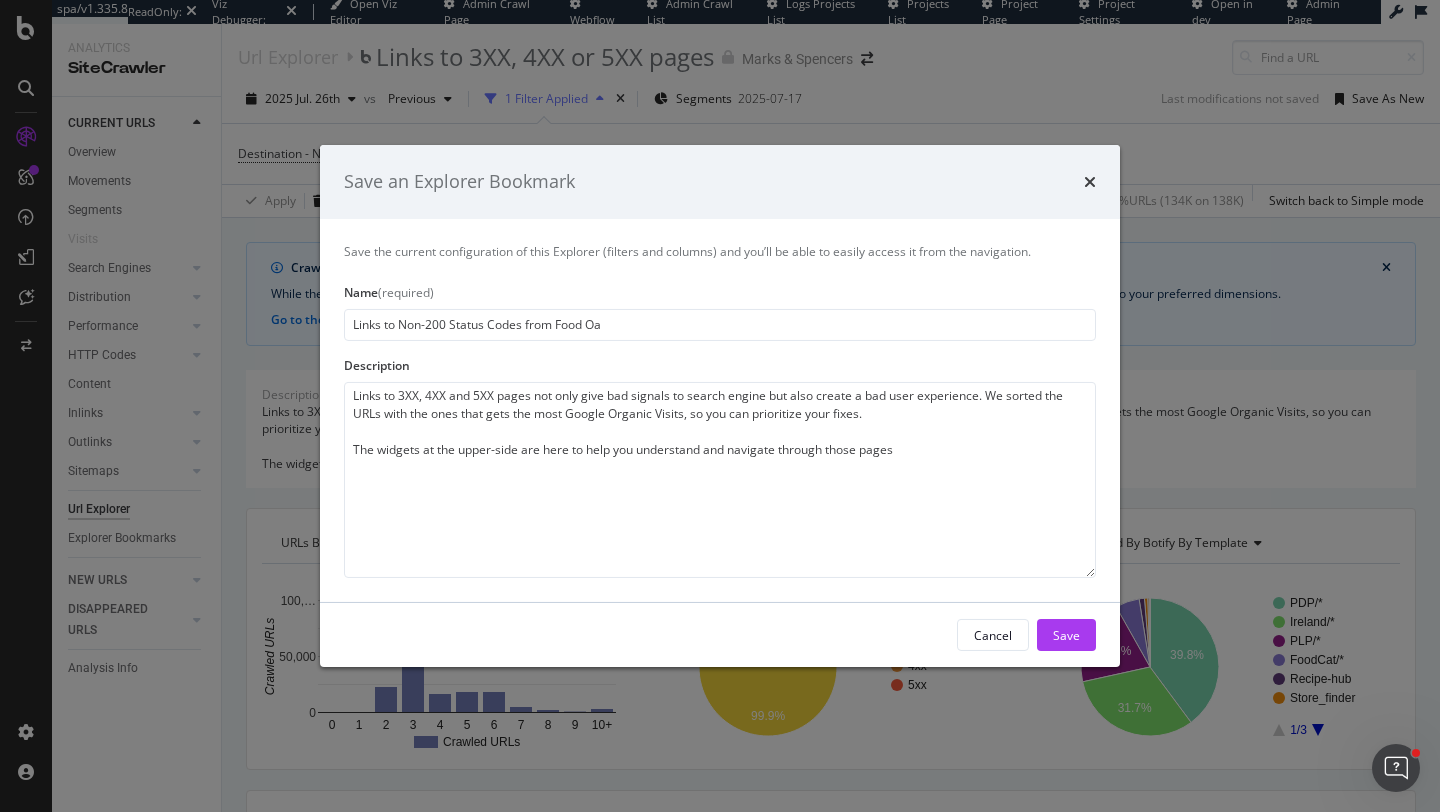 type on "Links to Non-200 Status Codes from Food Oag" 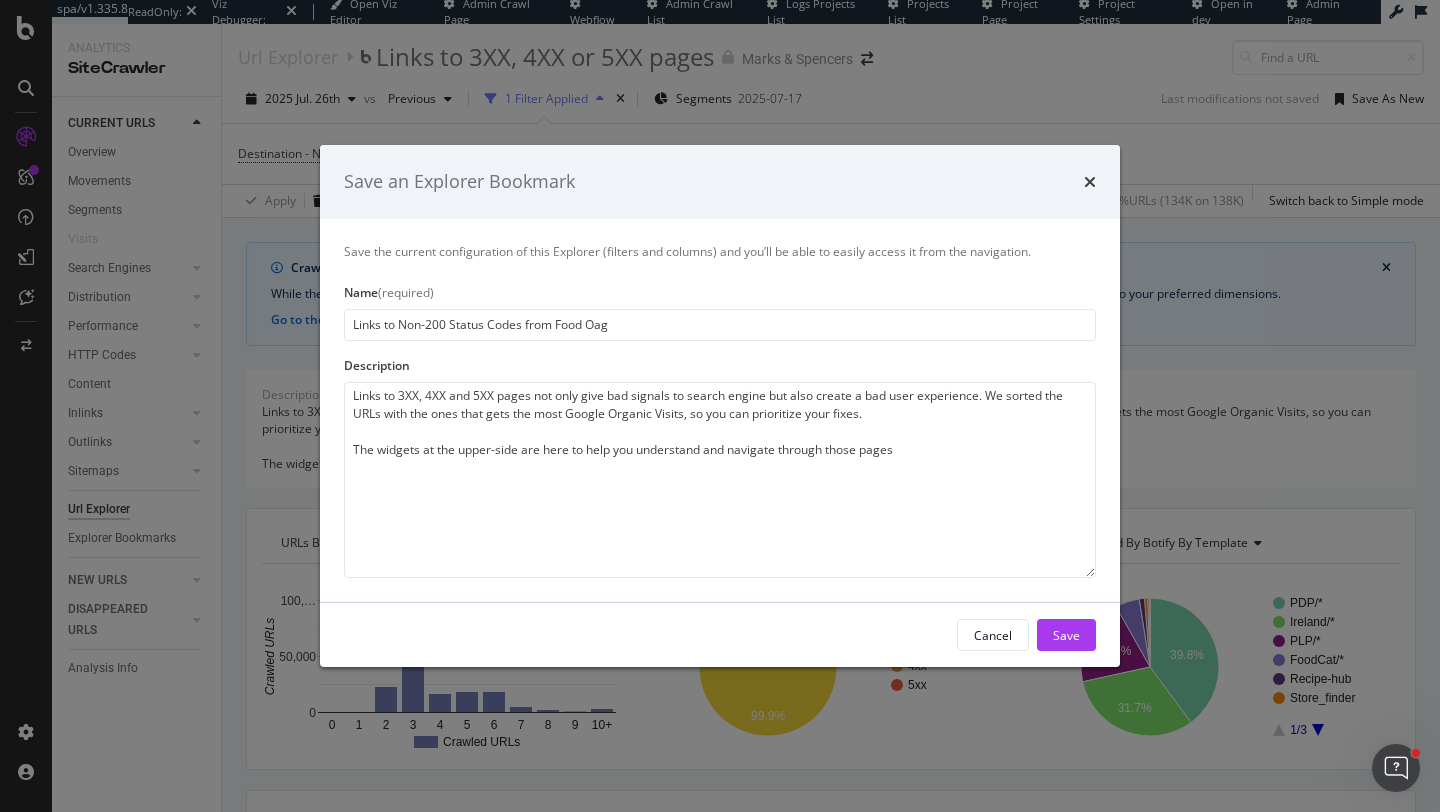 type on "Links to Non-200 Status Codes from Food Oage" 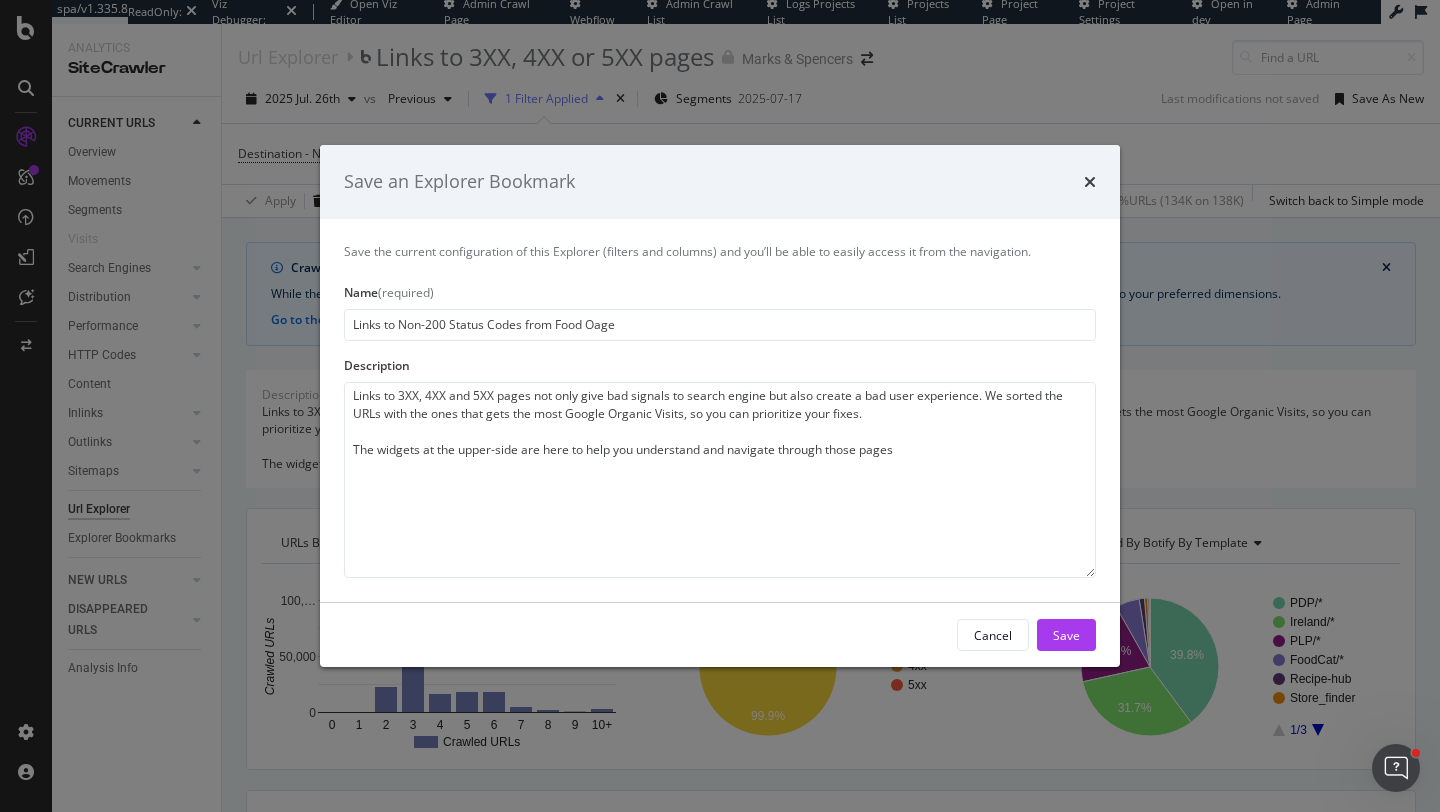 type on "Links to Non-200 Status Codes from Food Oages" 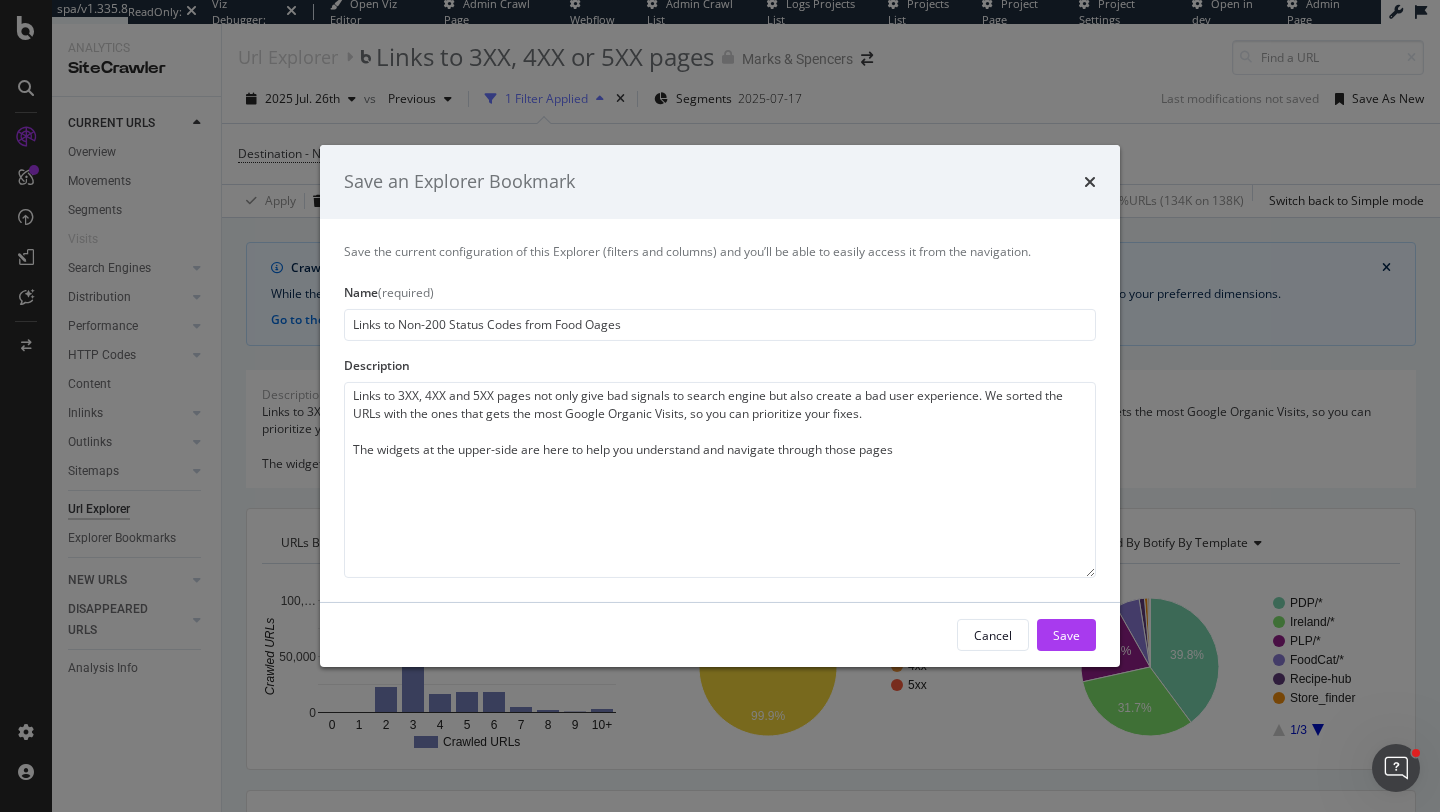 type on "Links to 3XX, 4XX and 5XX pages not only give bad signals to search engine but also create a bad user experience. We sorted the URLs with the ones that gets the most Google Organic Visits, so you can prioritize your fixes.
The widgets at the upper-side are here to help you understand and navigate through those pages" 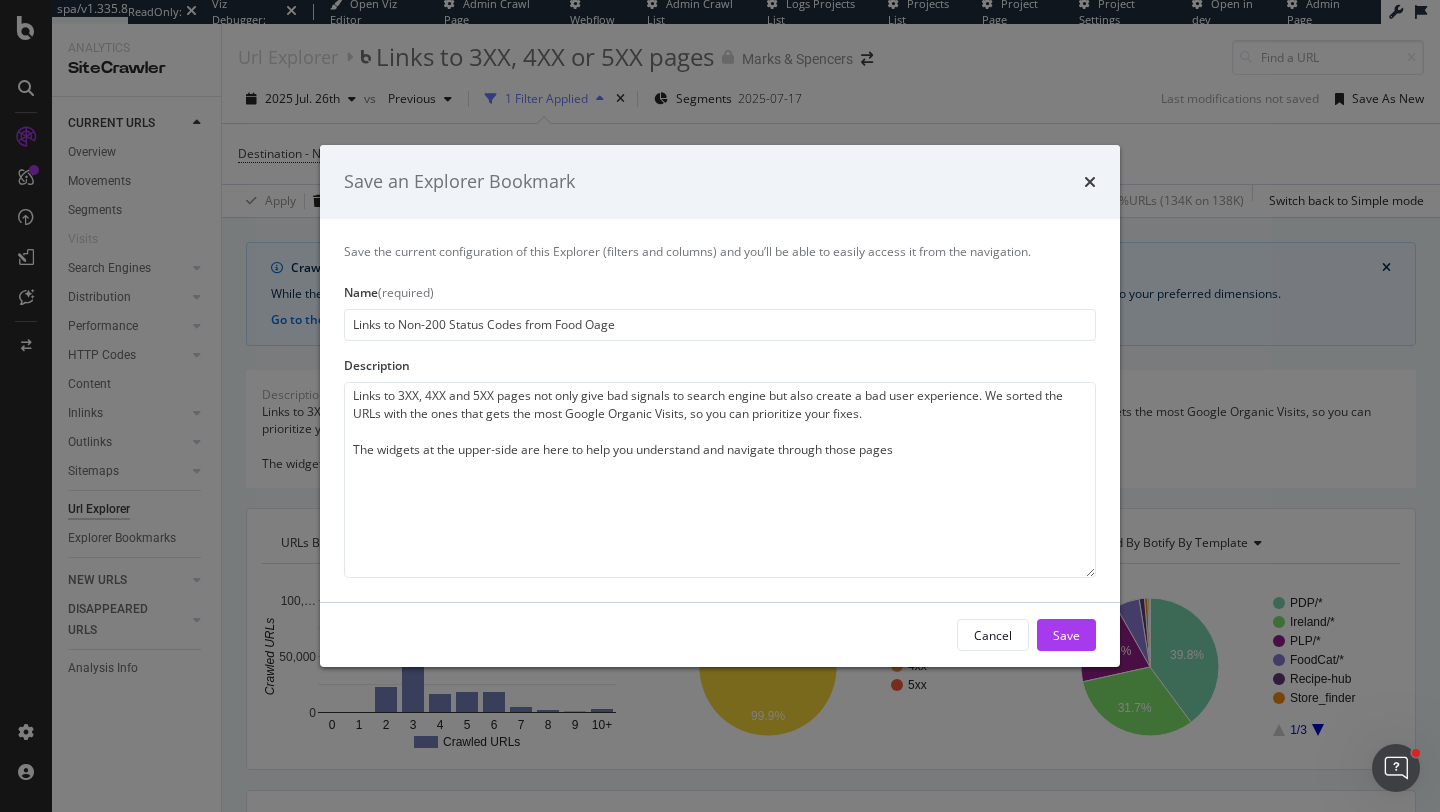 type on "Links to Non-200 Status Codes from Food Oag" 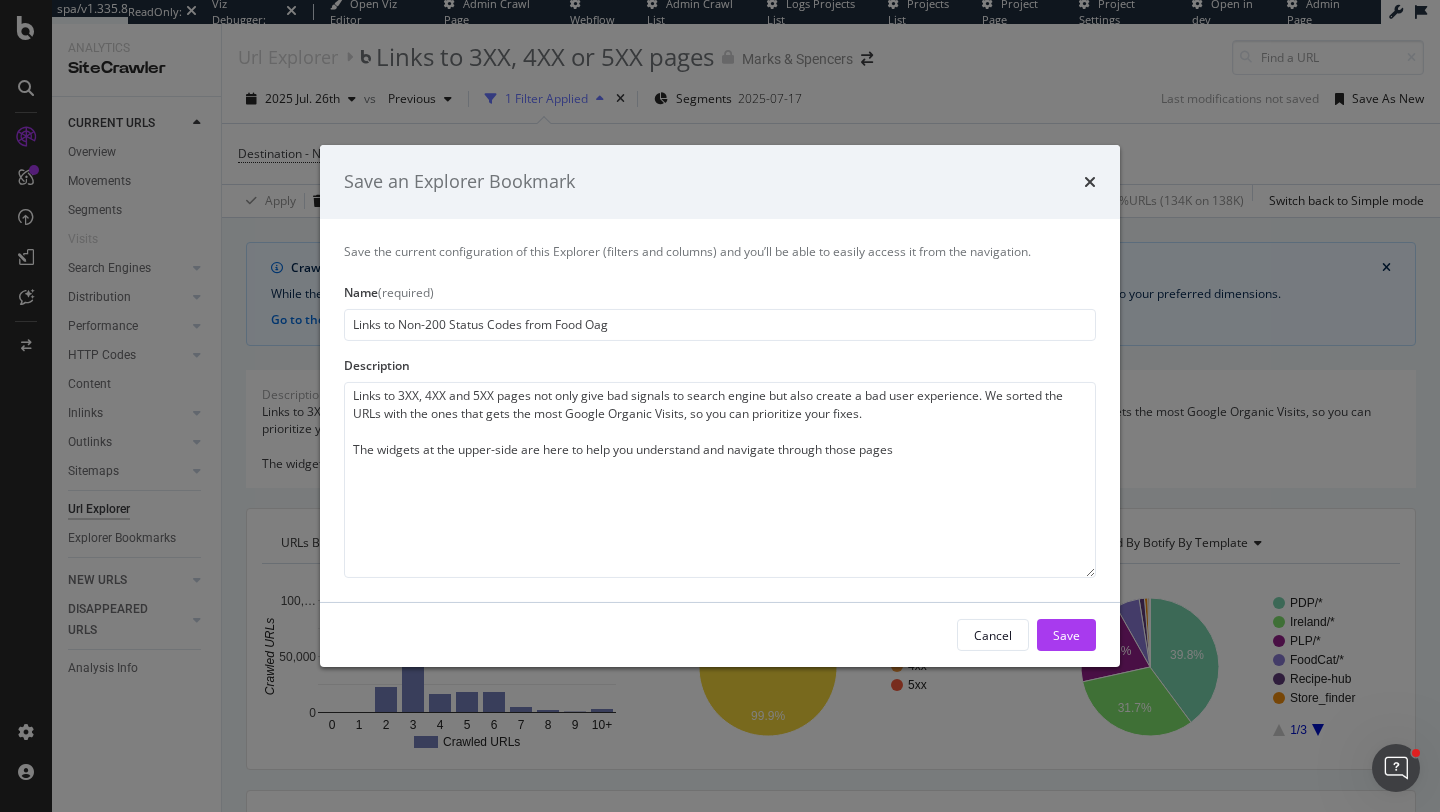 type on "Links to Non-200 Status Codes from Food Oa" 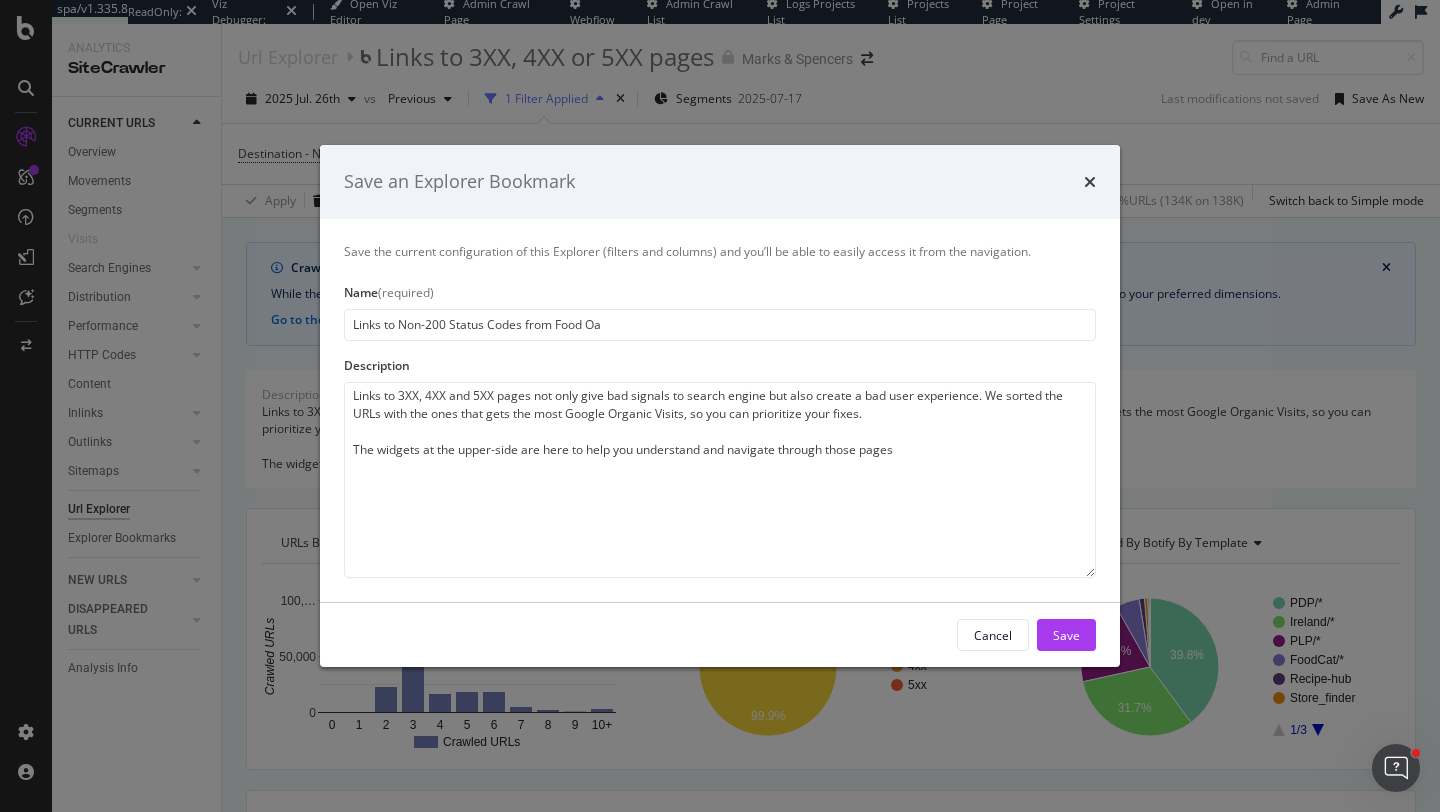 type on "Links to Non-200 Status Codes from Food O" 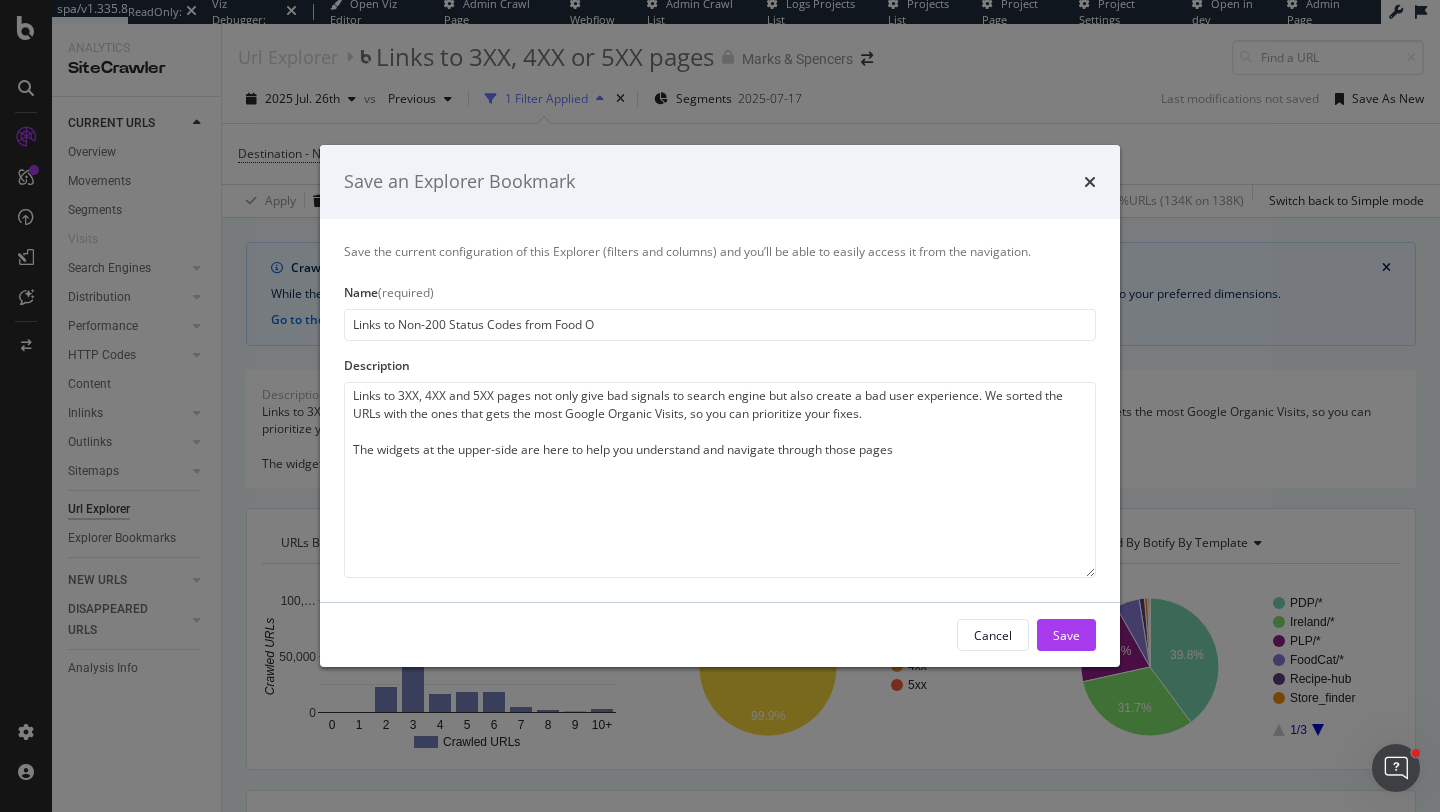 type on "Links to Non-200 Status Codes from Food" 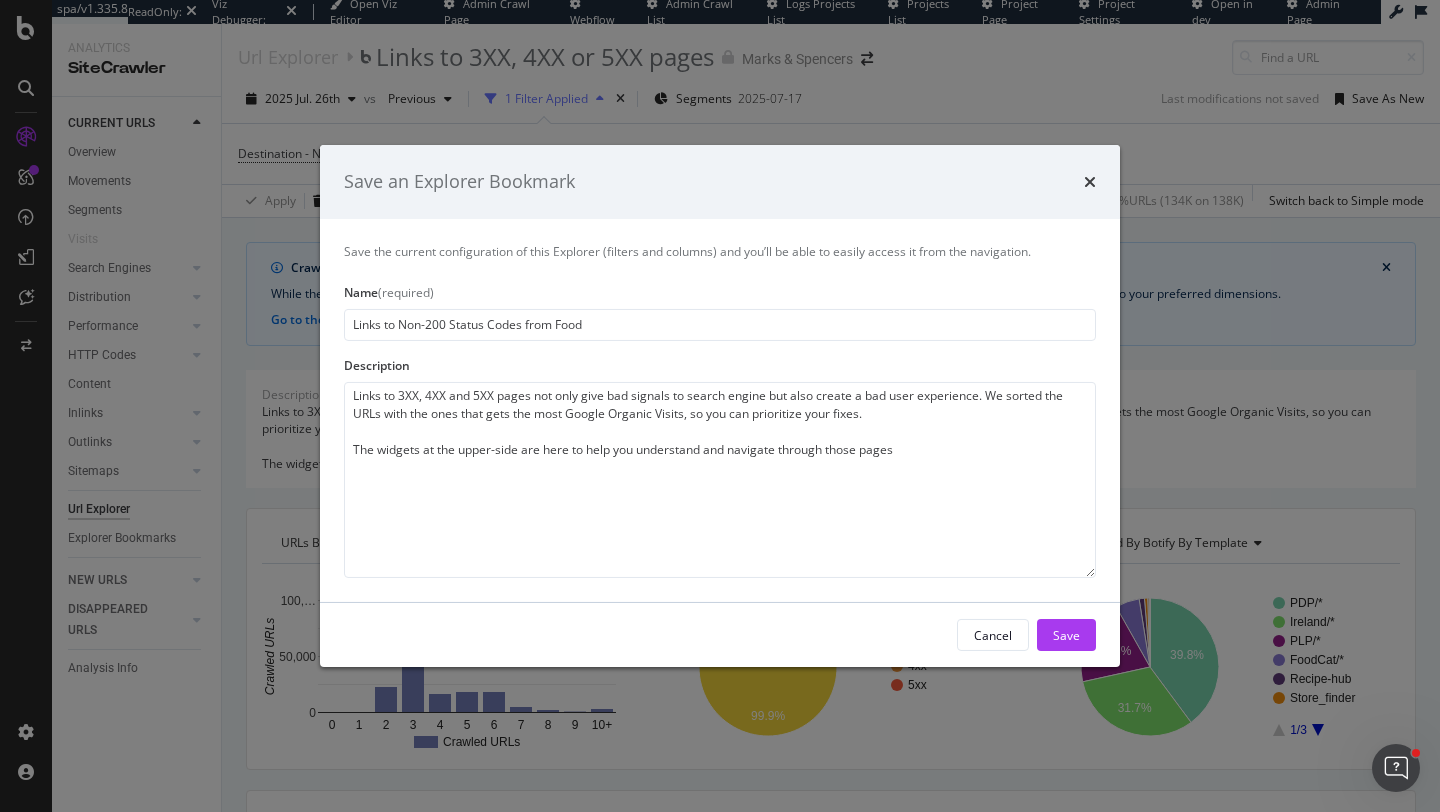 type on "Links to Non-200 Status Codes from Food P" 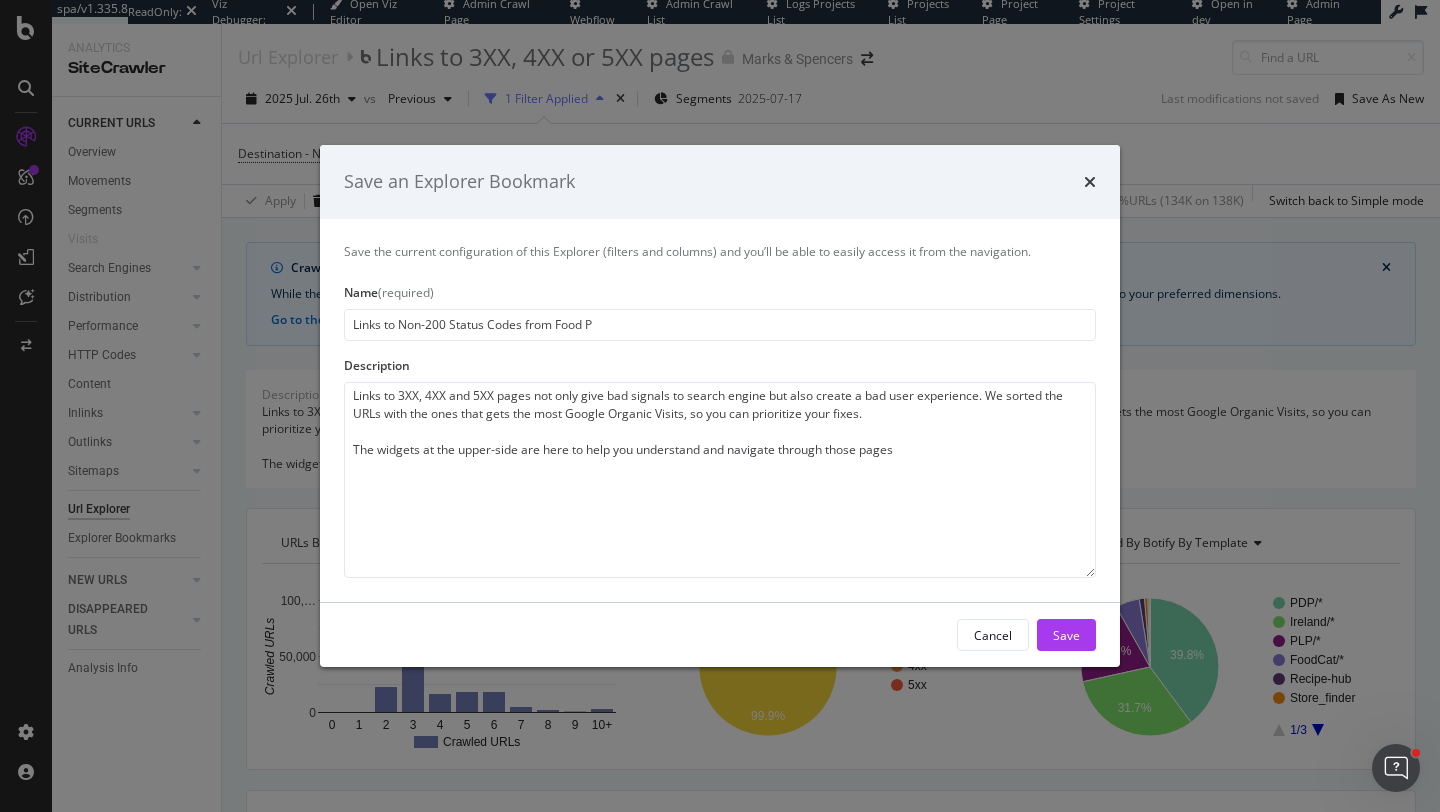 type on "Links to Non-200 Status Codes from Food Pa" 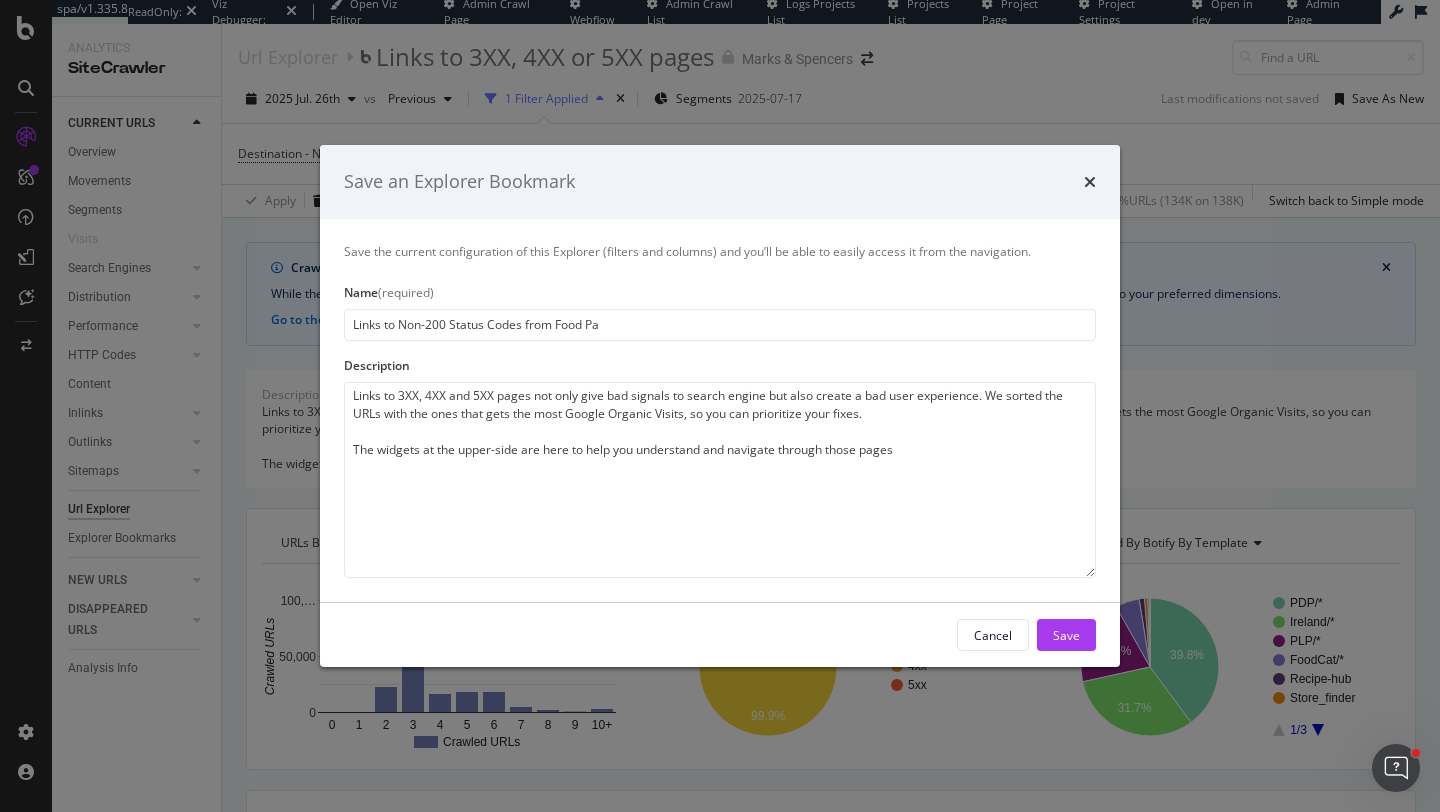 type on "Links to Non-200 Status Codes from Food Pag" 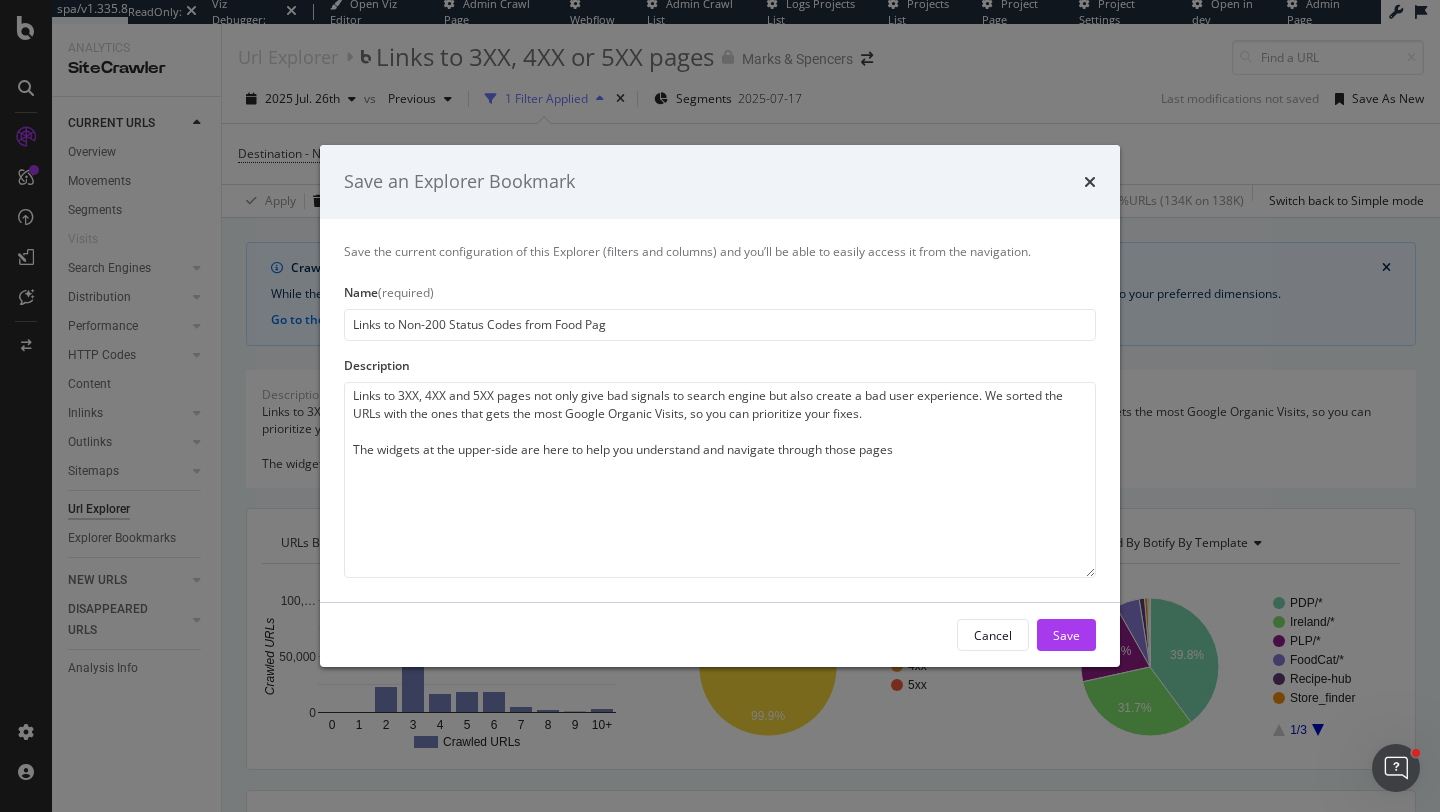 type on "Links to Non-200 Status Codes from Food Page" 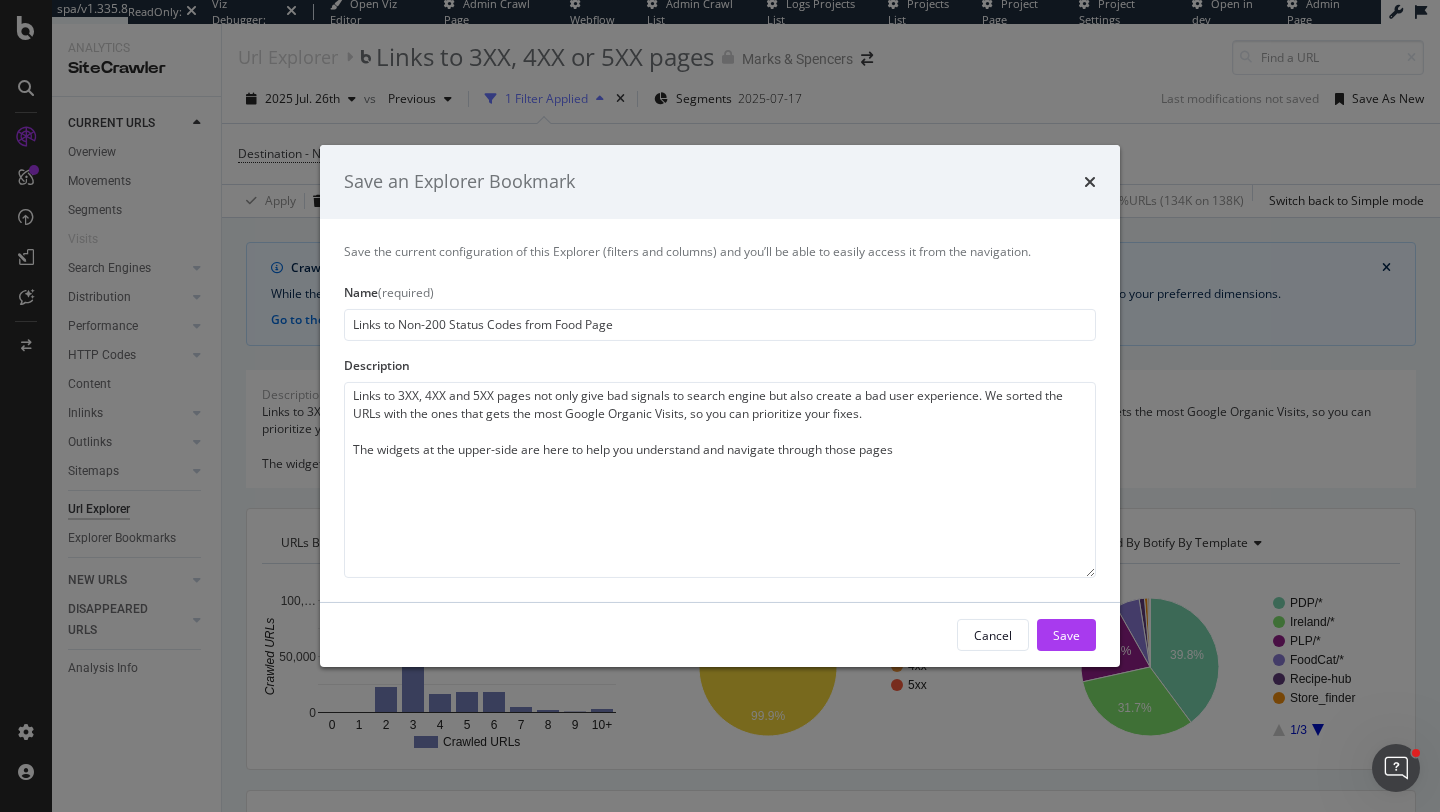type on "Links to Non-200 Status Codes from Food Pages" 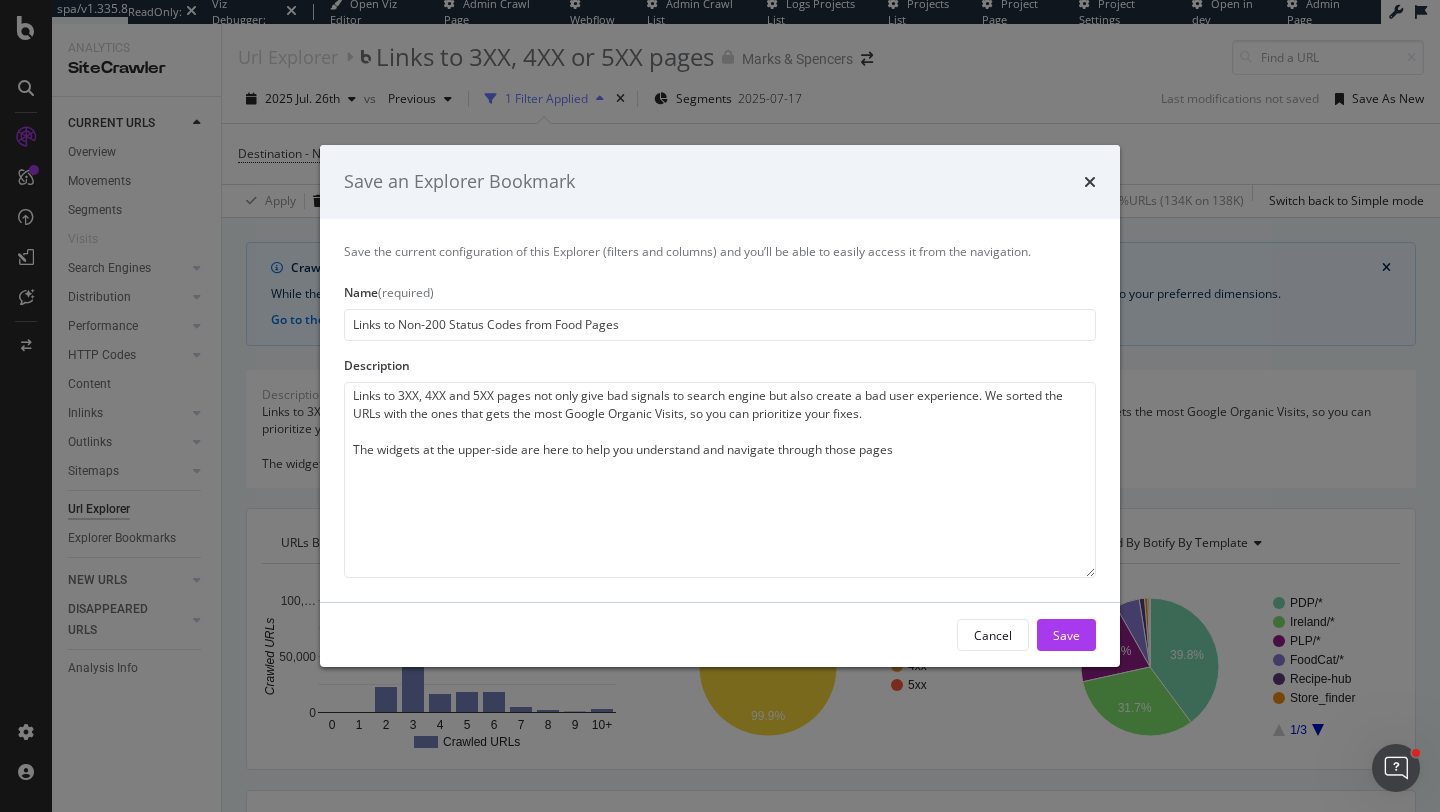 type on "Links to Non-200 Status Codes from Food Pages" 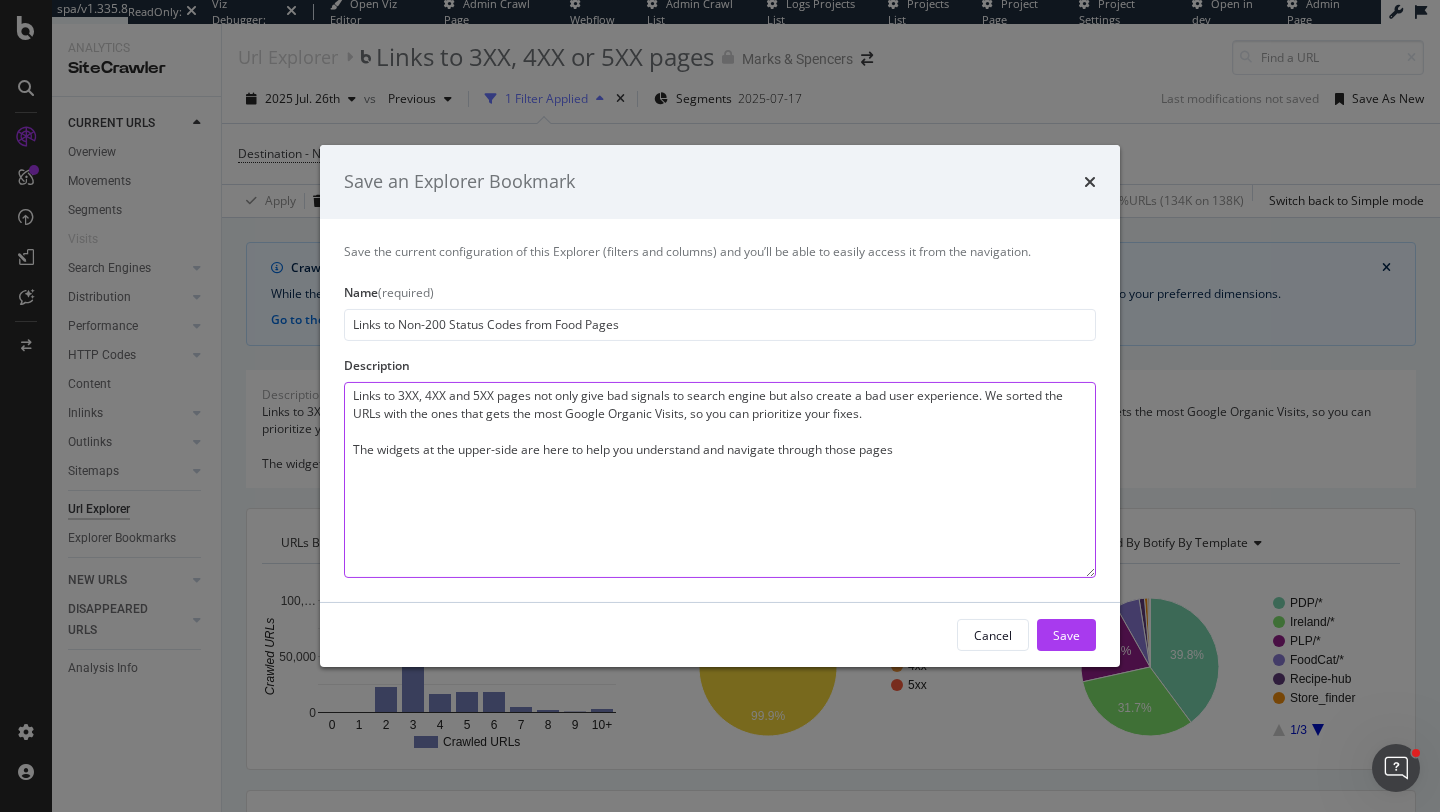 click on "Links to 3XX, 4XX and 5XX pages not only give bad signals to search engine but also create a bad user experience. We sorted the URLs with the ones that gets the most Google Organic Visits, so you can prioritize your fixes.
The widgets at the upper-side are here to help you understand and navigate through those pages" at bounding box center (720, 480) 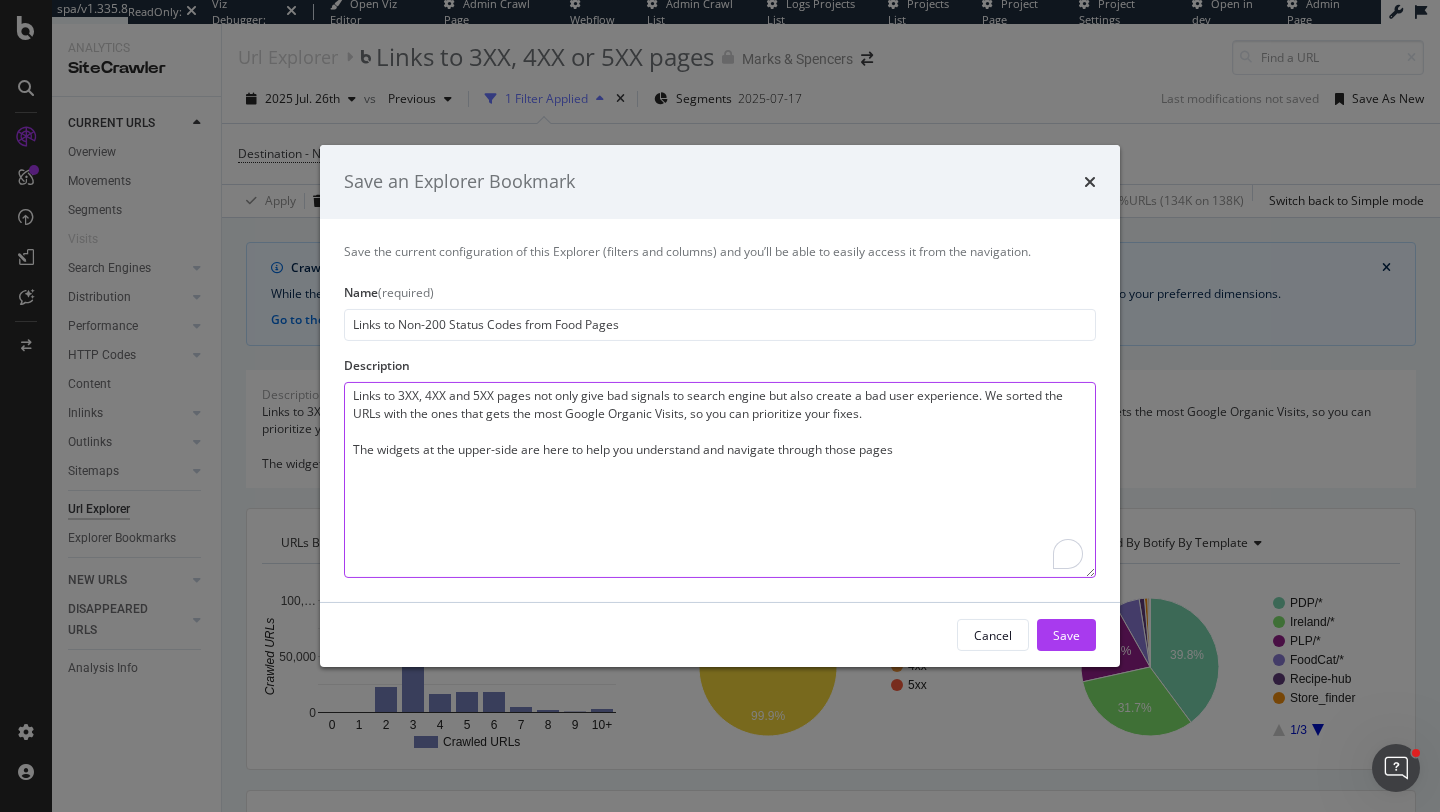 click on "Links to 3XX, 4XX and 5XX pages not only give bad signals to search engine but also create a bad user experience. We sorted the URLs with the ones that gets the most Google Organic Visits, so you can prioritize your fixes.
The widgets at the upper-side are here to help you understand and navigate through those pages" at bounding box center [720, 480] 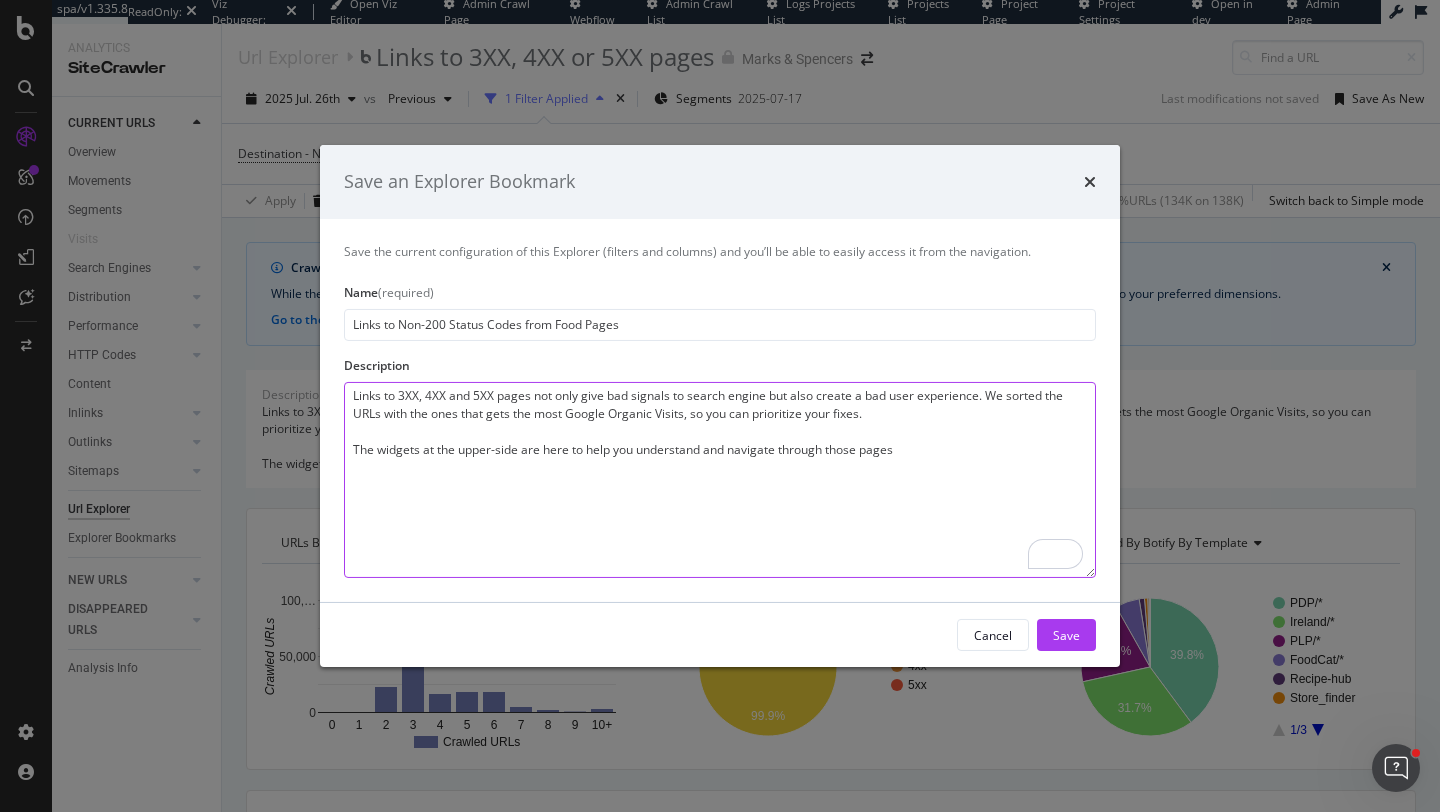click on "Links to 3XX, 4XX and 5XX pages not only give bad signals to search engine but also create a bad user experience. We sorted the URLs with the ones that gets the most Google Organic Visits, so you can prioritize your fixes.
The widgets at the upper-side are here to help you understand and navigate through those pages" at bounding box center [720, 480] 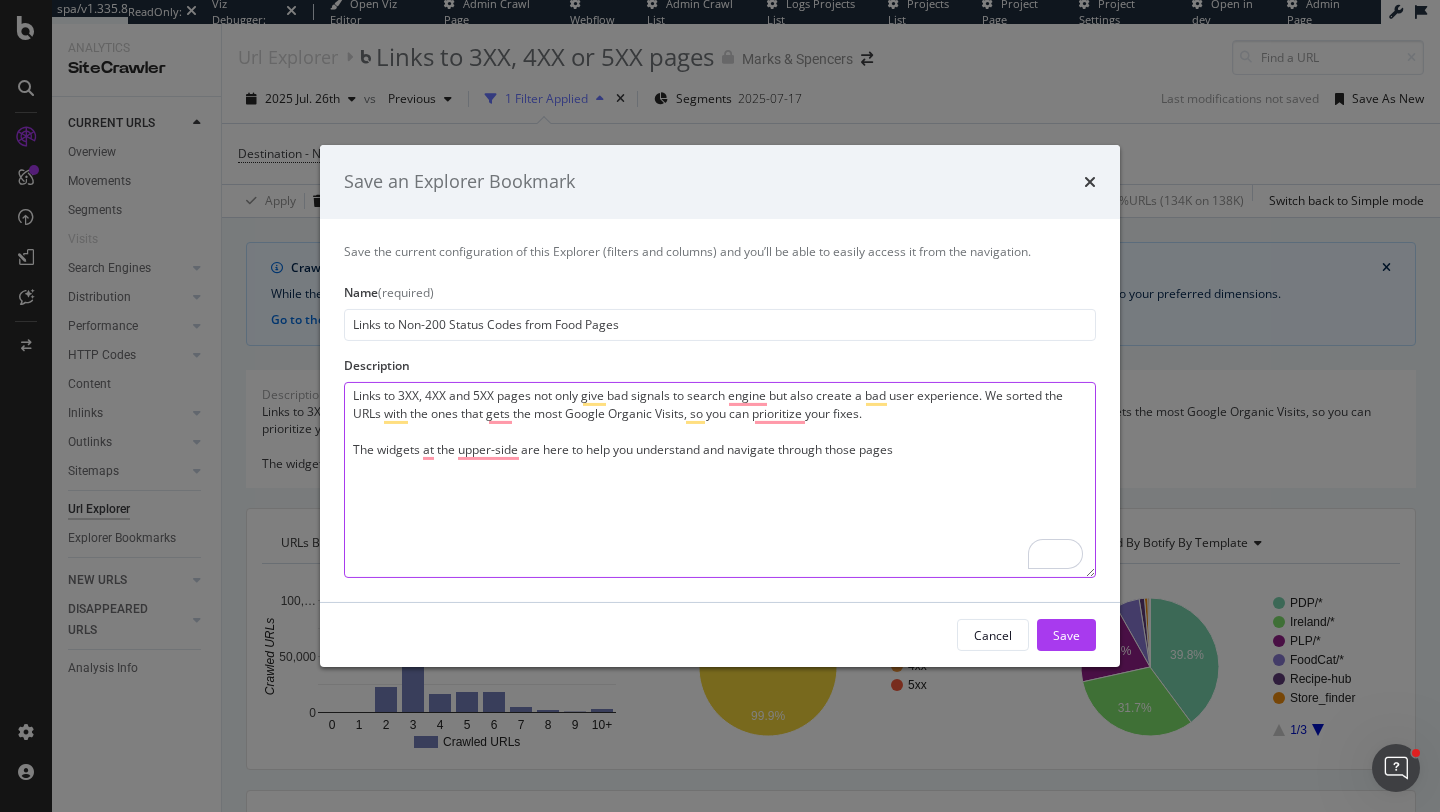 drag, startPoint x: 881, startPoint y: 574, endPoint x: 863, endPoint y: 398, distance: 176.91806 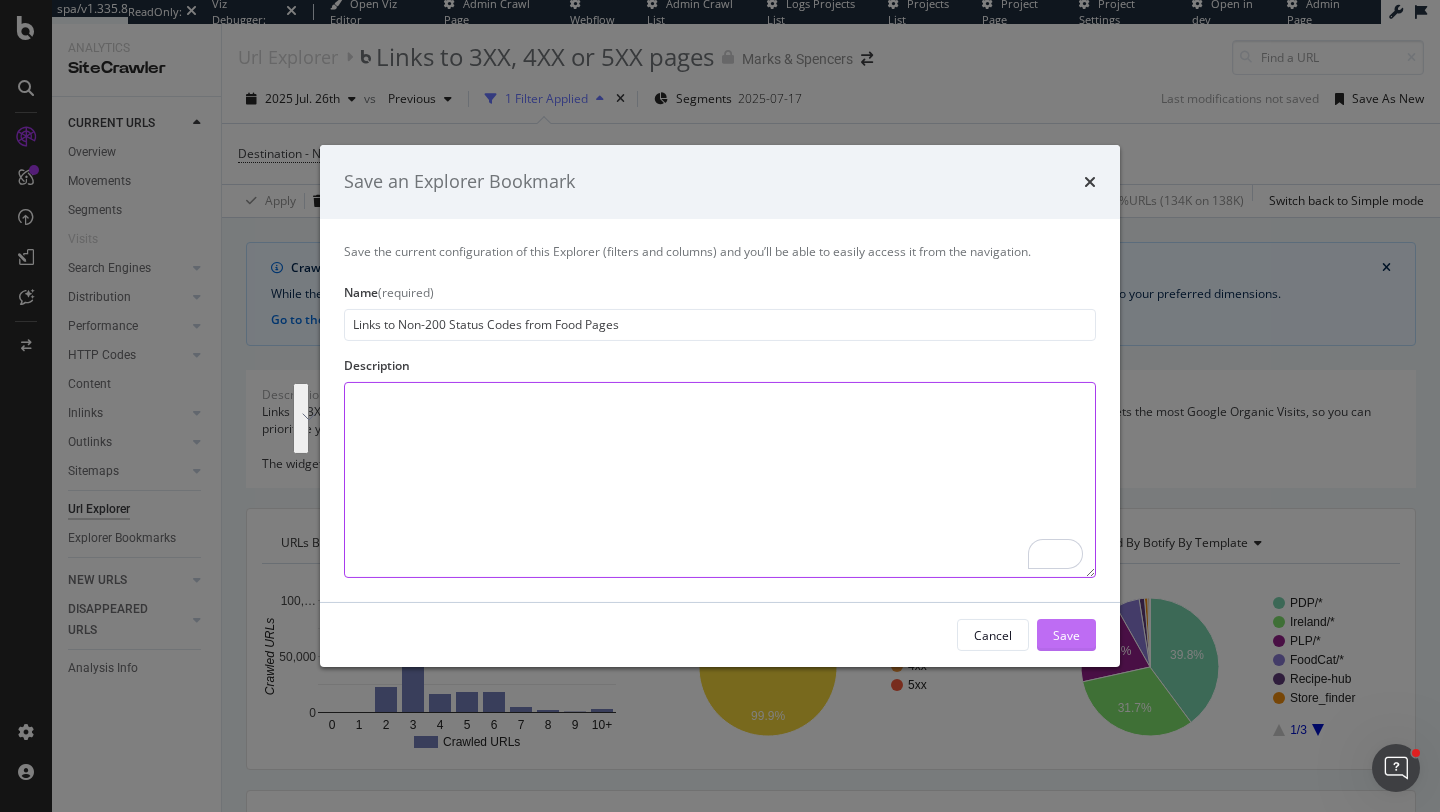 type 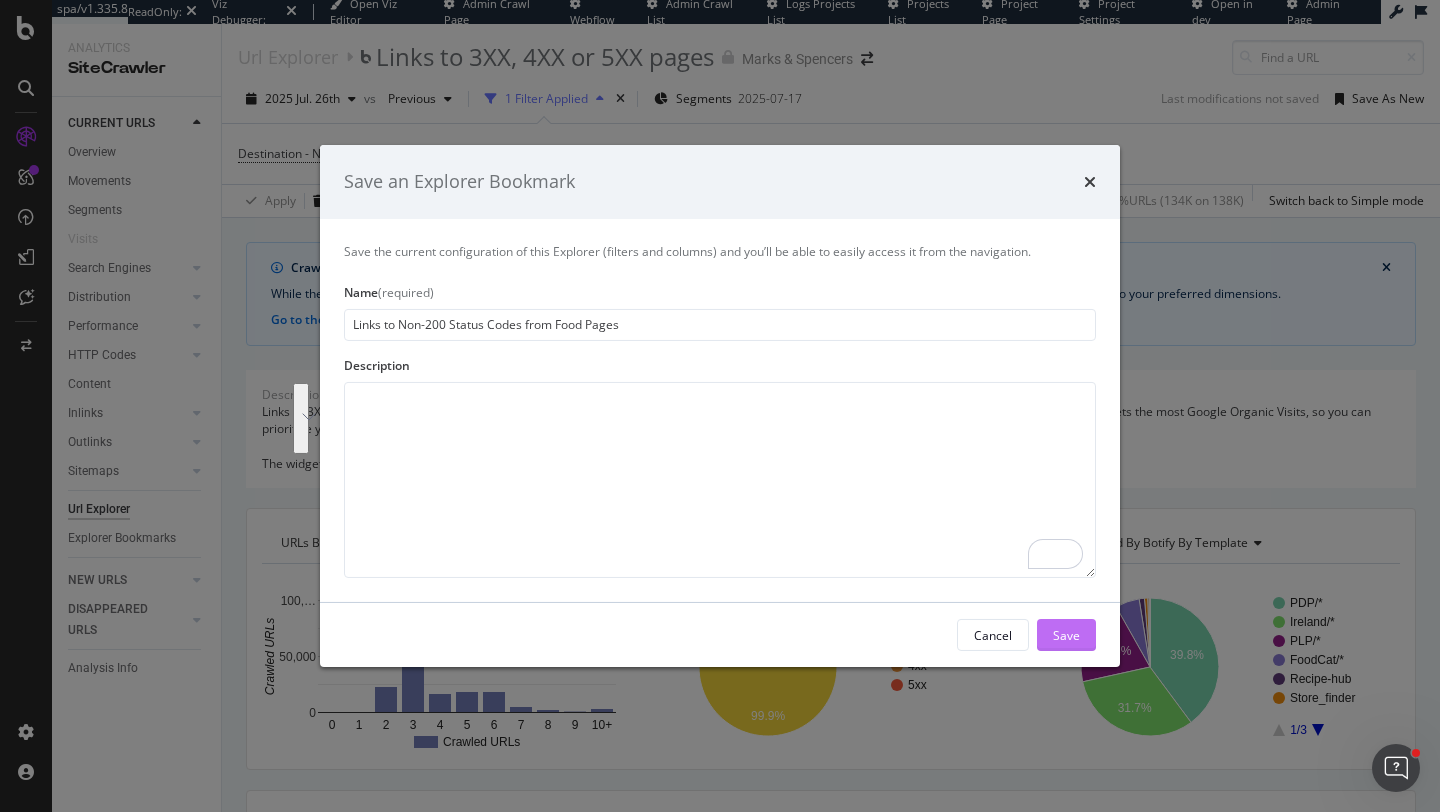 click on "Save" at bounding box center [1066, 634] 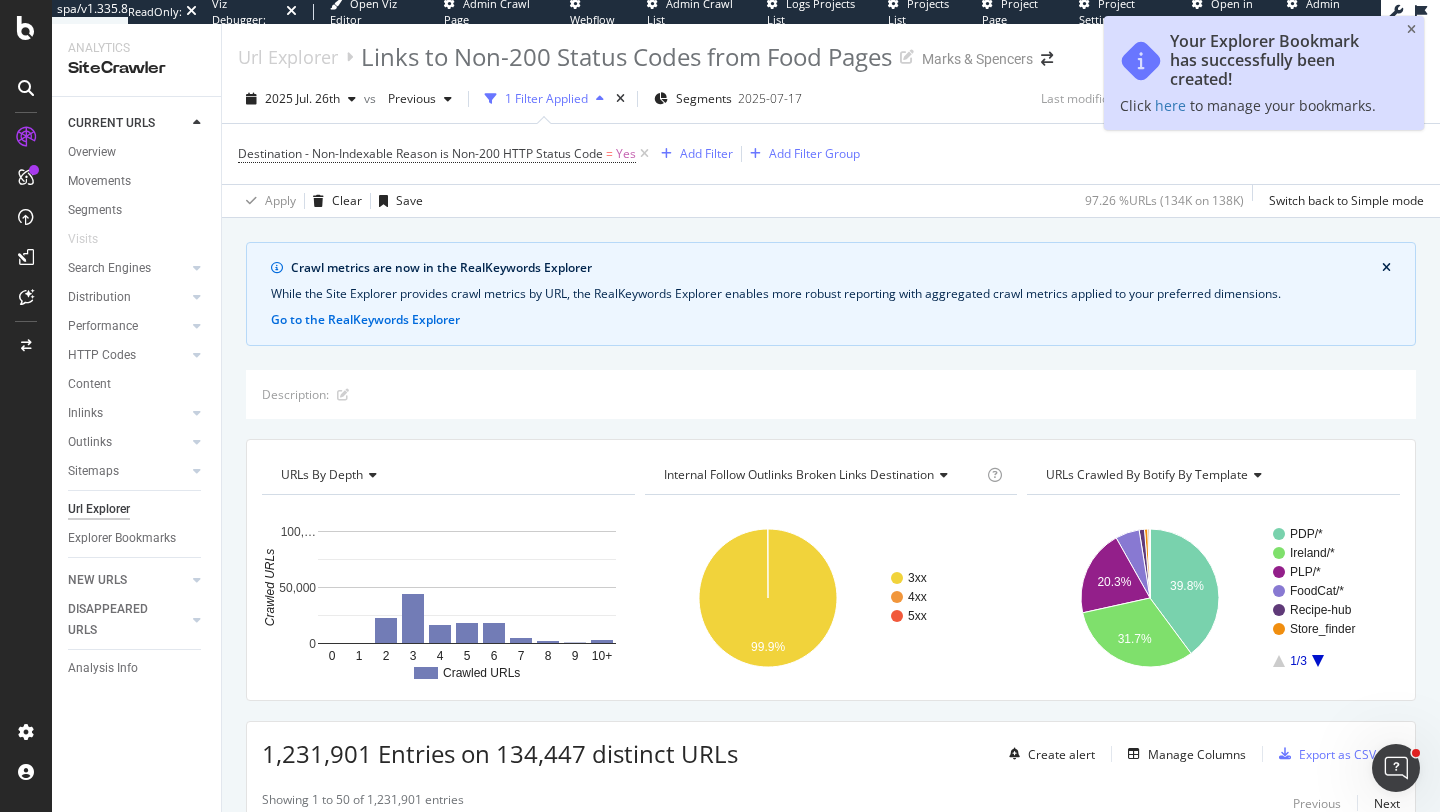 scroll, scrollTop: 279, scrollLeft: 0, axis: vertical 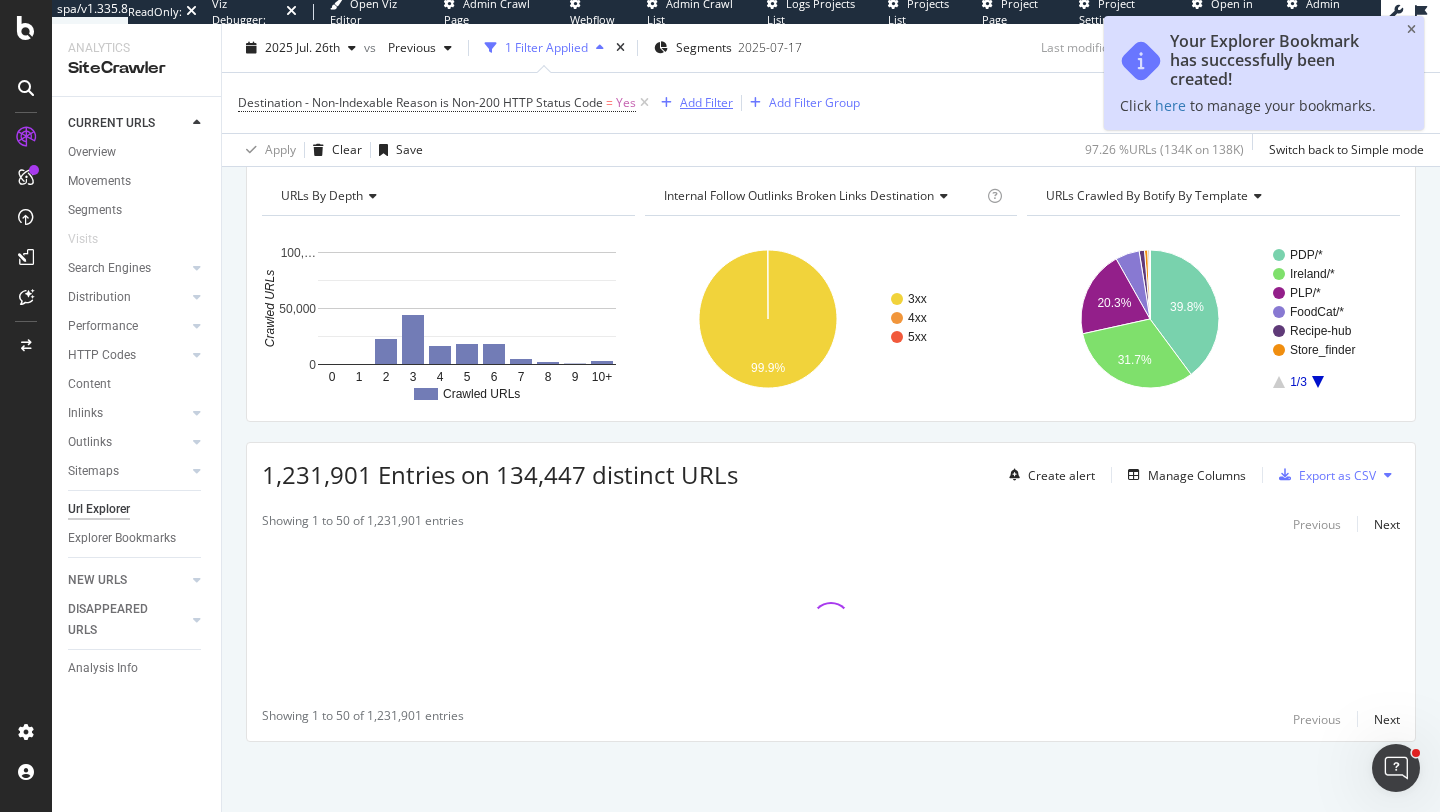 click on "Add Filter" at bounding box center [706, 102] 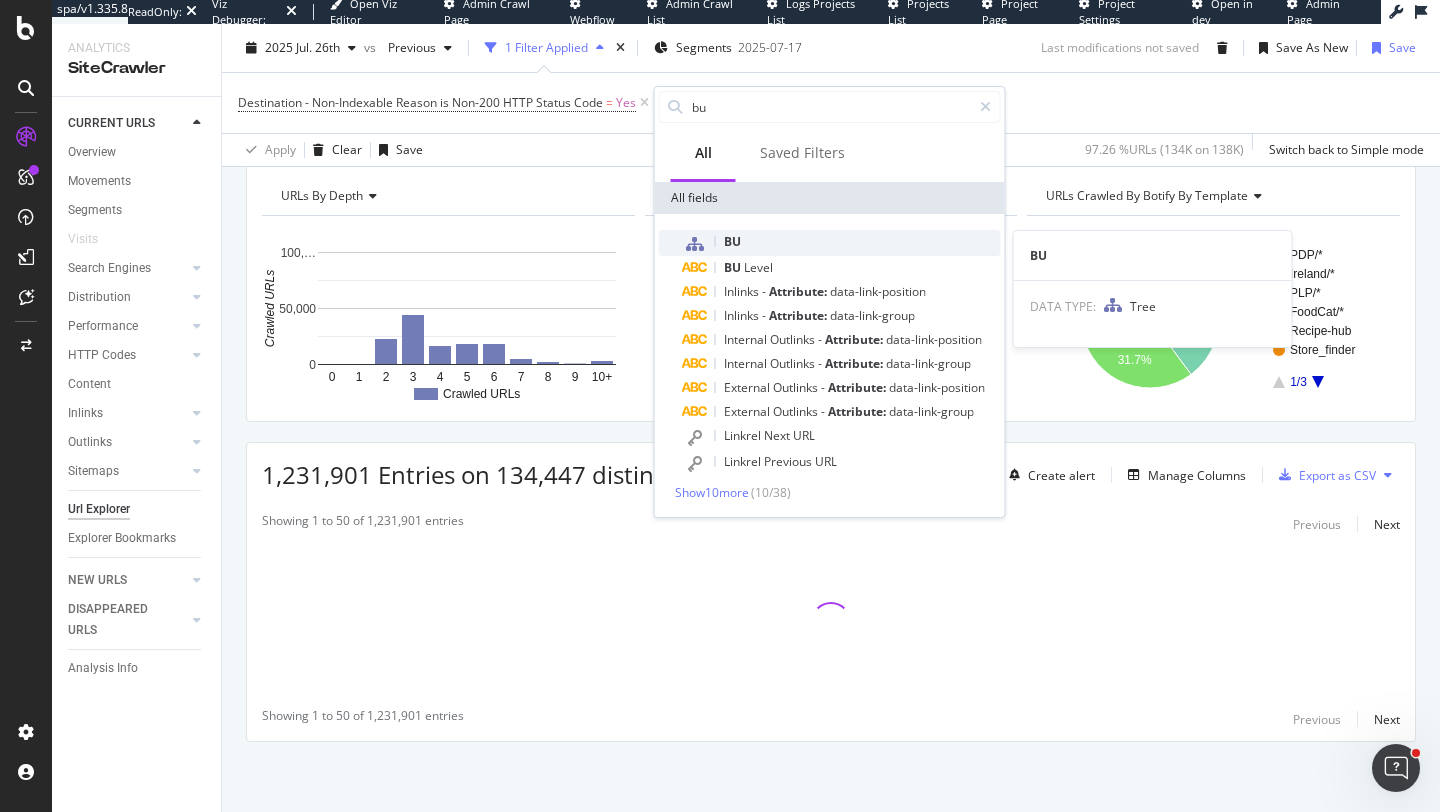 type on "bu" 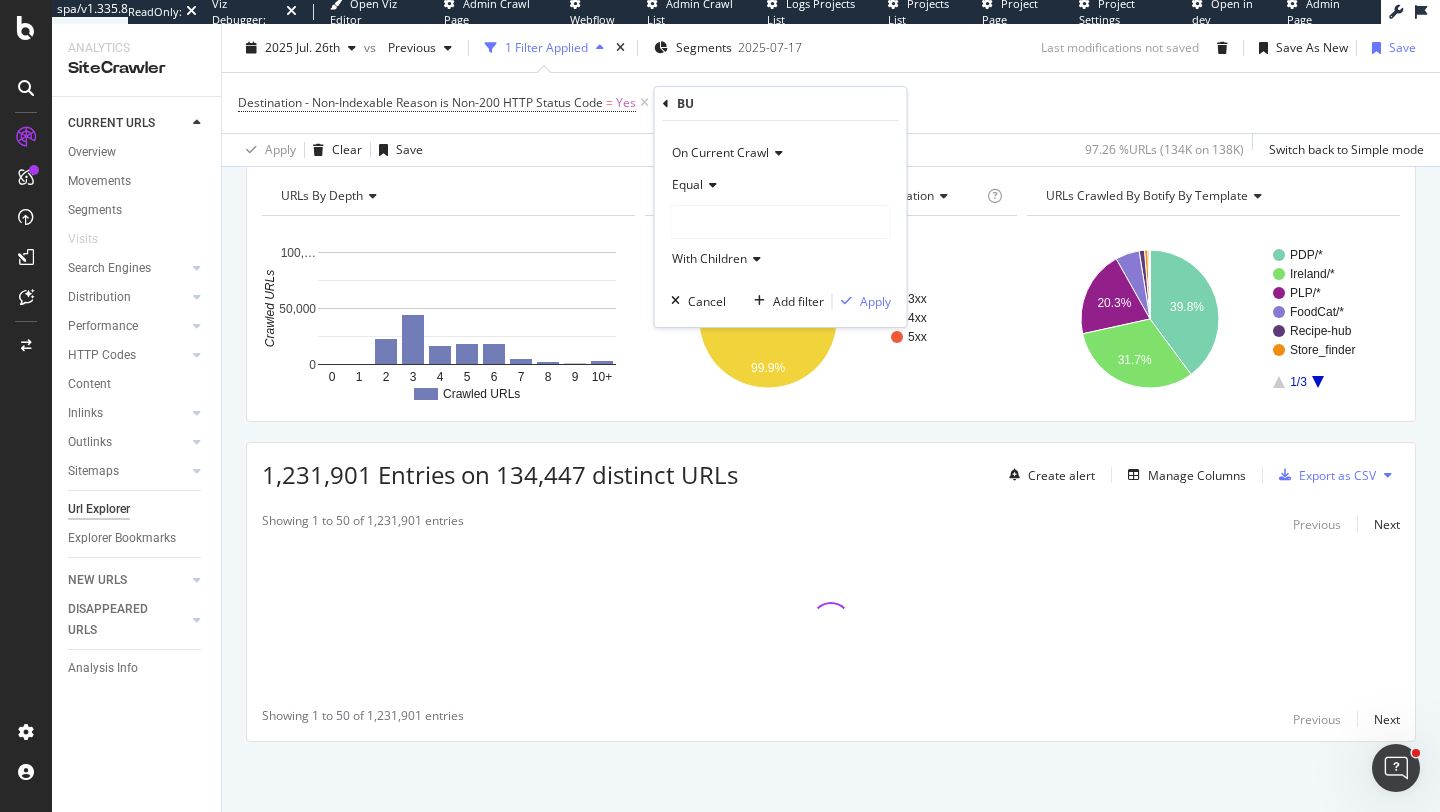 click at bounding box center [781, 222] 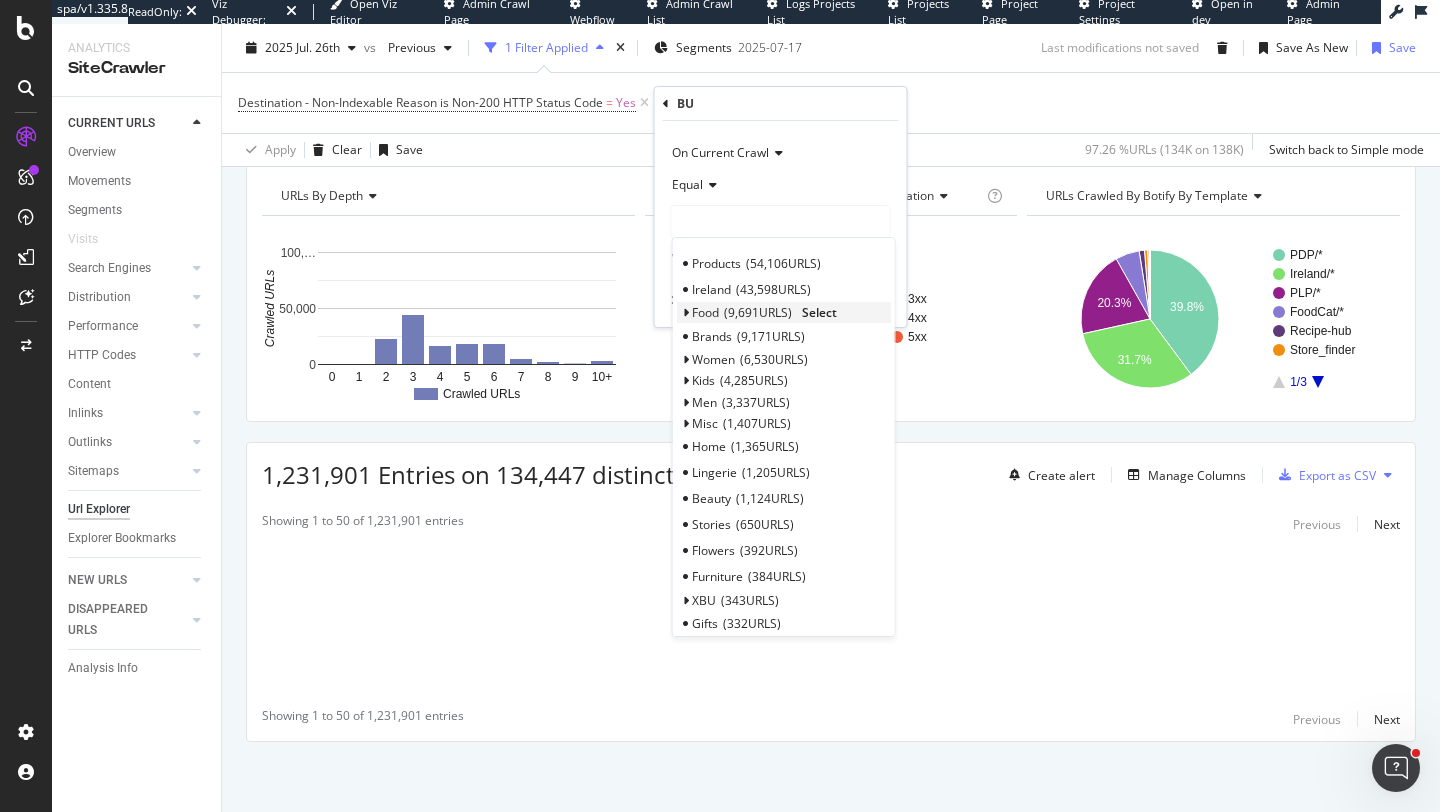 click on "Select" at bounding box center [819, 312] 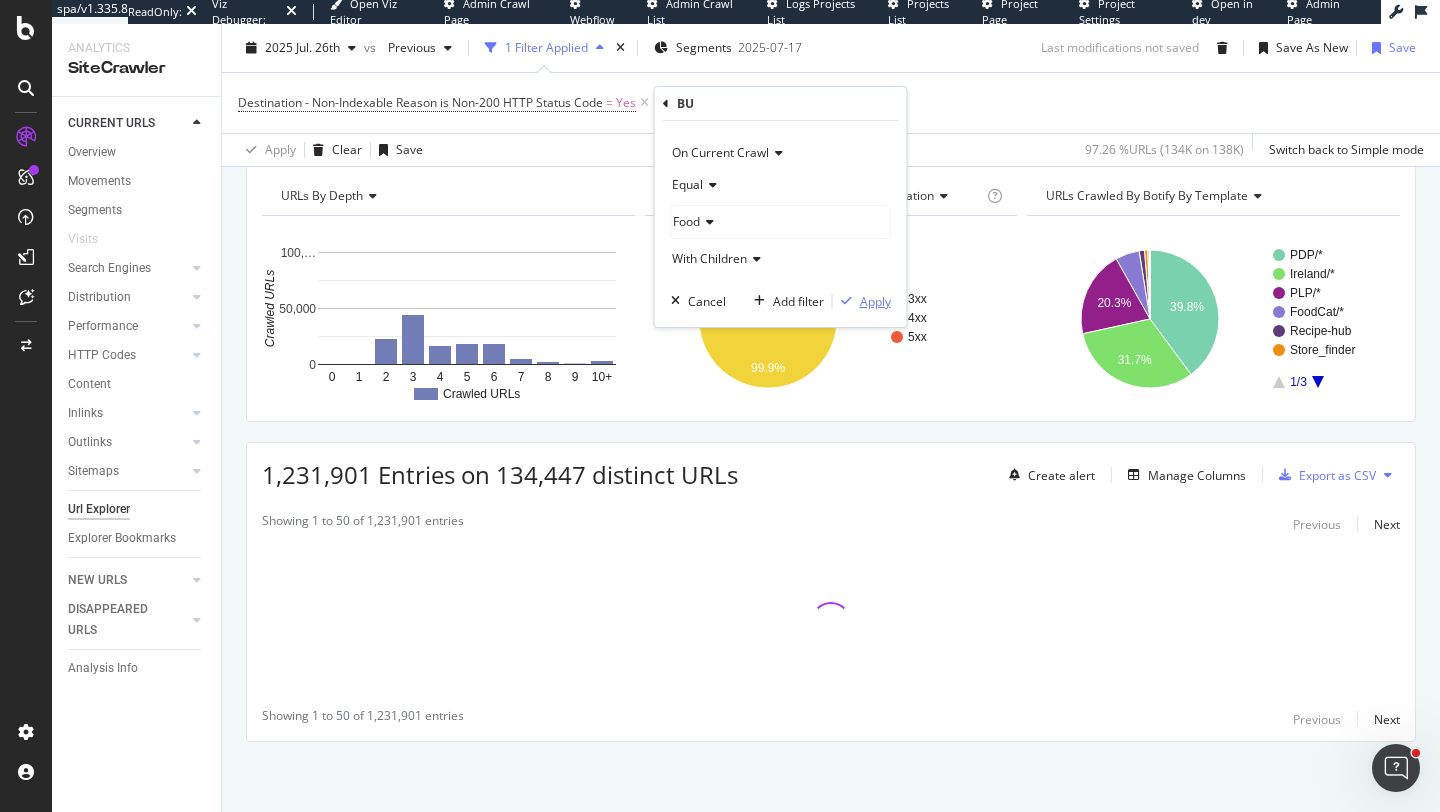 click on "Apply" at bounding box center (875, 301) 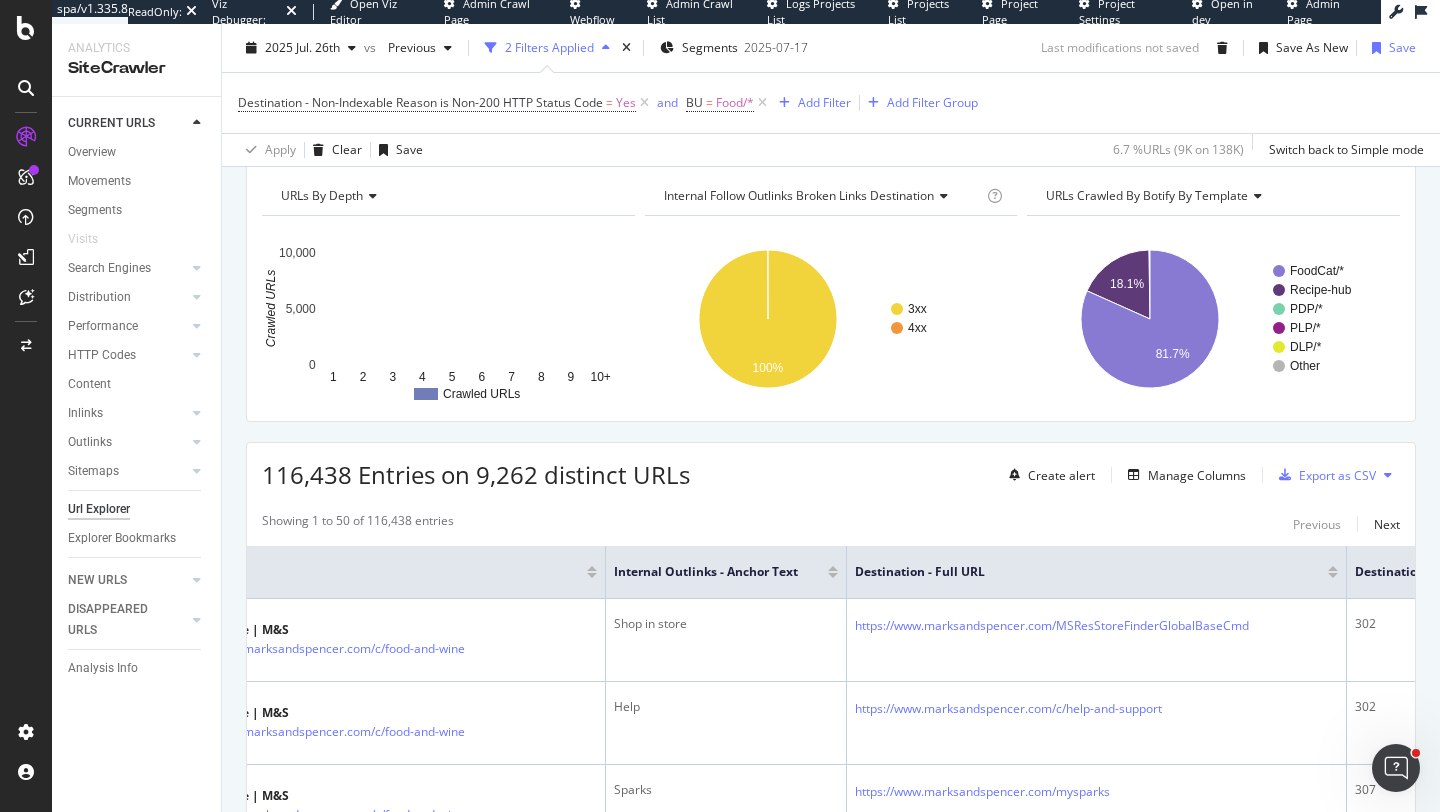 scroll, scrollTop: 0, scrollLeft: 315, axis: horizontal 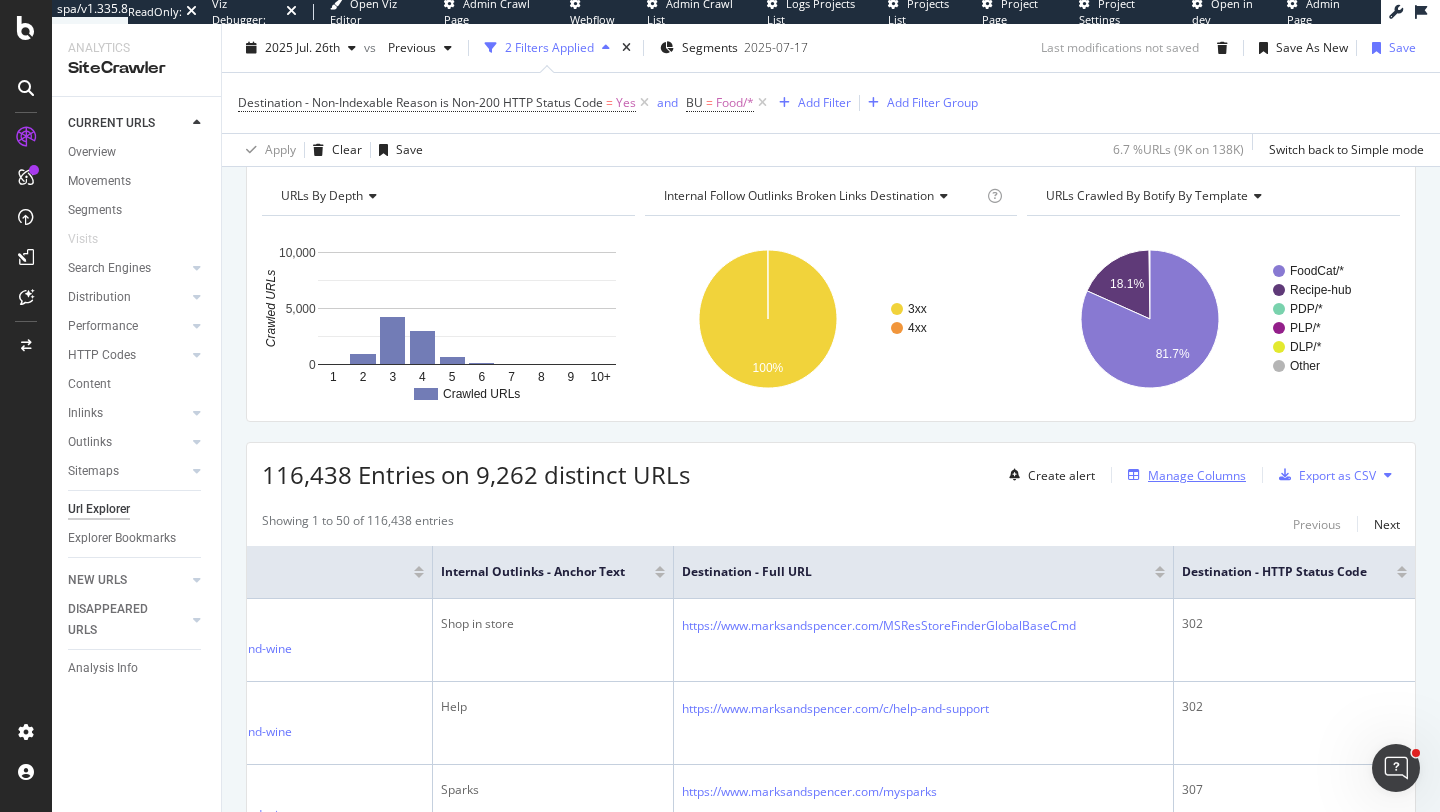 click on "Manage Columns" at bounding box center [1197, 475] 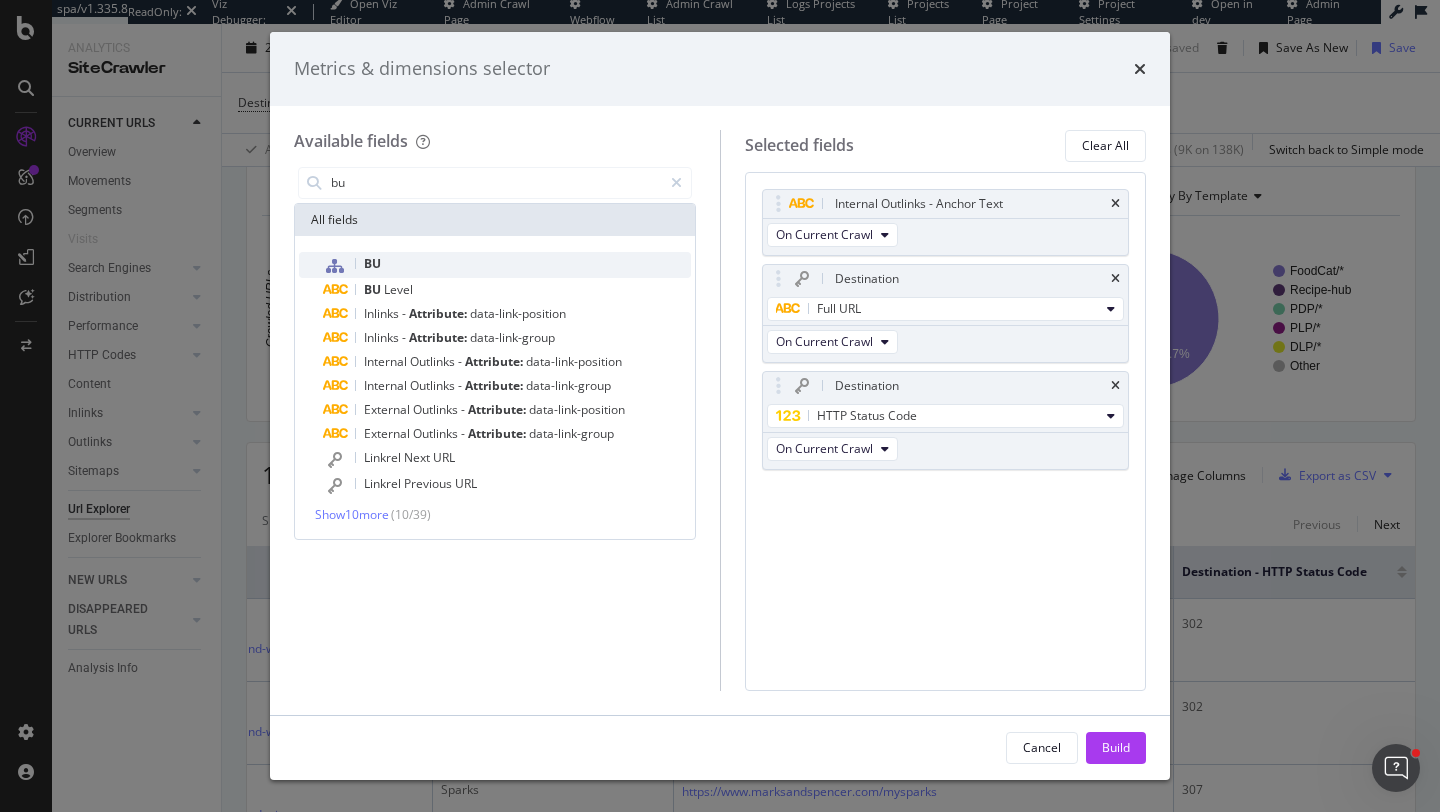 click on "BU" at bounding box center [507, 265] 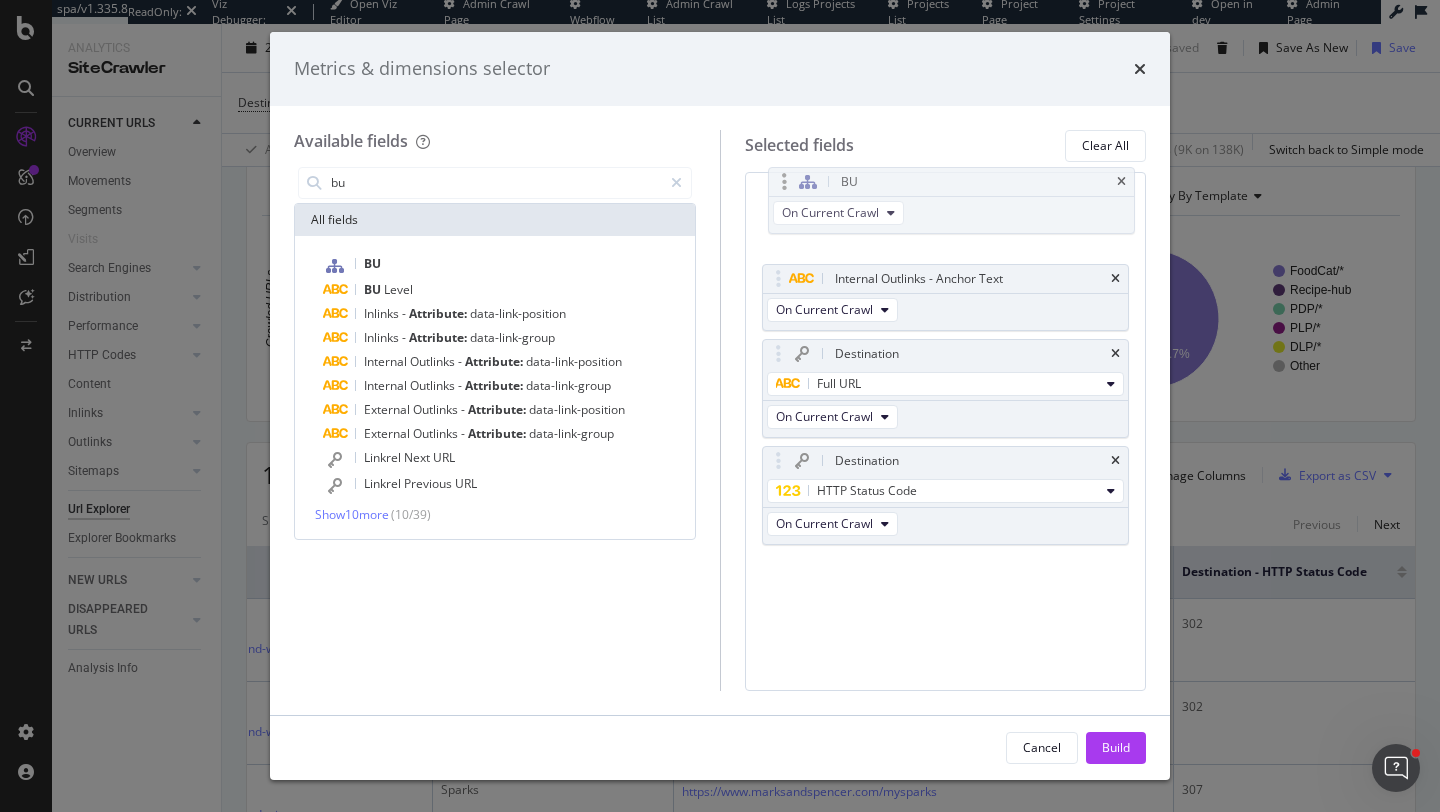 drag, startPoint x: 766, startPoint y: 489, endPoint x: 772, endPoint y: 183, distance: 306.0588 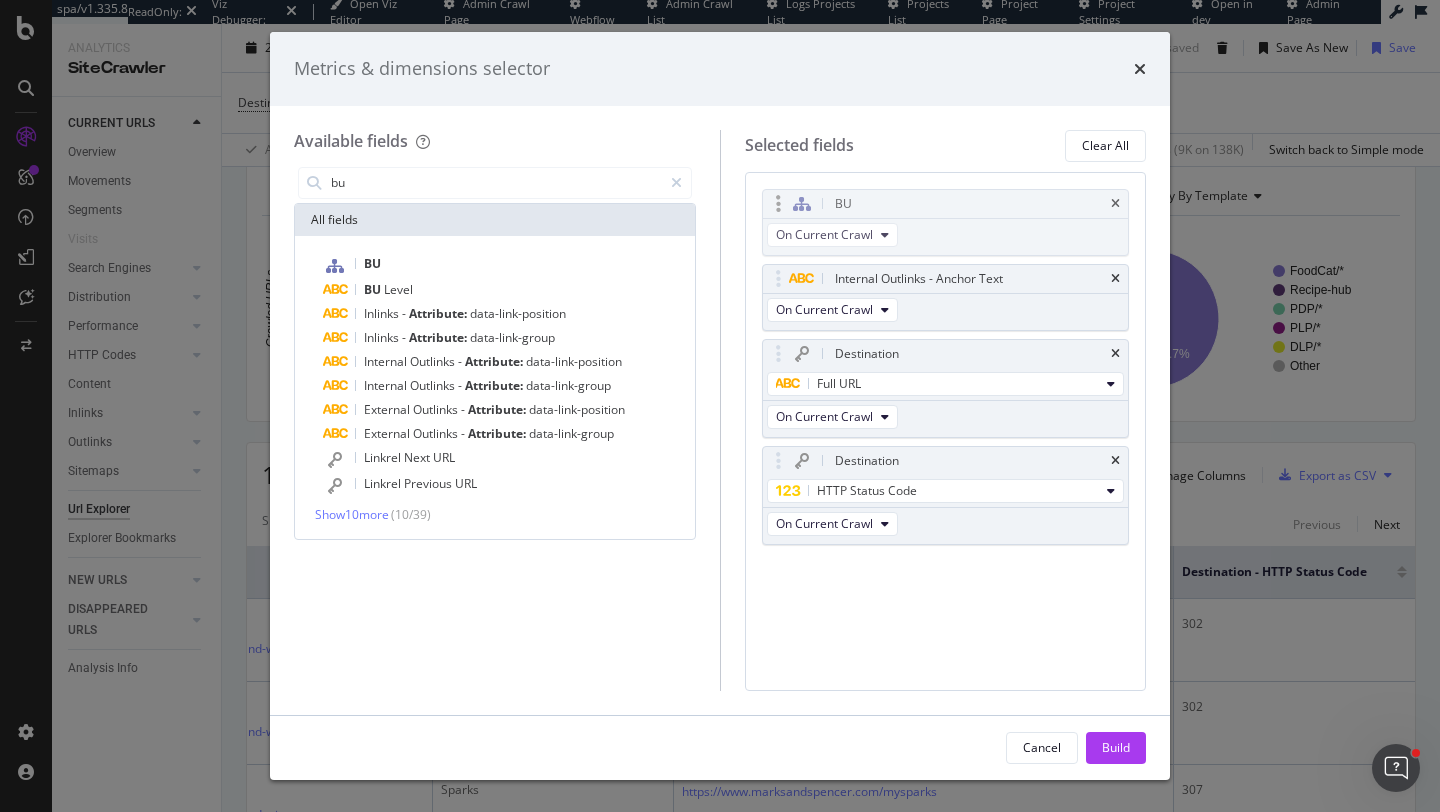 click on "spa/v1.335.8 ReadOnly: Viz Debugger: Open Viz Editor Admin Crawl Page Webflow Admin Crawl List Logs Projects List Projects List Project Page Project Settings Open in dev Admin Page Analytics SiteCrawler CURRENT URLS Overview Movements Segments Visits Search Engines Top Charts Segments Conversion Insights Orphans Explorer Distribution Top Charts Segments Insights Internationalization Performance Top Charts Segments Insights HTTP Codes Top Charts Segments Insights Content Inlinks Top Charts Segments Insights Outlinks Top Charts Segments Insights Sitemaps Top Charts Insights Url Explorer Explorer Bookmarks NEW URLS Overview Segments Search Engines Top Charts Segments Conversion Insights Distribution Top Charts Segments Insights Internationalization Performance Top Charts Segments Insights HTTP Codes Top Charts Segments Insights Content Inlinks Top Charts Segments Insights Outlinks Top Charts Segments Insights Sitemaps Top Charts Insights Url Explorer Explorer Bookmarks DISAPPEARED URLS Overview Segments Segments" at bounding box center [720, 406] 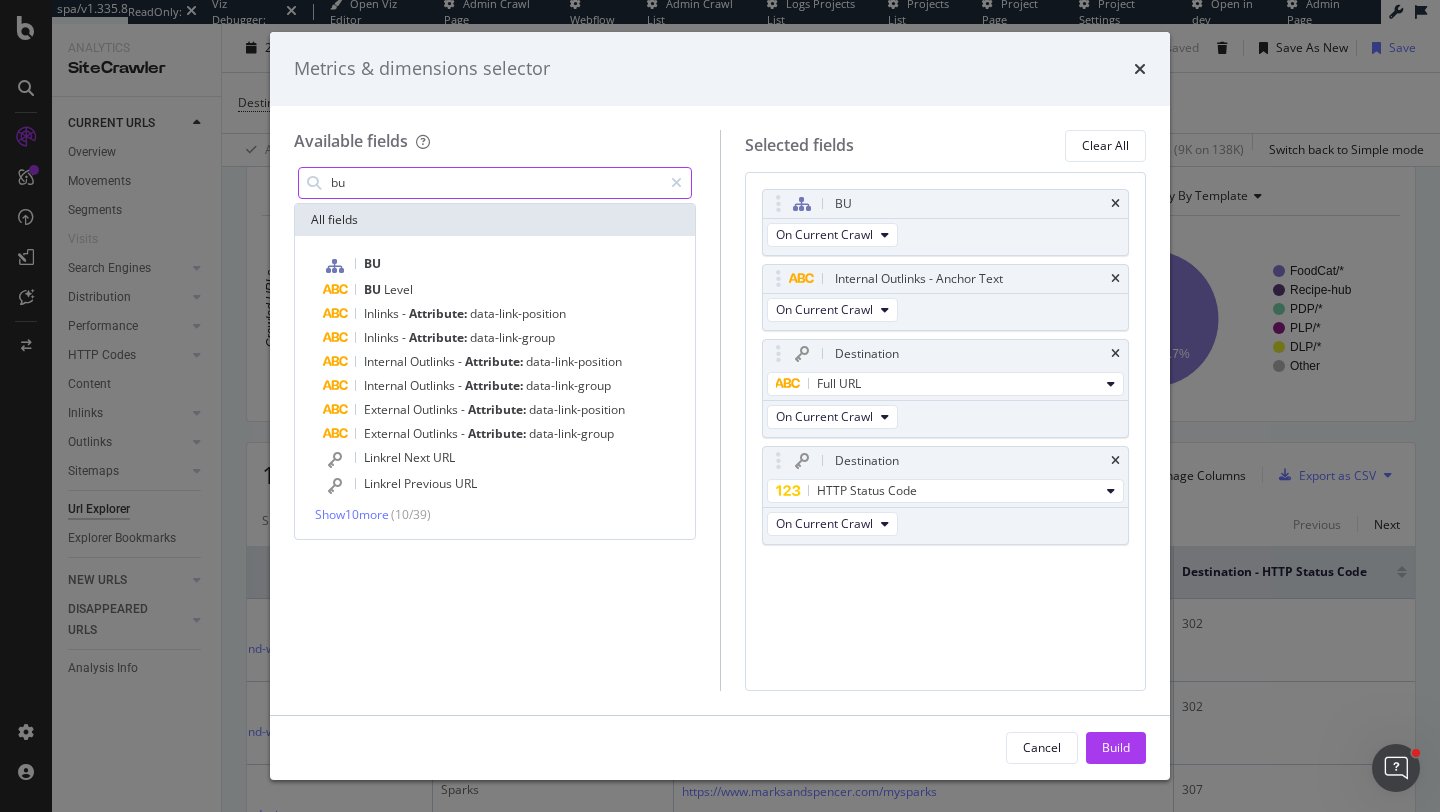 click on "bu" at bounding box center (495, 183) 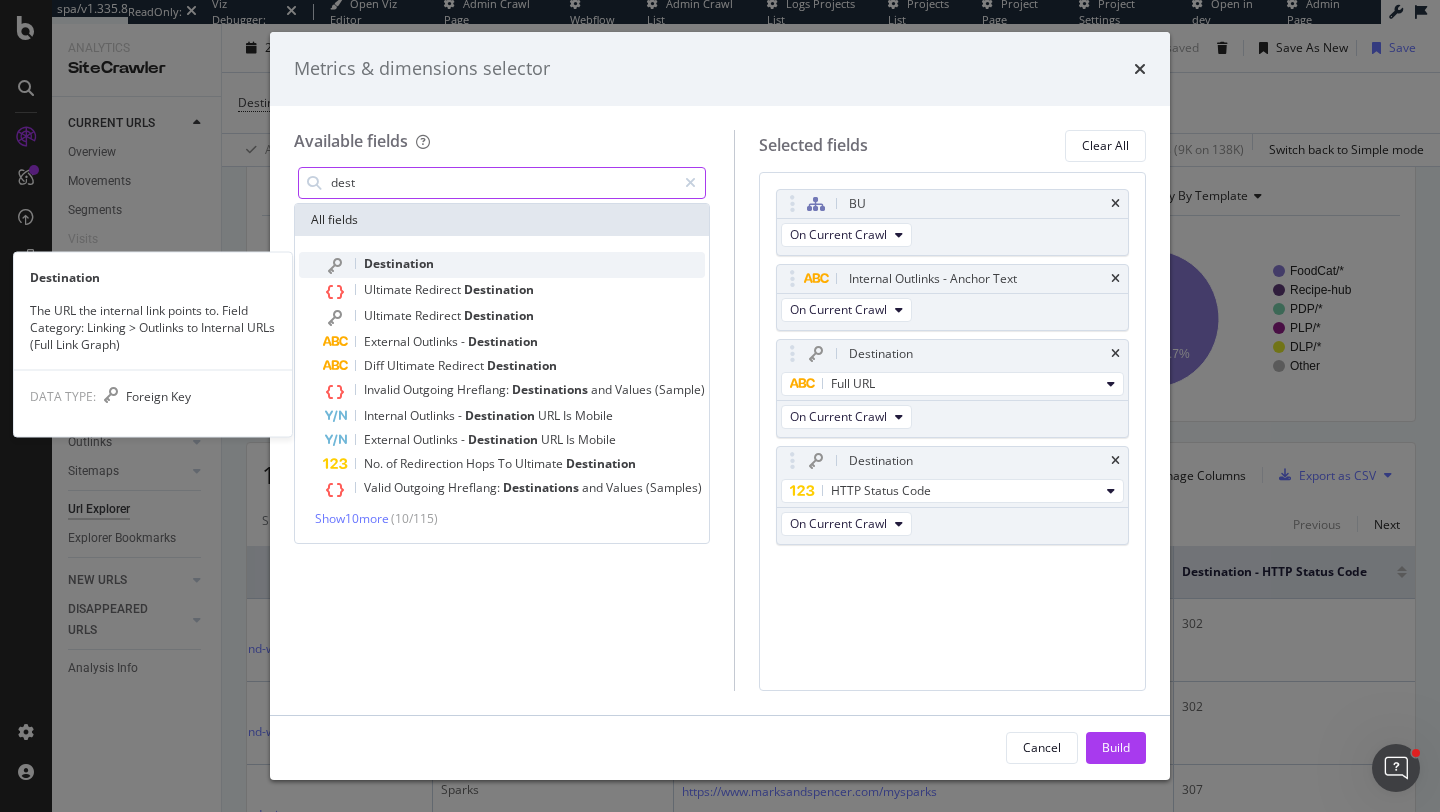 type on "dest" 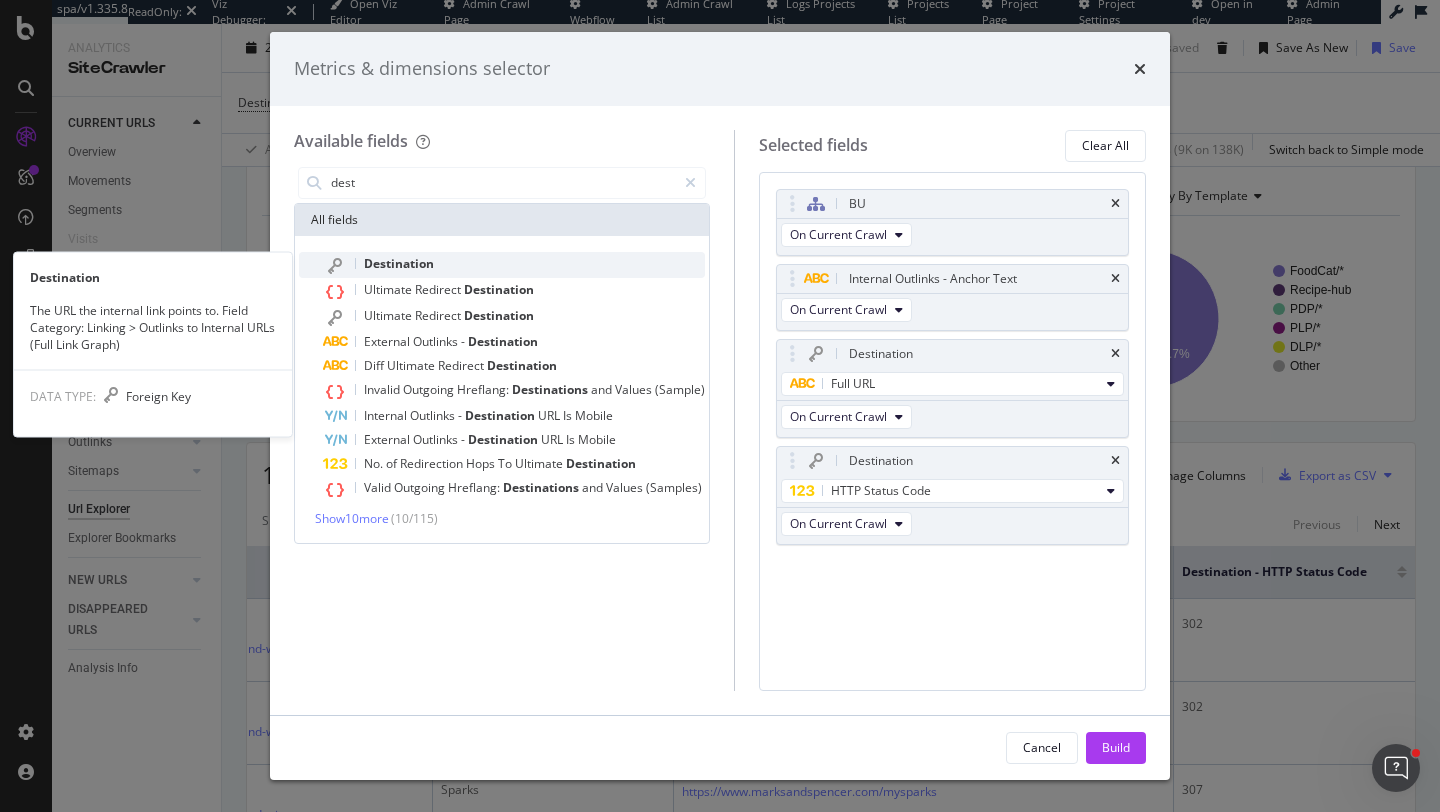 click on "Destination" at bounding box center (514, 265) 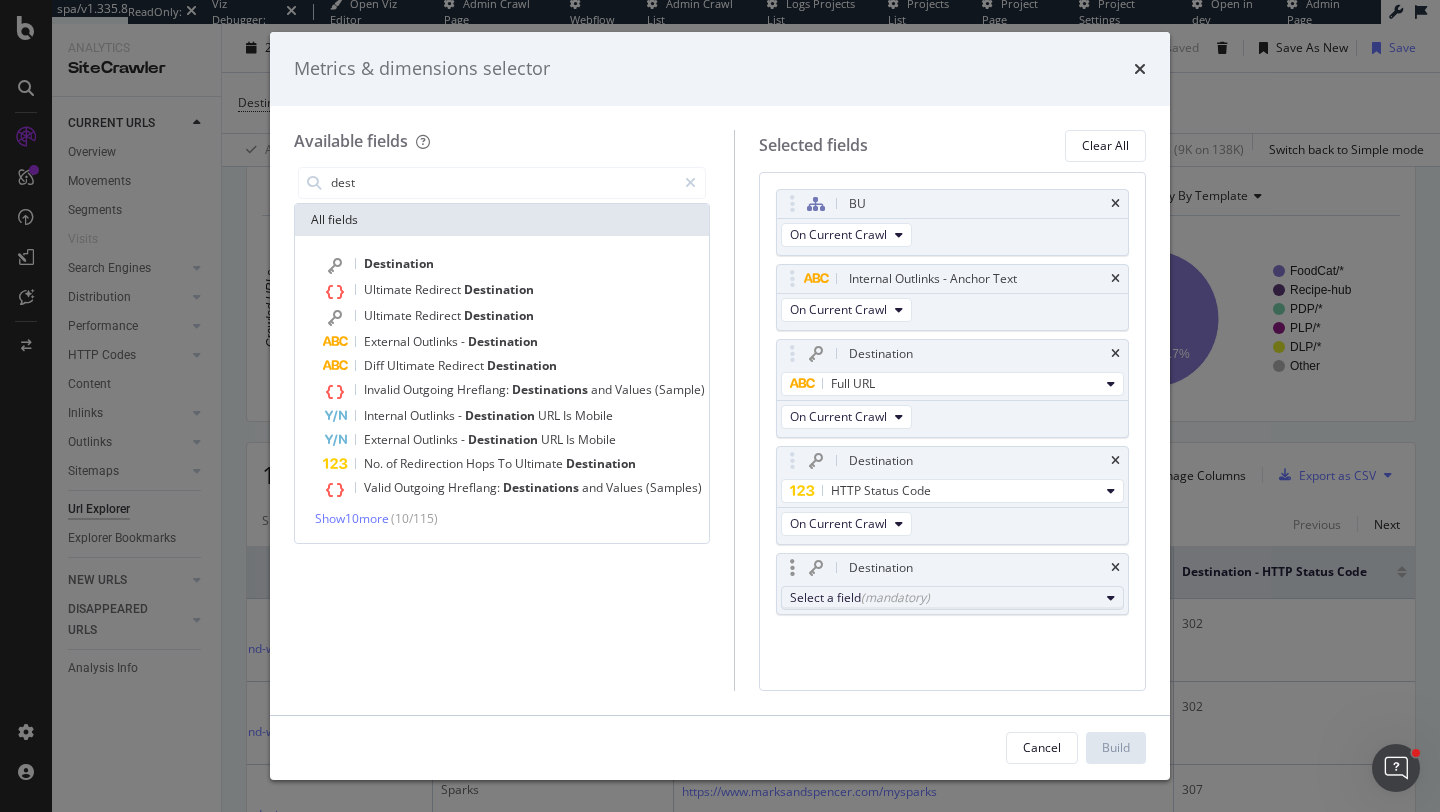 click on "Select a field (mandatory)" at bounding box center [952, 598] 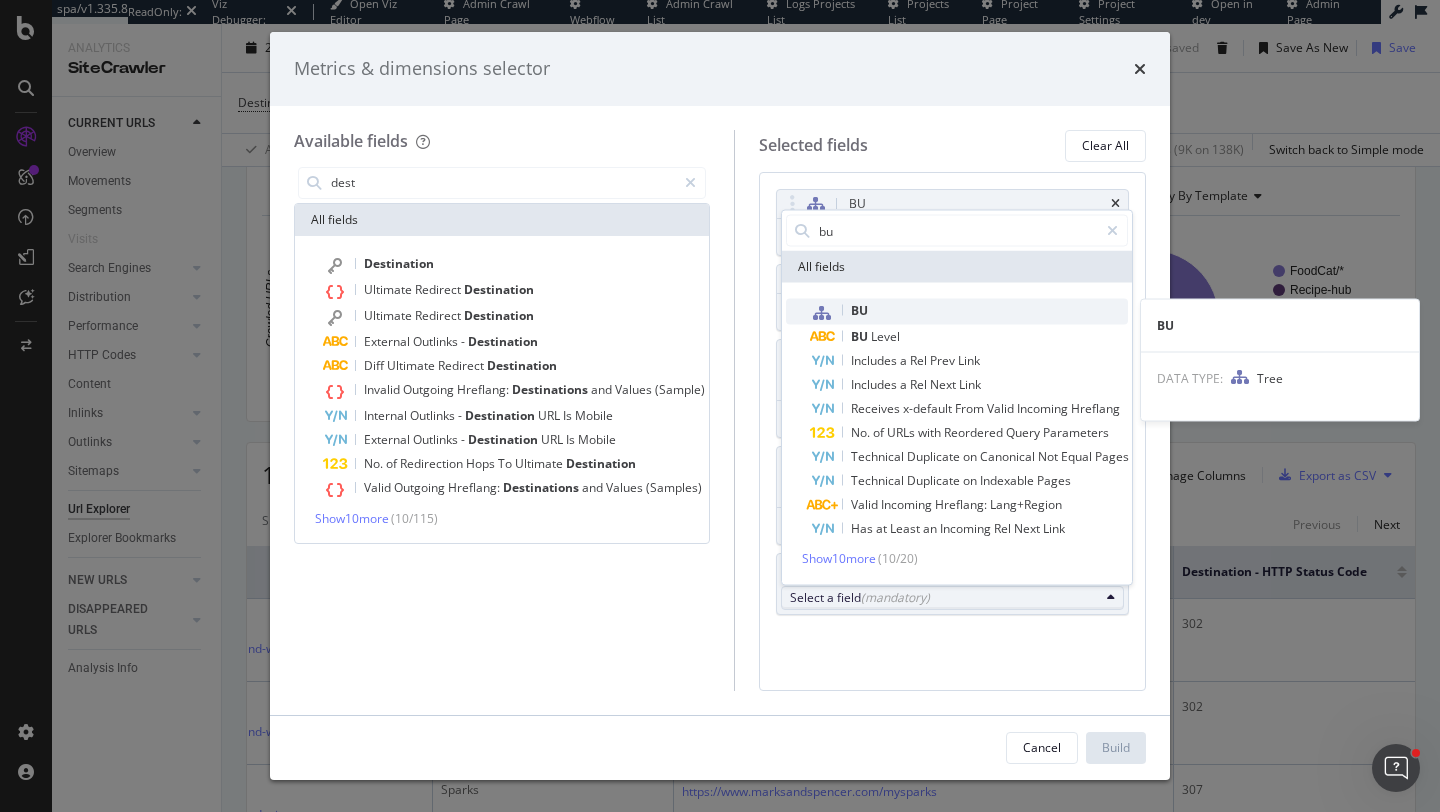 type on "bu" 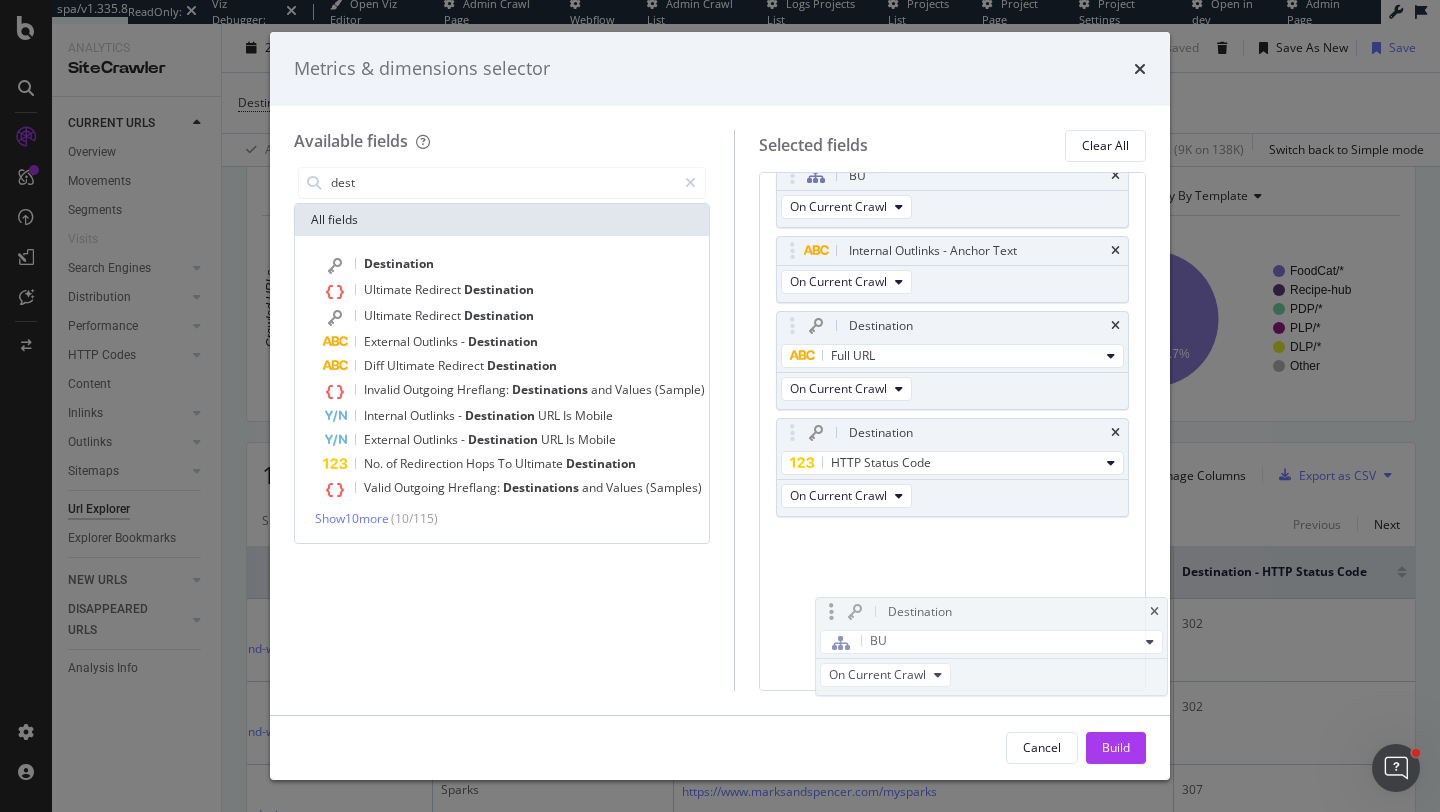 scroll, scrollTop: 28, scrollLeft: 0, axis: vertical 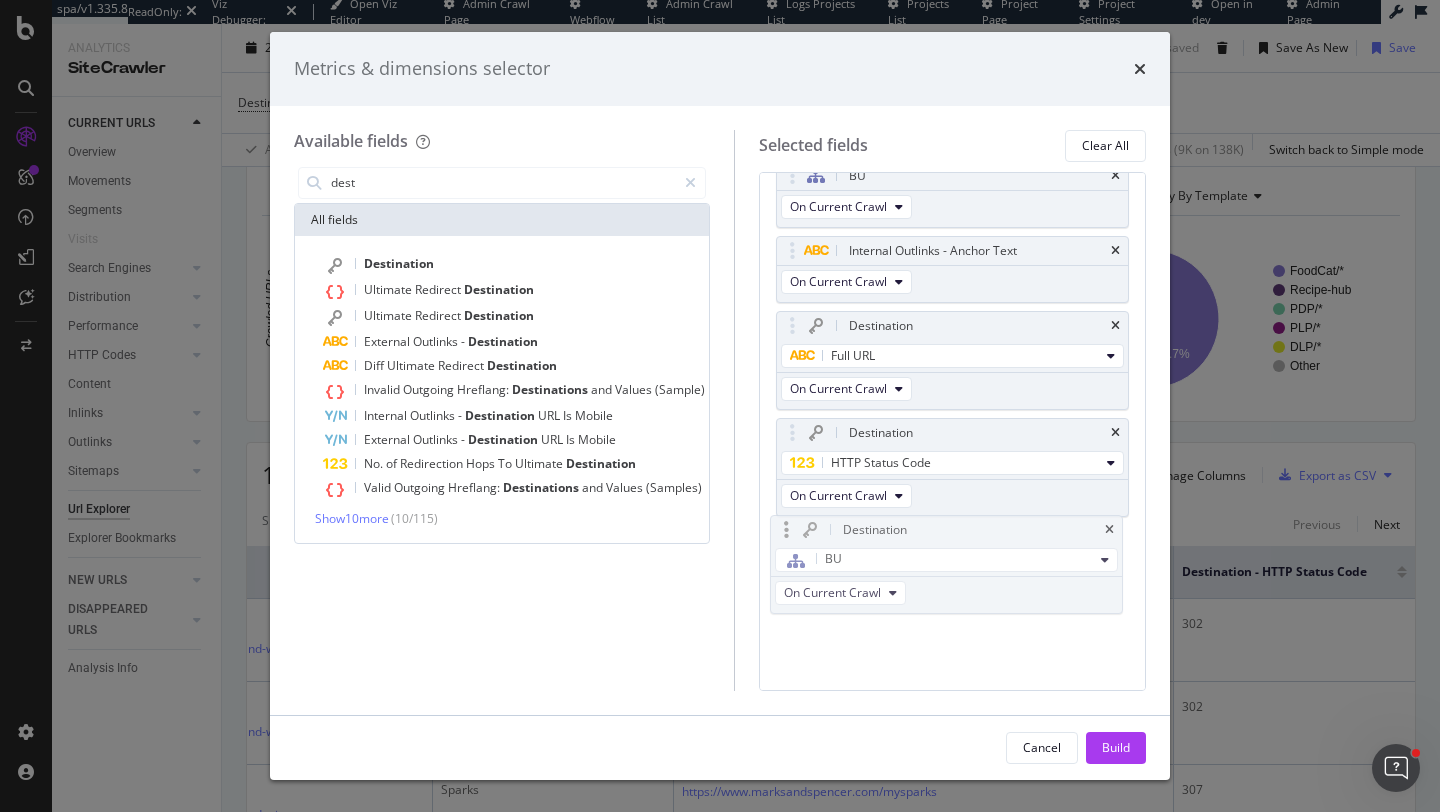 drag, startPoint x: 792, startPoint y: 566, endPoint x: 786, endPoint y: 528, distance: 38.470768 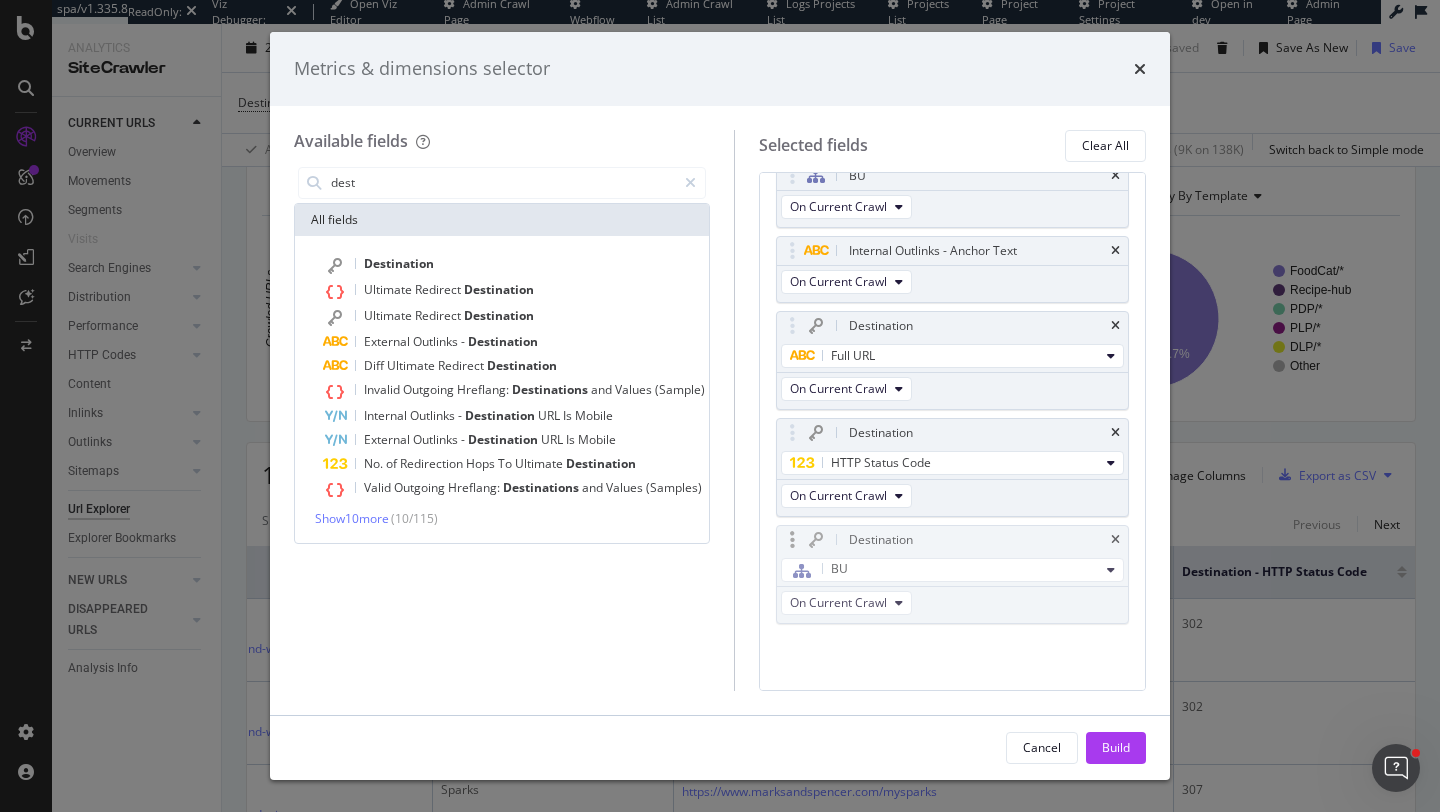 click on "spa/v1.335.8 ReadOnly: Viz Debugger: Open Viz Editor Admin Crawl Page Webflow Admin Crawl List Logs Projects List Projects List Project Page Project Settings Open in dev Admin Page Analytics SiteCrawler CURRENT URLS Overview Movements Segments Visits Search Engines Top Charts Segments Conversion Insights Orphans Explorer Distribution Top Charts Segments Insights Internationalization Performance Top Charts Segments Insights HTTP Codes Top Charts Segments Insights Content Inlinks Top Charts Segments Insights Outlinks Top Charts Segments Insights Sitemaps Top Charts Insights Url Explorer Explorer Bookmarks NEW URLS Overview Segments Search Engines Top Charts Segments Conversion Insights Distribution Top Charts Segments Insights Internationalization Performance Top Charts Segments Insights HTTP Codes Top Charts Segments Insights Content Inlinks Top Charts Segments Insights Outlinks Top Charts Segments Insights Sitemaps Top Charts Insights Url Explorer Explorer Bookmarks DISAPPEARED URLS Overview Segments Segments" at bounding box center (720, 406) 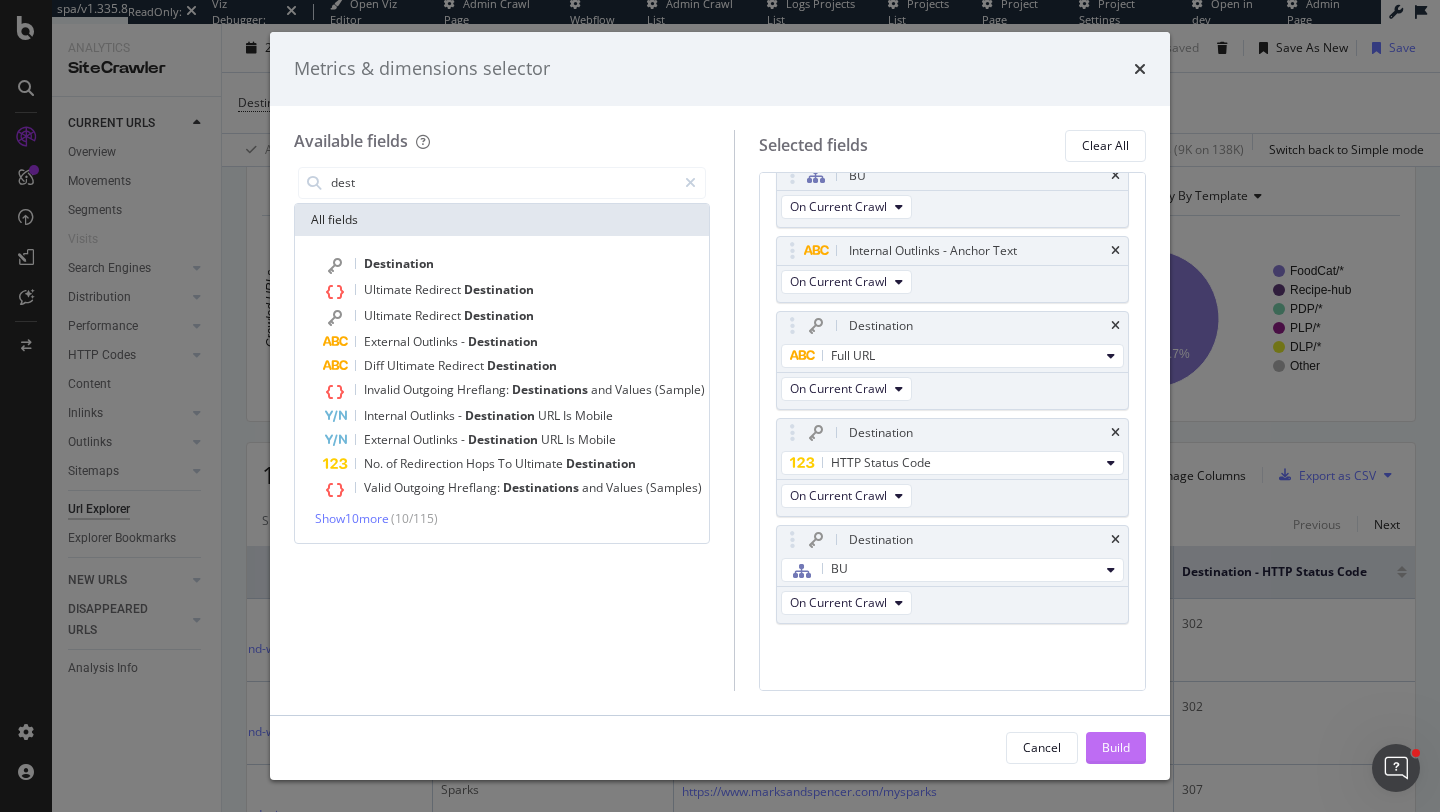 click on "Build" at bounding box center (1116, 747) 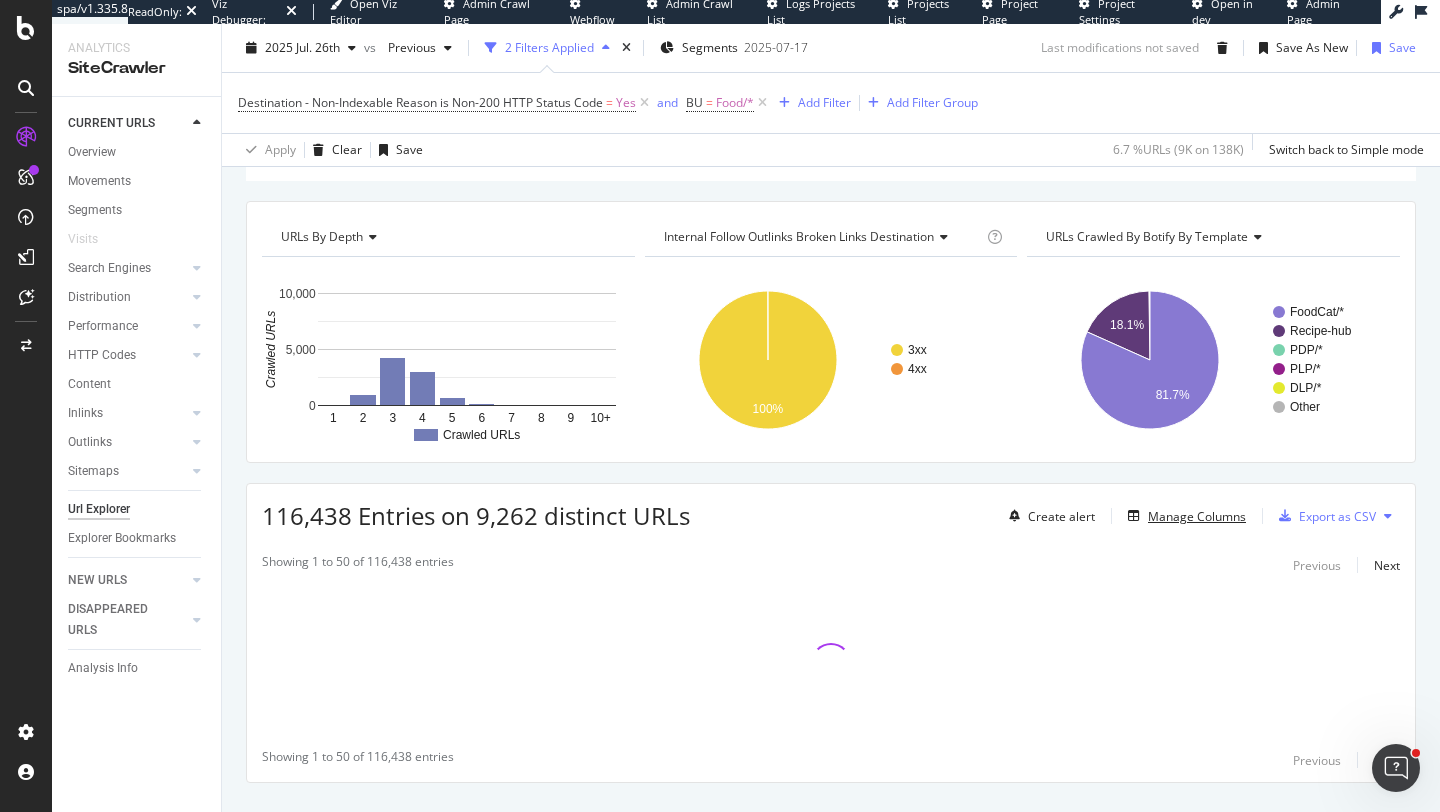 scroll, scrollTop: 279, scrollLeft: 0, axis: vertical 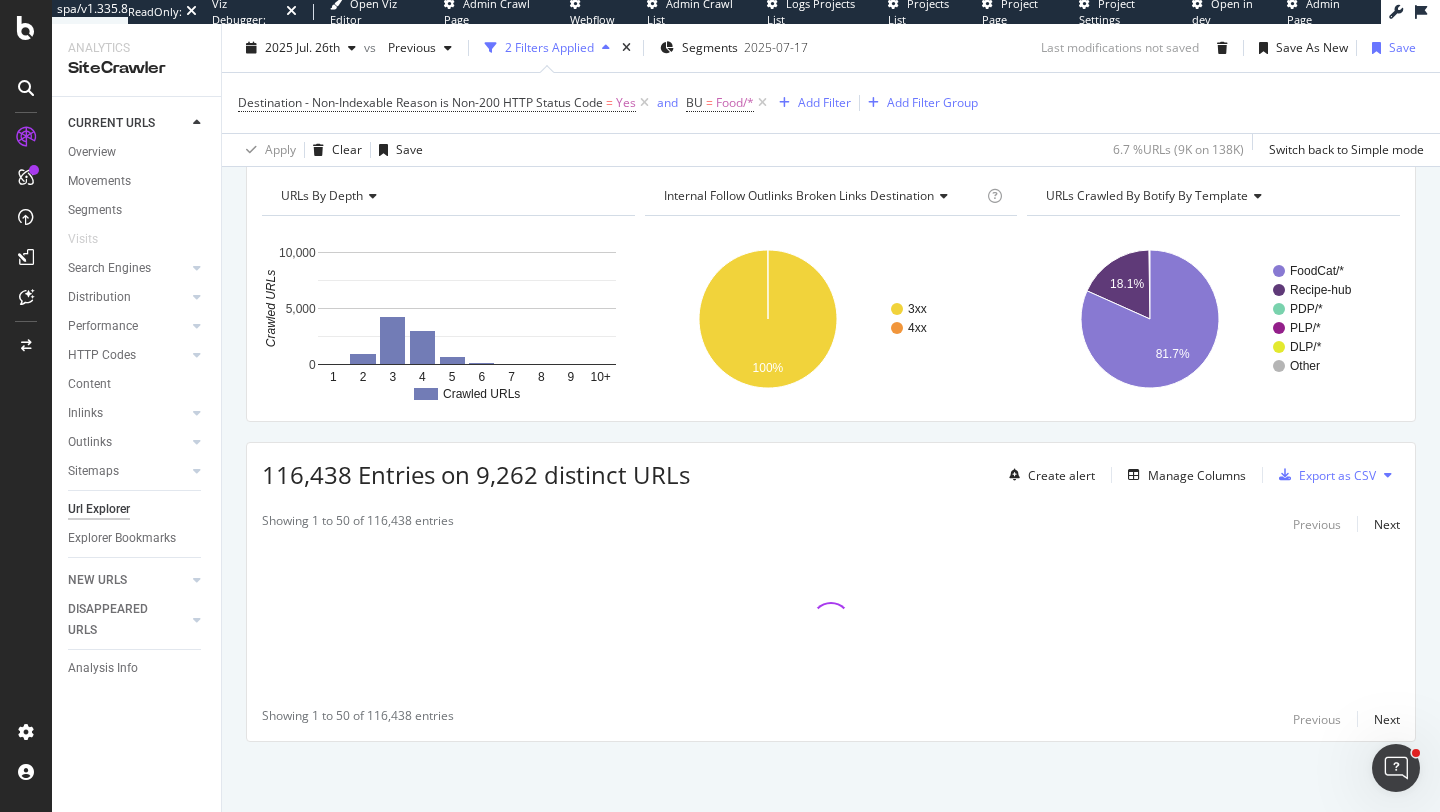 click on "URLs by Depth" at bounding box center (322, 195) 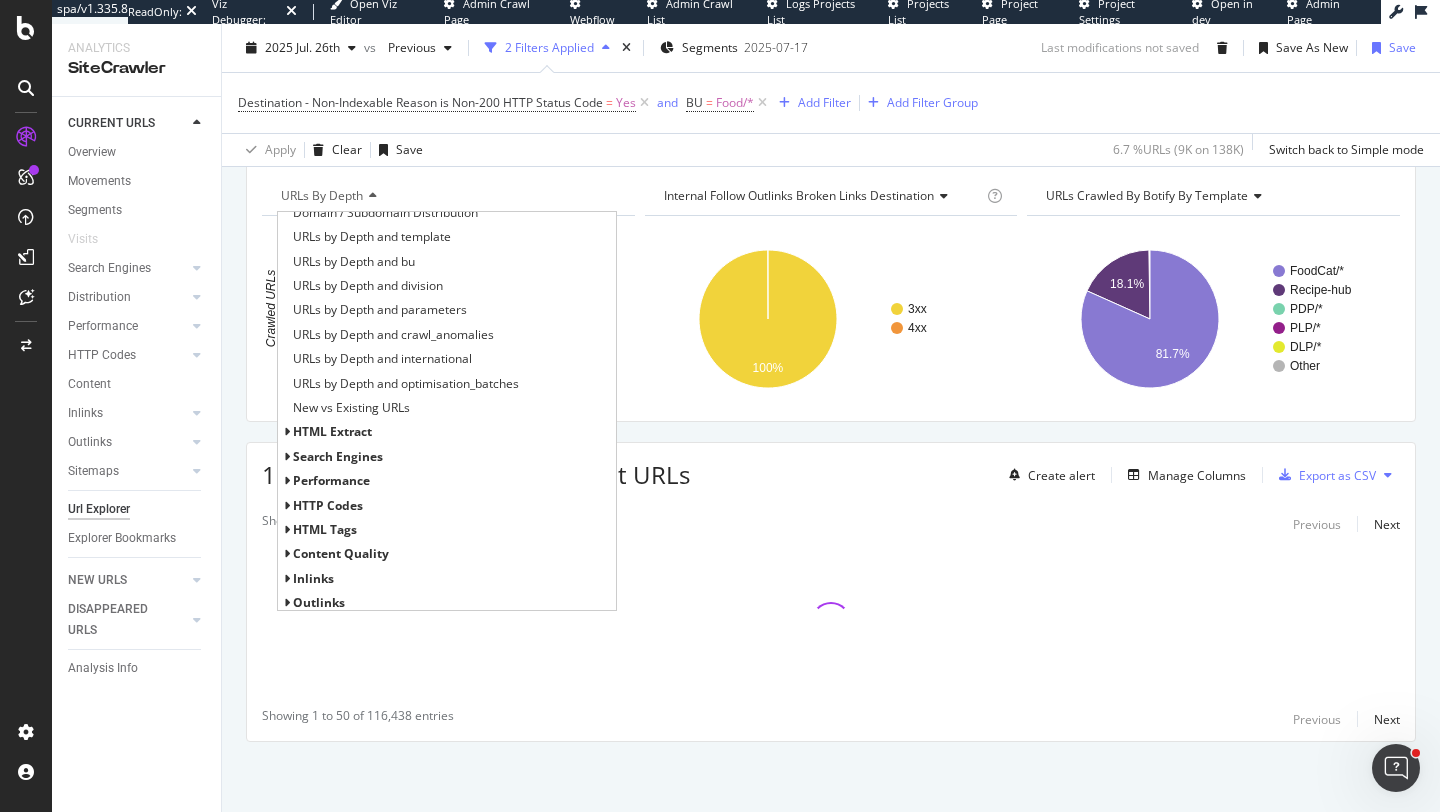 scroll, scrollTop: 456, scrollLeft: 0, axis: vertical 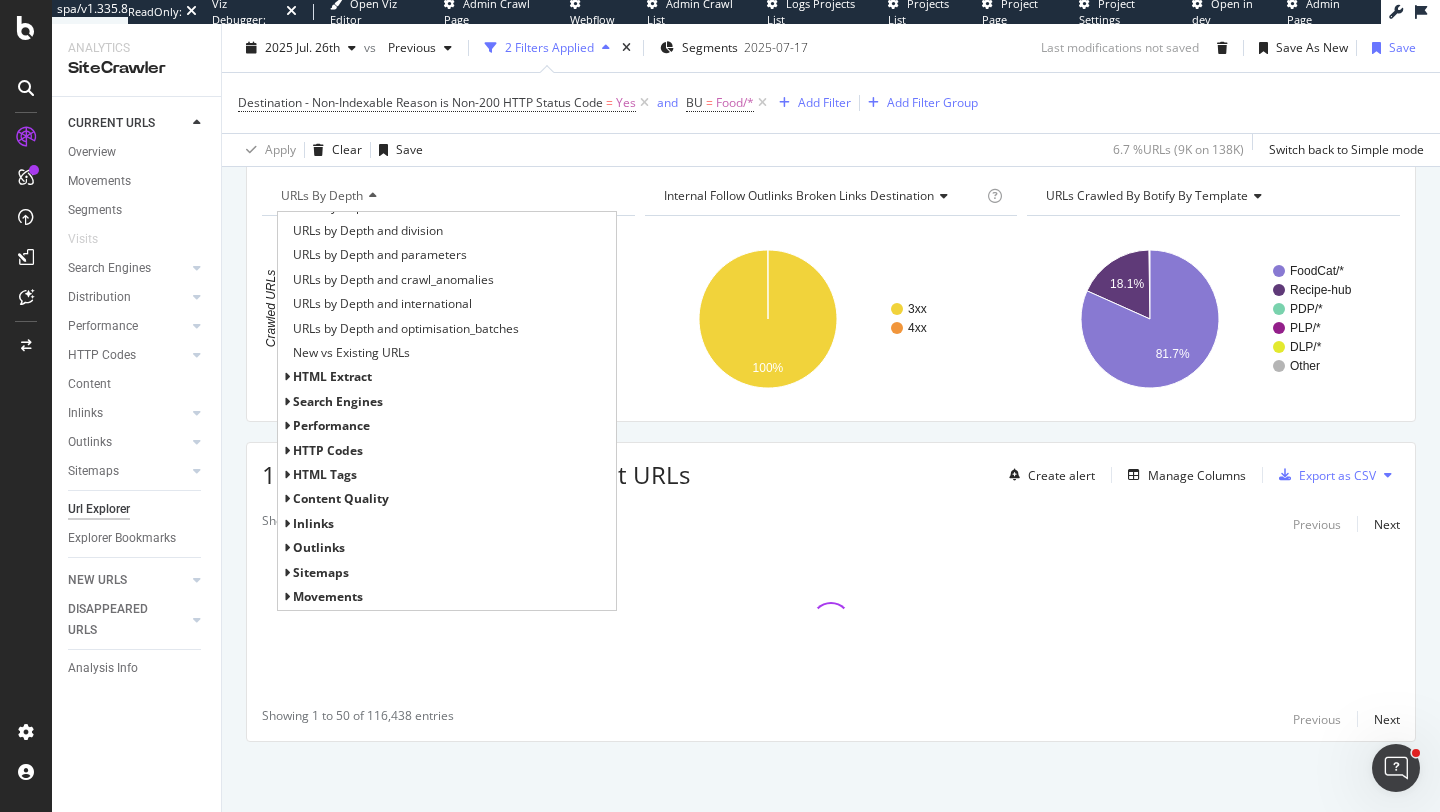 click at bounding box center [286, 548] 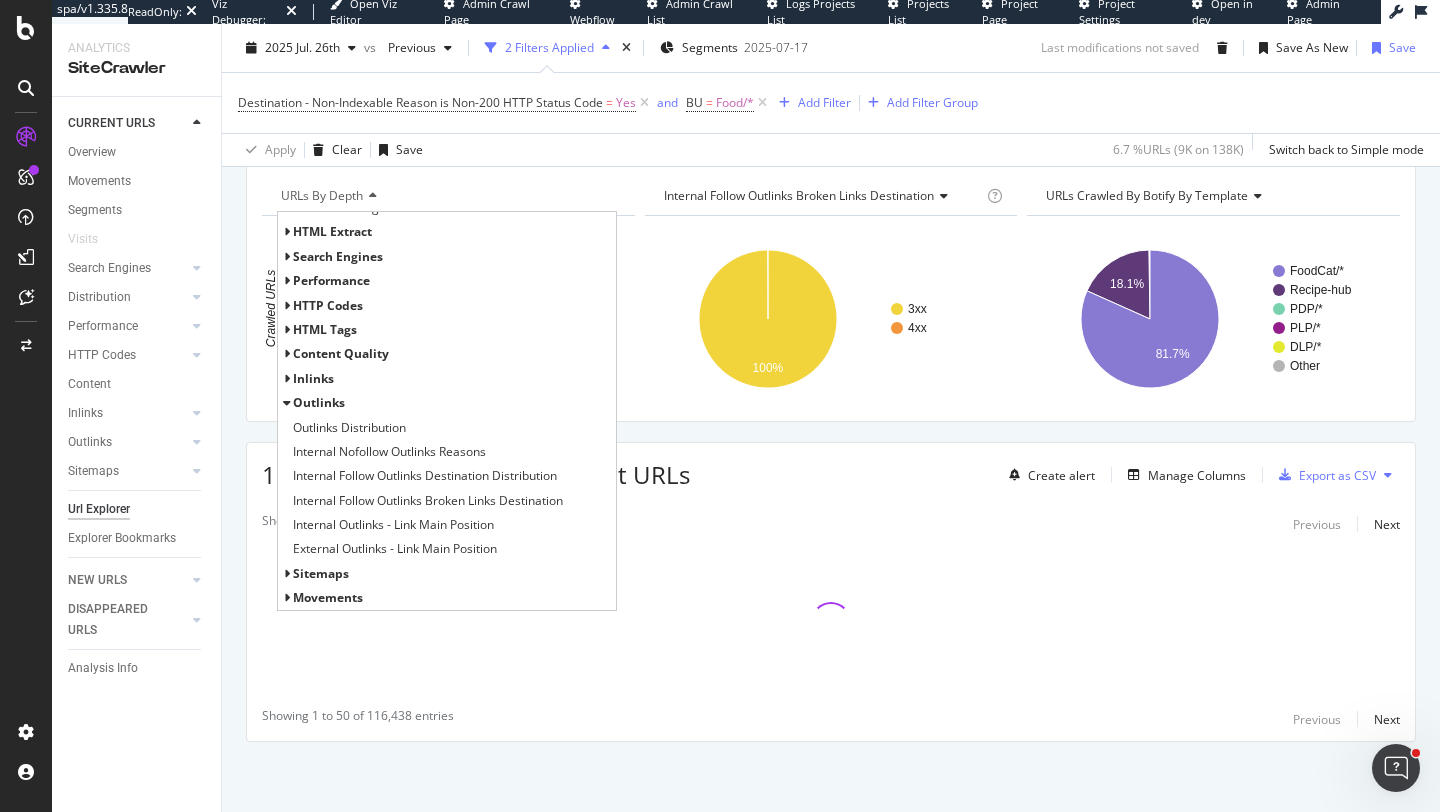 scroll, scrollTop: 602, scrollLeft: 0, axis: vertical 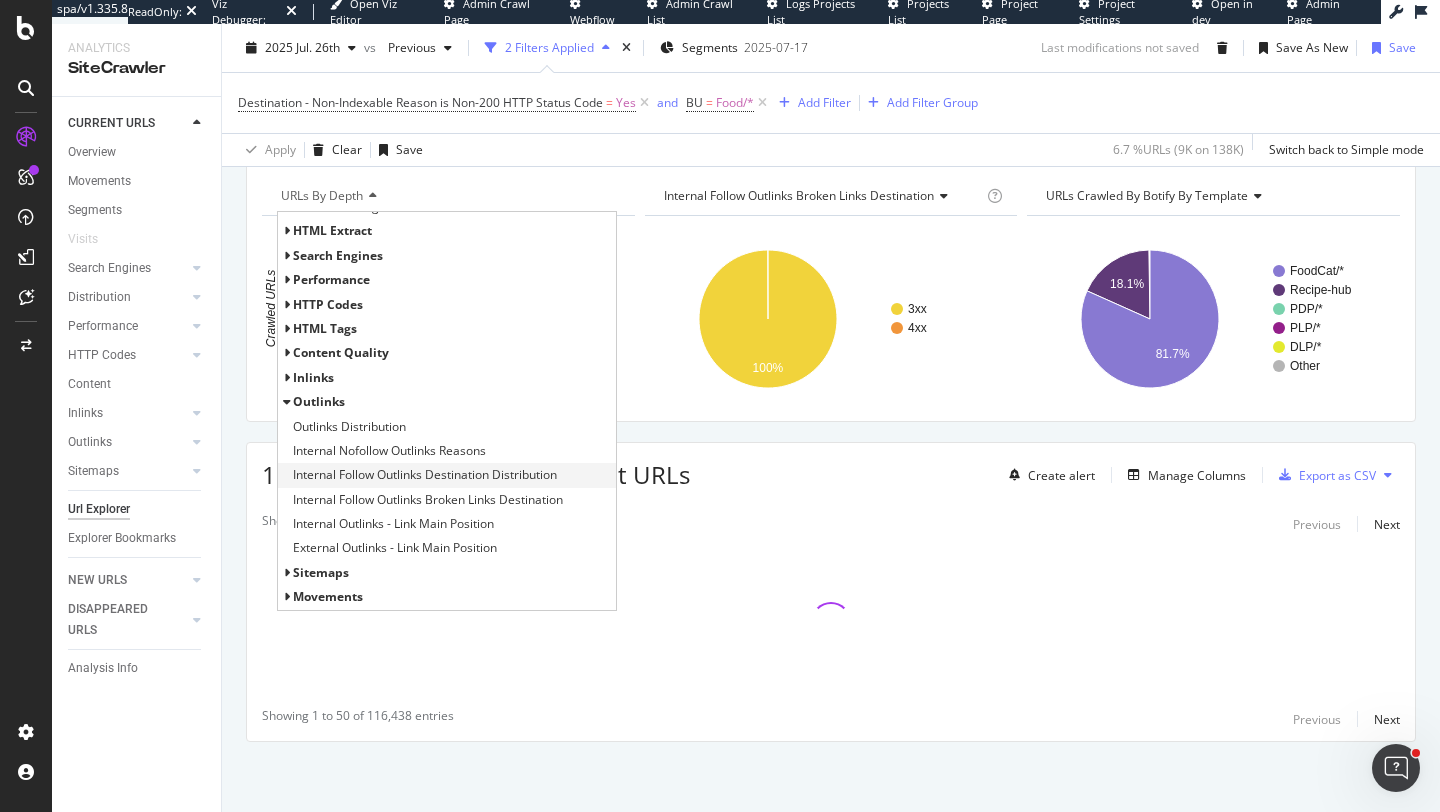 click on "Internal Follow Outlinks Destination Distribution" at bounding box center [447, 475] 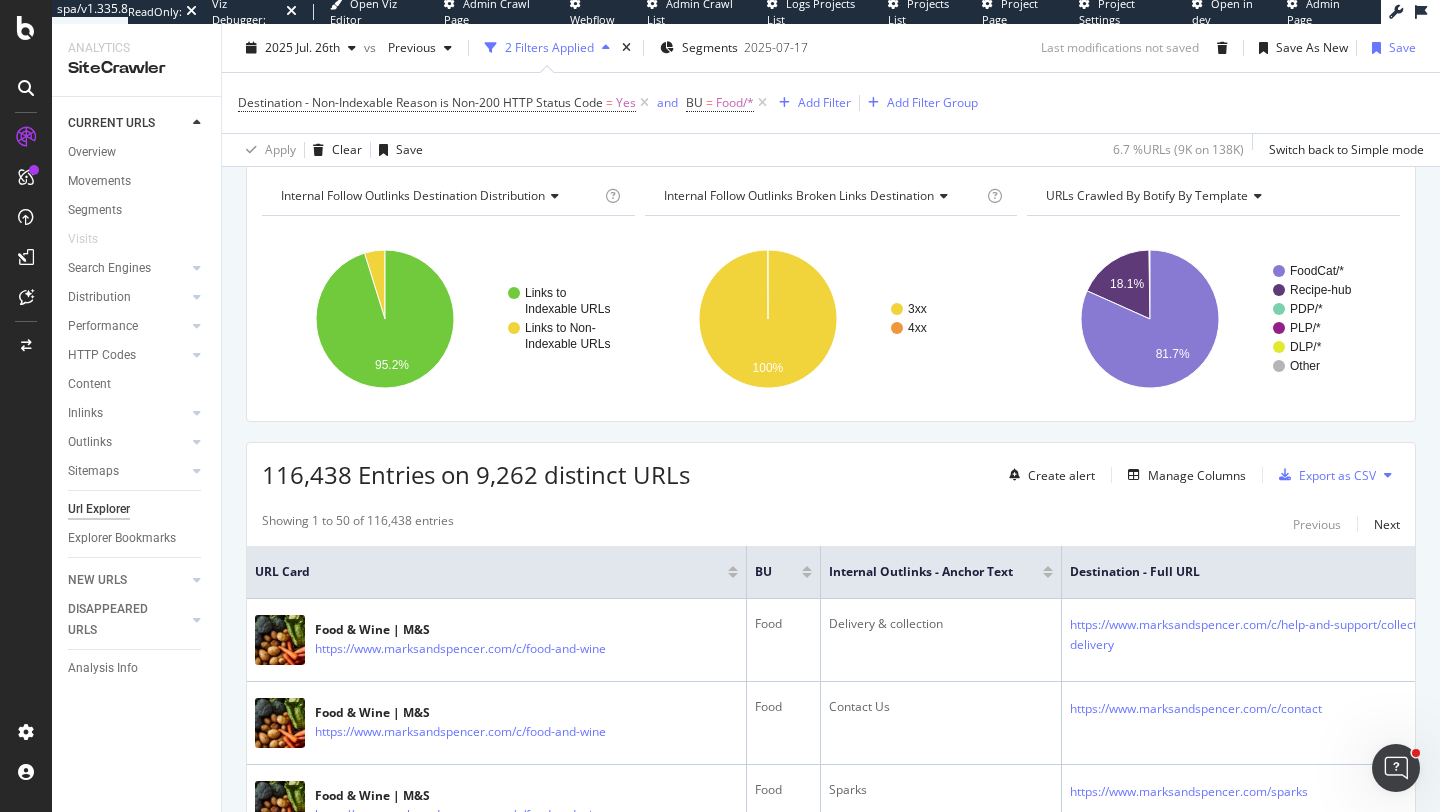click on "Internal Follow Outlinks Destination Distribution" at bounding box center [439, 196] 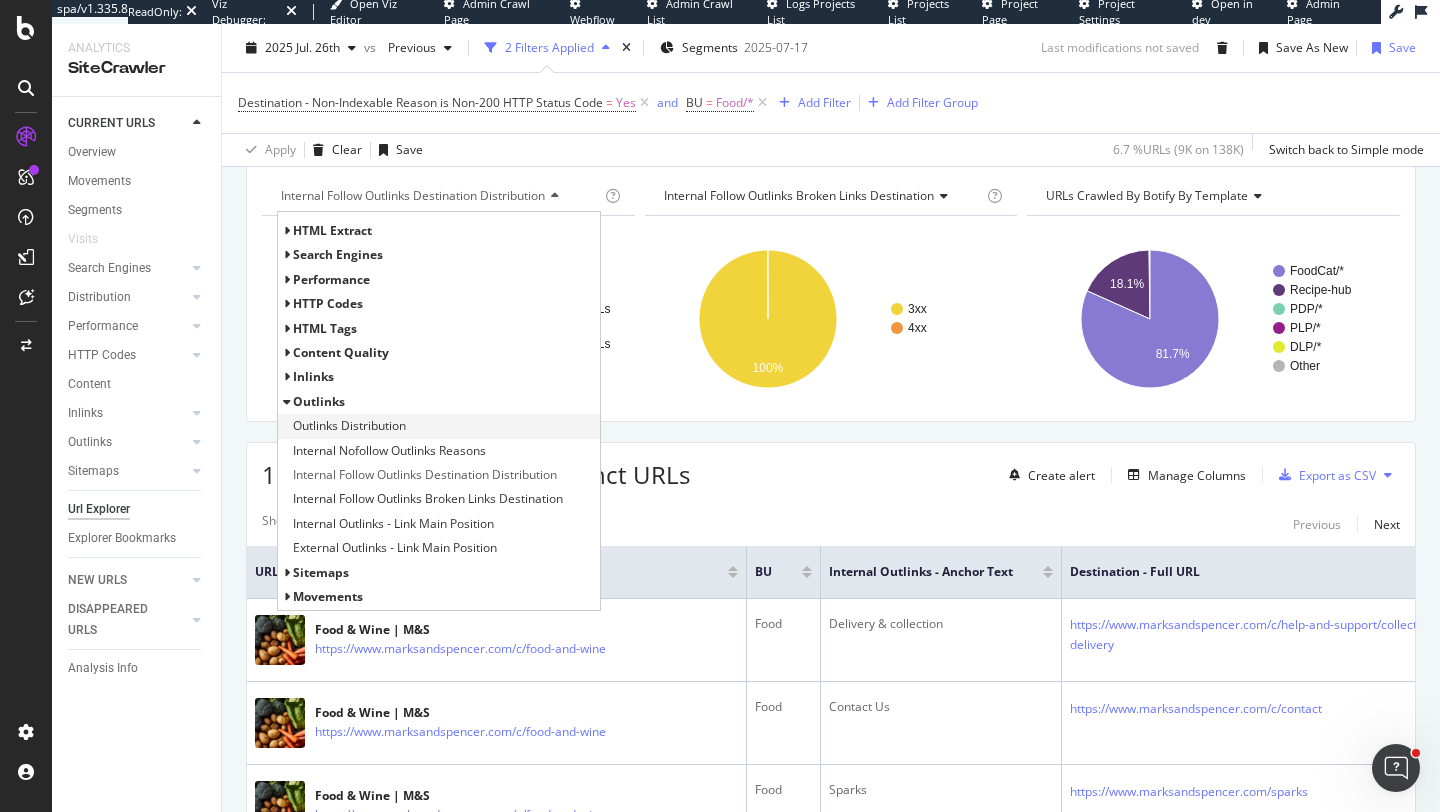 scroll, scrollTop: 0, scrollLeft: 0, axis: both 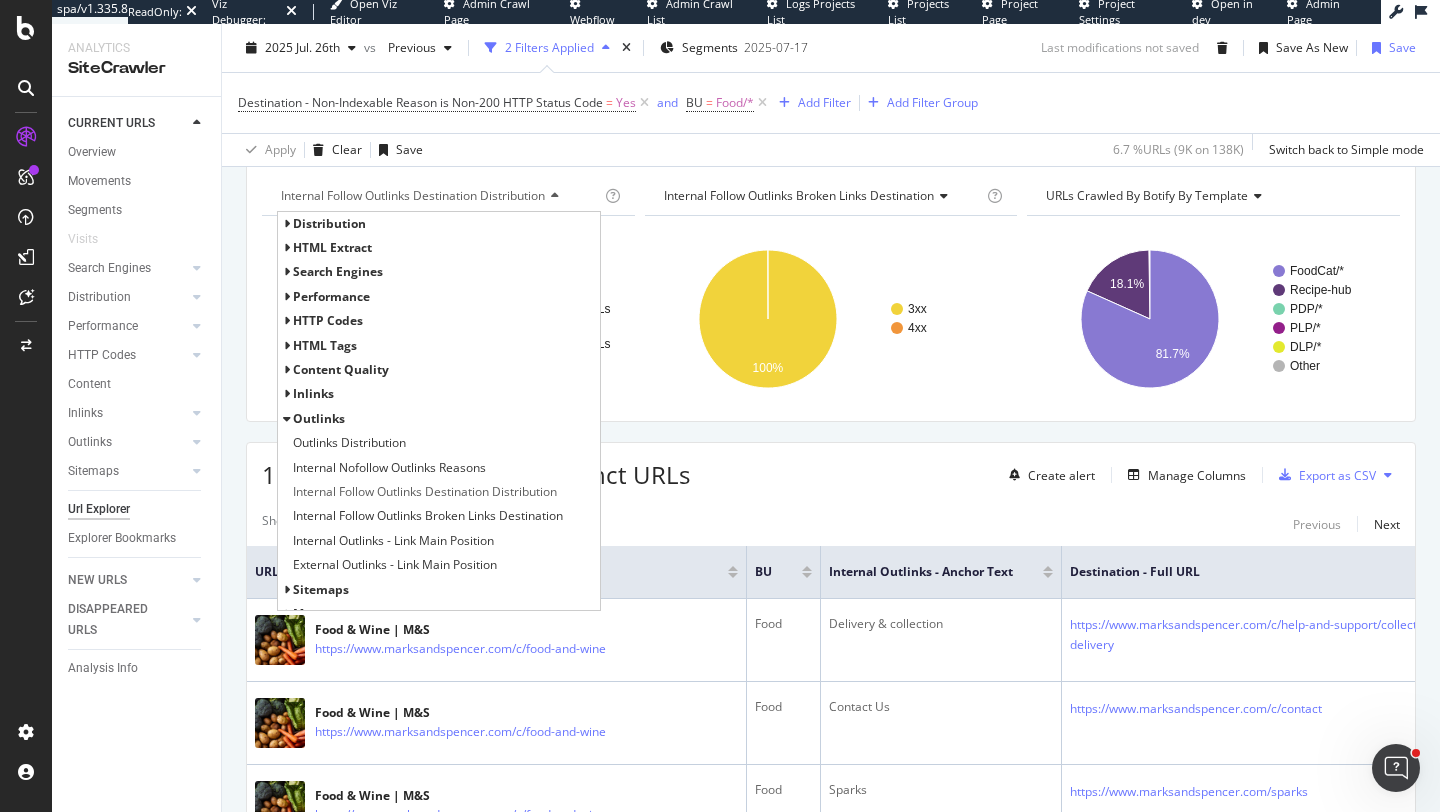 click 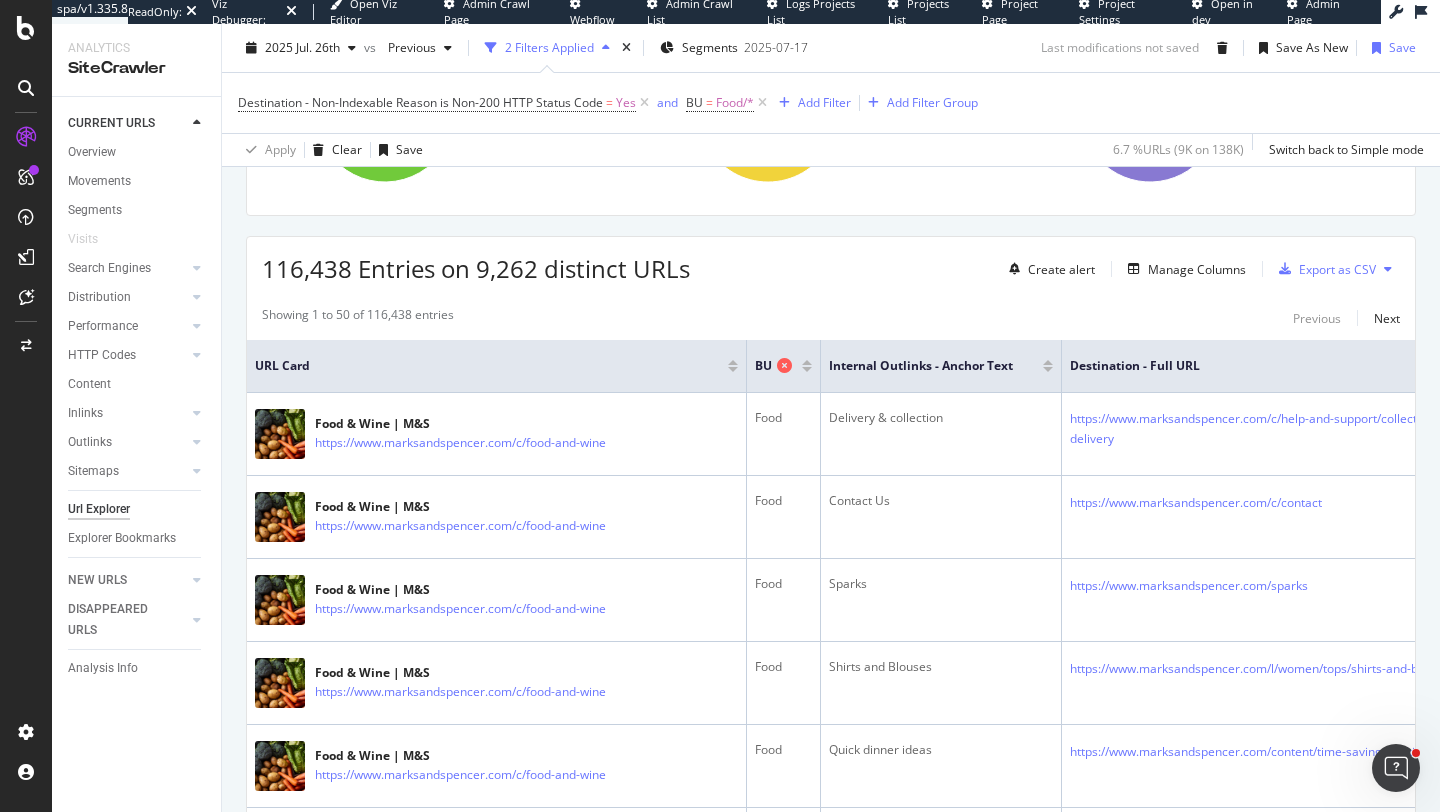 scroll, scrollTop: 546, scrollLeft: 0, axis: vertical 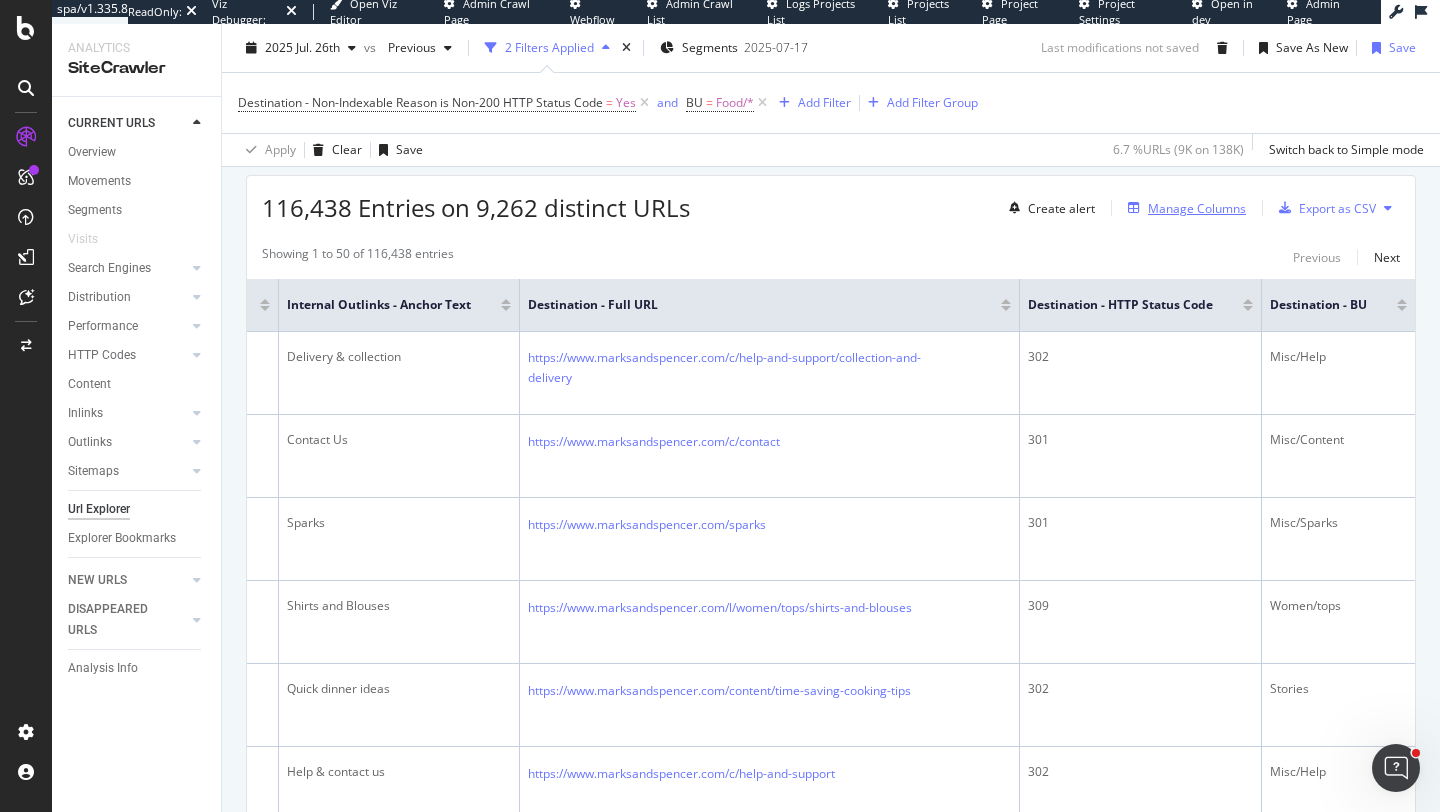 click on "Manage Columns" at bounding box center (1197, 208) 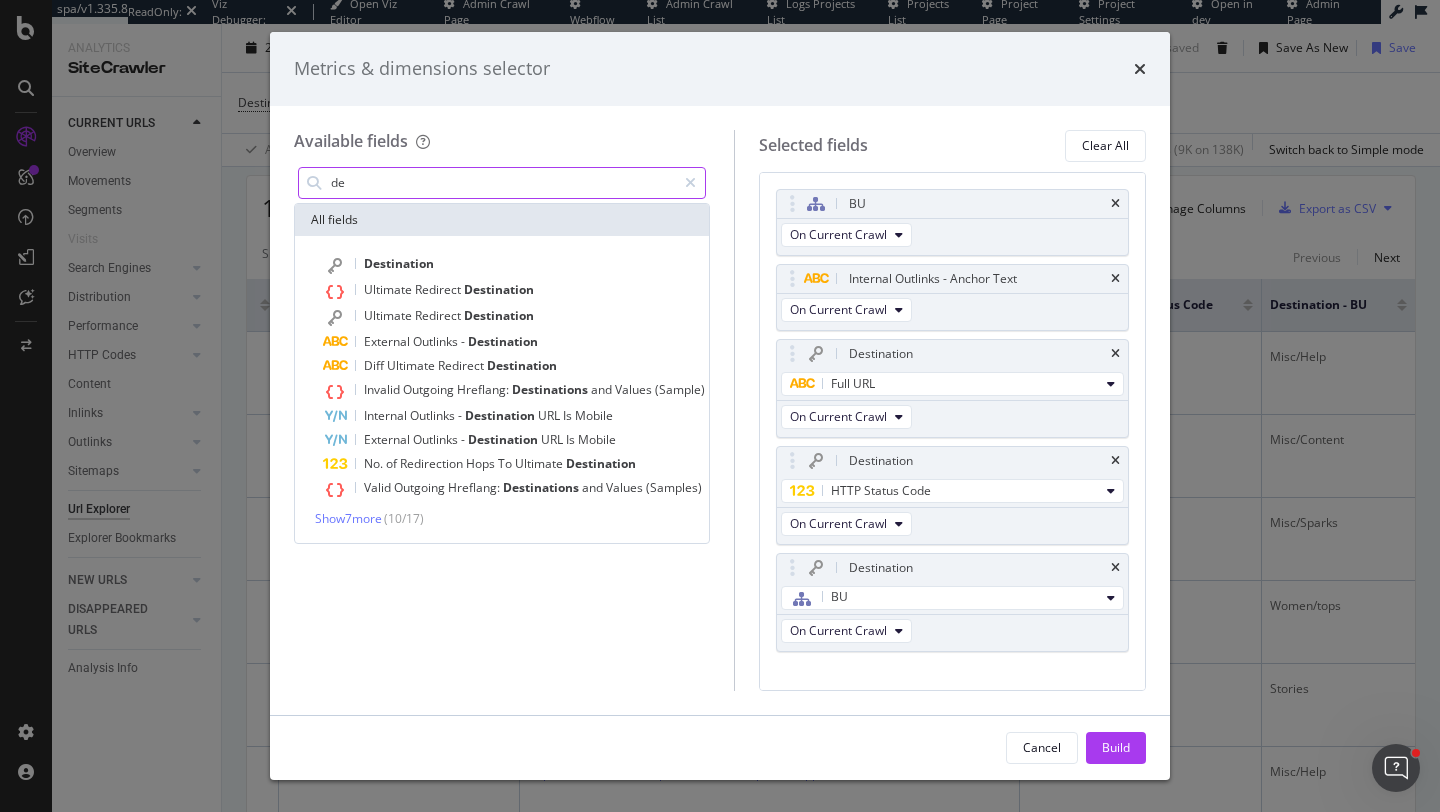 type on "d" 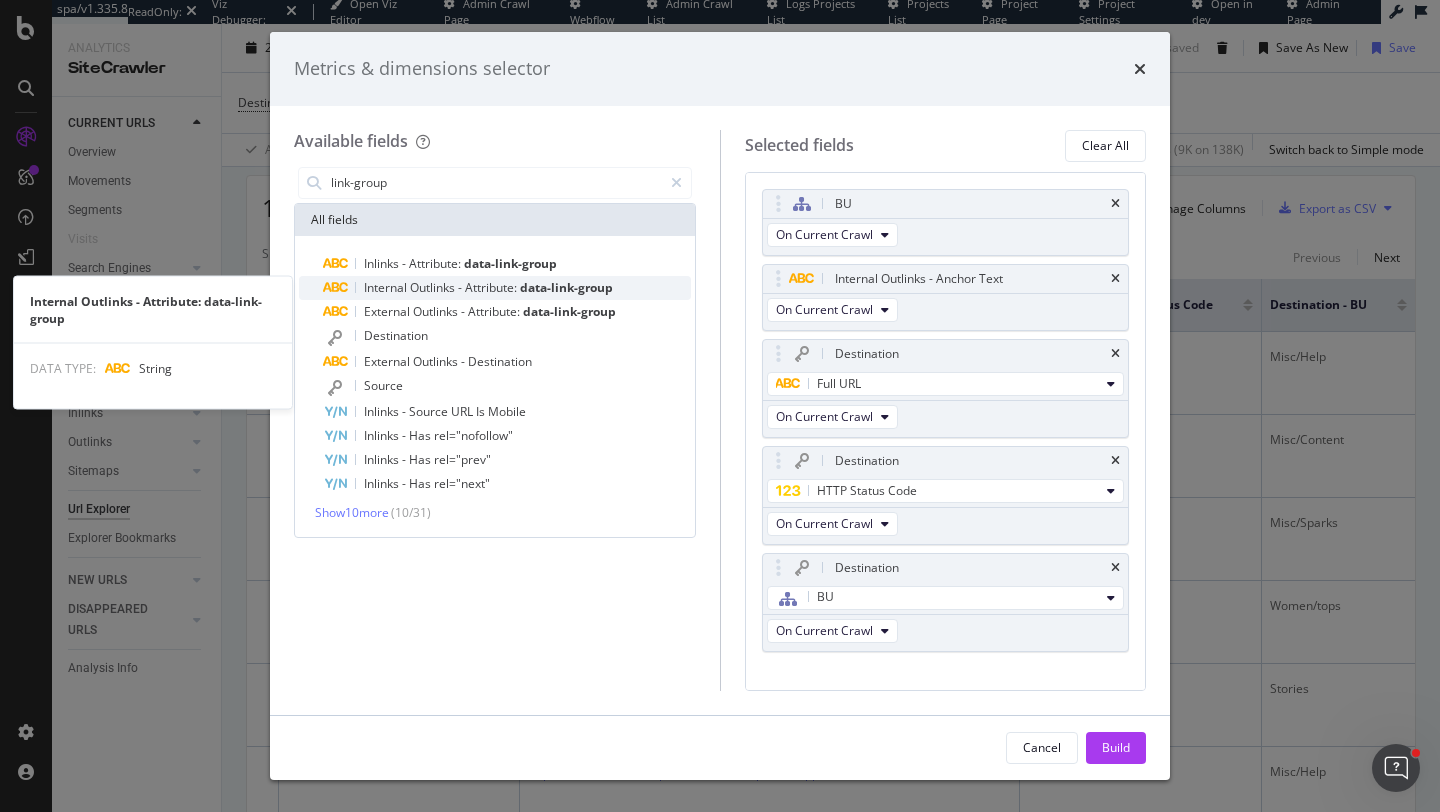 type on "link-group" 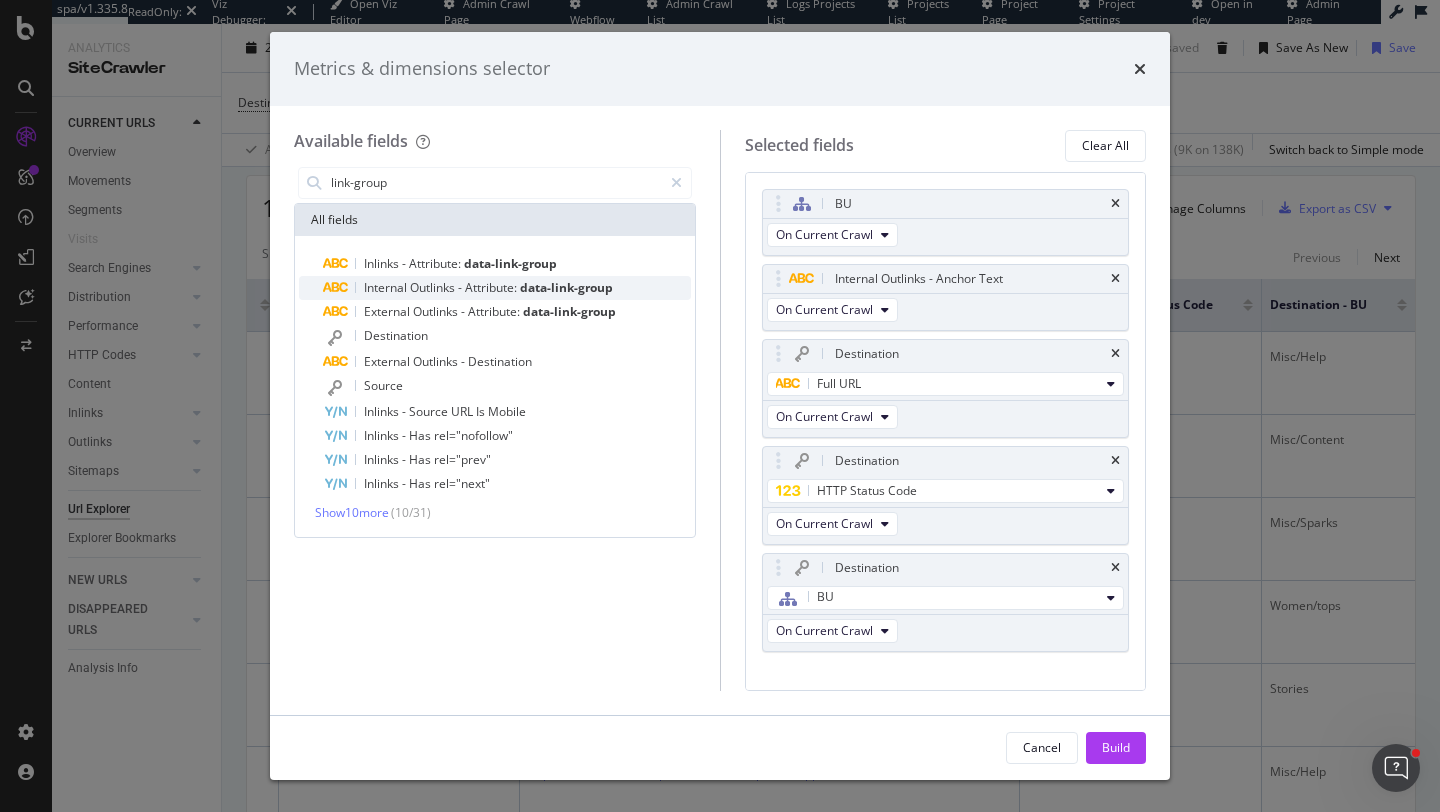 click on "Attribute:" at bounding box center (492, 287) 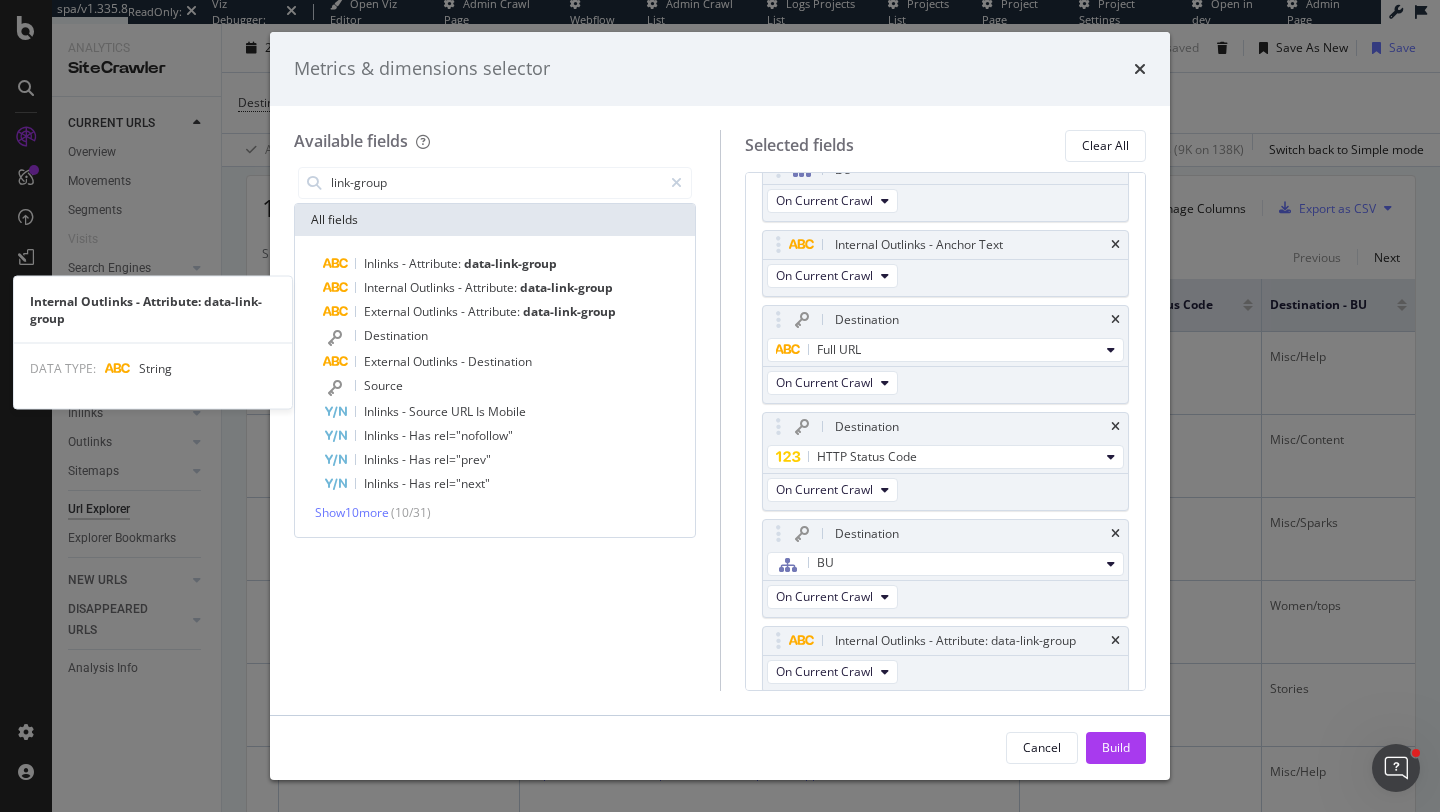 scroll, scrollTop: 36, scrollLeft: 0, axis: vertical 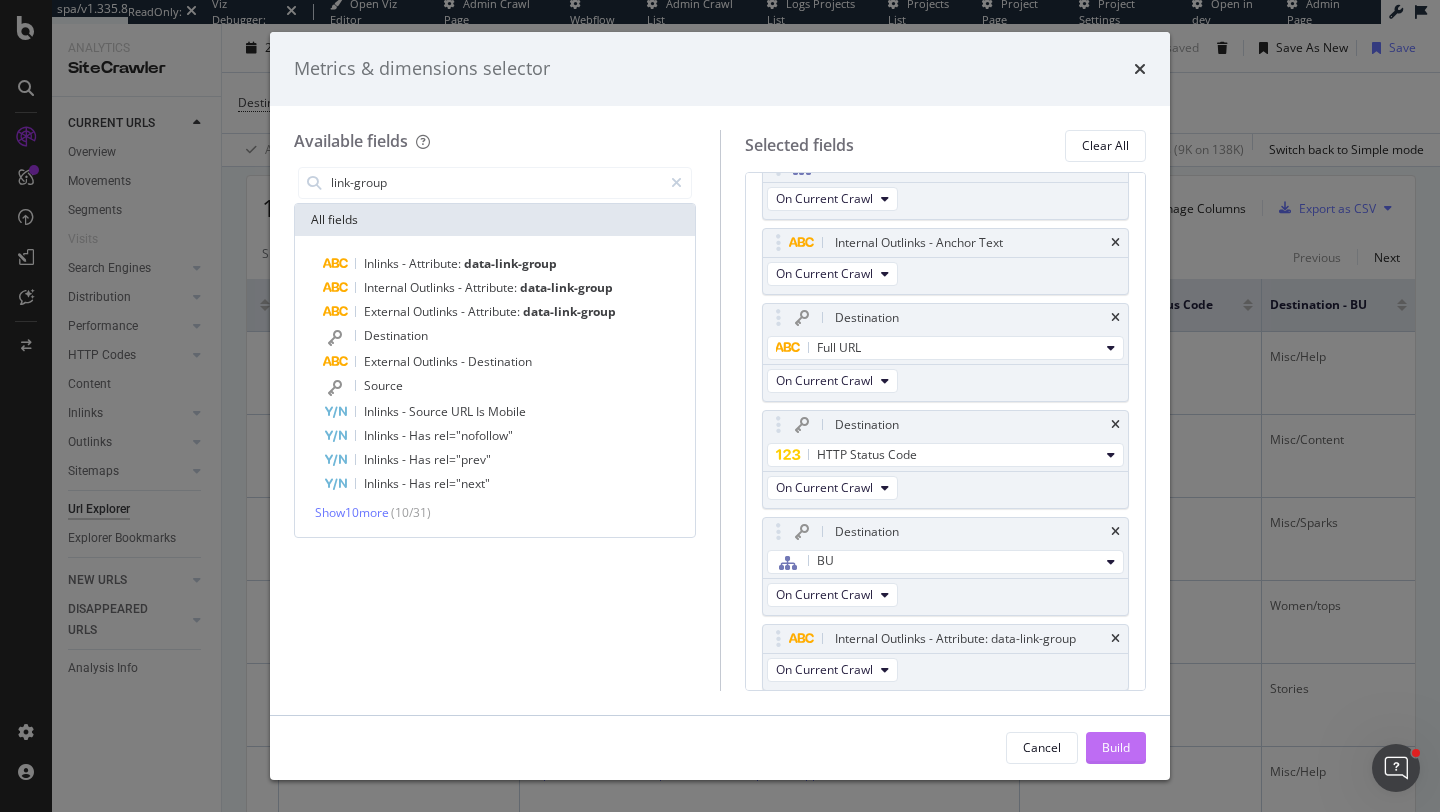 click on "Build" at bounding box center (1116, 747) 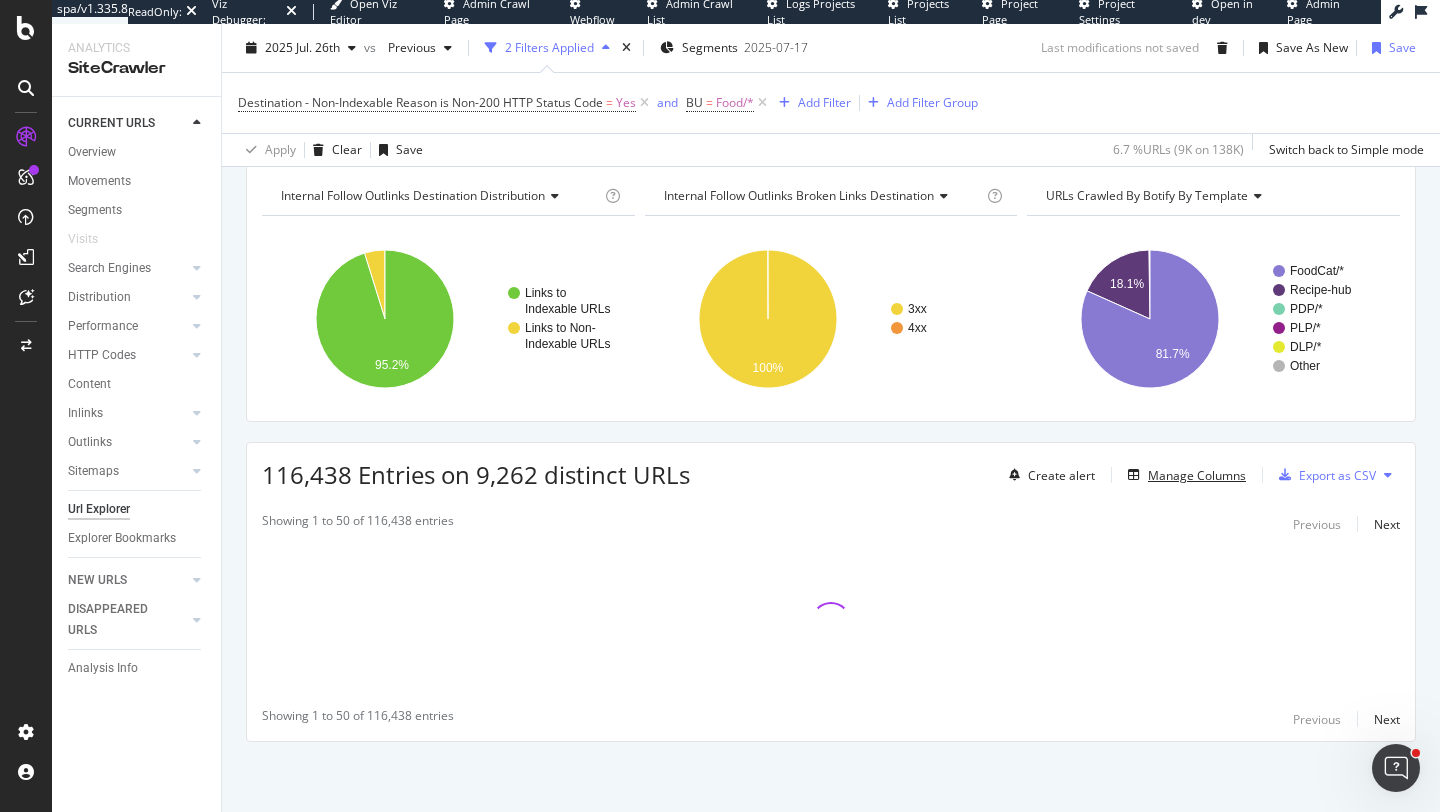 scroll, scrollTop: 279, scrollLeft: 0, axis: vertical 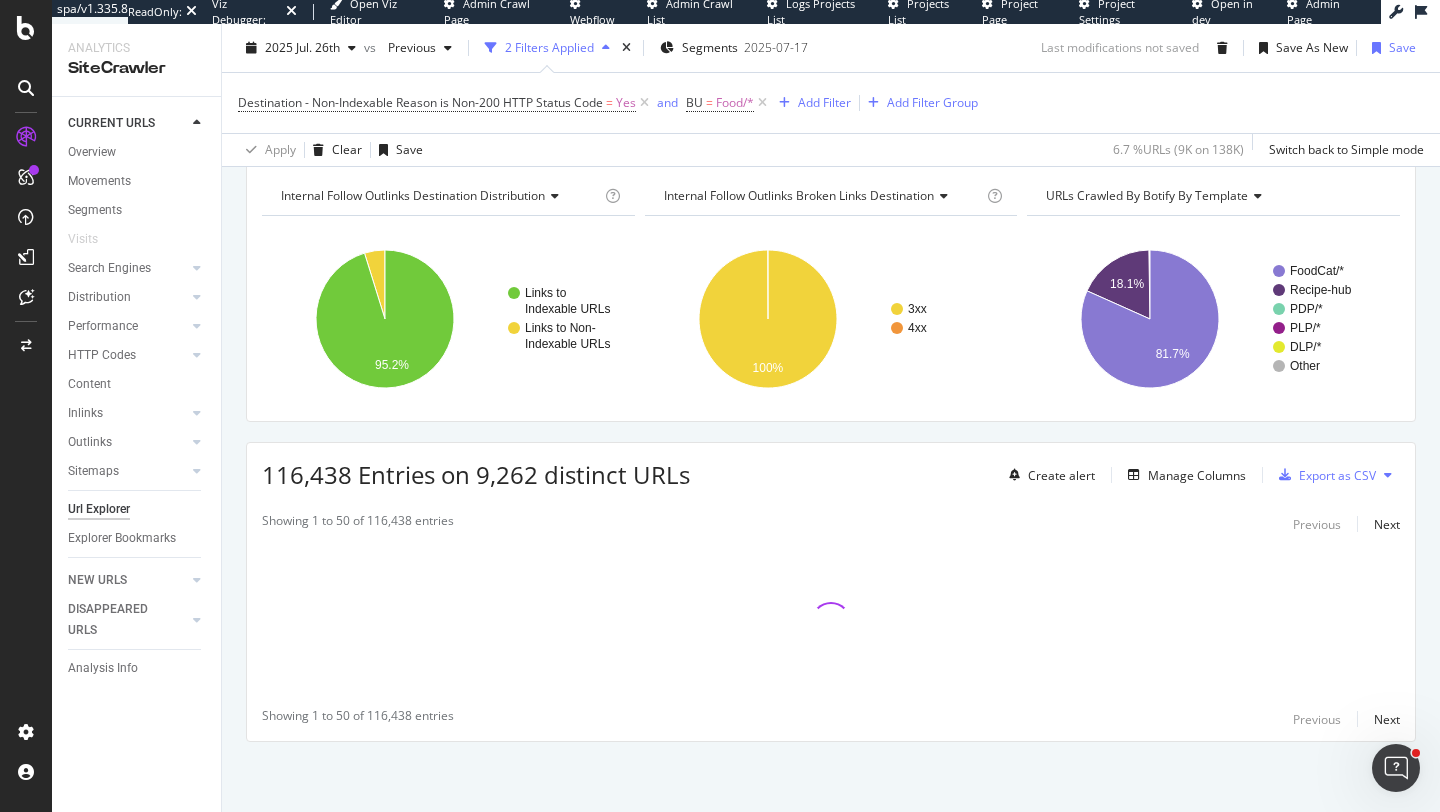 click on "Showing 1 to 50 of 116,438 entries" at bounding box center [358, 524] 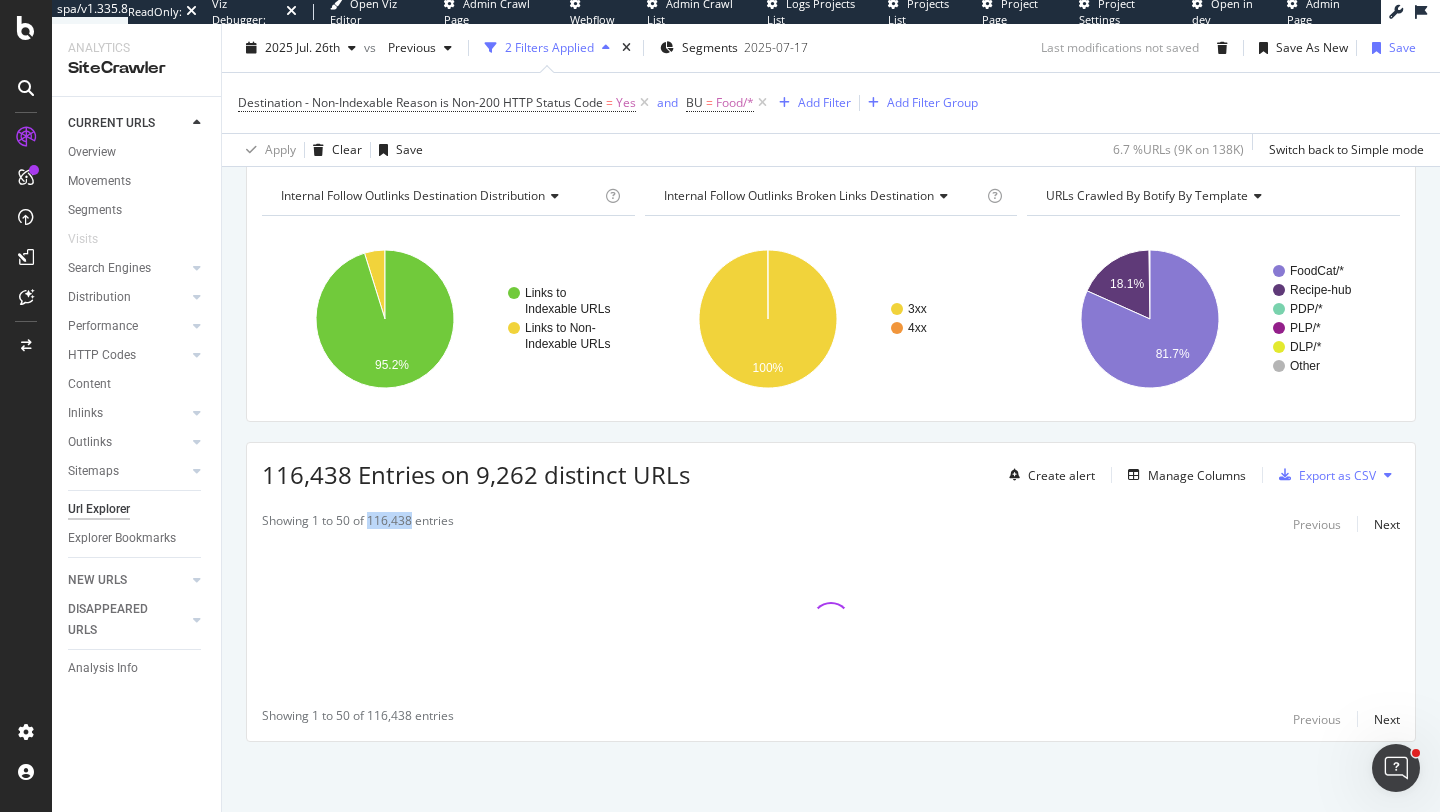 click on "Showing 1 to 50 of 116,438 entries" at bounding box center [358, 524] 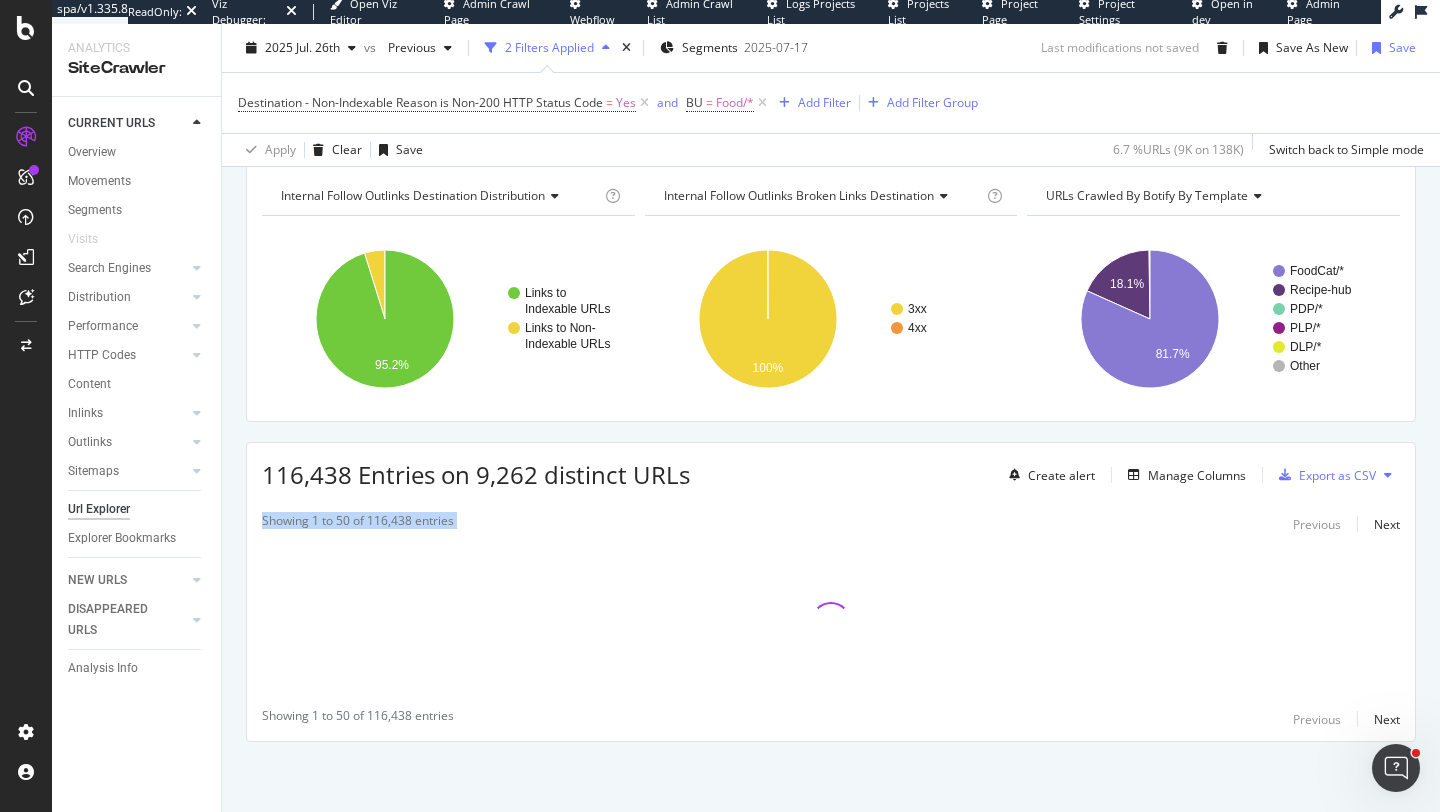 click on "Showing 1 to 50 of 116,438 entries" at bounding box center [358, 524] 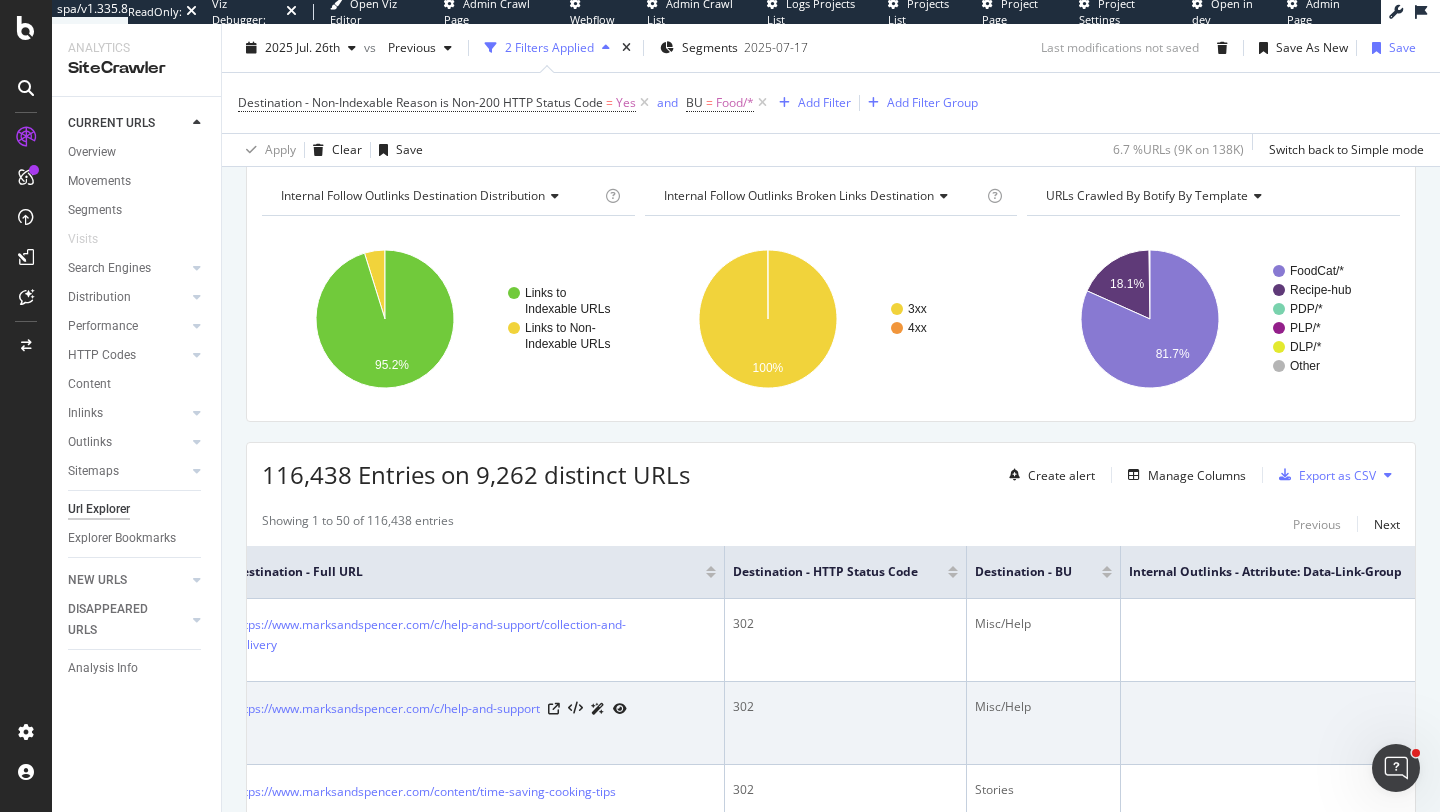 scroll, scrollTop: 0, scrollLeft: 875, axis: horizontal 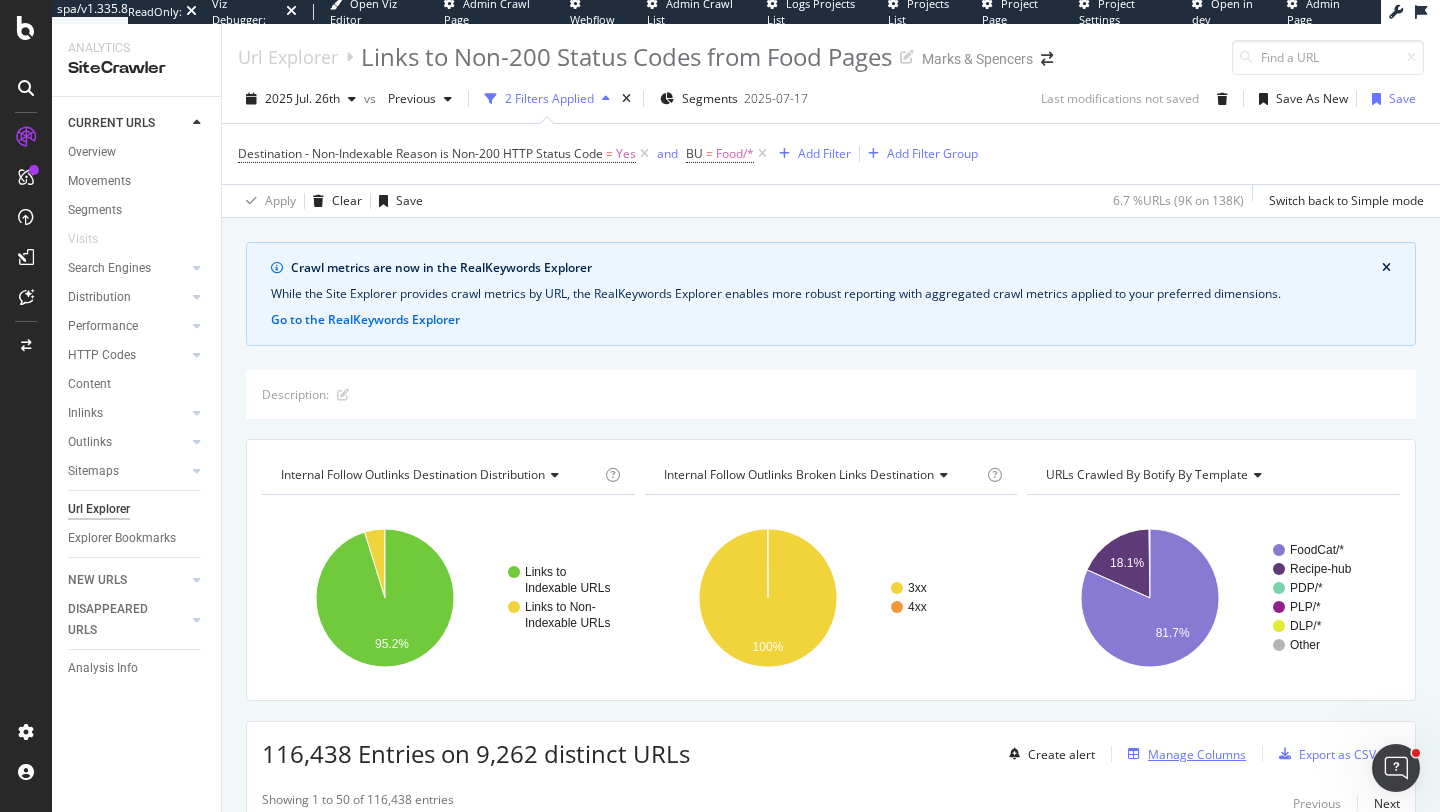 click on "Manage Columns" at bounding box center (1197, 754) 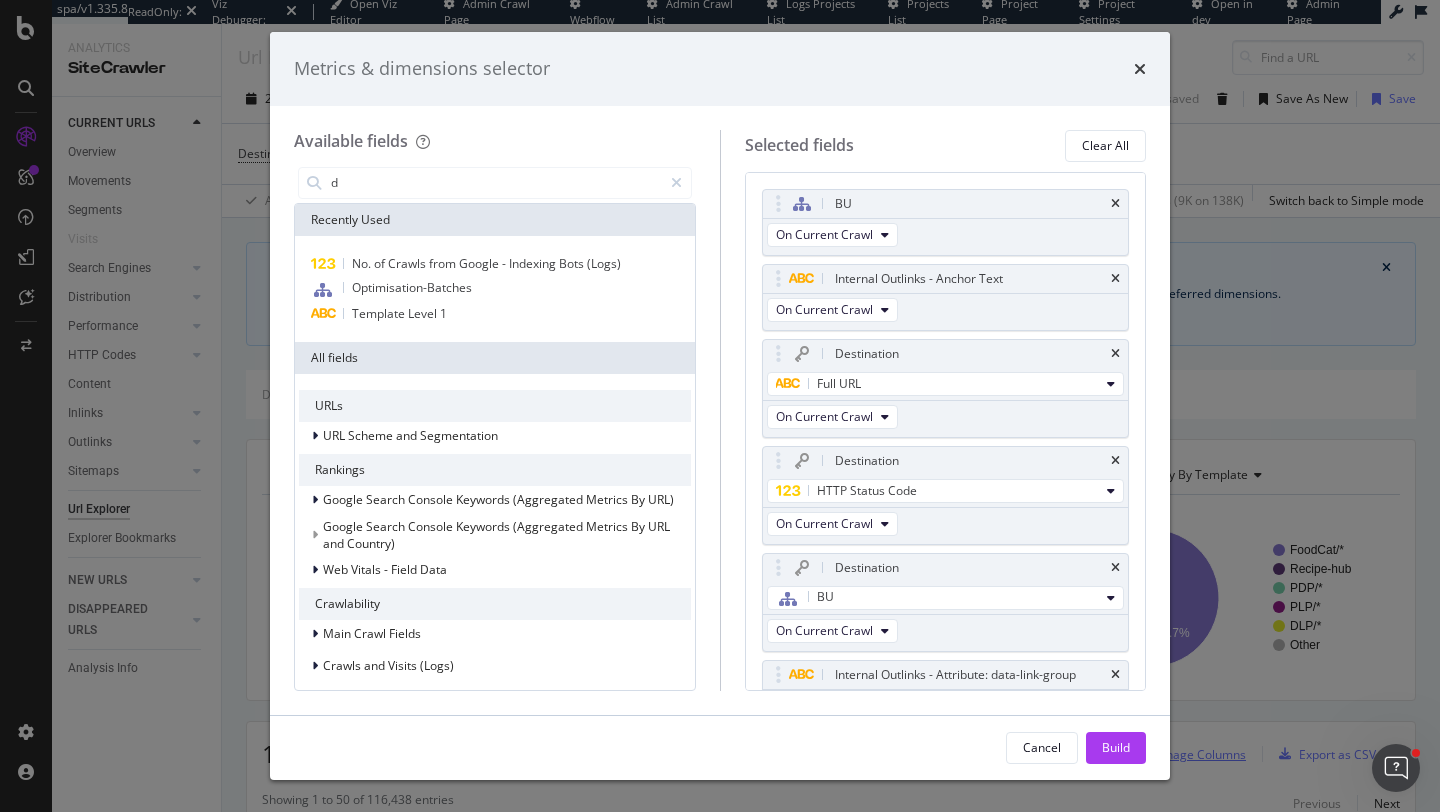 type on "de" 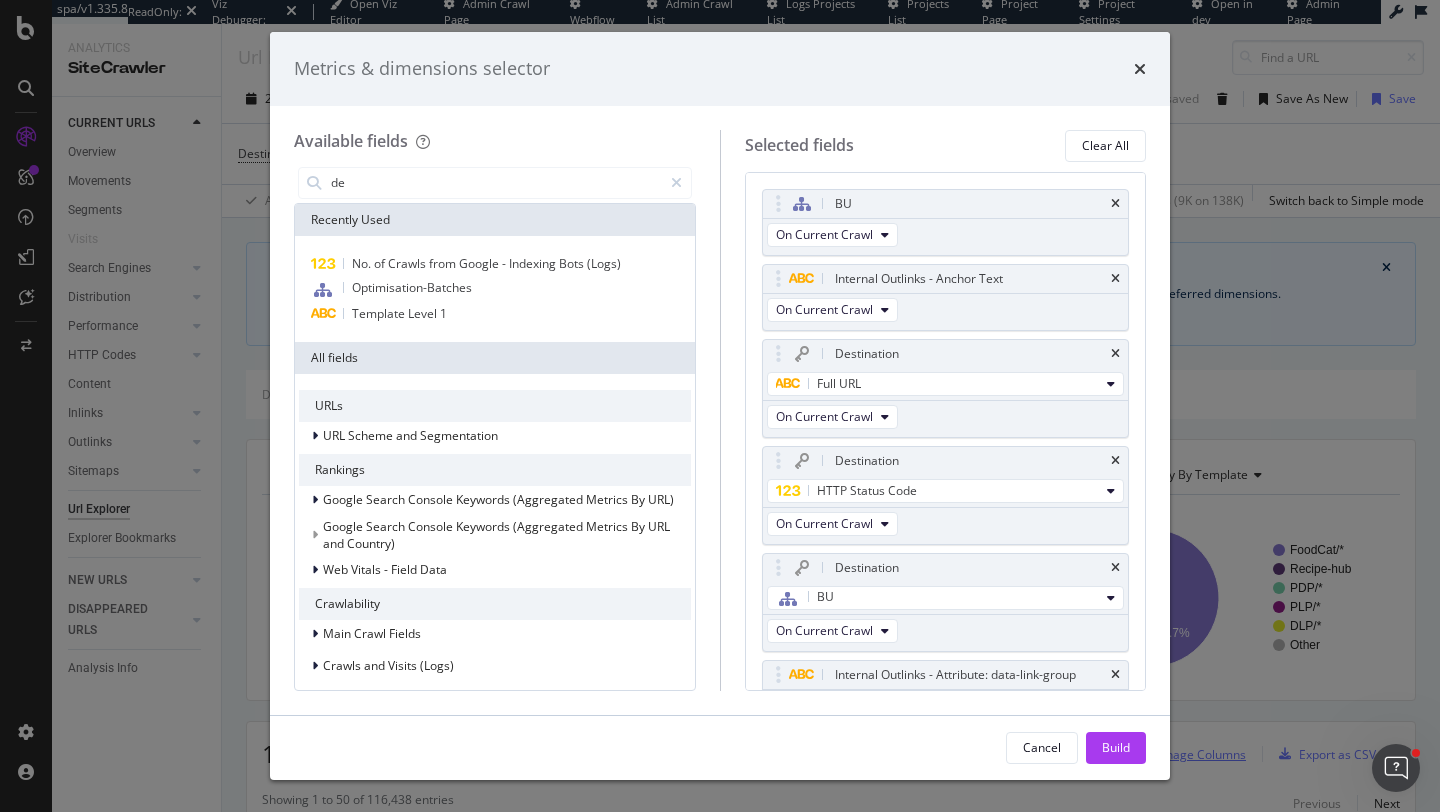 click on "Metrics & dimensions selector Available fields de Recently Used No. of Crawls from Google - Indexing Bots (Logs) Optimisation-Batches Template Level 1 All fields URLs URL Scheme and Segmentation Rankings Google Search Console Keywords (Aggregated Metrics By URL) Google Search Console Keywords (Aggregated Metrics By URL and Country) Web Vitals - Field Data Crawlability Main Crawl Fields Crawls and Visits (Logs) JavaScript Crawl Linking Rel Anchors Sitemap import Content Content Quality HTML Tags Structured Data Technical Duplicates HTML Extract Intelligence ActionBoard Selected fields Clear All BU On Current Crawl Internal Outlinks - Anchor Text On Current Crawl Destination Full URL On Current Crawl Destination HTTP Status Code On Current Crawl Destination BU On Current Crawl Internal Outlinks - Attribute: data-link-group On Current Crawl You can use this field as a  Cancel Build" at bounding box center [720, 406] 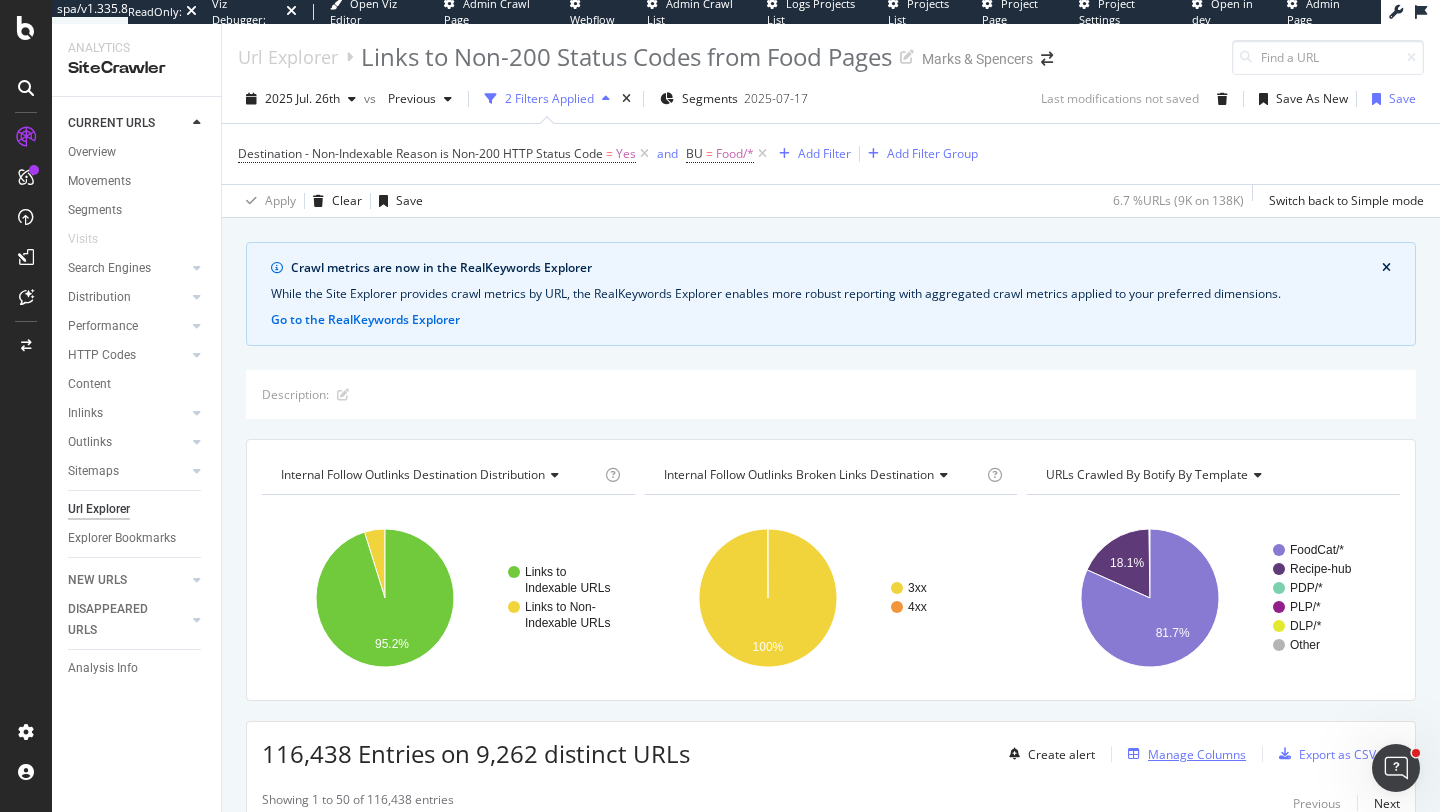 click on "Manage Columns" at bounding box center (1197, 754) 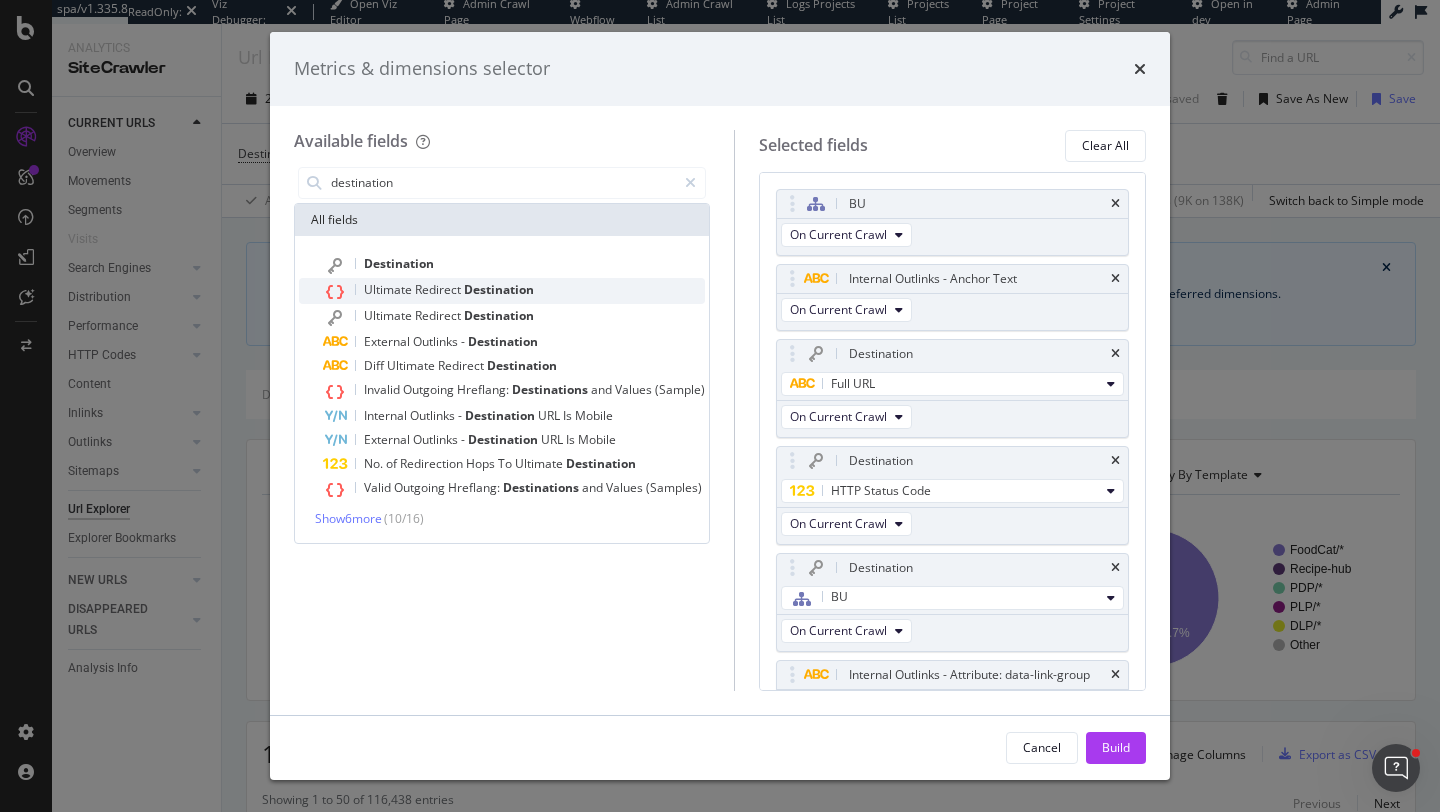 type on "destination" 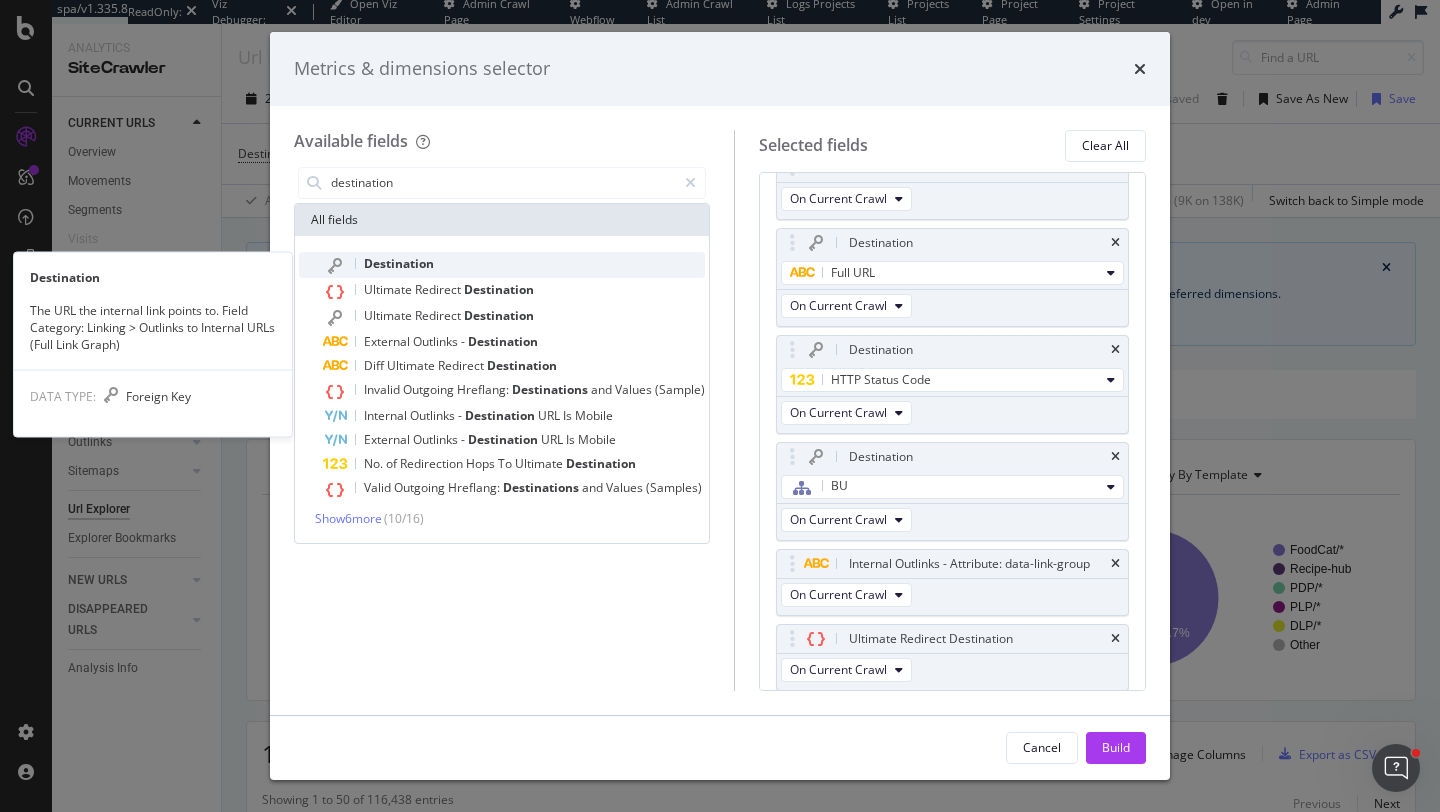 click on "Destination" at bounding box center (514, 265) 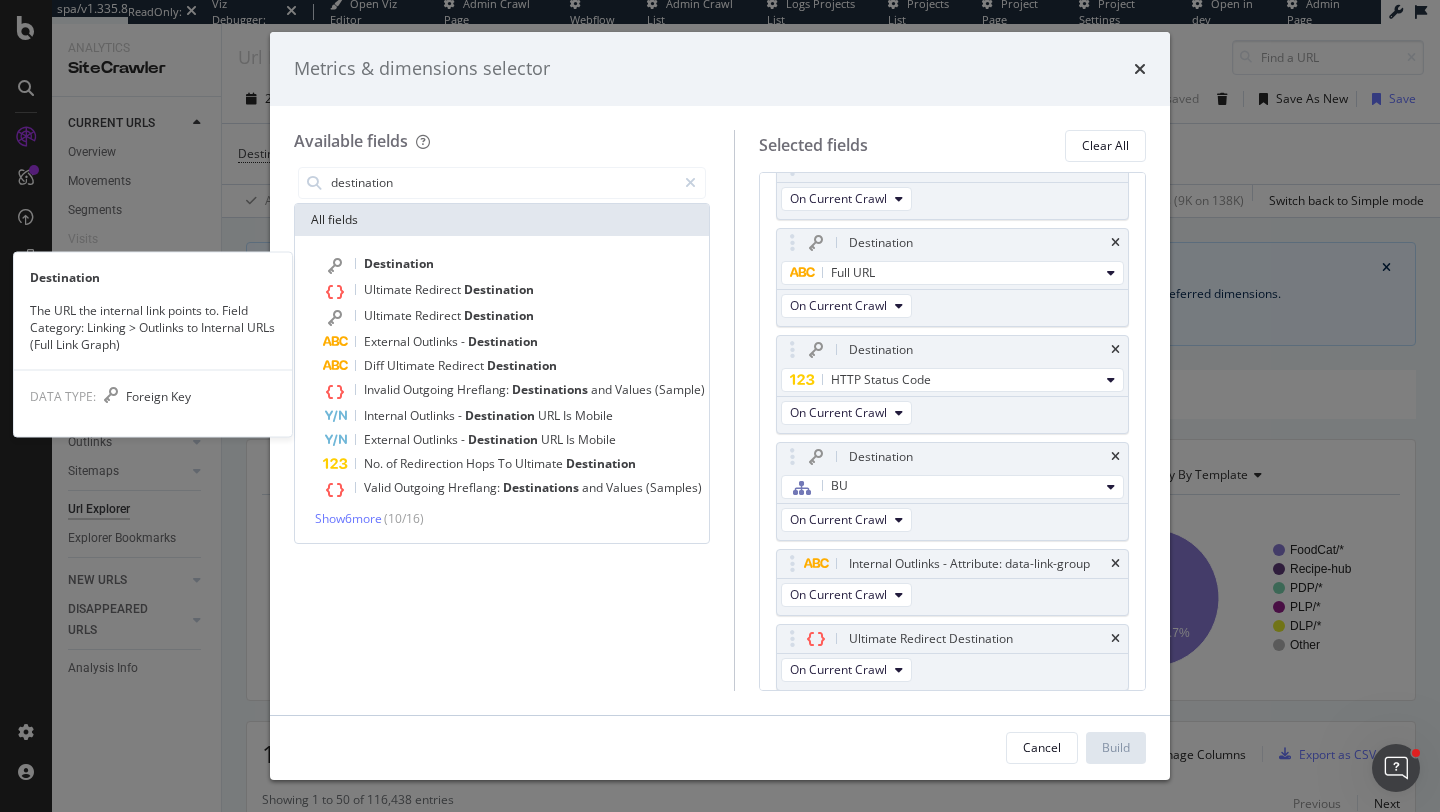 scroll, scrollTop: 181, scrollLeft: 0, axis: vertical 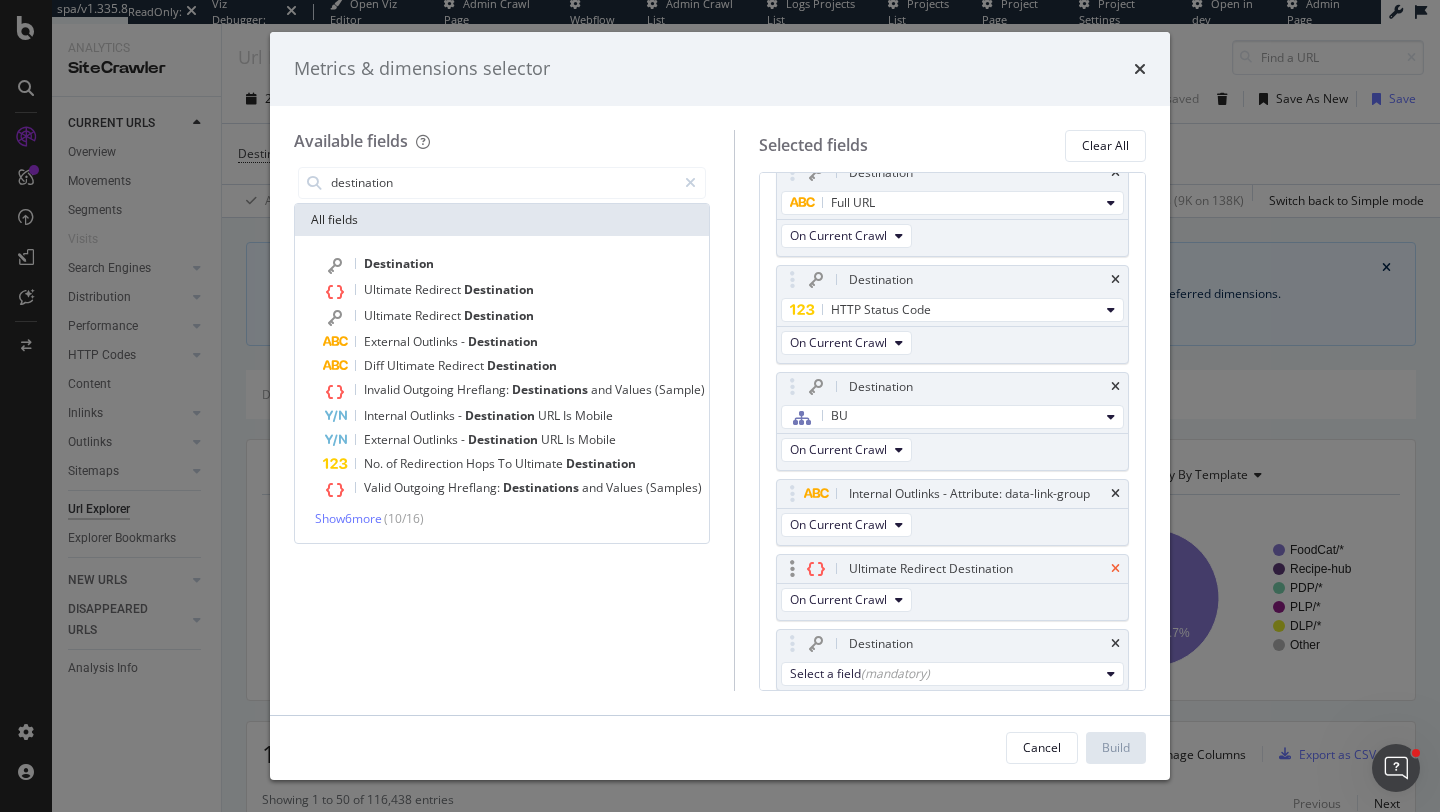 click at bounding box center (1115, 569) 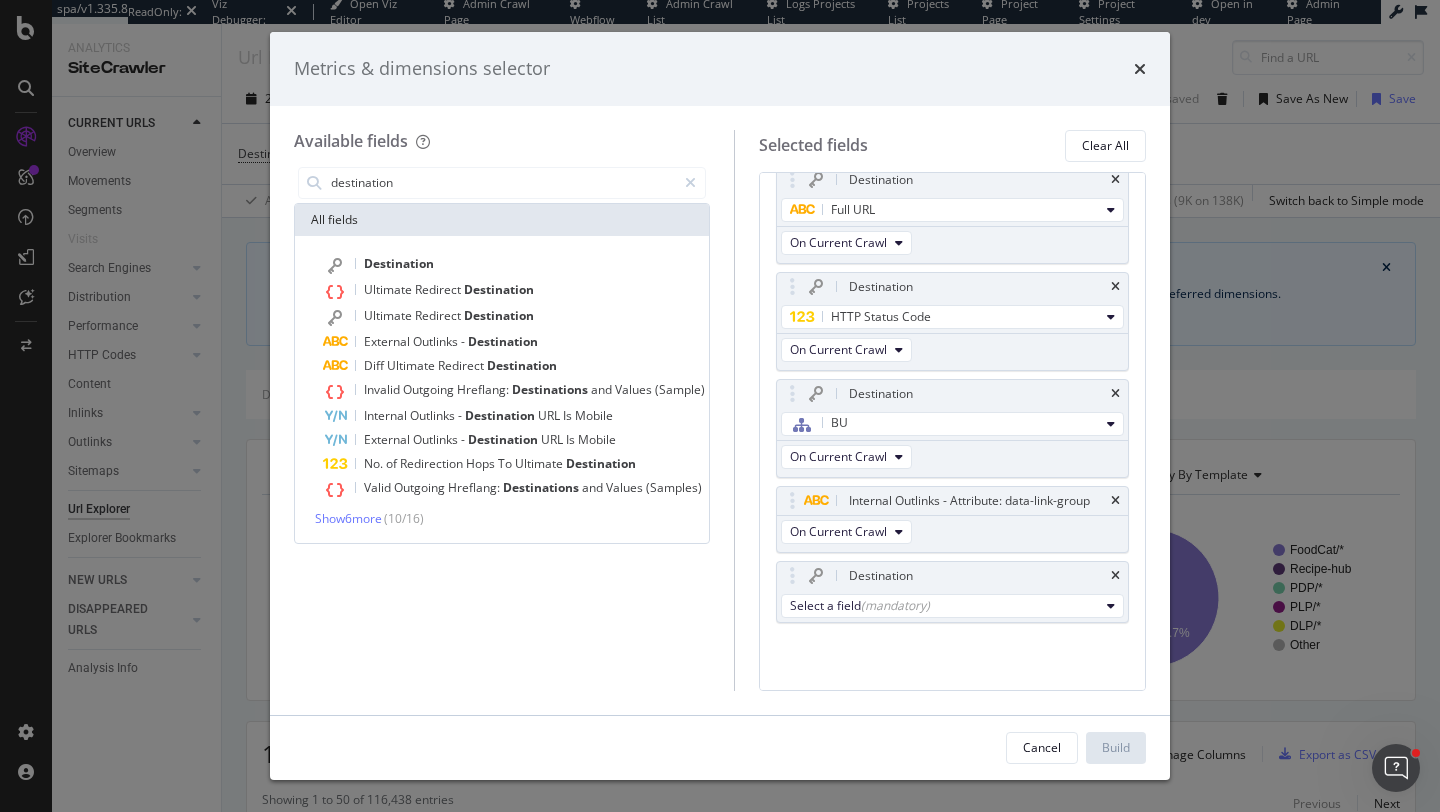 scroll, scrollTop: 173, scrollLeft: 0, axis: vertical 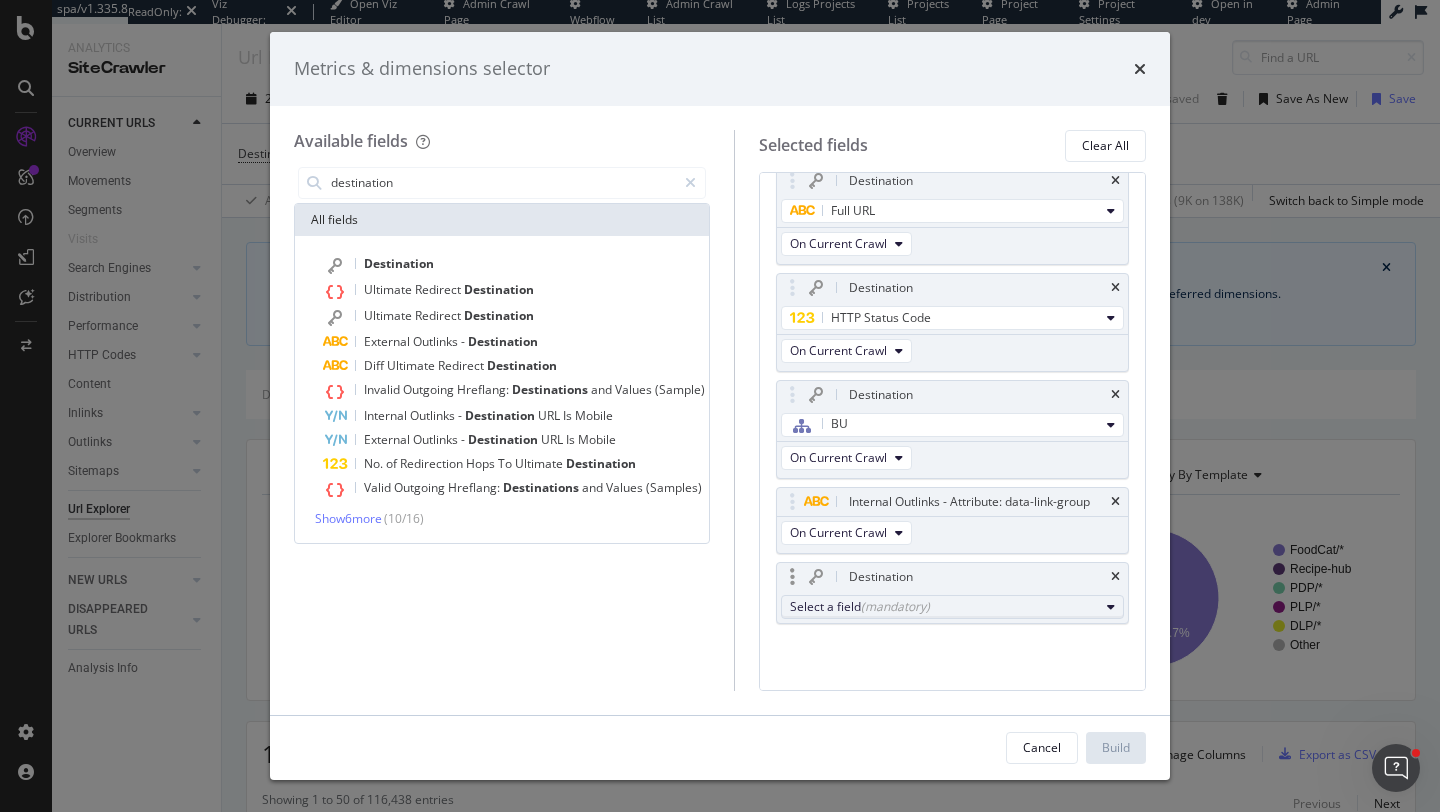 click on "Select a field (mandatory)" at bounding box center (944, 606) 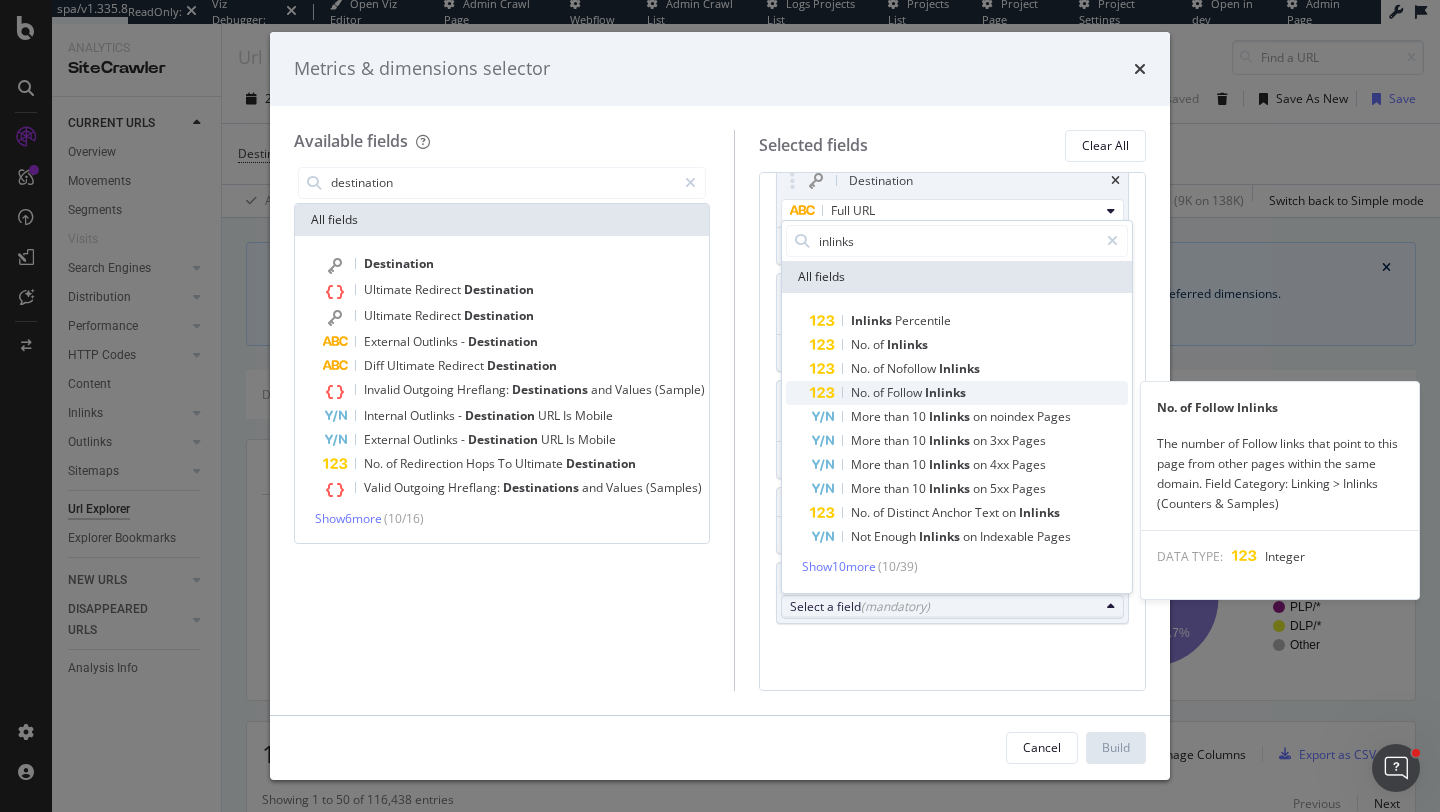 type on "inlinks" 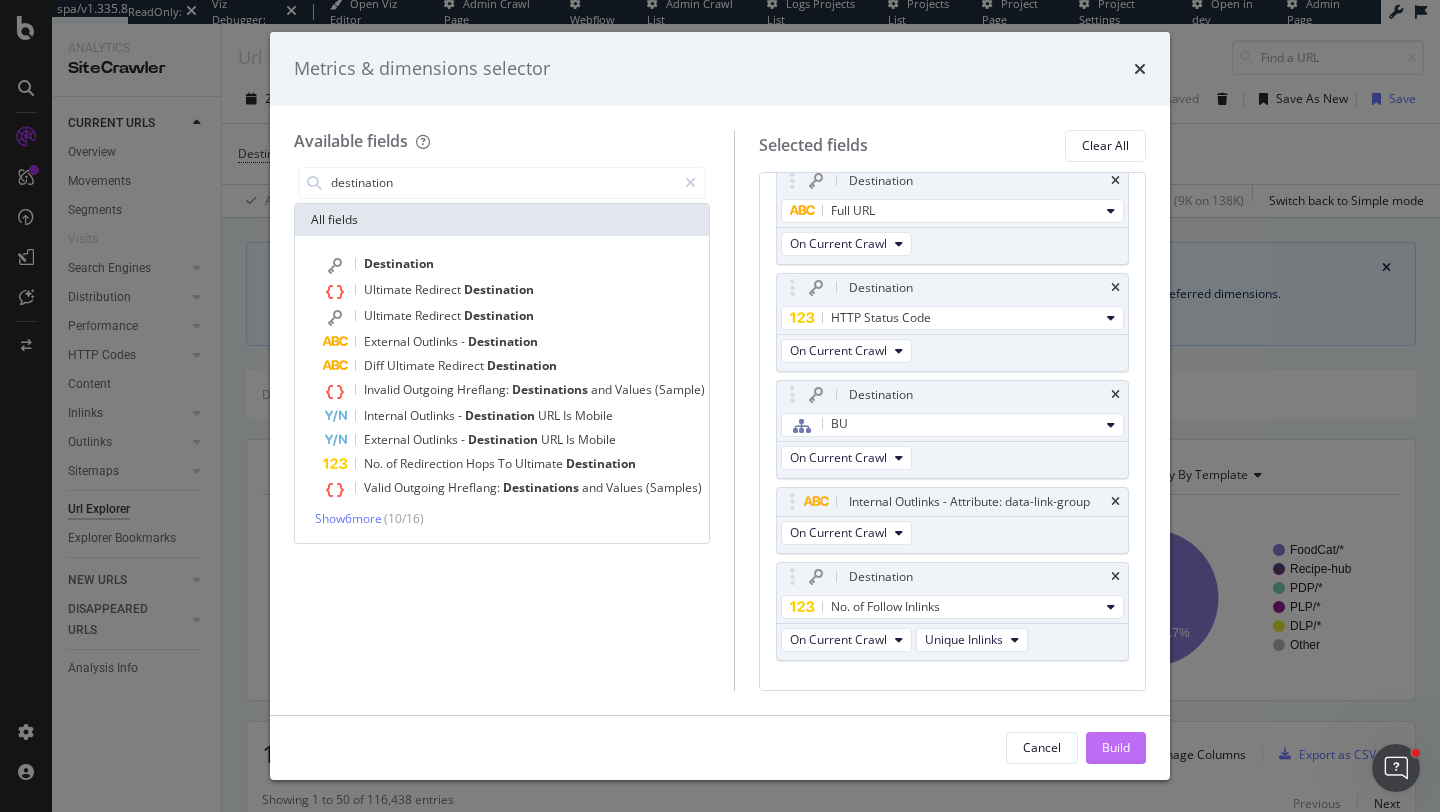 click on "Build" at bounding box center [1116, 748] 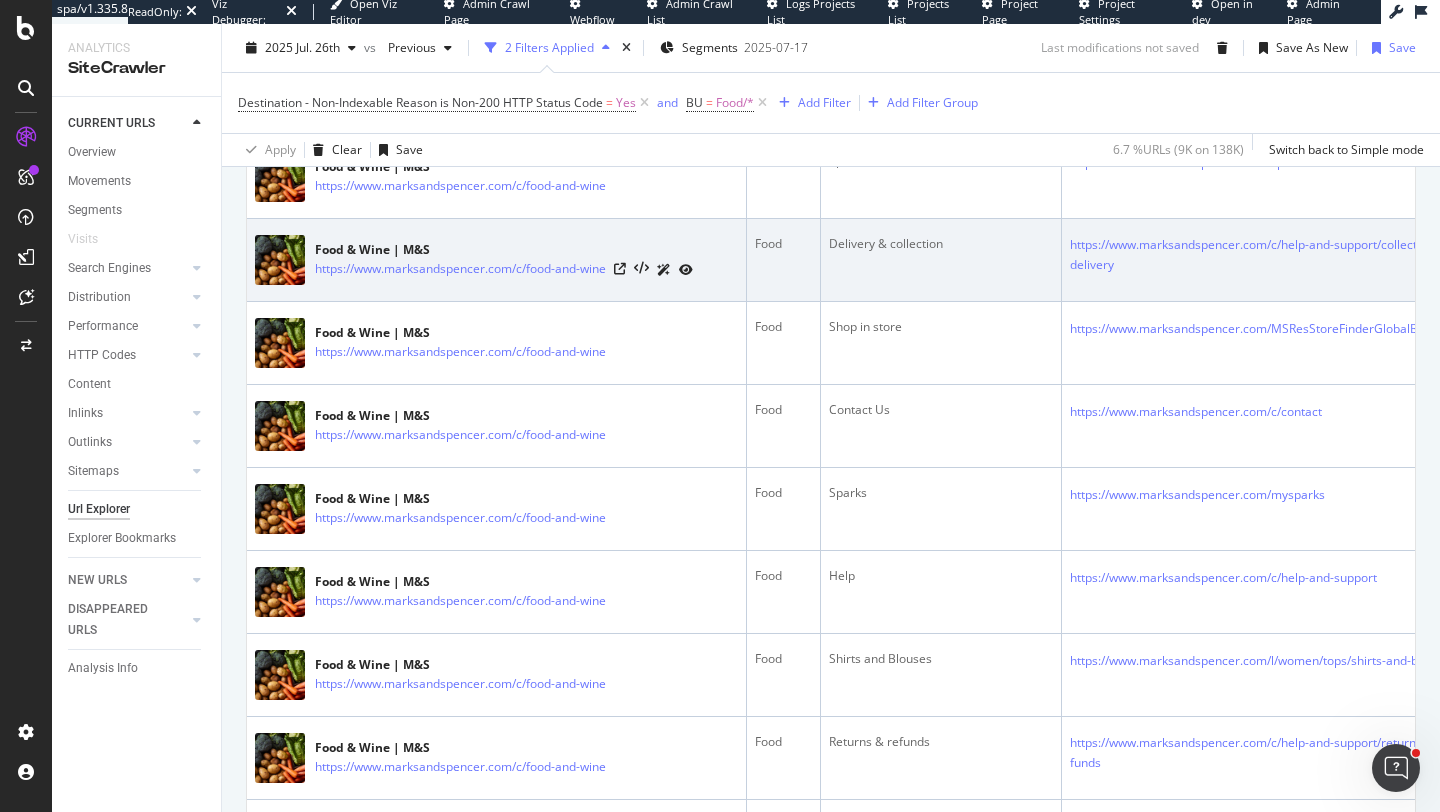 scroll, scrollTop: 1145, scrollLeft: 0, axis: vertical 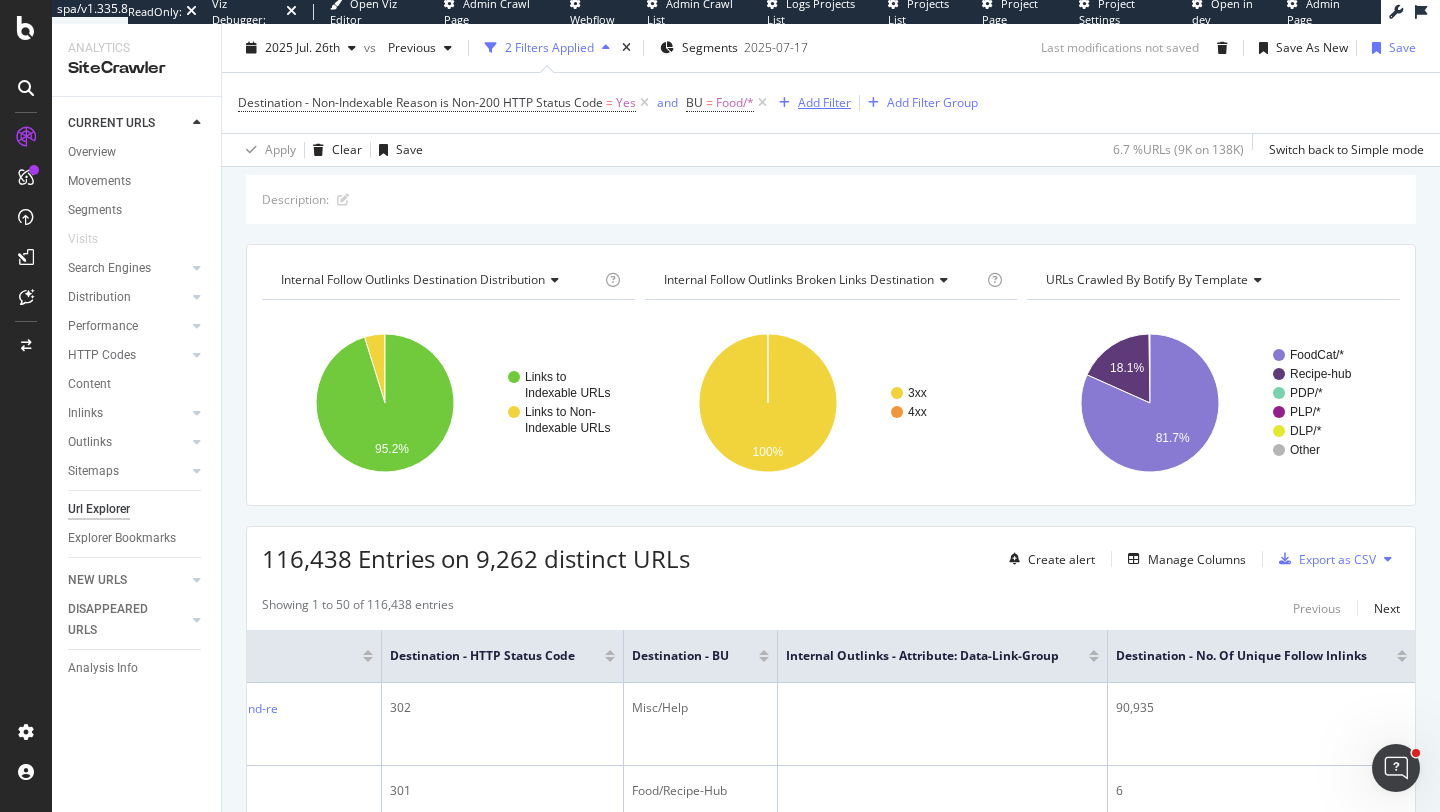click on "Add Filter" at bounding box center (824, 102) 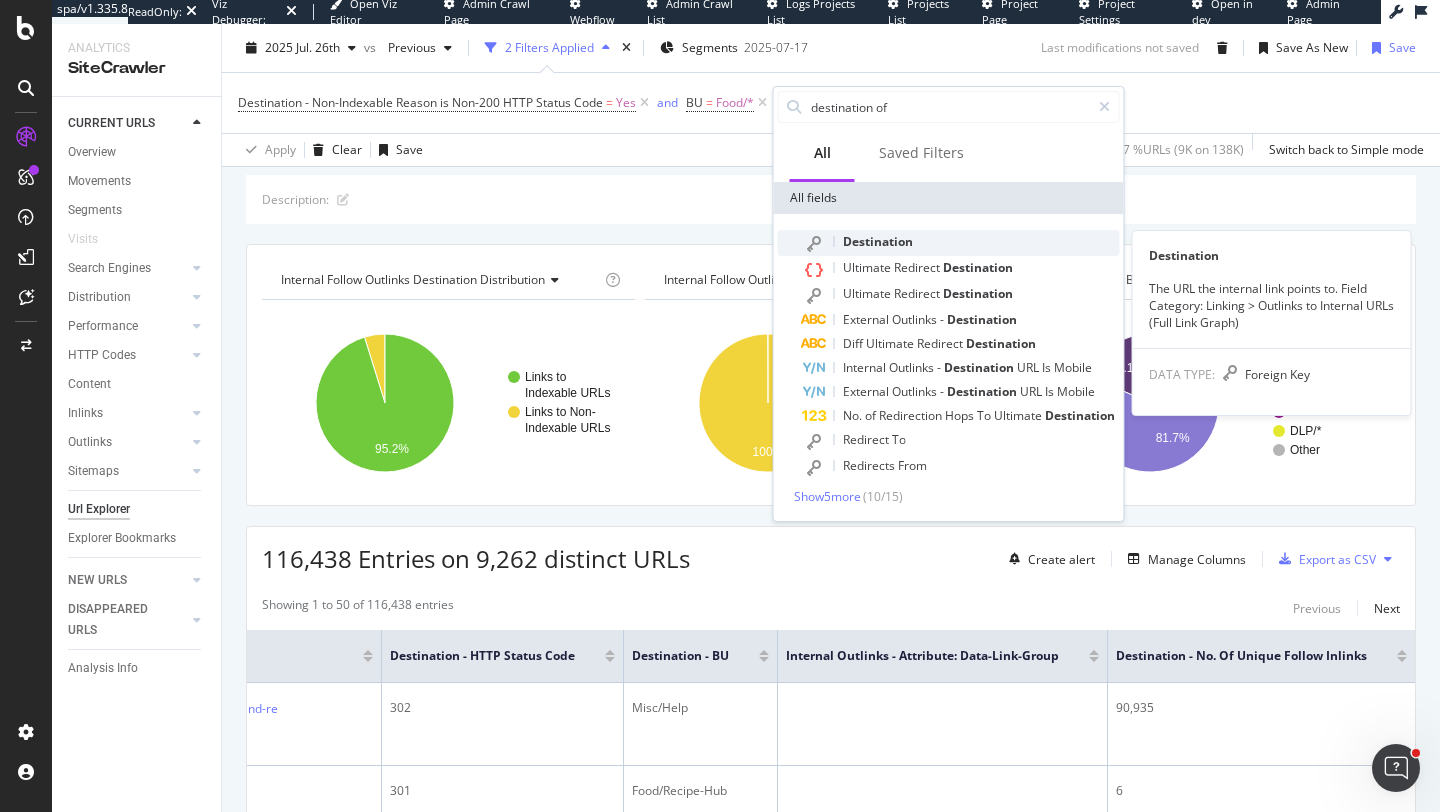 type on "destination of" 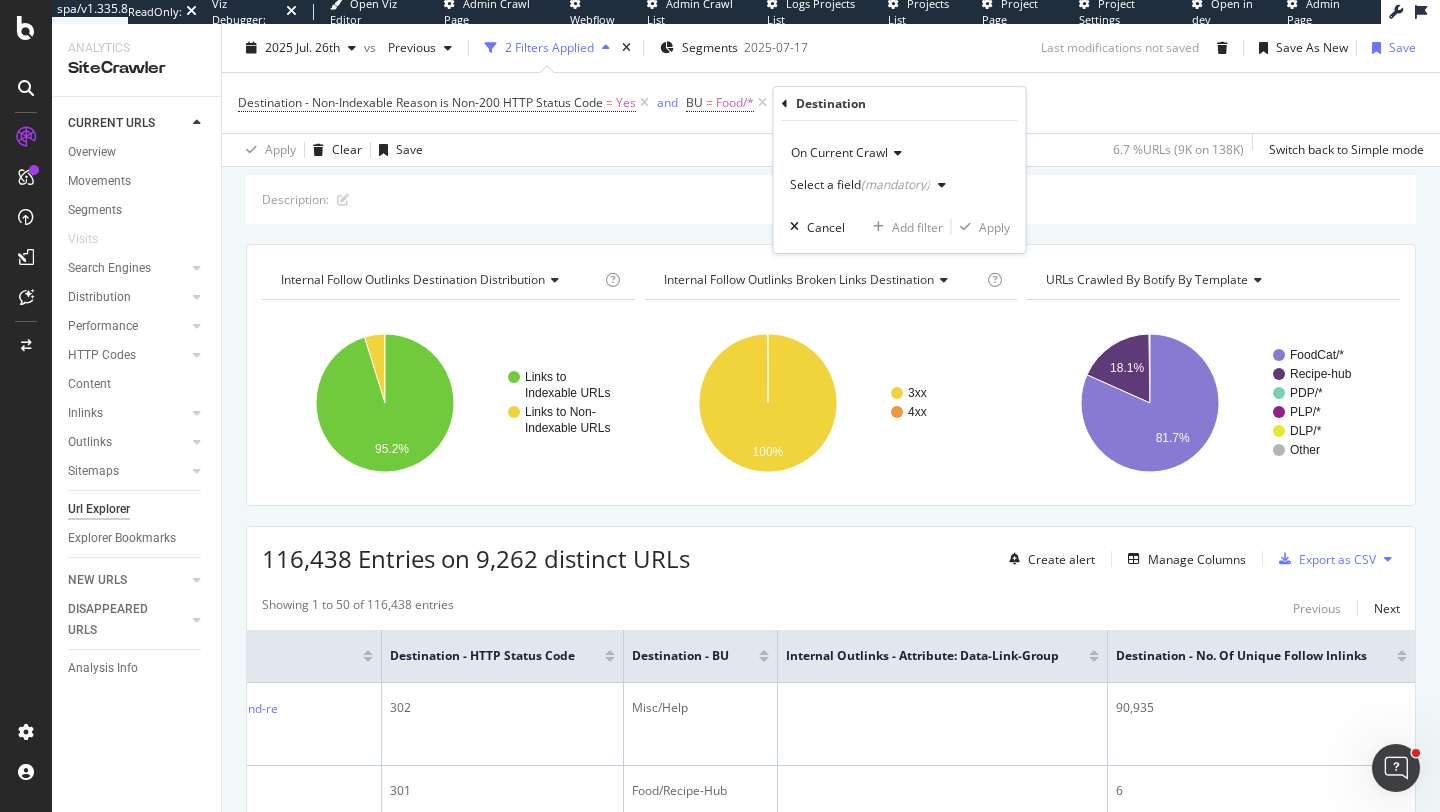 click on "Select a field (mandatory)" at bounding box center [860, 185] 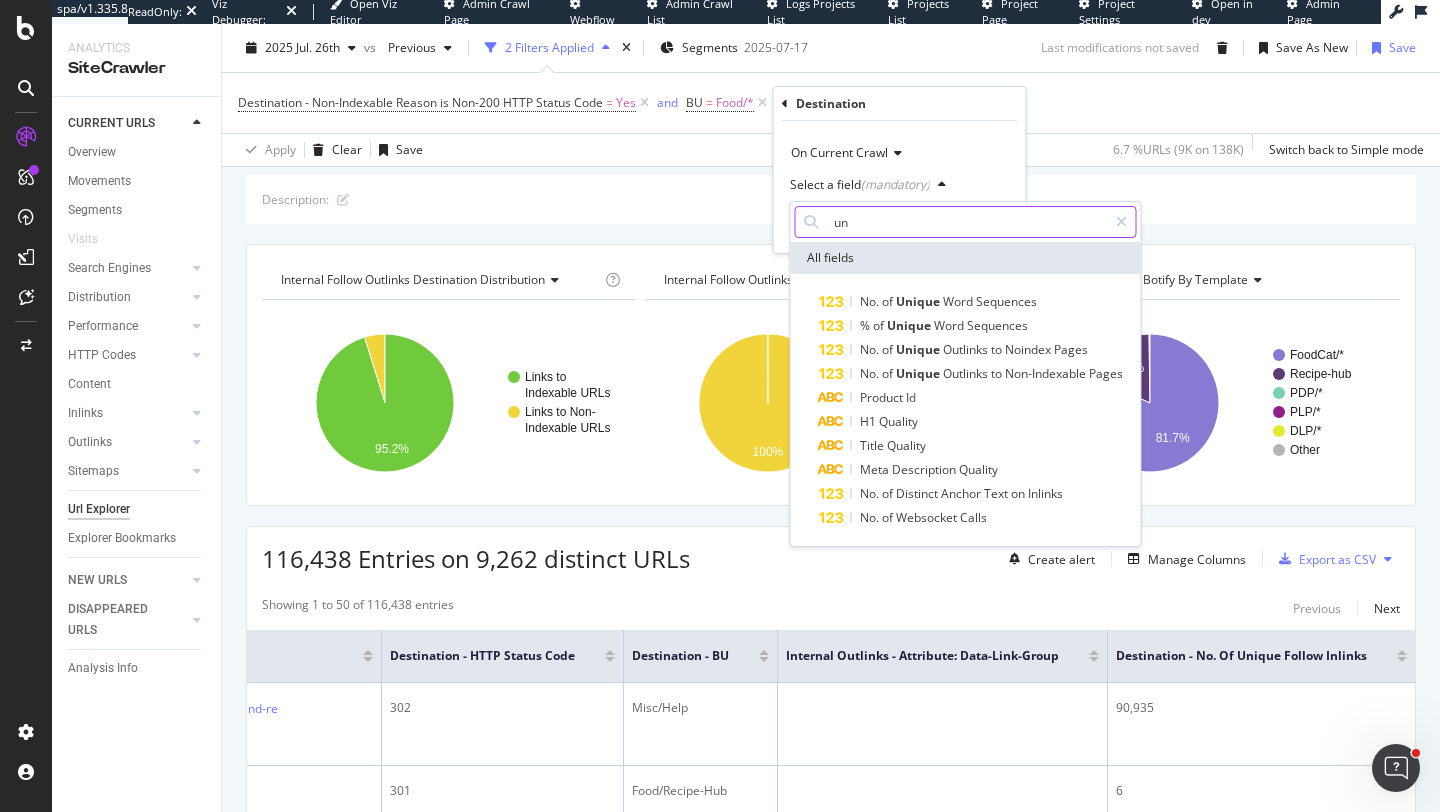 type on "u" 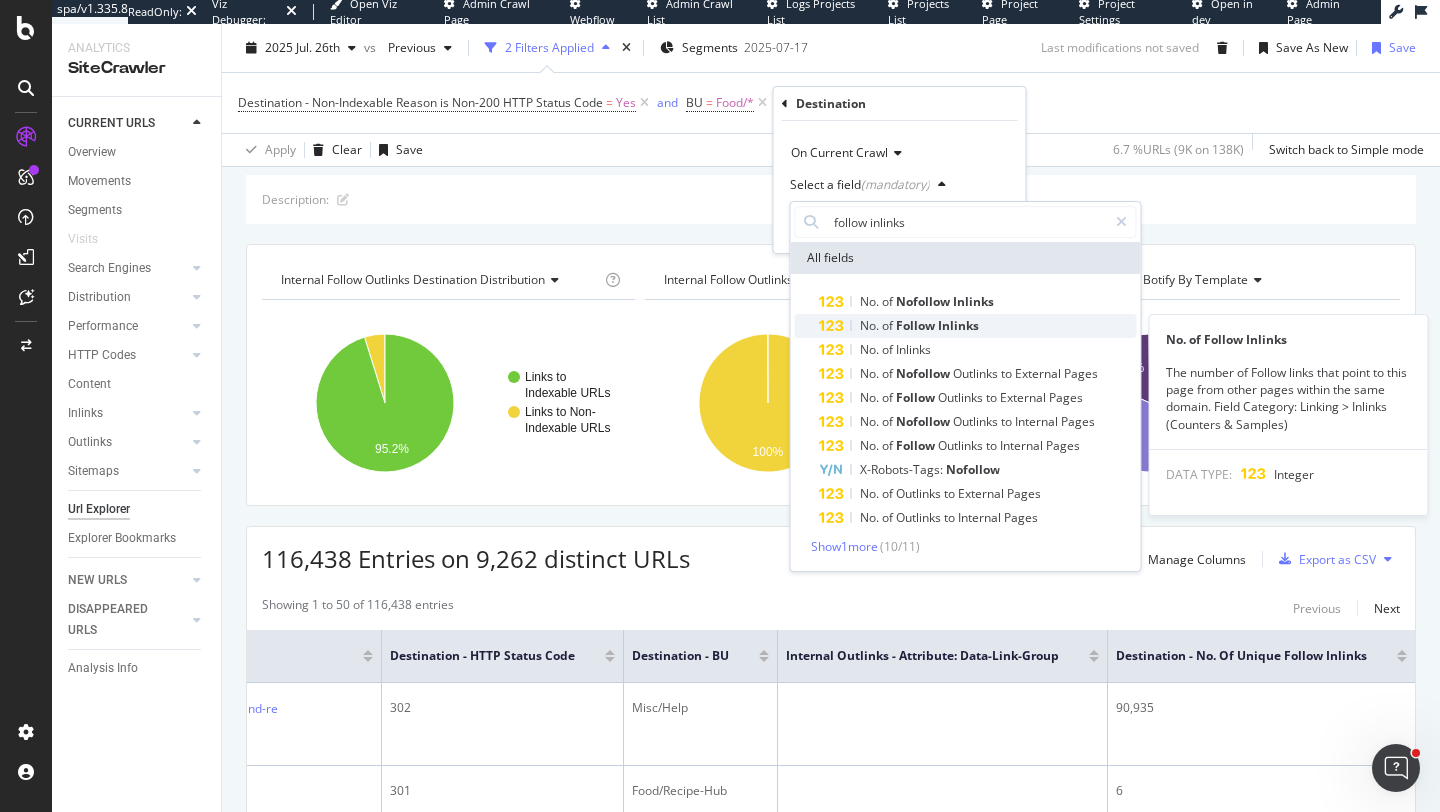 type on "follow inlinks" 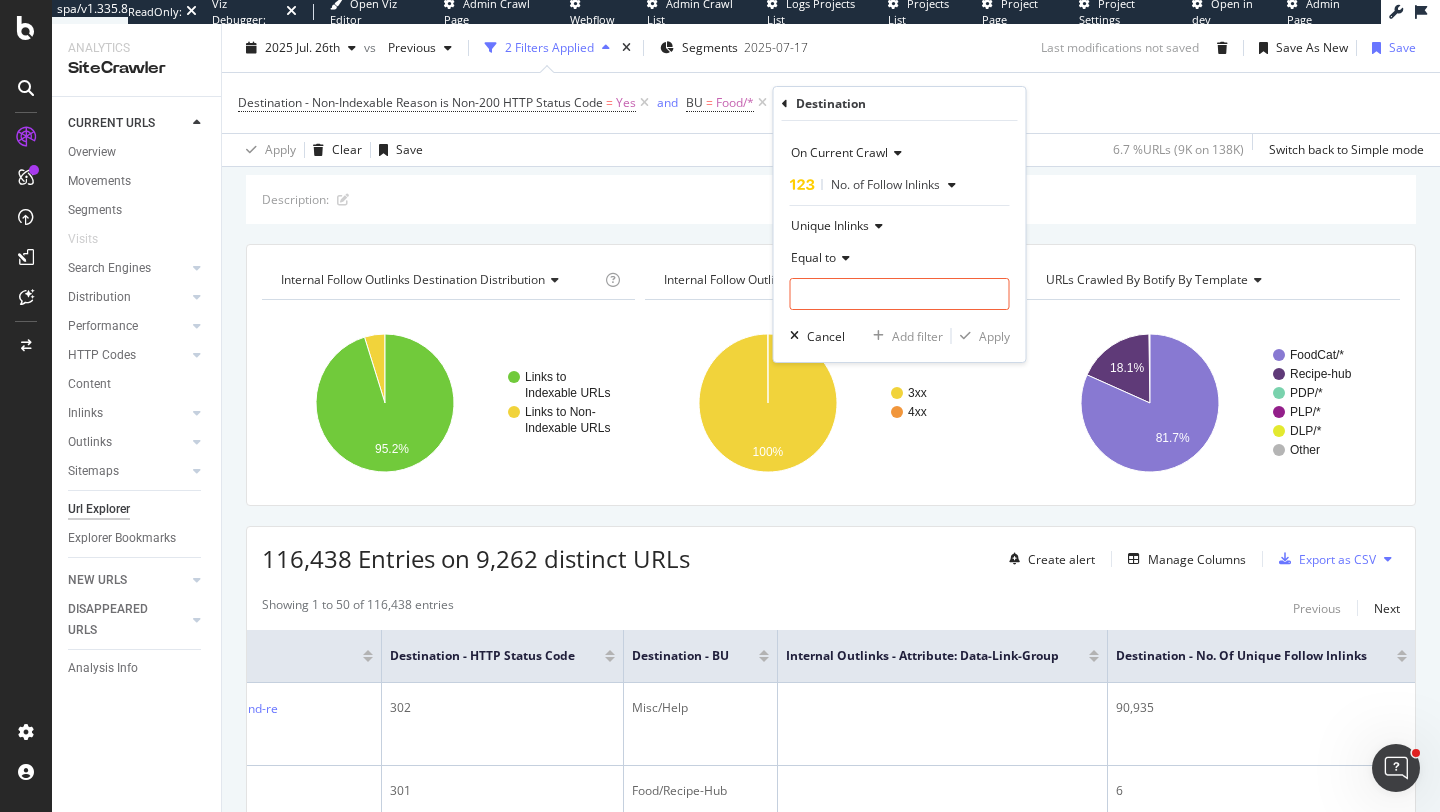 click on "Equal to" at bounding box center [813, 257] 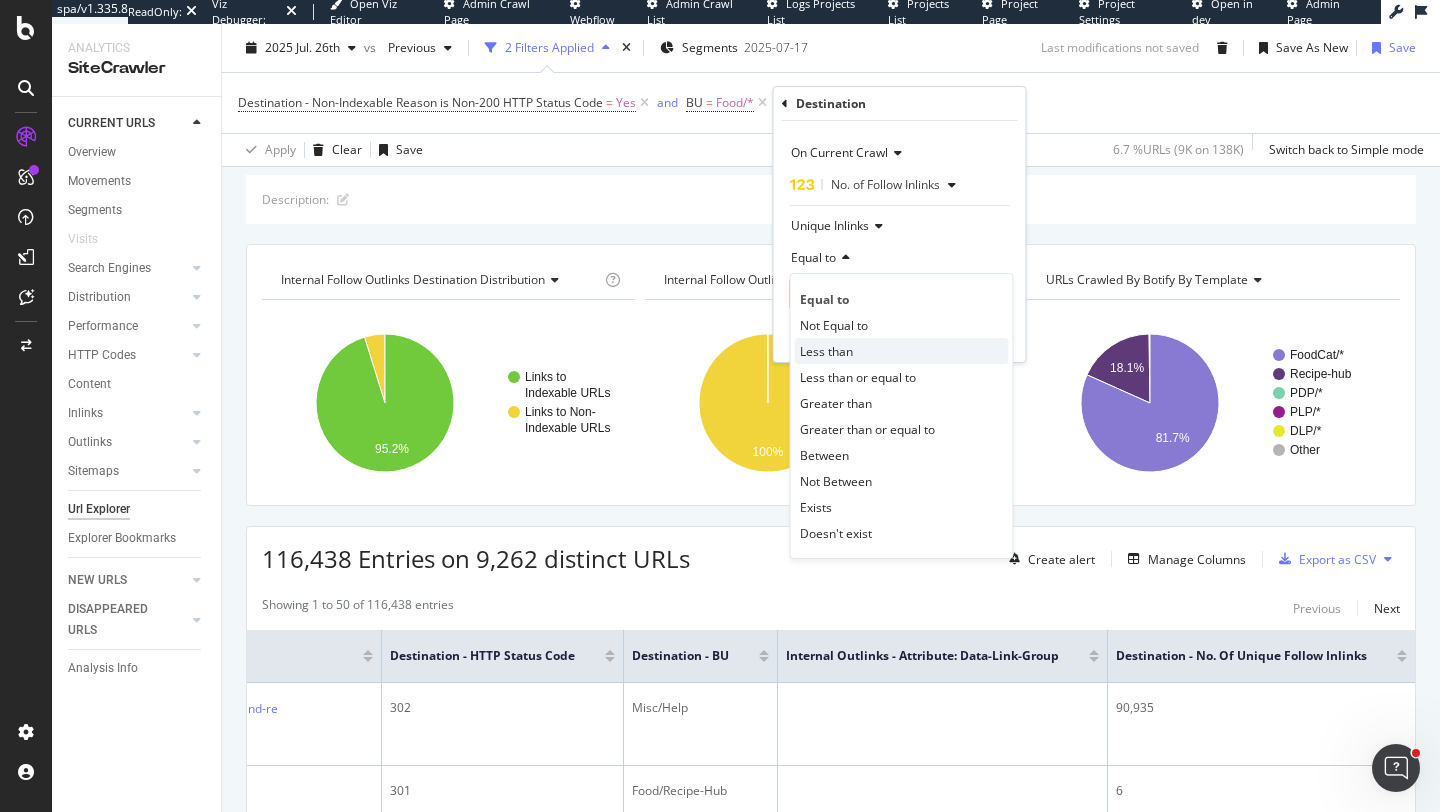 click on "Less than" at bounding box center [902, 351] 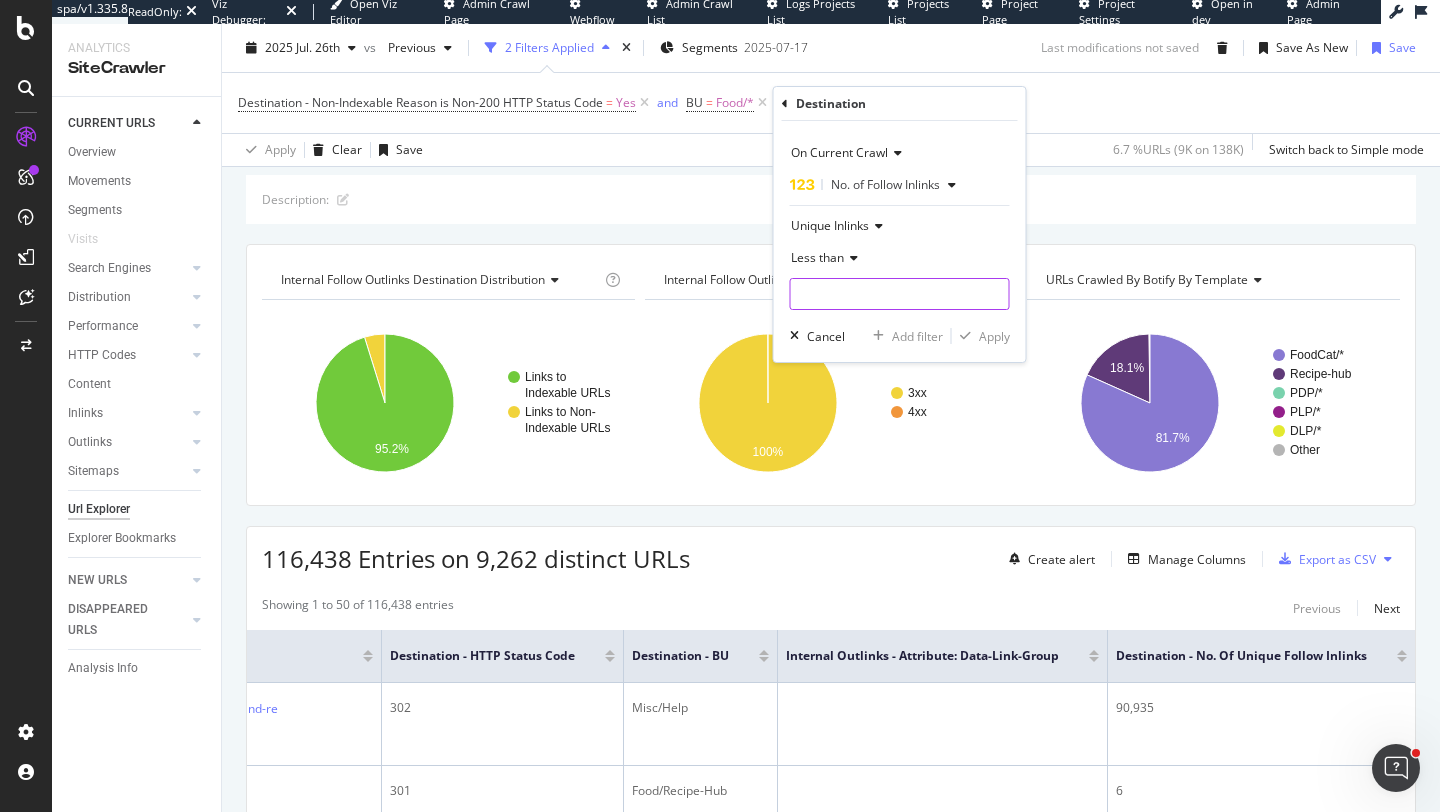 click at bounding box center (900, 294) 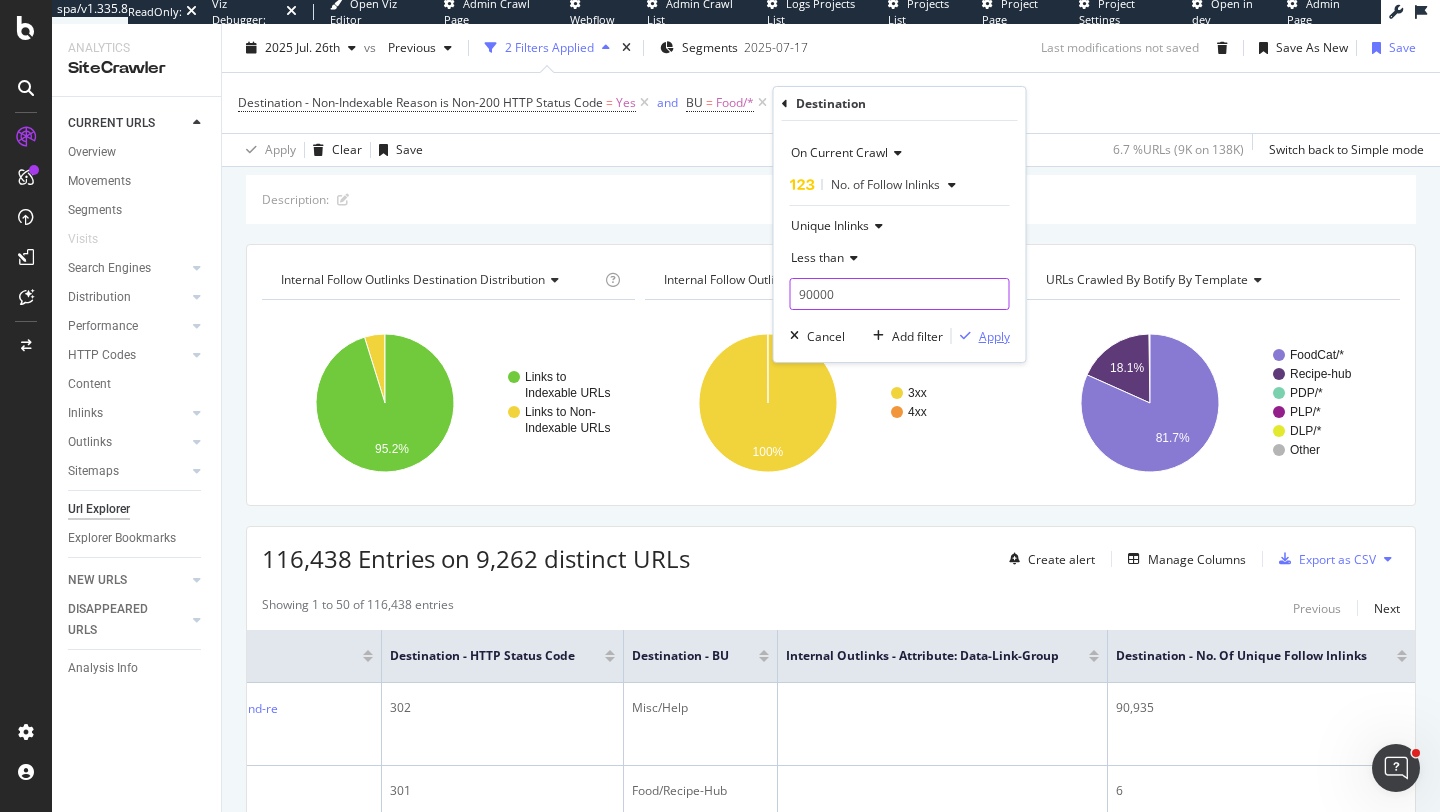 type on "90000" 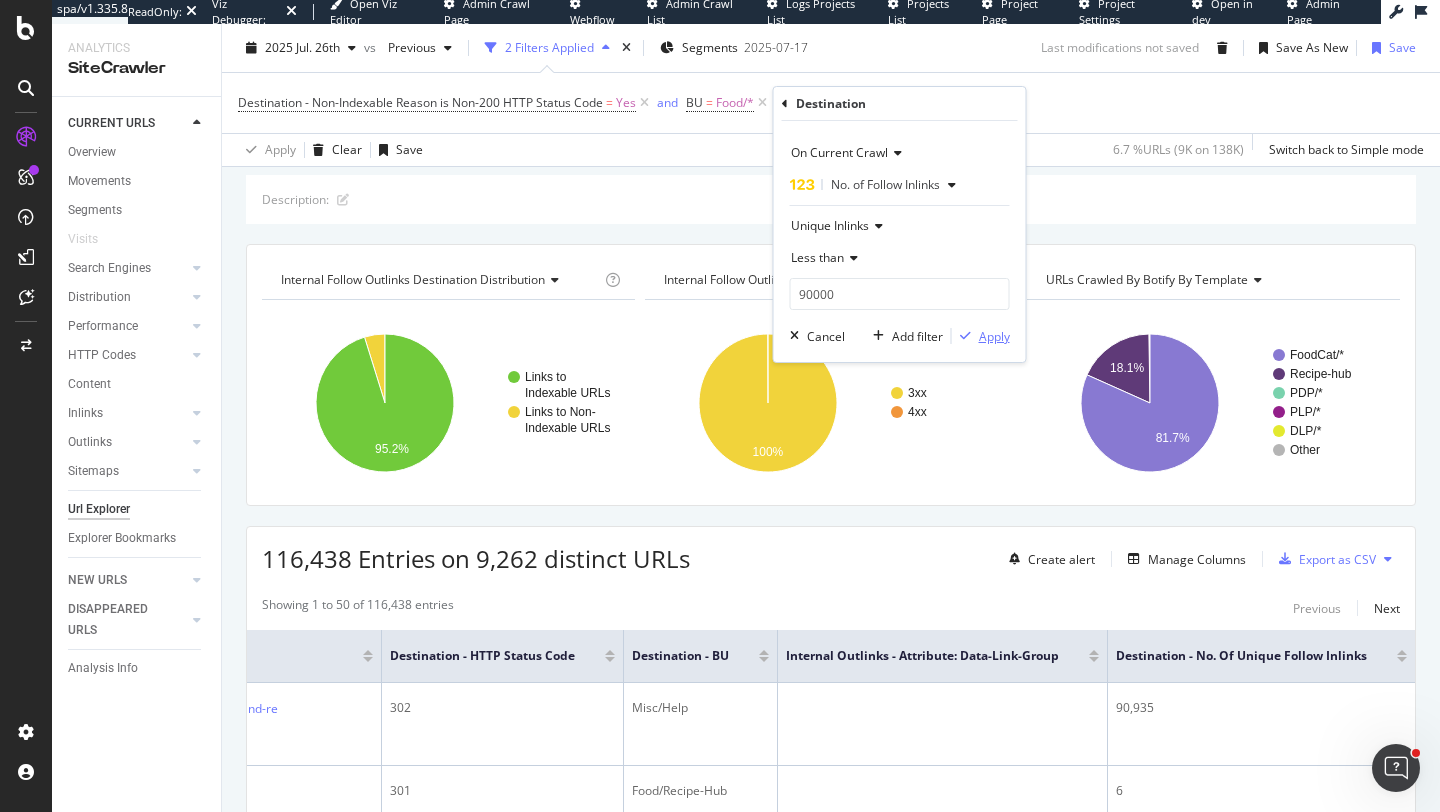 click at bounding box center (965, 336) 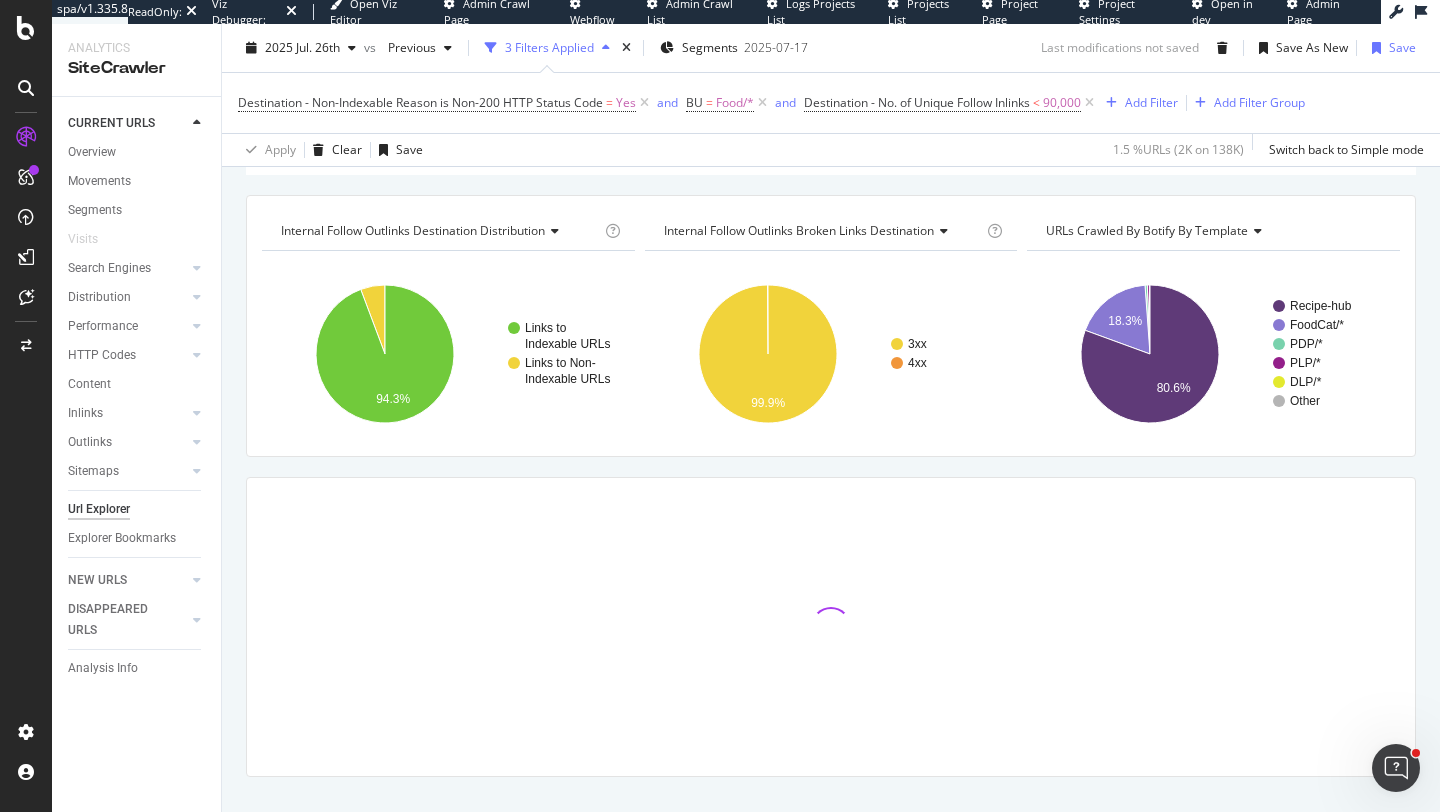 scroll, scrollTop: 279, scrollLeft: 0, axis: vertical 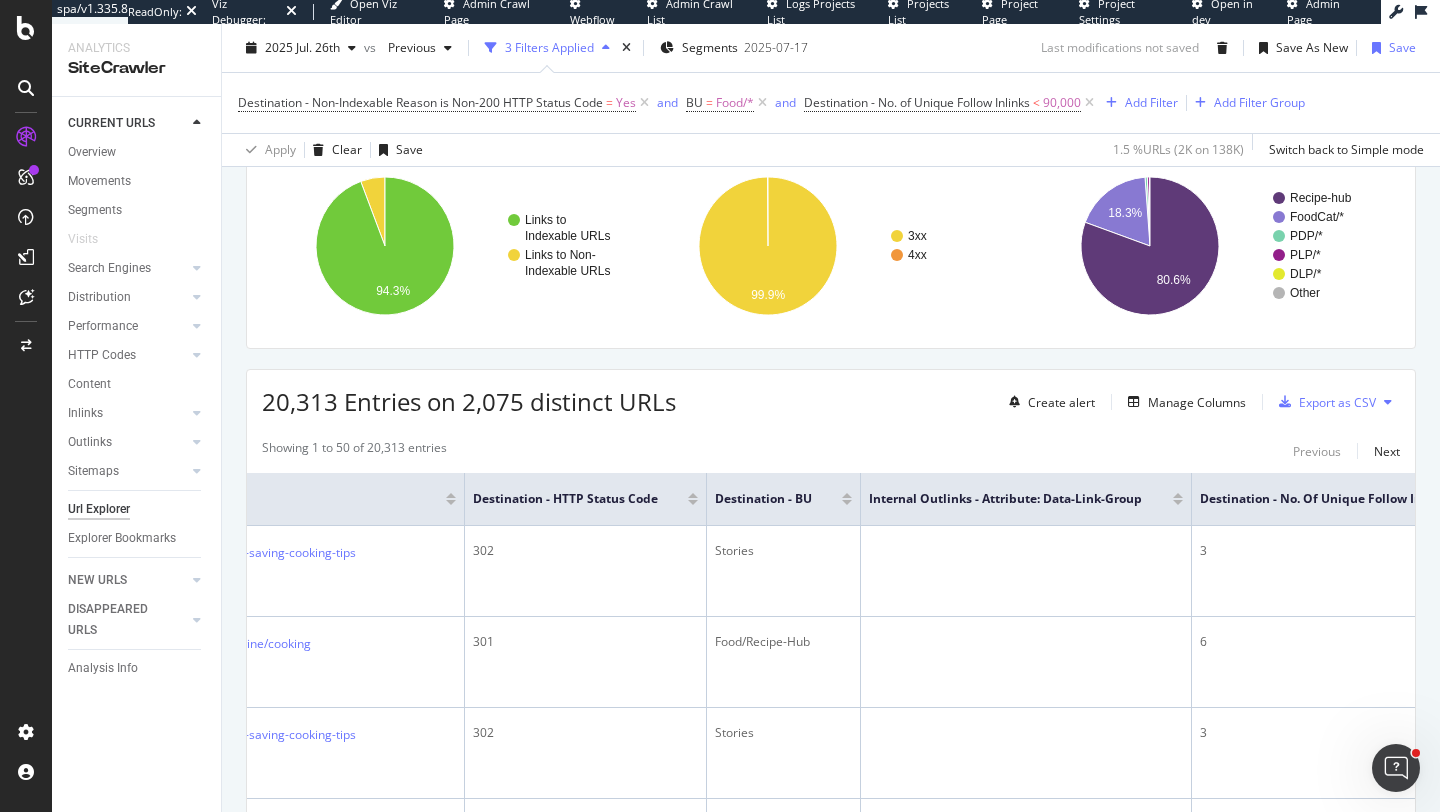click at bounding box center (1178, 502) 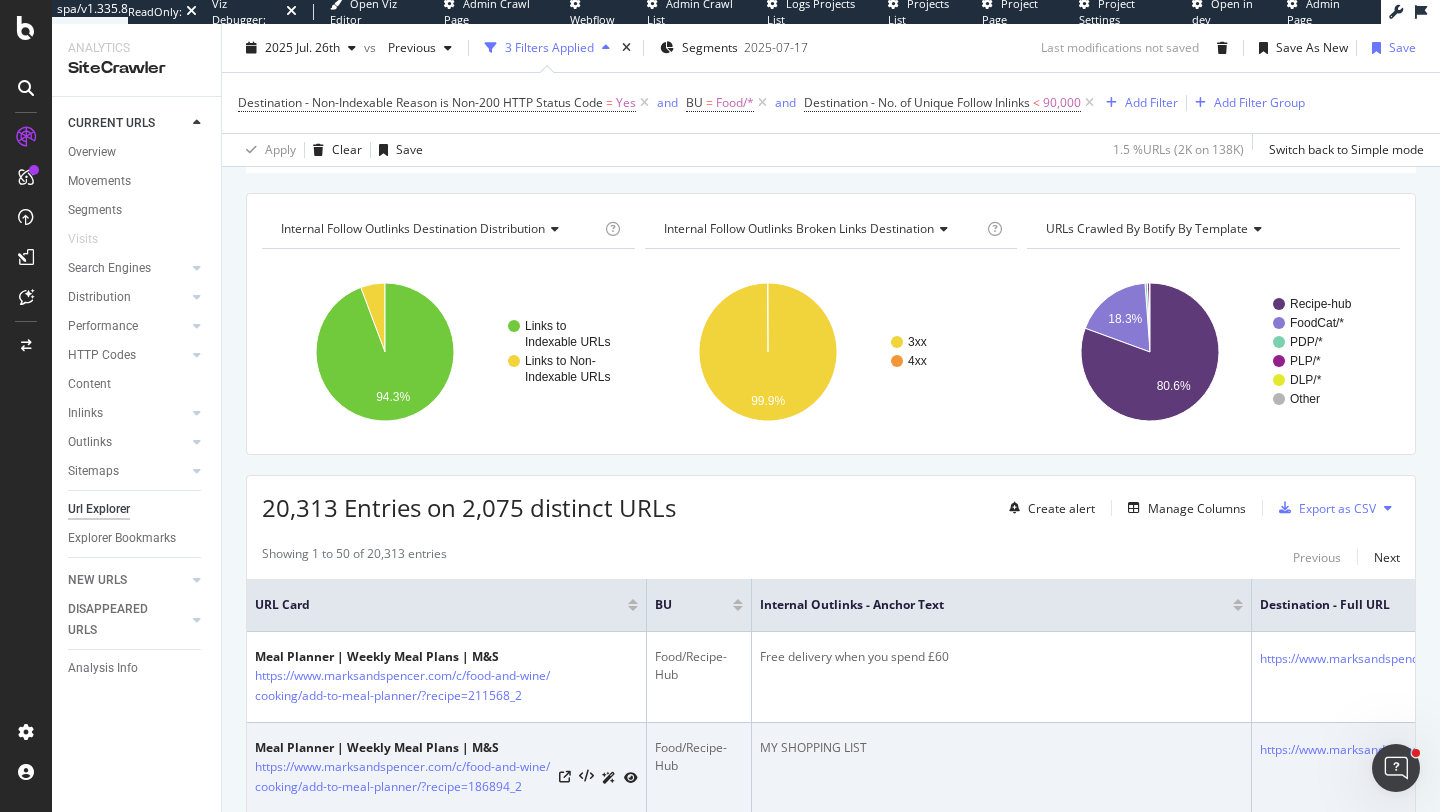 scroll, scrollTop: 233, scrollLeft: 0, axis: vertical 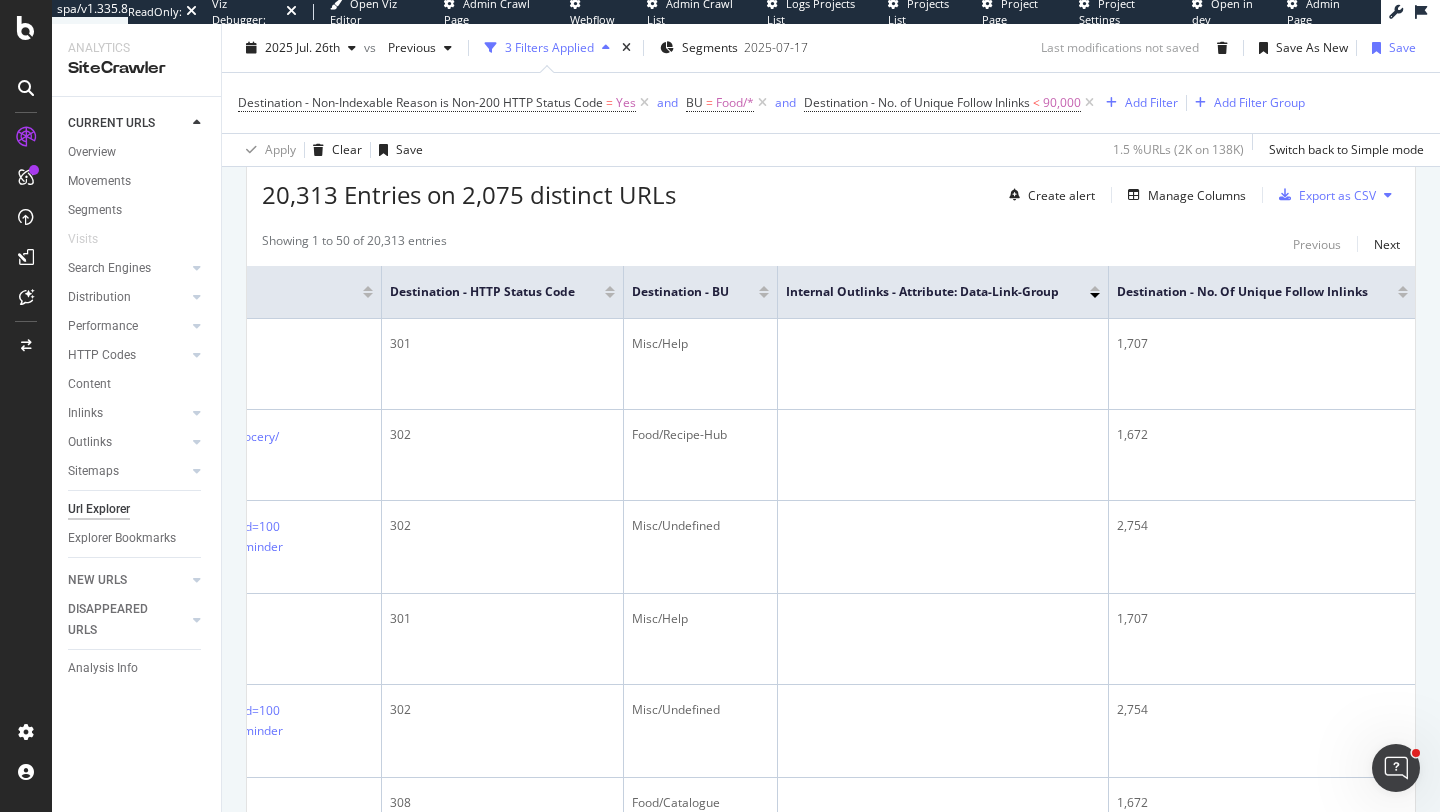 click at bounding box center (1403, 295) 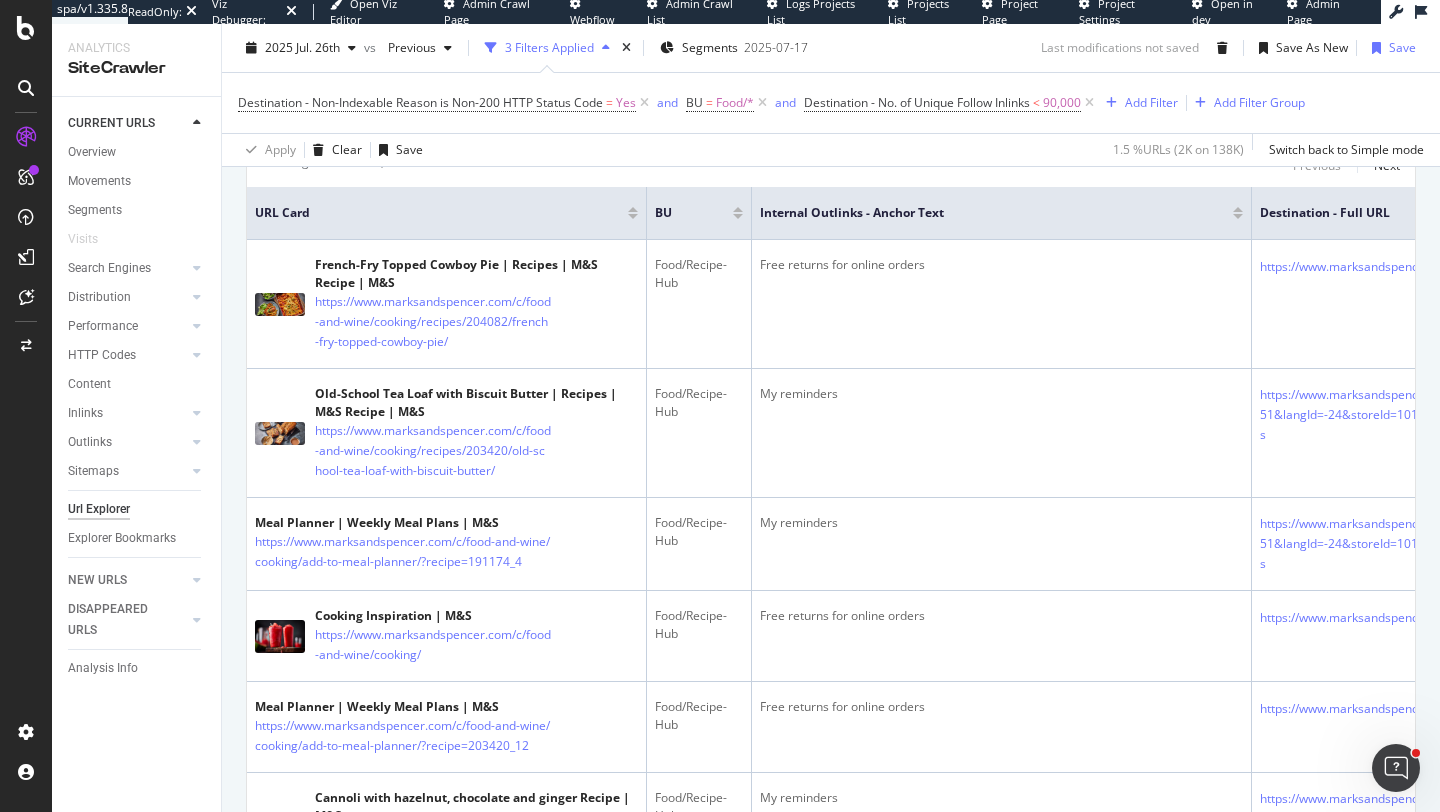 scroll, scrollTop: 83, scrollLeft: 0, axis: vertical 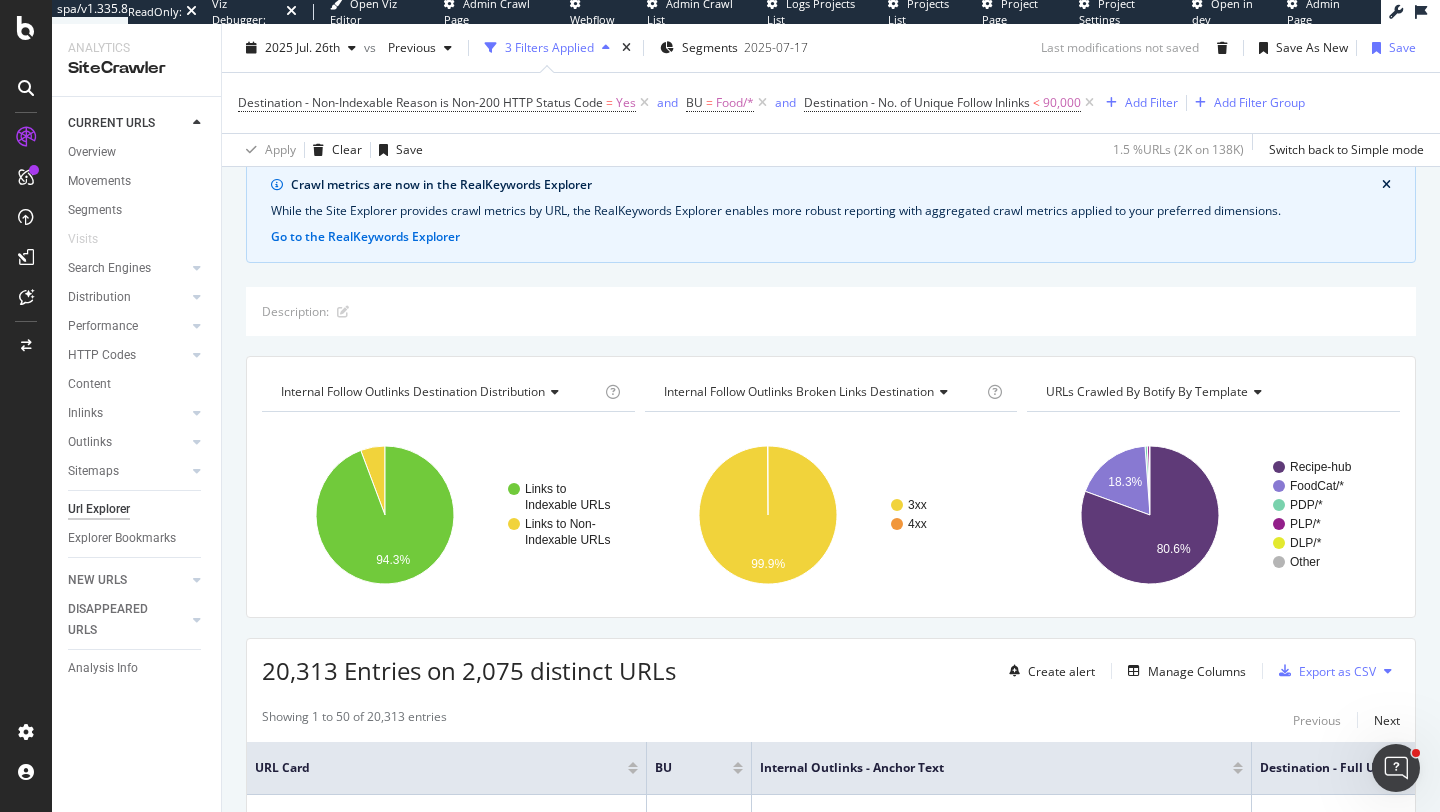 click at bounding box center [994, 392] 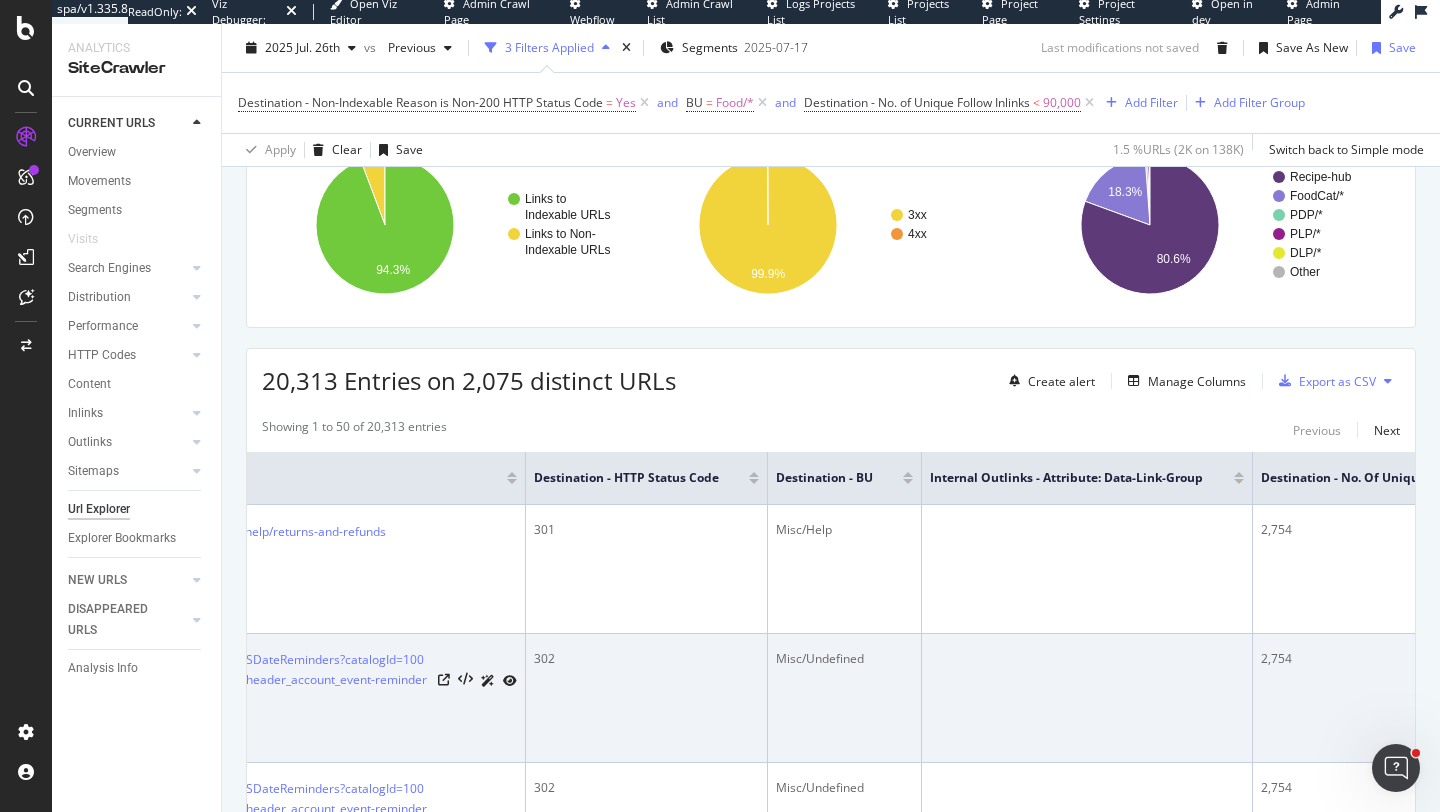 scroll, scrollTop: 0, scrollLeft: 1370, axis: horizontal 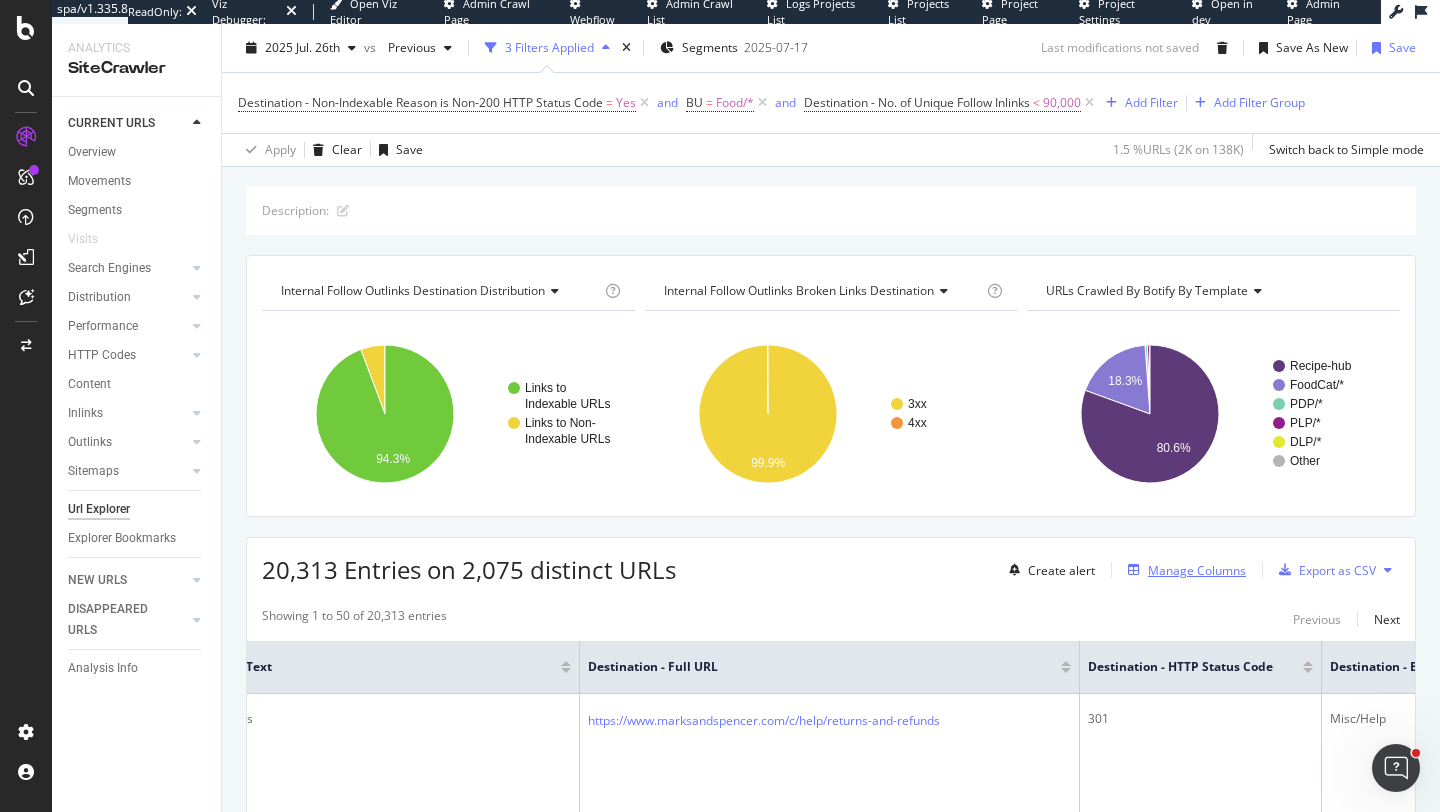 click on "Manage Columns" at bounding box center (1197, 570) 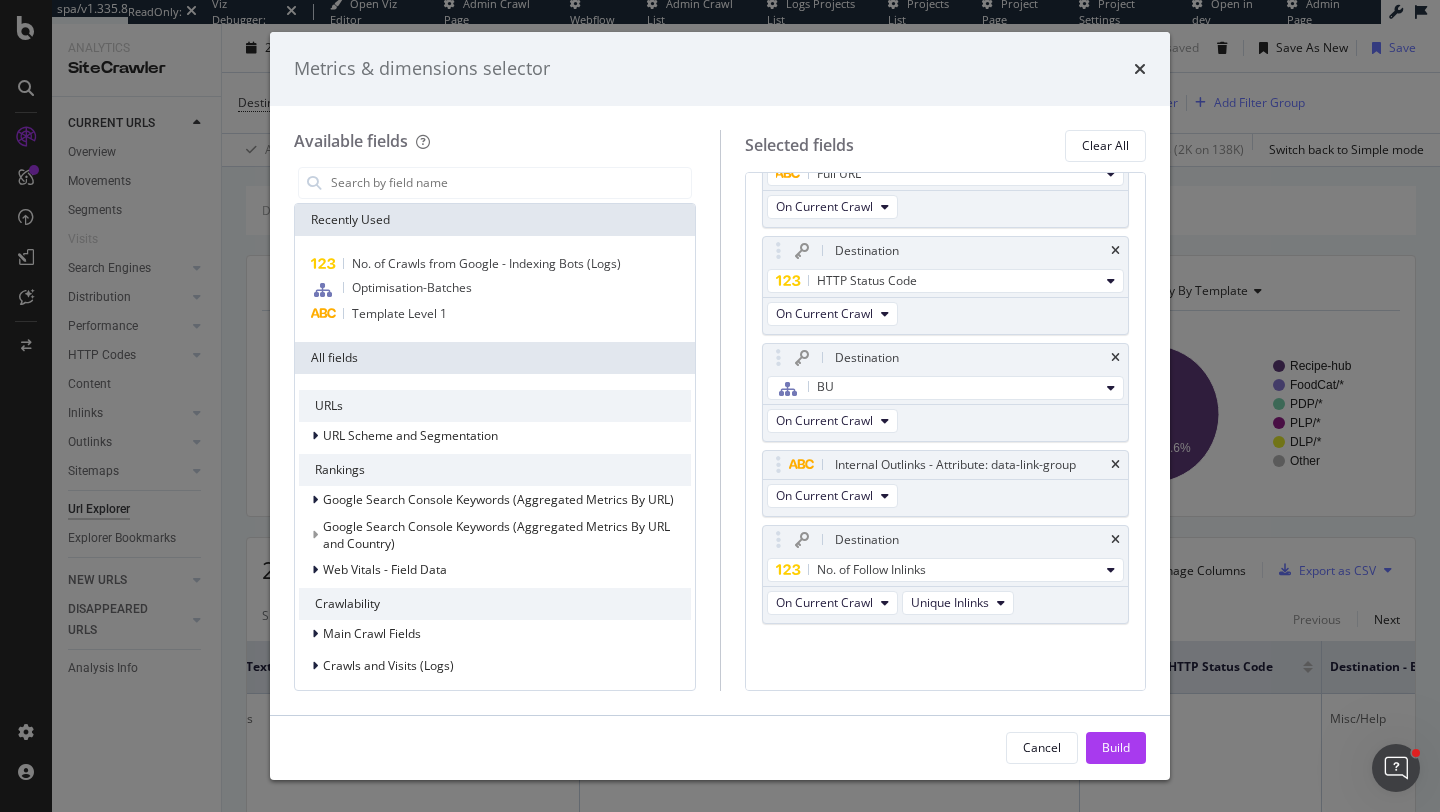 scroll, scrollTop: 0, scrollLeft: 0, axis: both 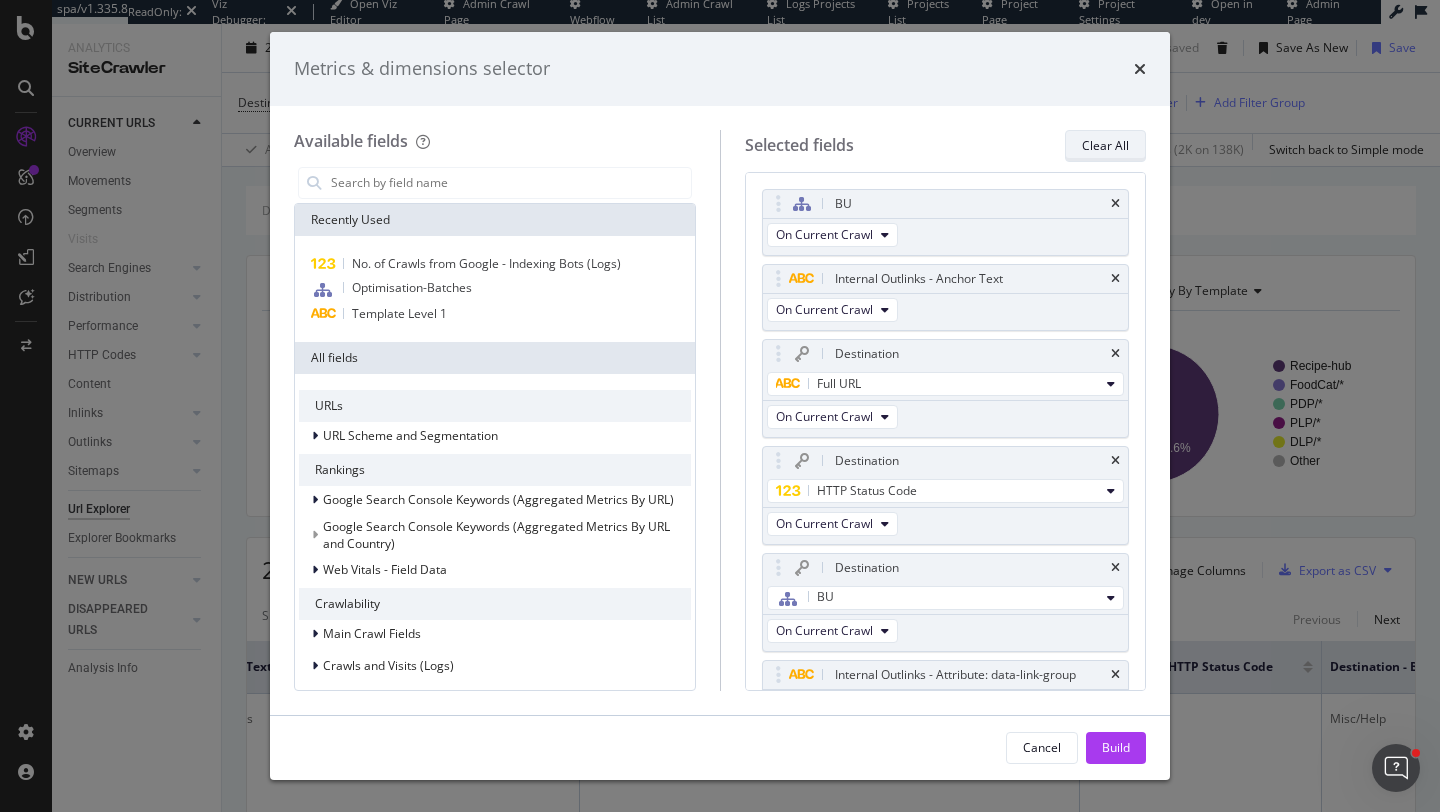 click on "Clear All" at bounding box center [1105, 146] 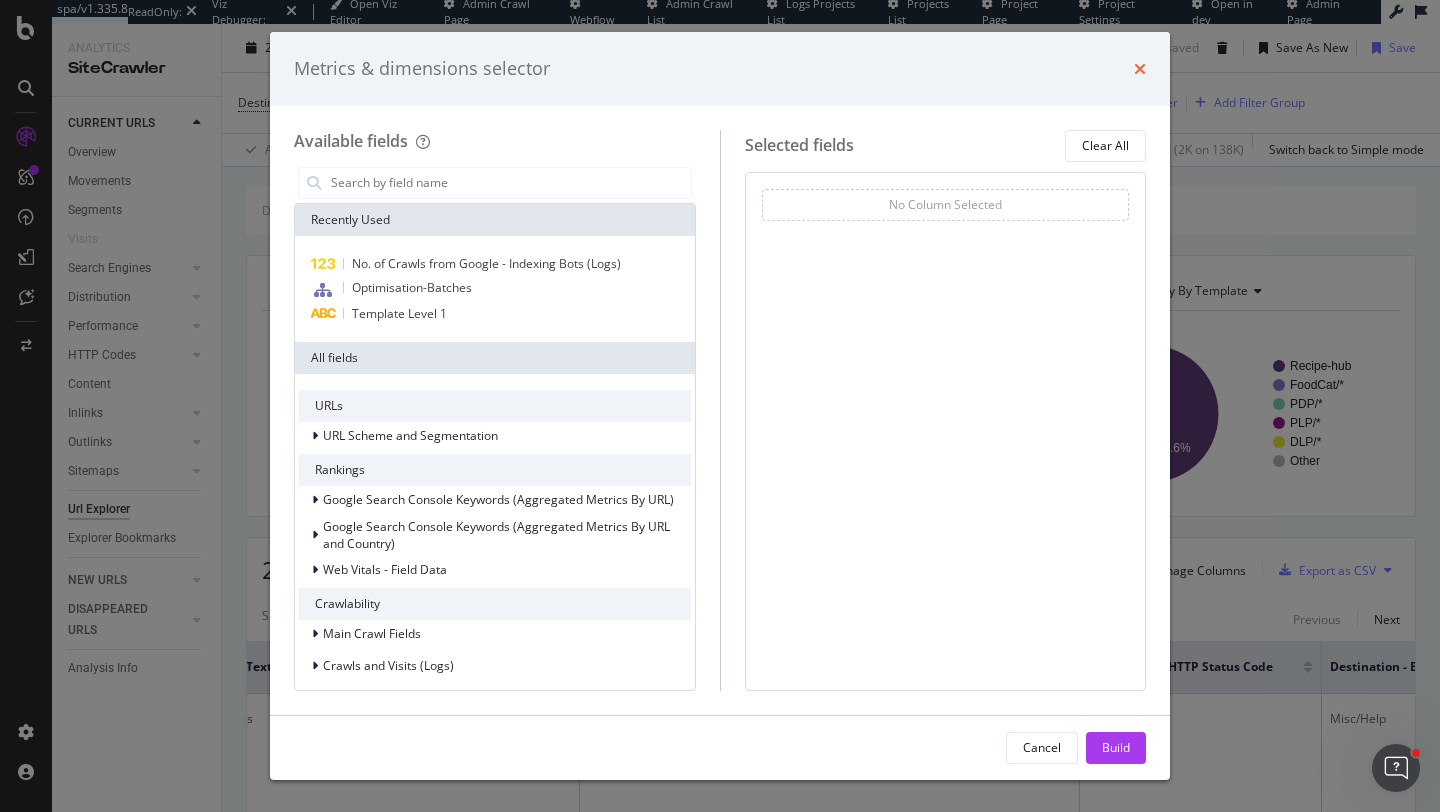 click at bounding box center (1140, 69) 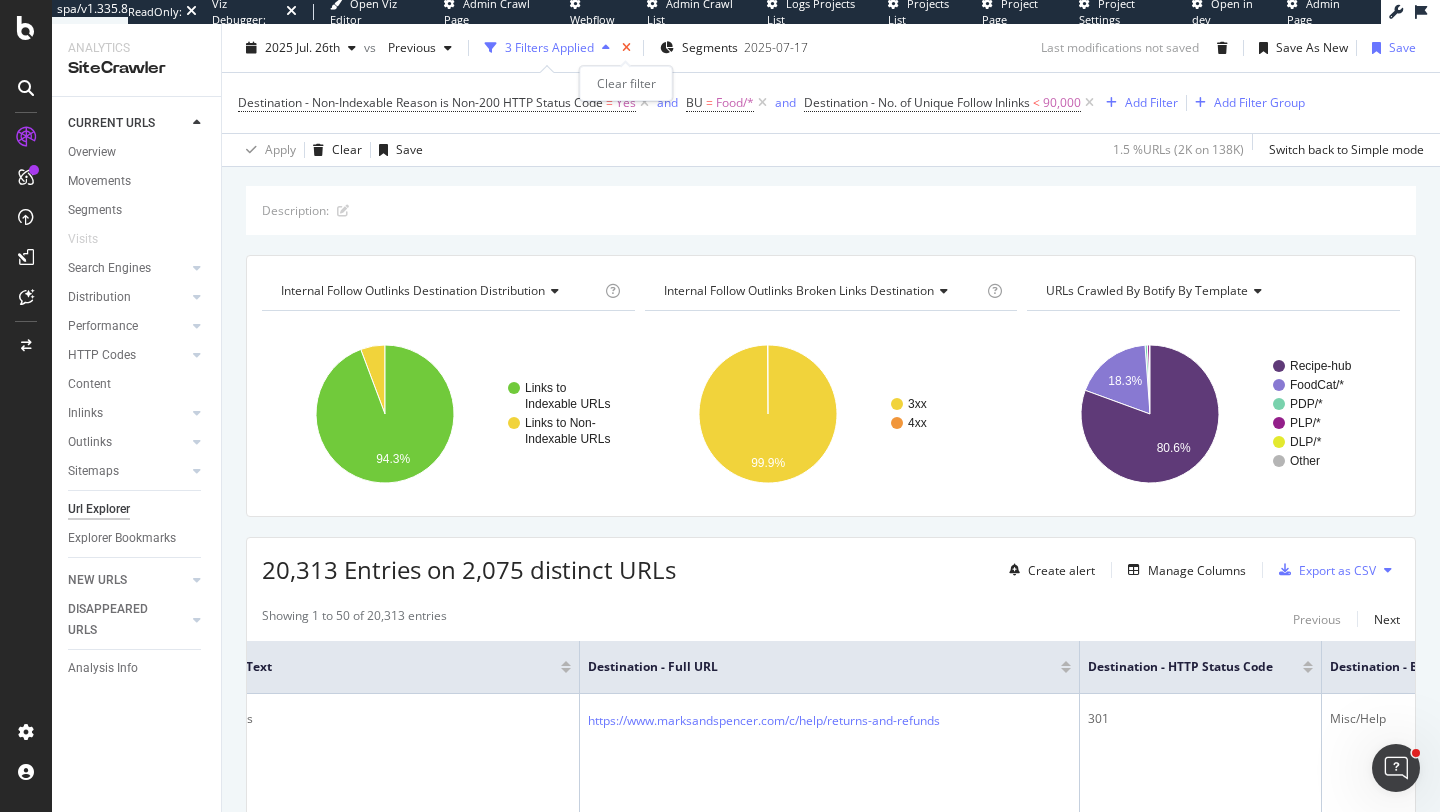 click at bounding box center (626, 48) 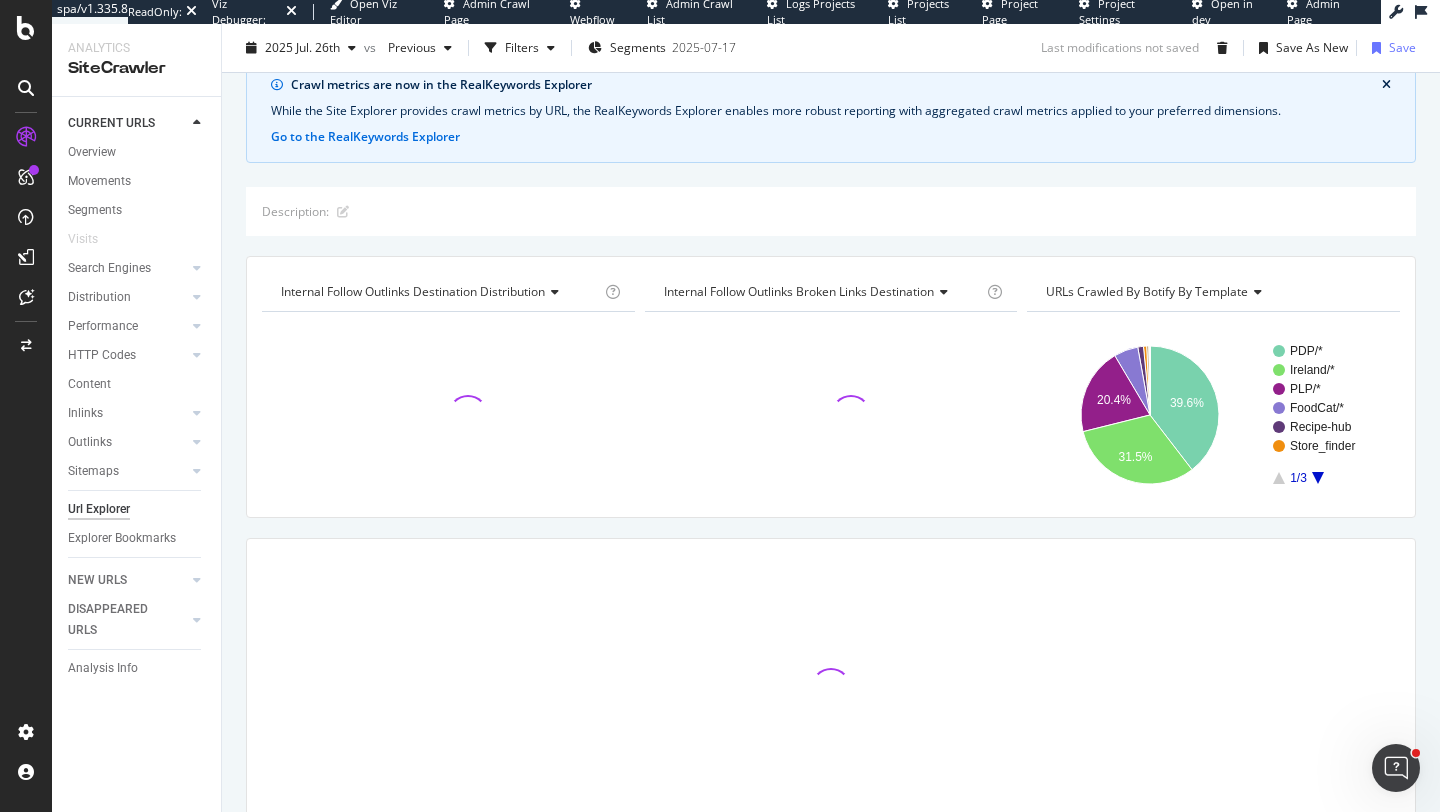 scroll, scrollTop: 96, scrollLeft: 0, axis: vertical 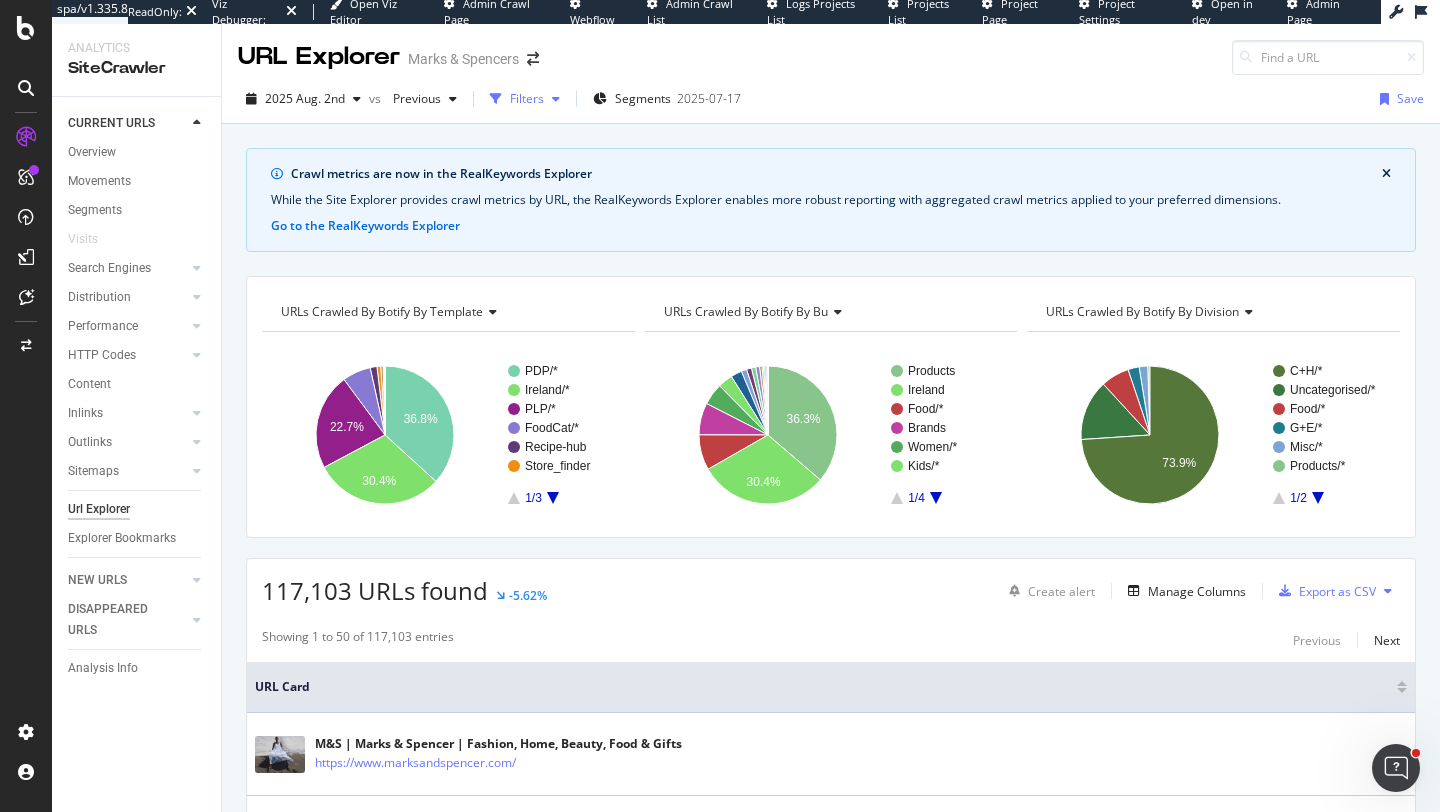 click on "Filters" at bounding box center [527, 98] 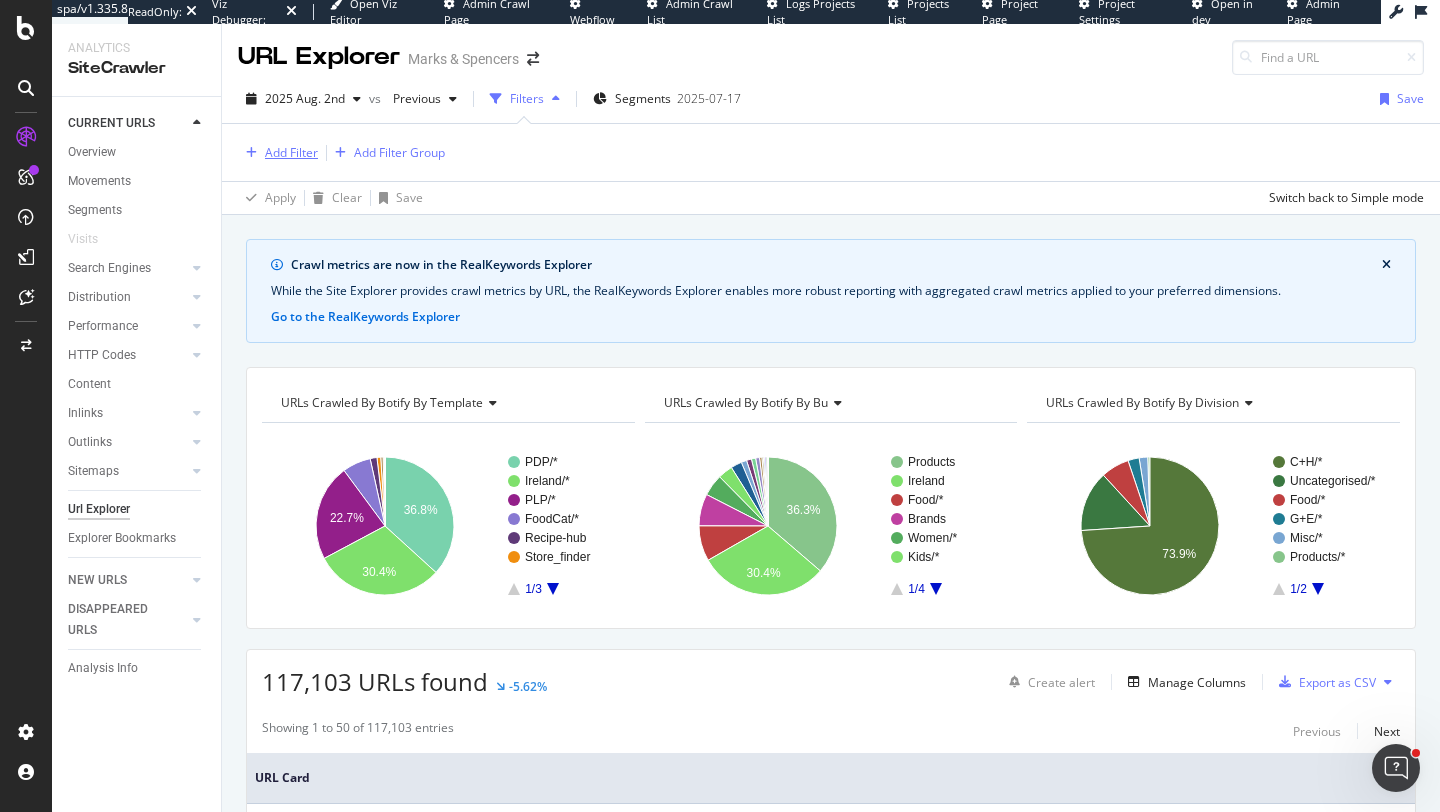 click on "Add Filter" at bounding box center (291, 152) 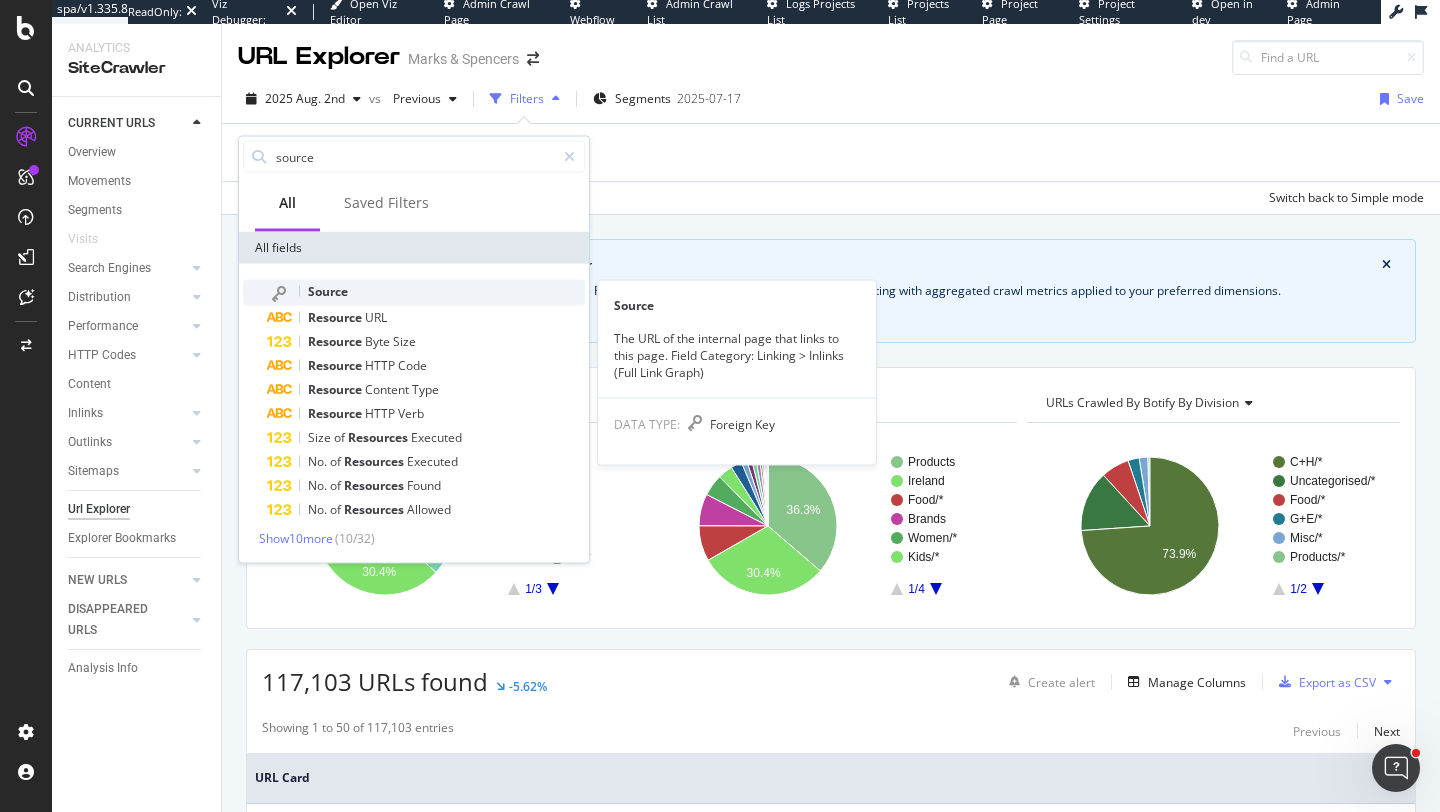 type on "source" 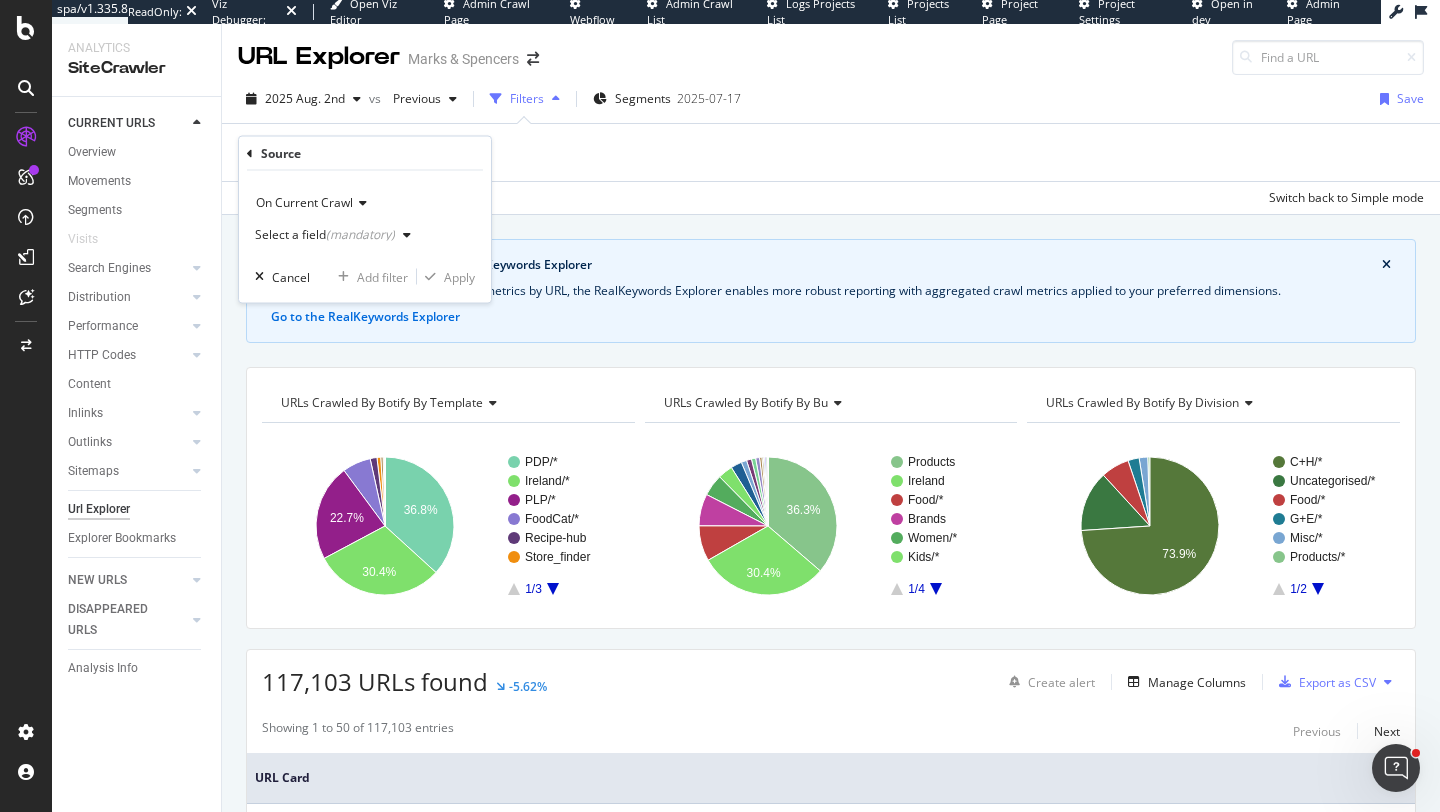 click on "(mandatory)" at bounding box center (360, 234) 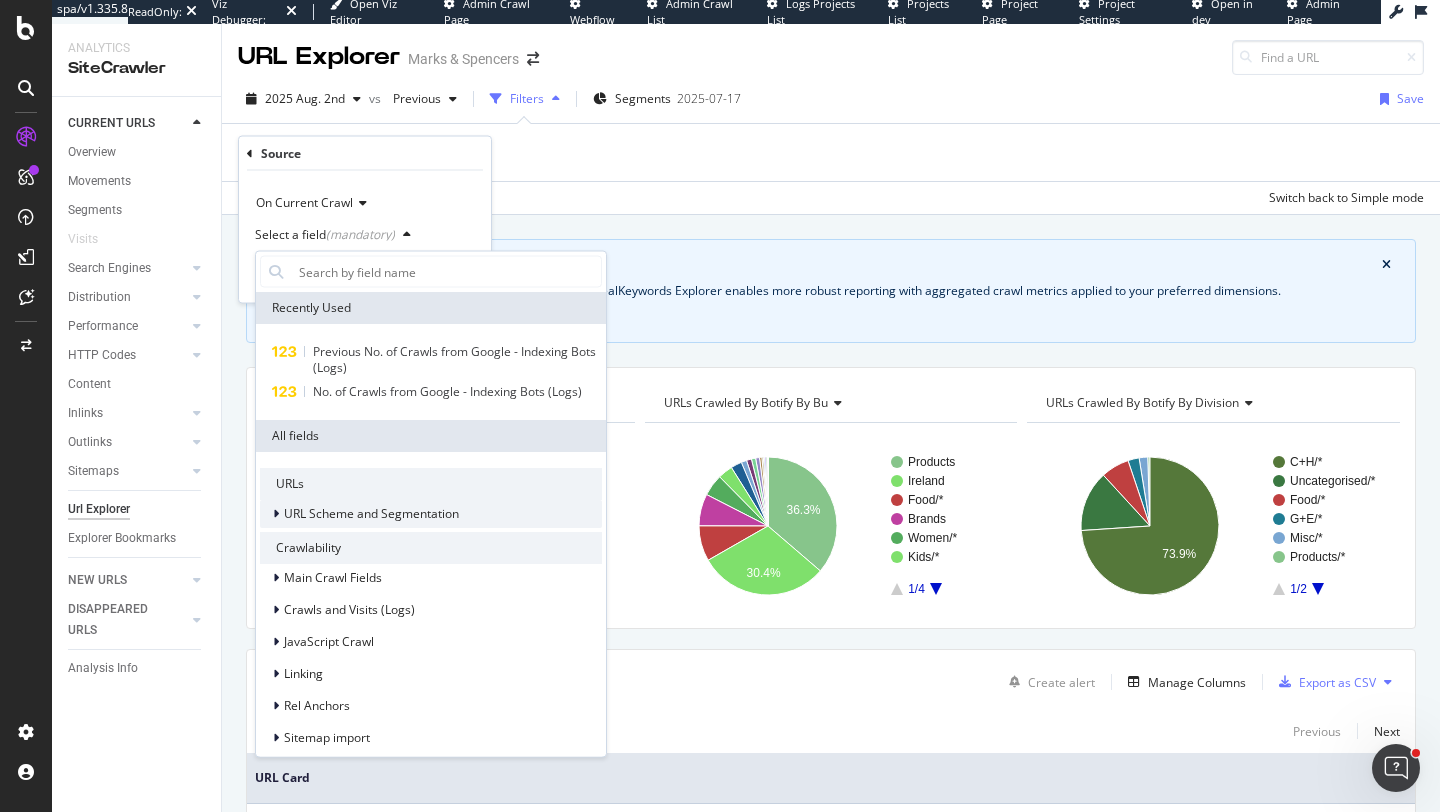 click on "URL Scheme and Segmentation" at bounding box center [371, 513] 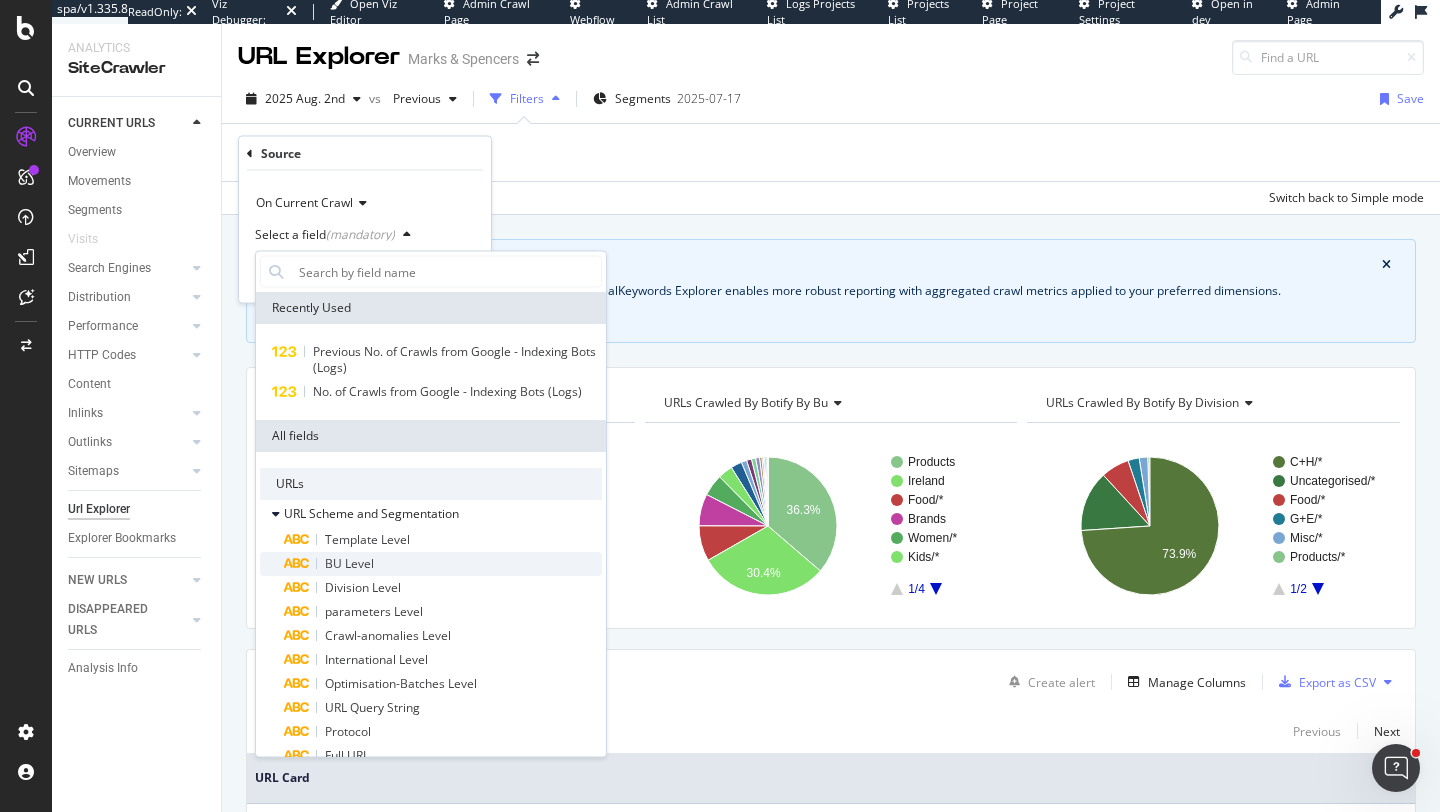 click on "BU Level" at bounding box center [349, 563] 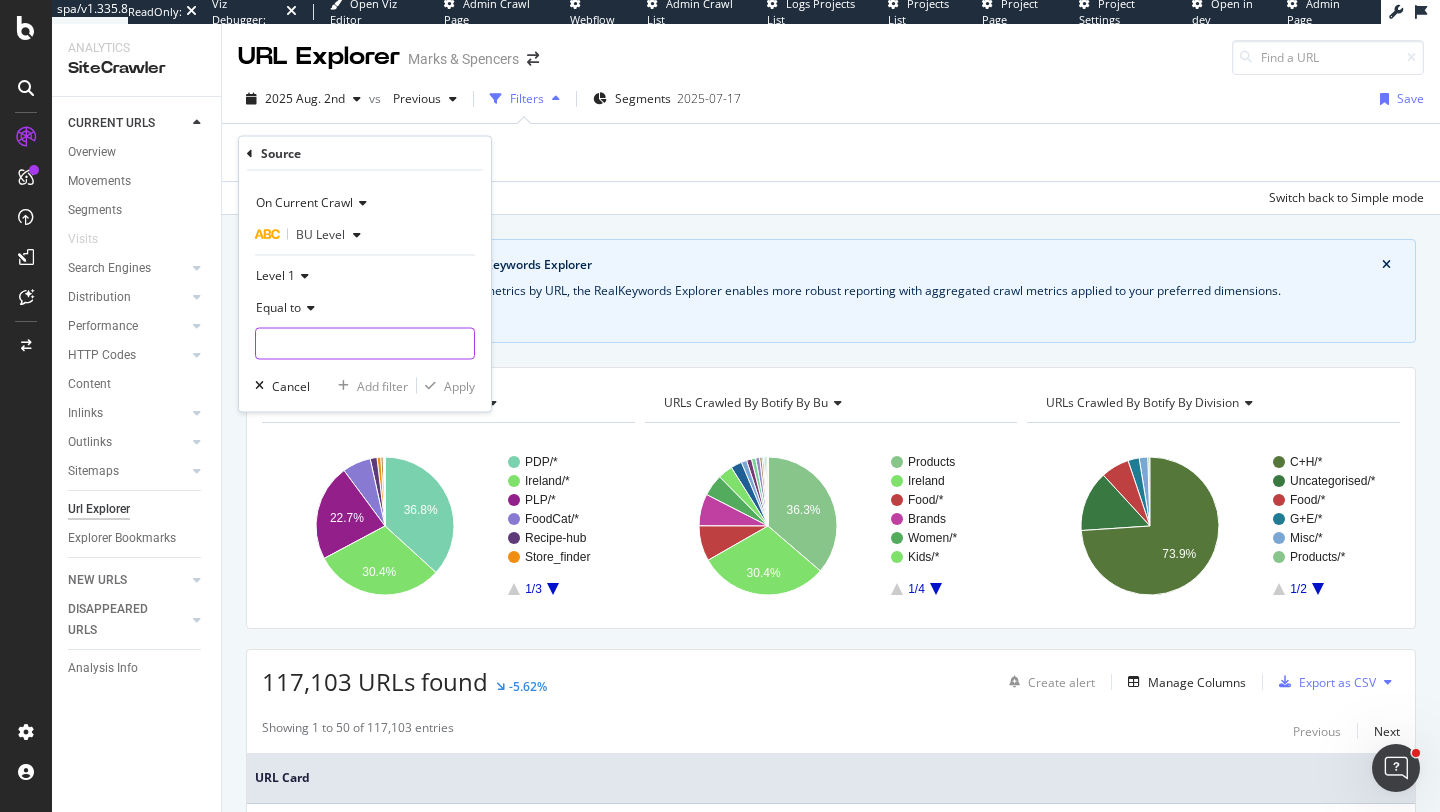 click at bounding box center [365, 344] 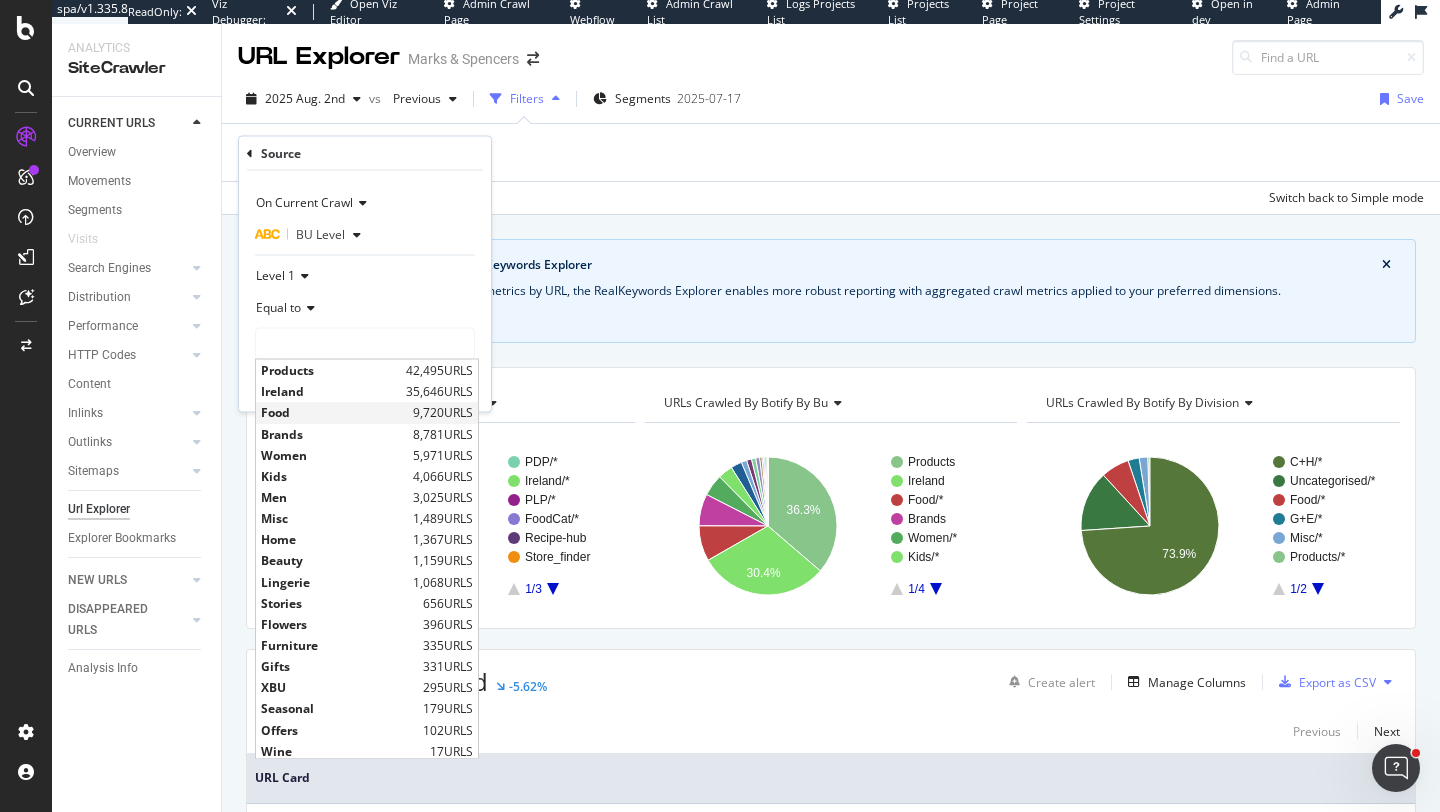 click on "9,720  URLS" at bounding box center (443, 412) 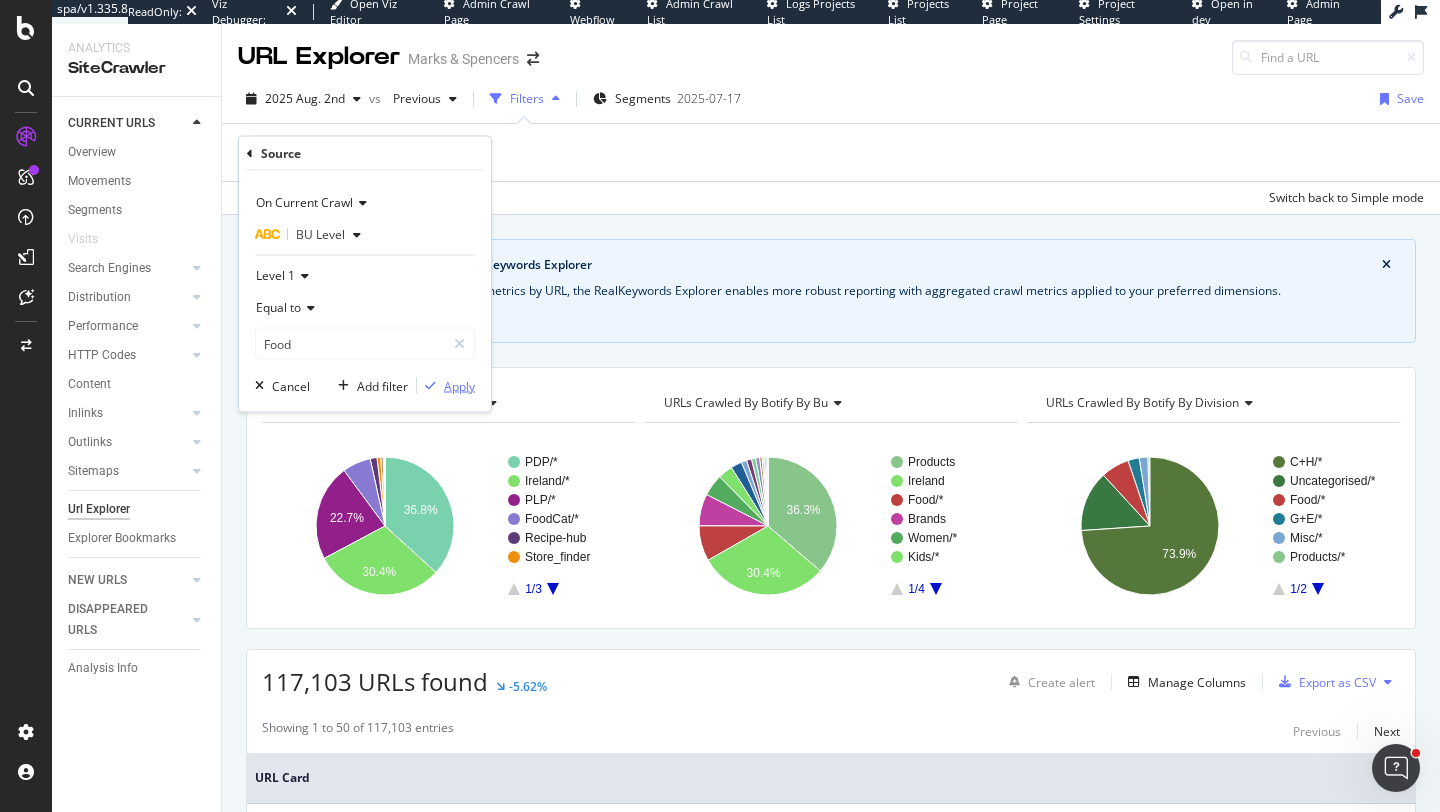 click on "Apply" at bounding box center (459, 385) 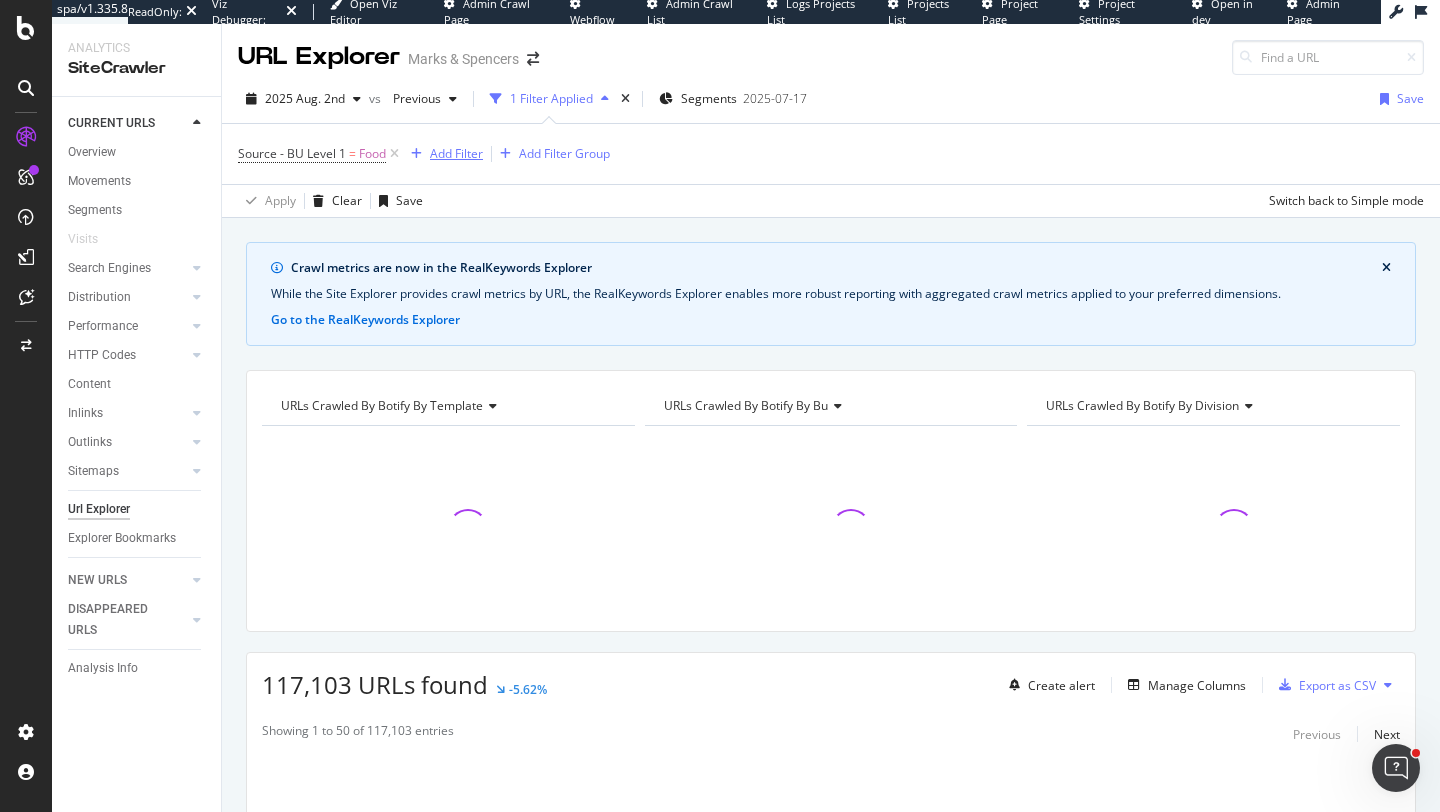 click on "Add Filter" at bounding box center (456, 153) 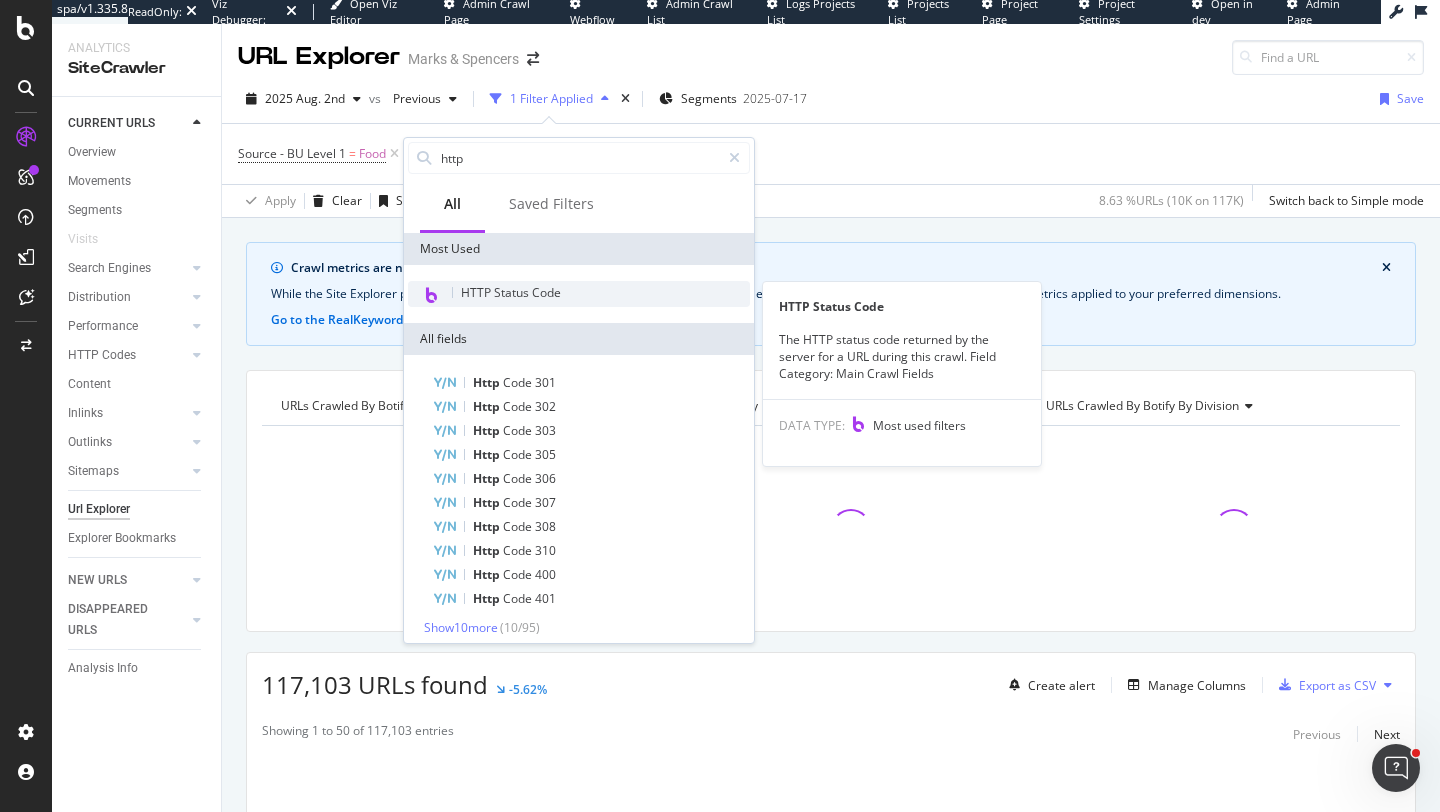 type on "http" 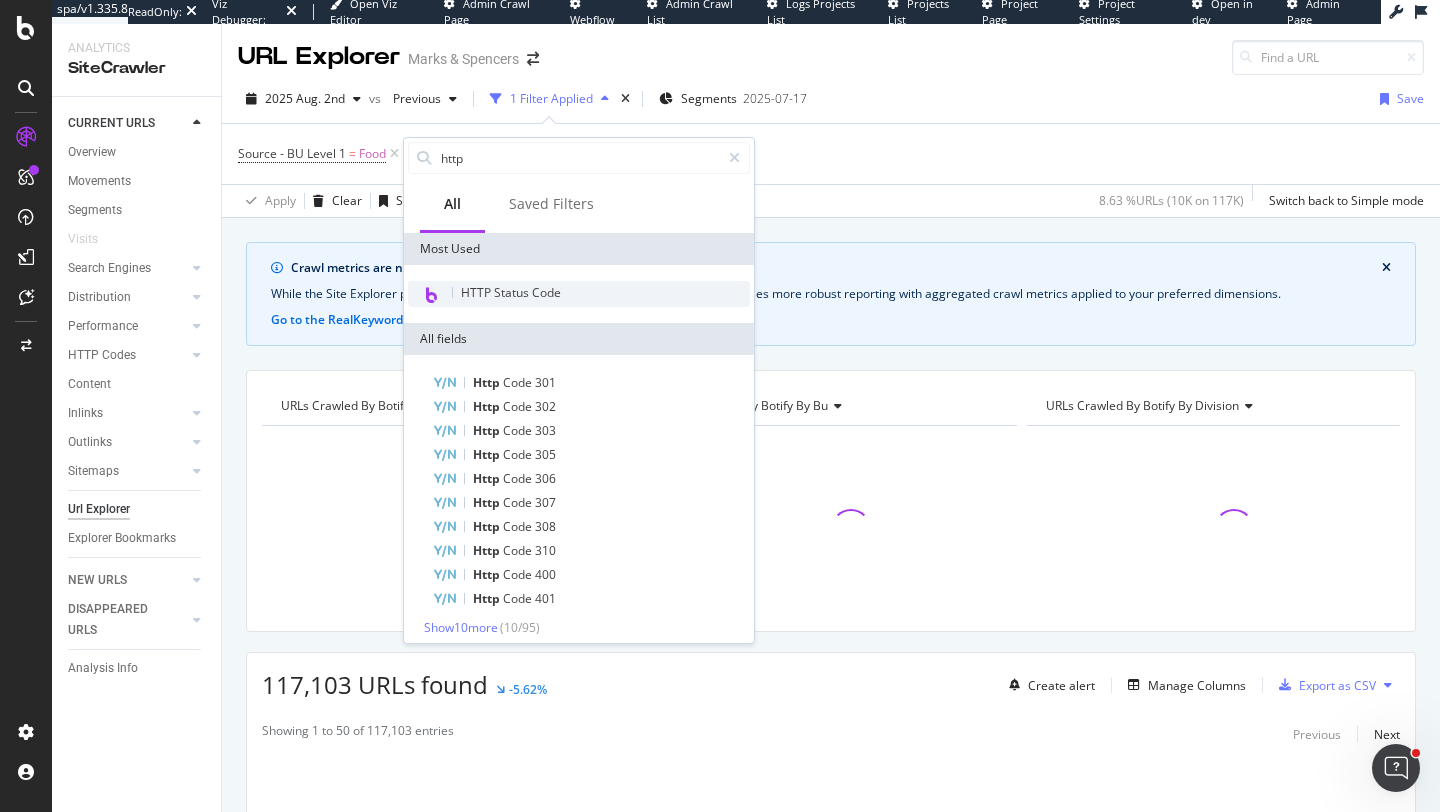 click on "HTTP Status Code" at bounding box center (579, 294) 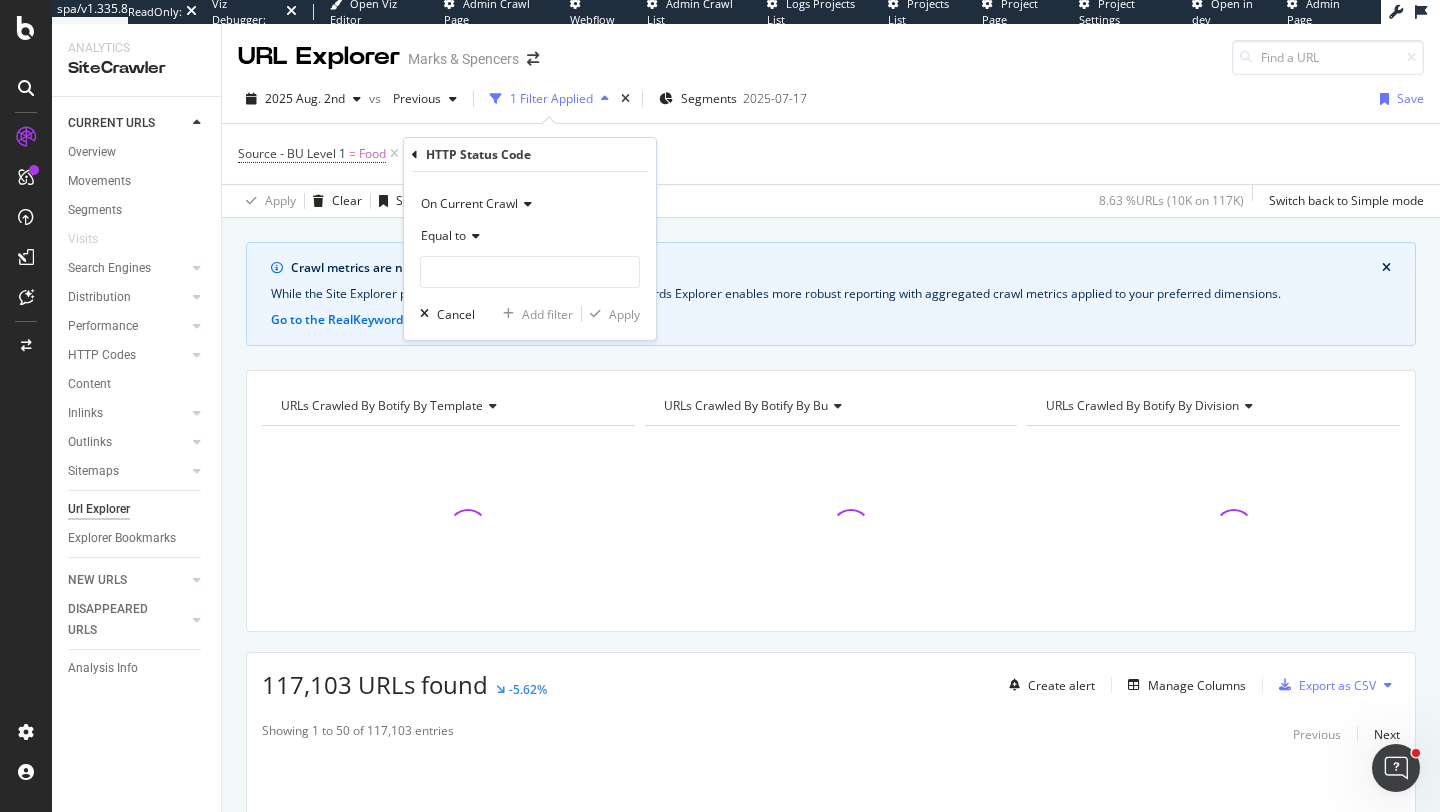 click at bounding box center [473, 236] 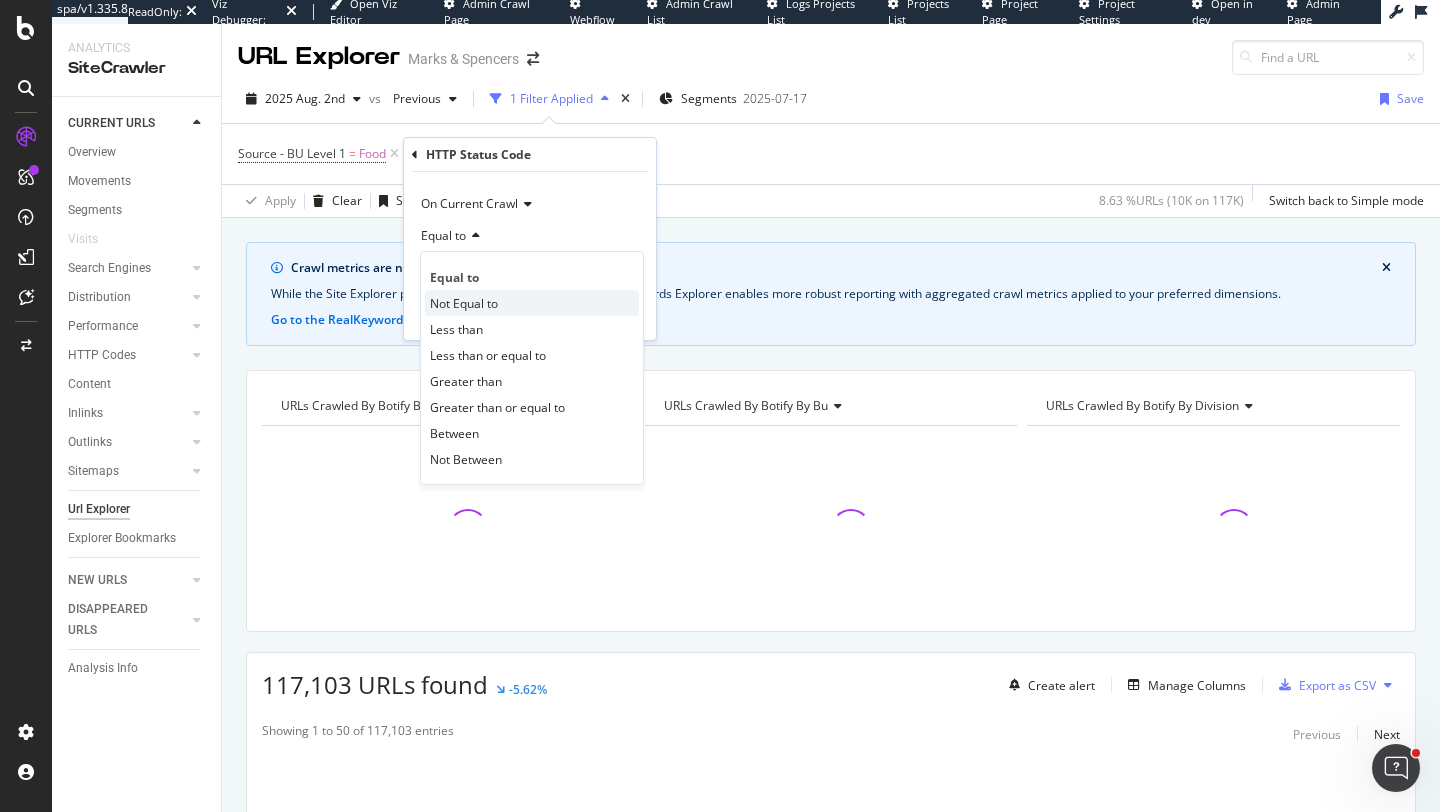 click on "Not Equal to" at bounding box center (464, 303) 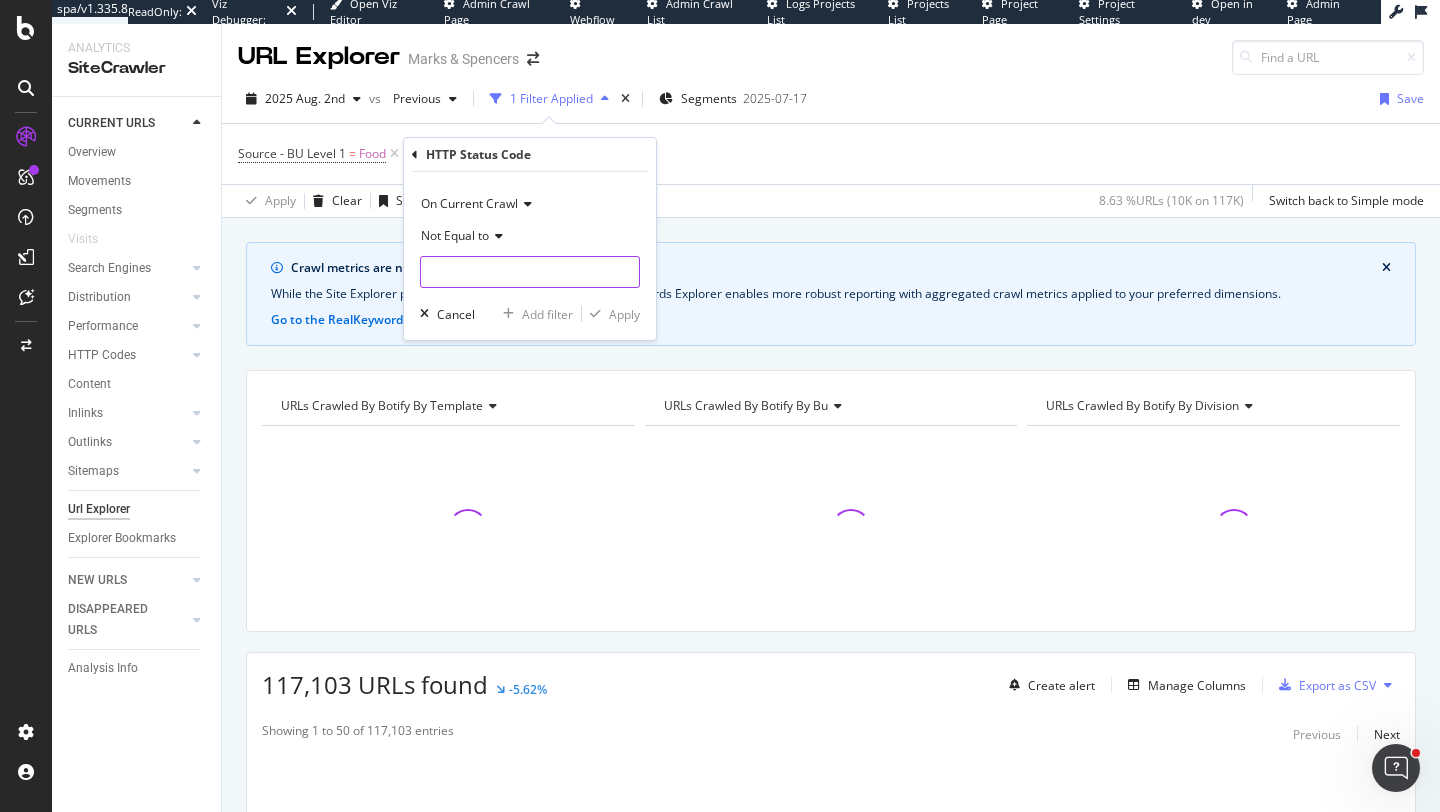 click at bounding box center [530, 272] 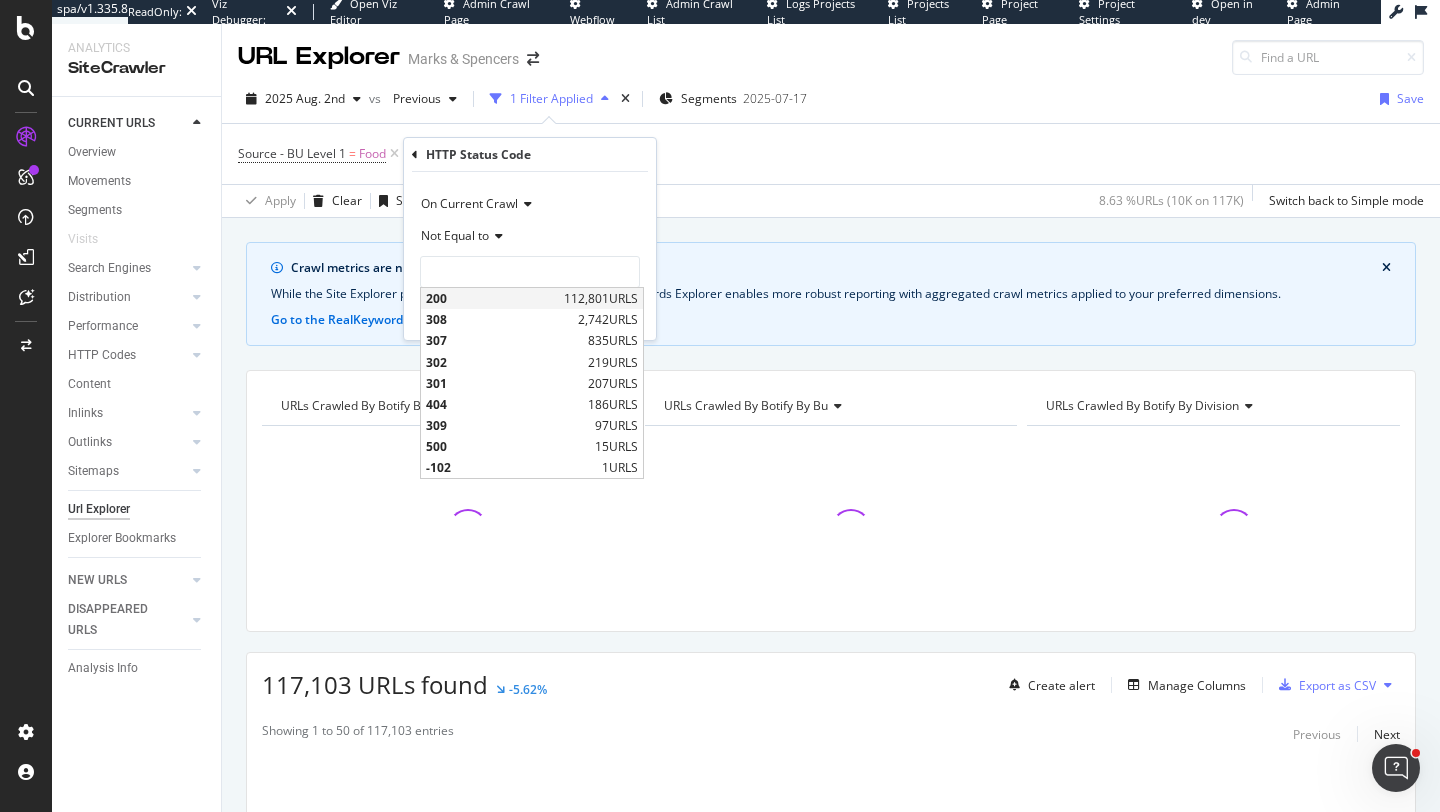click on "200" at bounding box center (492, 298) 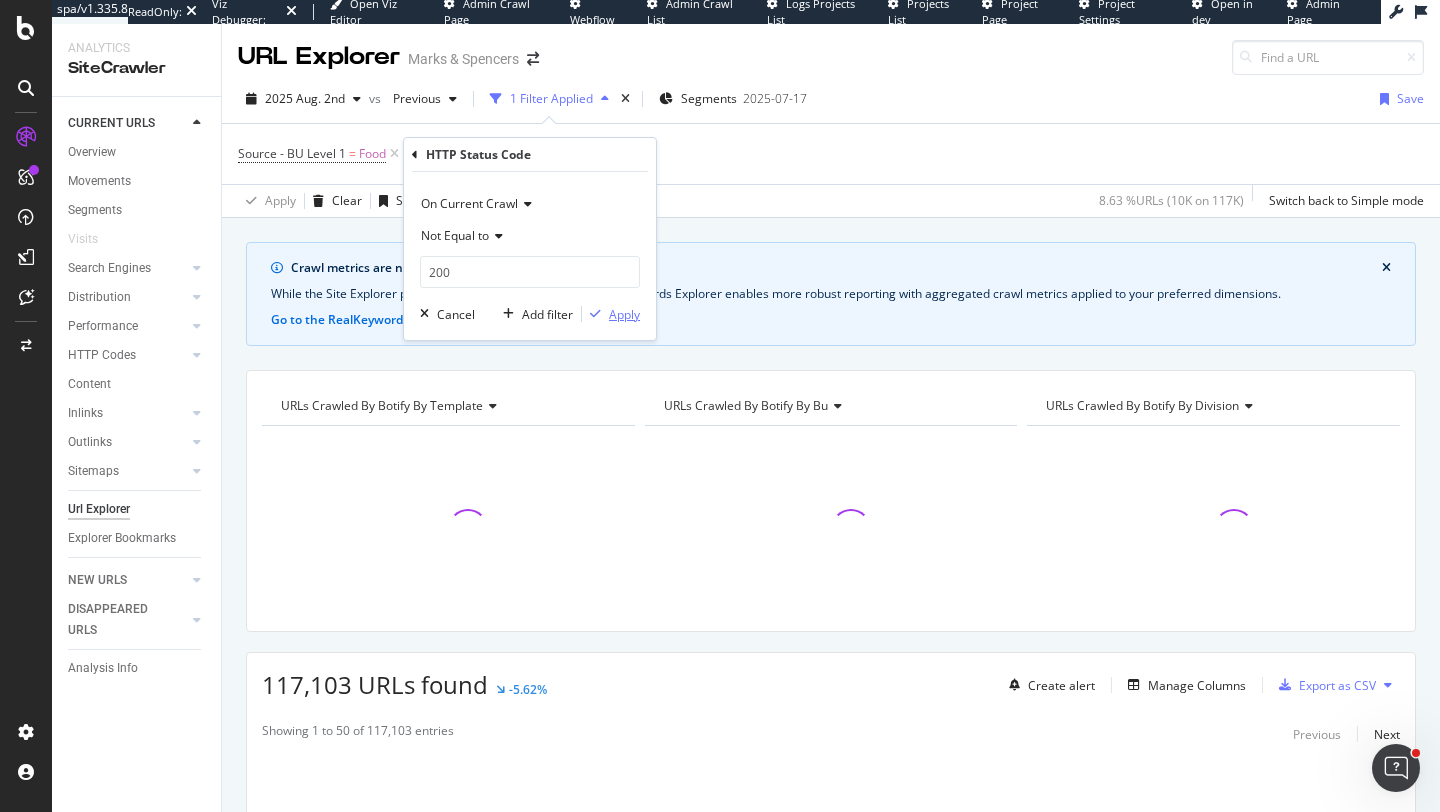 click on "Apply" at bounding box center (624, 314) 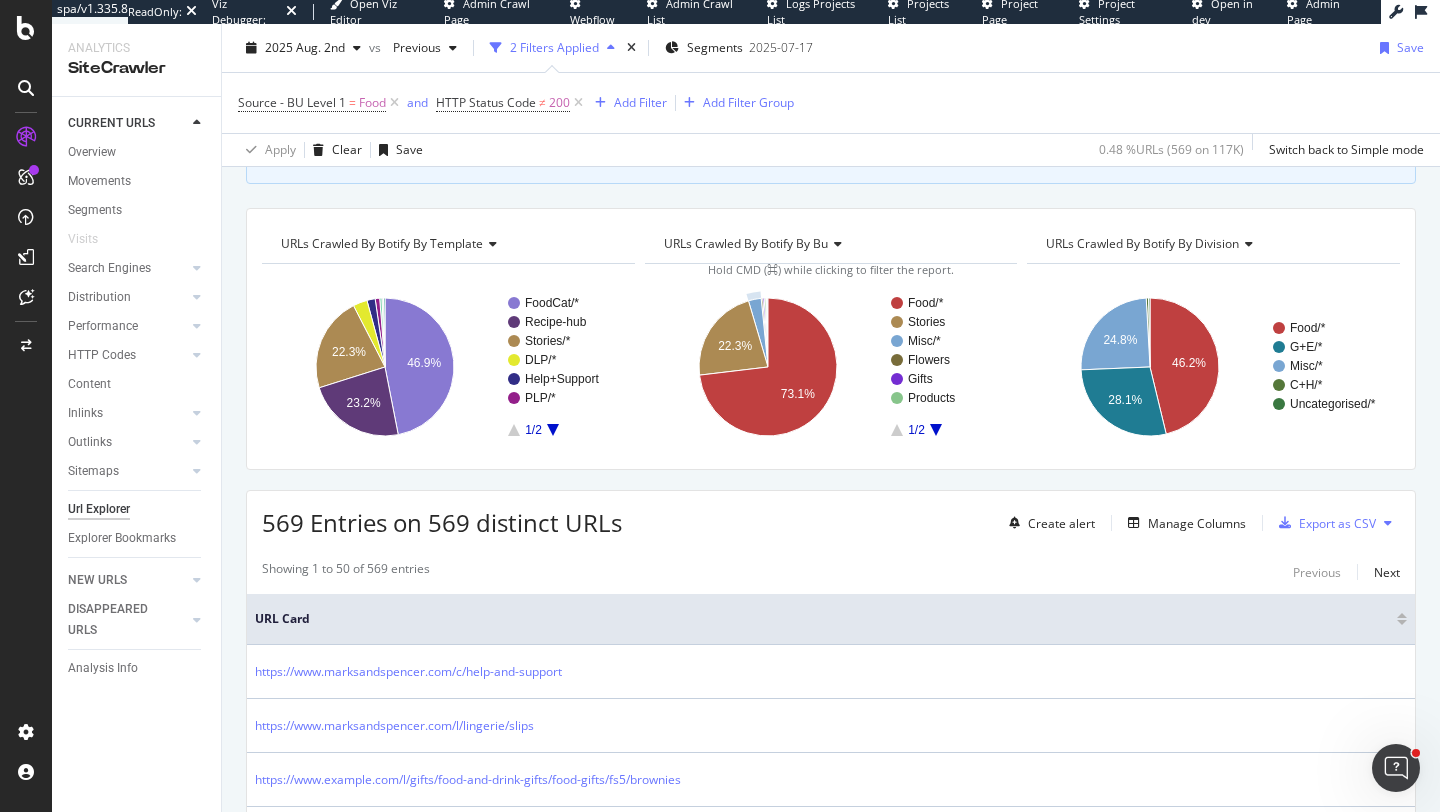 scroll, scrollTop: 163, scrollLeft: 0, axis: vertical 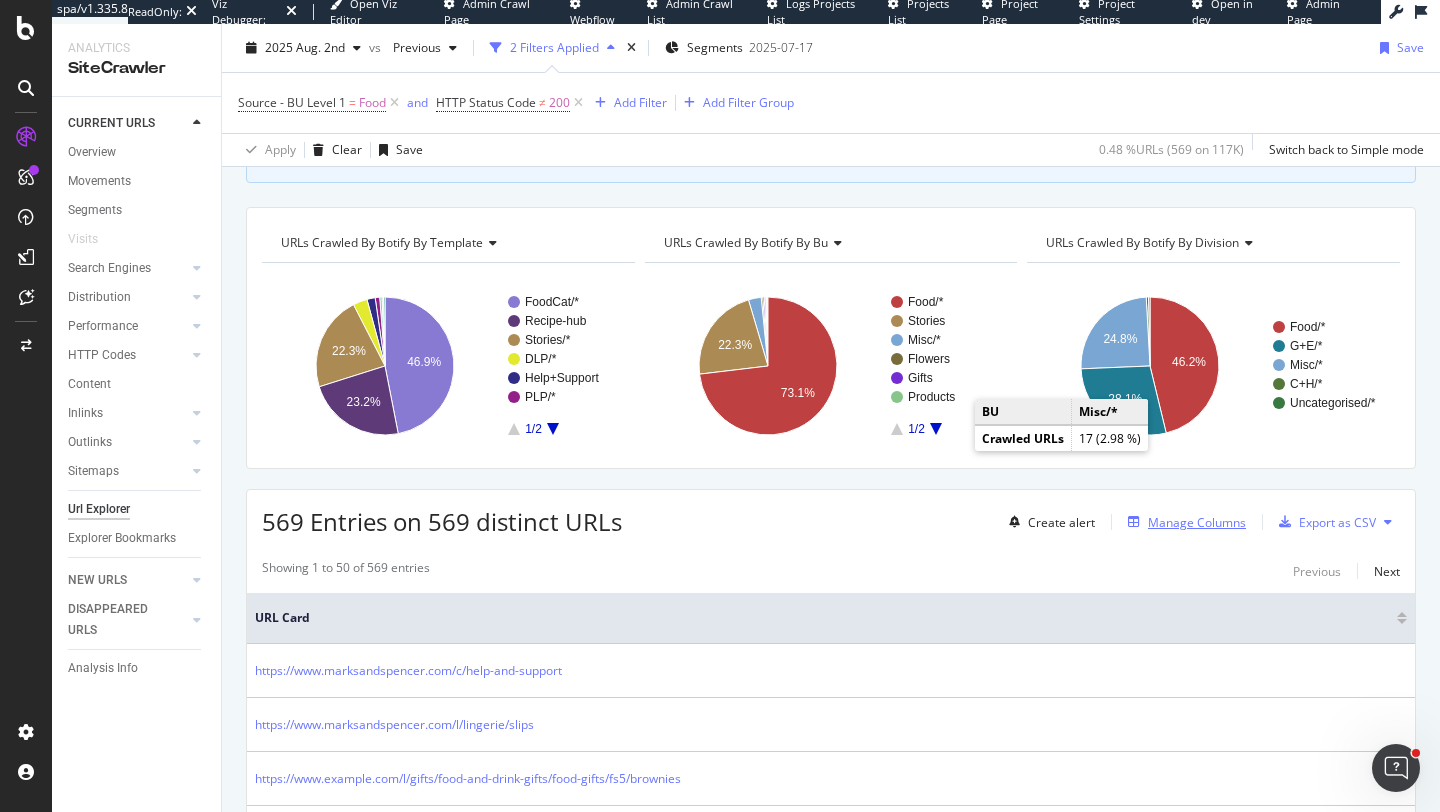 click on "Manage Columns" at bounding box center (1197, 522) 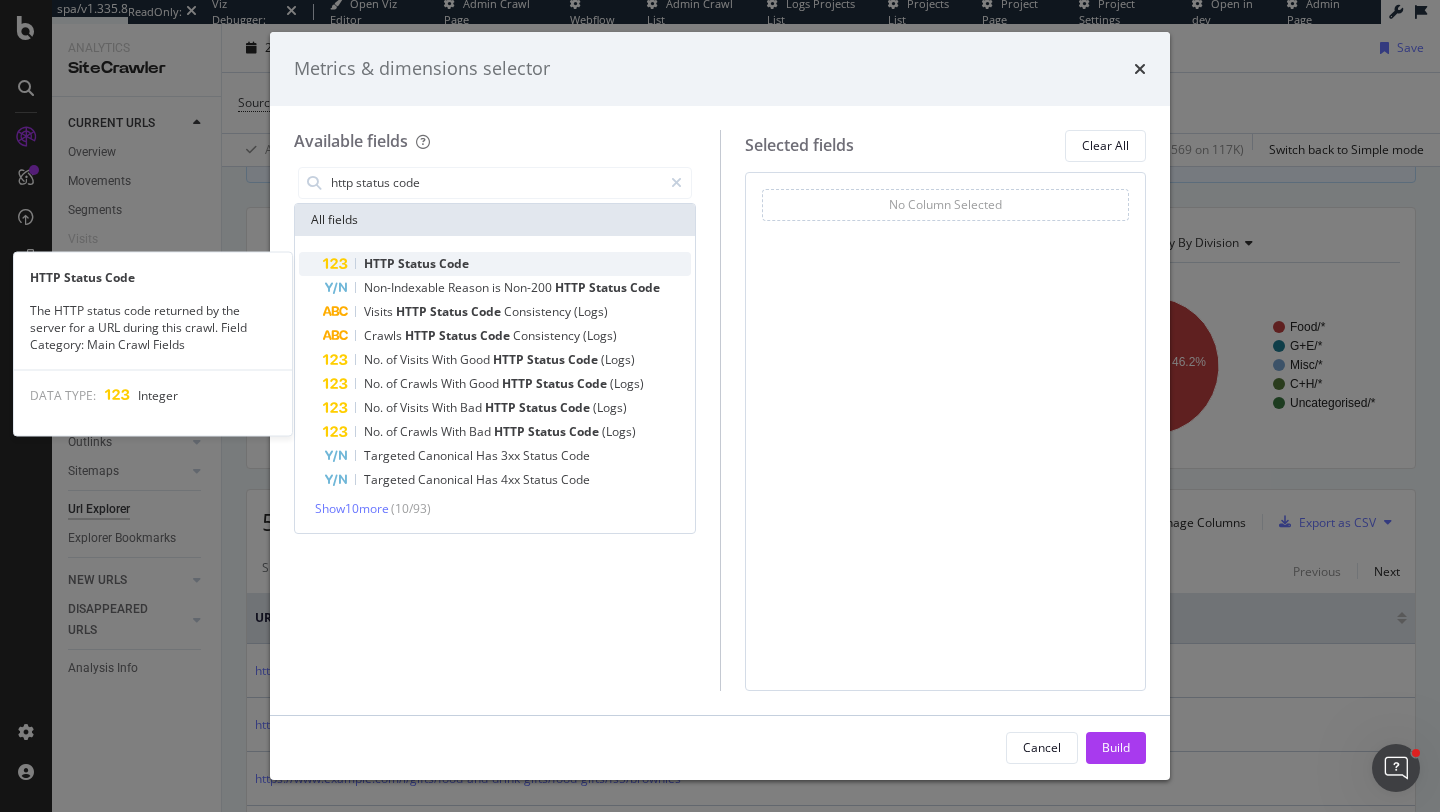 type on "http status code" 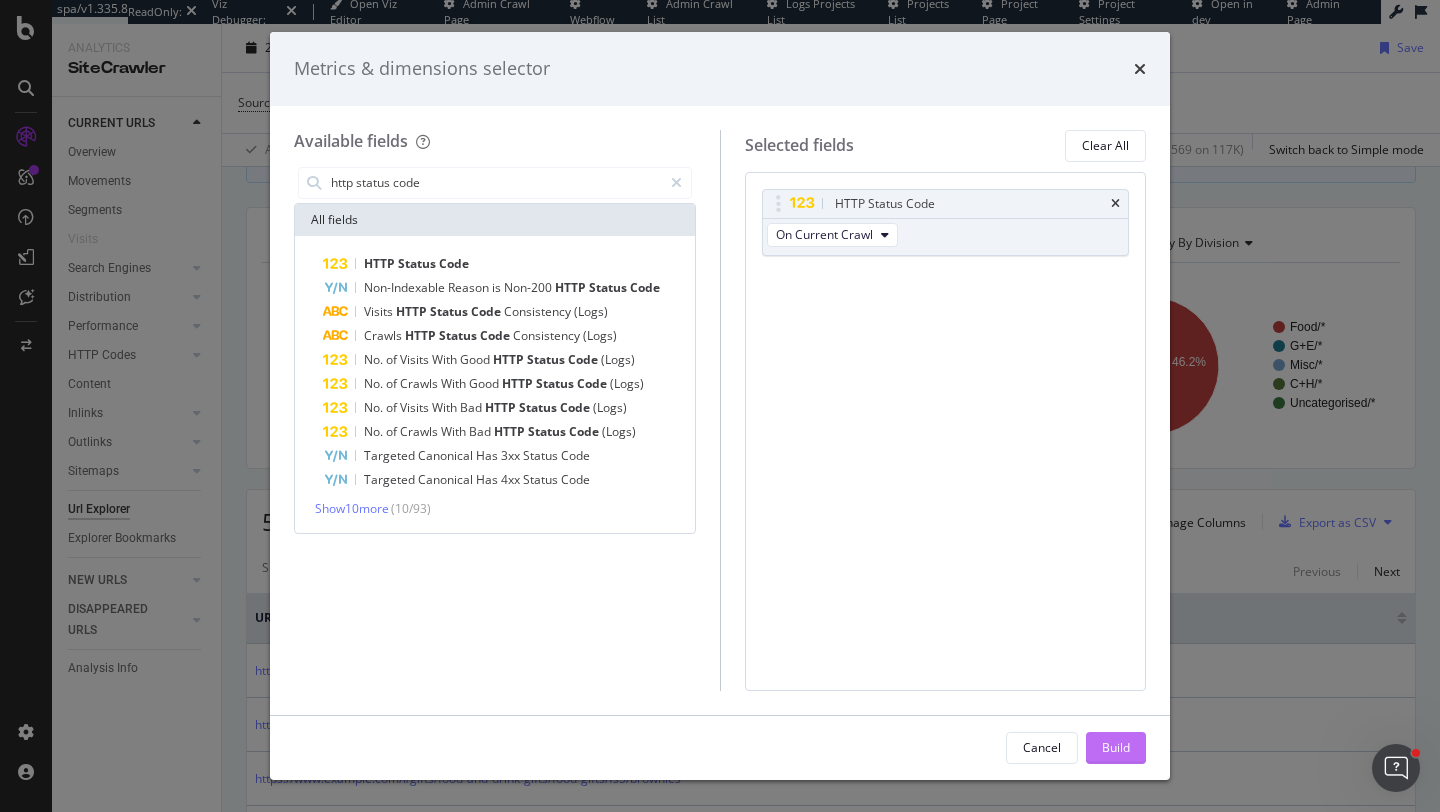 click on "Build" at bounding box center (1116, 748) 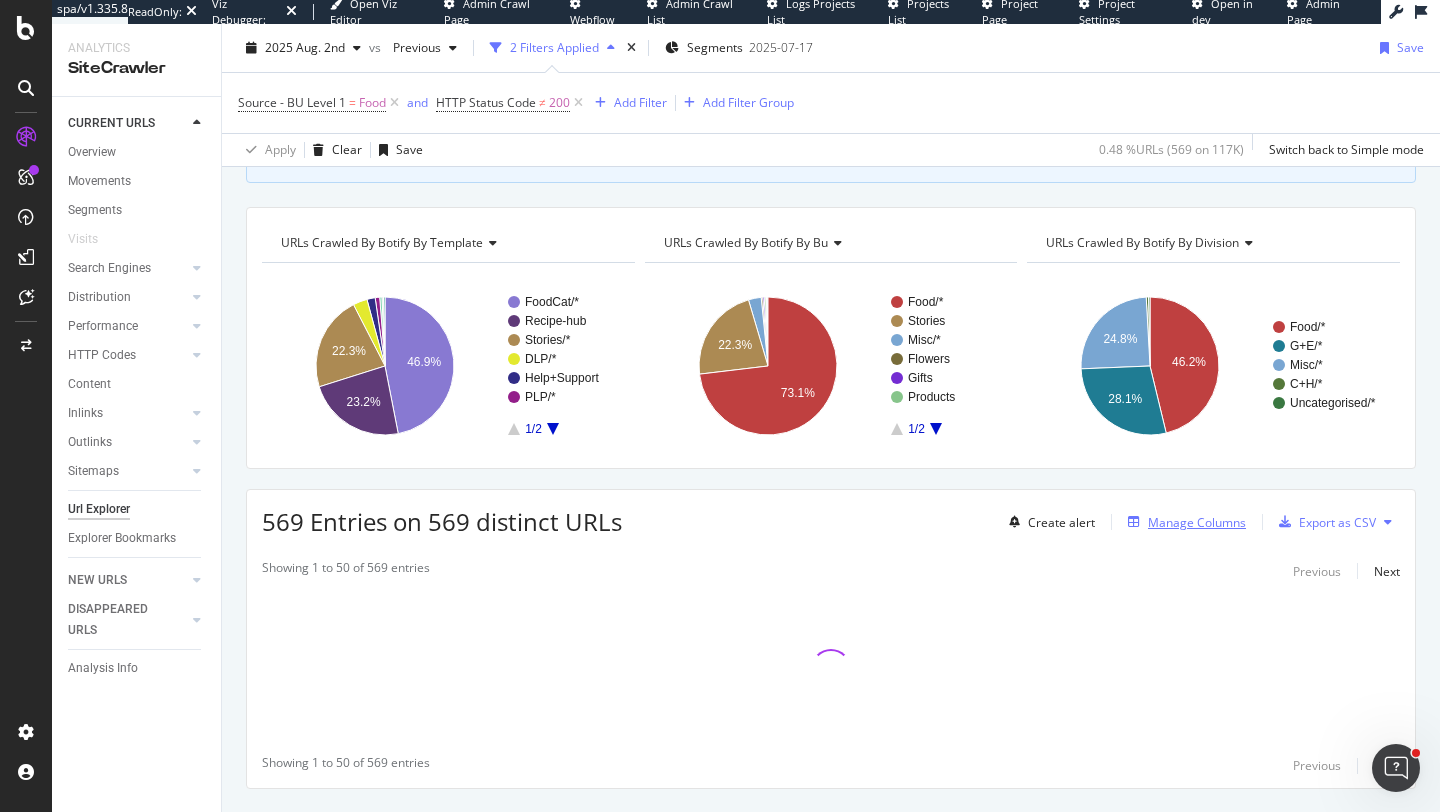 click on "Manage Columns" at bounding box center [1197, 522] 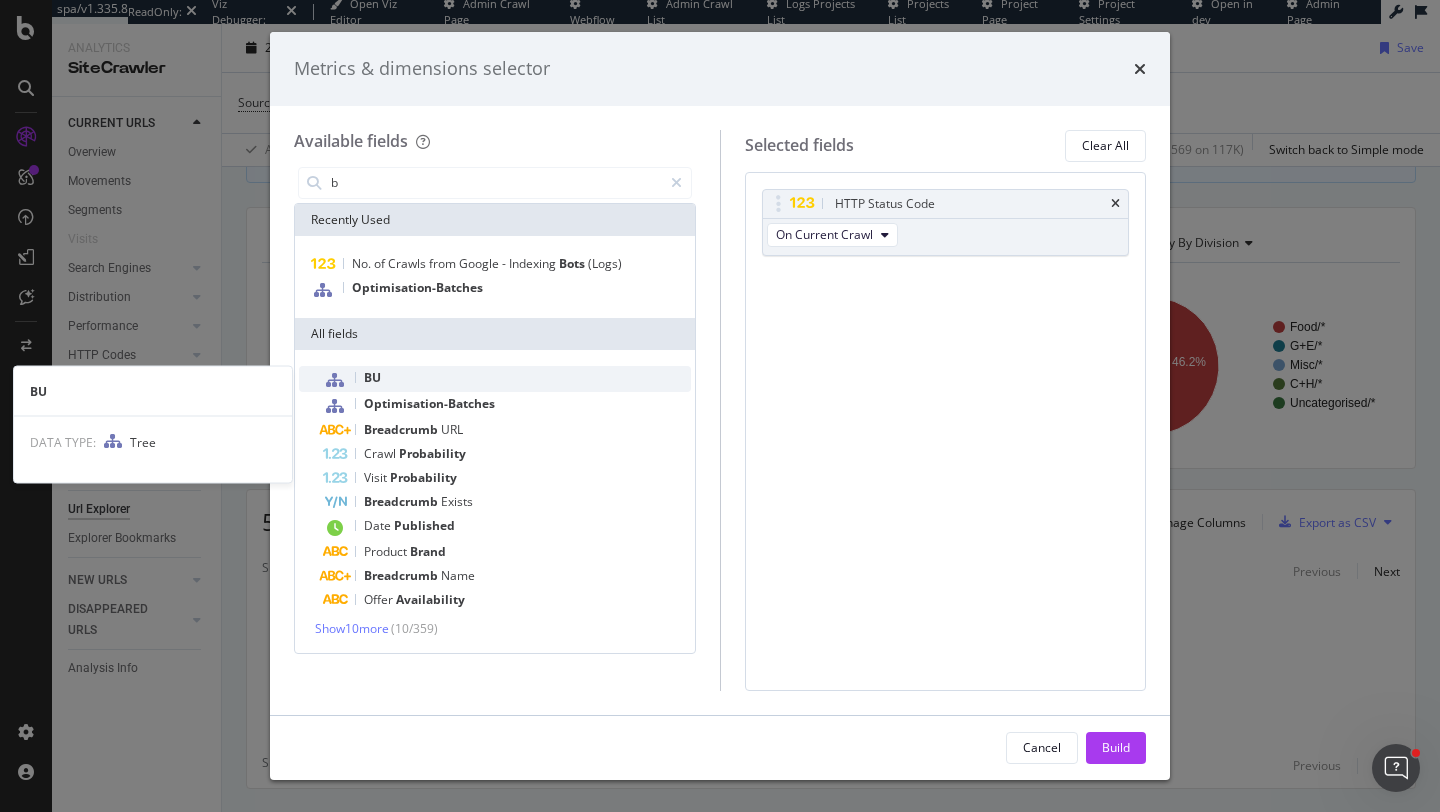 type on "b" 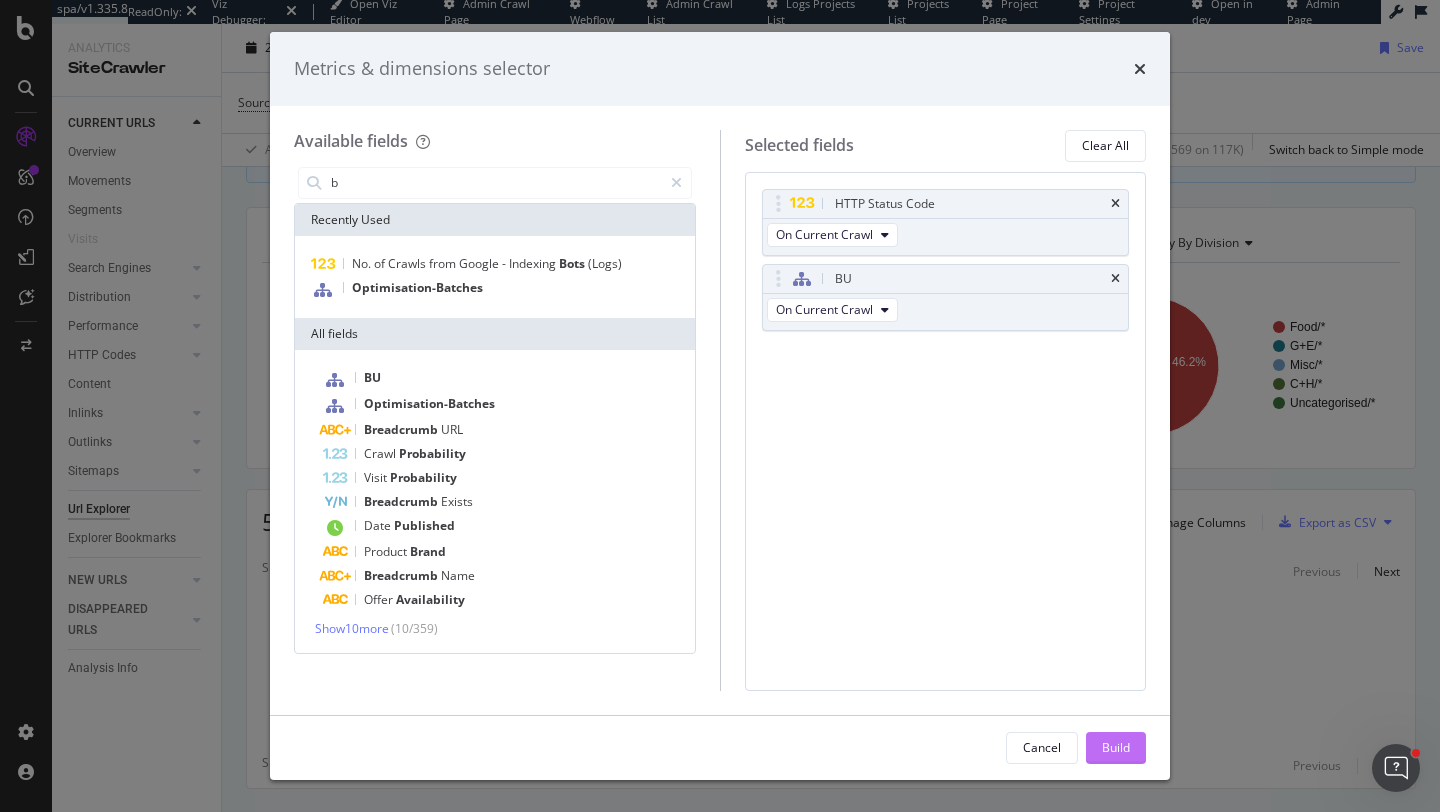 click on "Build" at bounding box center [1116, 747] 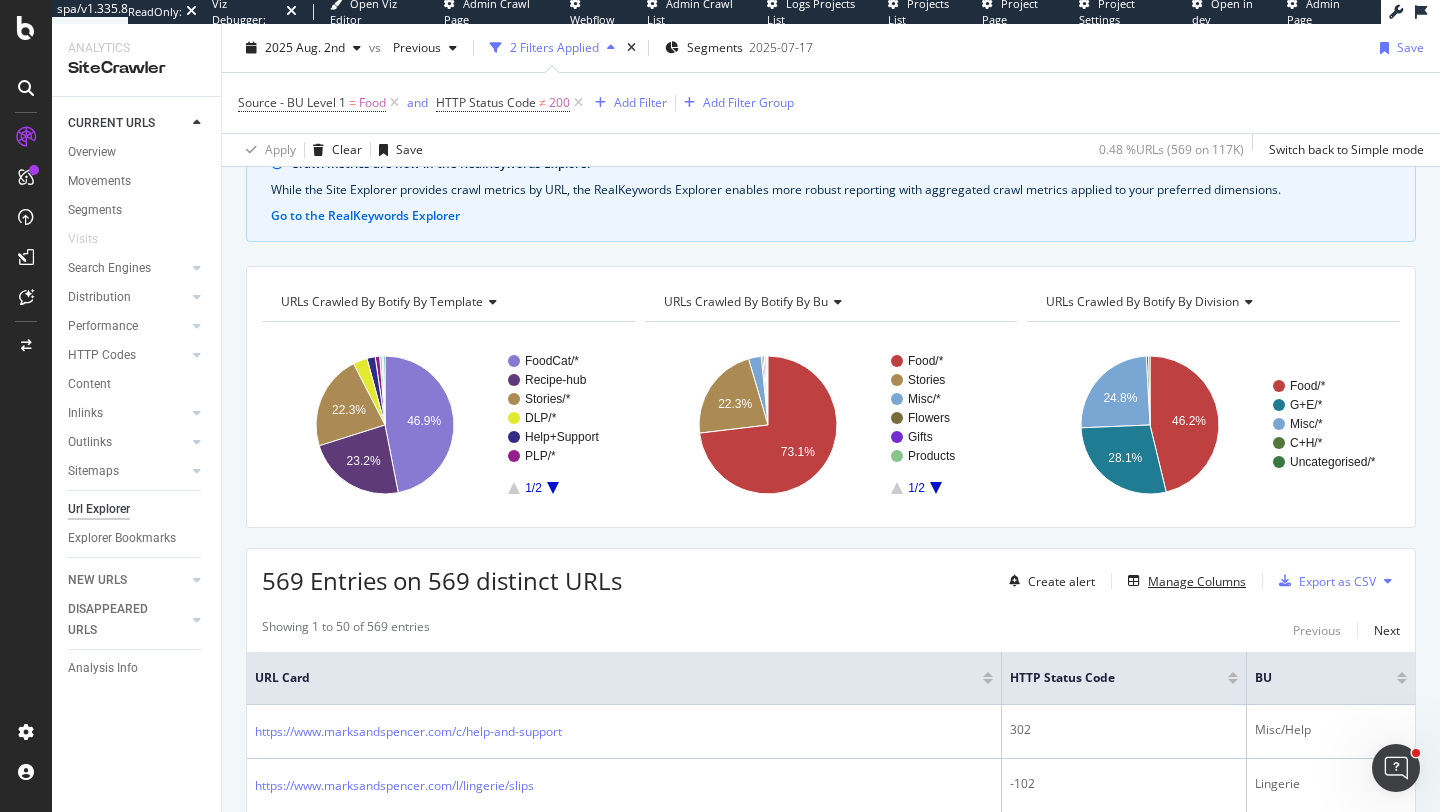 scroll, scrollTop: 139, scrollLeft: 0, axis: vertical 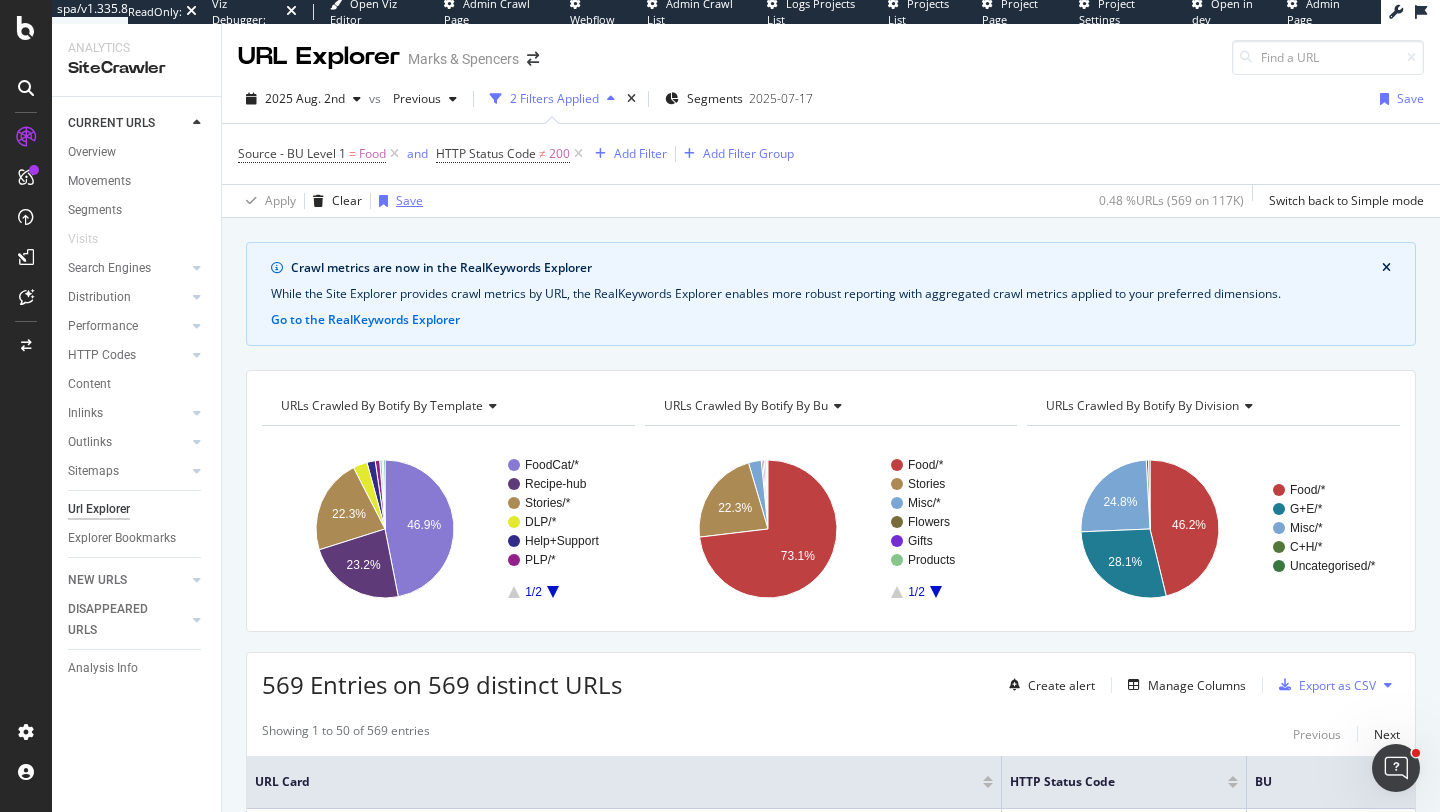 click on "Save" at bounding box center (409, 200) 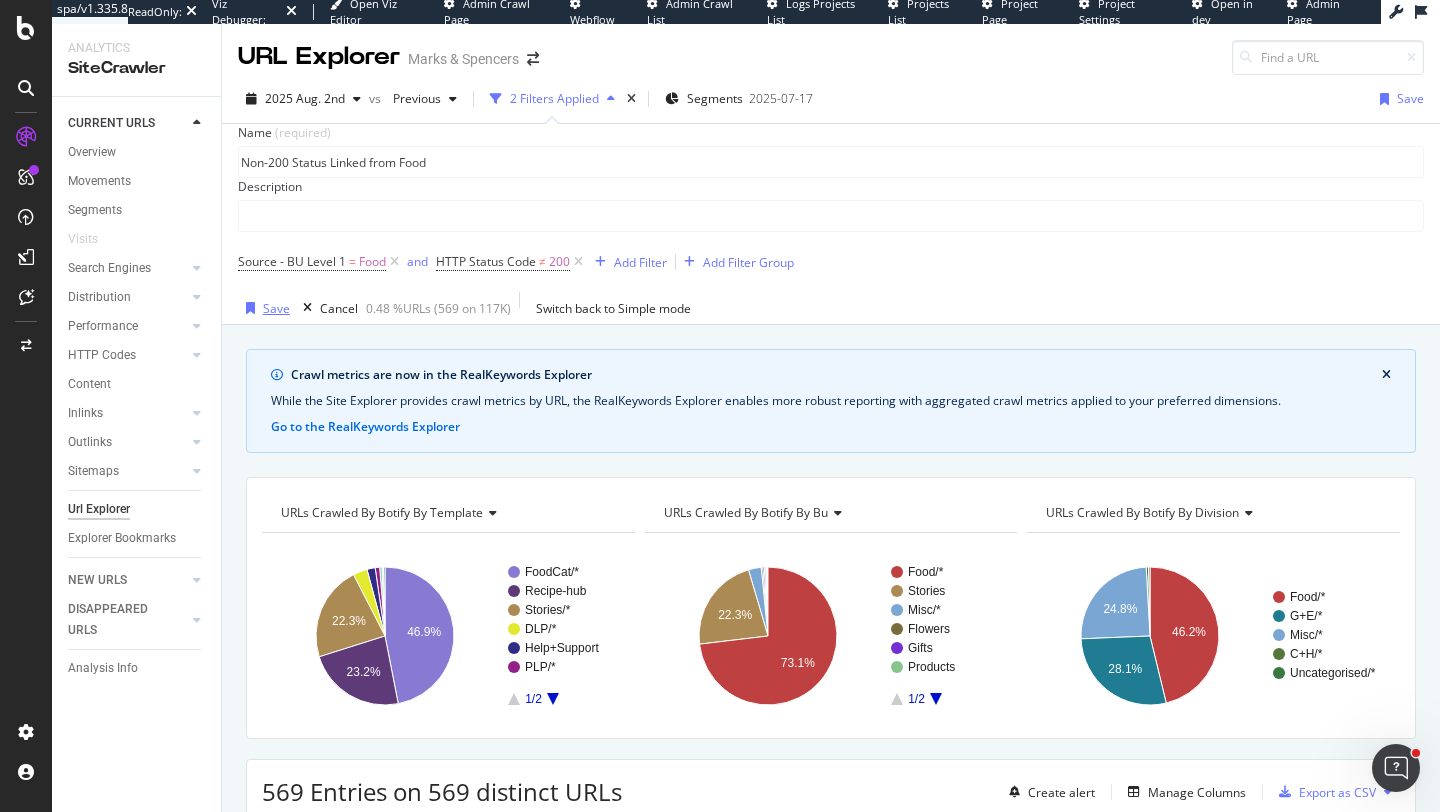 type on "Non-200 Status Linked from Food" 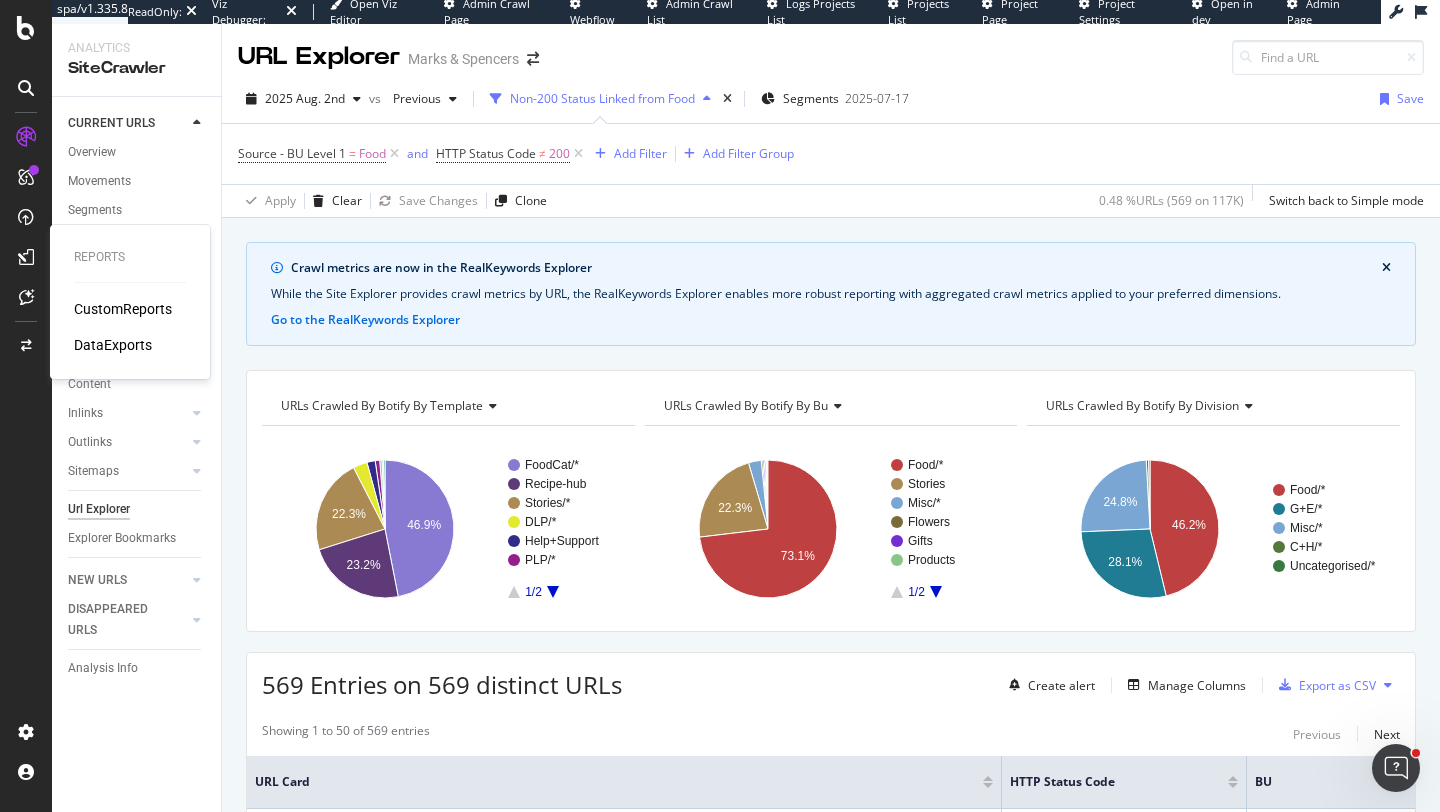 click on "CustomReports" at bounding box center (123, 309) 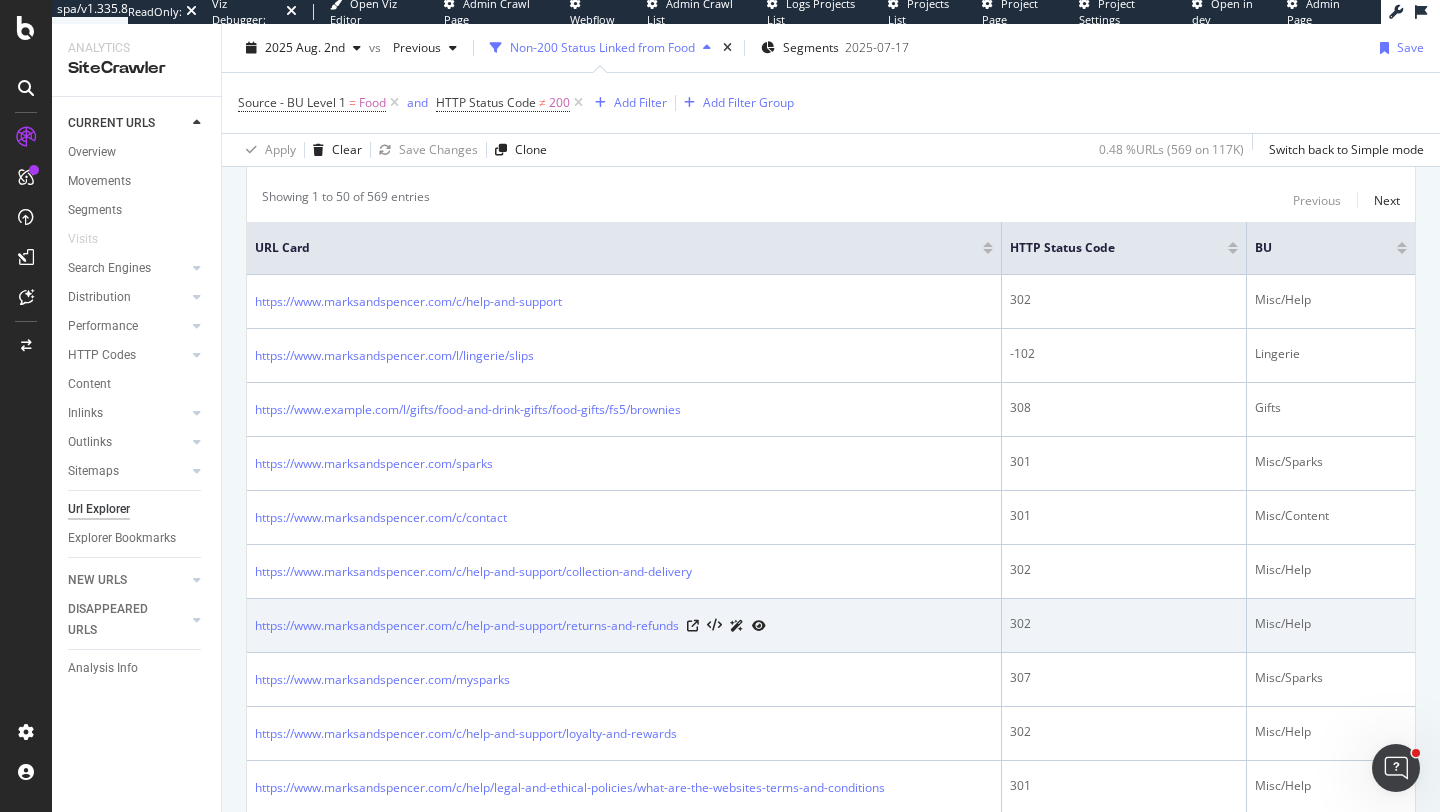 scroll, scrollTop: 0, scrollLeft: 0, axis: both 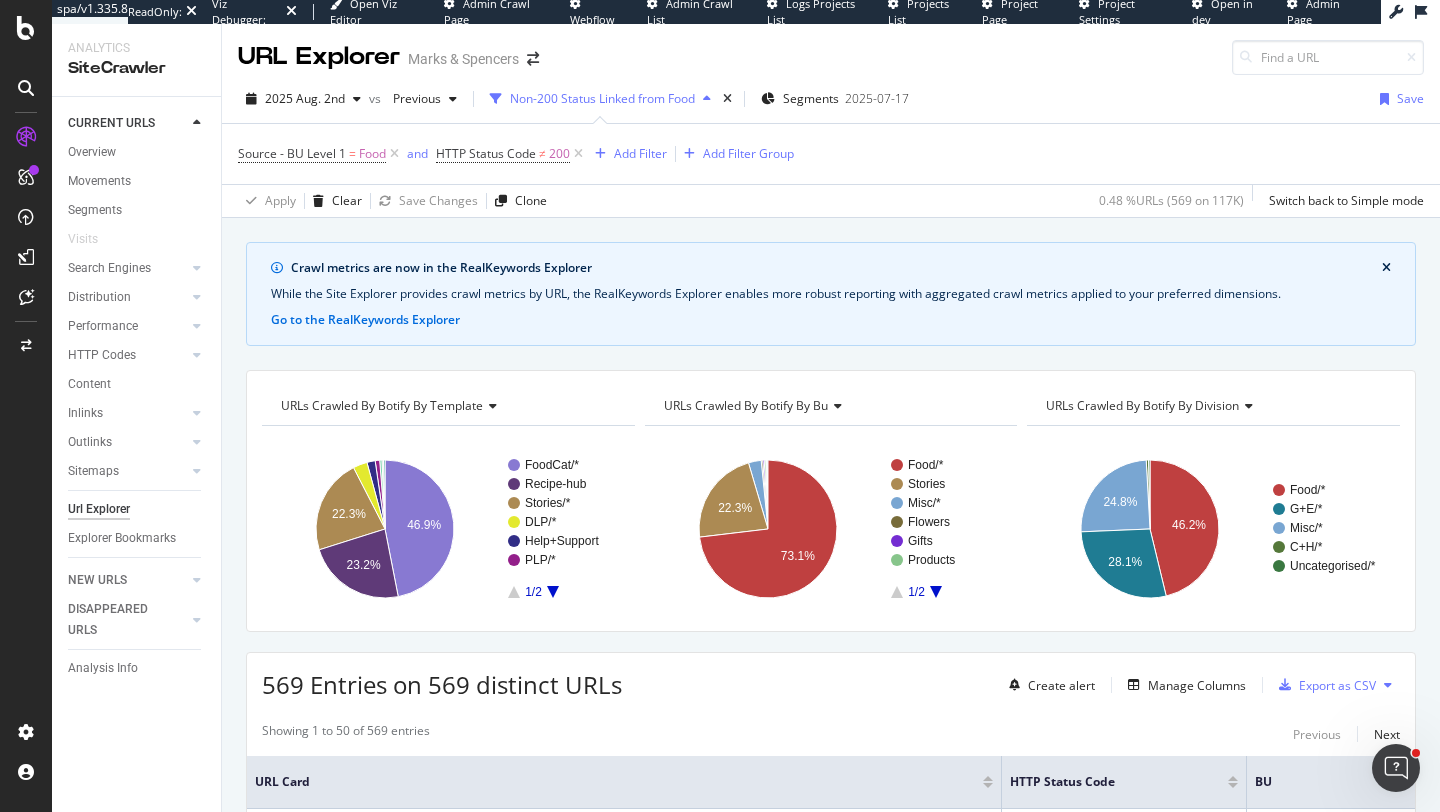 click at bounding box center [1246, 406] 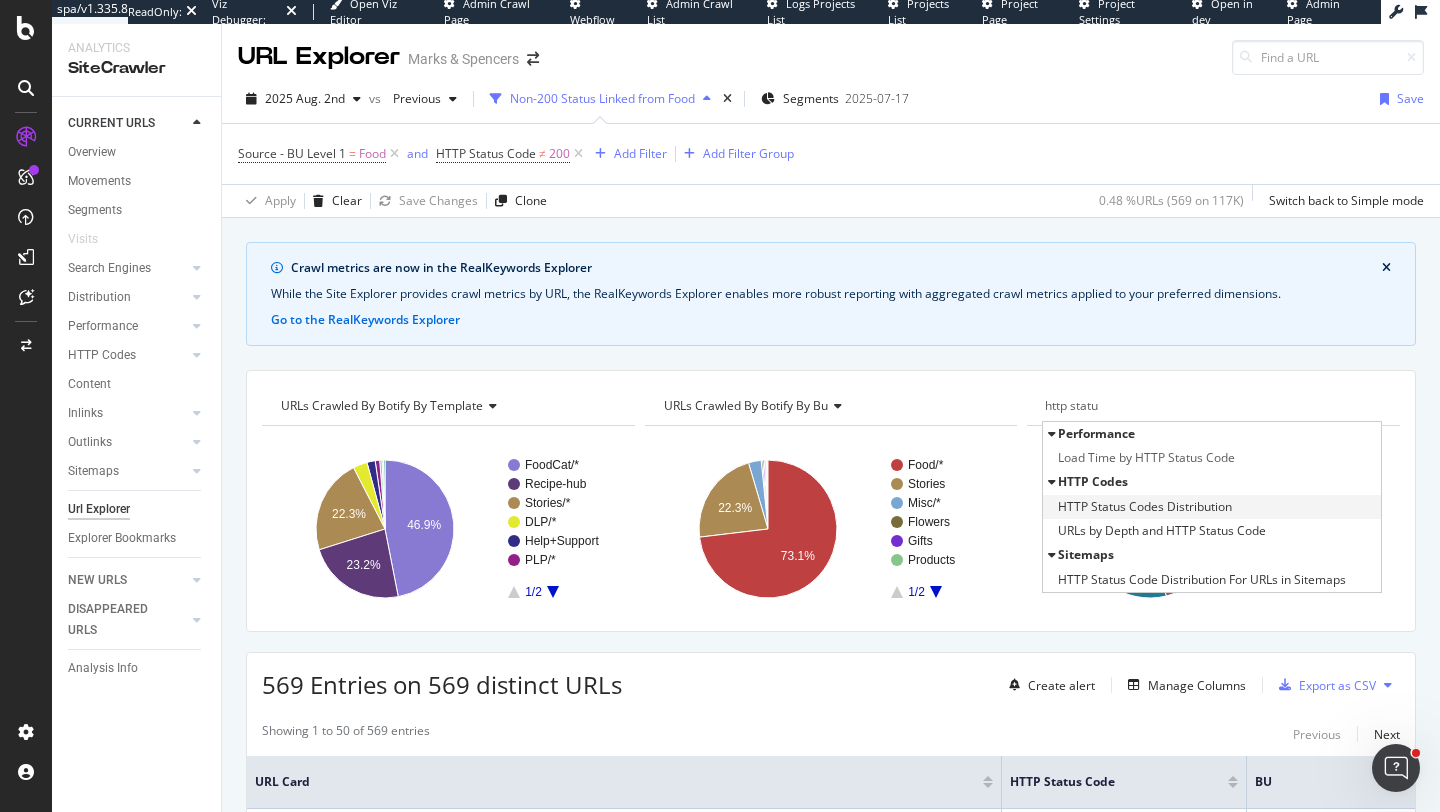 type on "http statu" 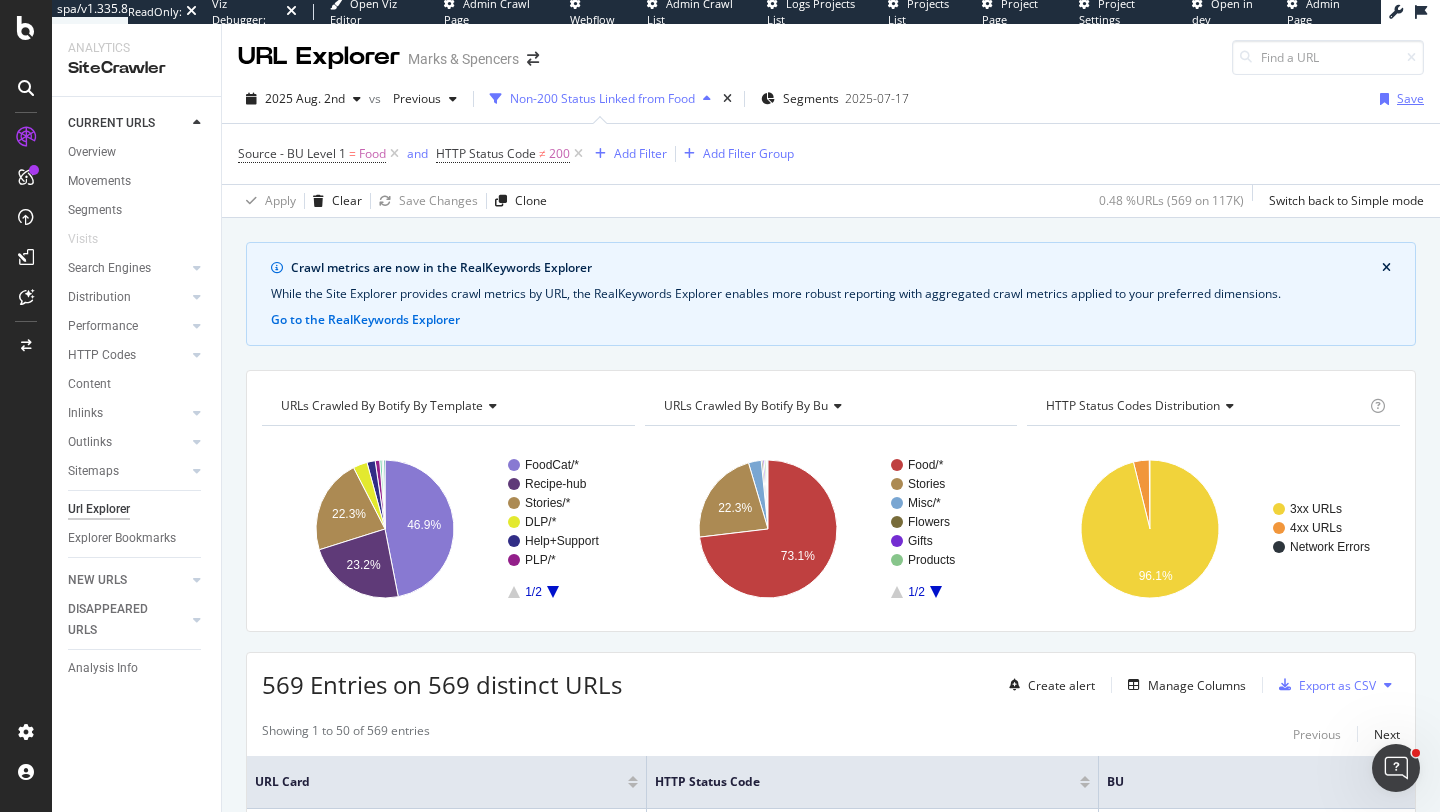 click on "Save" at bounding box center (1398, 99) 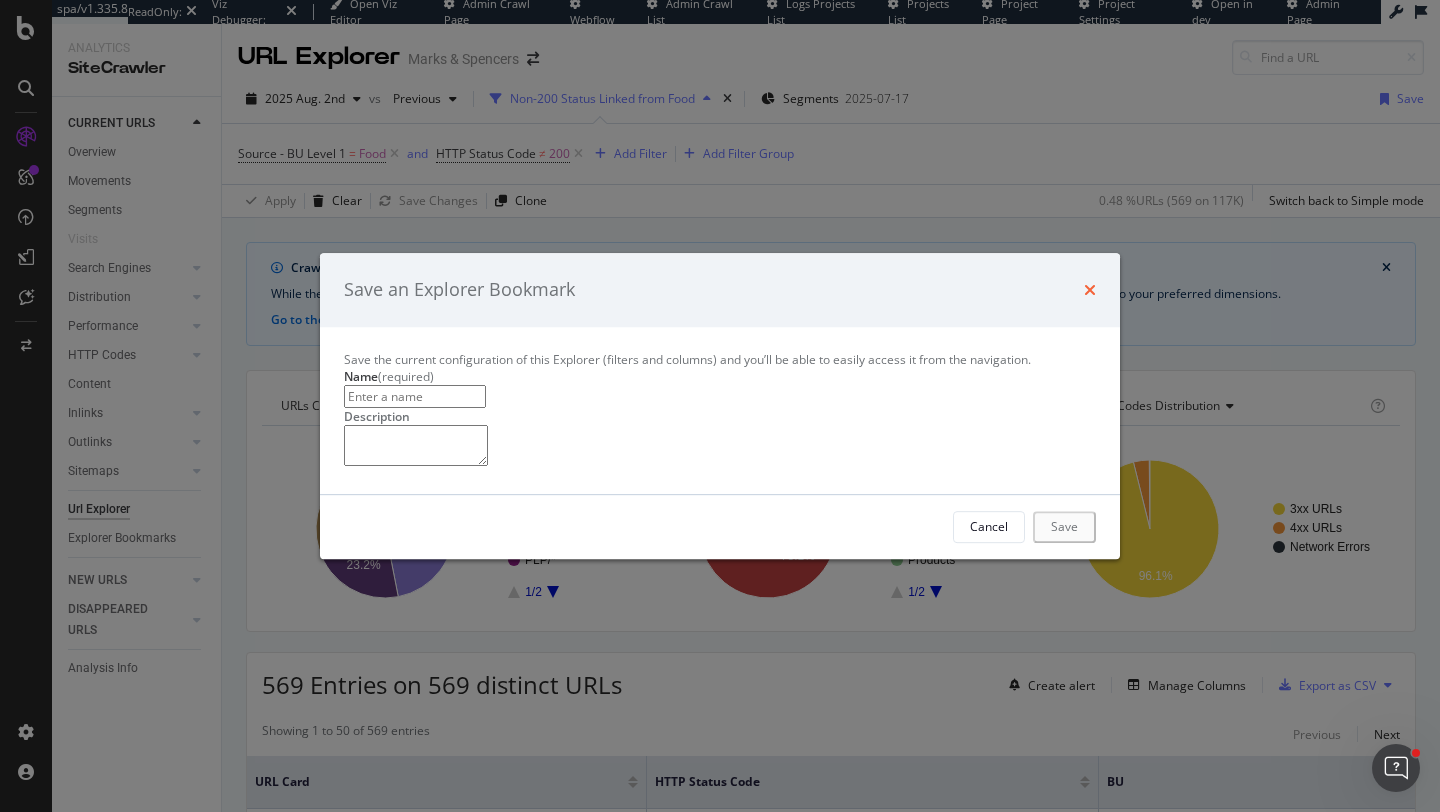 click at bounding box center (1090, 290) 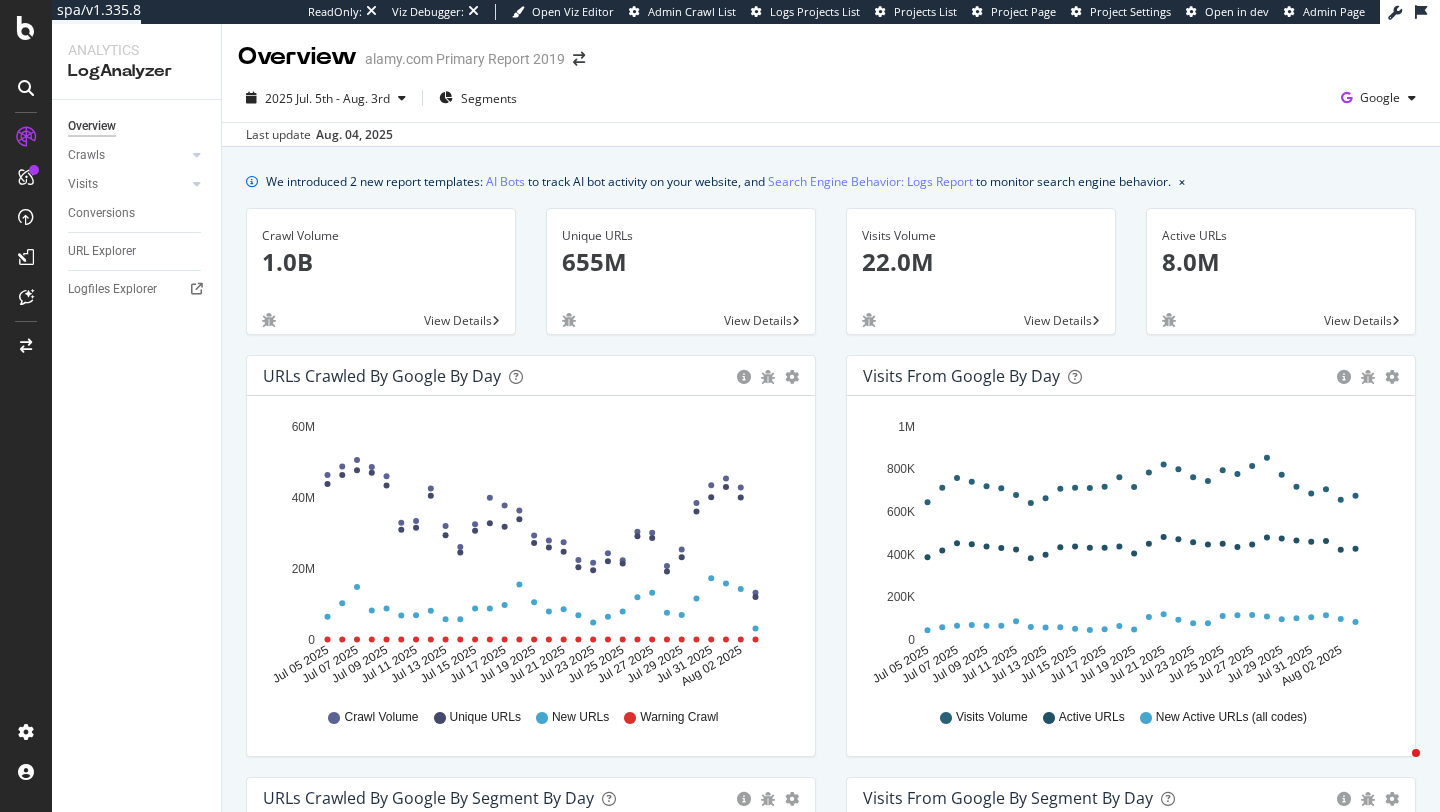 scroll, scrollTop: 0, scrollLeft: 0, axis: both 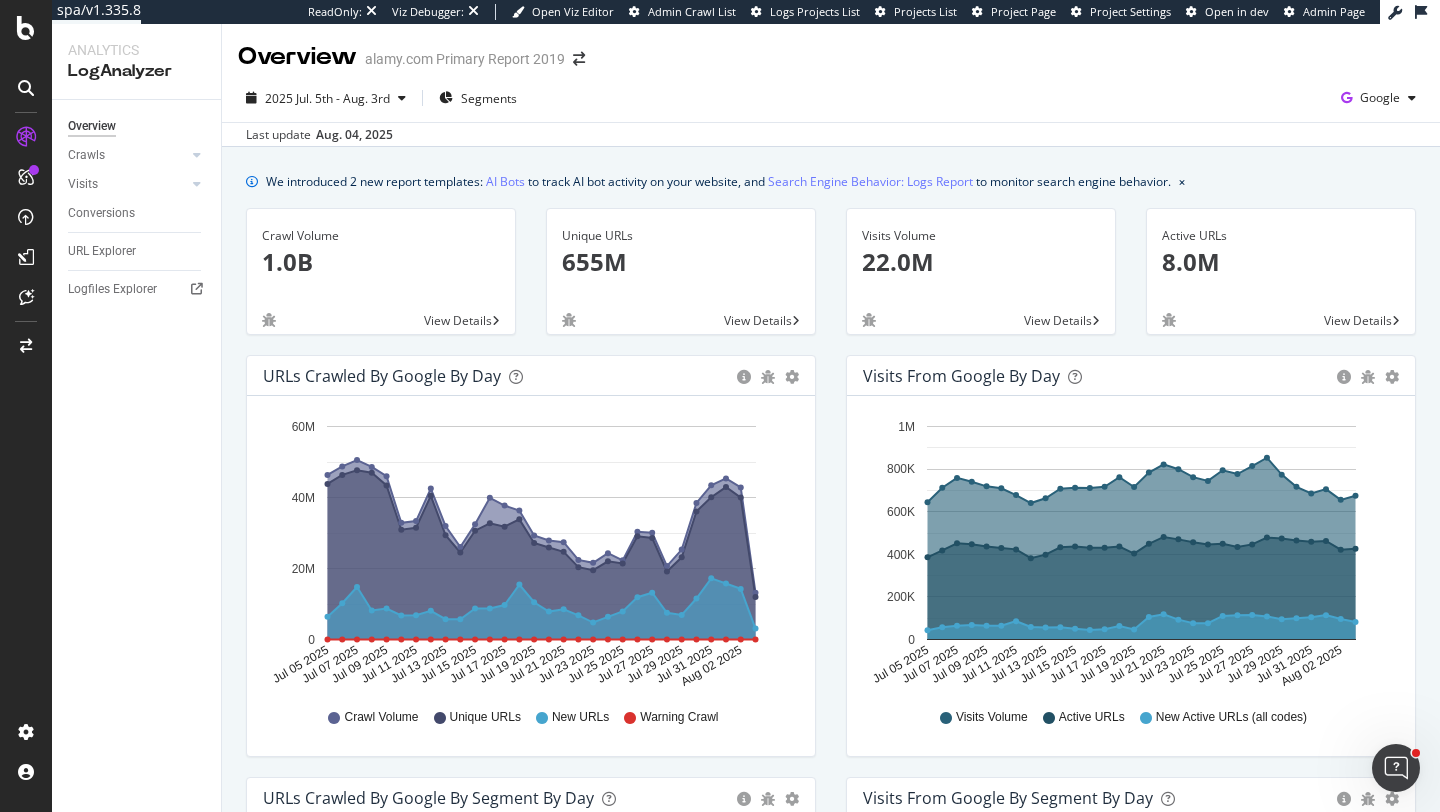 click at bounding box center (26, 406) 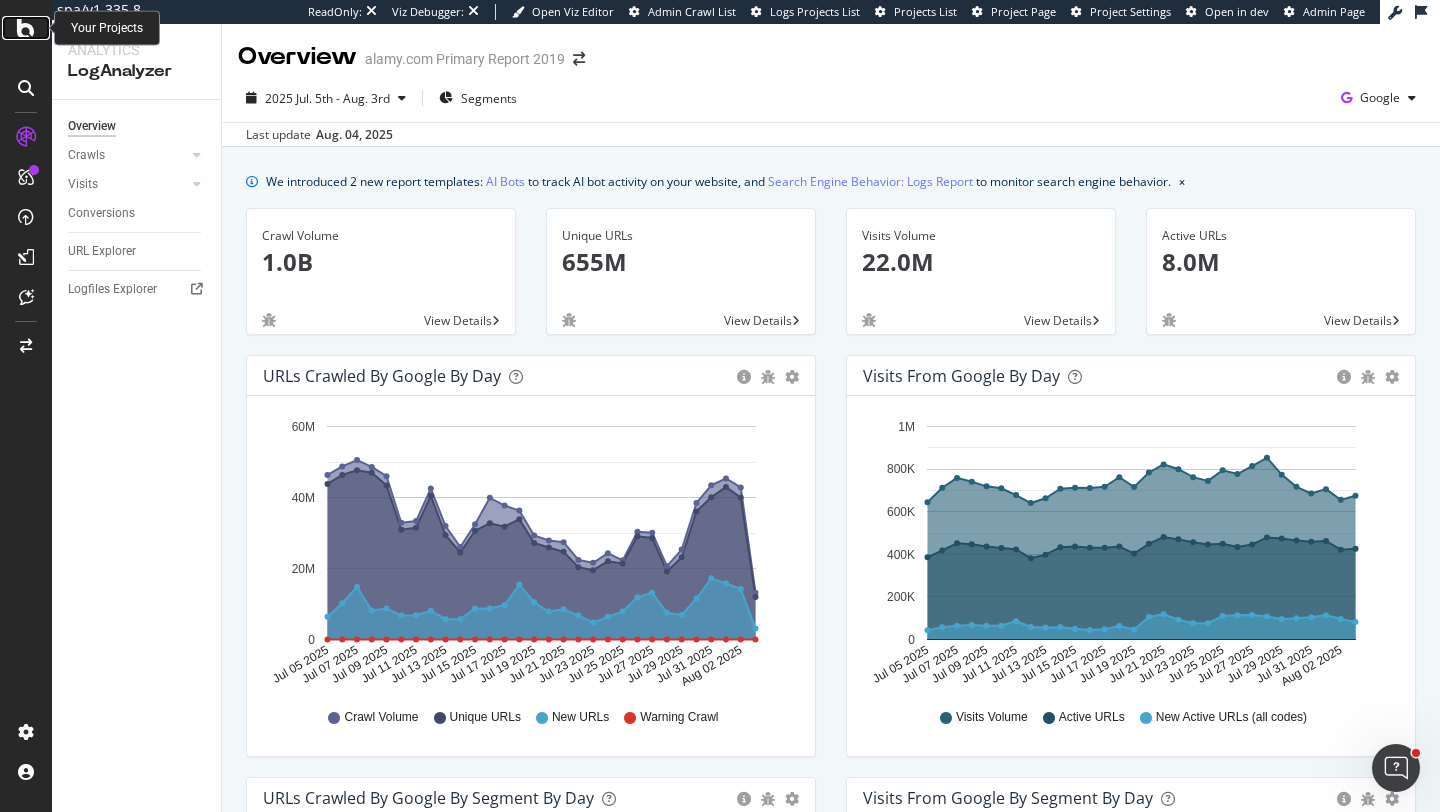 click at bounding box center [26, 28] 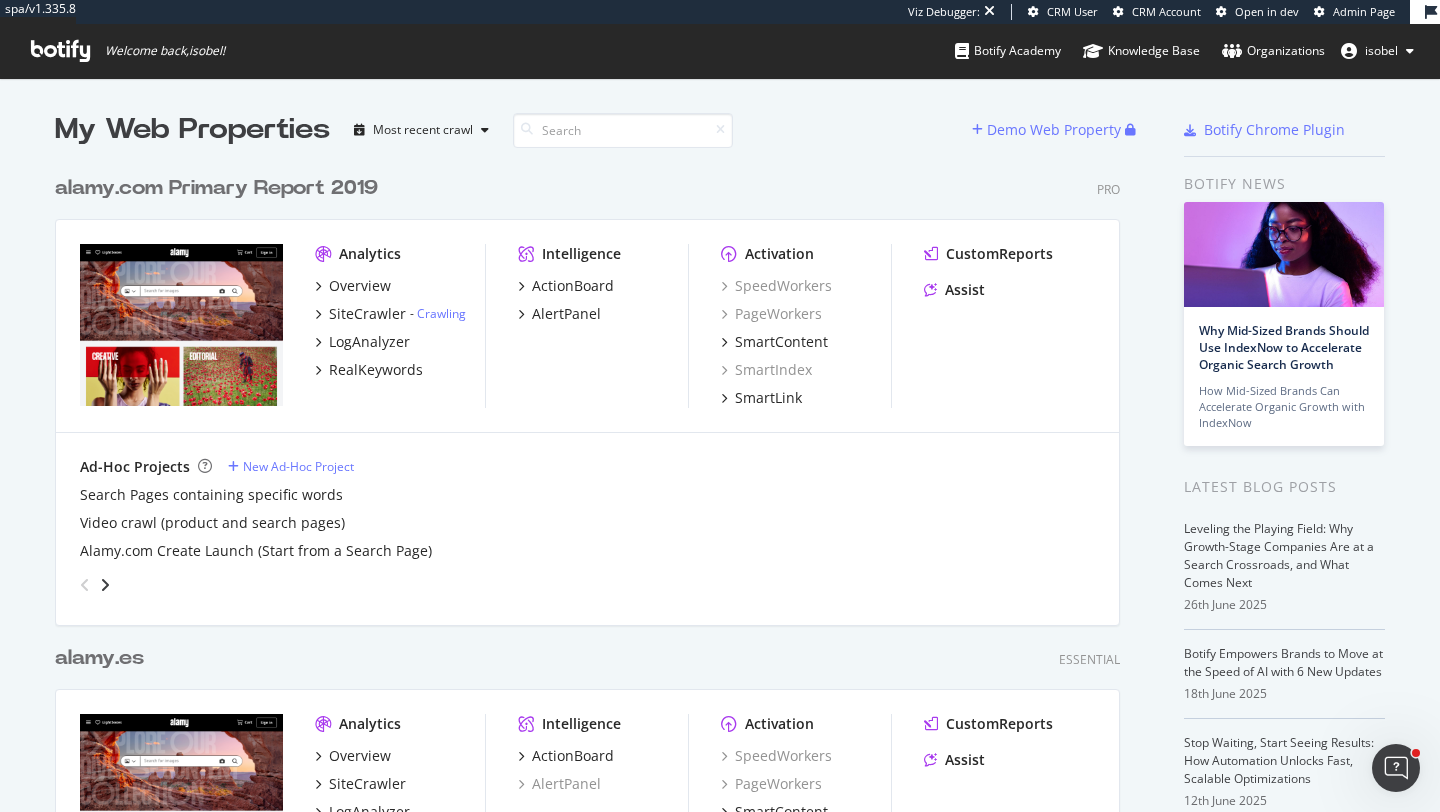 scroll, scrollTop: 1, scrollLeft: 1, axis: both 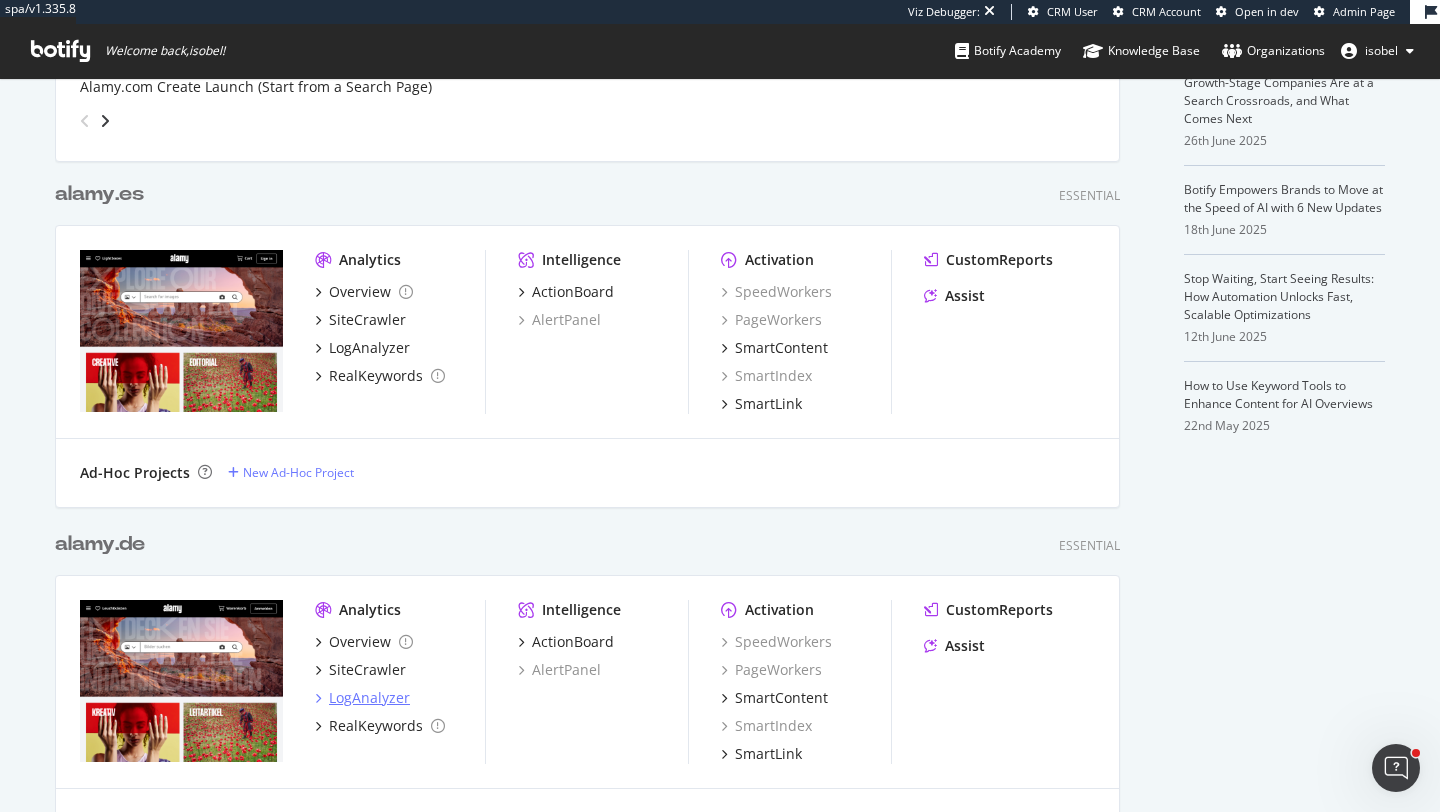 click on "LogAnalyzer" at bounding box center [369, 698] 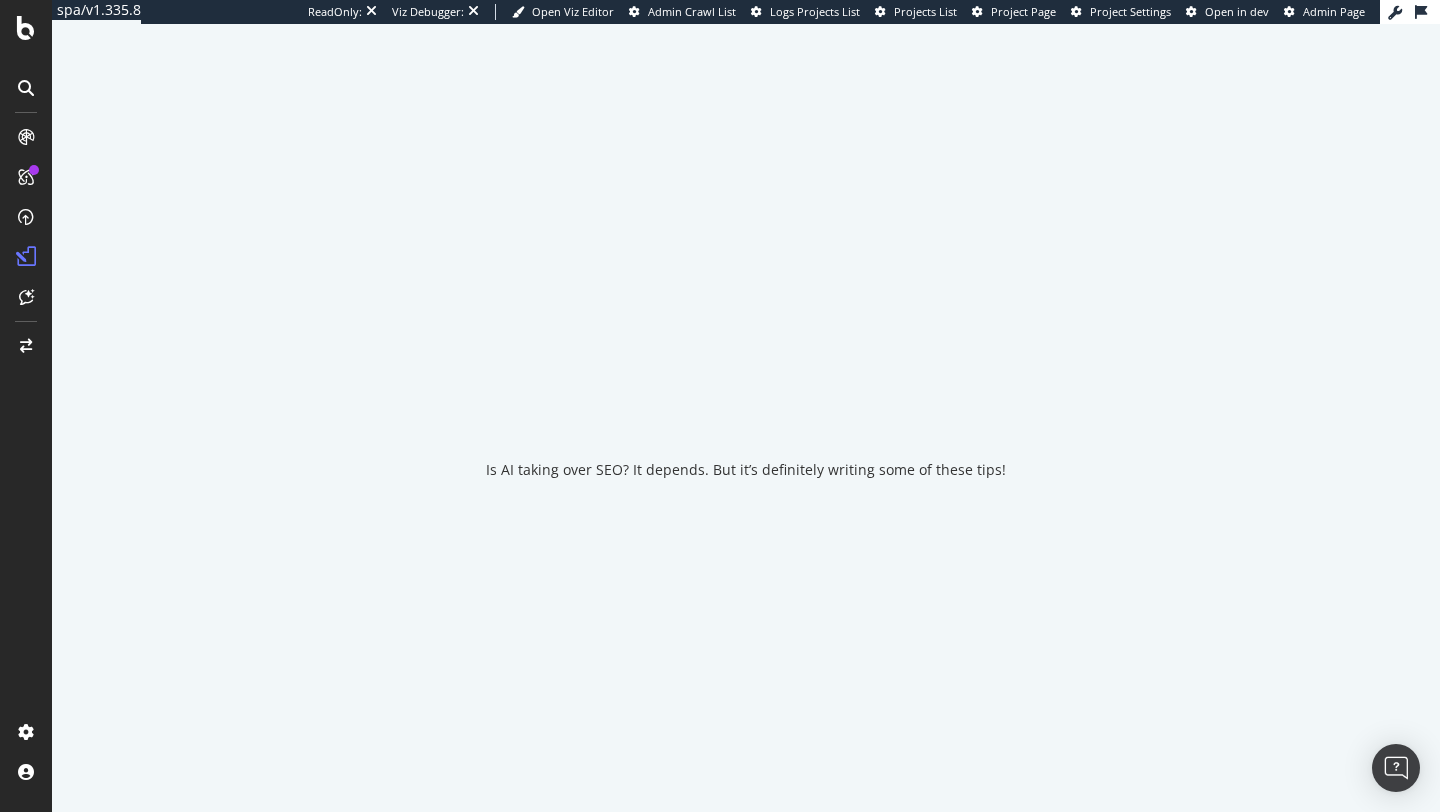 scroll, scrollTop: 0, scrollLeft: 0, axis: both 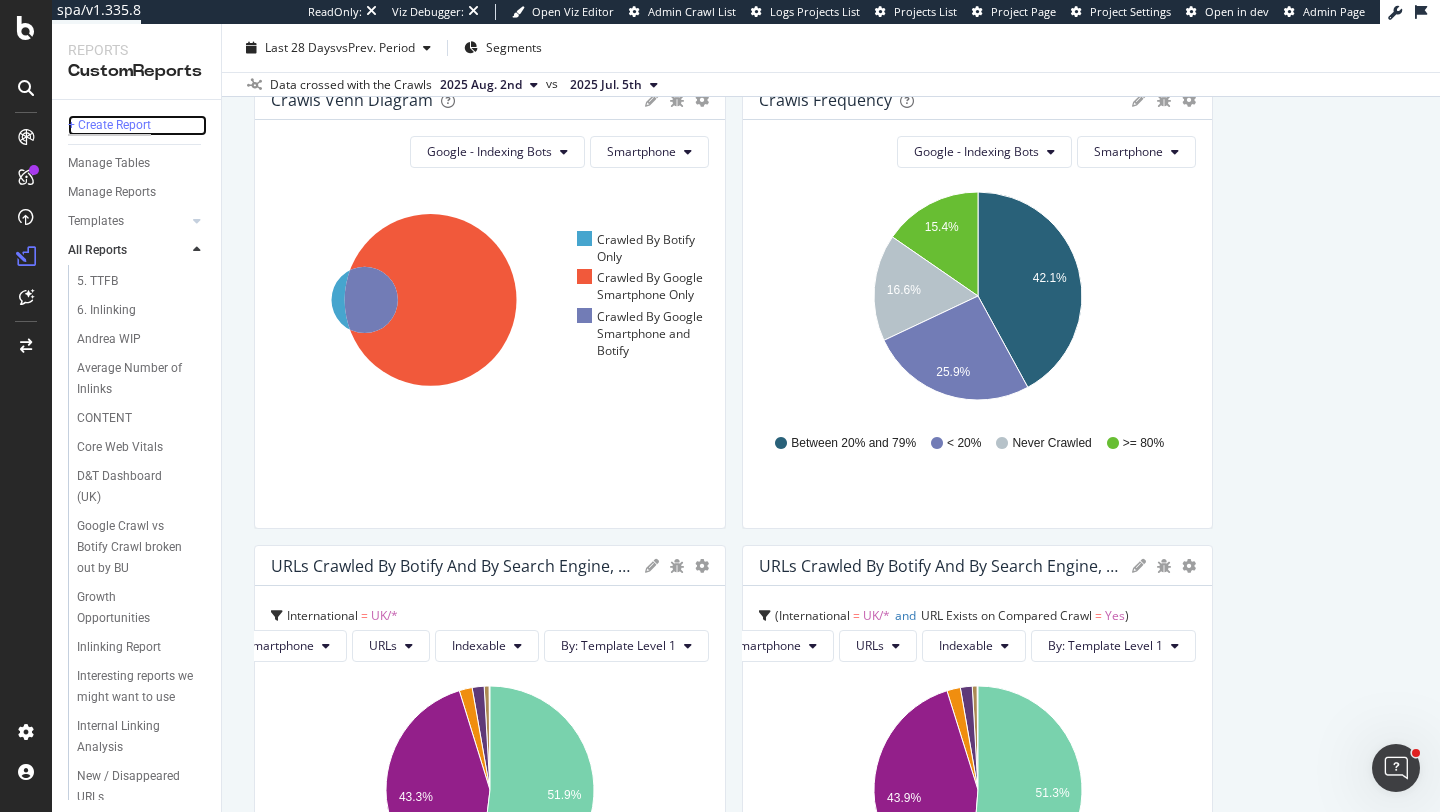 click on "+ Create Report" at bounding box center [109, 125] 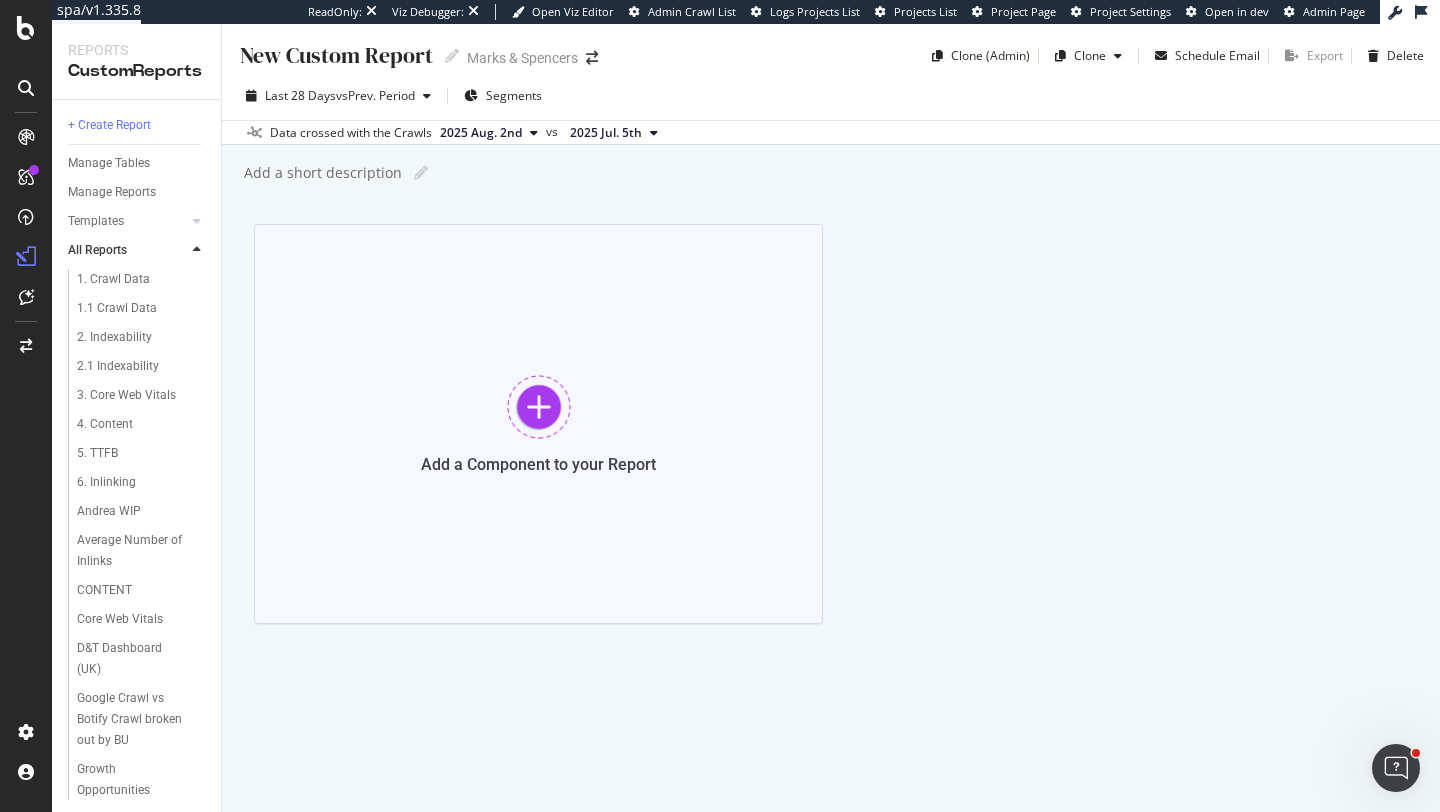 click at bounding box center (539, 407) 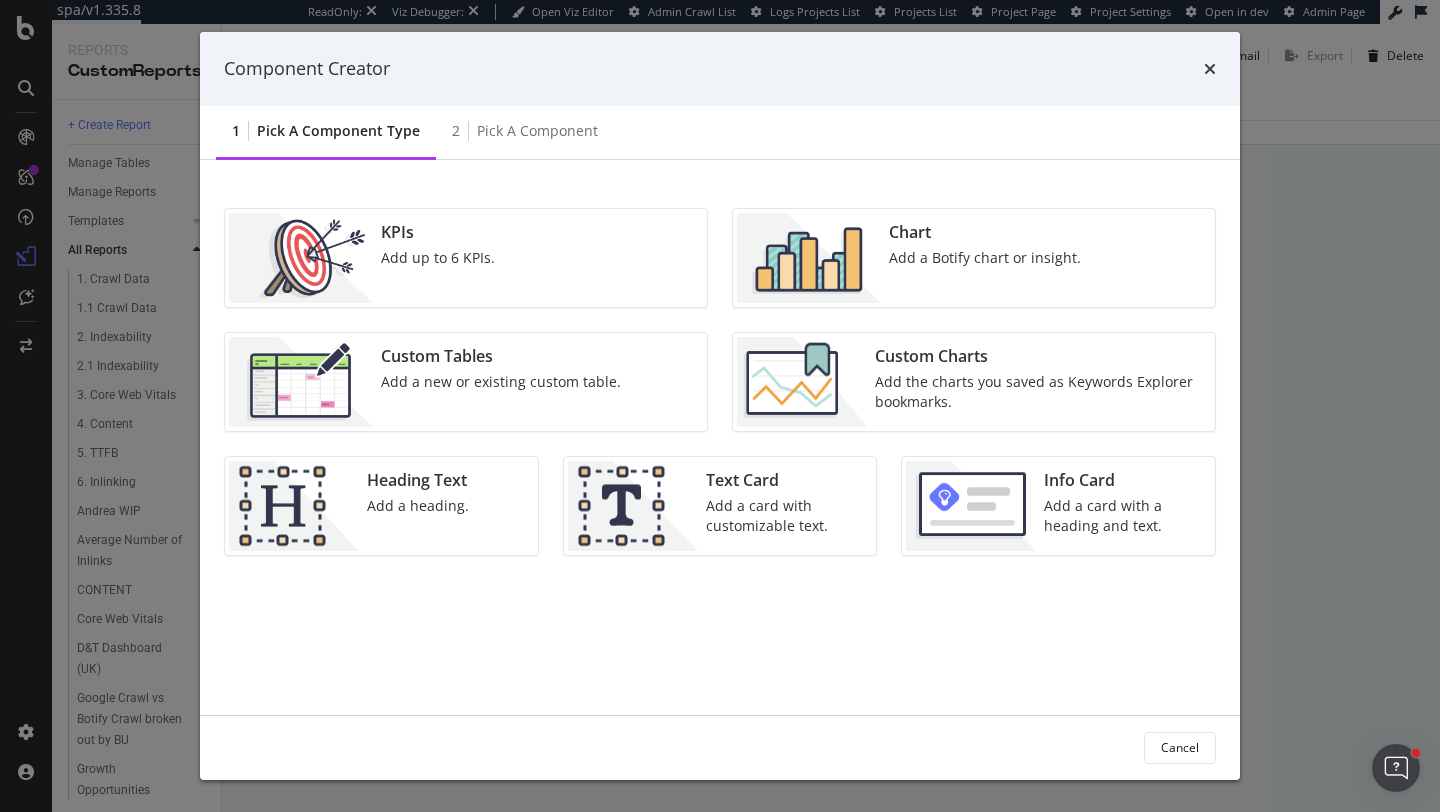click on "Custom Tables Add a new or existing custom table." at bounding box center [466, 382] 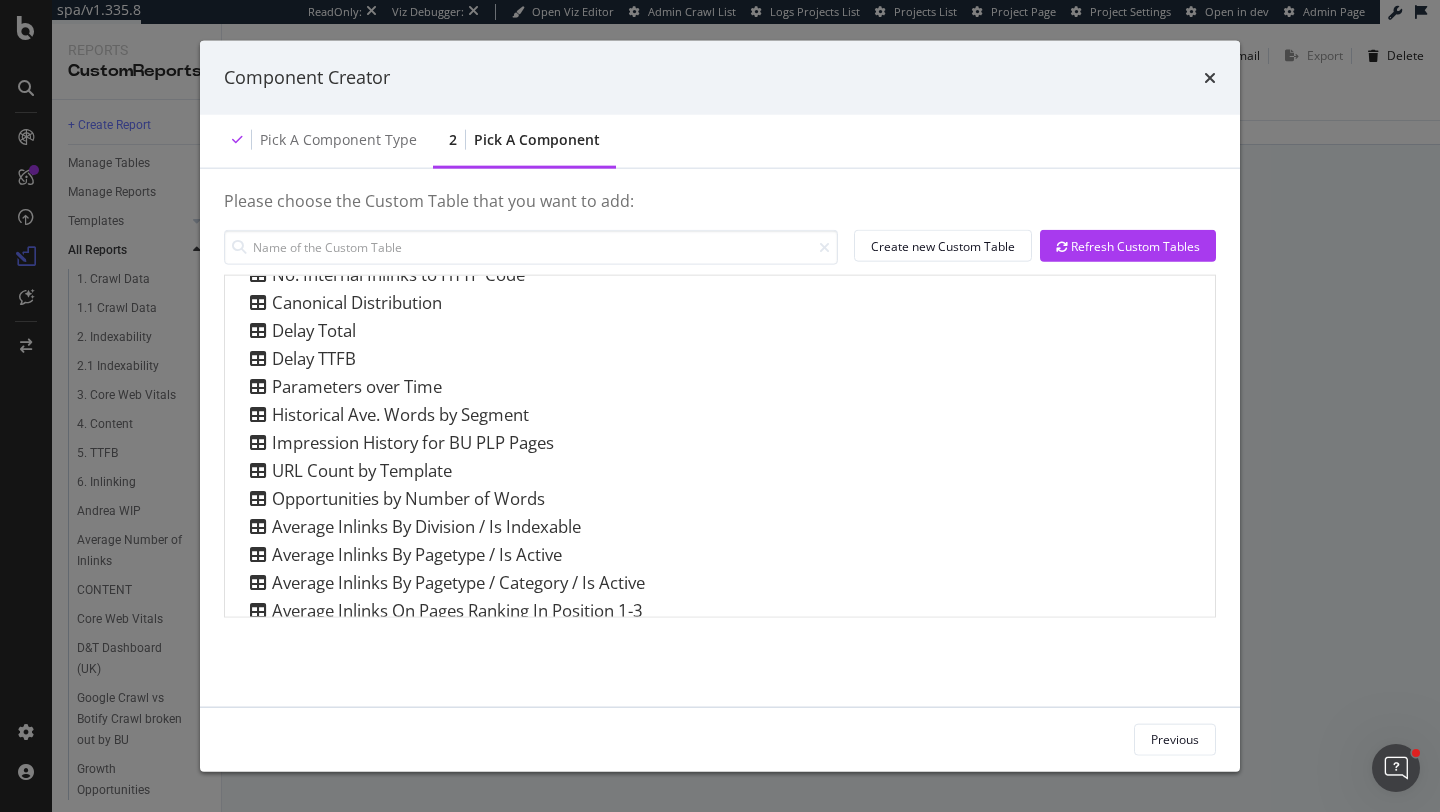 scroll, scrollTop: 0, scrollLeft: 0, axis: both 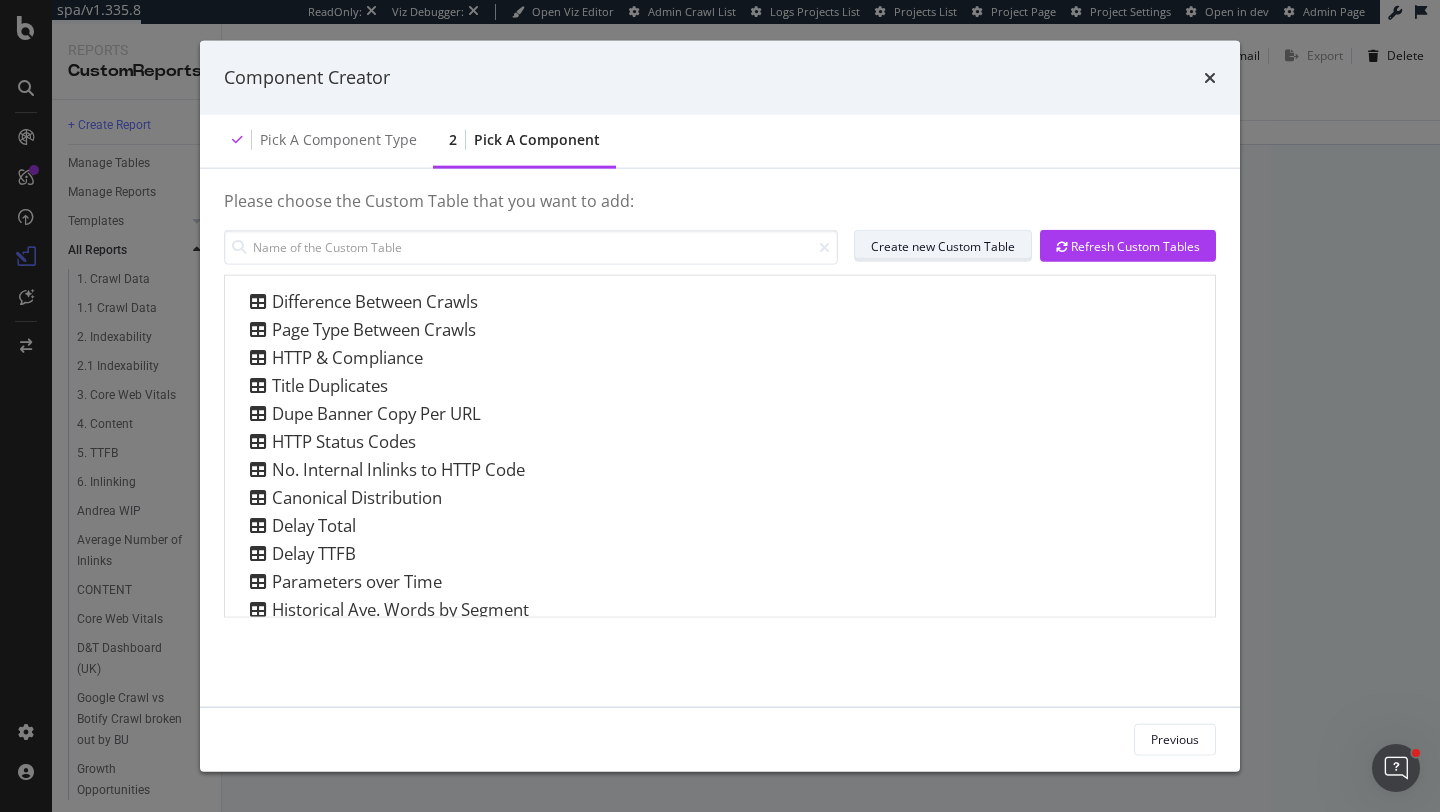click on "Create new Custom Table" at bounding box center [943, 245] 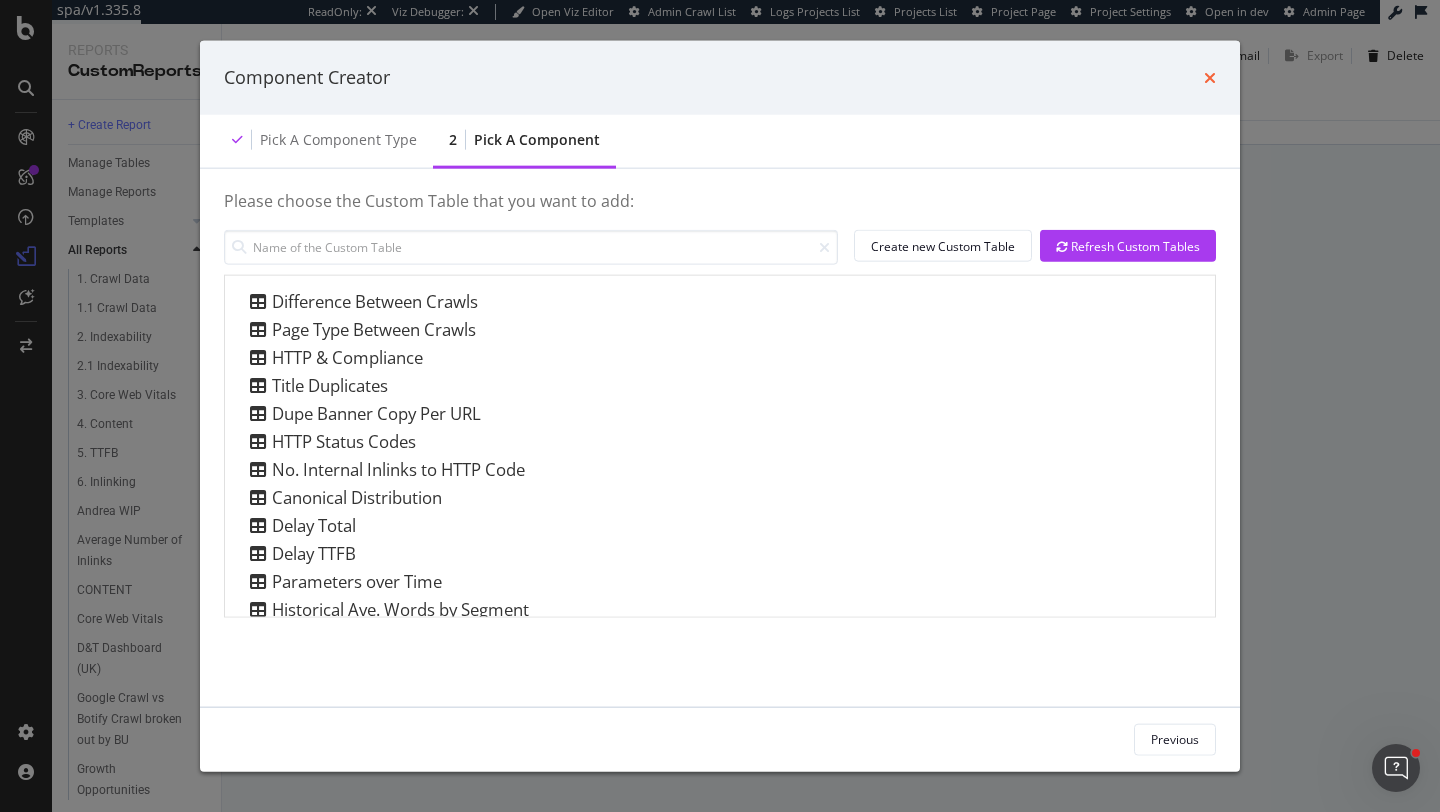 click at bounding box center (1210, 77) 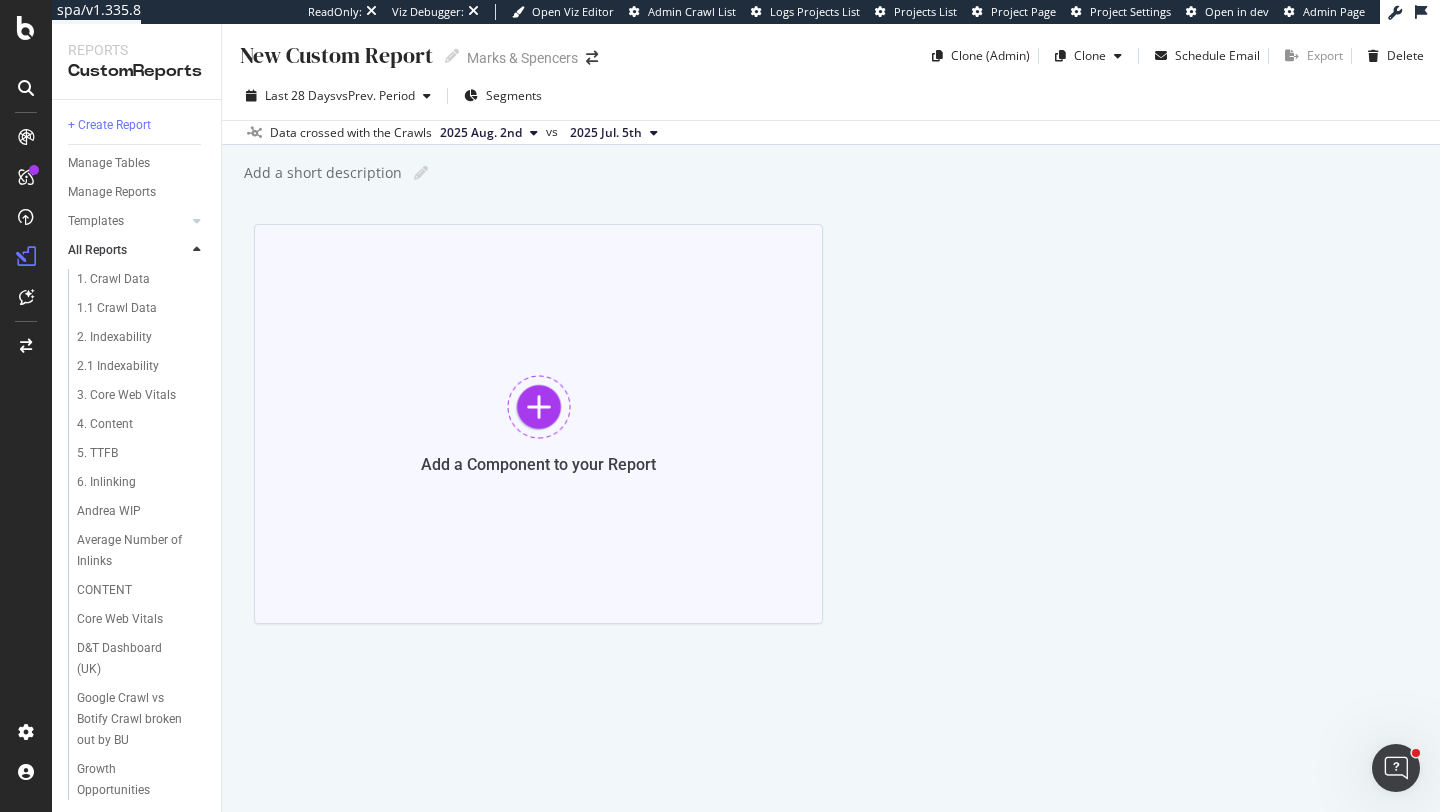 click on "Add a Component to your Report" at bounding box center (538, 424) 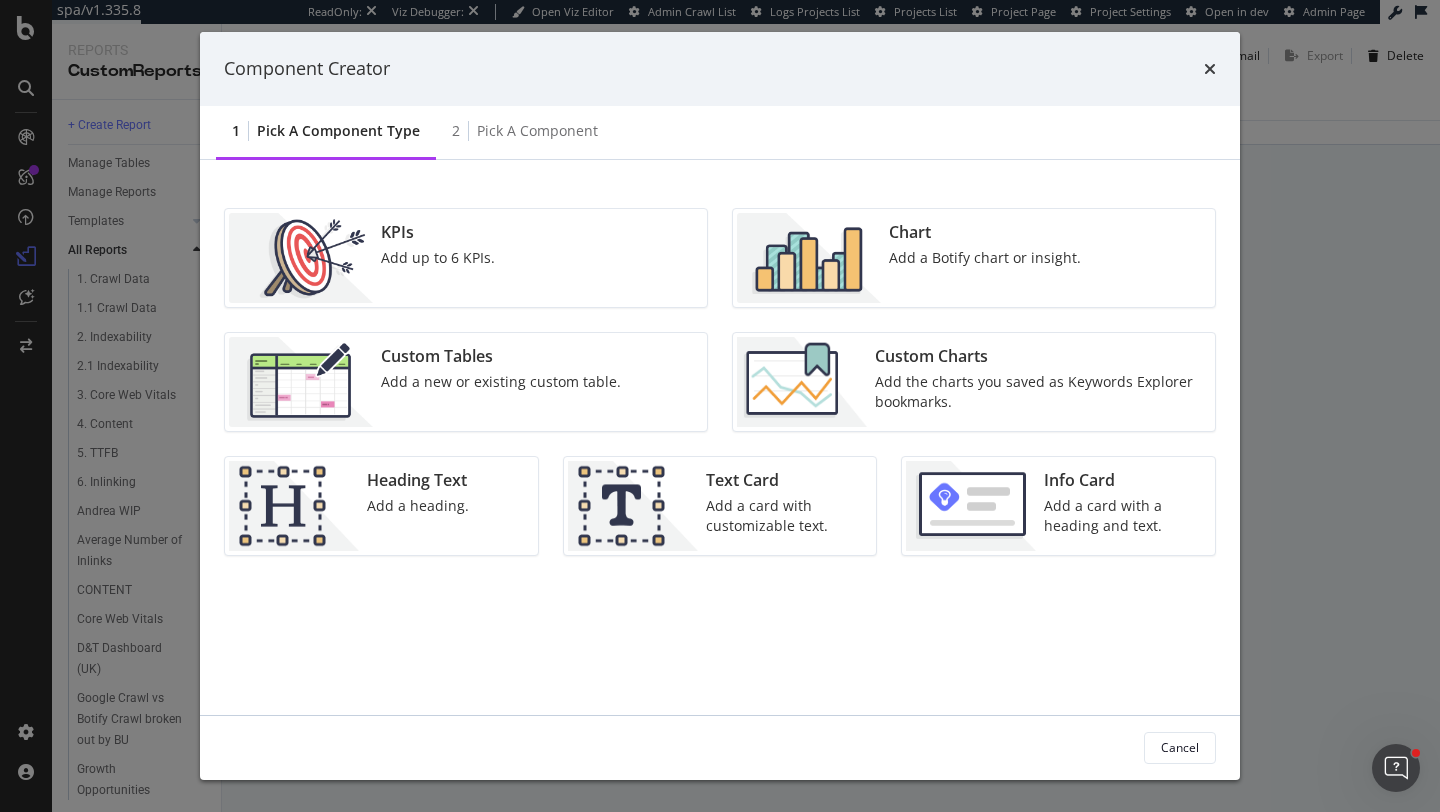 click on "KPIs Add up to 6 KPIs." at bounding box center (466, 258) 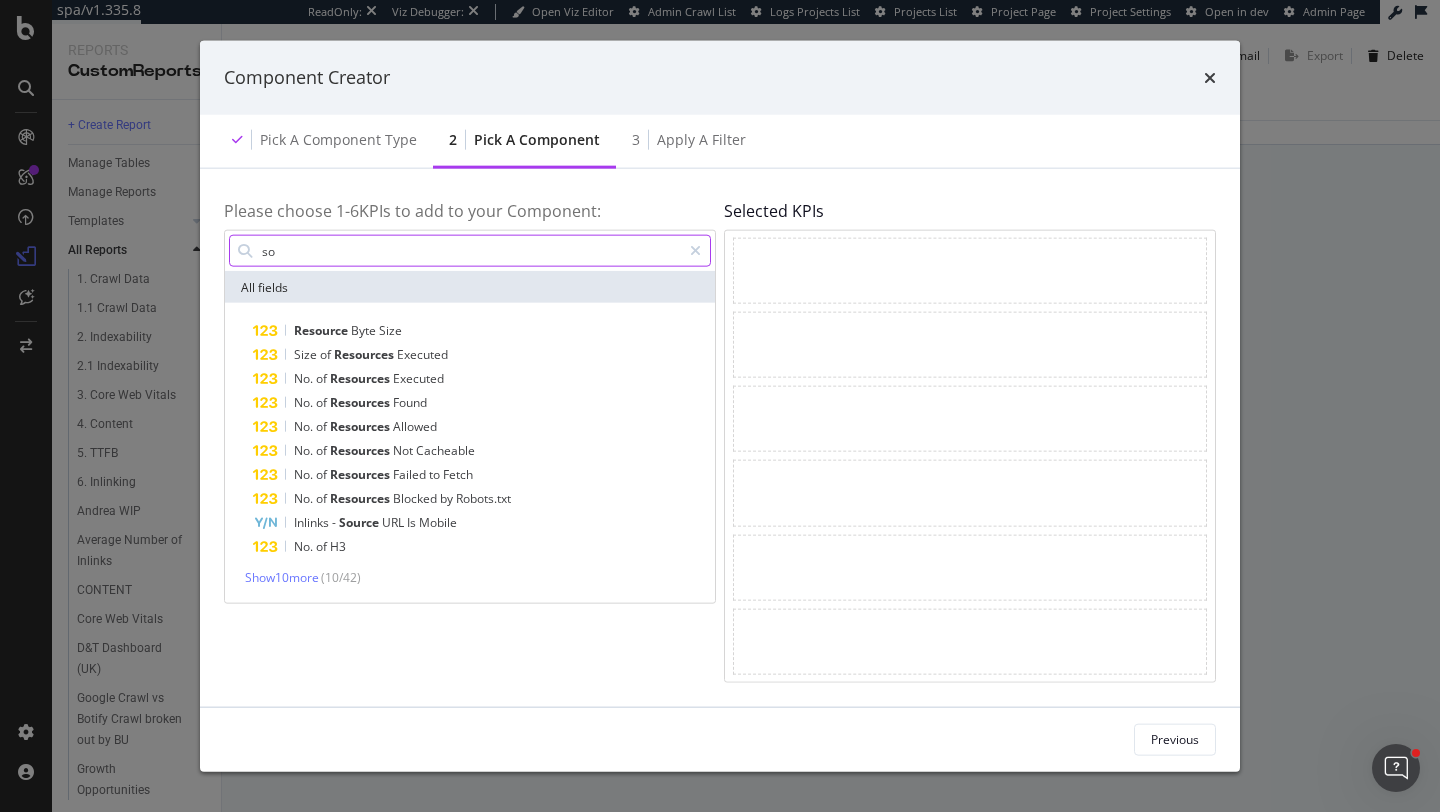 type on "s" 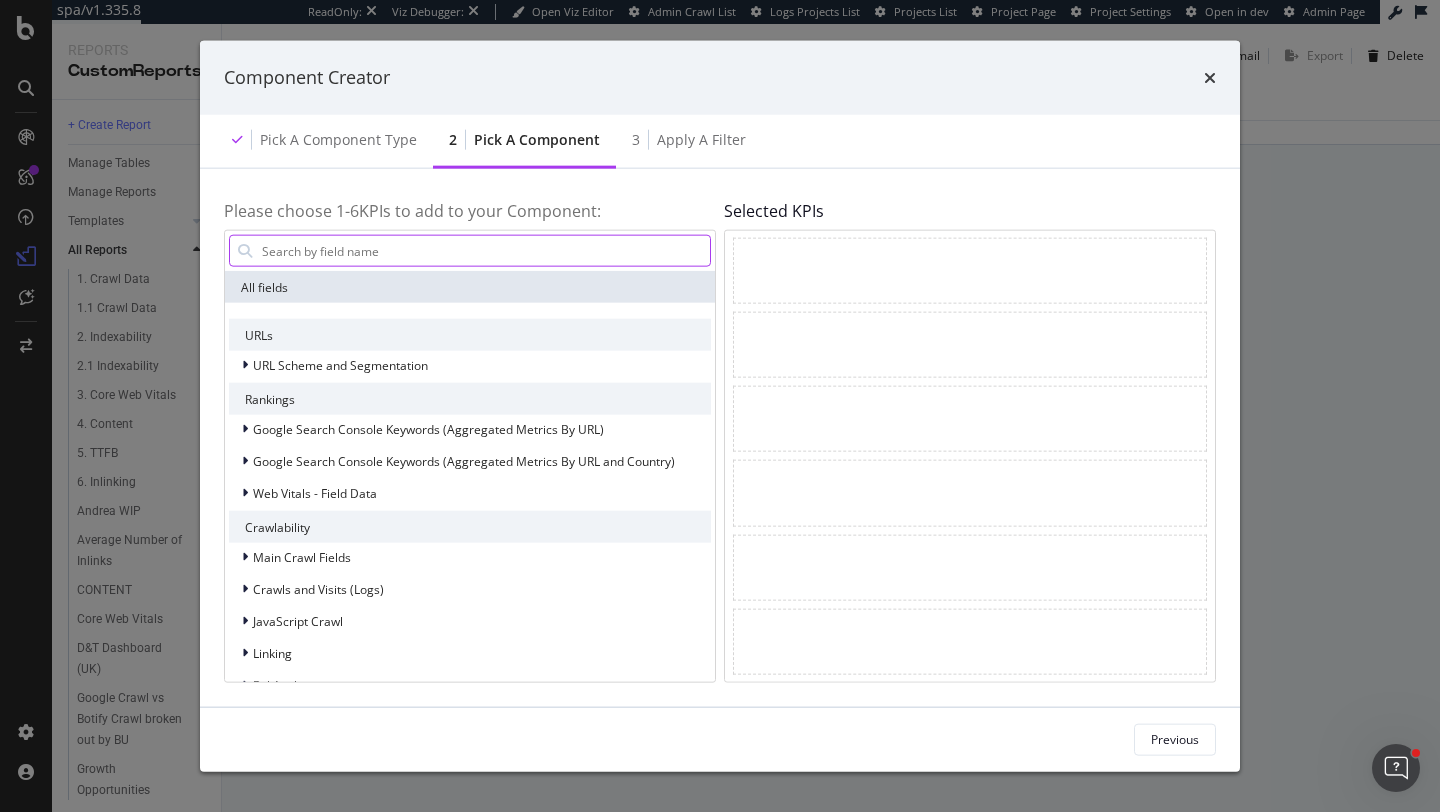 click at bounding box center [485, 251] 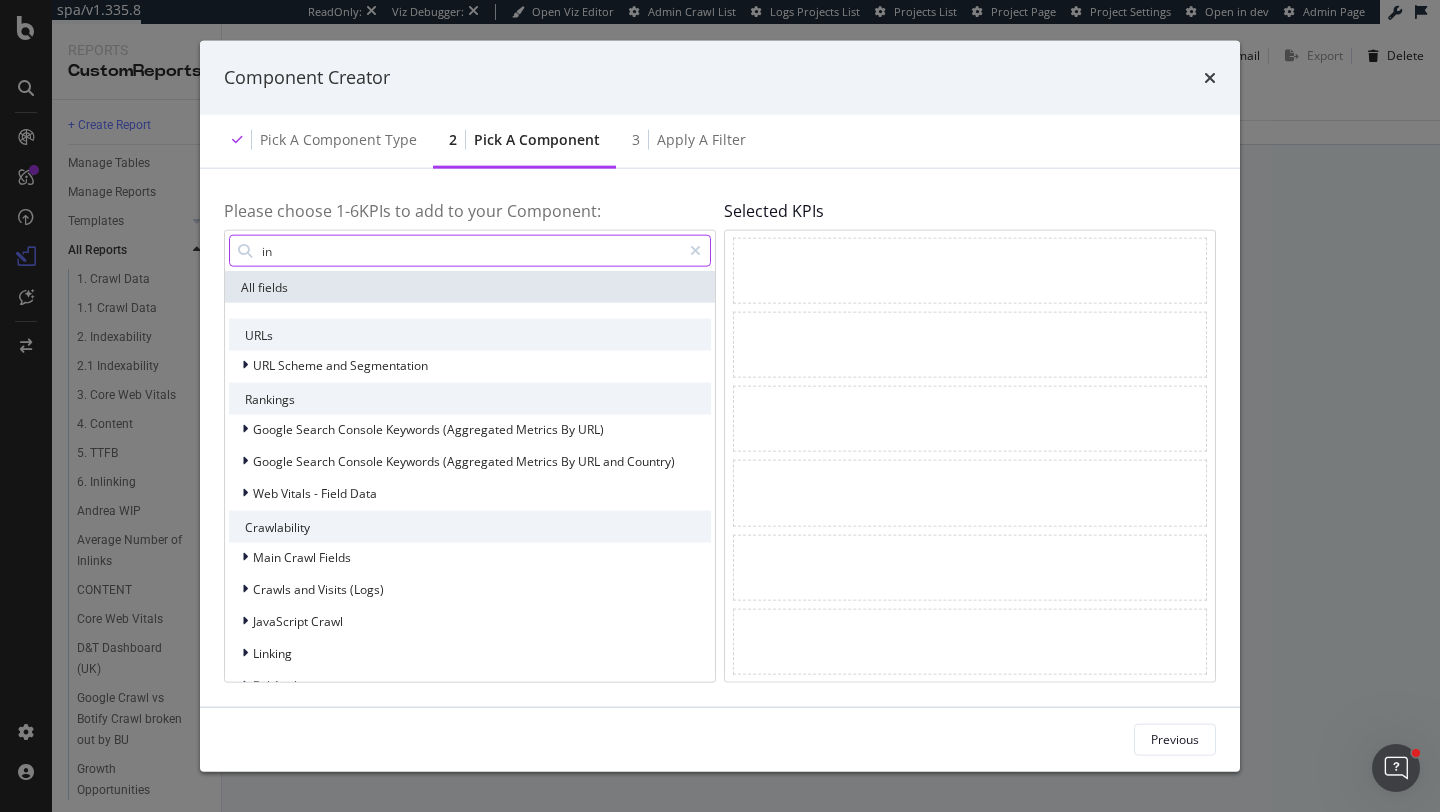 type on "i" 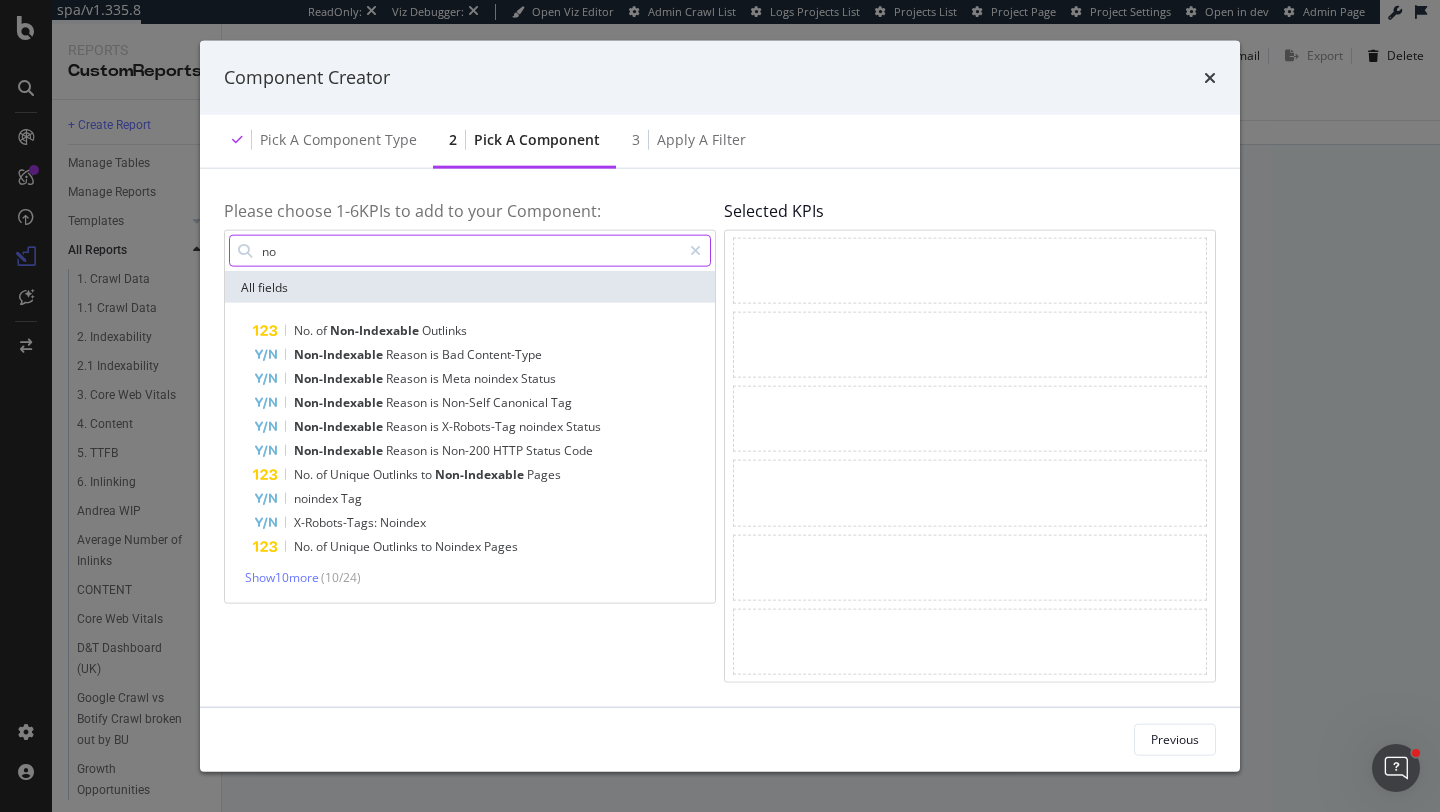 type on "n" 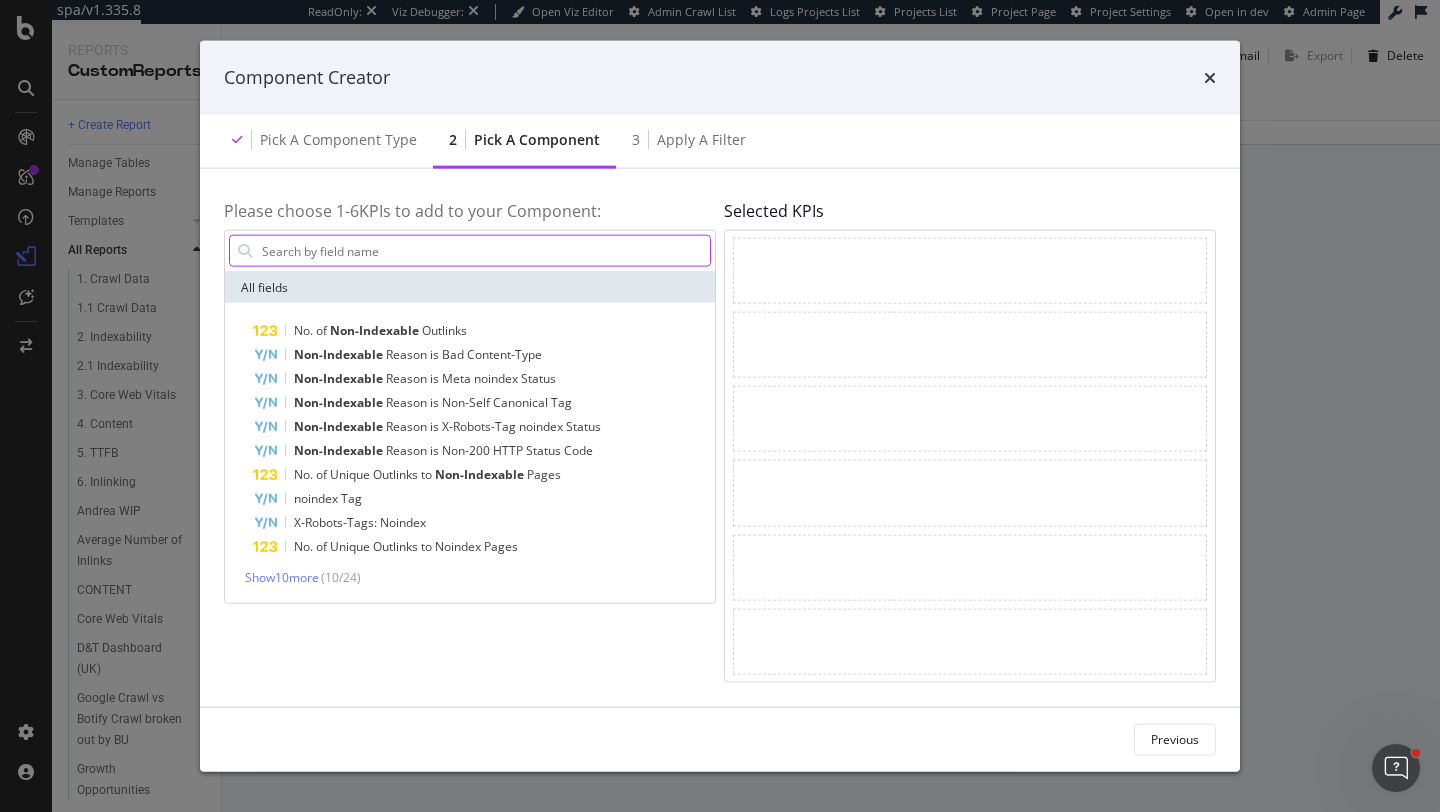 type on "h" 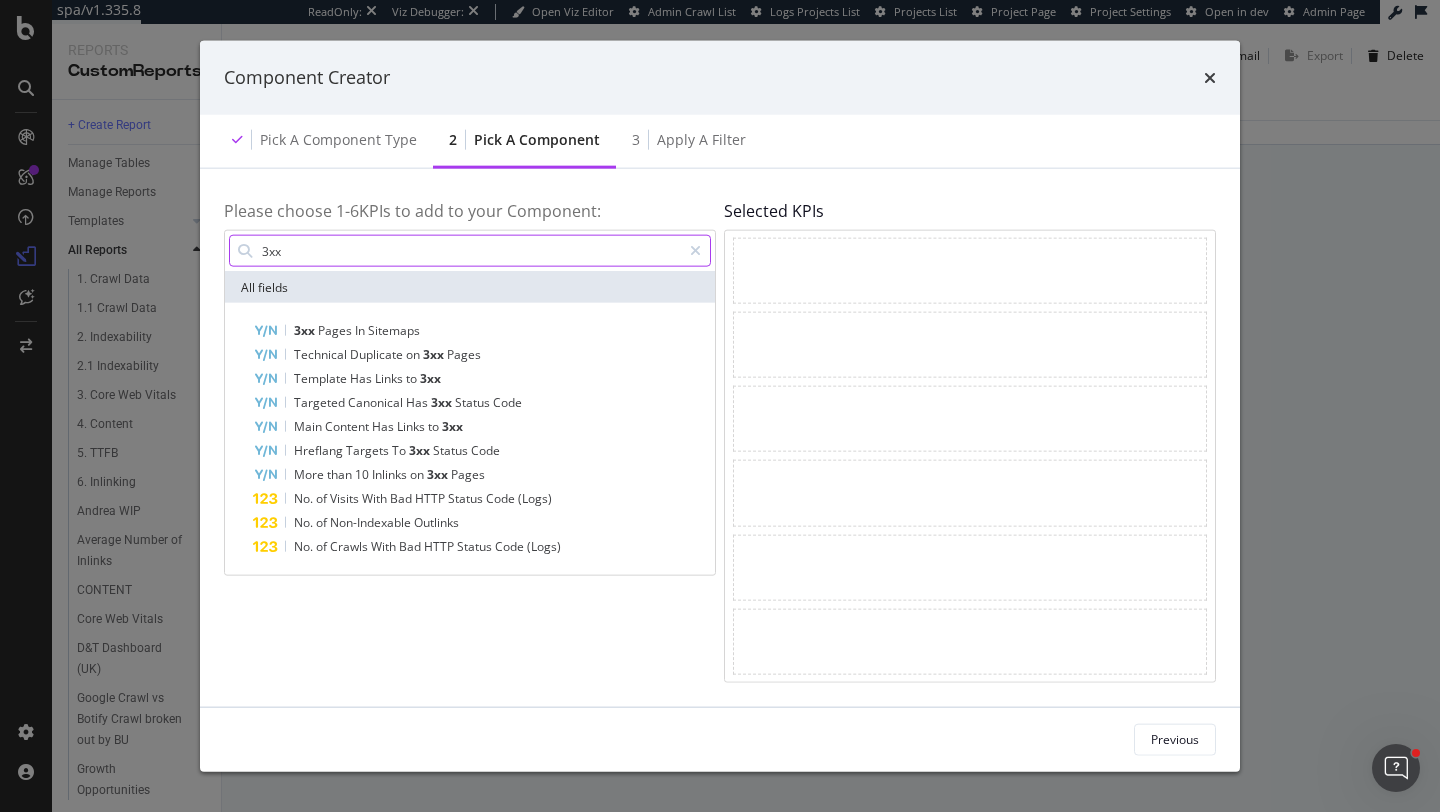 click on "3xx" at bounding box center (470, 251) 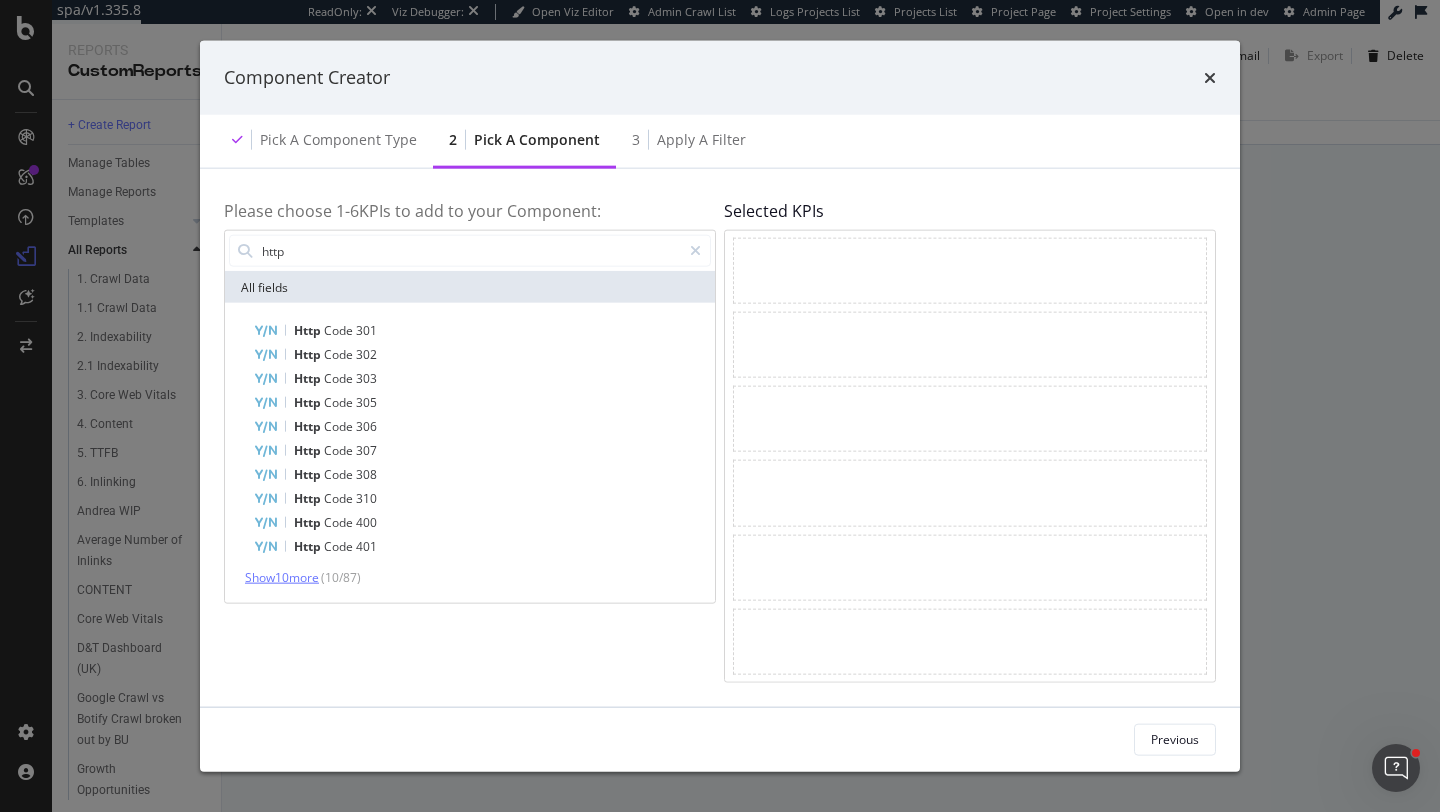 type on "http" 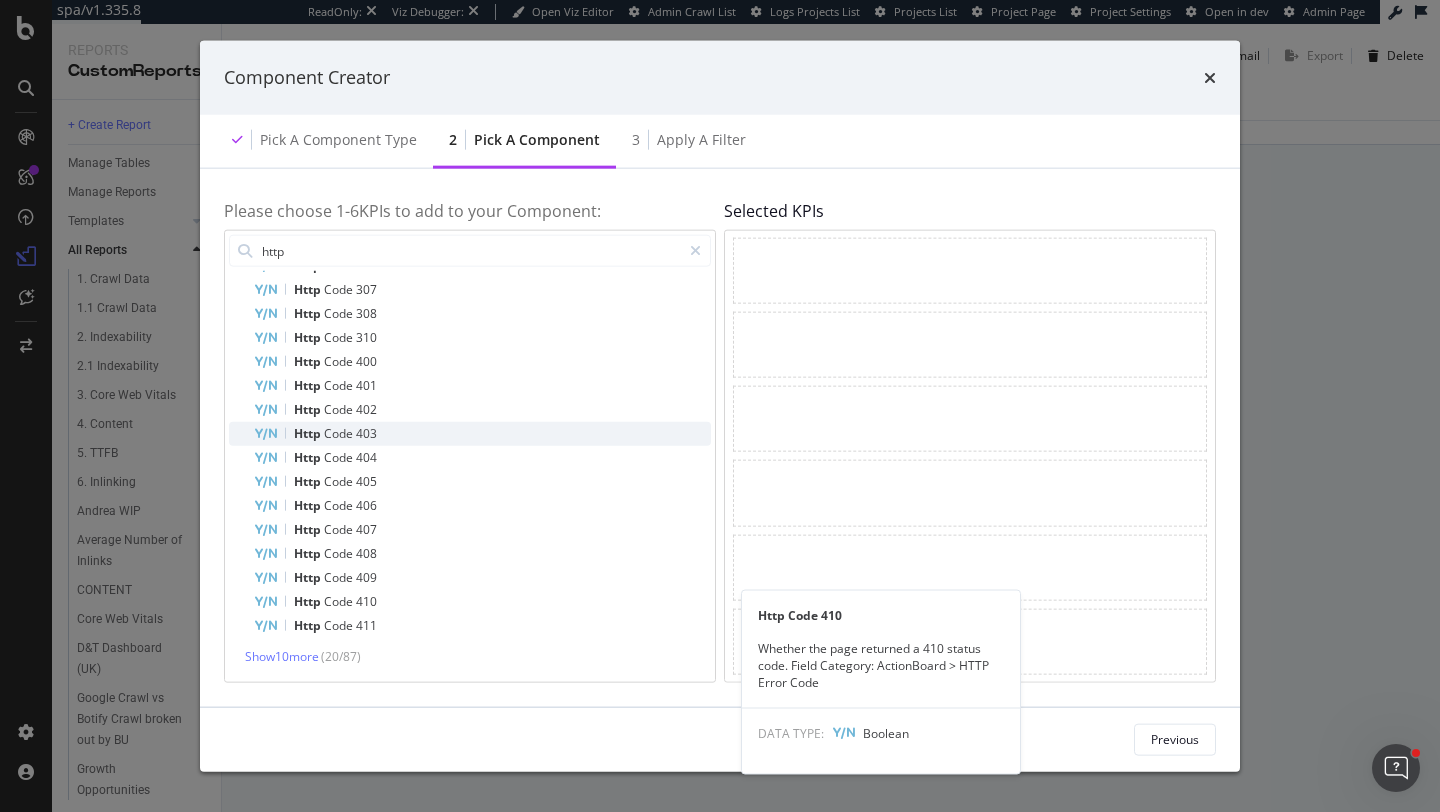 scroll, scrollTop: 0, scrollLeft: 0, axis: both 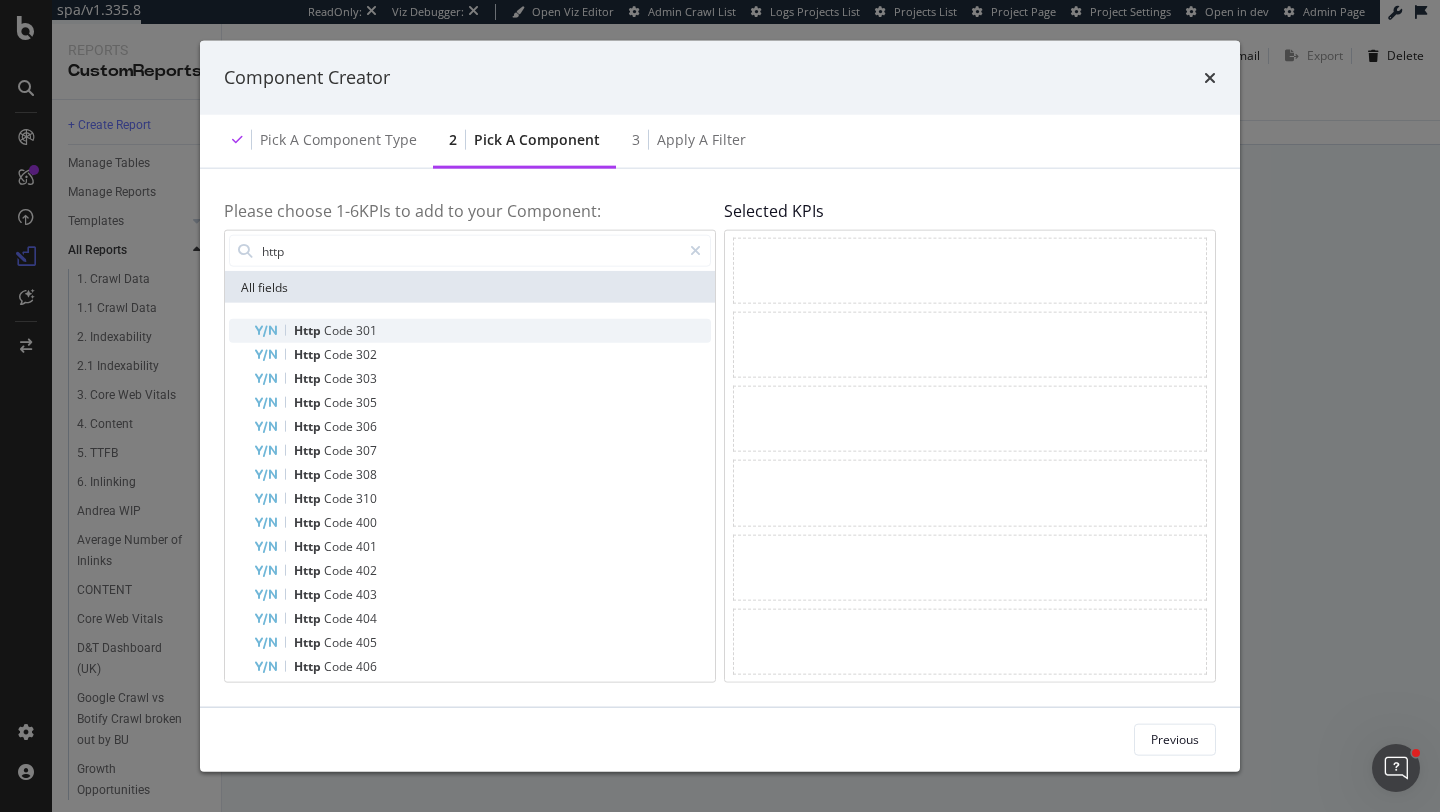 click on "Http   Code   301" at bounding box center [482, 331] 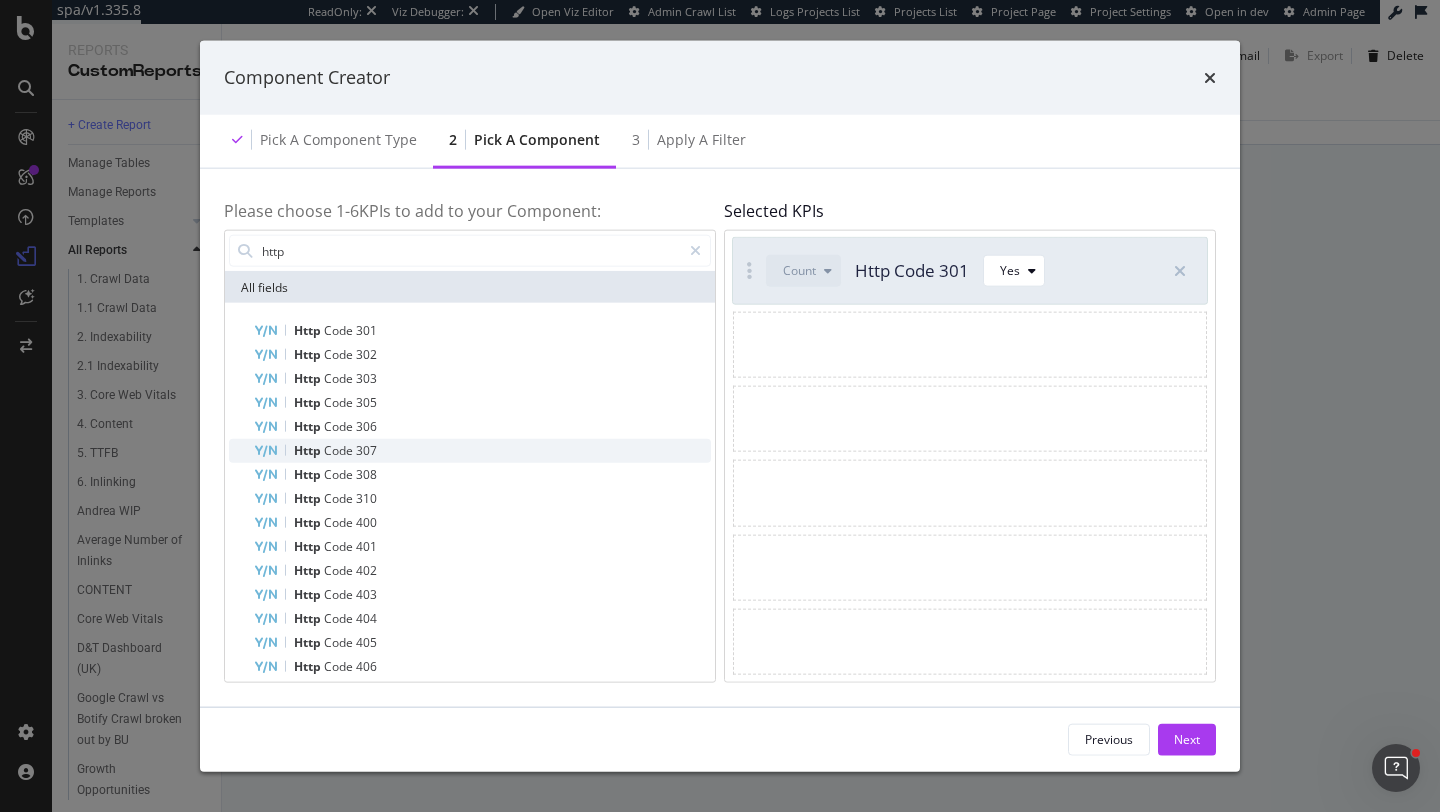 click on "Http   Code   307" at bounding box center [482, 451] 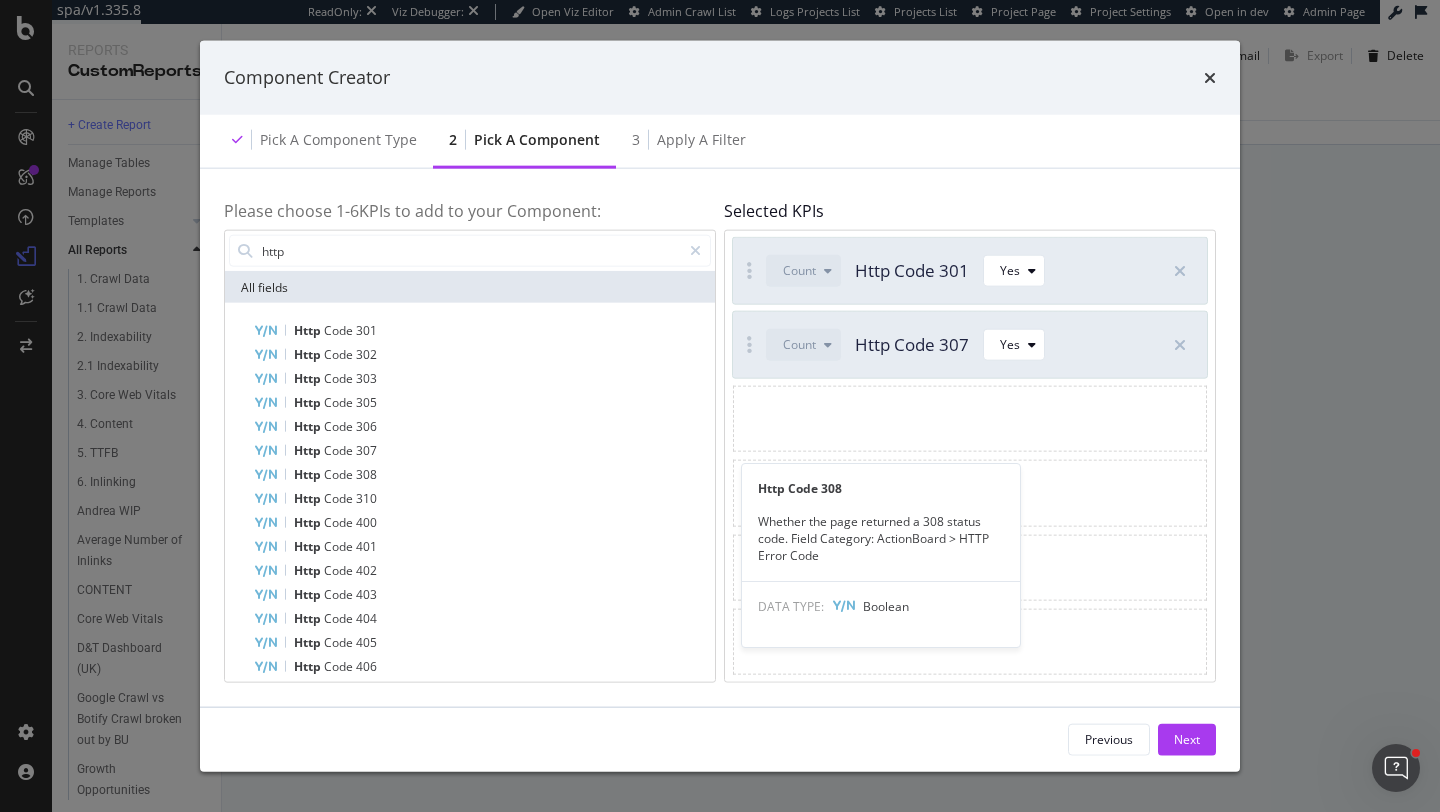 click on "Http   Code   308" at bounding box center (482, 475) 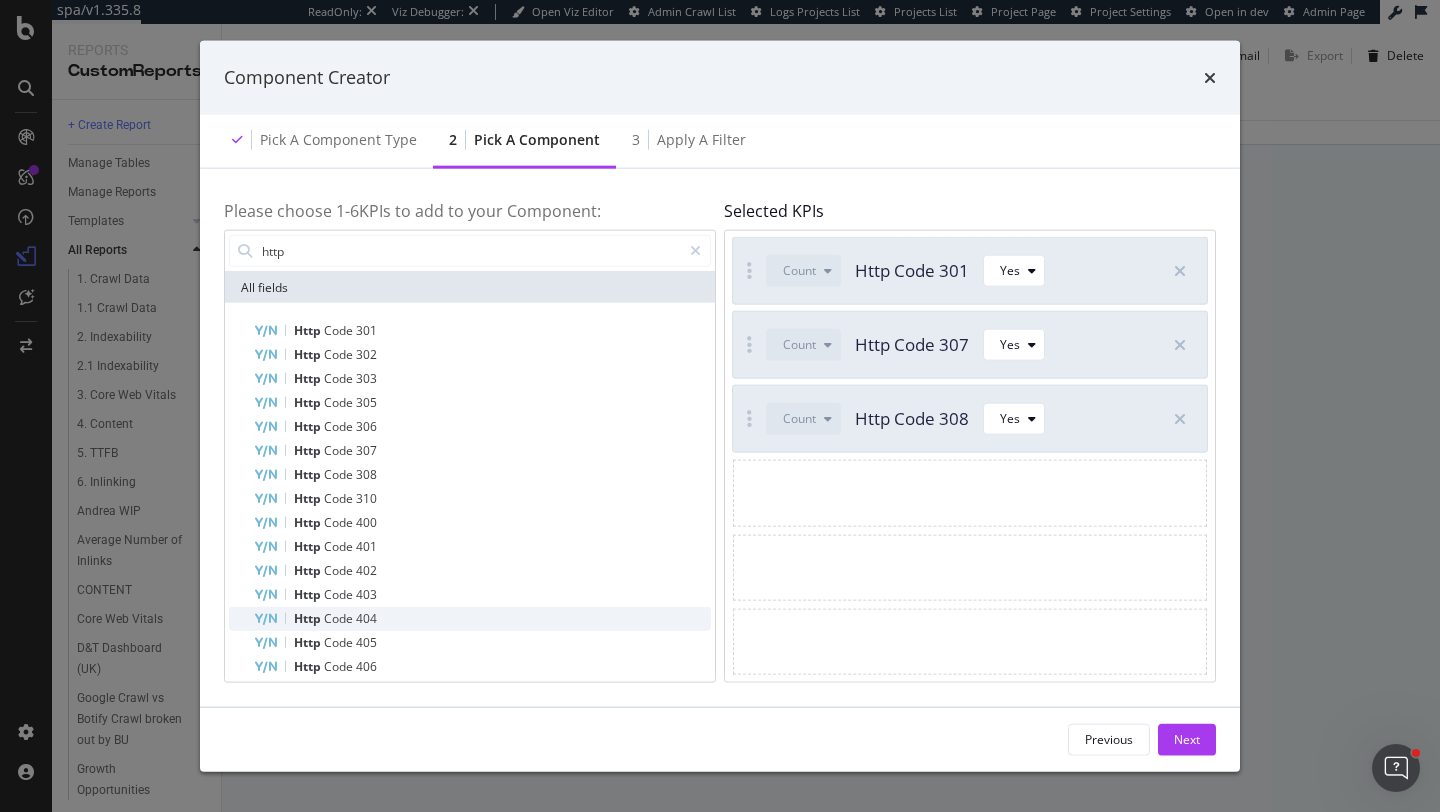click on "404" at bounding box center [366, 618] 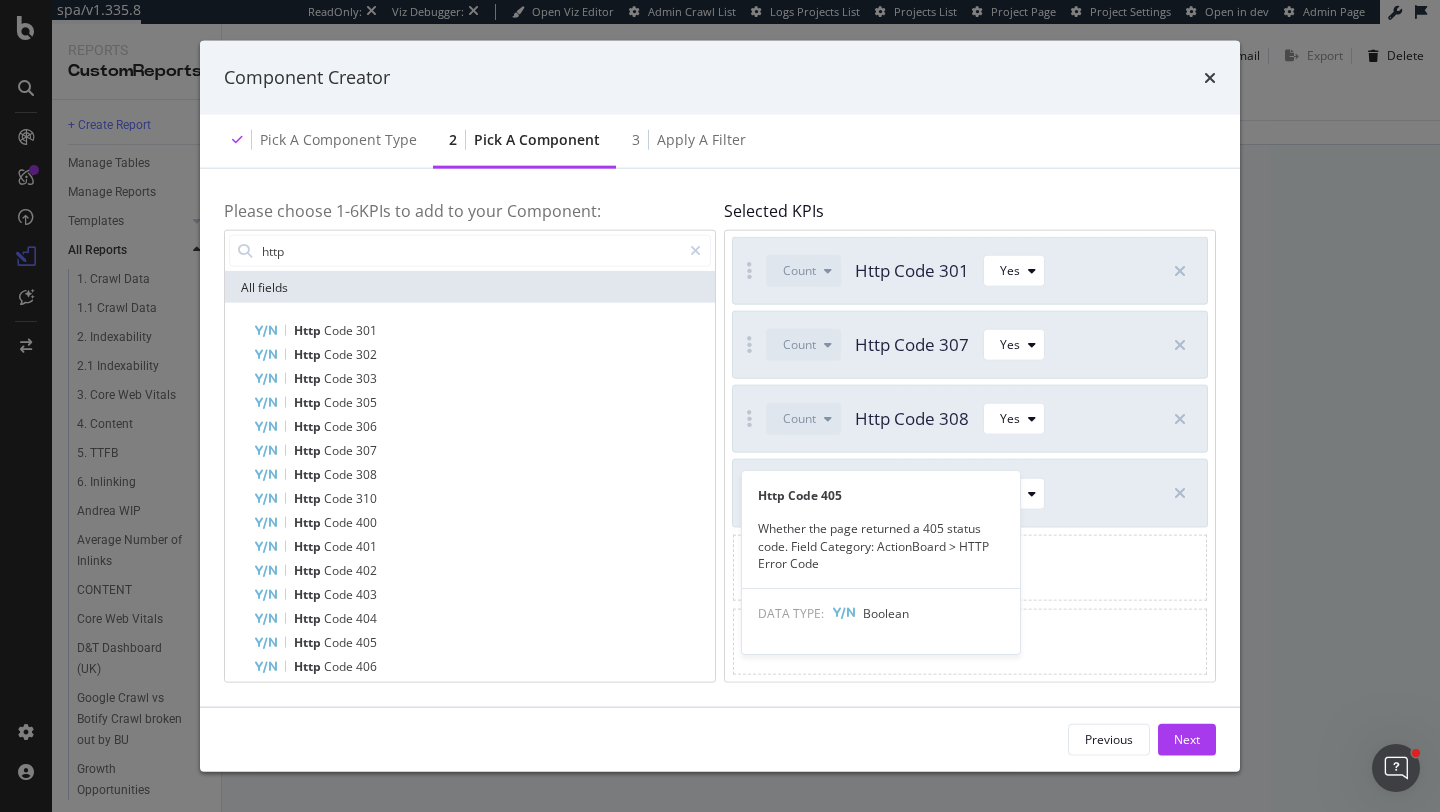 scroll, scrollTop: 161, scrollLeft: 0, axis: vertical 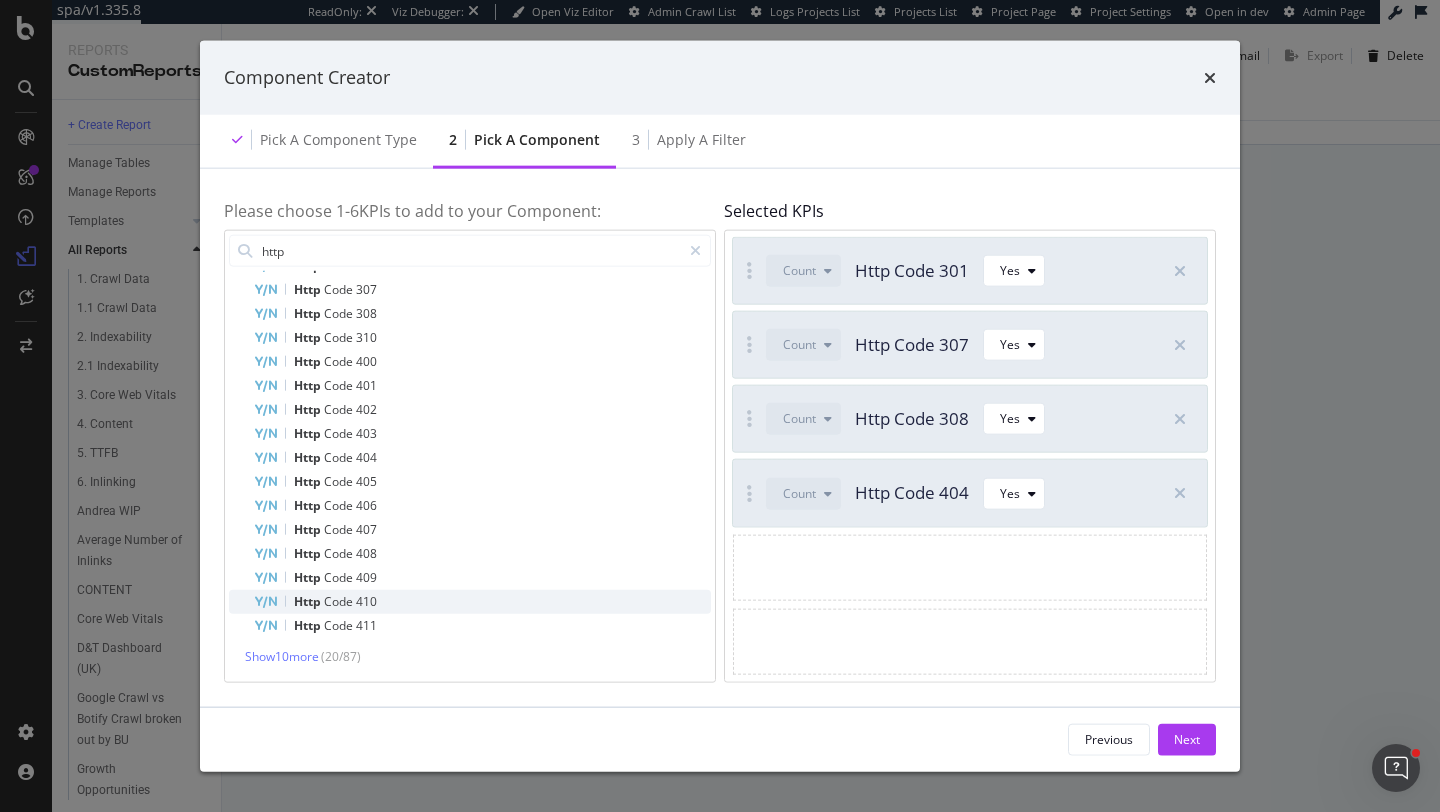 click on "Http   Code   410" at bounding box center (482, 602) 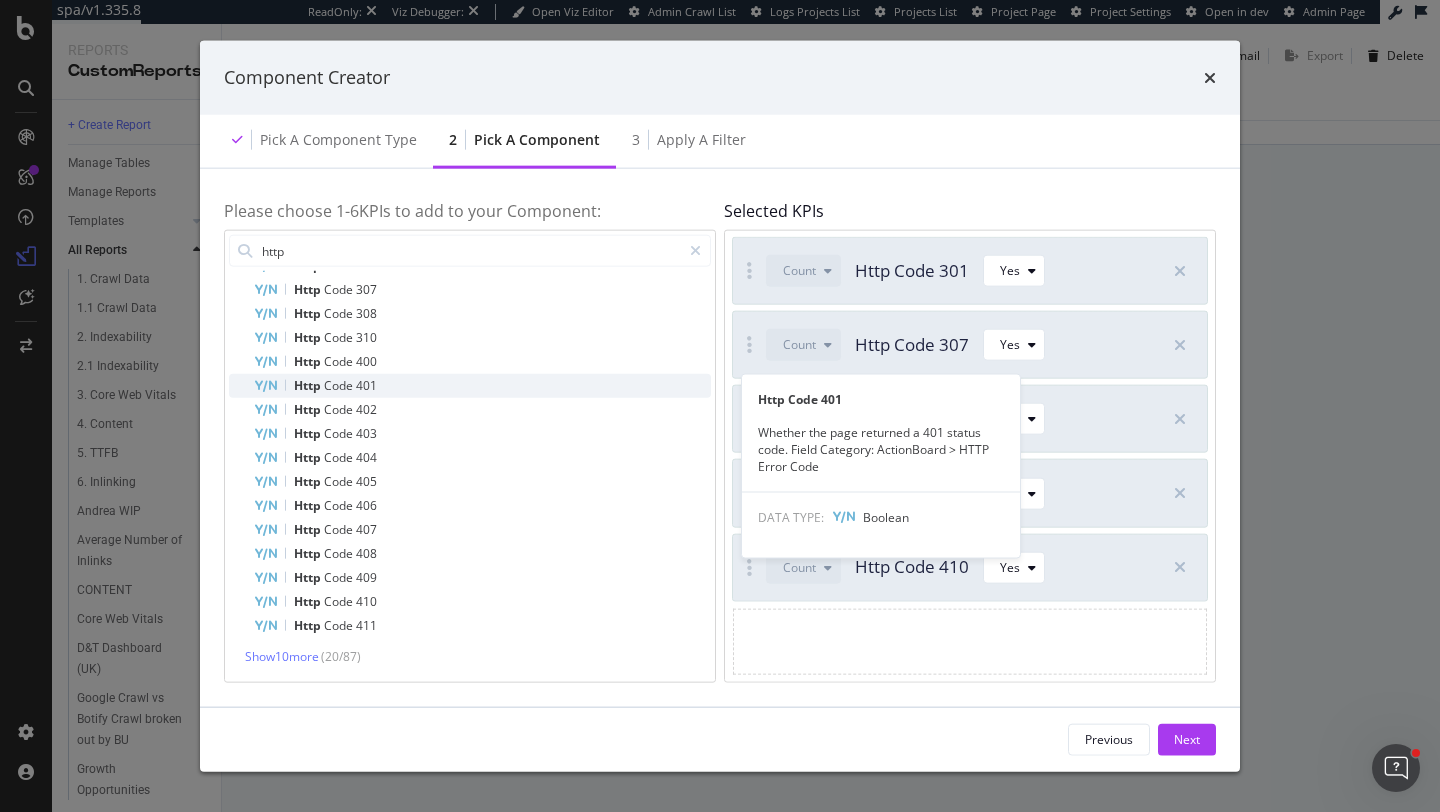 scroll, scrollTop: 0, scrollLeft: 0, axis: both 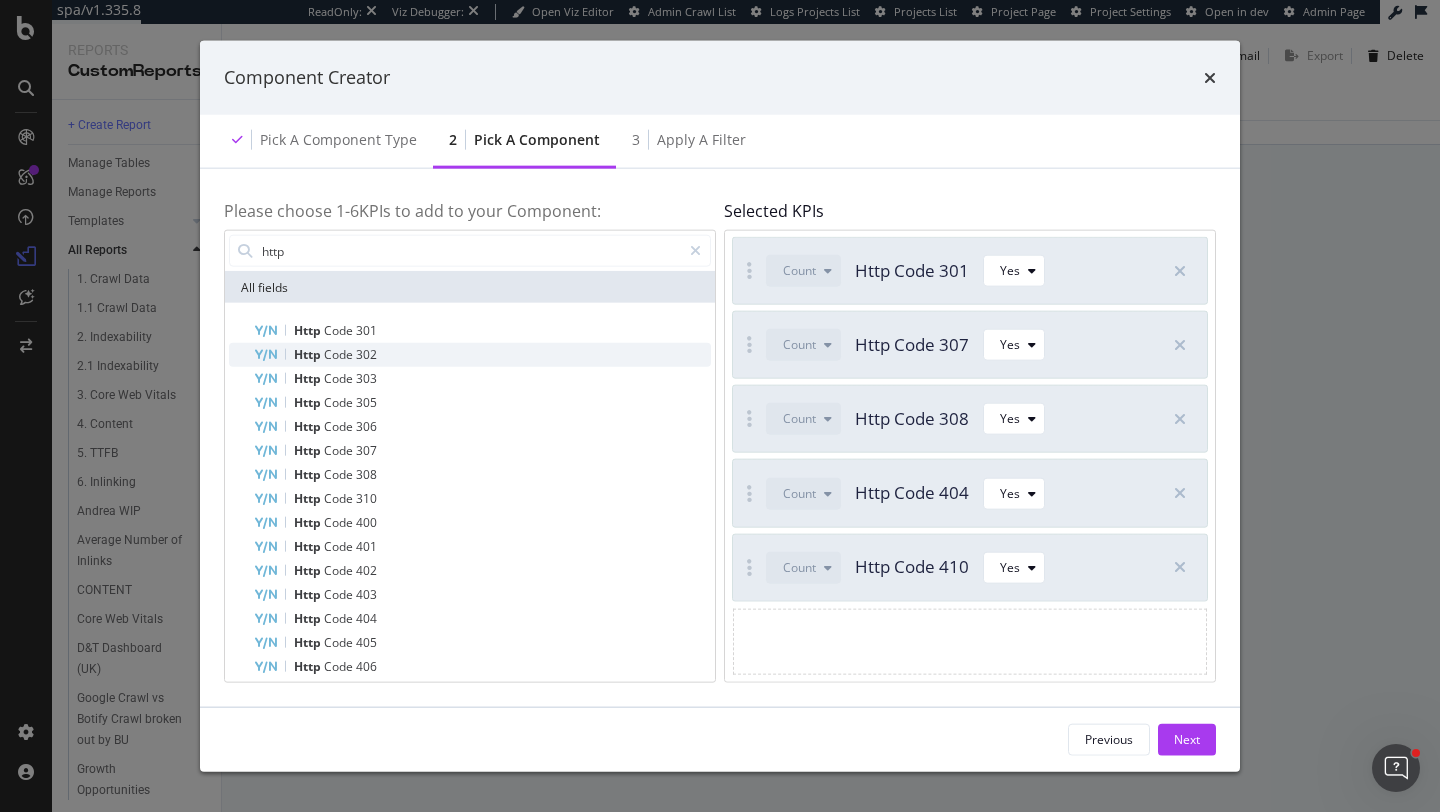 click on "Code" at bounding box center (340, 354) 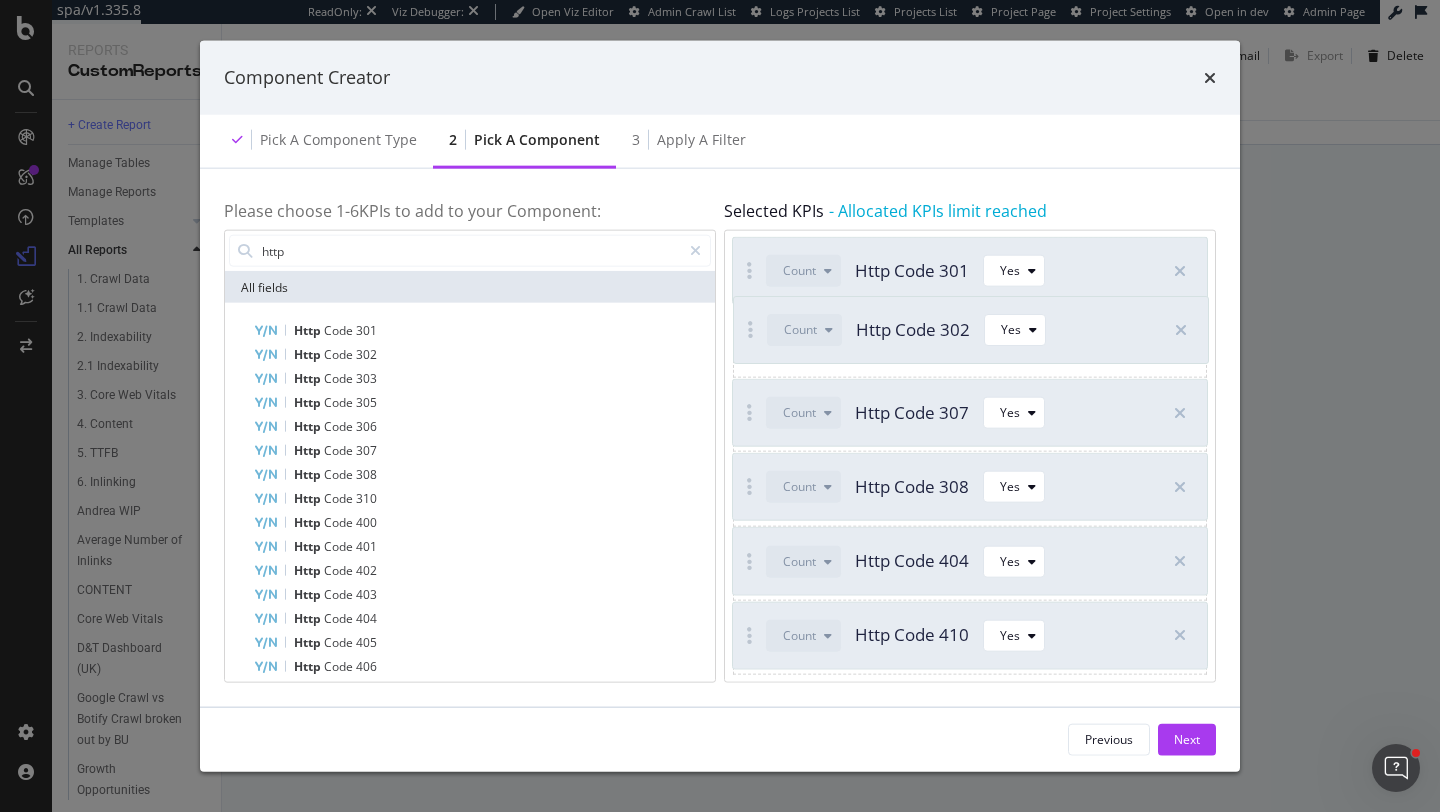 drag, startPoint x: 748, startPoint y: 631, endPoint x: 749, endPoint y: 326, distance: 305.00165 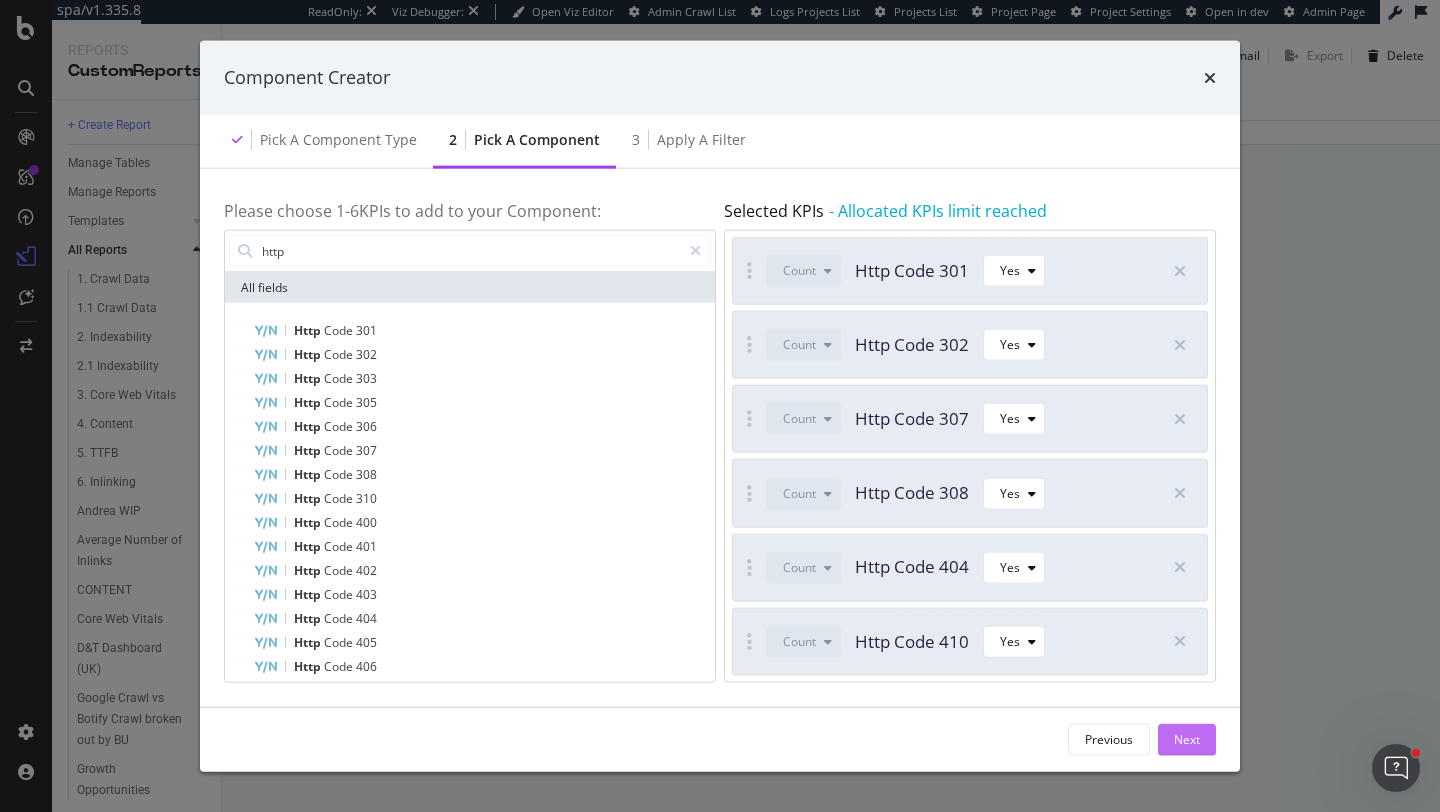 click on "Next" at bounding box center (1187, 739) 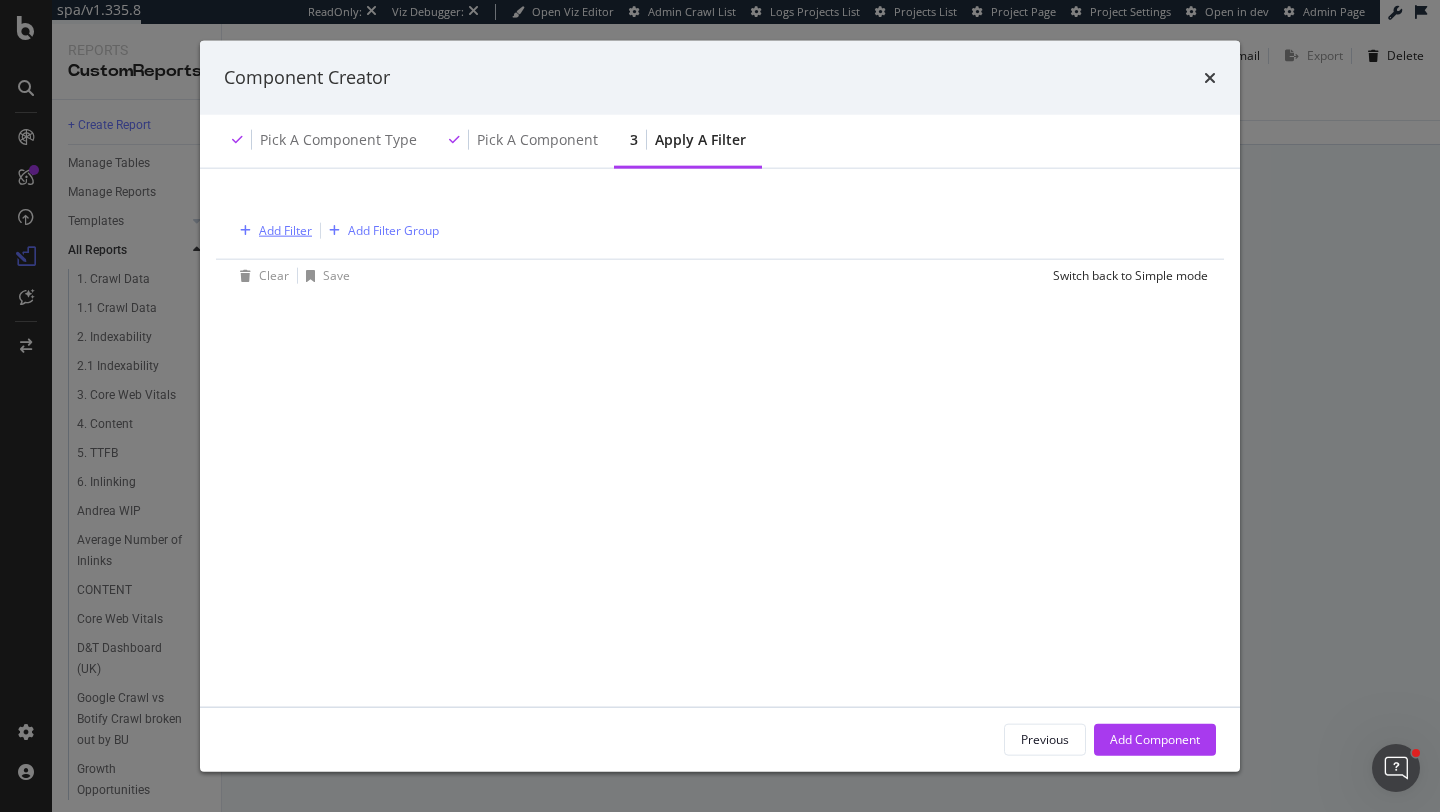 click on "Add Filter" at bounding box center [285, 230] 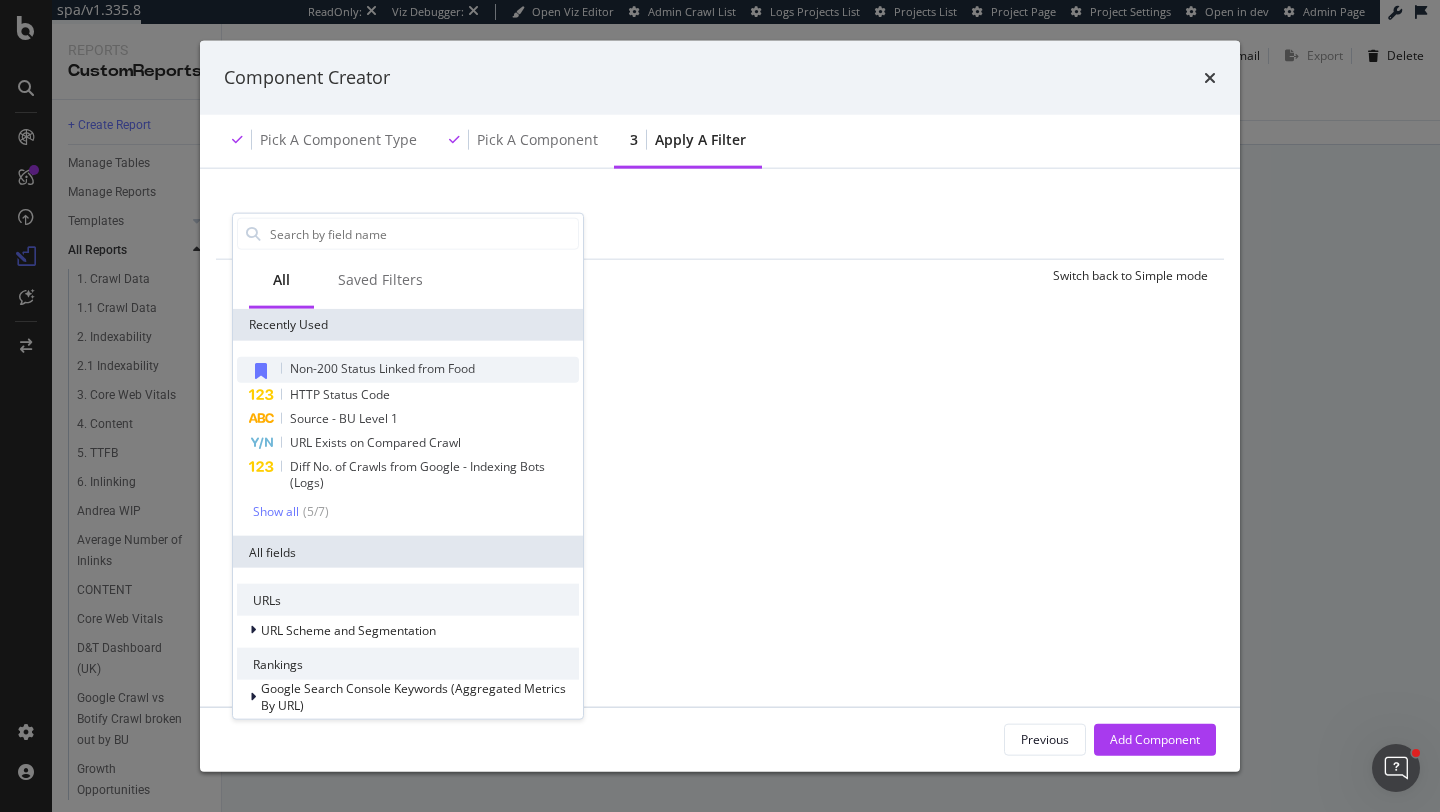 click on "Non-200 Status Linked from Food" at bounding box center [382, 368] 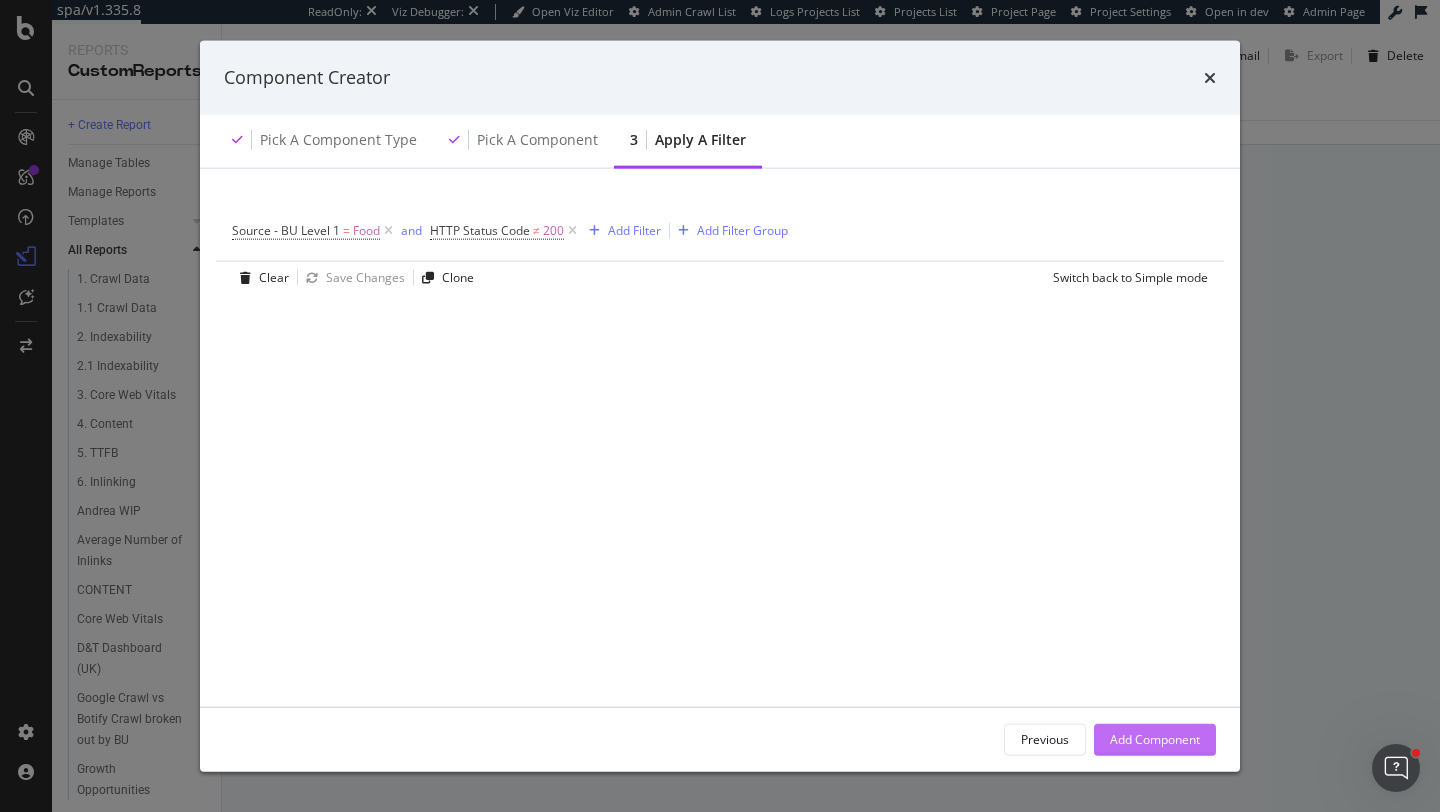 click on "Add Component" at bounding box center (1155, 739) 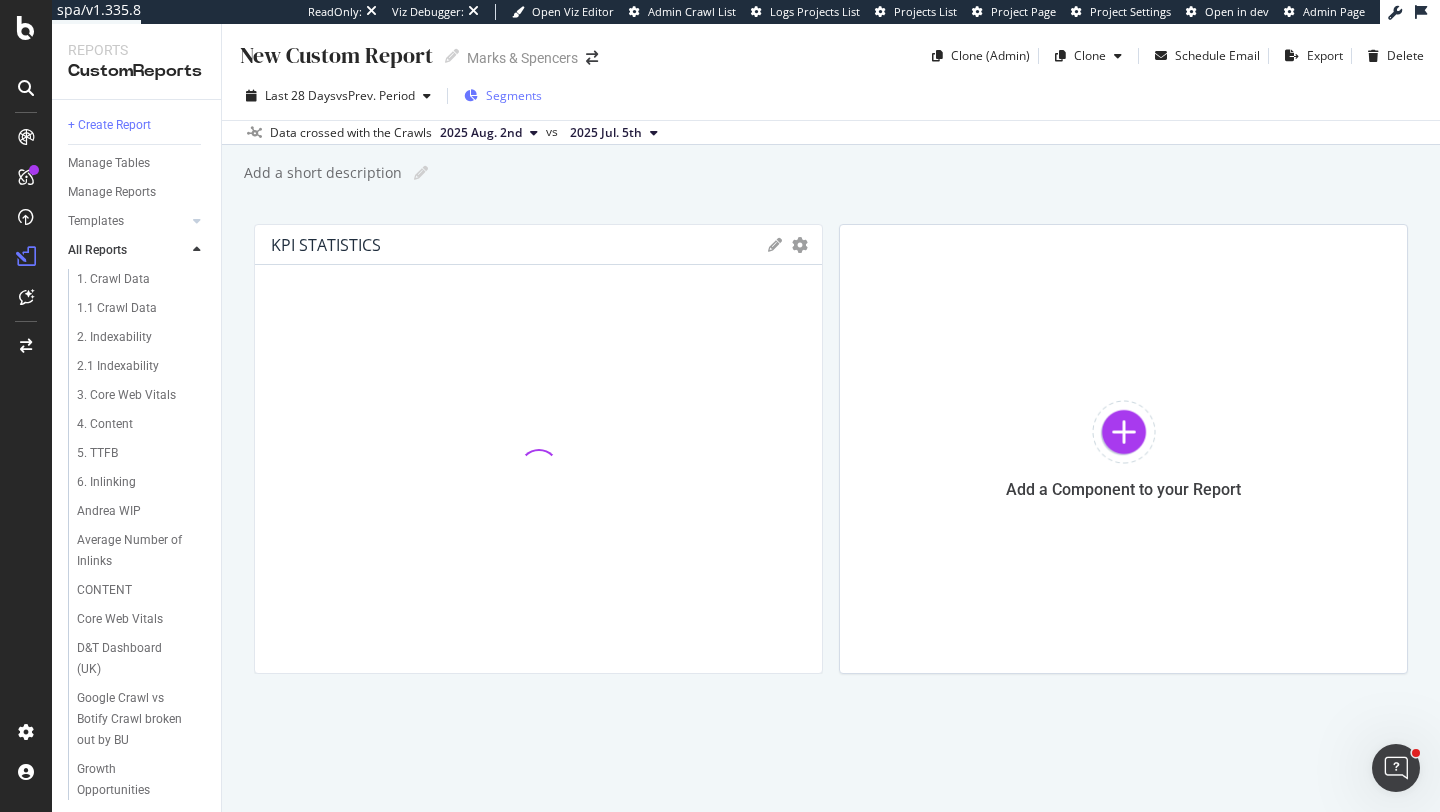 click on "Segments" at bounding box center (514, 95) 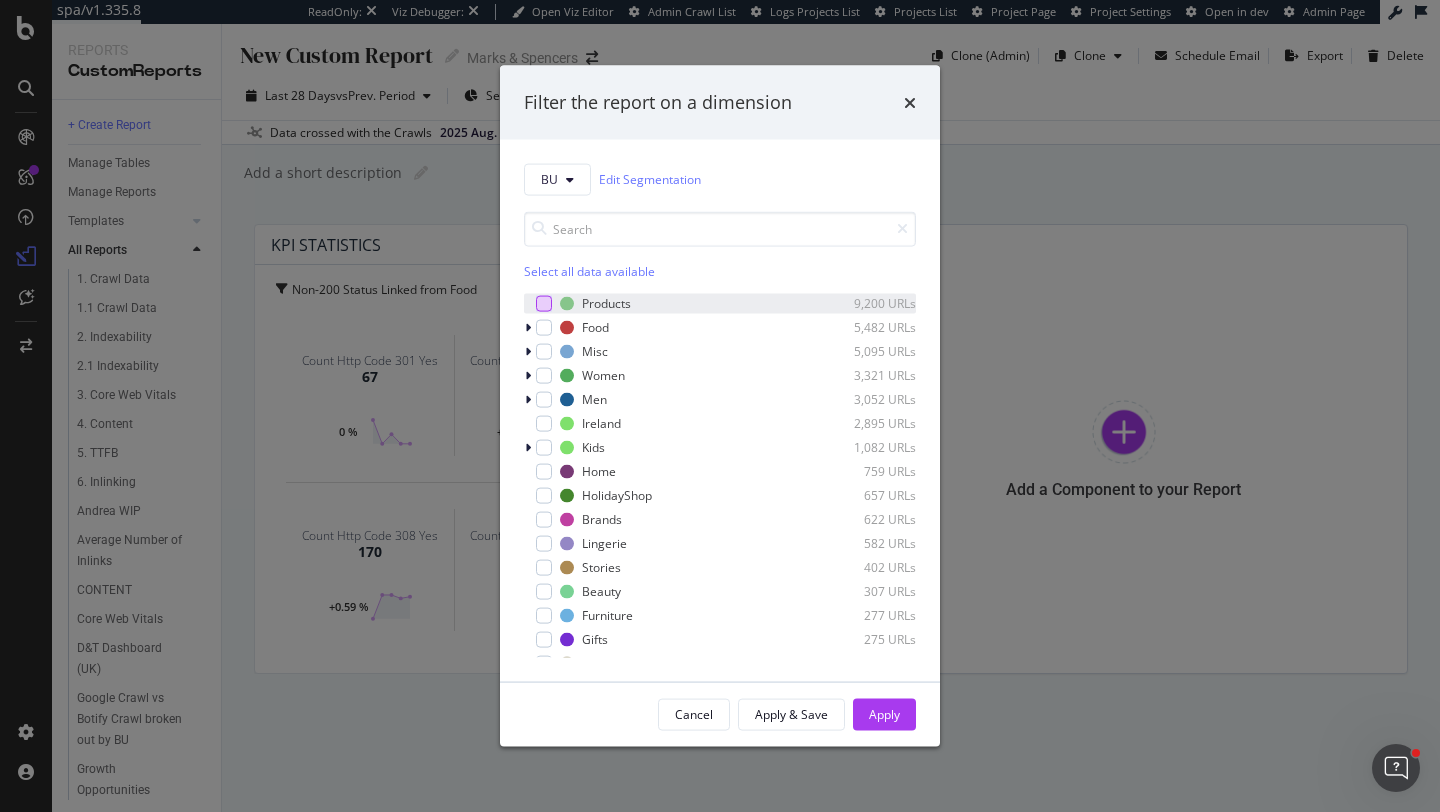 click on "Products 9,200   URLs" at bounding box center [720, 303] 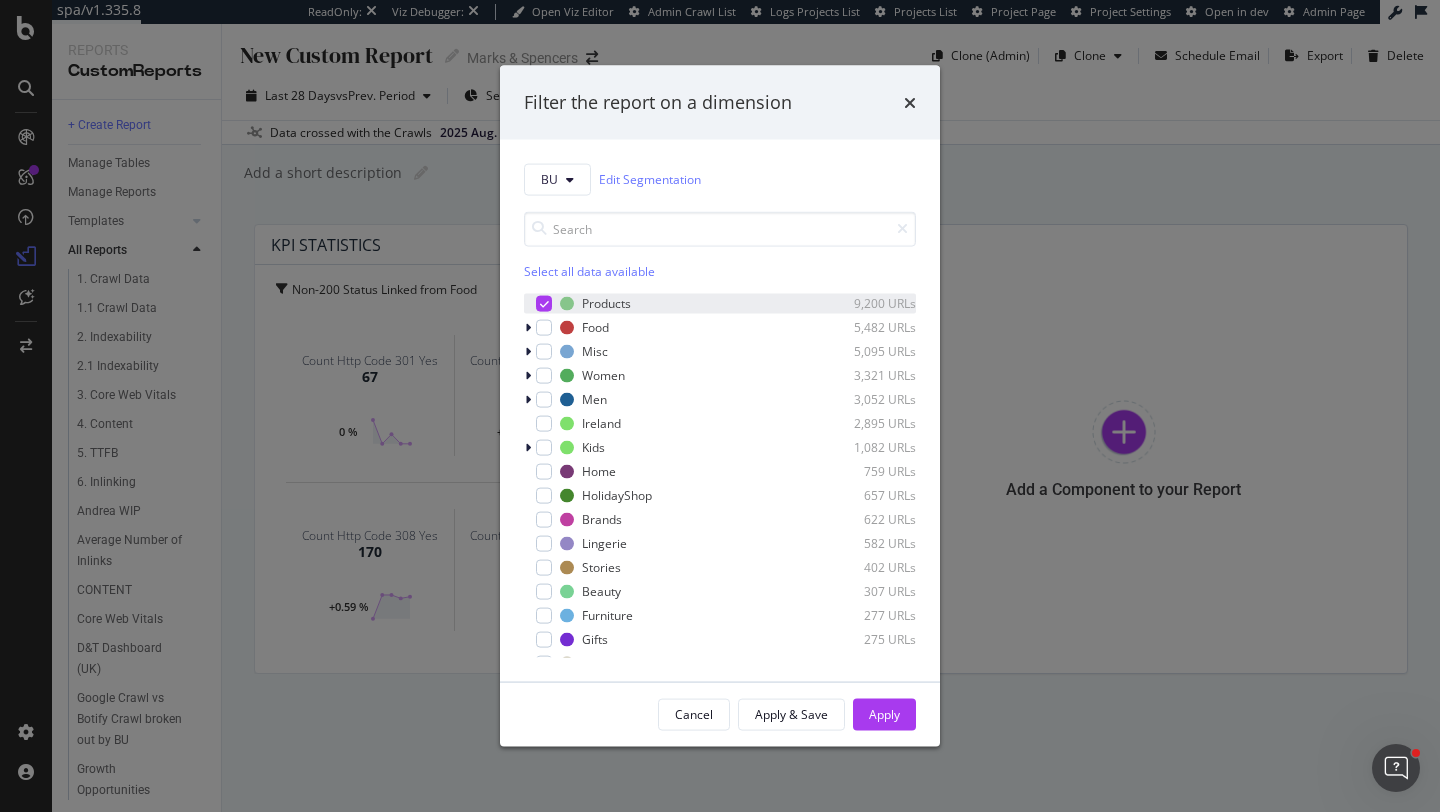 click at bounding box center (530, 303) 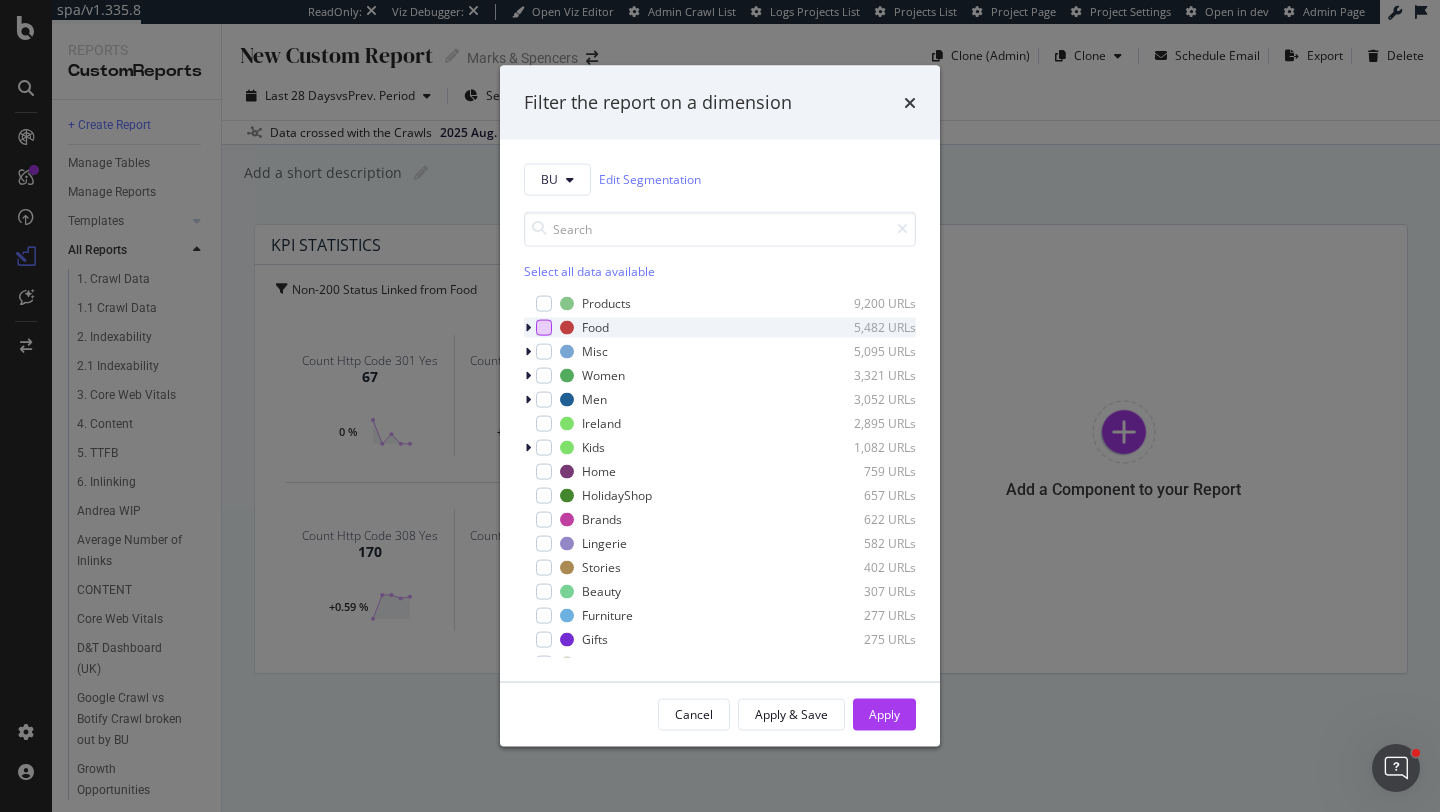 click at bounding box center (544, 327) 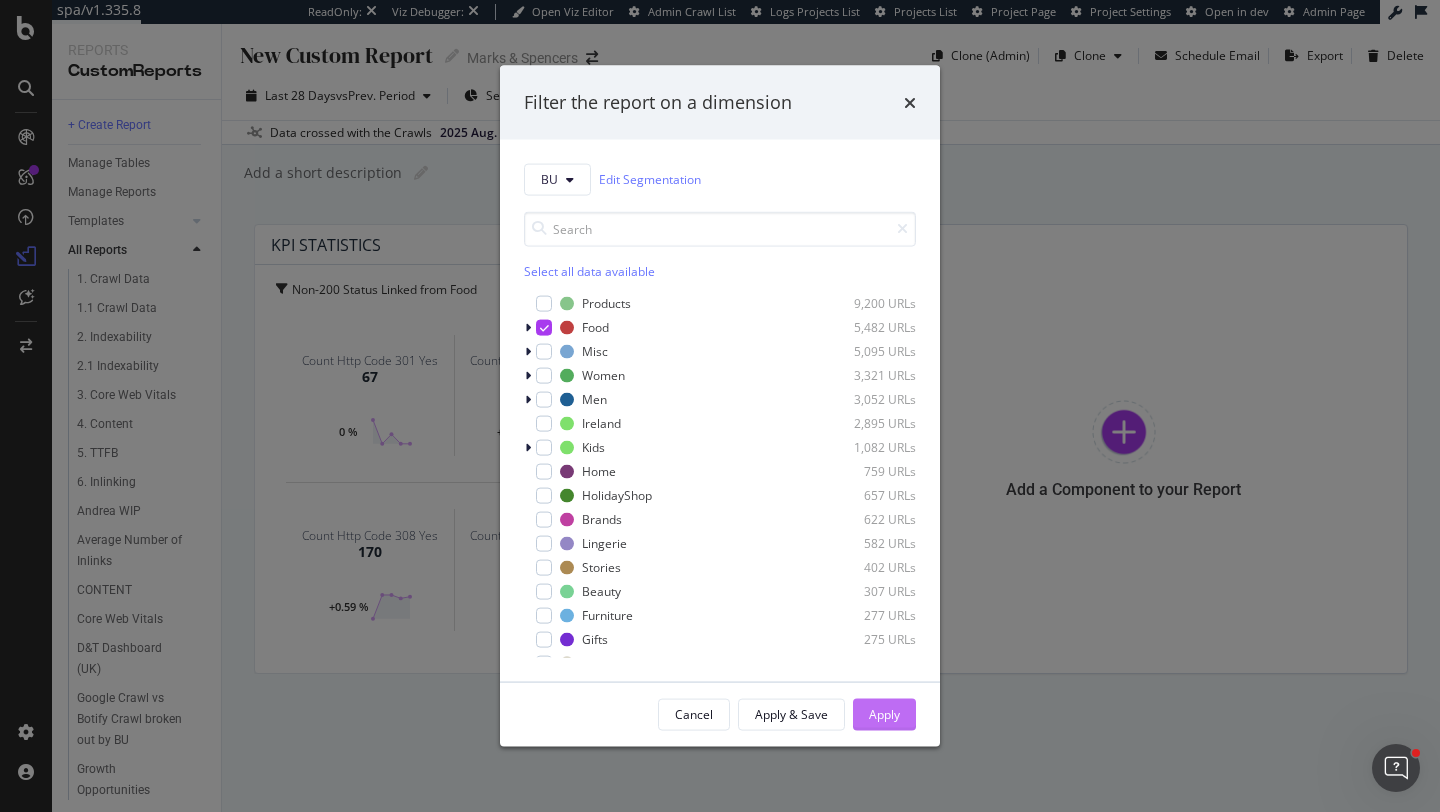 click on "Apply" at bounding box center (884, 714) 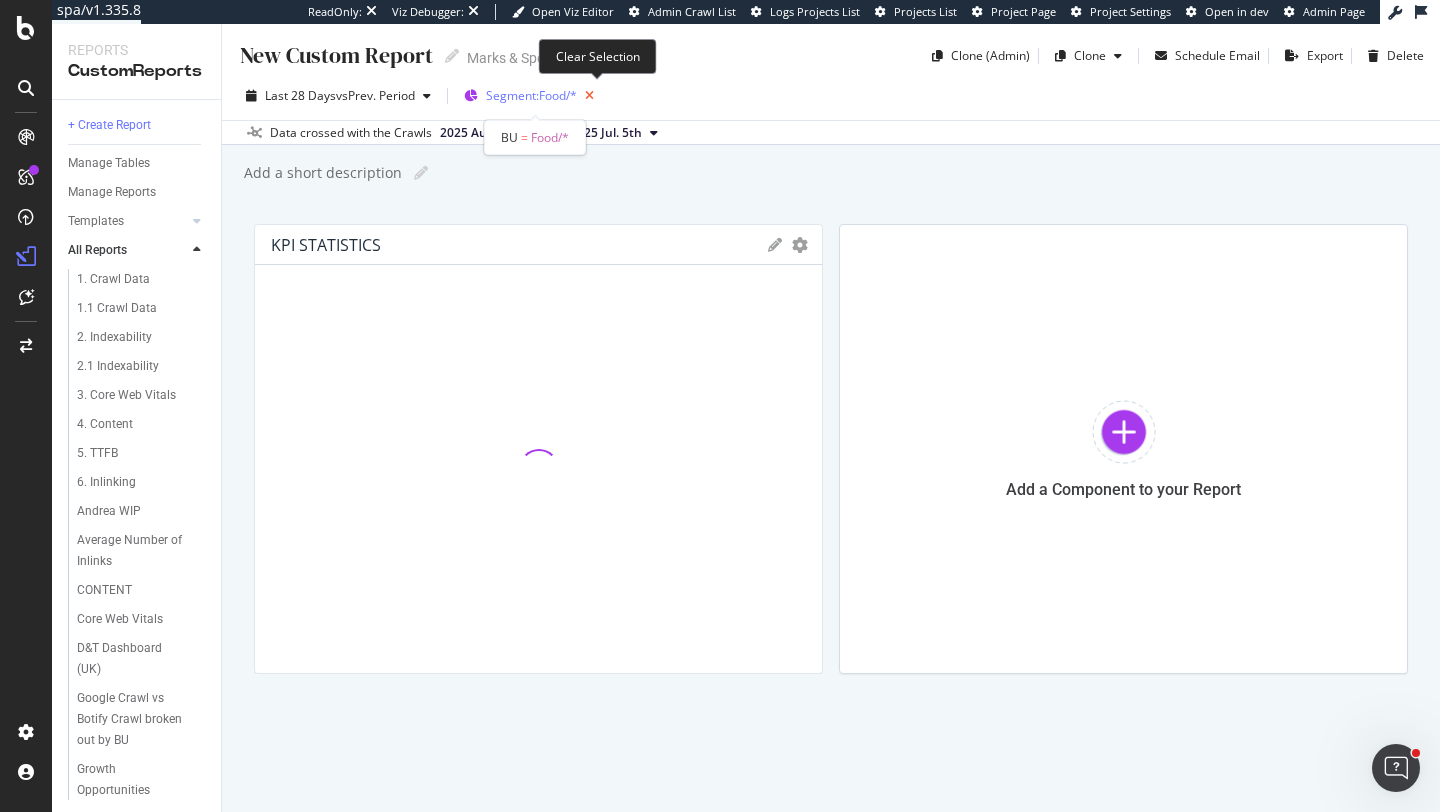 click at bounding box center (589, 96) 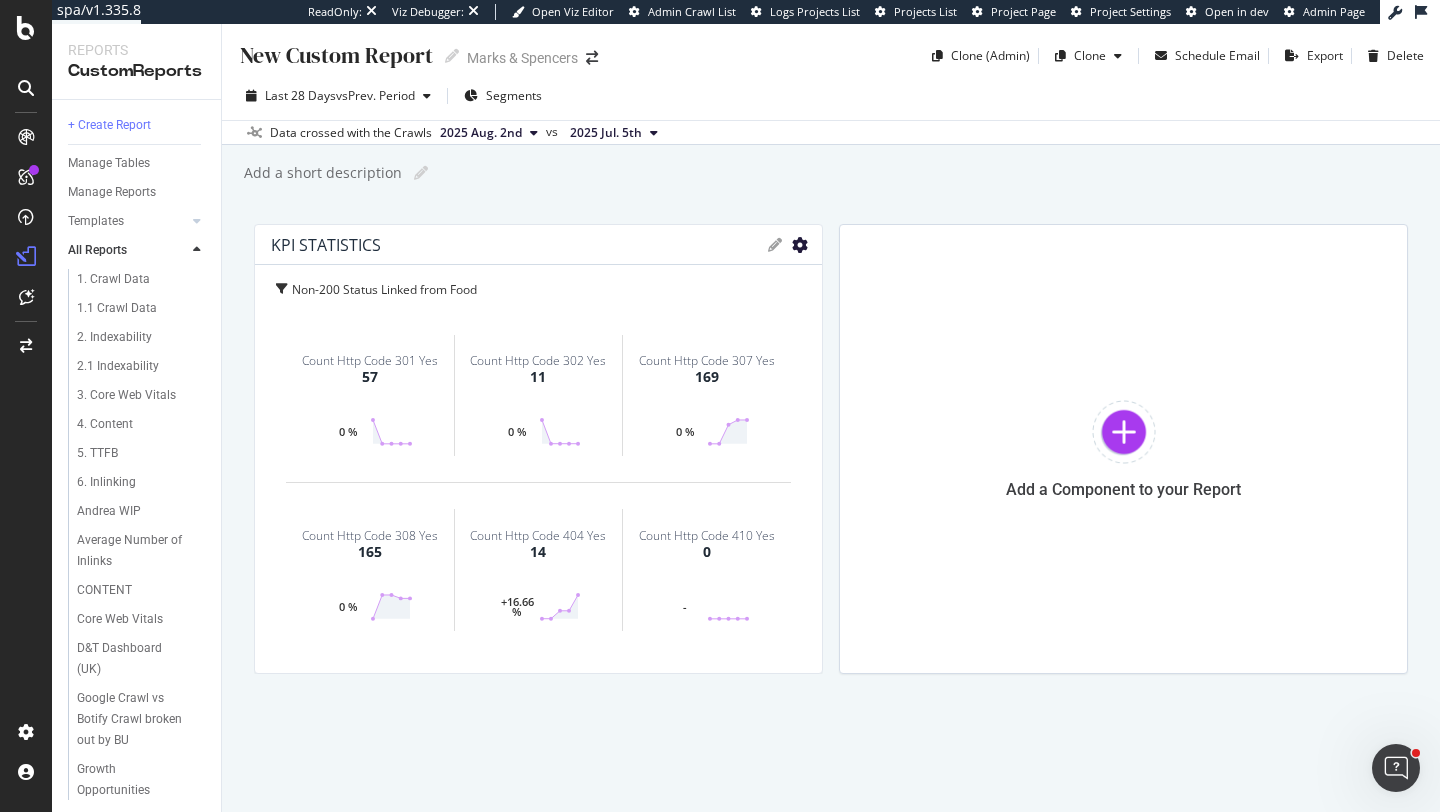 click at bounding box center (800, 245) 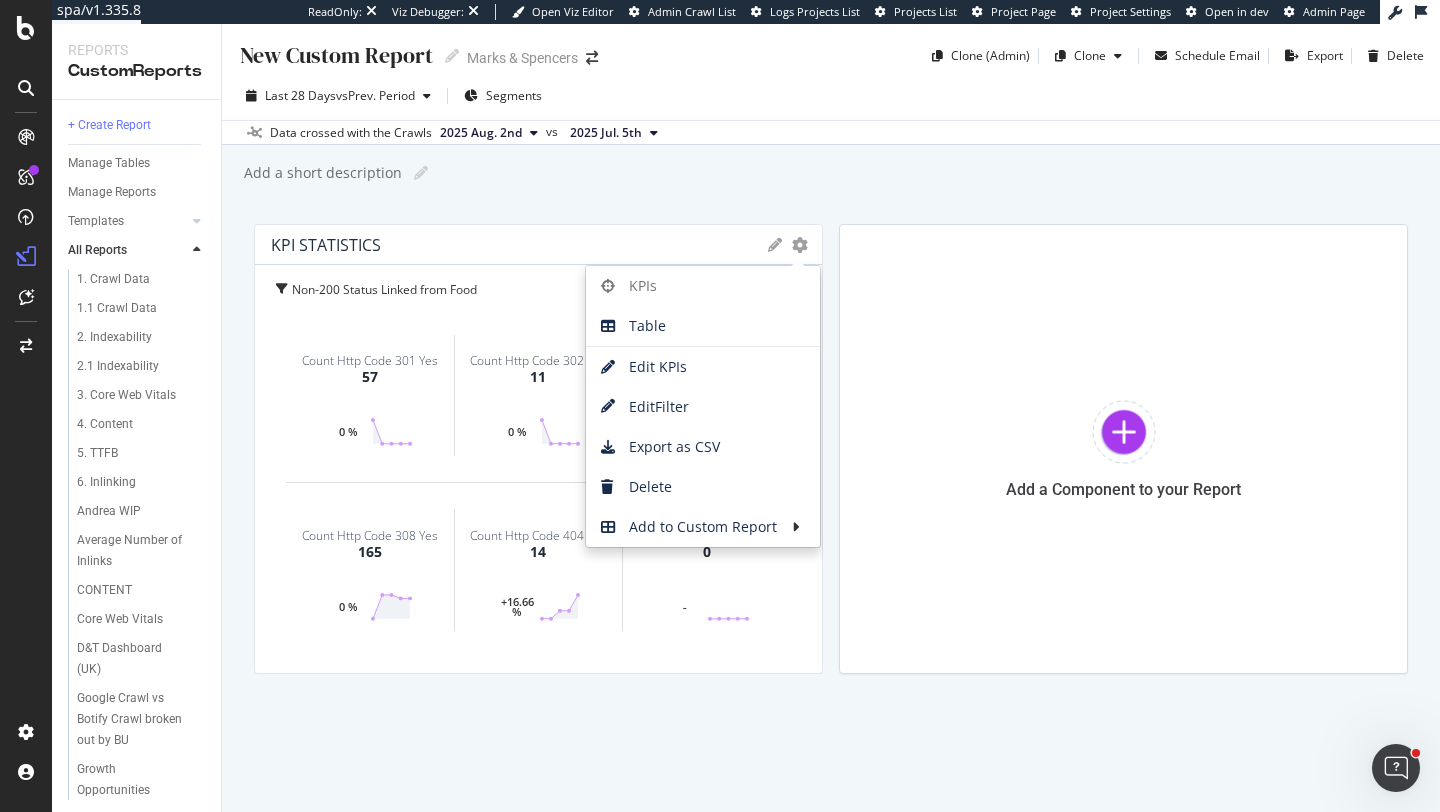 click on "2025 Aug. 2nd" at bounding box center [481, 133] 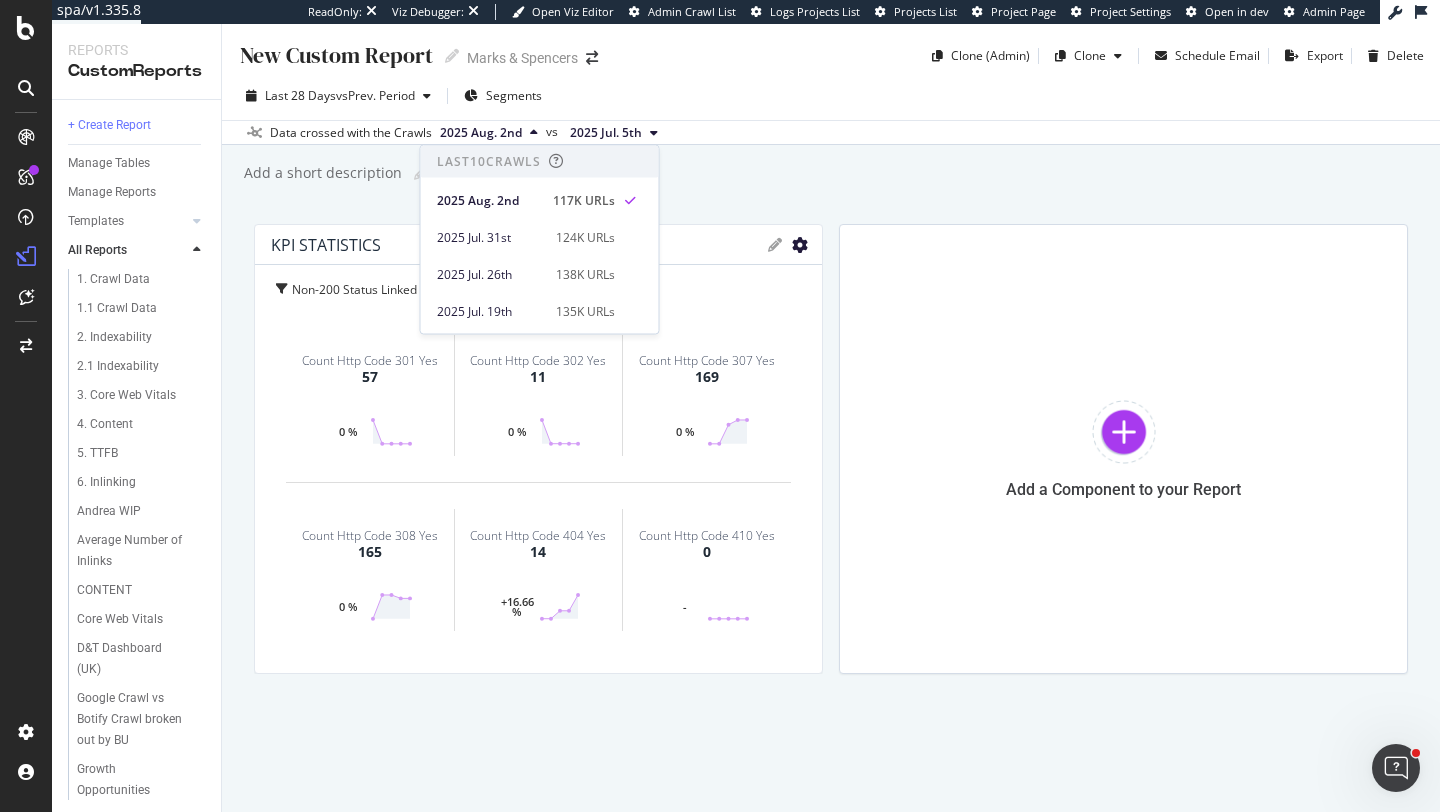 click at bounding box center (800, 245) 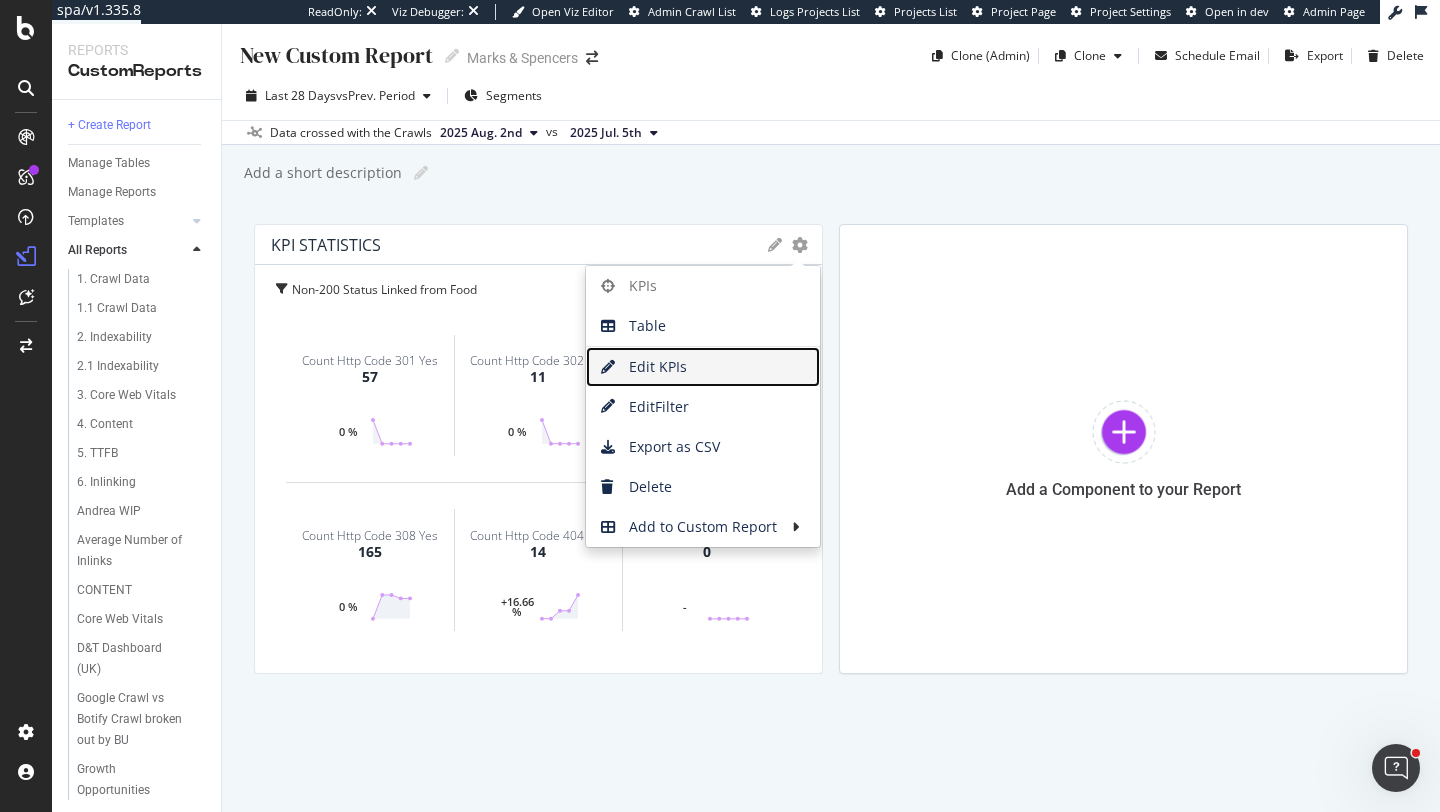click on "Edit KPIs" at bounding box center [703, 367] 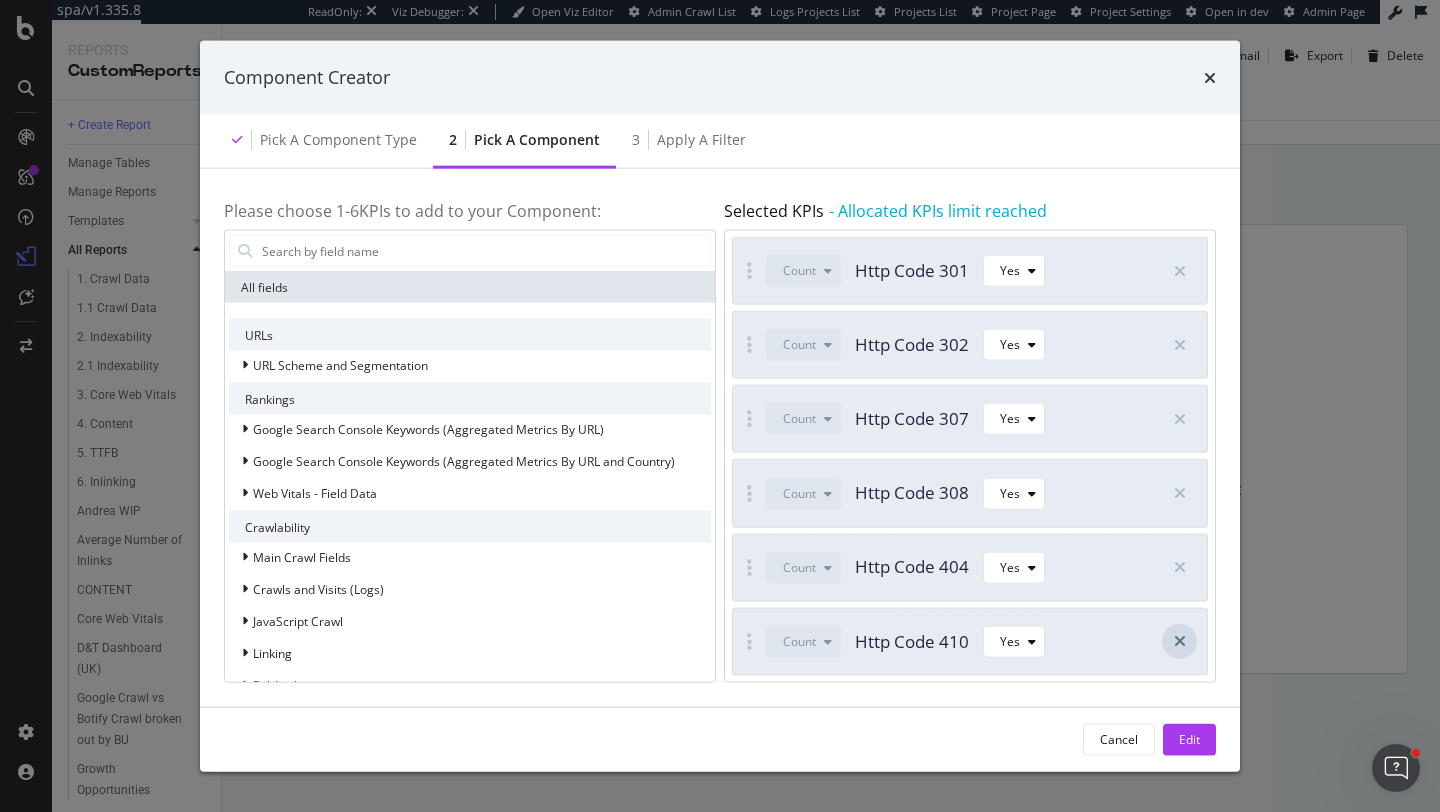 click at bounding box center [1180, 641] 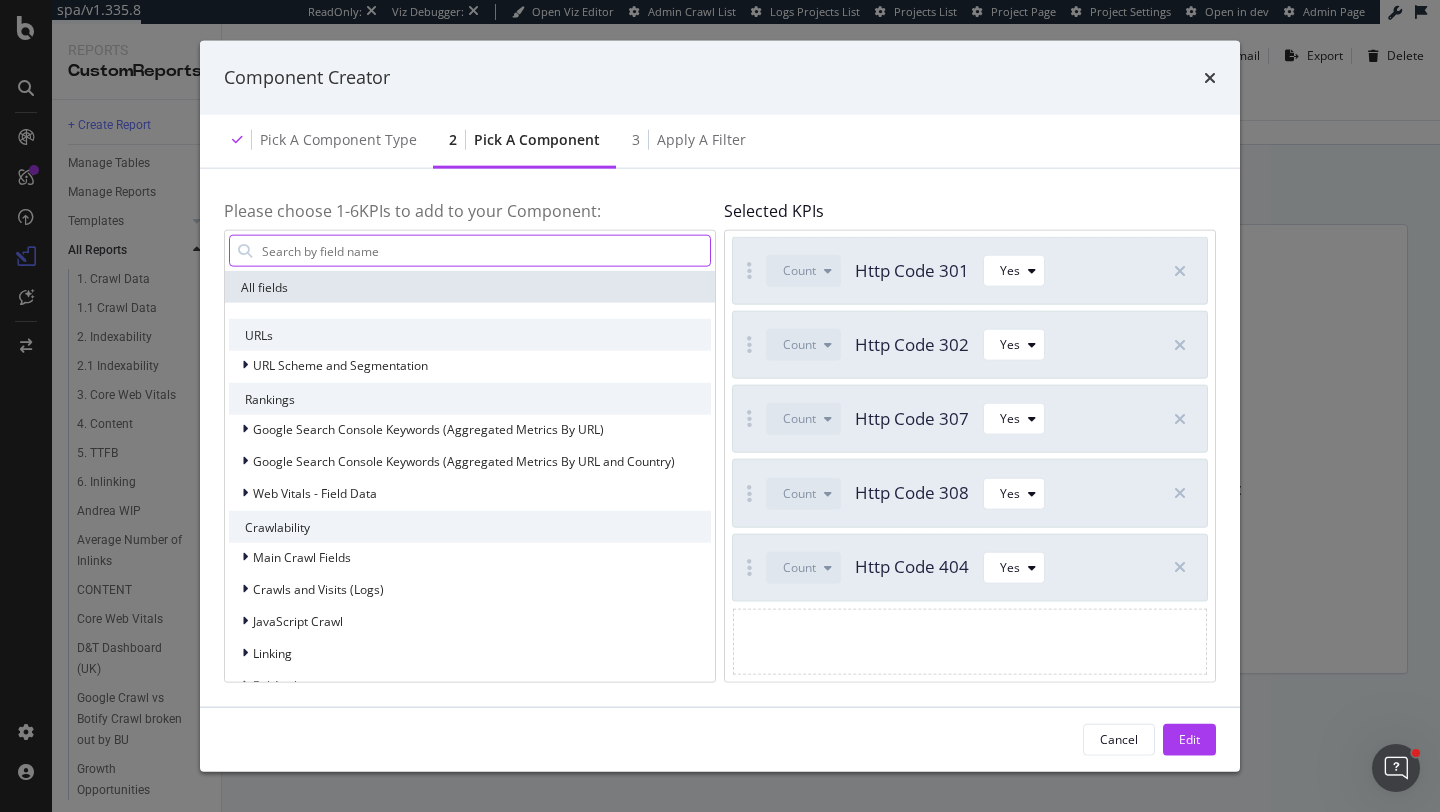 click at bounding box center (485, 251) 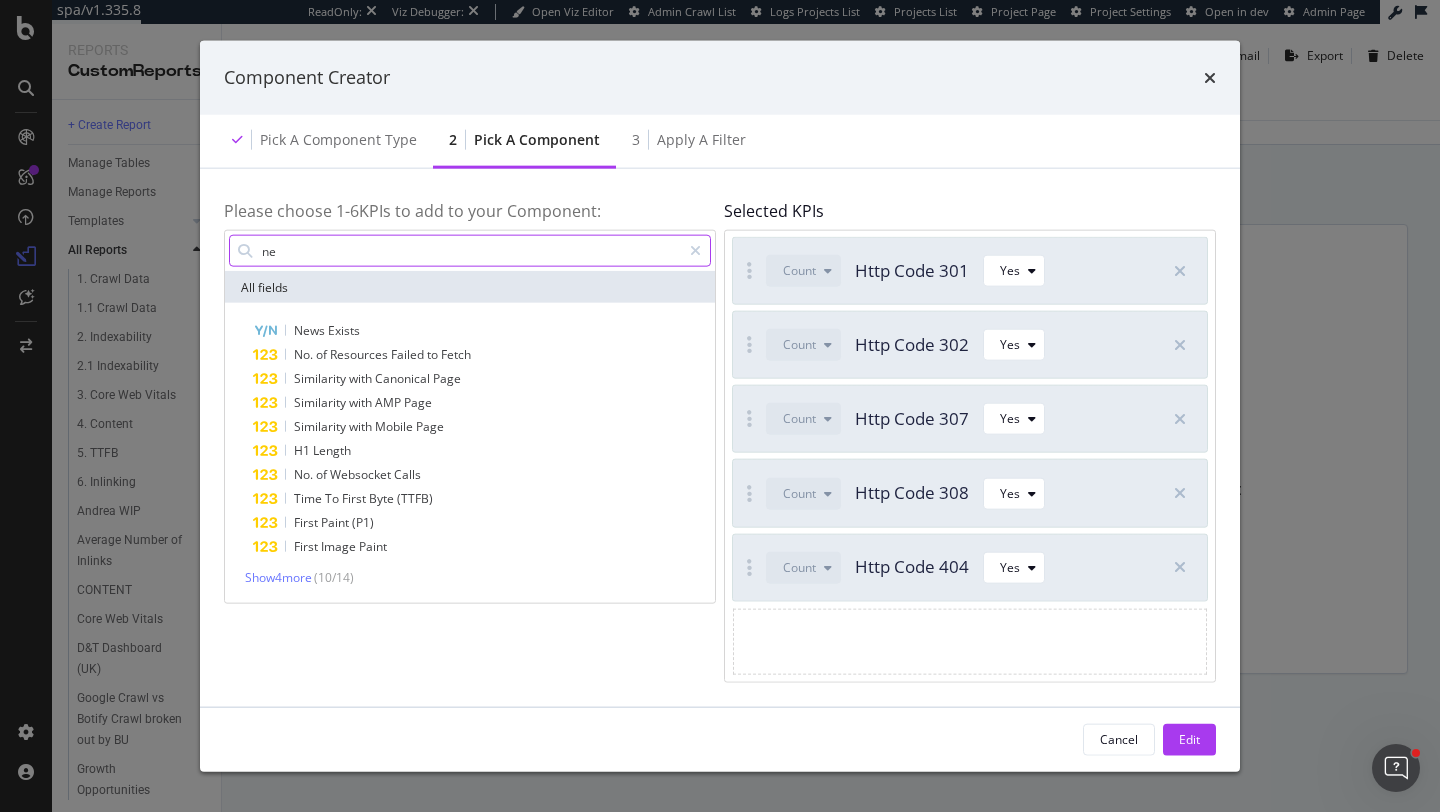 type on "n" 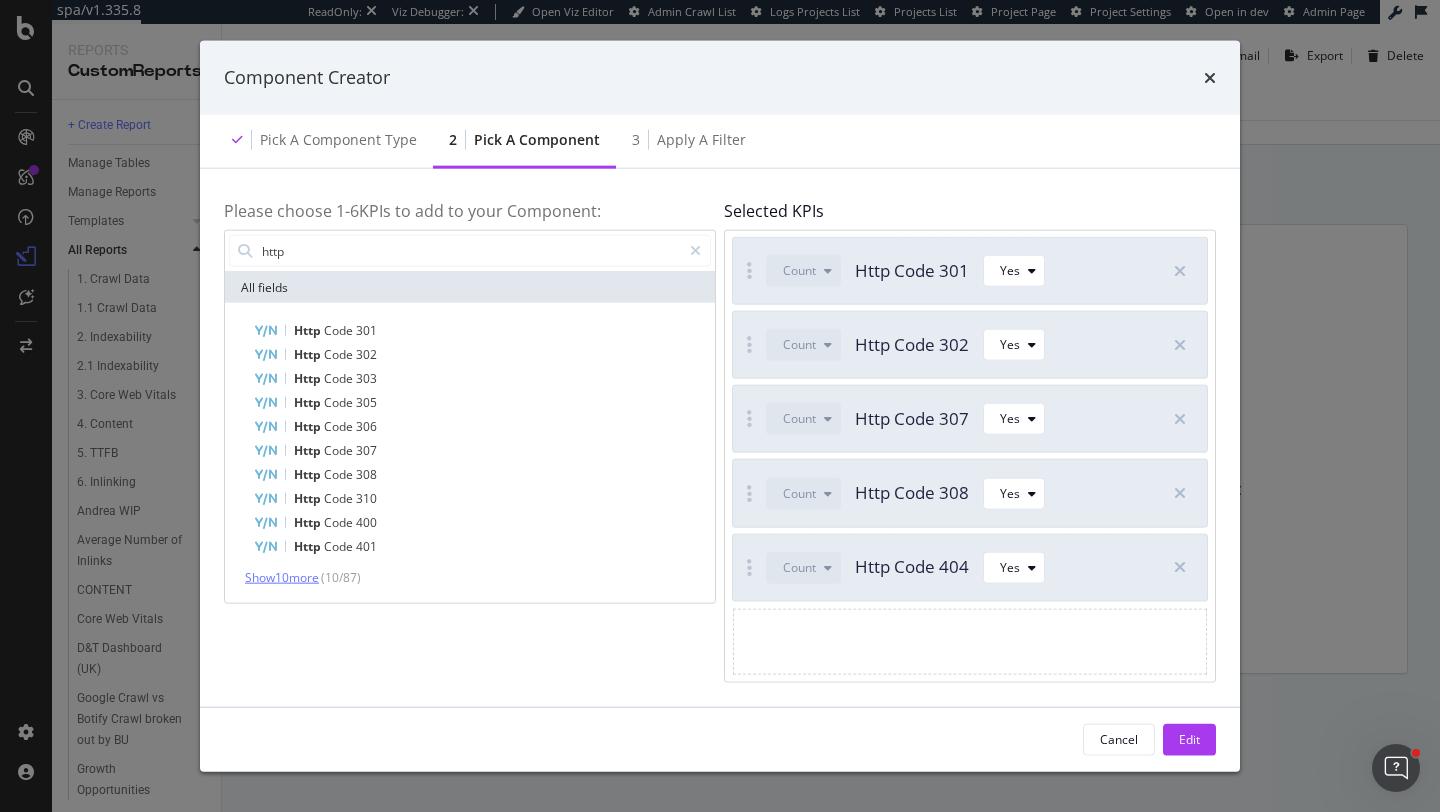 click on "Show  10  more" at bounding box center [282, 577] 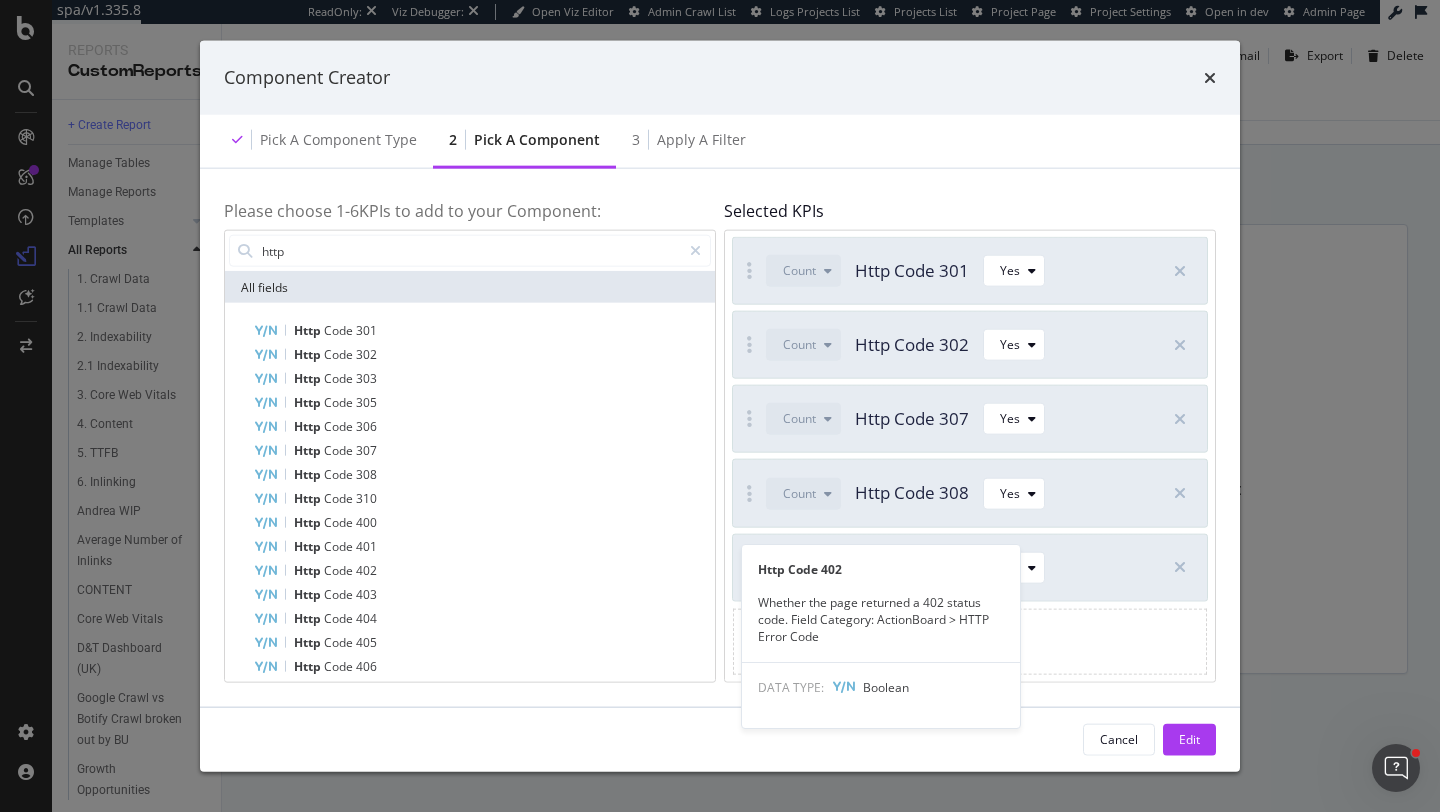 scroll, scrollTop: 161, scrollLeft: 0, axis: vertical 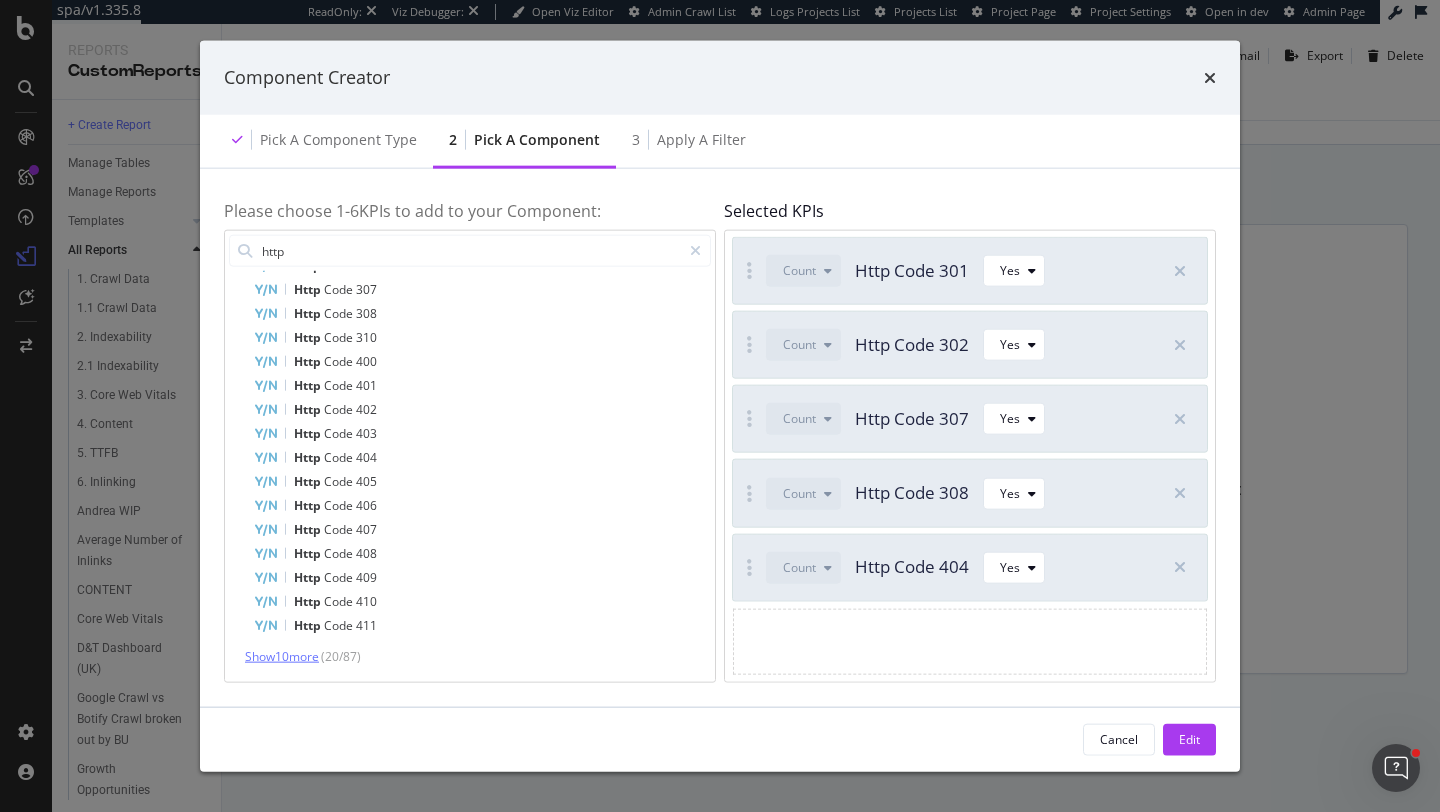 click on "Show  10  more" at bounding box center [282, 656] 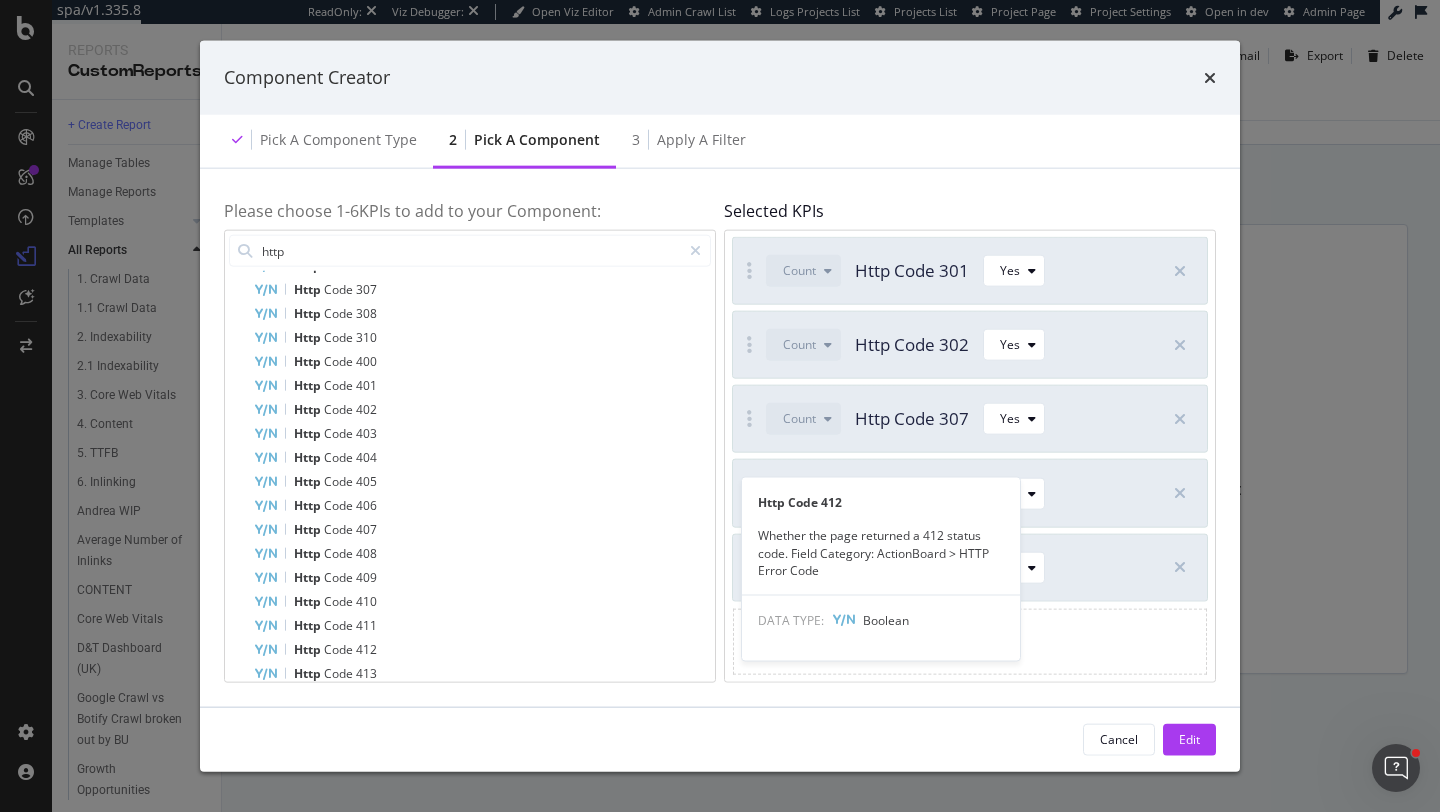 scroll, scrollTop: 401, scrollLeft: 0, axis: vertical 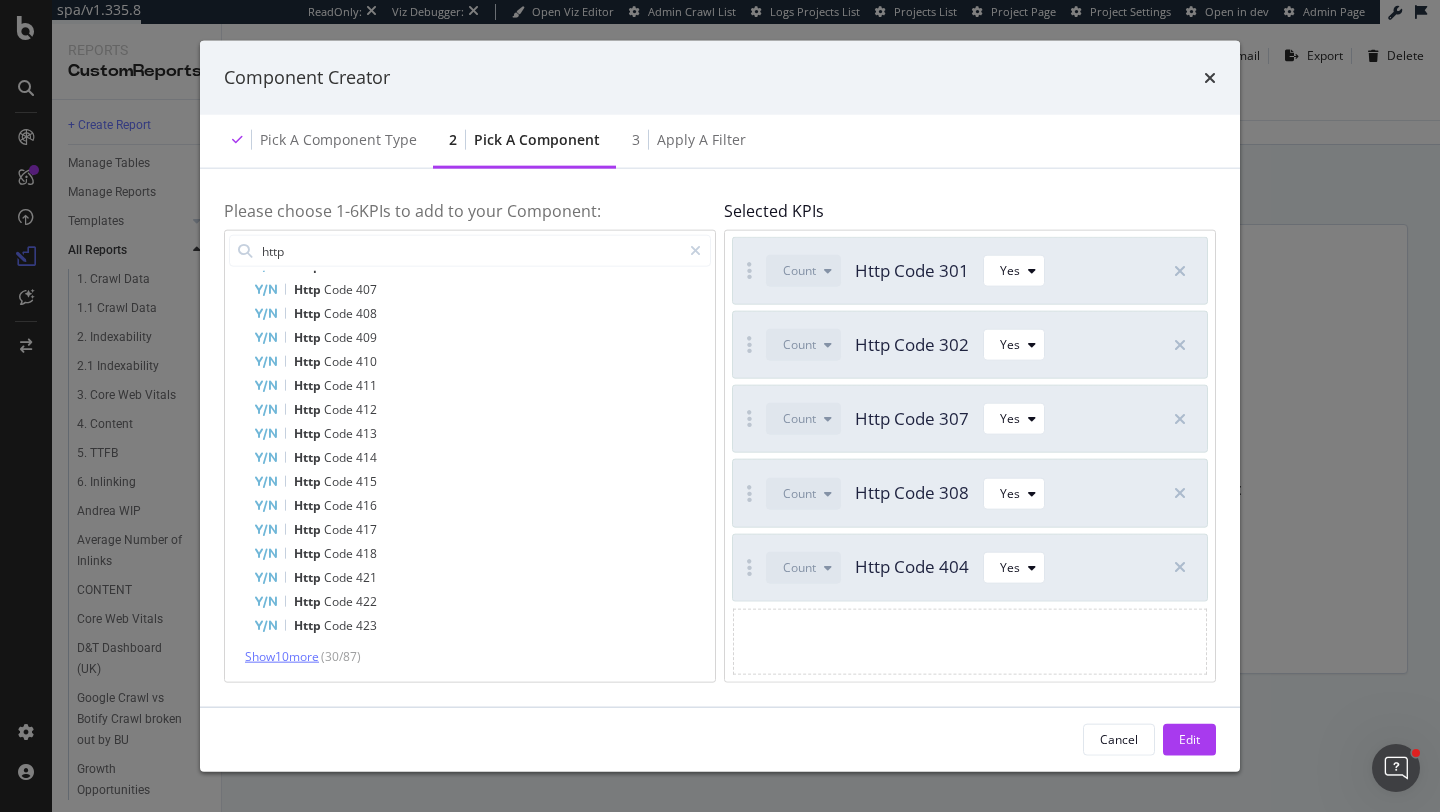 click on "Show  10  more" at bounding box center (282, 656) 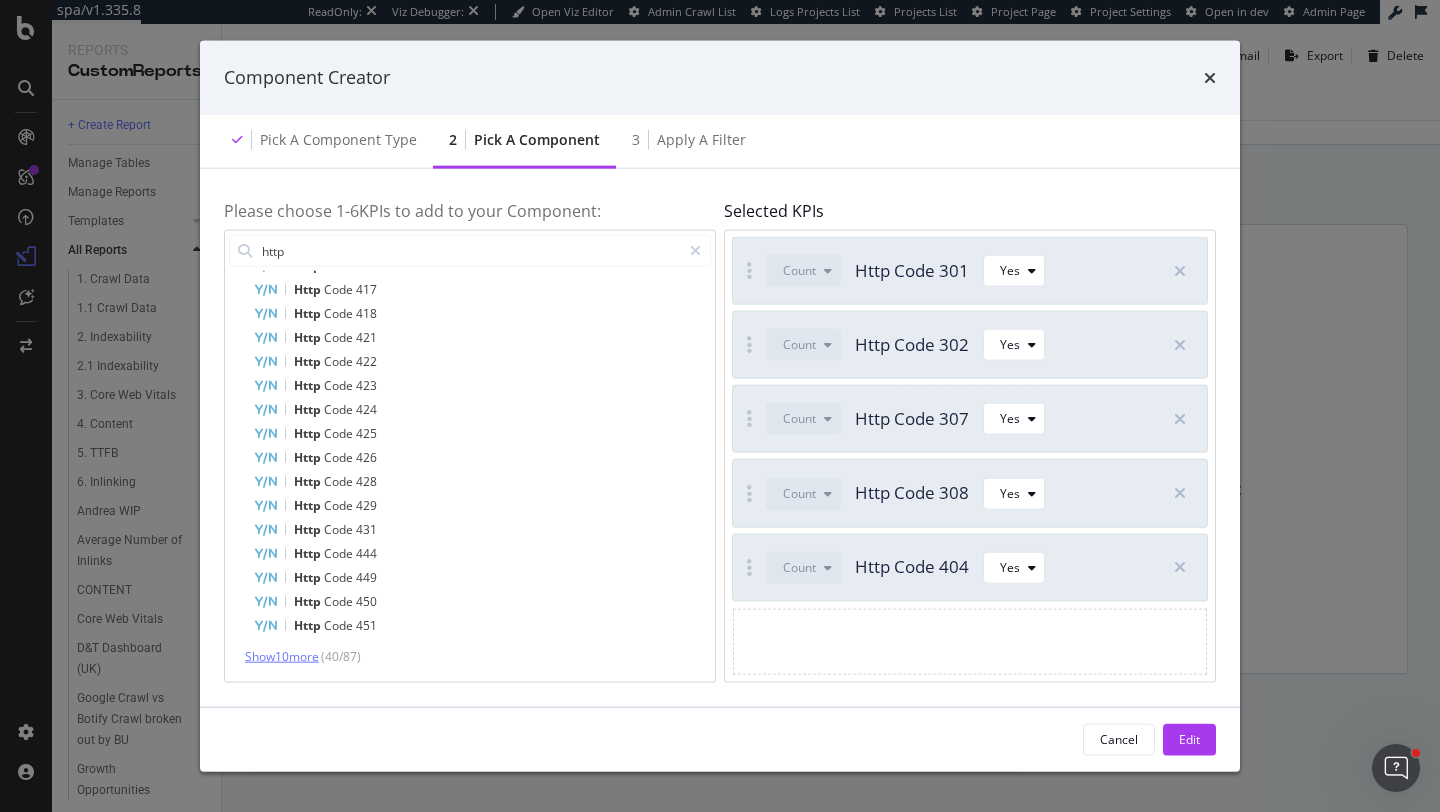 click on "Show  10  more" at bounding box center (282, 656) 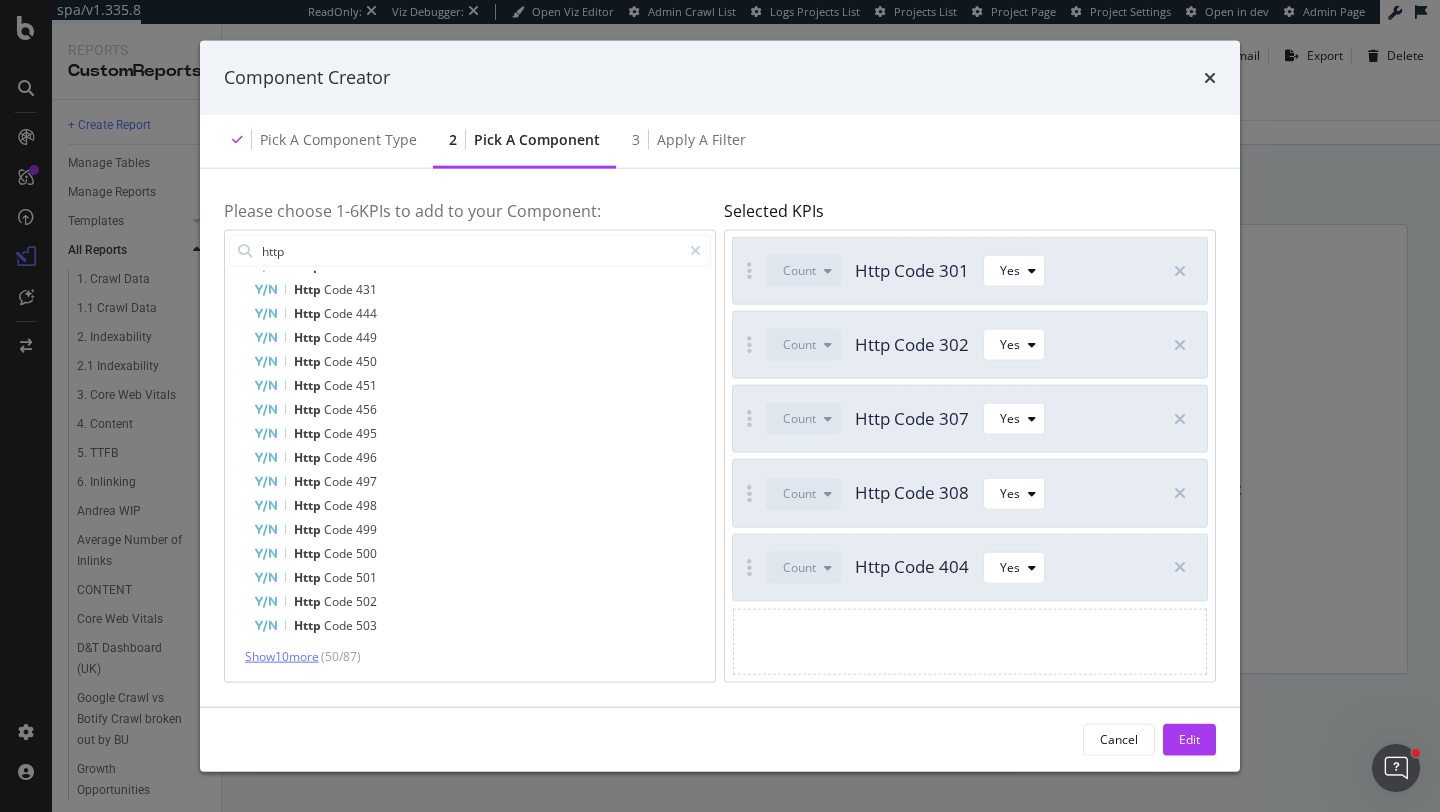 click on "Show  10  more" at bounding box center [282, 656] 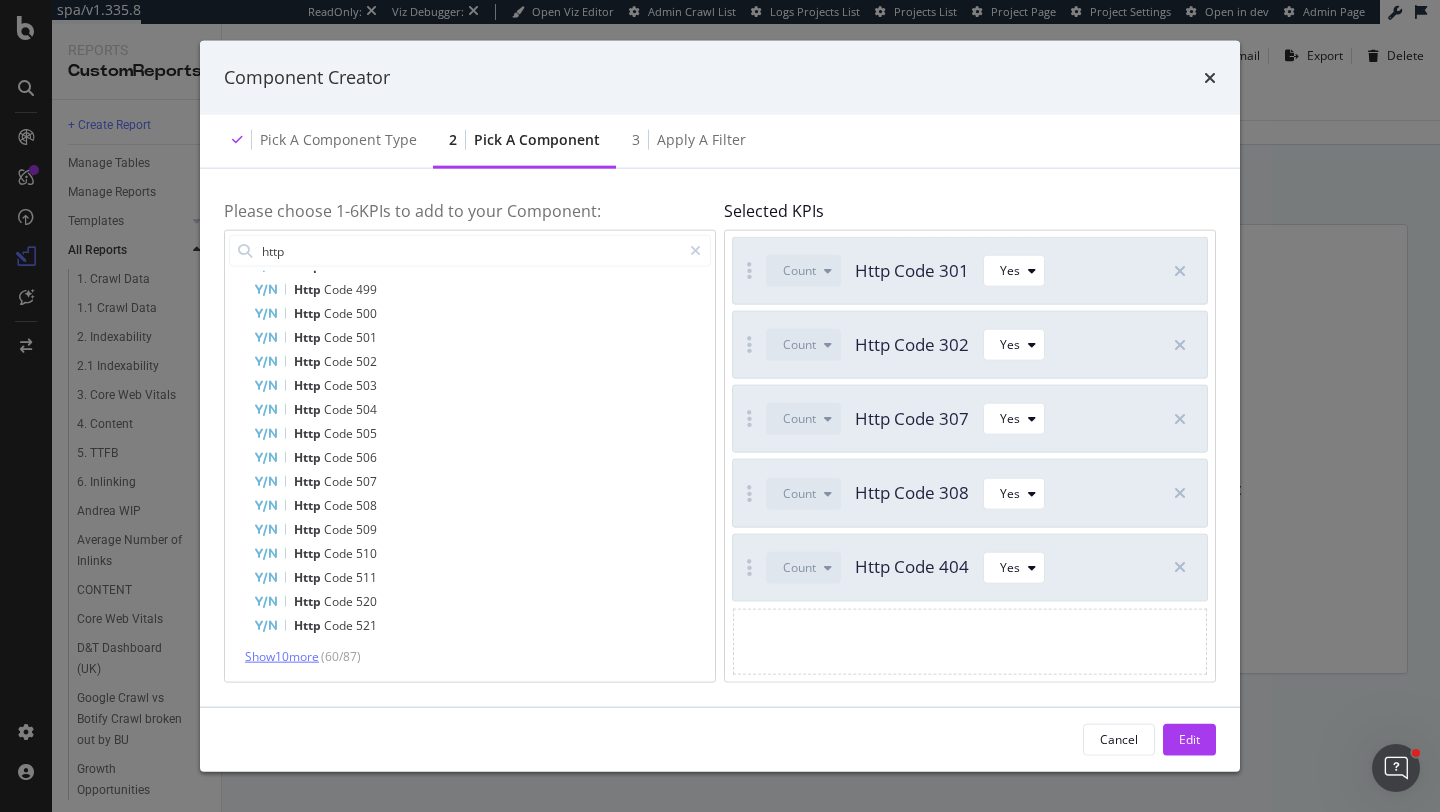click on "Show  10  more" at bounding box center (282, 656) 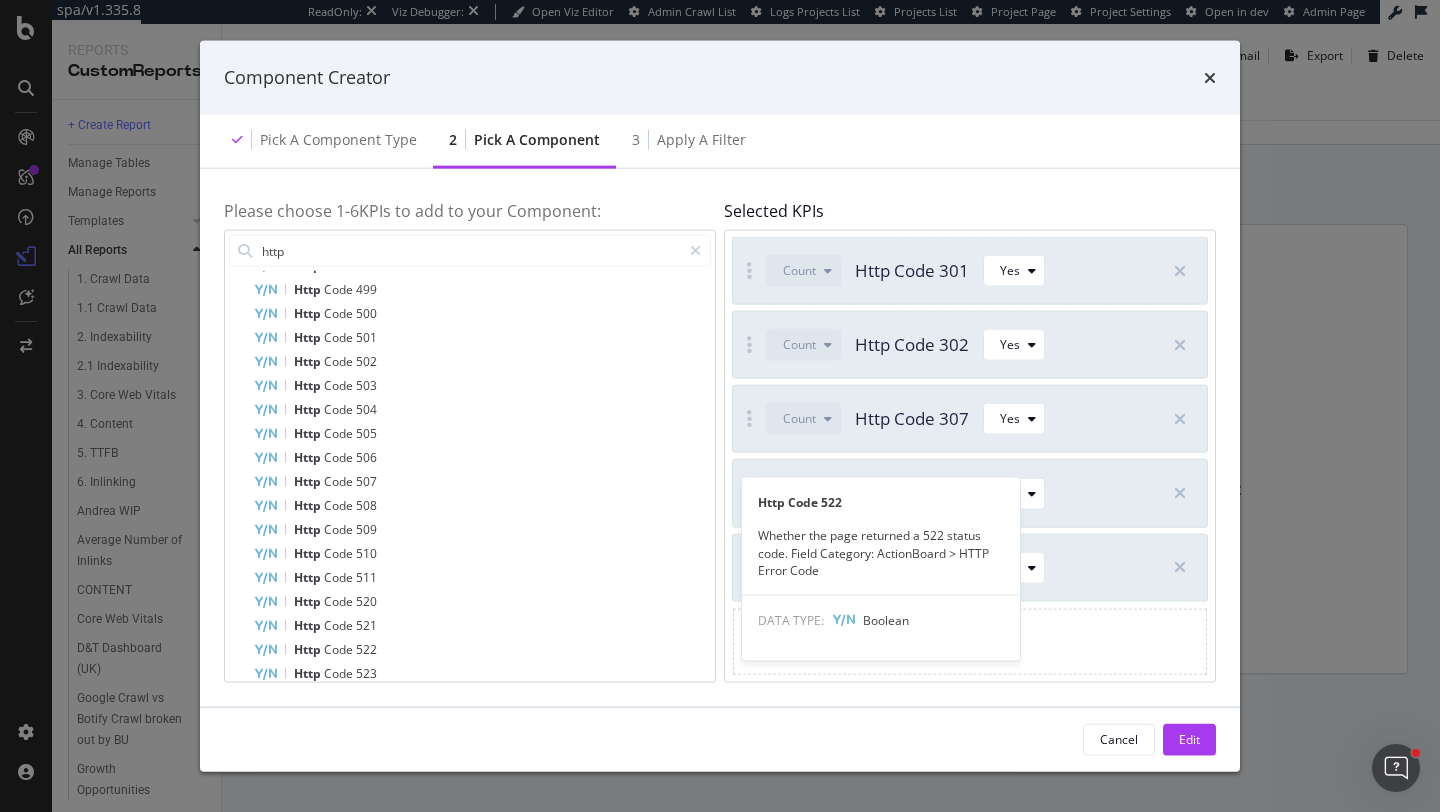 scroll, scrollTop: 1361, scrollLeft: 0, axis: vertical 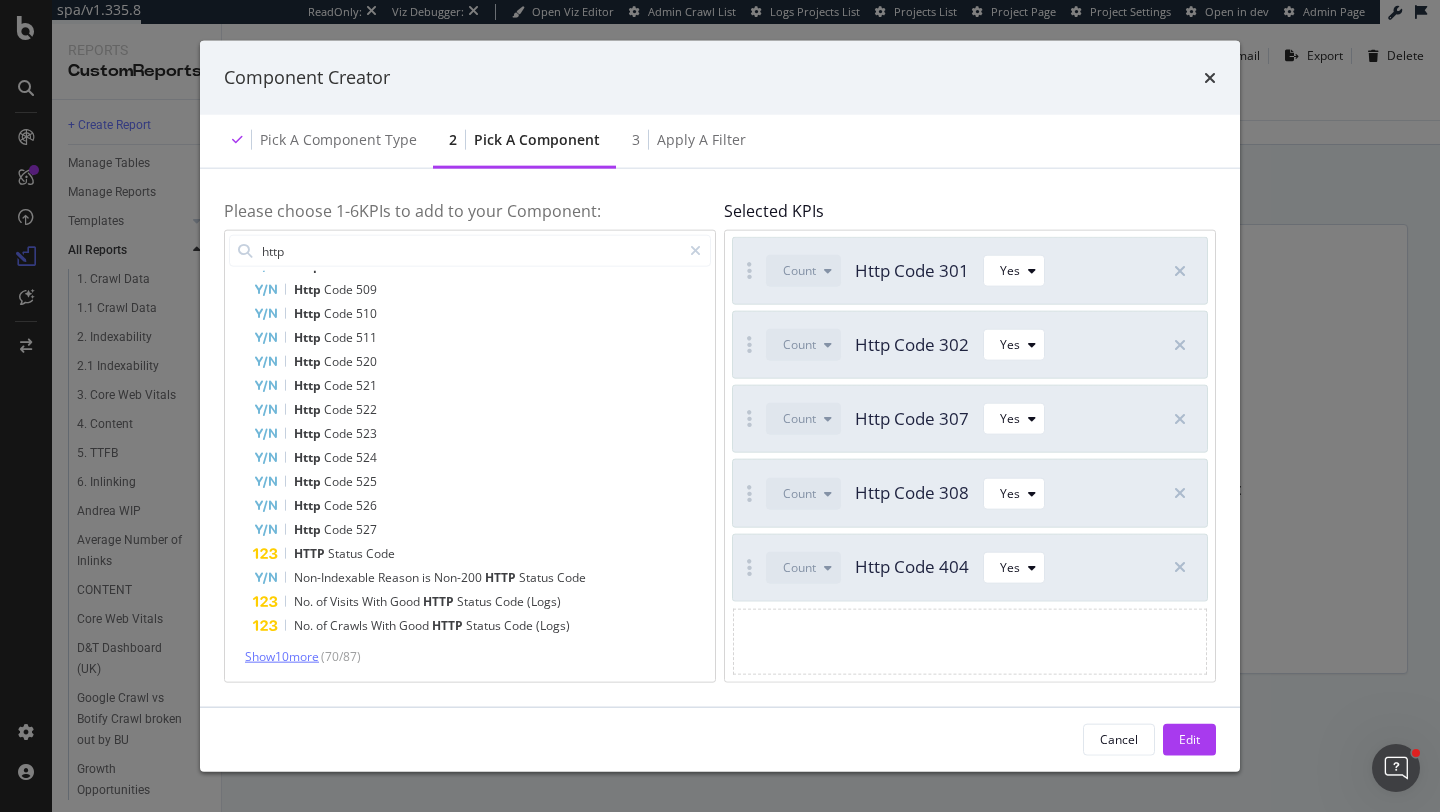 click on "Show  10  more" at bounding box center (282, 656) 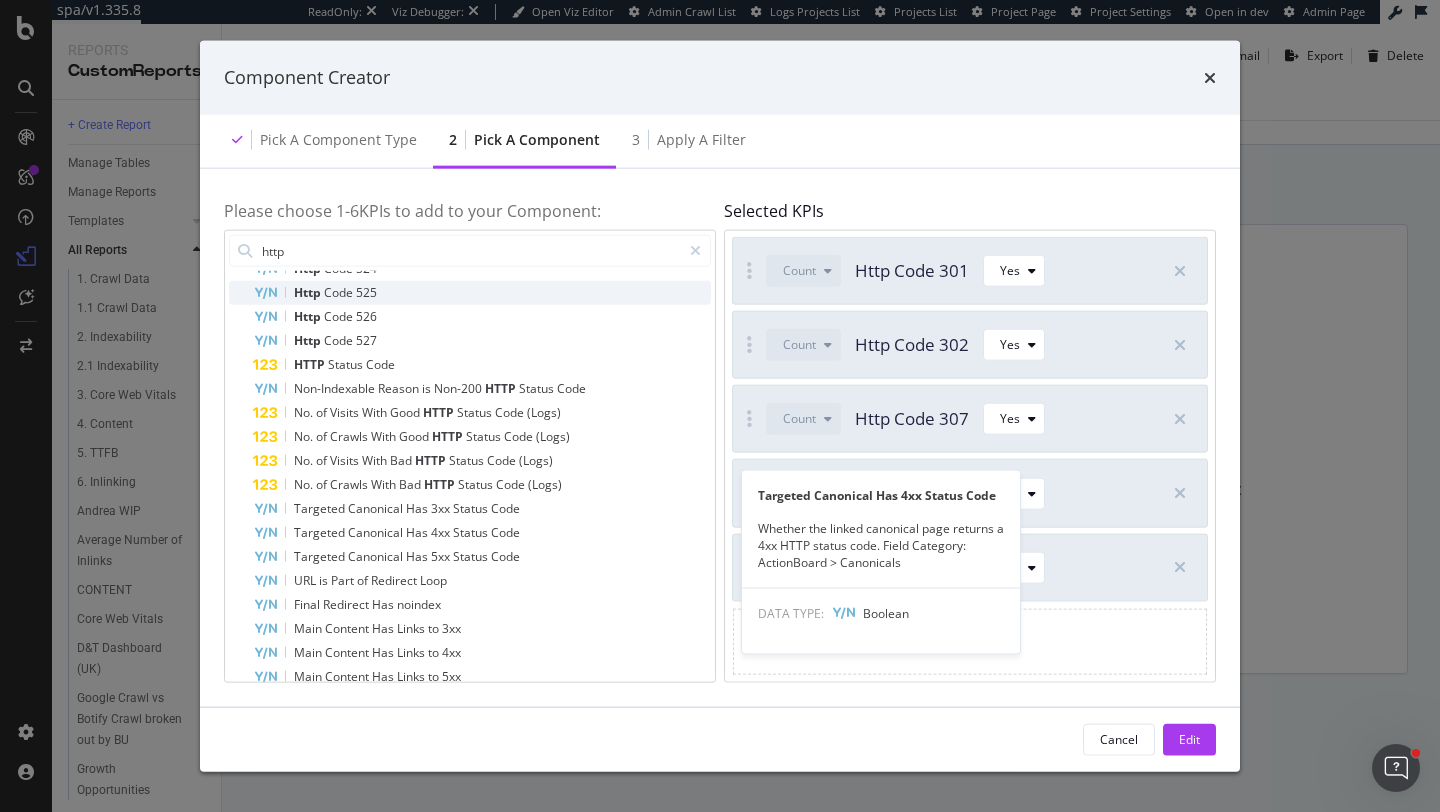 scroll, scrollTop: 1601, scrollLeft: 0, axis: vertical 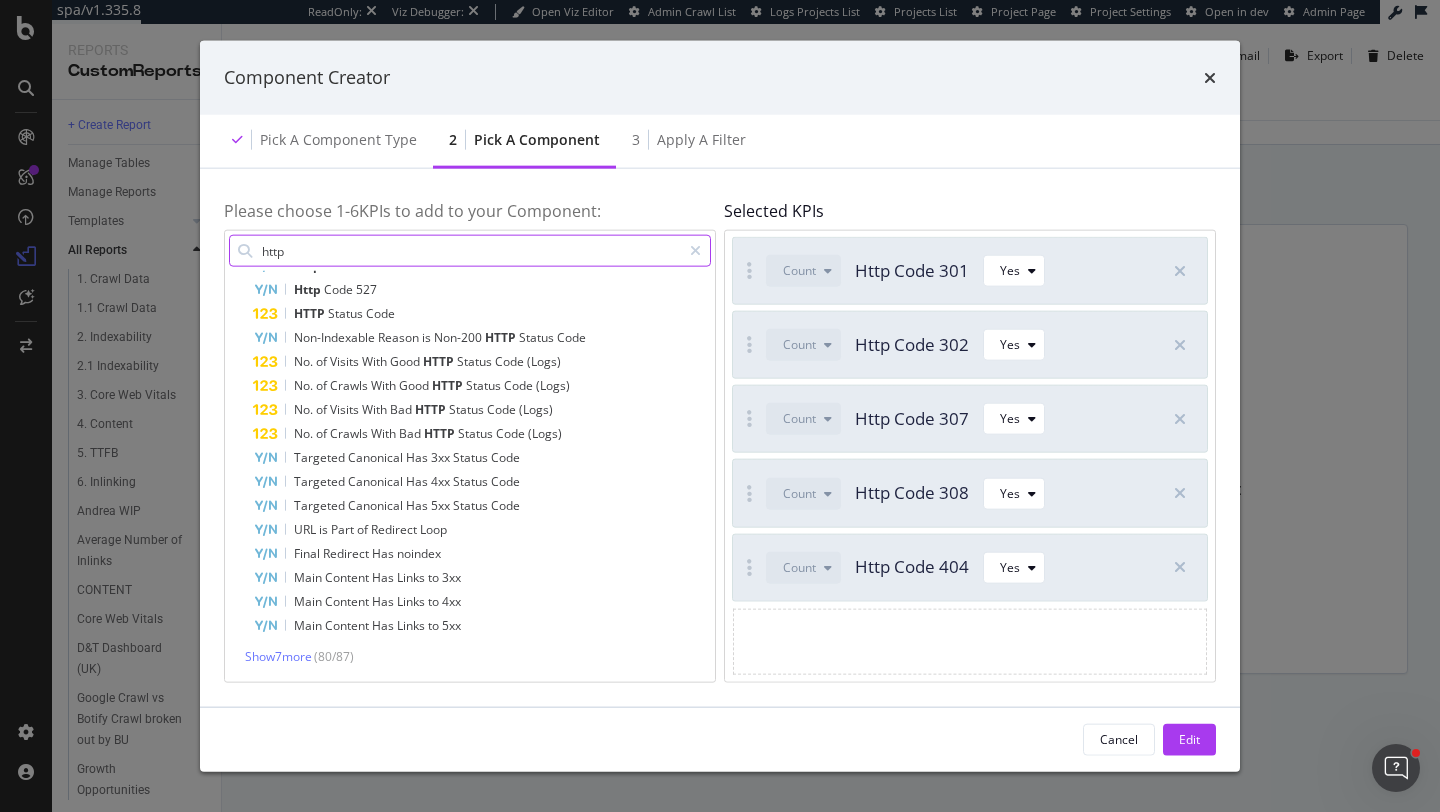 click on "http" at bounding box center [470, 251] 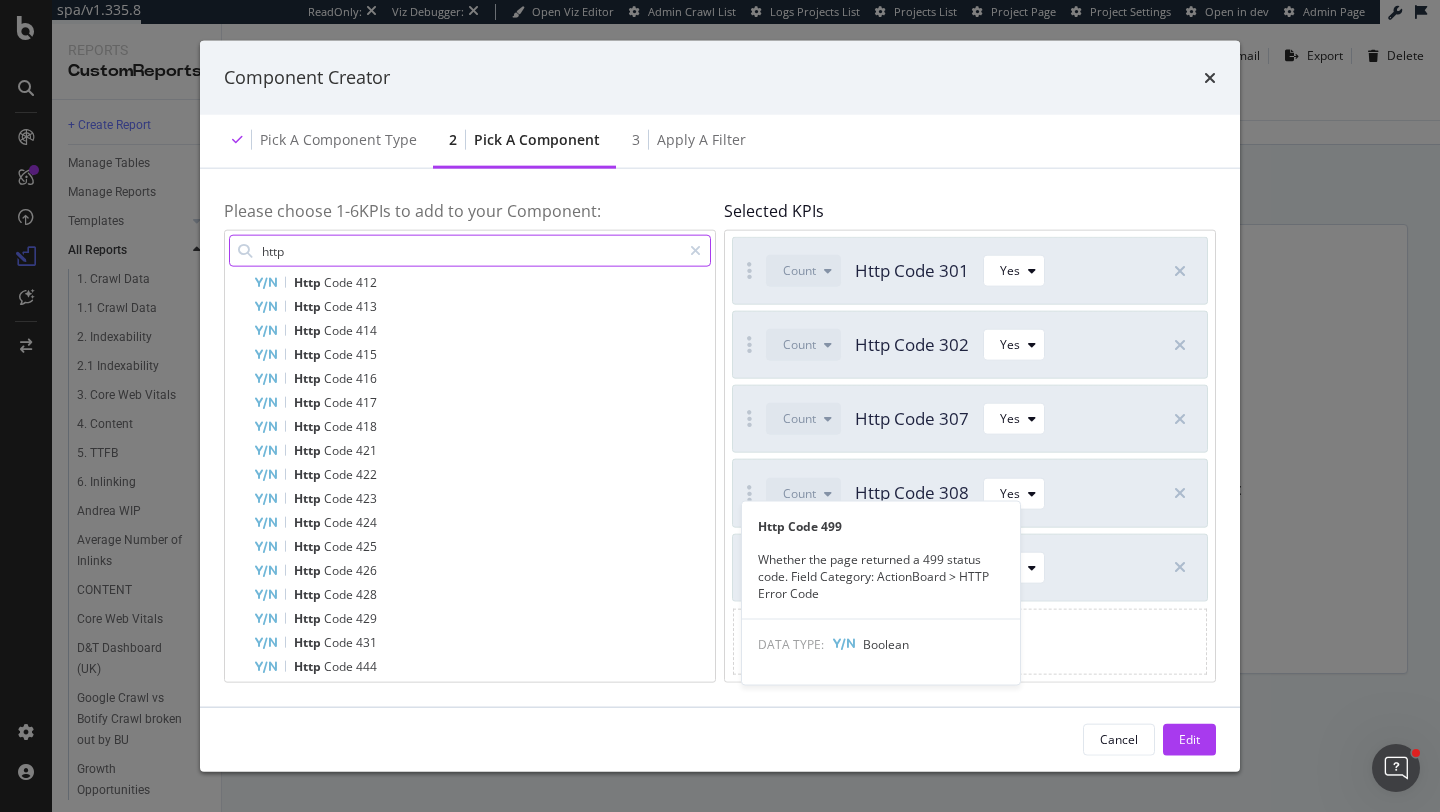 scroll, scrollTop: 0, scrollLeft: 0, axis: both 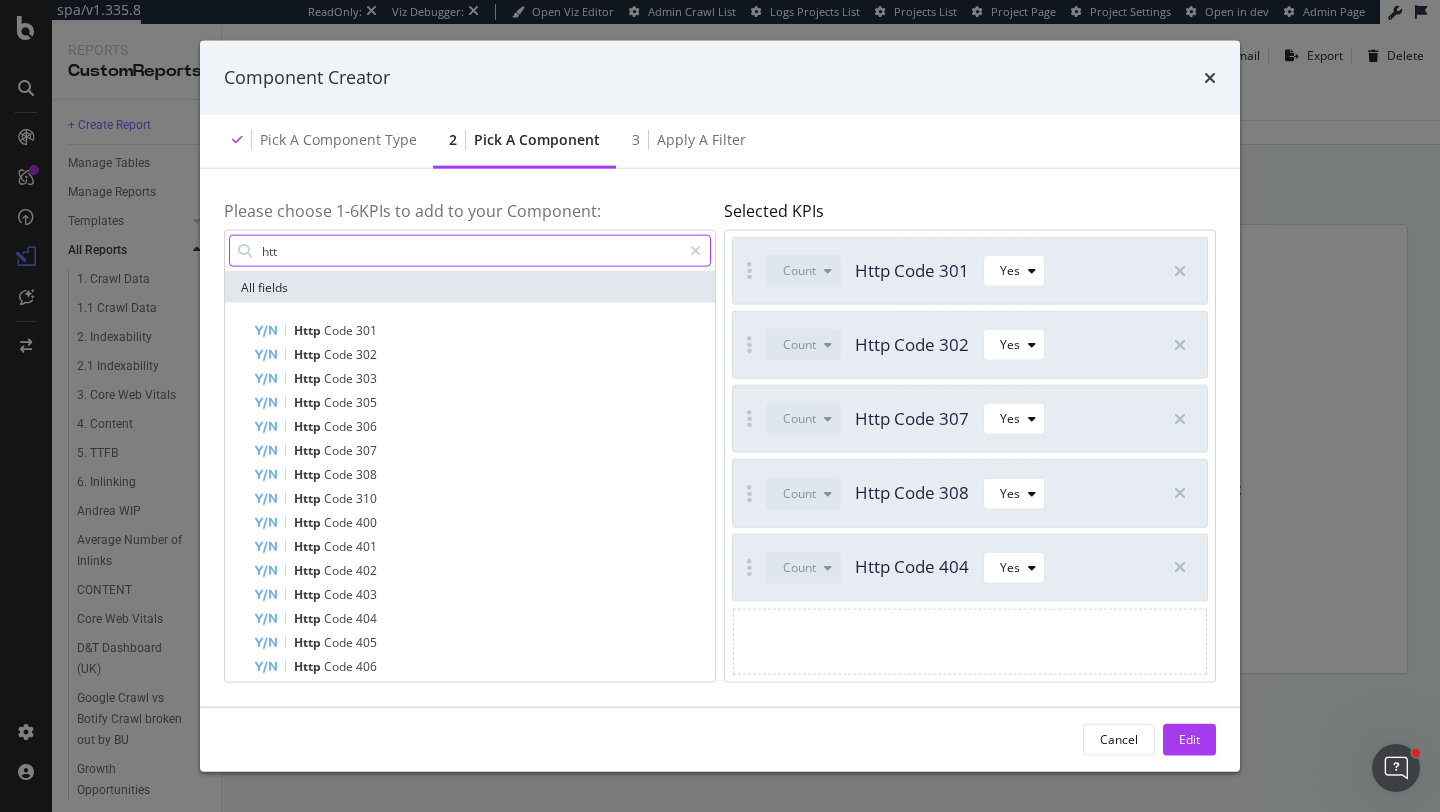 type on "http" 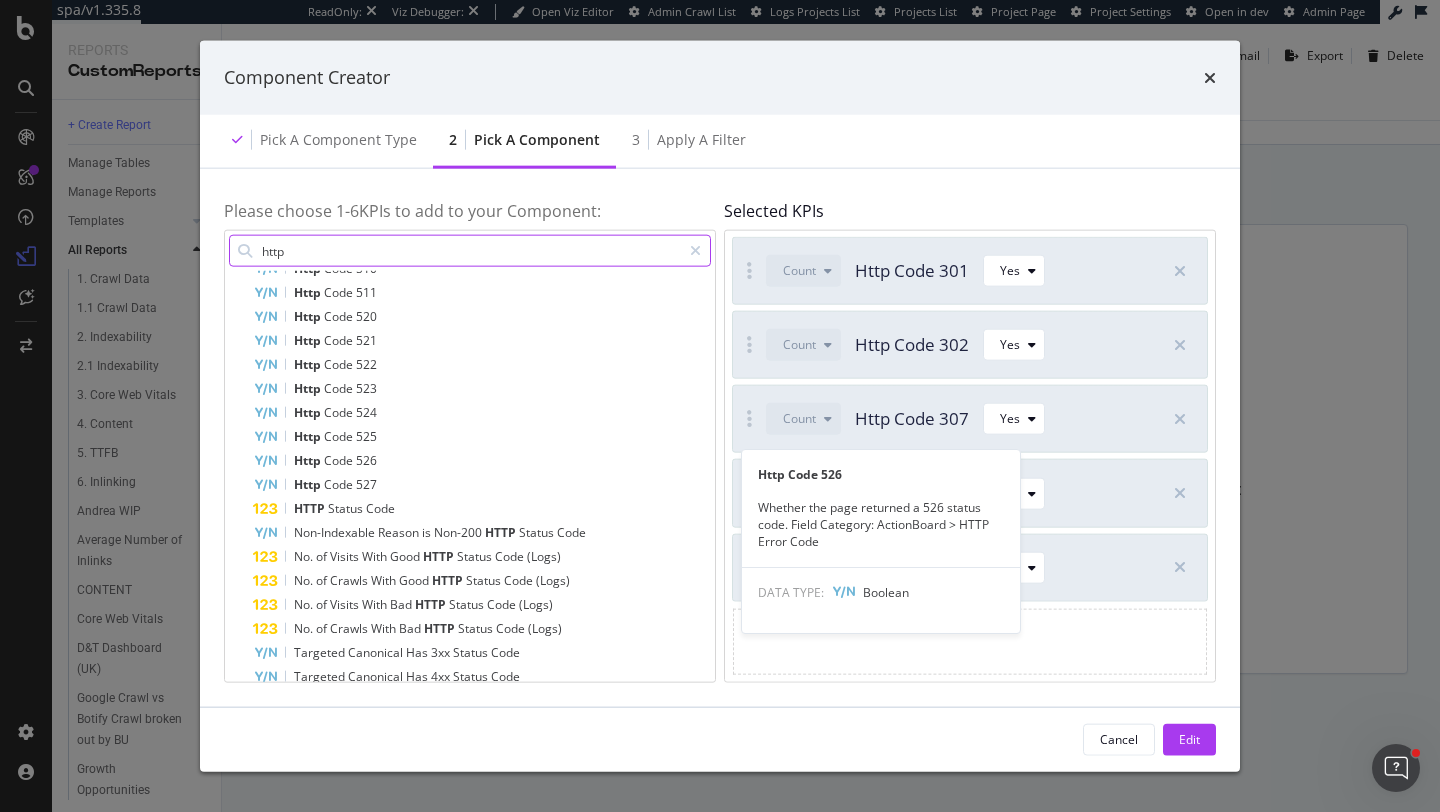 scroll, scrollTop: 1408, scrollLeft: 0, axis: vertical 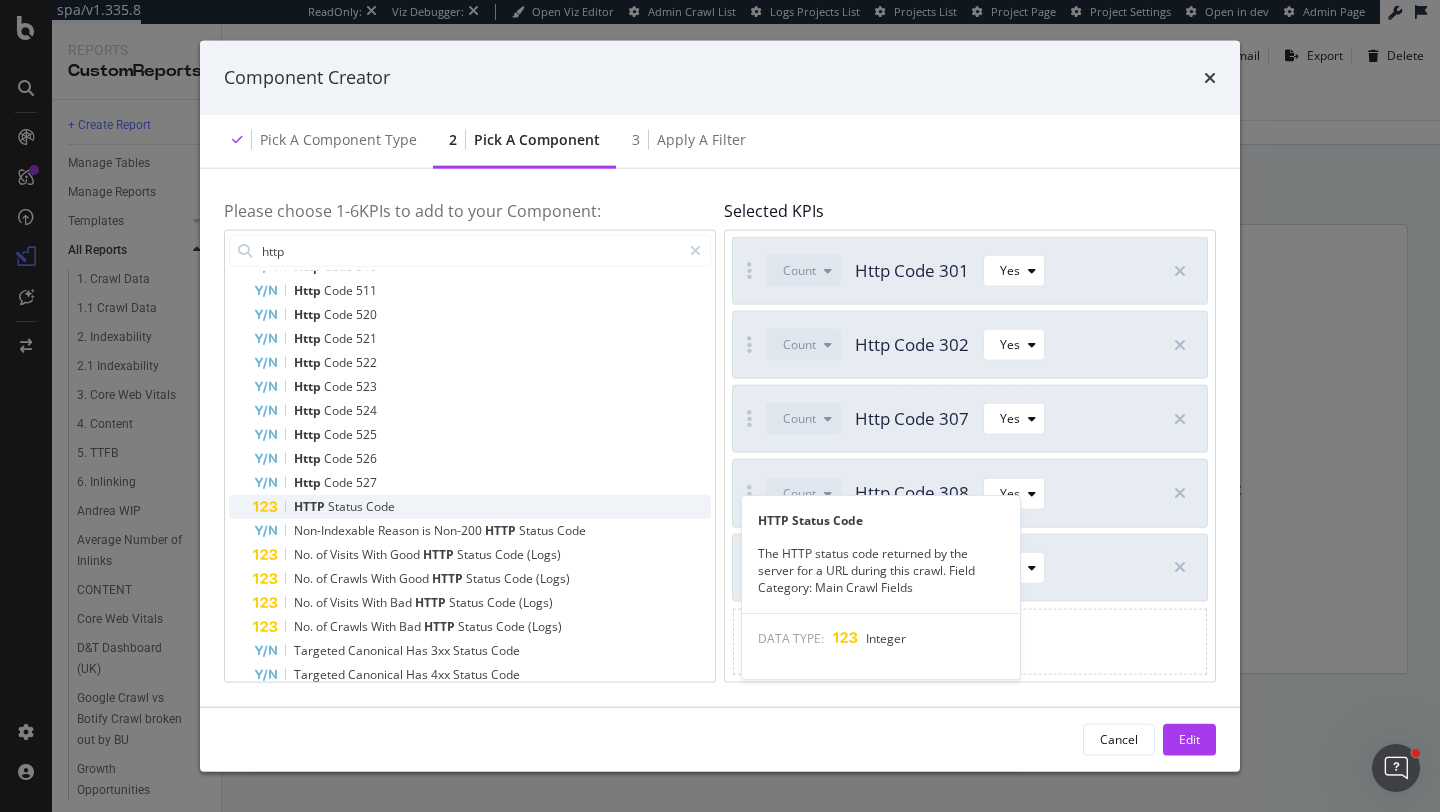 click on "Code" at bounding box center (380, 506) 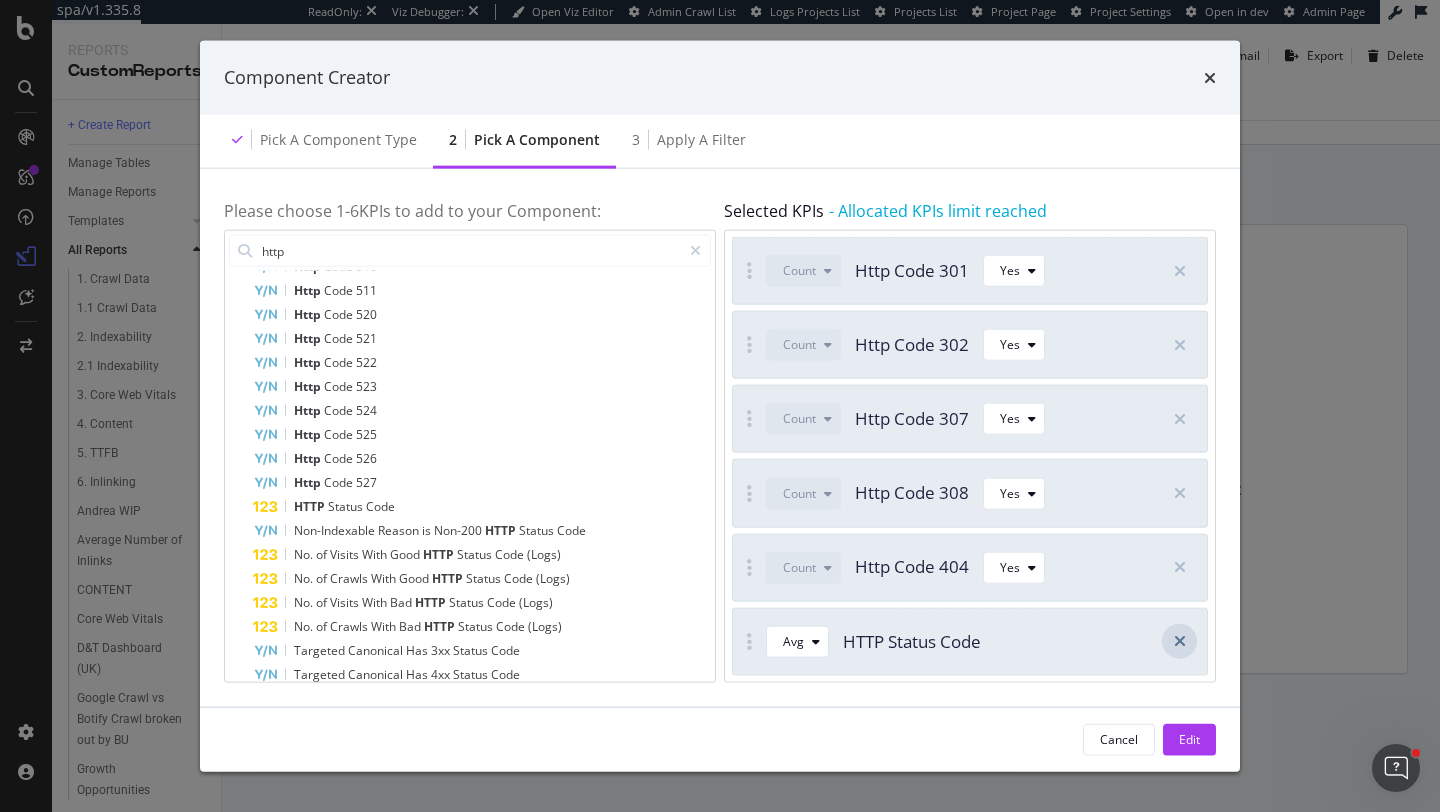click at bounding box center (1179, 641) 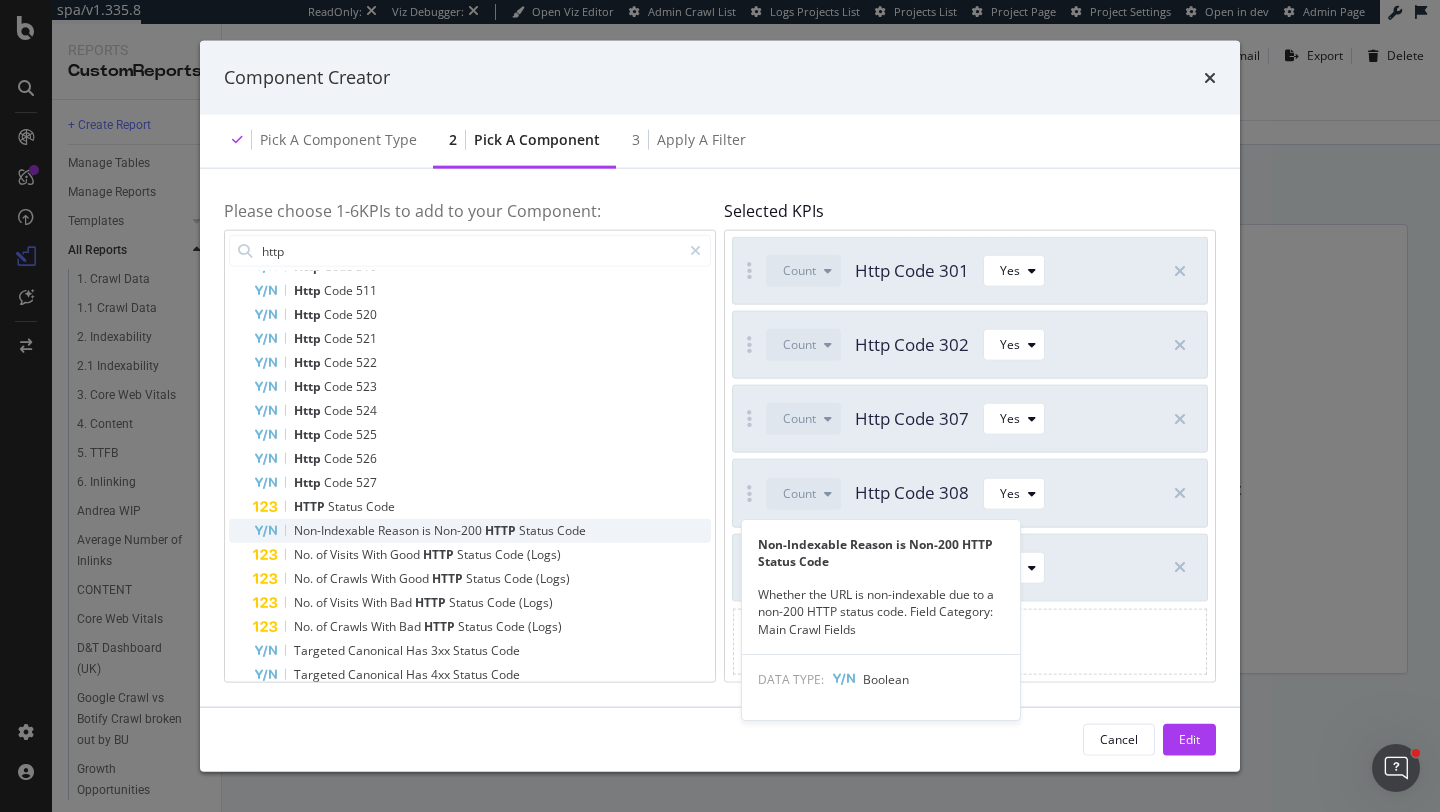 click on "Reason" at bounding box center (400, 530) 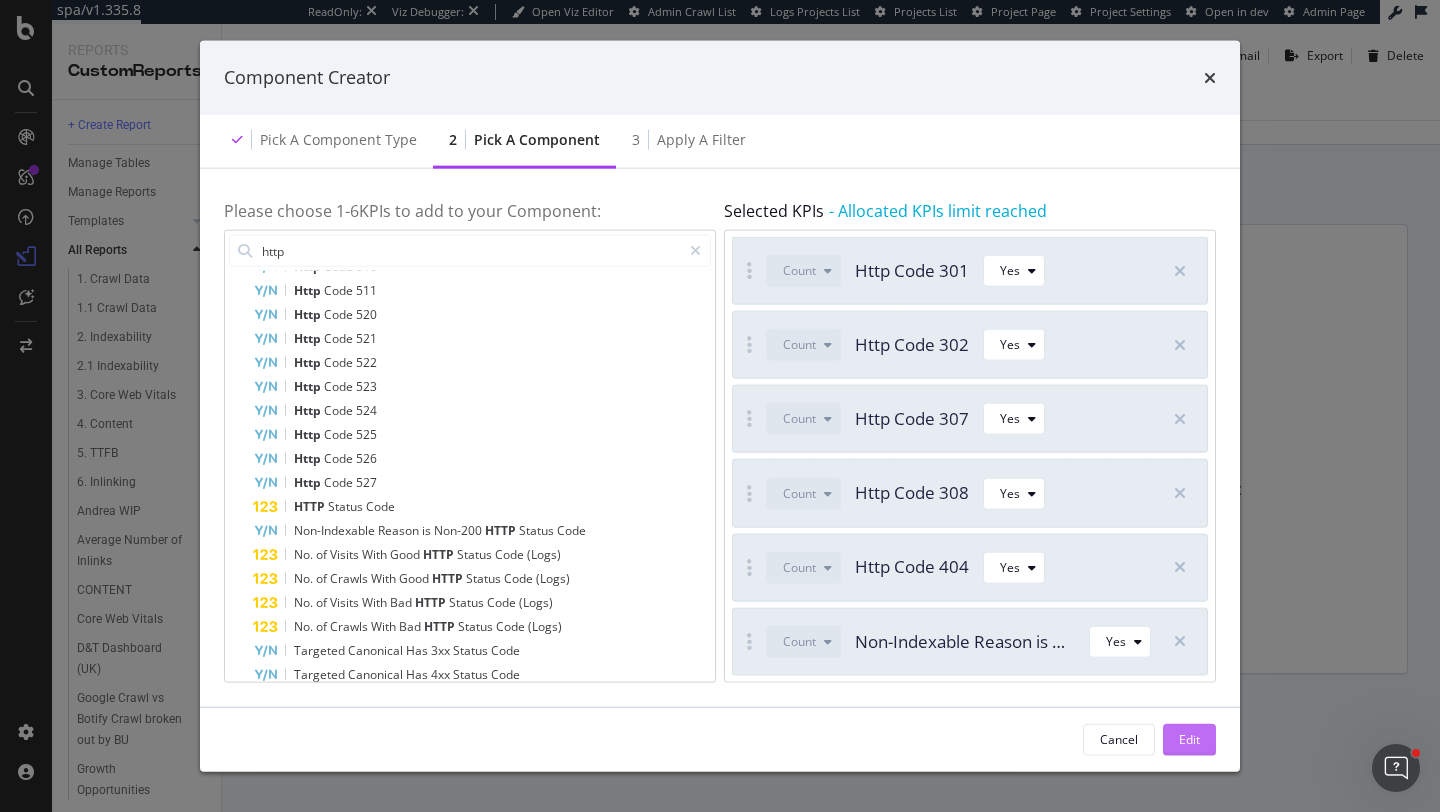 click on "Edit" at bounding box center (1189, 739) 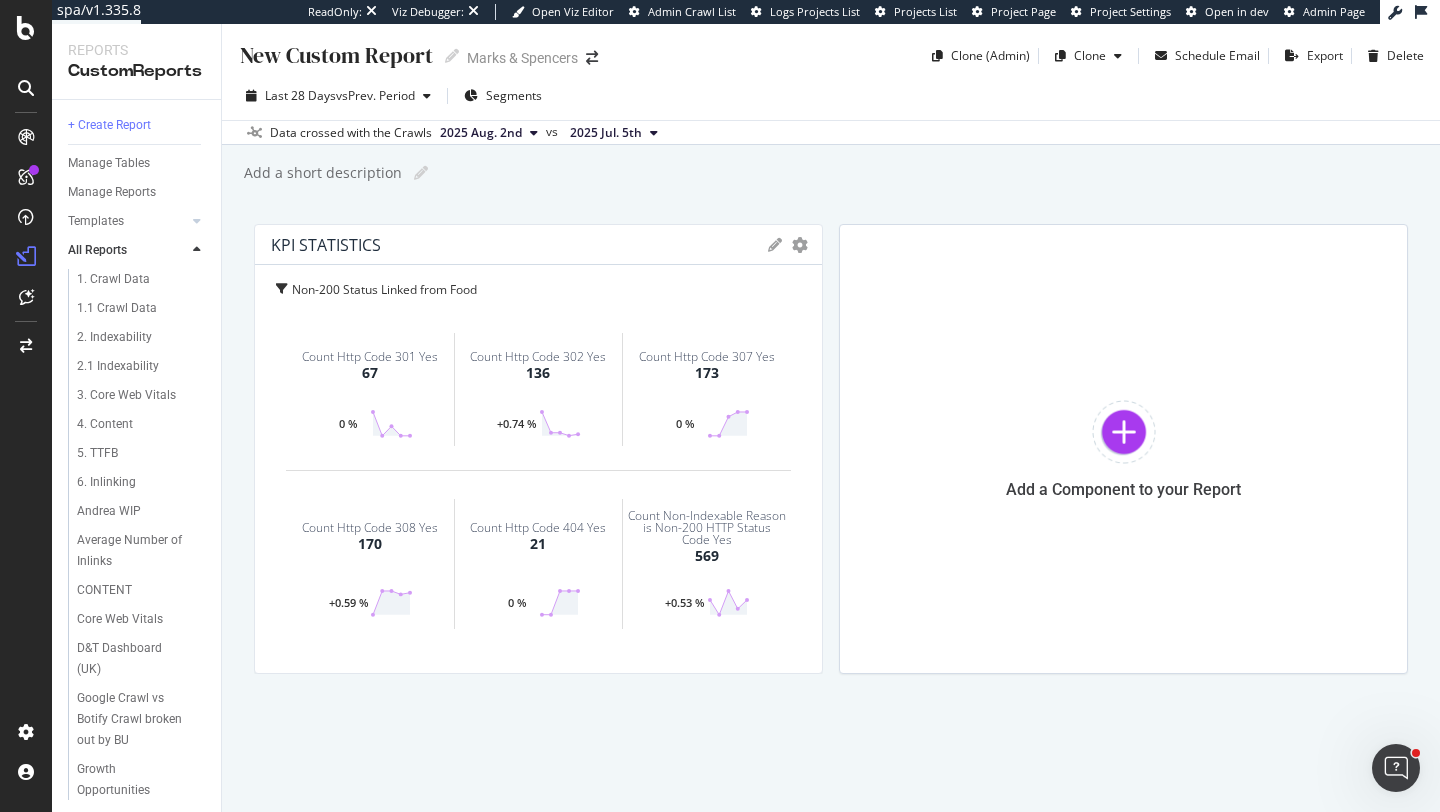 click at bounding box center [800, 245] 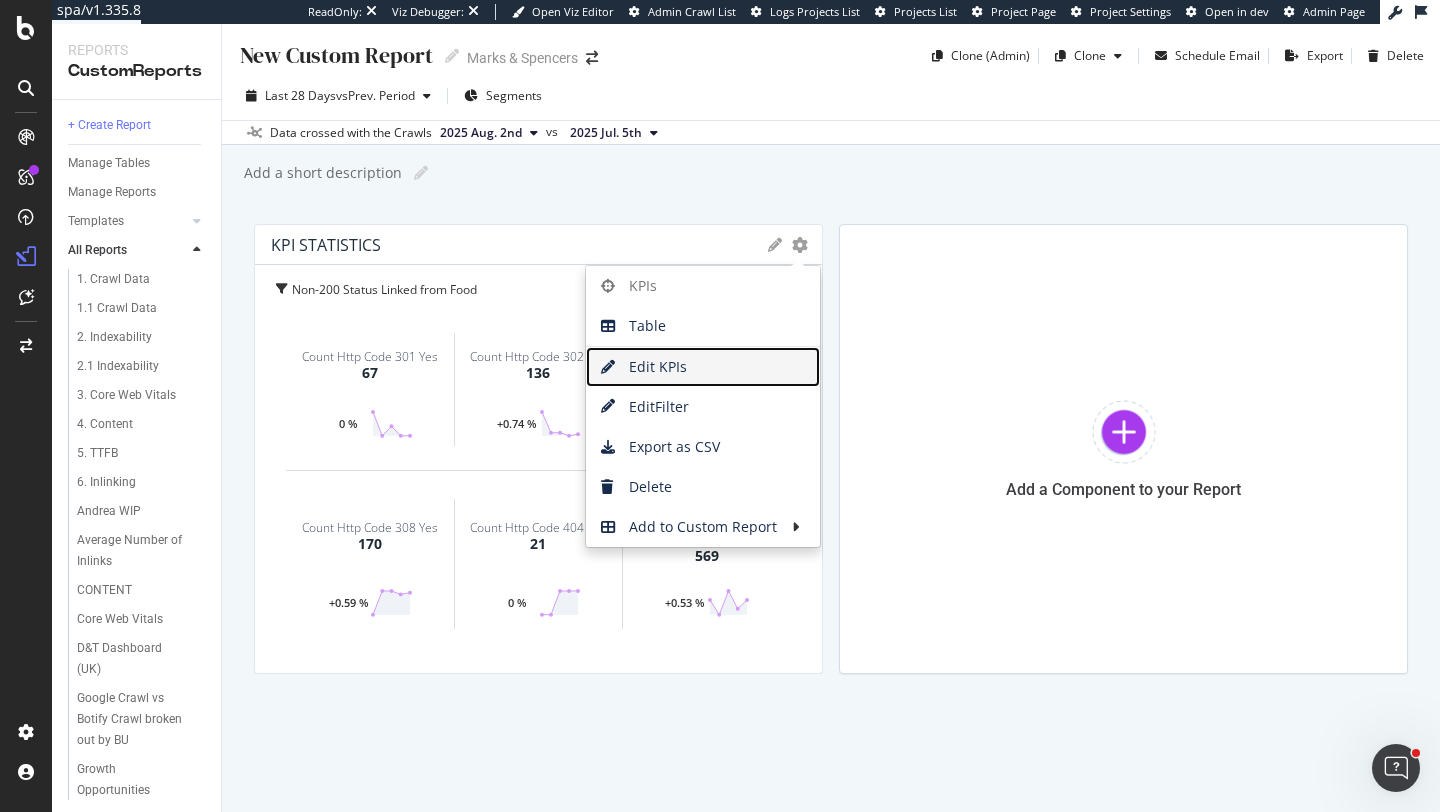 click at bounding box center [609, 367] 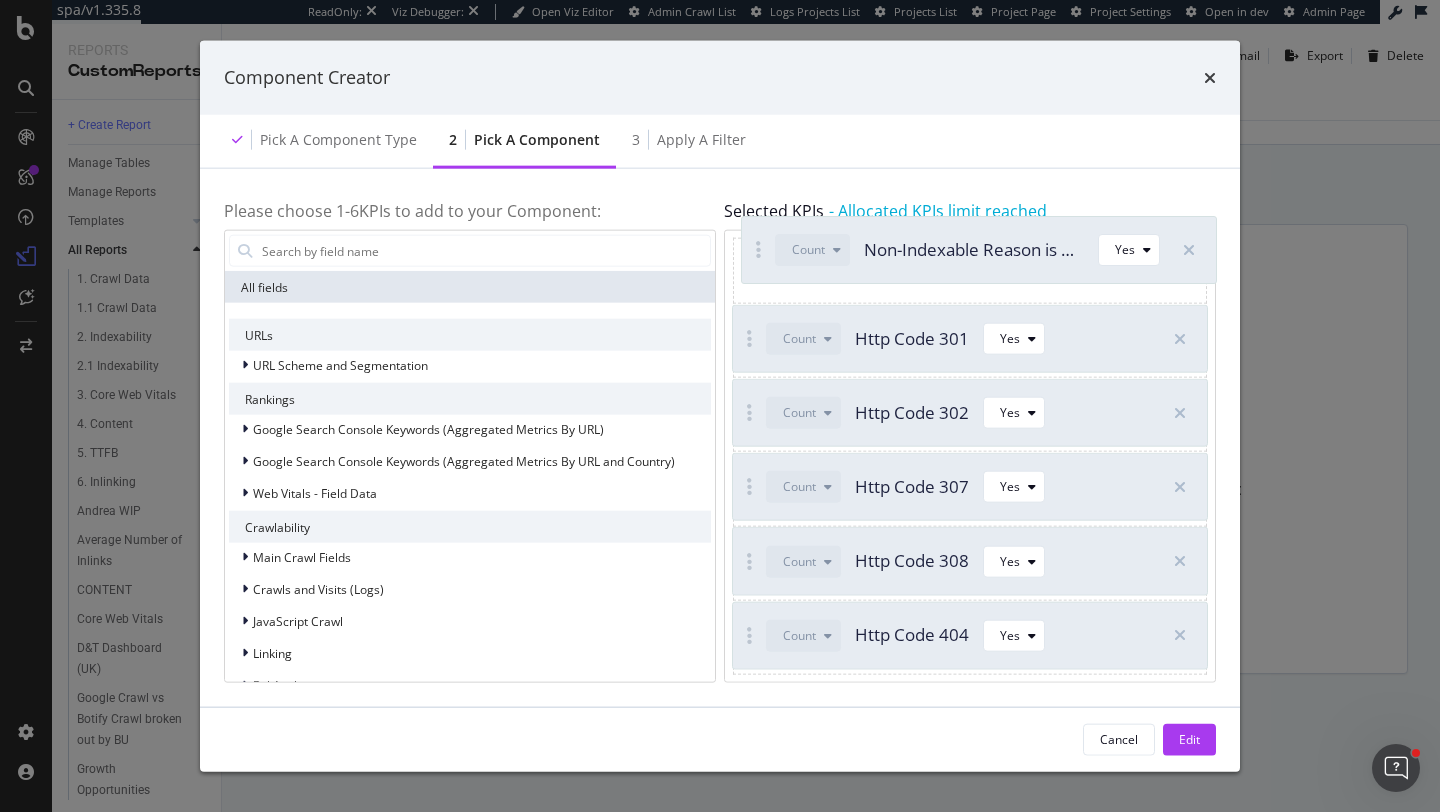 drag, startPoint x: 744, startPoint y: 643, endPoint x: 753, endPoint y: 253, distance: 390.10382 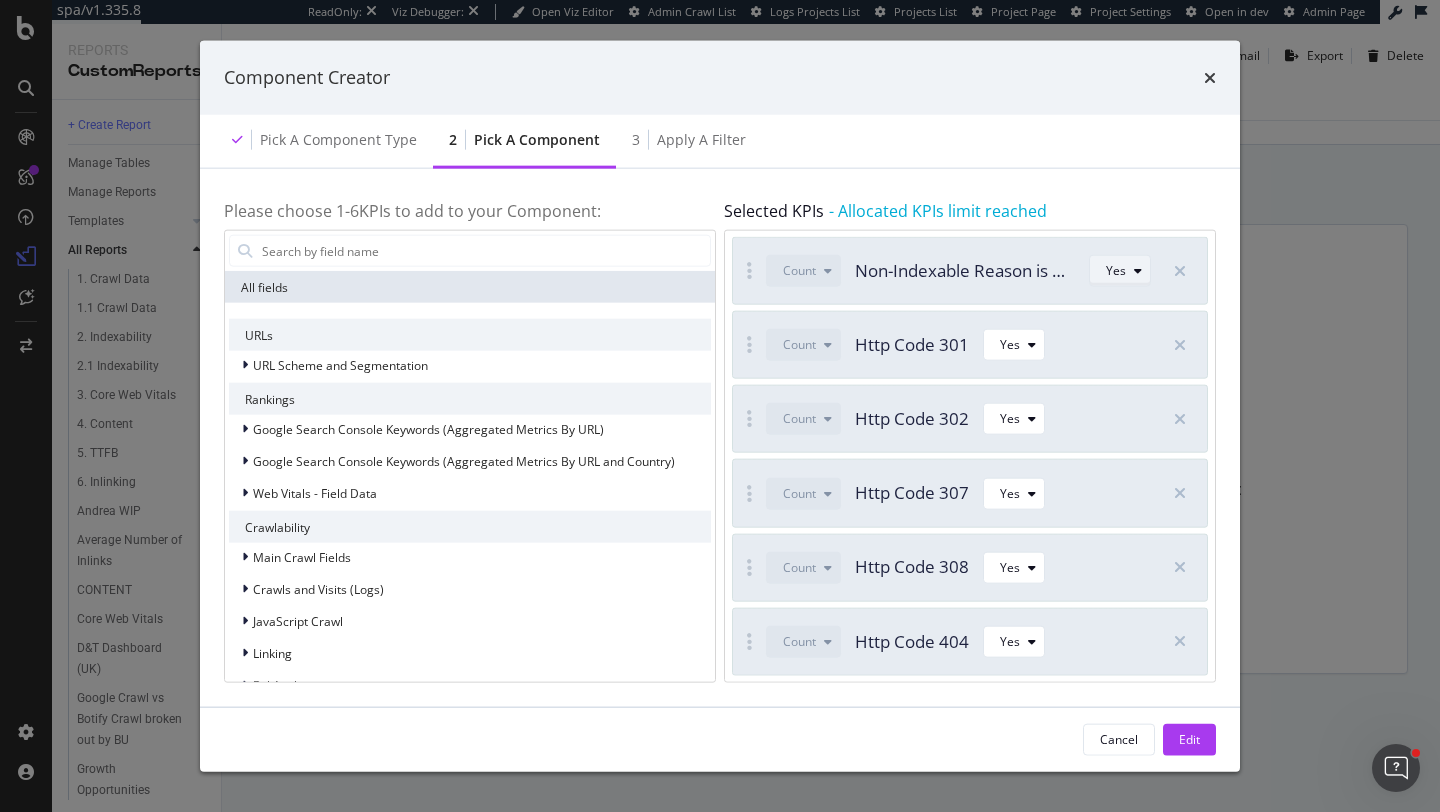 click on "Yes" at bounding box center [1120, 271] 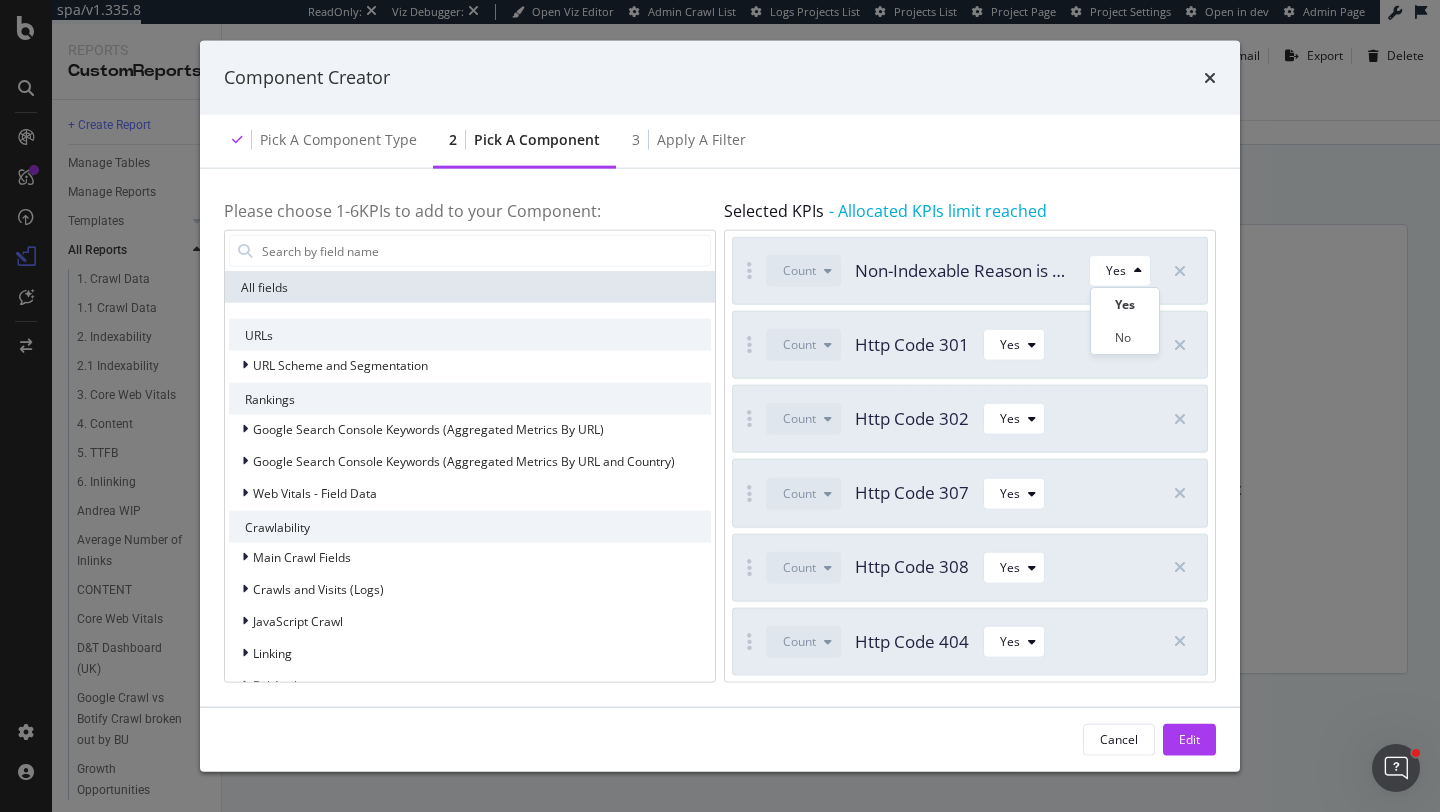 click on "Selected KPIs - Allocated KPIs limit reached" at bounding box center (970, 211) 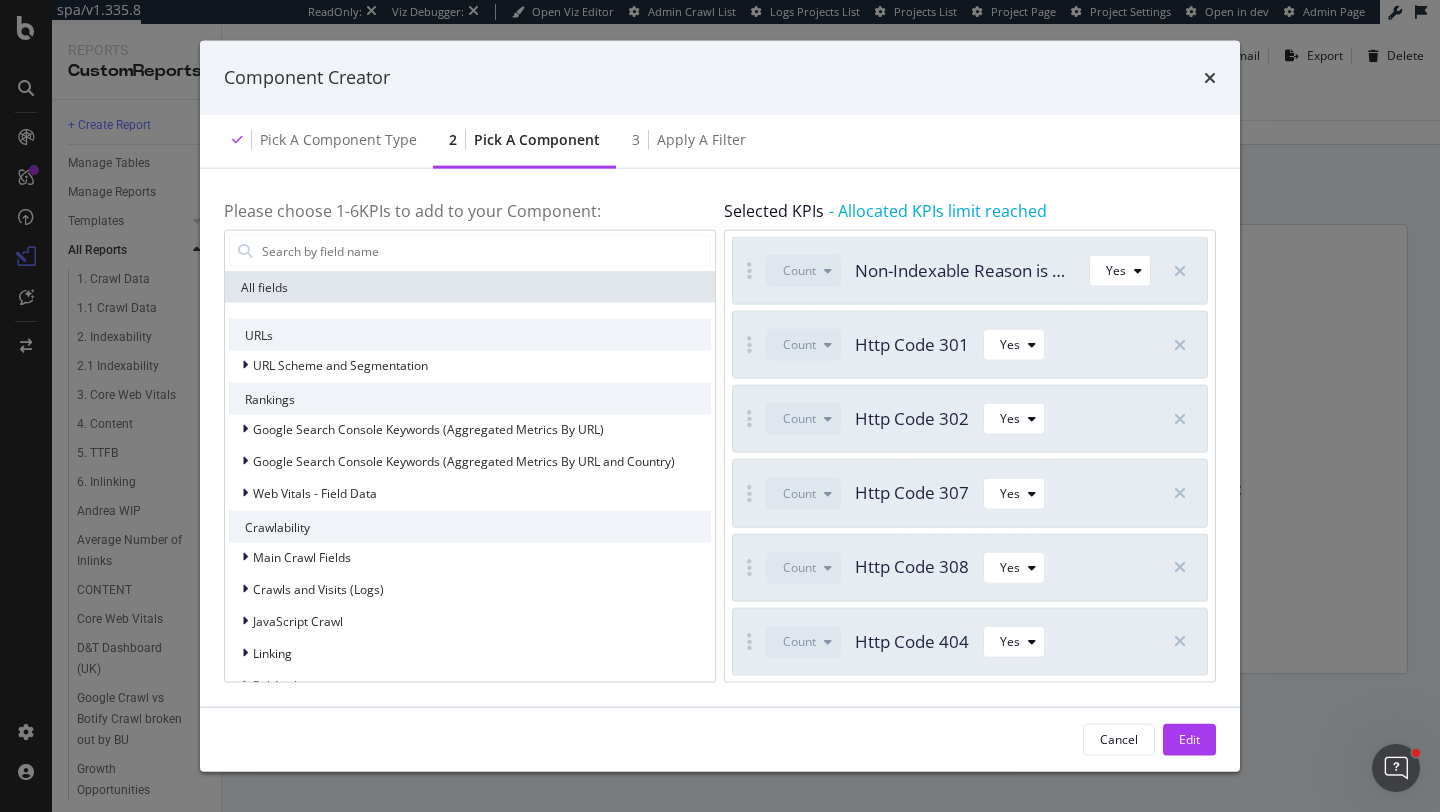 click on "Cancel Edit" at bounding box center (720, 739) 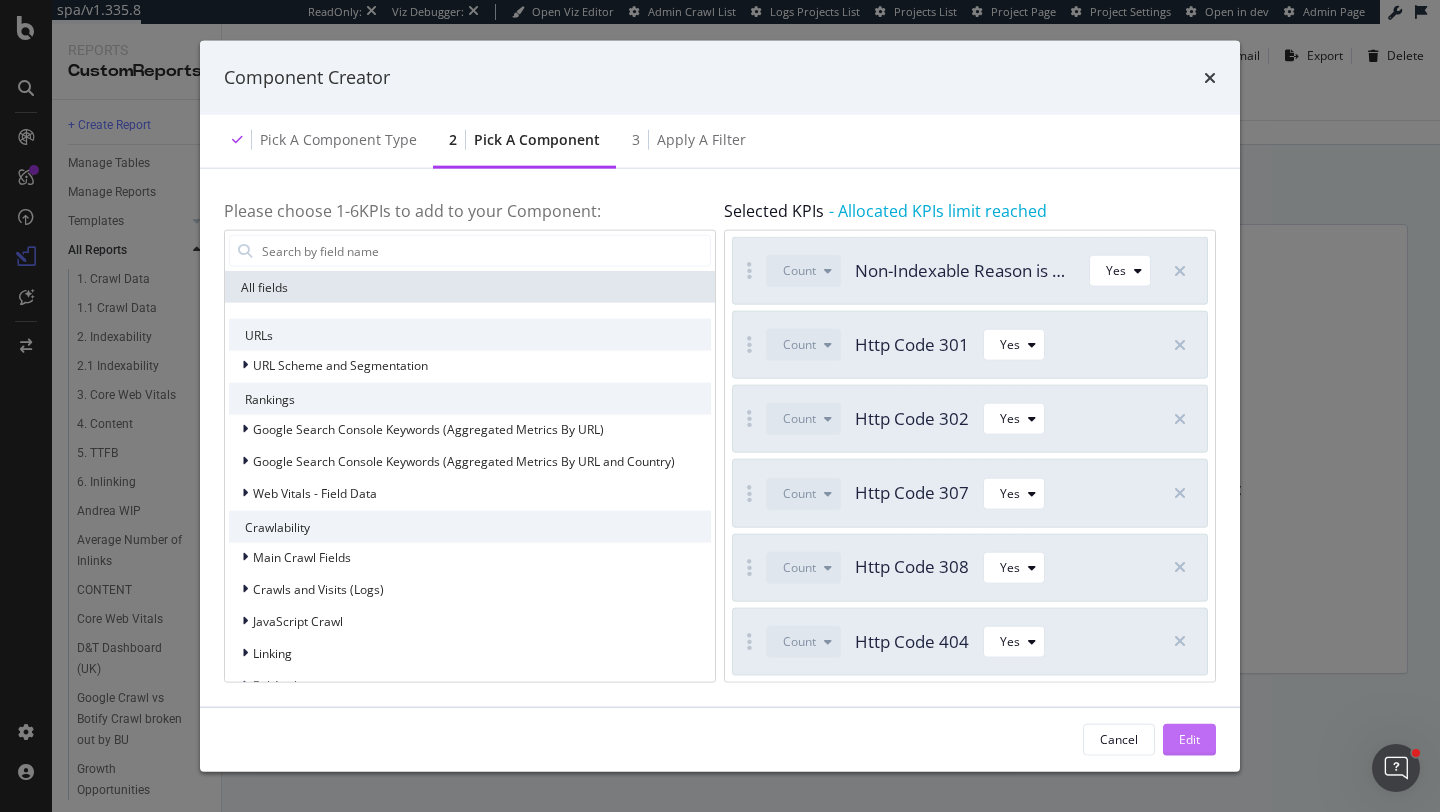 click on "Edit" at bounding box center (1189, 739) 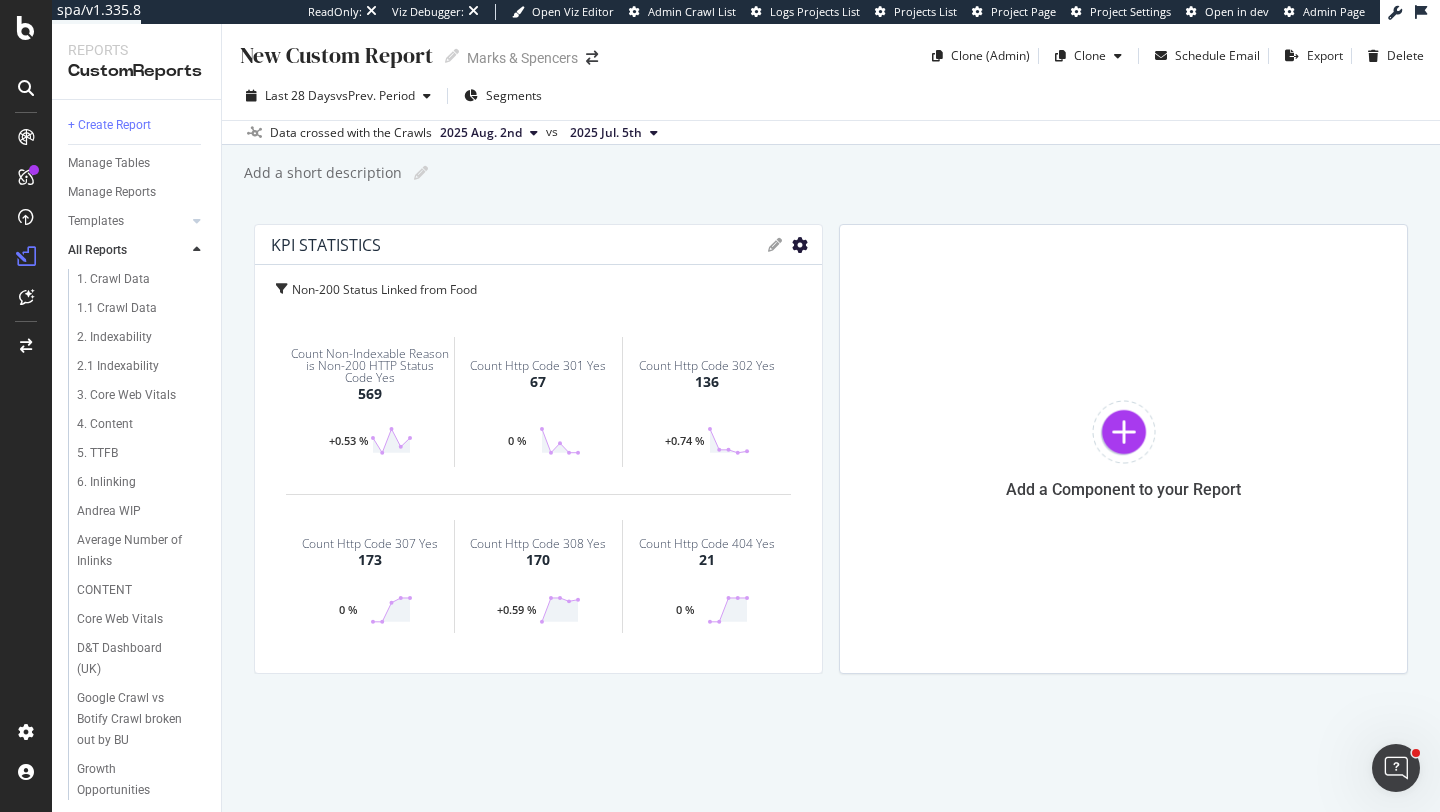 click at bounding box center (800, 245) 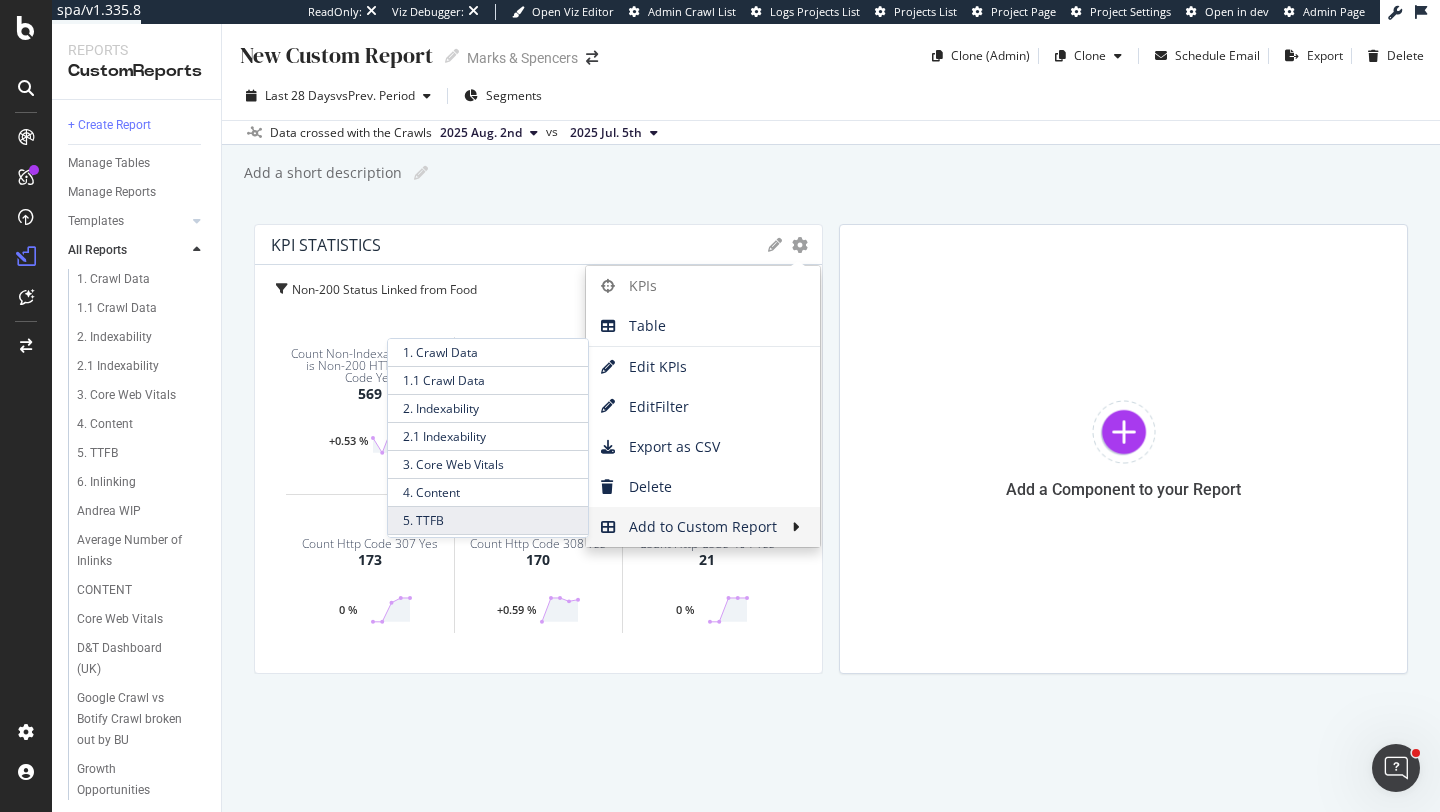 scroll, scrollTop: 589, scrollLeft: 0, axis: vertical 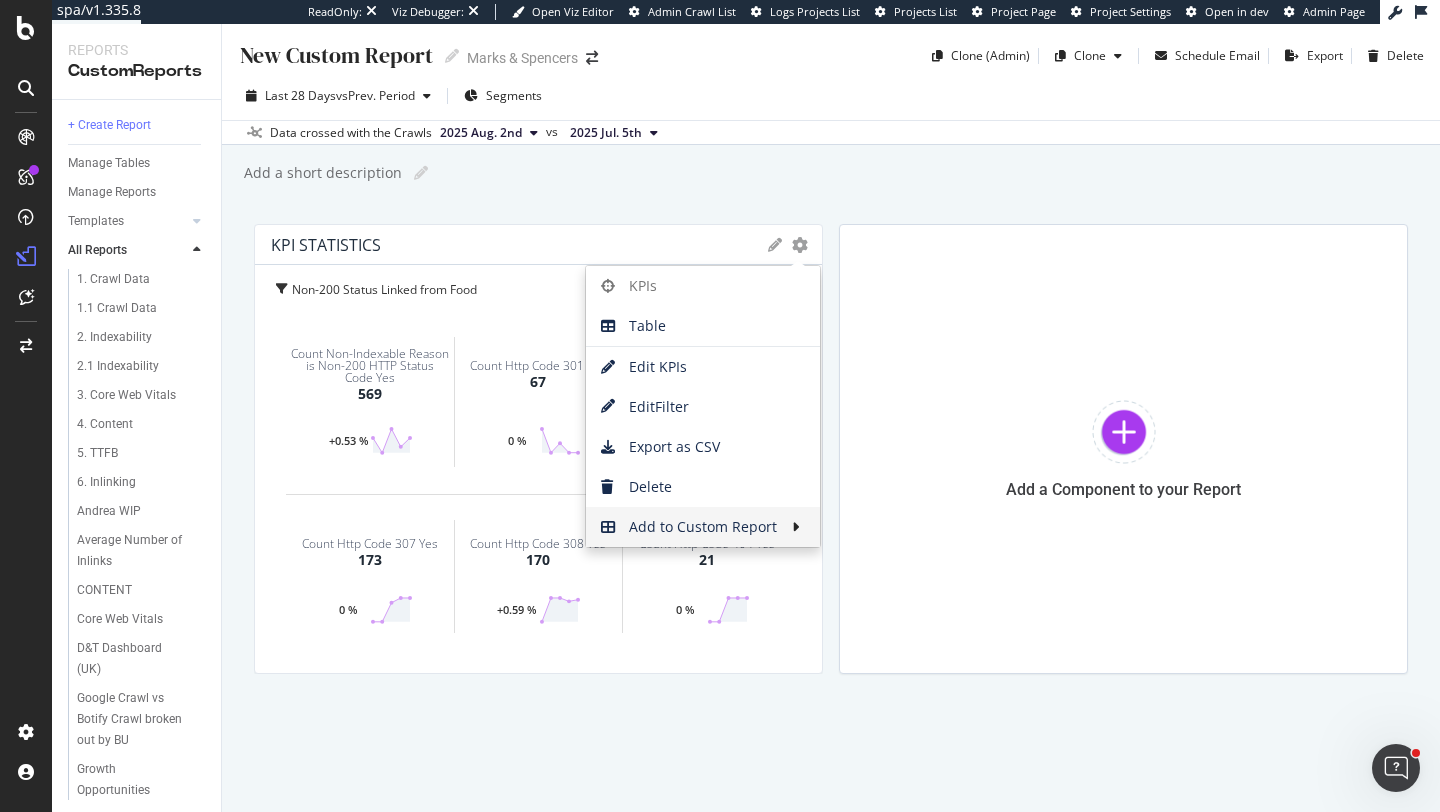 click on "New Custom Report" at bounding box center [335, 55] 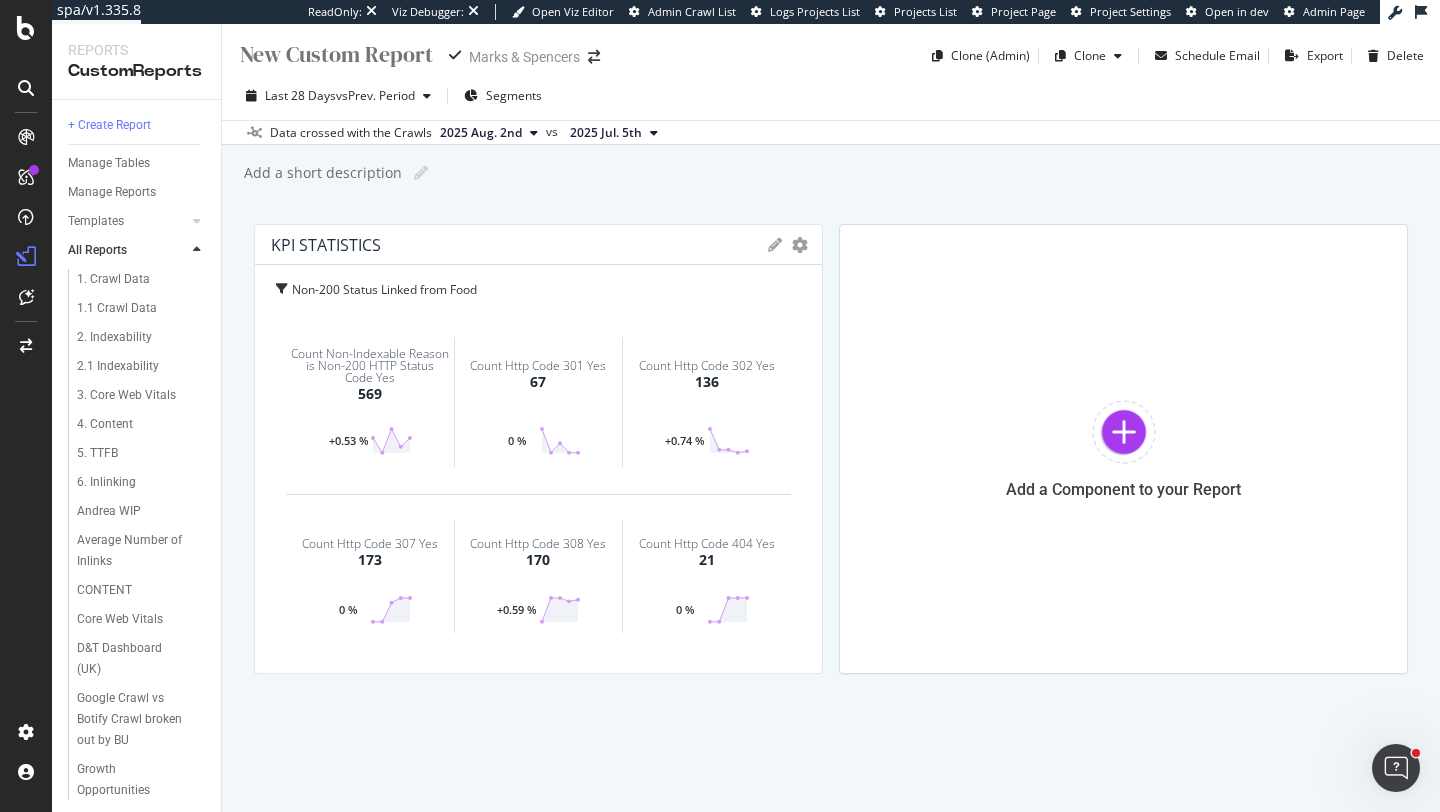 click at bounding box center (337, 54) 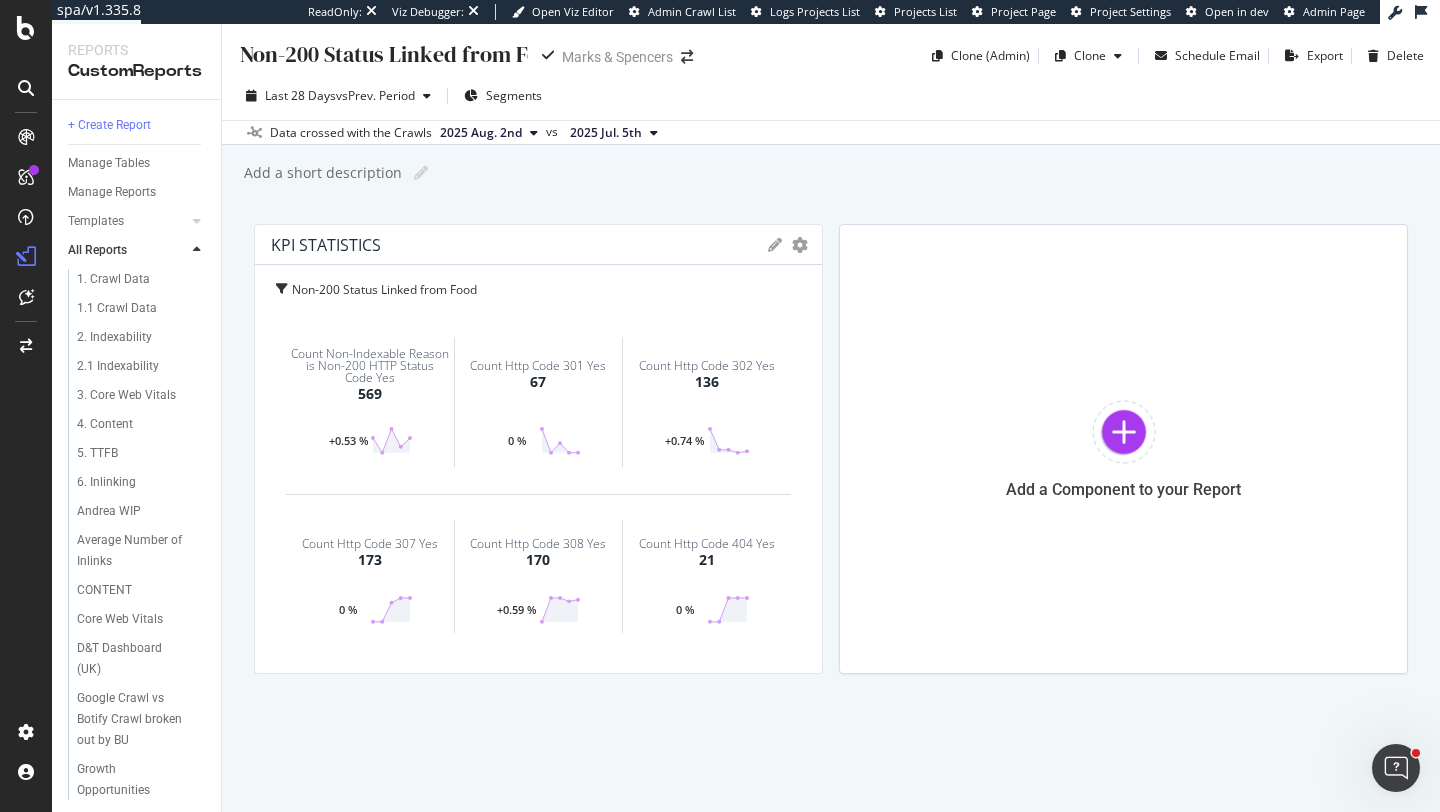 type on "Non-200 Status Linked from Food" 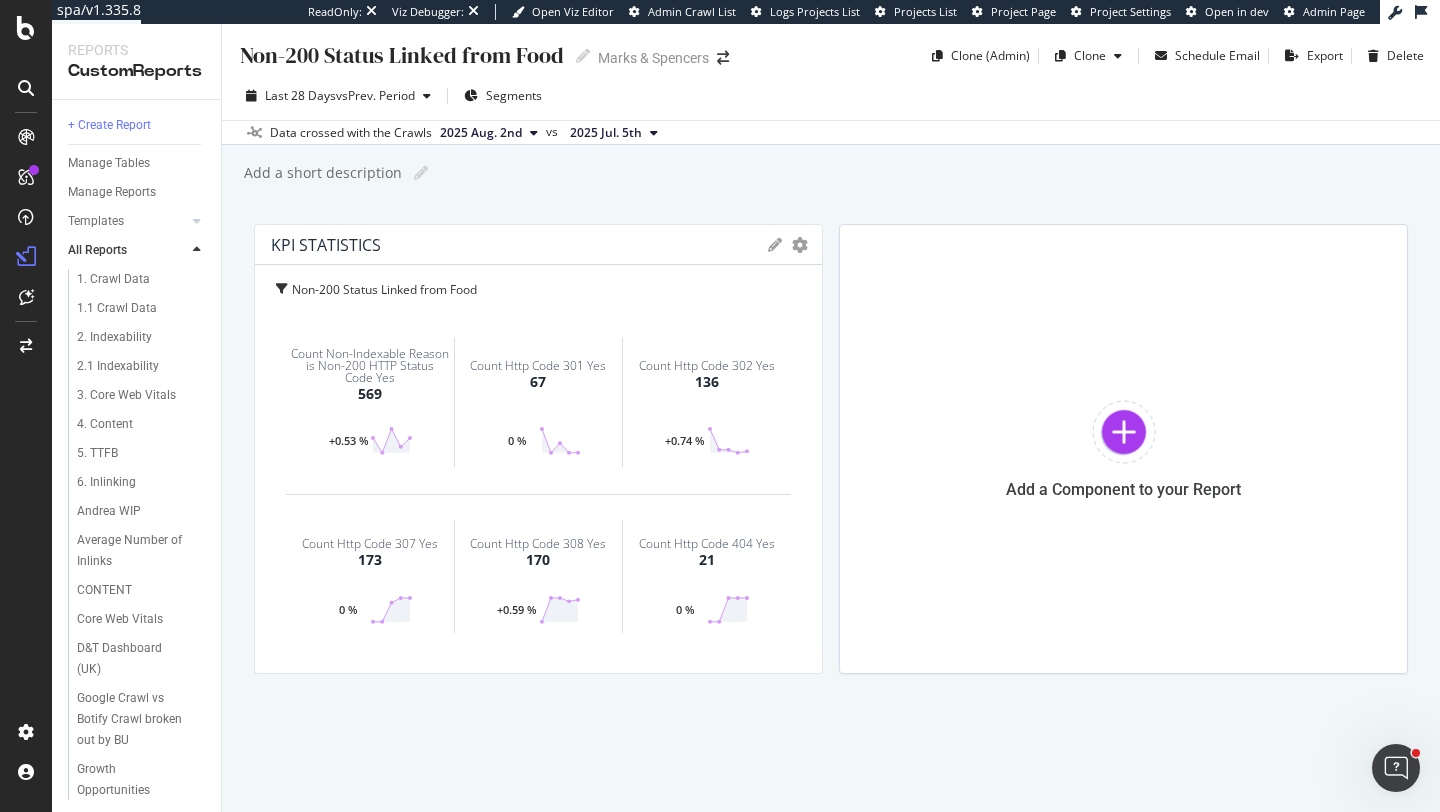 click on "KPI STATISTICS KPIs Table Edit KPIs Edit  Filter Export as CSV Delete Add to Custom Report" at bounding box center [538, 245] 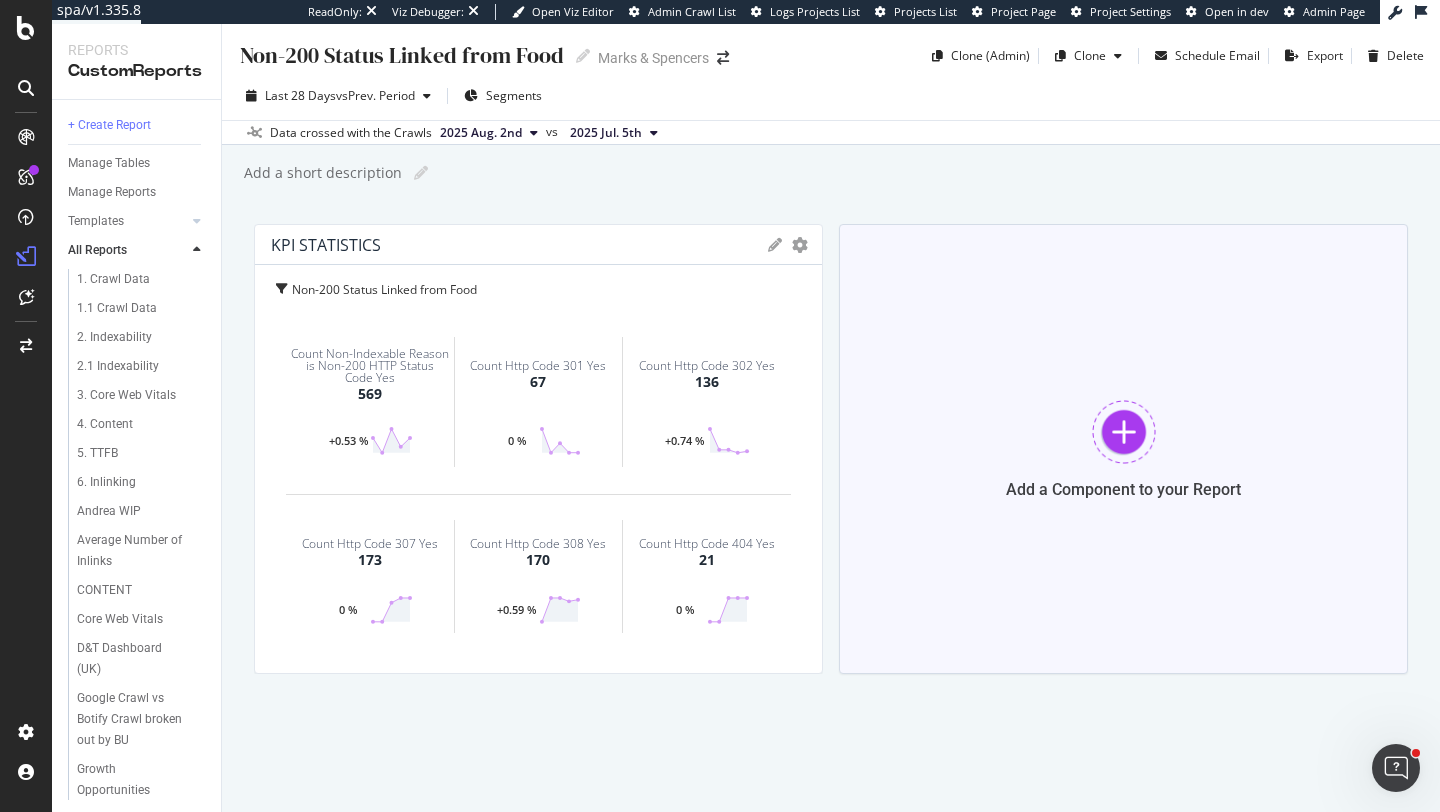 click on "Add a Component to your Report" at bounding box center [1123, 489] 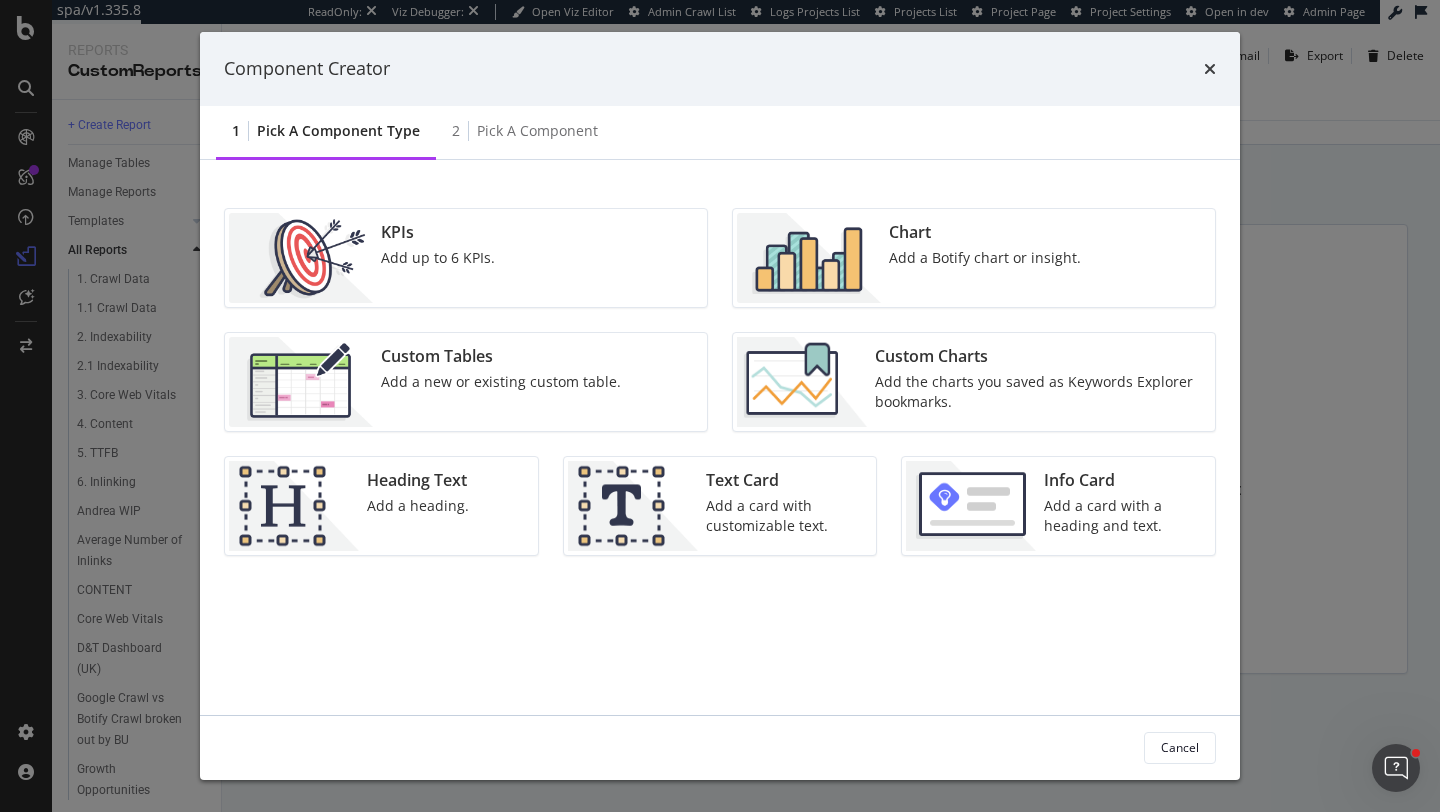 click on "KPIs Add up to 6 KPIs." at bounding box center [466, 258] 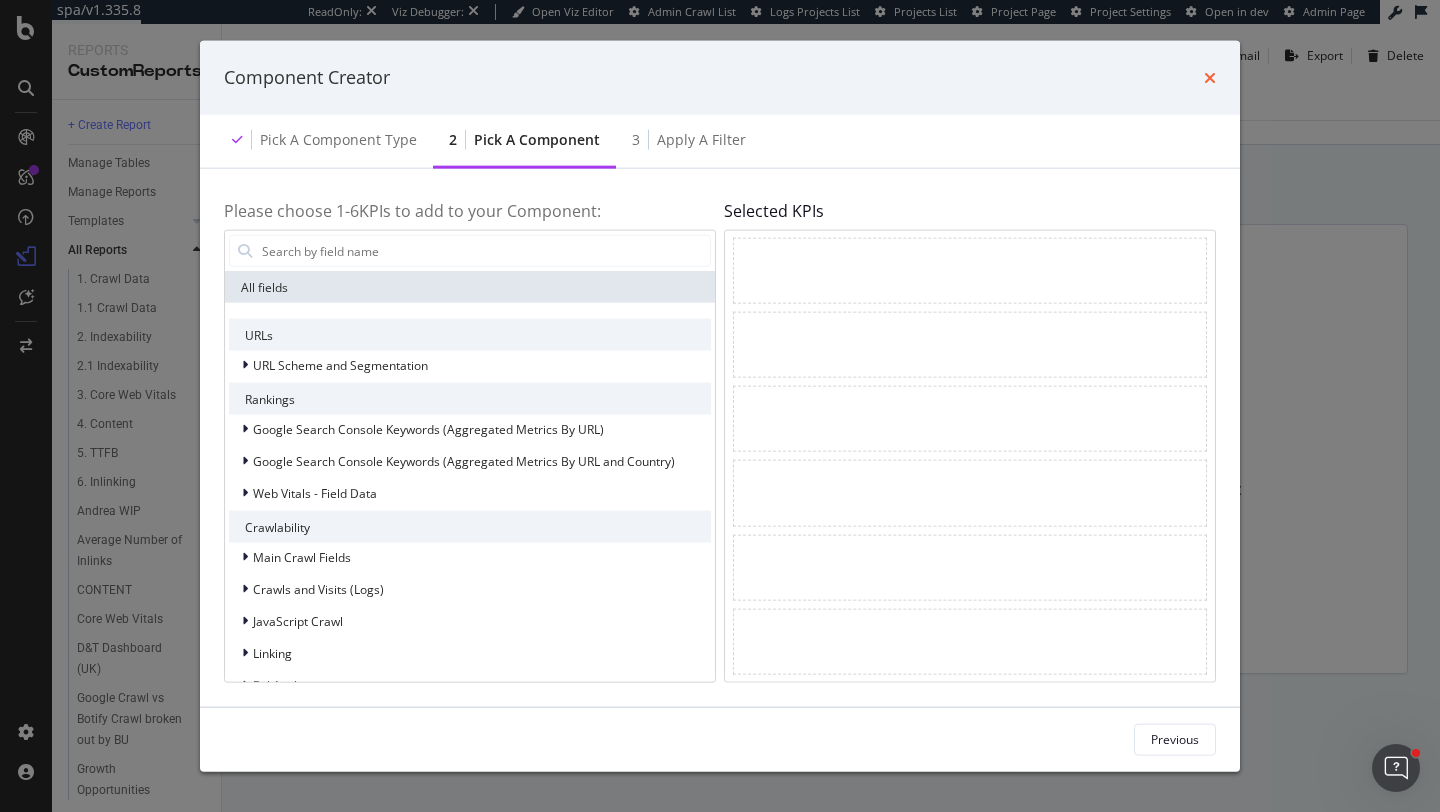 click at bounding box center [1210, 77] 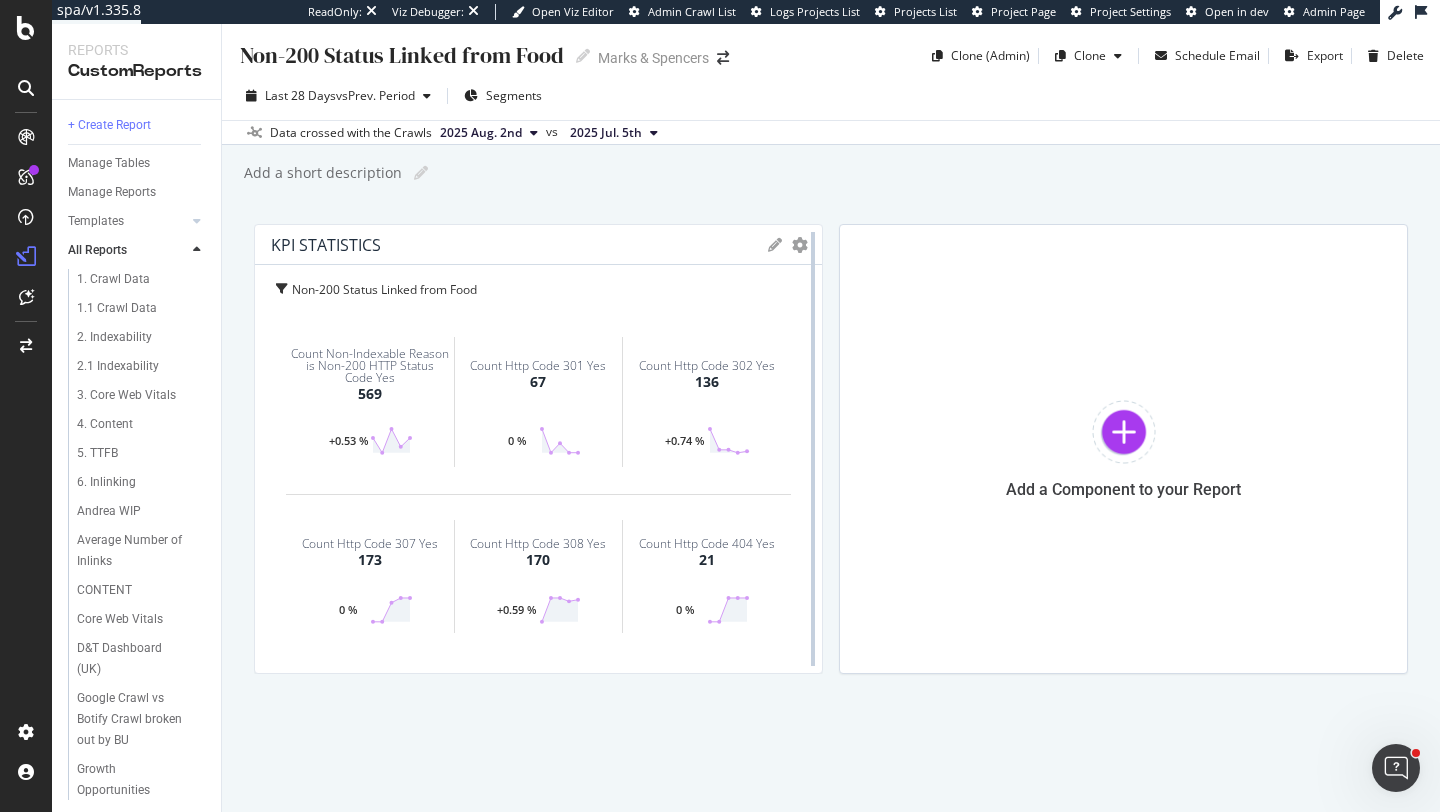 click at bounding box center (813, 449) 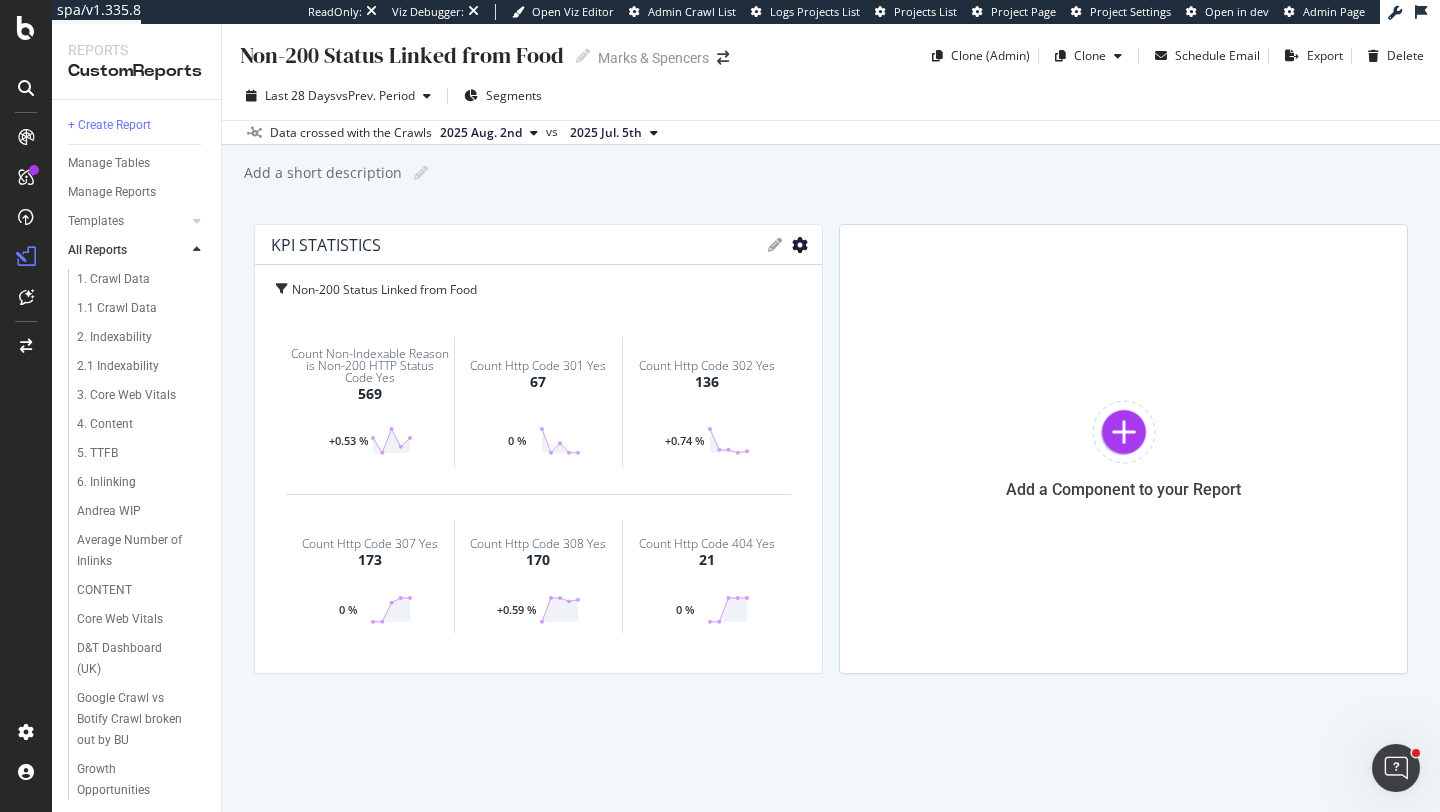 click at bounding box center [800, 245] 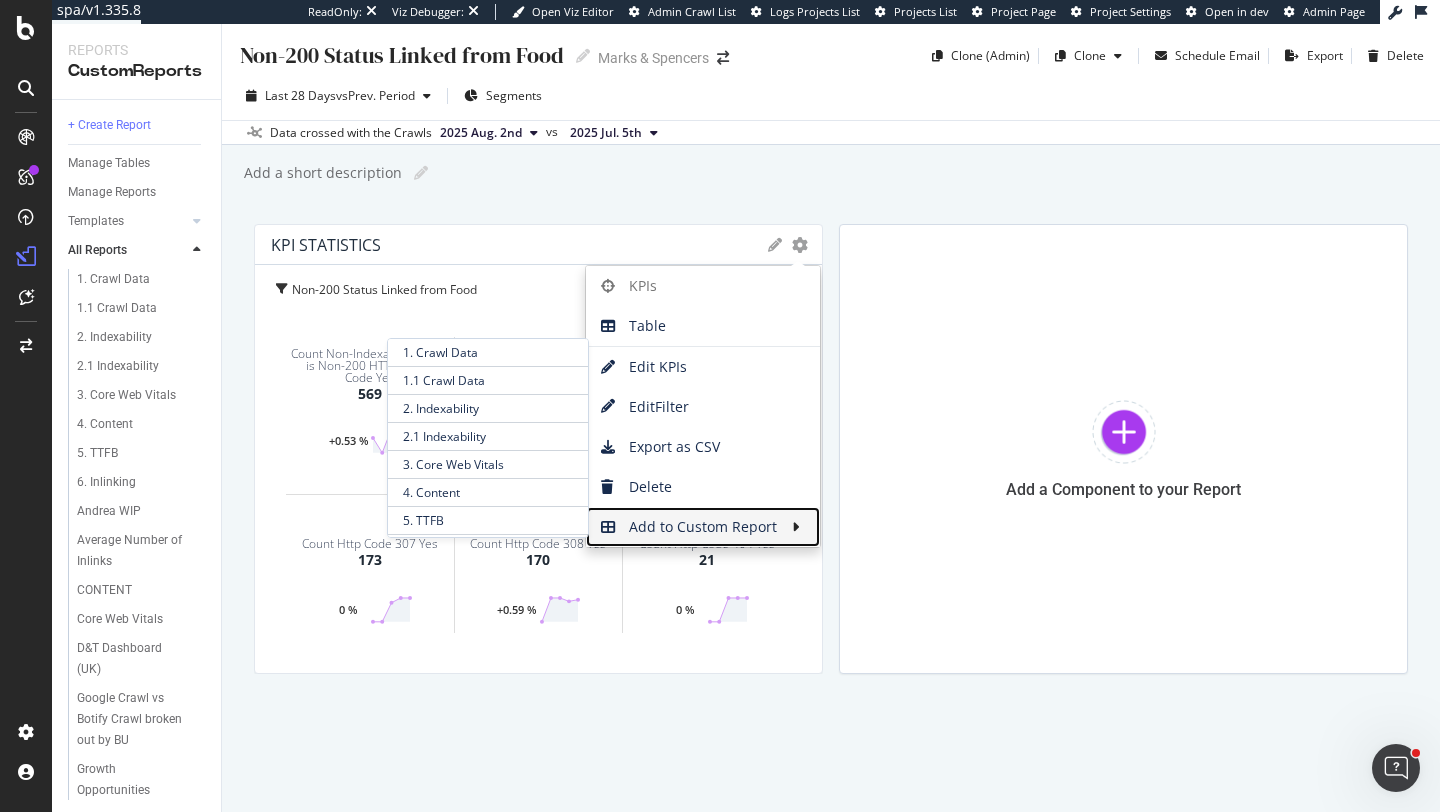 click on "Add to Custom Report" at bounding box center [689, 527] 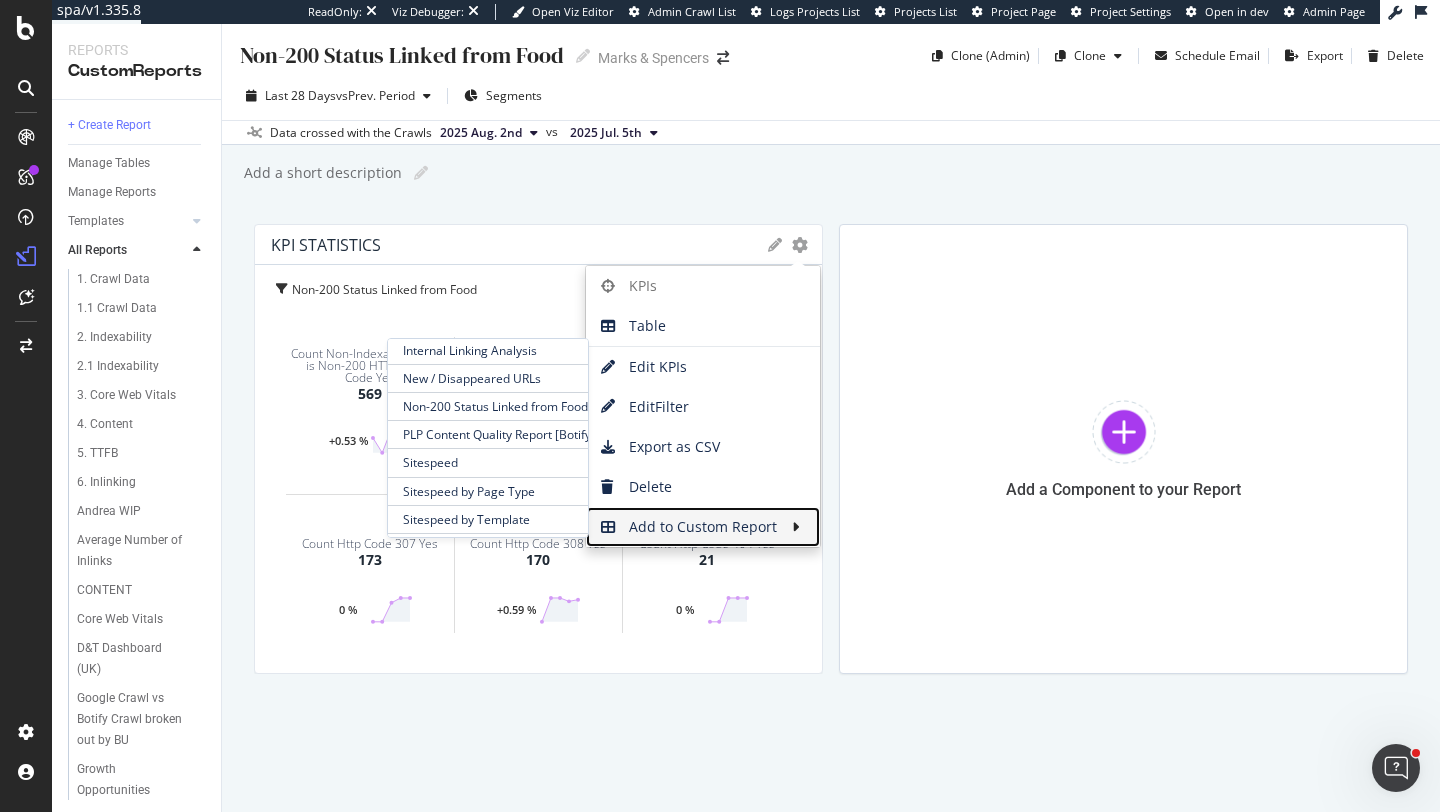 scroll, scrollTop: 478, scrollLeft: 0, axis: vertical 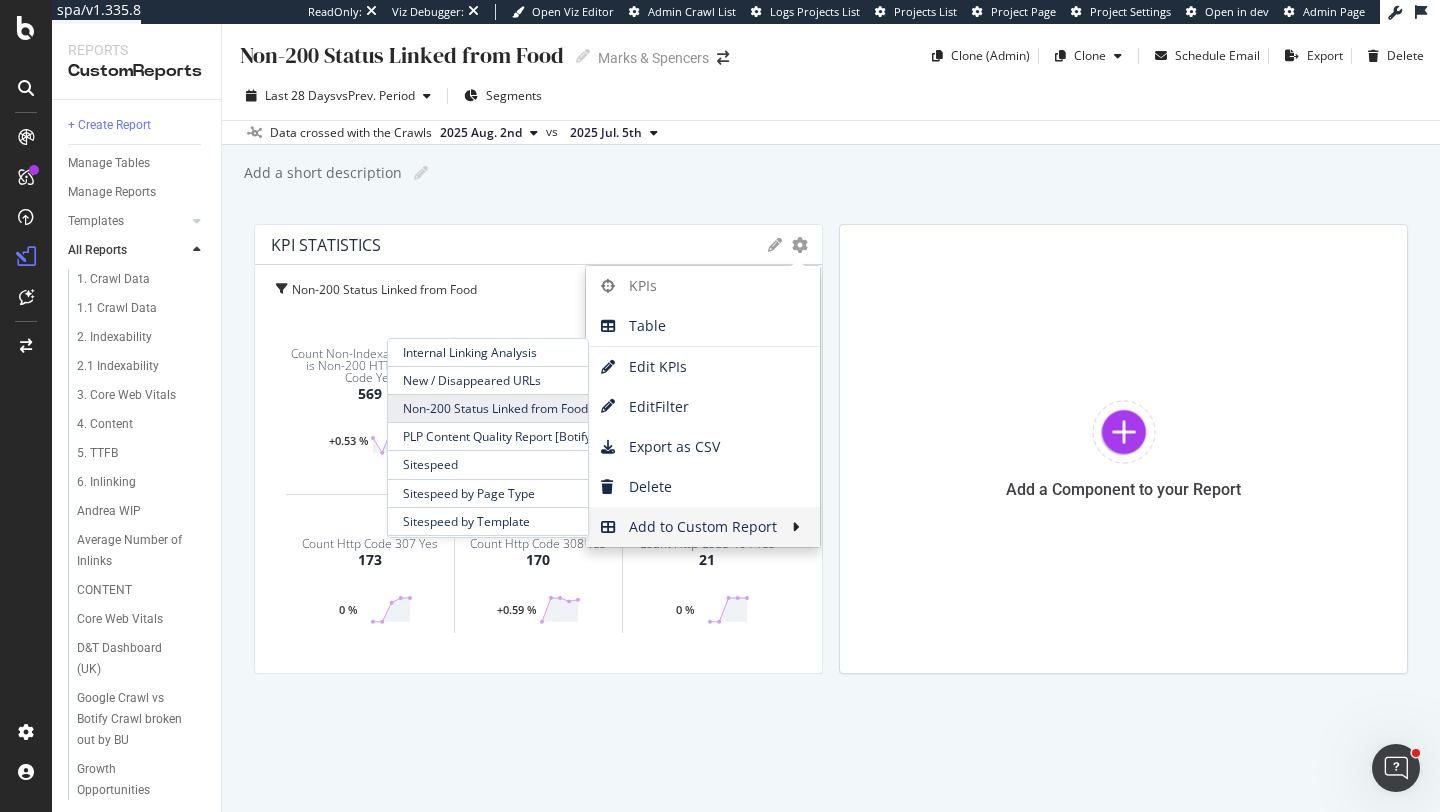 click on "Non-200 Status Linked from Food" at bounding box center (488, 408) 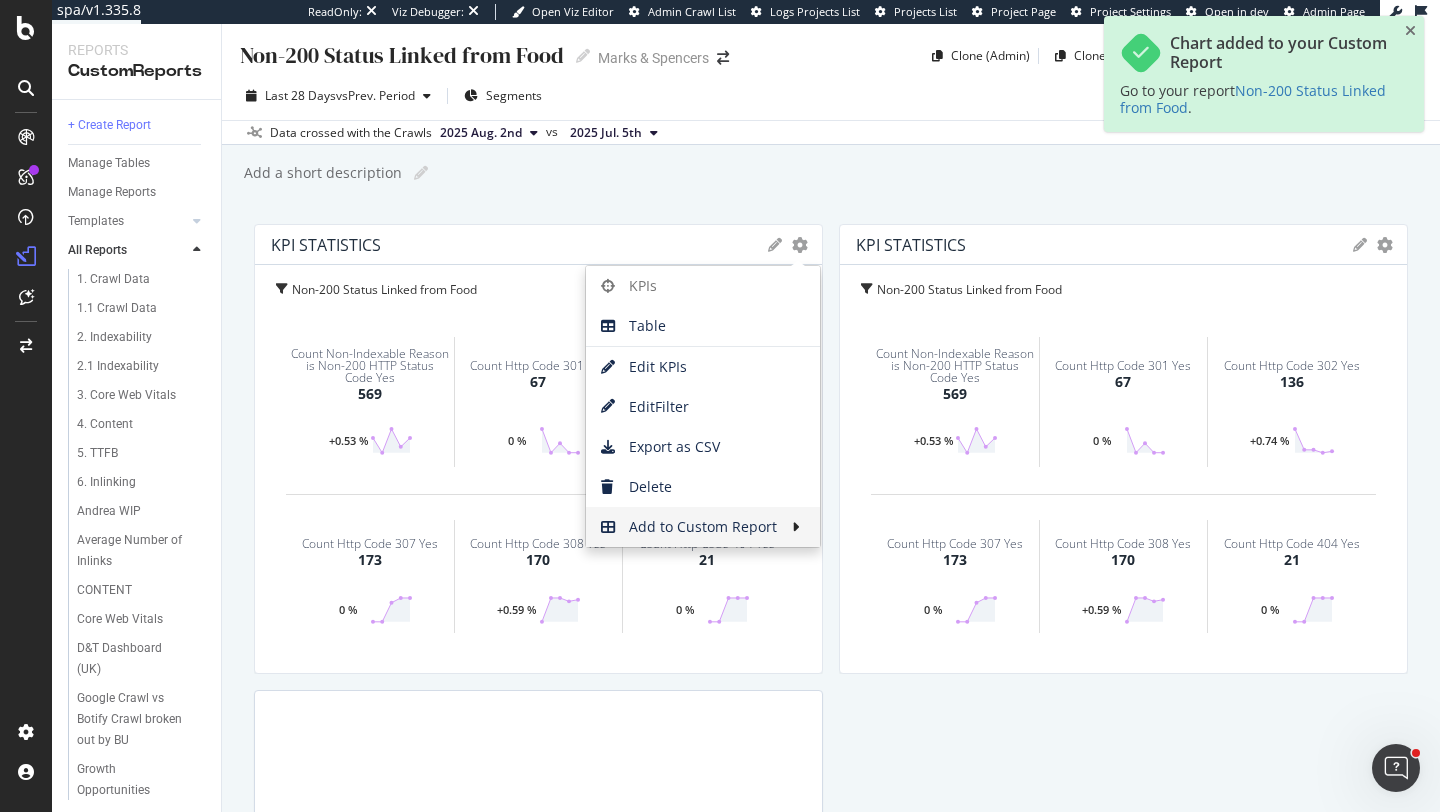 click on "KPI STATISTICS KPIs Table Edit KPIs Edit  Filter Export as CSV Delete Add to Custom Report Non-200 Status Linked from Food Count Non-Indexable Reason is Non-200 HTTP Status Code Yes 569 +0.53 % Count Http Code 301 Yes 67 0 % Count Http Code 302 Yes 136 +0.74 % Count Http Code 307 Yes 173 0 % Count Http Code 308 Yes 170 +0.59 % Count Http Code 404 Yes 21 0 % KPI STATISTICS KPIs Table Edit KPIs Edit  Filter Export as CSV Delete Add to Custom Report Non-200 Status Linked from Food Count Non-Indexable Reason is Non-200 HTTP Status Code Yes 569 +0.53 % Count Http Code 301 Yes 67 0 % Count Http Code 302 Yes 136 +0.74 % Count Http Code 307 Yes 173 0 % Count Http Code 308 Yes 170 +0.59 % Count Http Code 404 Yes 21 0 % Add a Component to your Report" at bounding box center [831, 657] 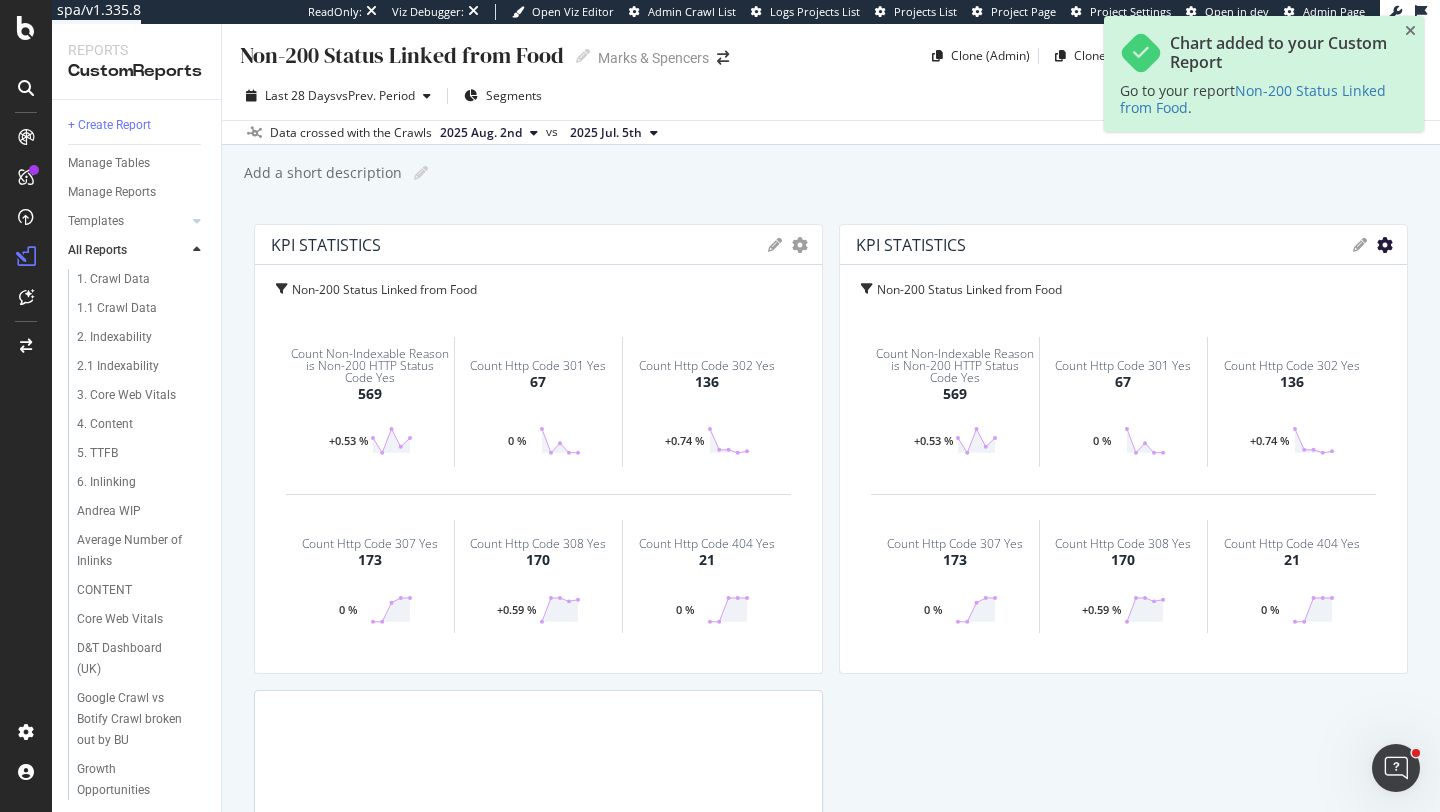 click at bounding box center [800, 245] 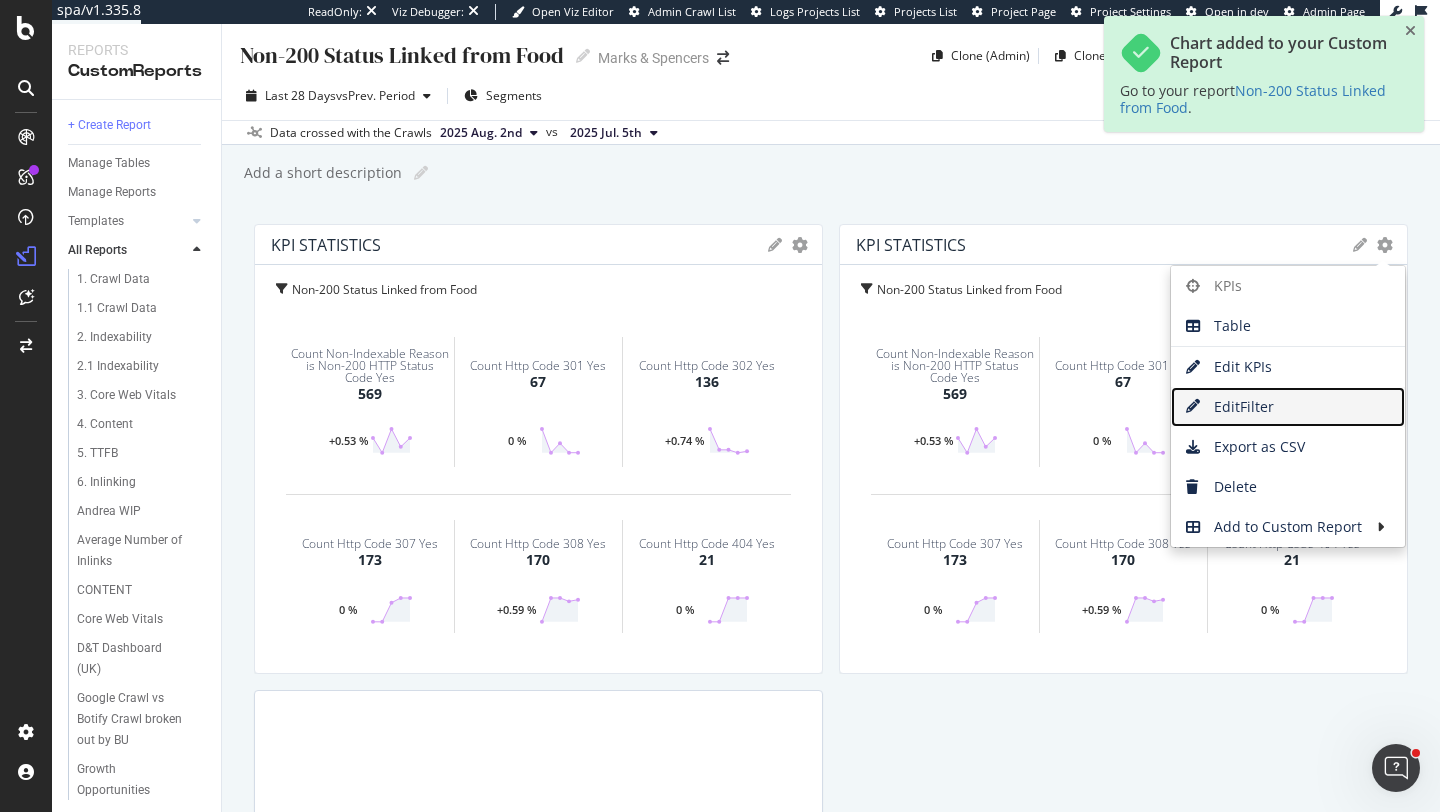 click on "Edit  Filter" at bounding box center [1288, 407] 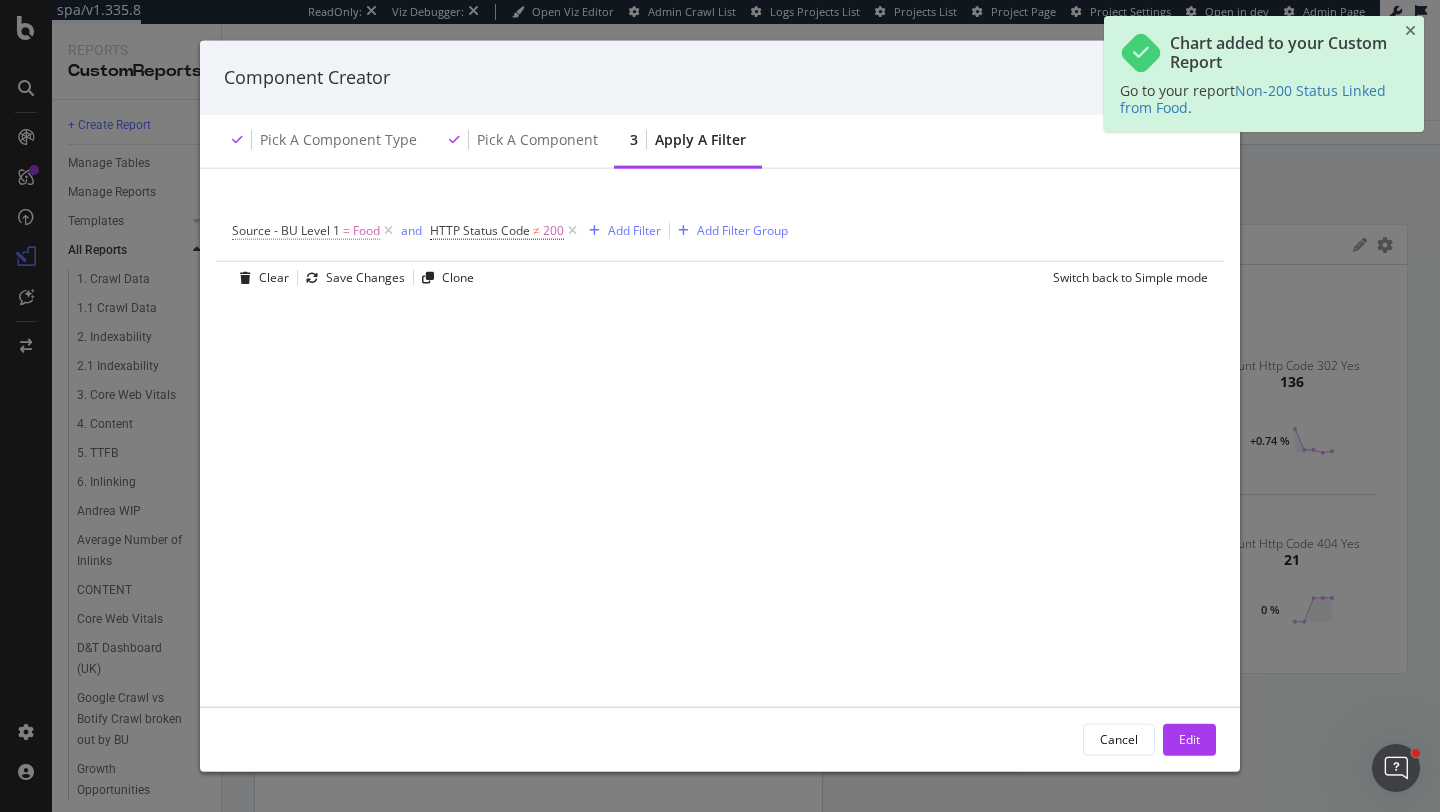 click on "Source - BU Level 1   =     Food" at bounding box center [306, 230] 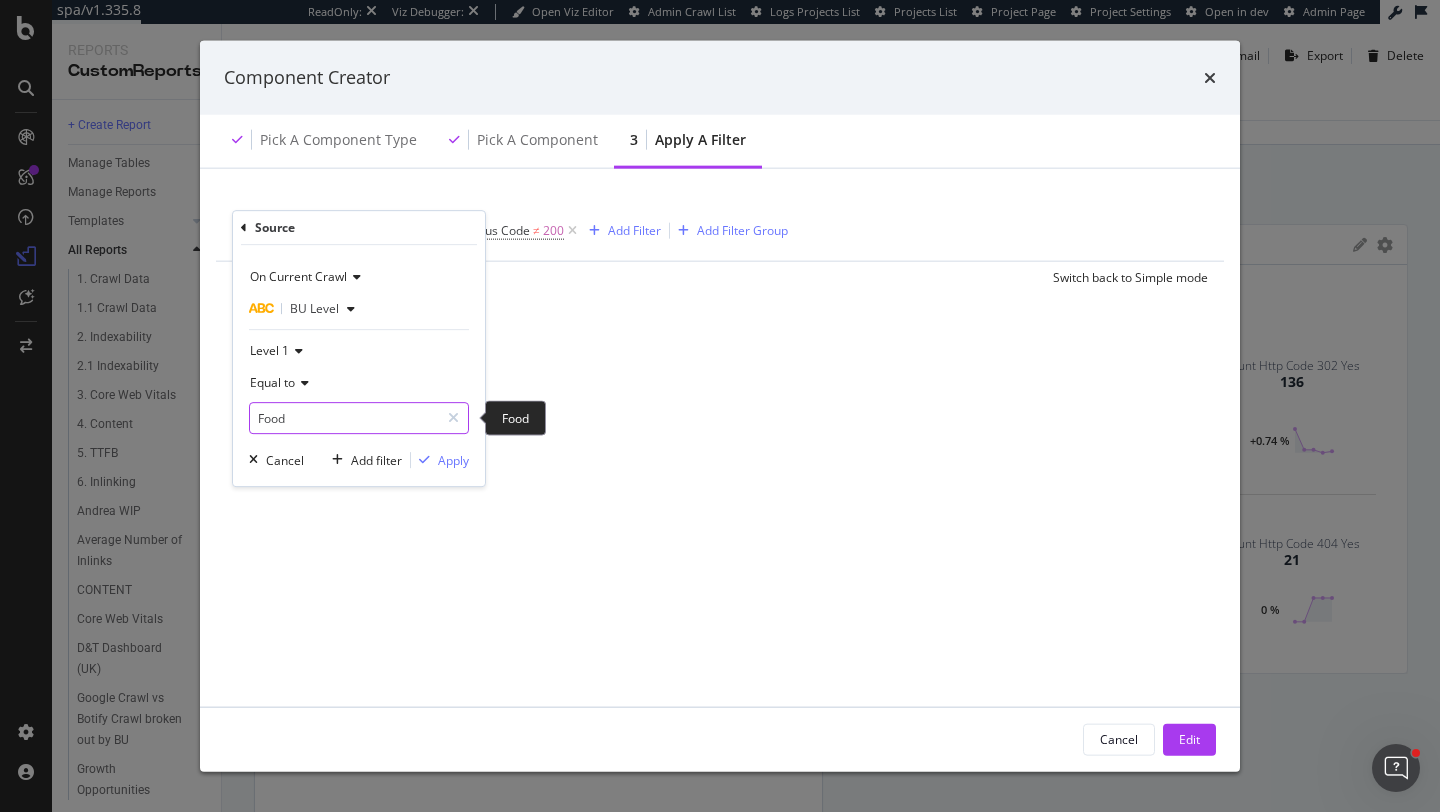 click on "Food" at bounding box center [344, 418] 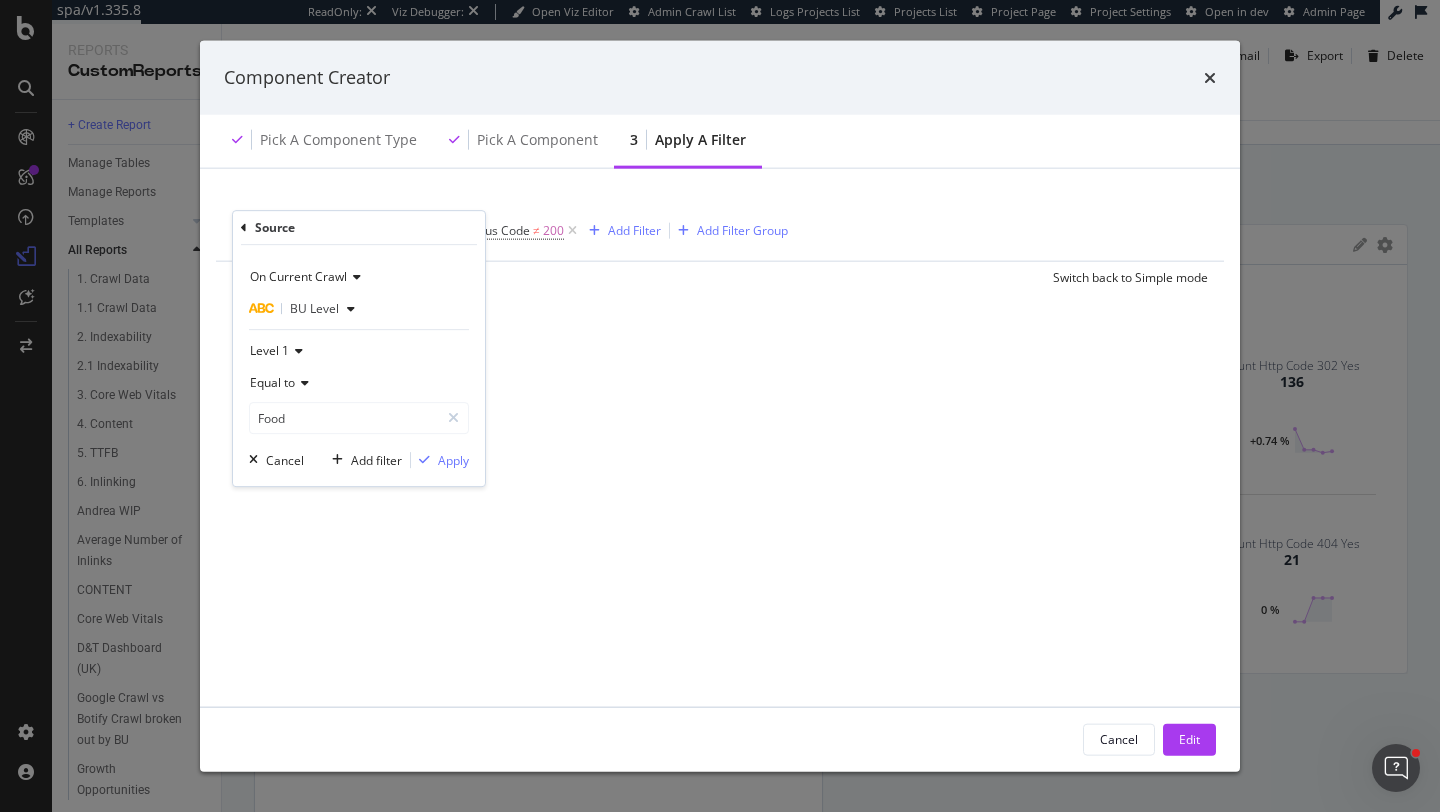 click on "Level 1" at bounding box center [359, 350] 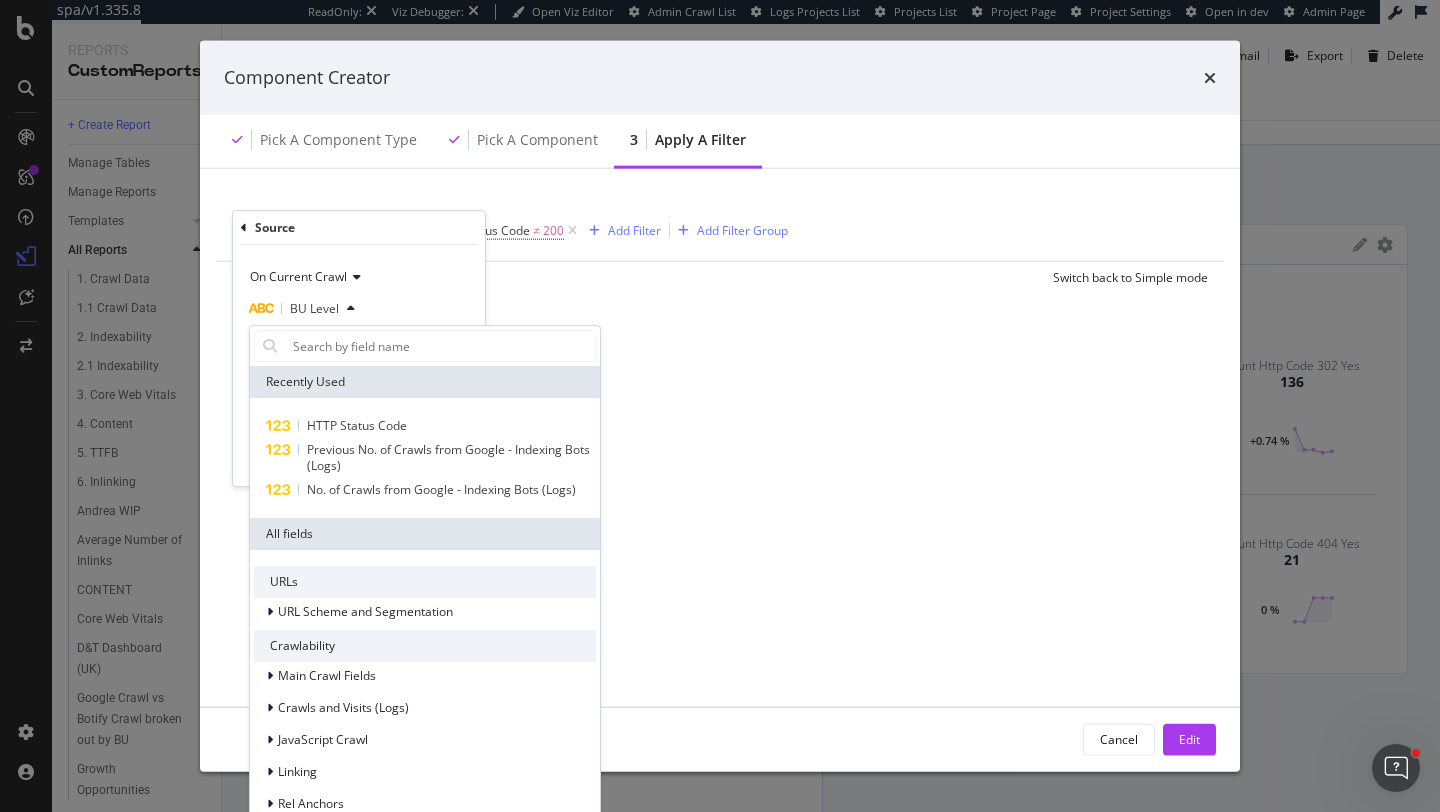 click on "Source On Current Crawl BU Level Level 1 Equal to Food Food Recently Used HTTP Status Code Previous No. of Crawls from Google - Indexing Bots (Logs) No. of Crawls from Google - Indexing Bots (Logs) All fields URLs URL Scheme and Segmentation Crawlability Main Crawl Fields Crawls and Visits (Logs) JavaScript Crawl Linking Rel Anchors Sitemap import Content Content Quality HTML Tags Structured Data Technical Duplicates HTML Extract Intelligence ActionBoard Cancel Add filter Apply" at bounding box center [359, 348] 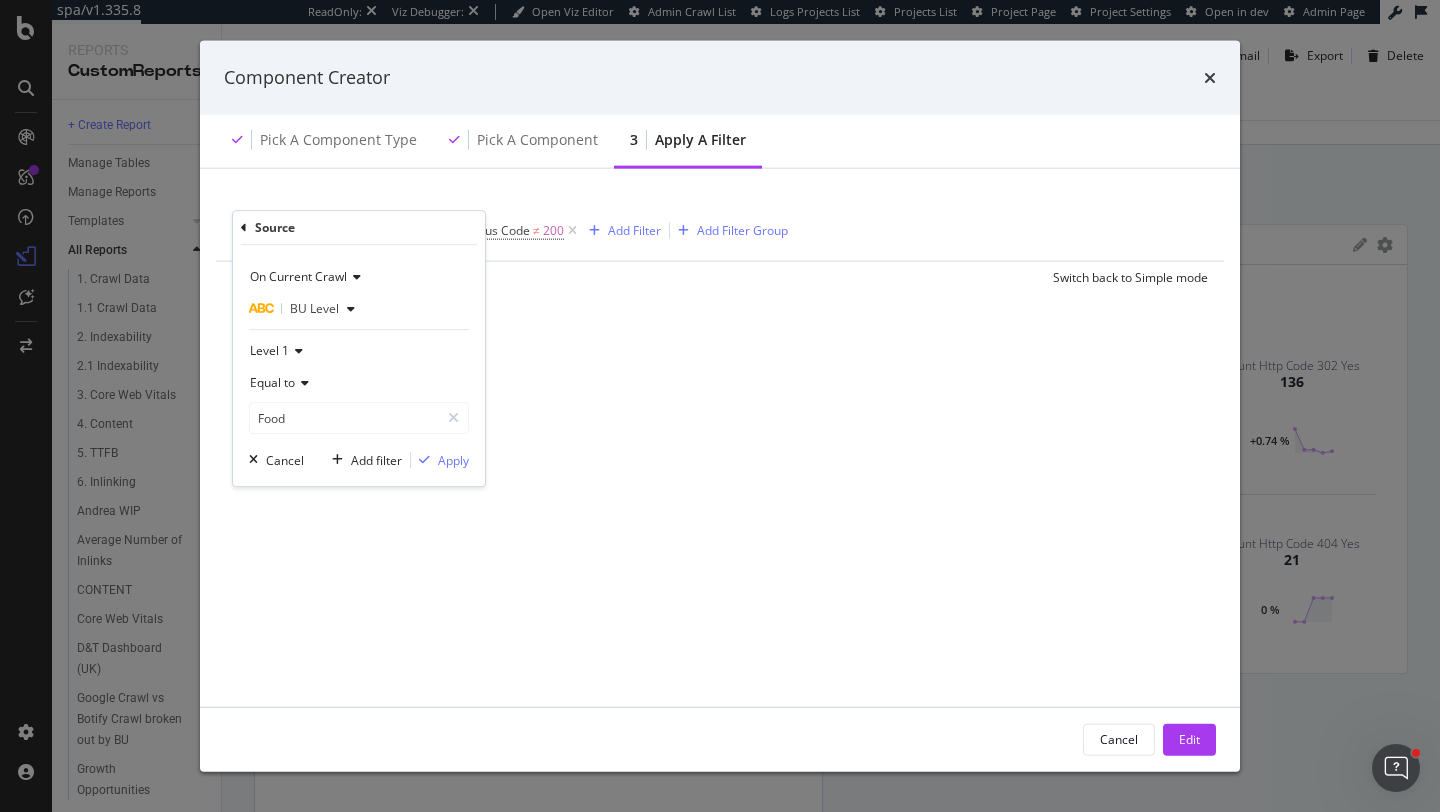 click on "Source" at bounding box center (359, 228) 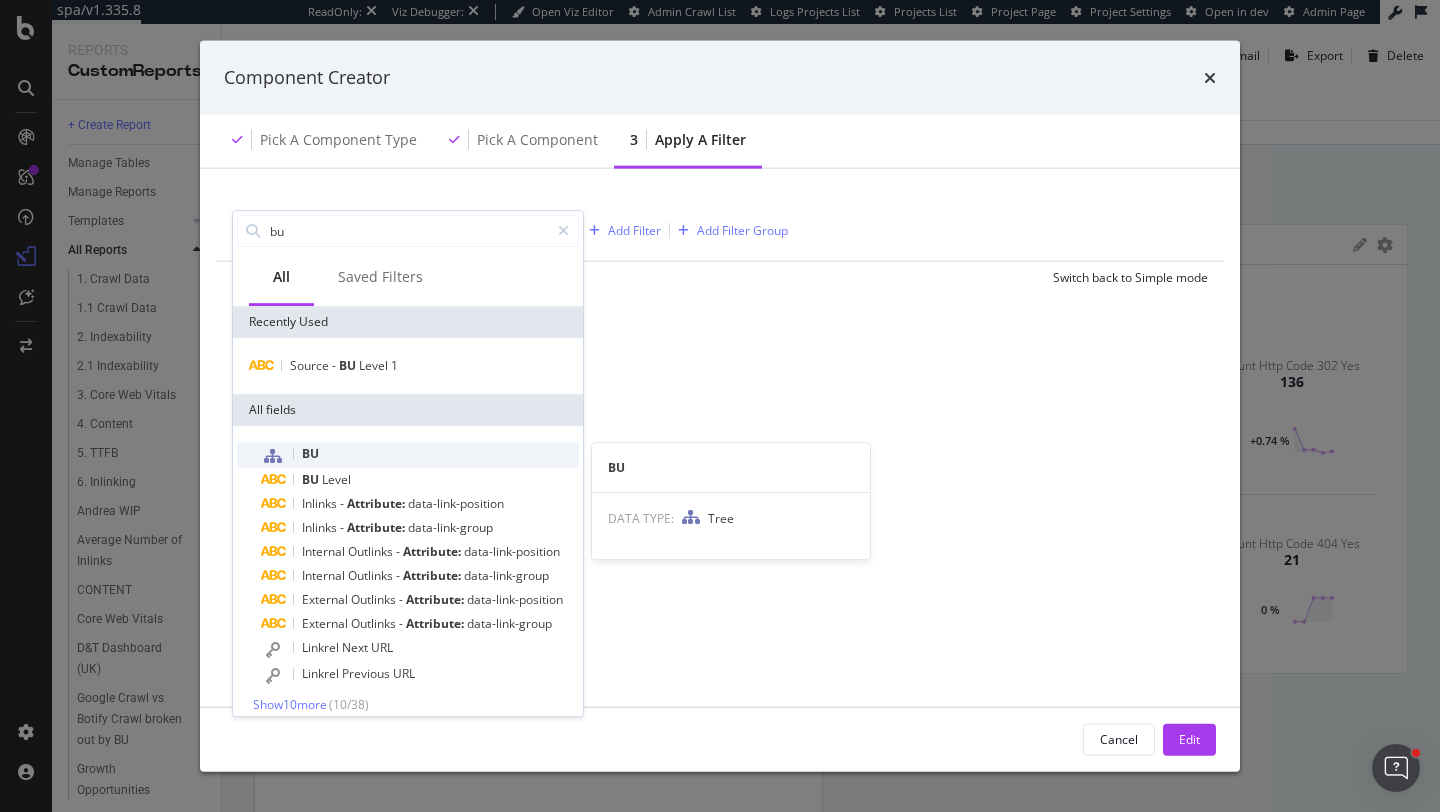 type on "bu" 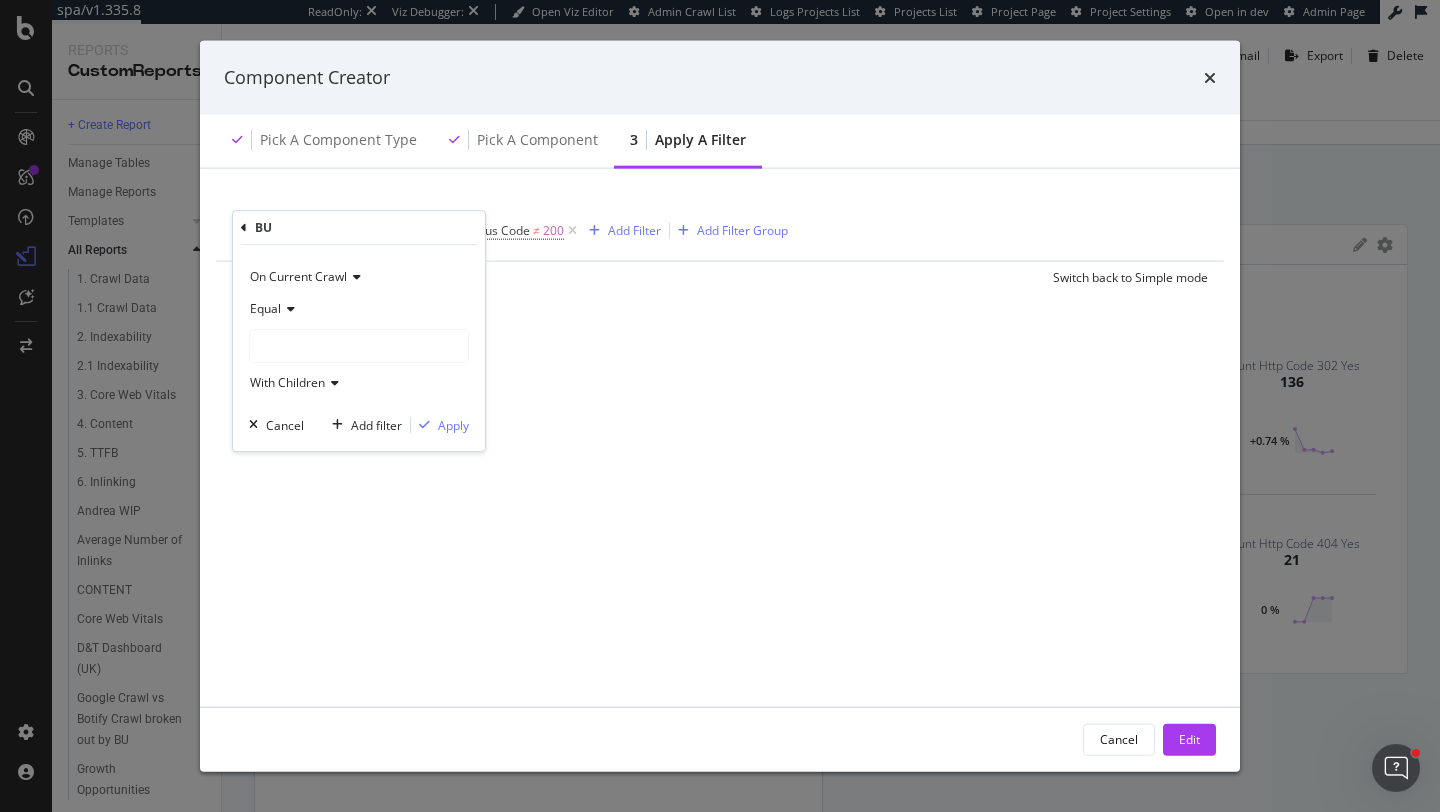 click at bounding box center [359, 346] 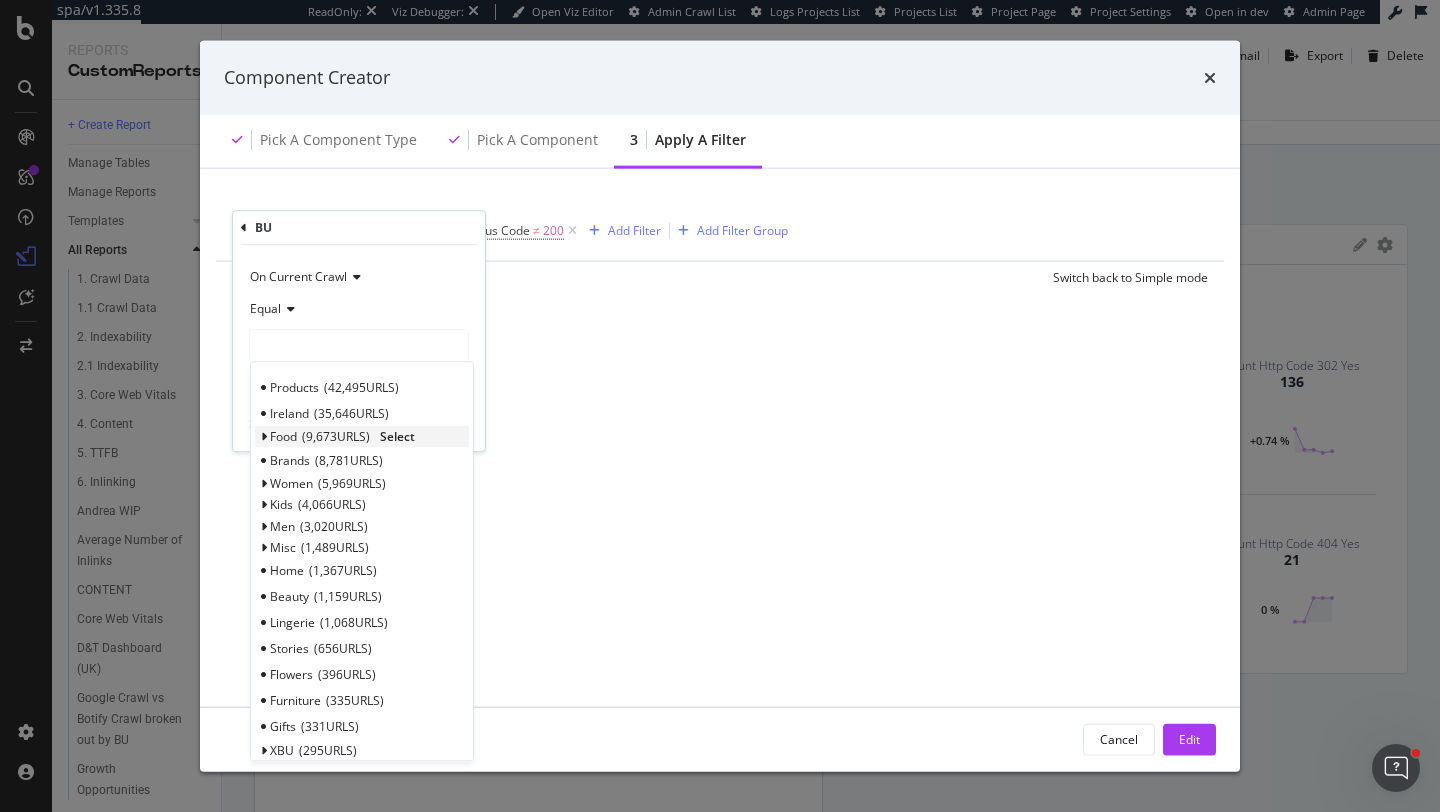 click at bounding box center [263, 437] 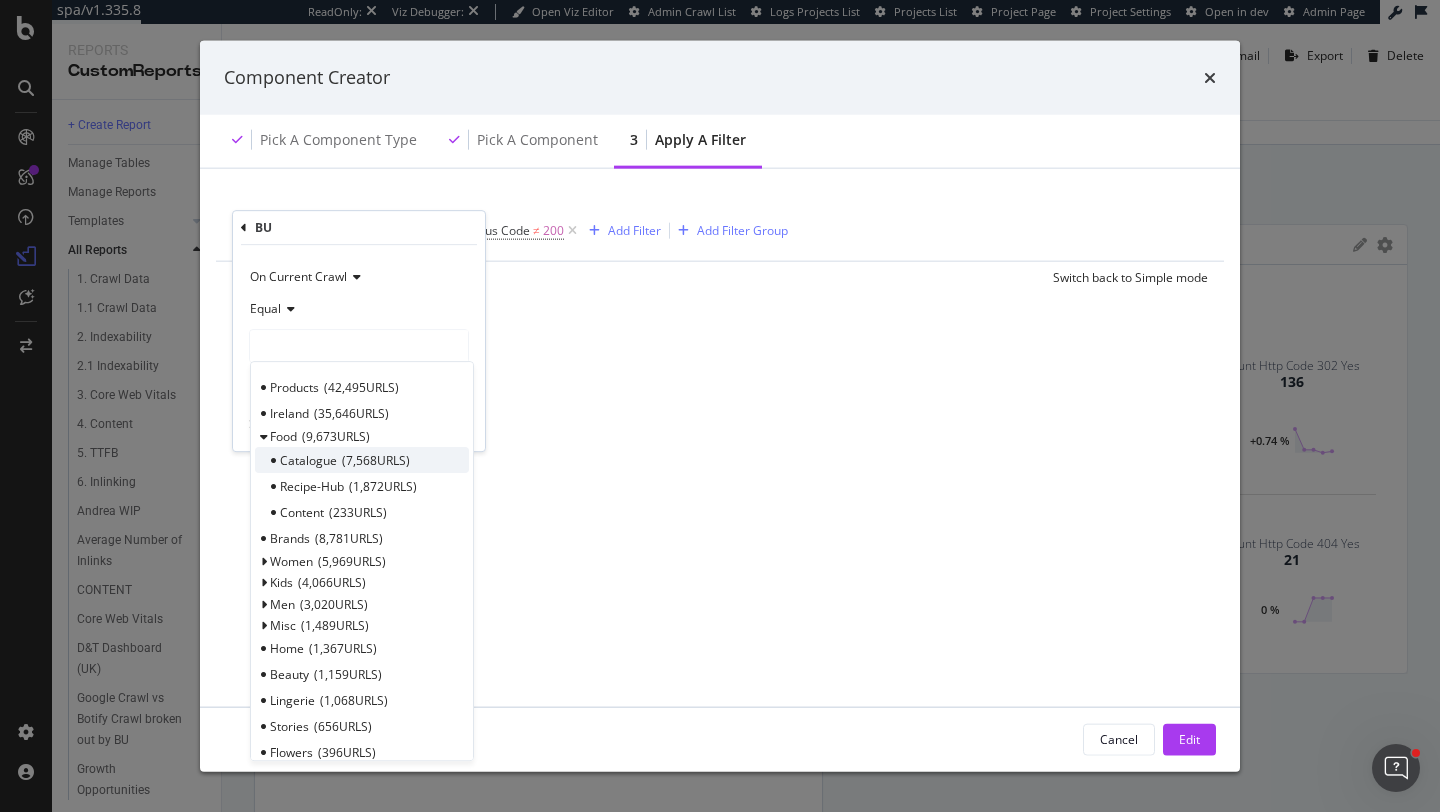 click on "7,568  URLS" at bounding box center [376, 460] 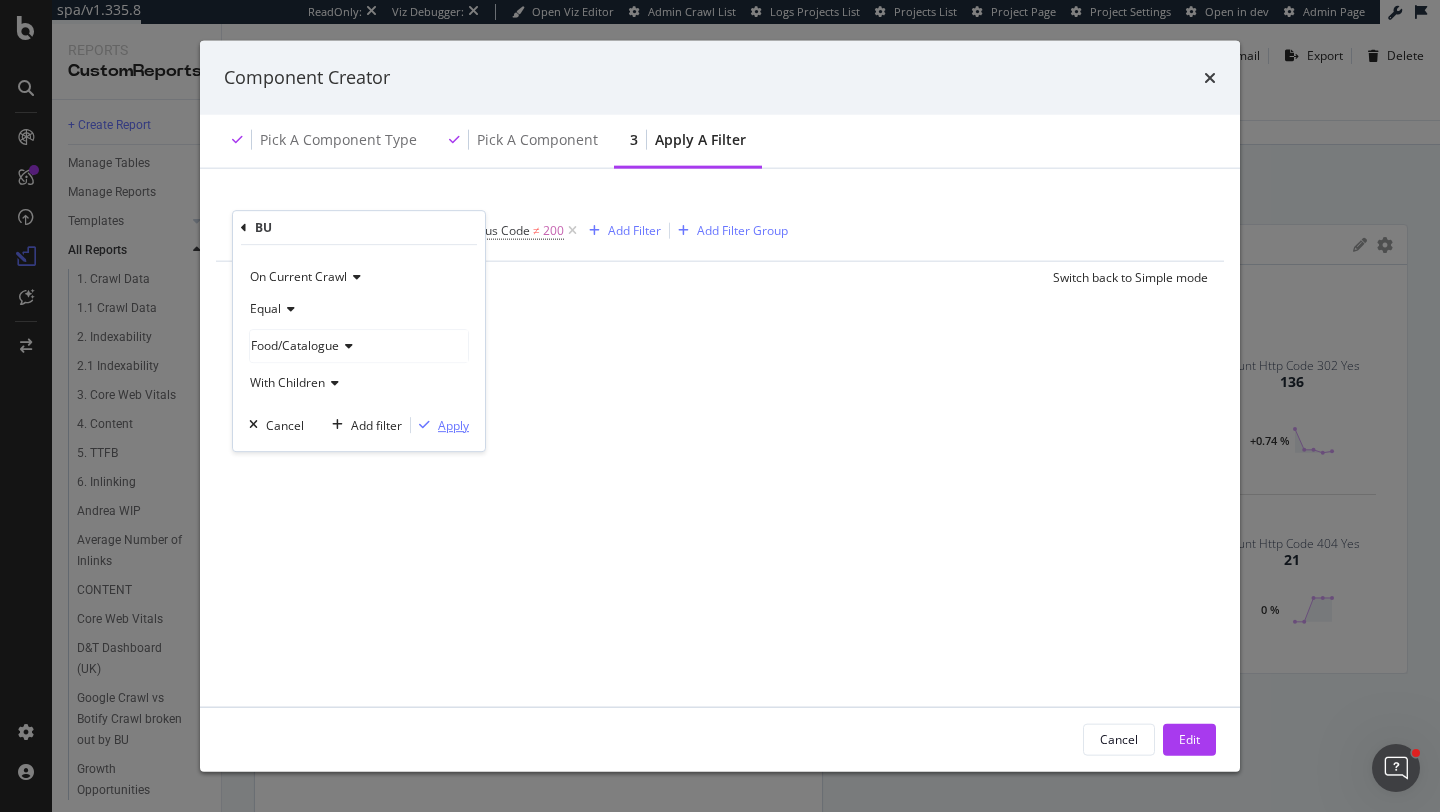 click on "Apply" at bounding box center (453, 425) 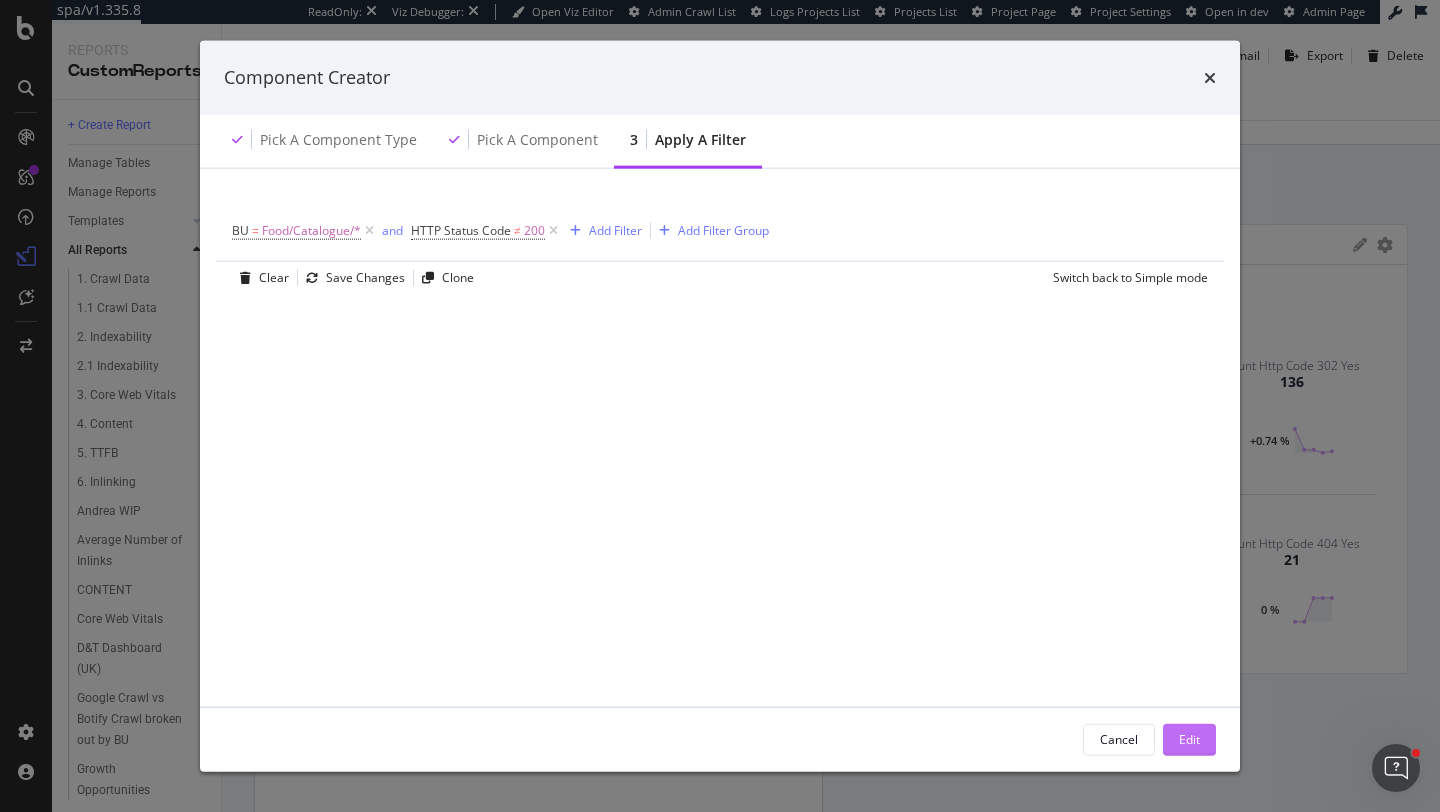 click on "Edit" at bounding box center [1189, 739] 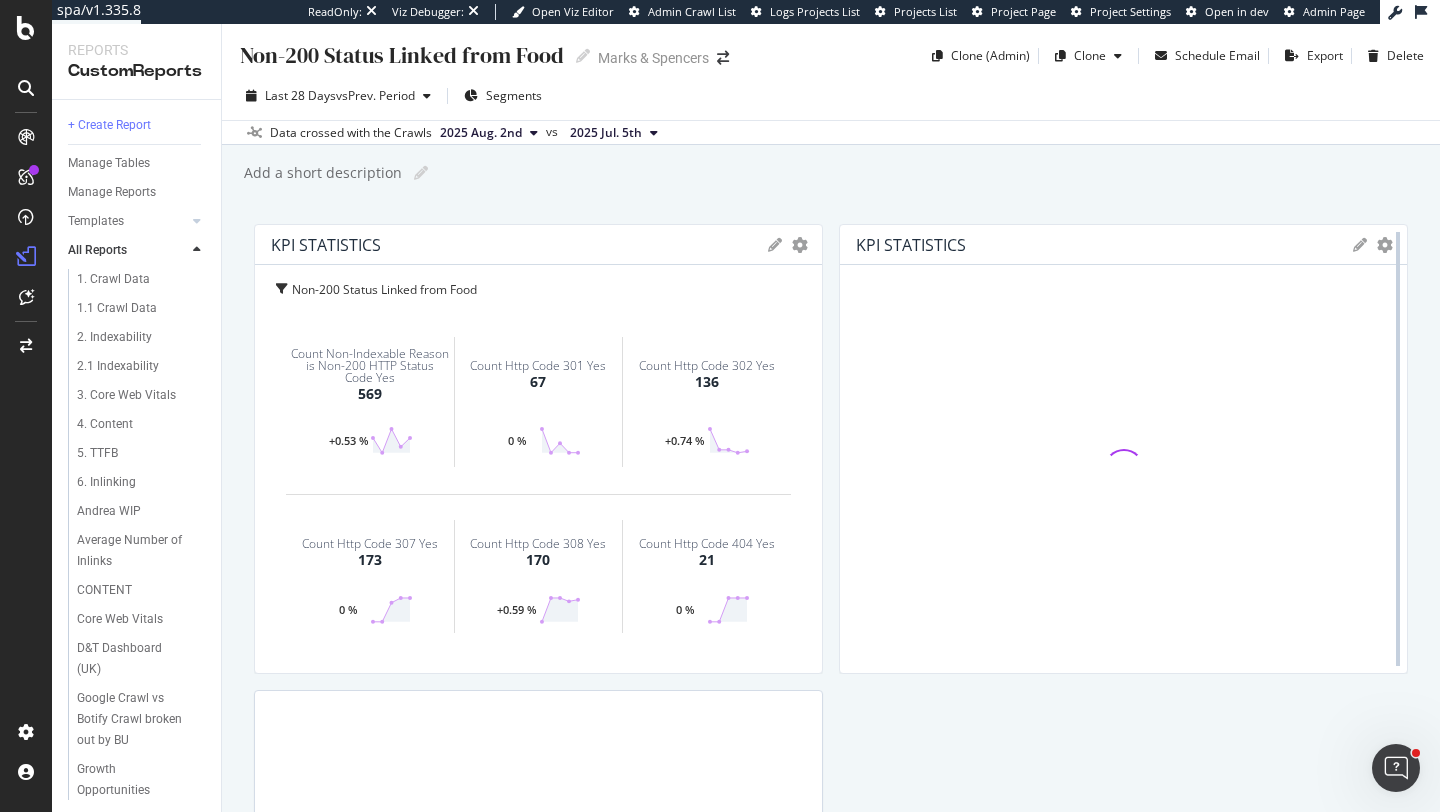 click at bounding box center [1398, 449] 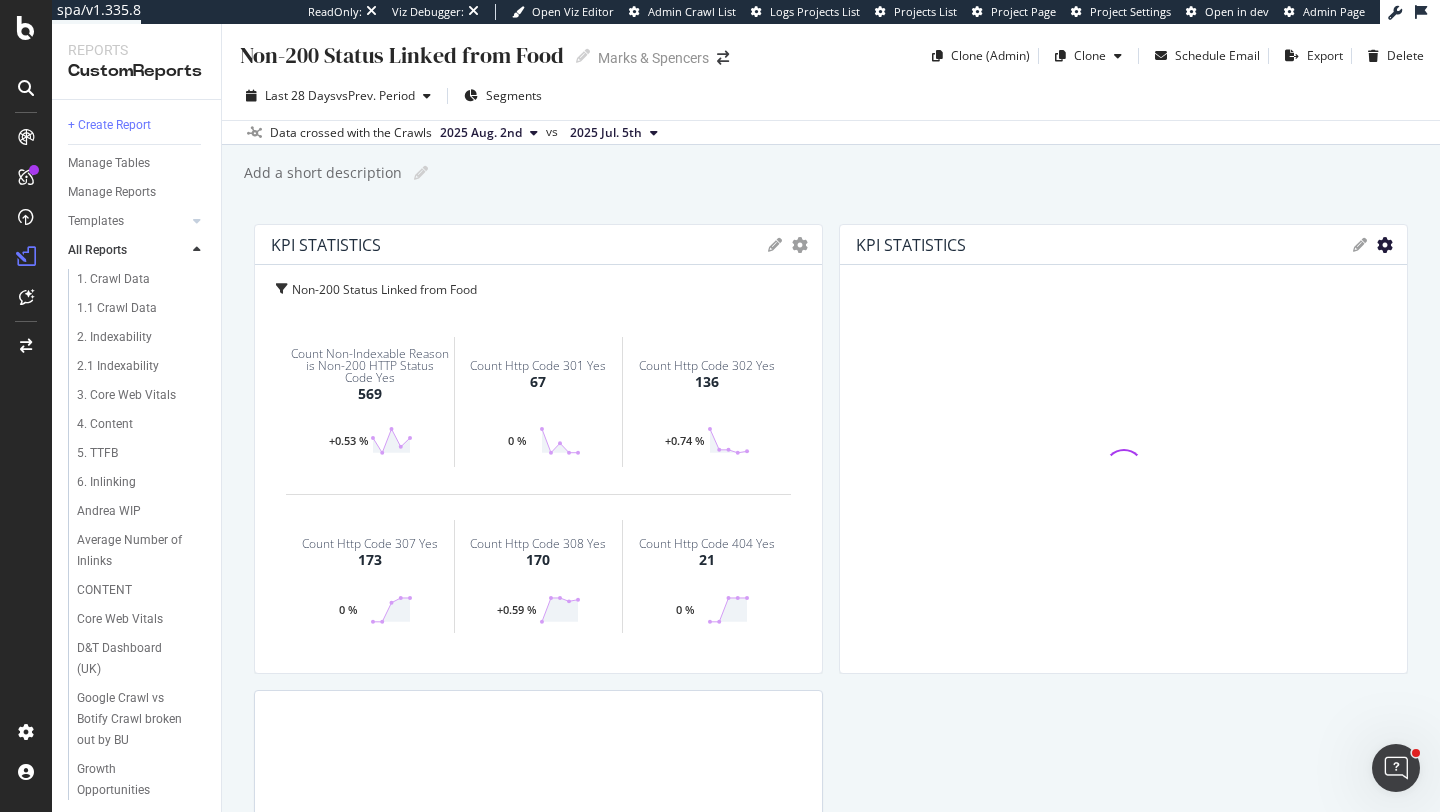 click at bounding box center [800, 245] 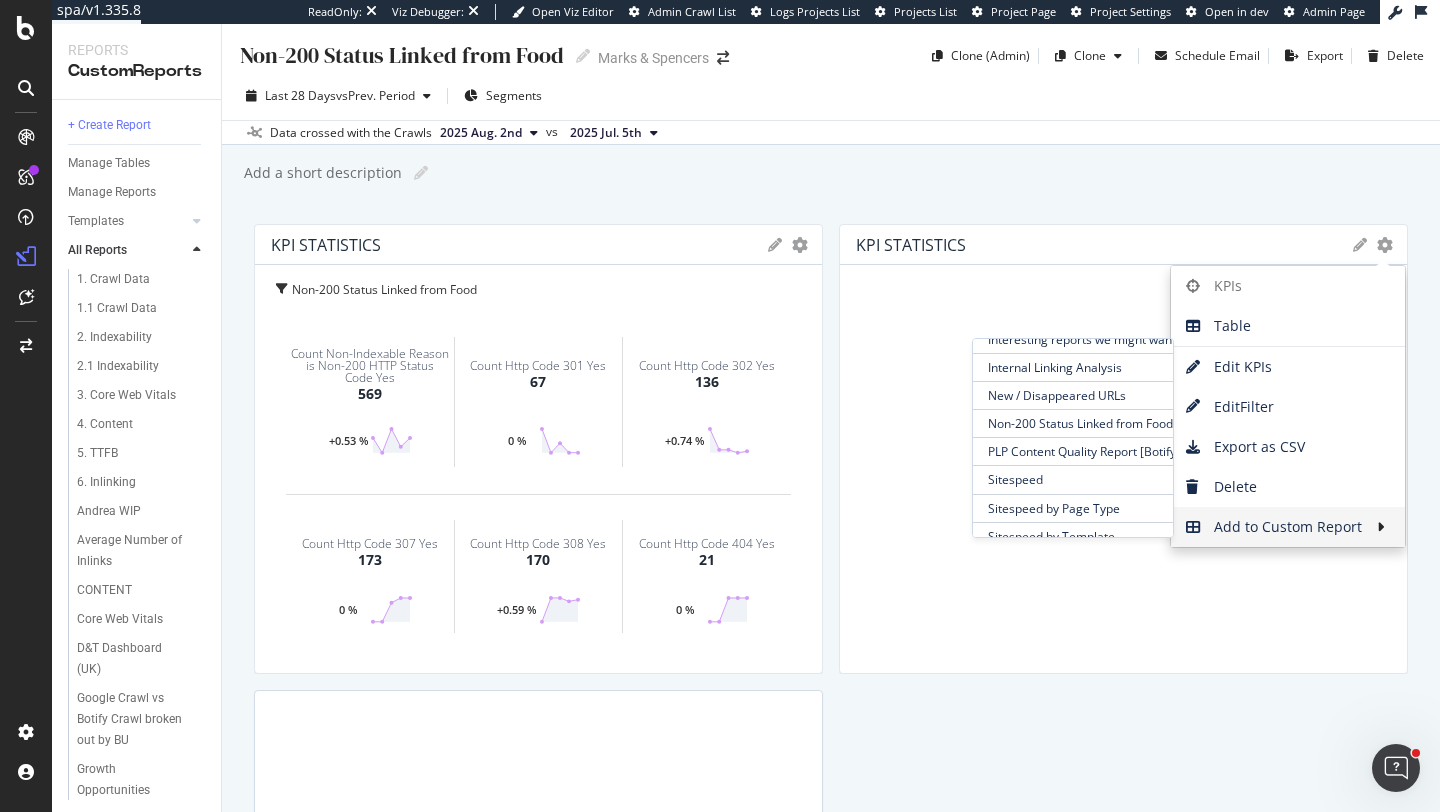 scroll, scrollTop: 458, scrollLeft: 0, axis: vertical 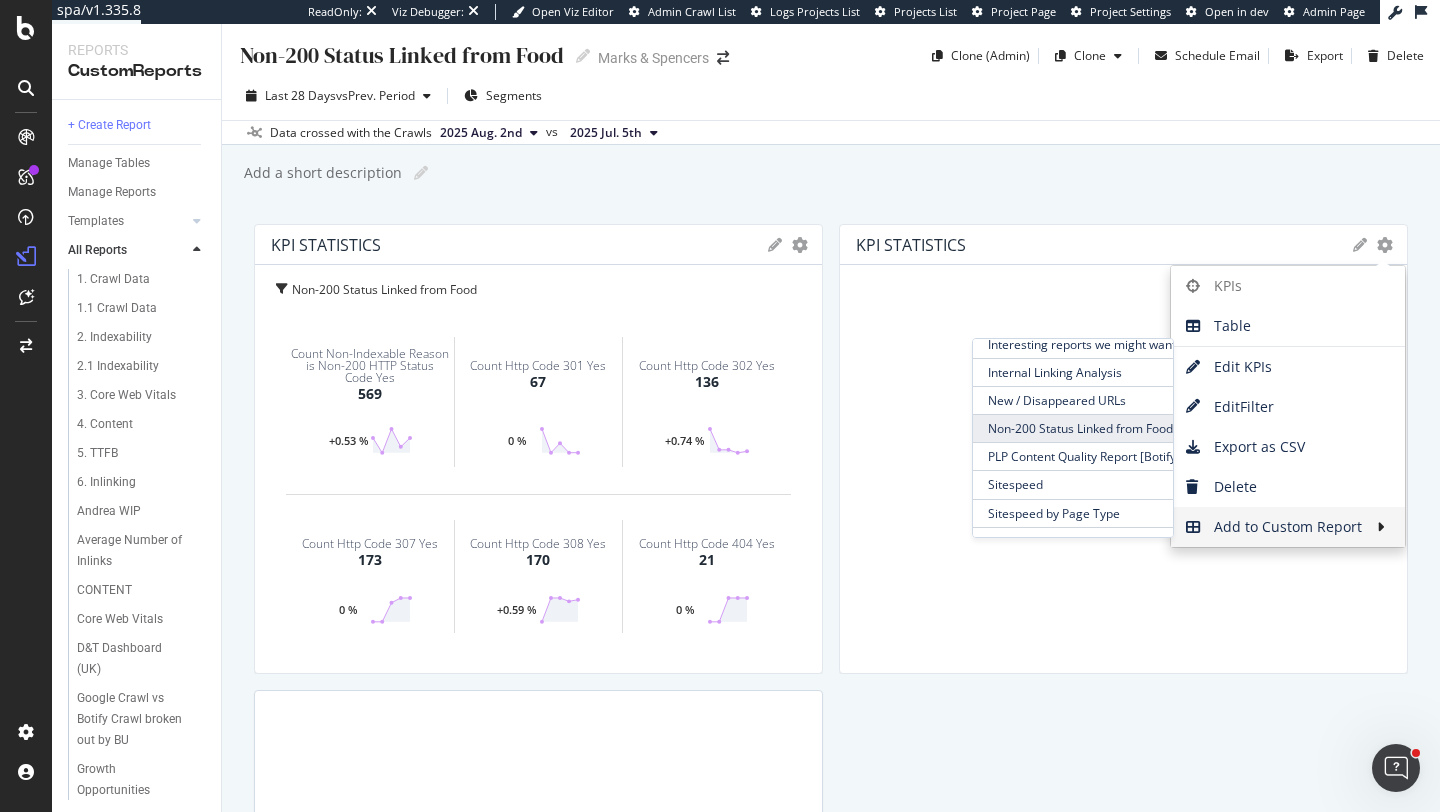 click on "Non-200 Status Linked from Food" at bounding box center [1073, 428] 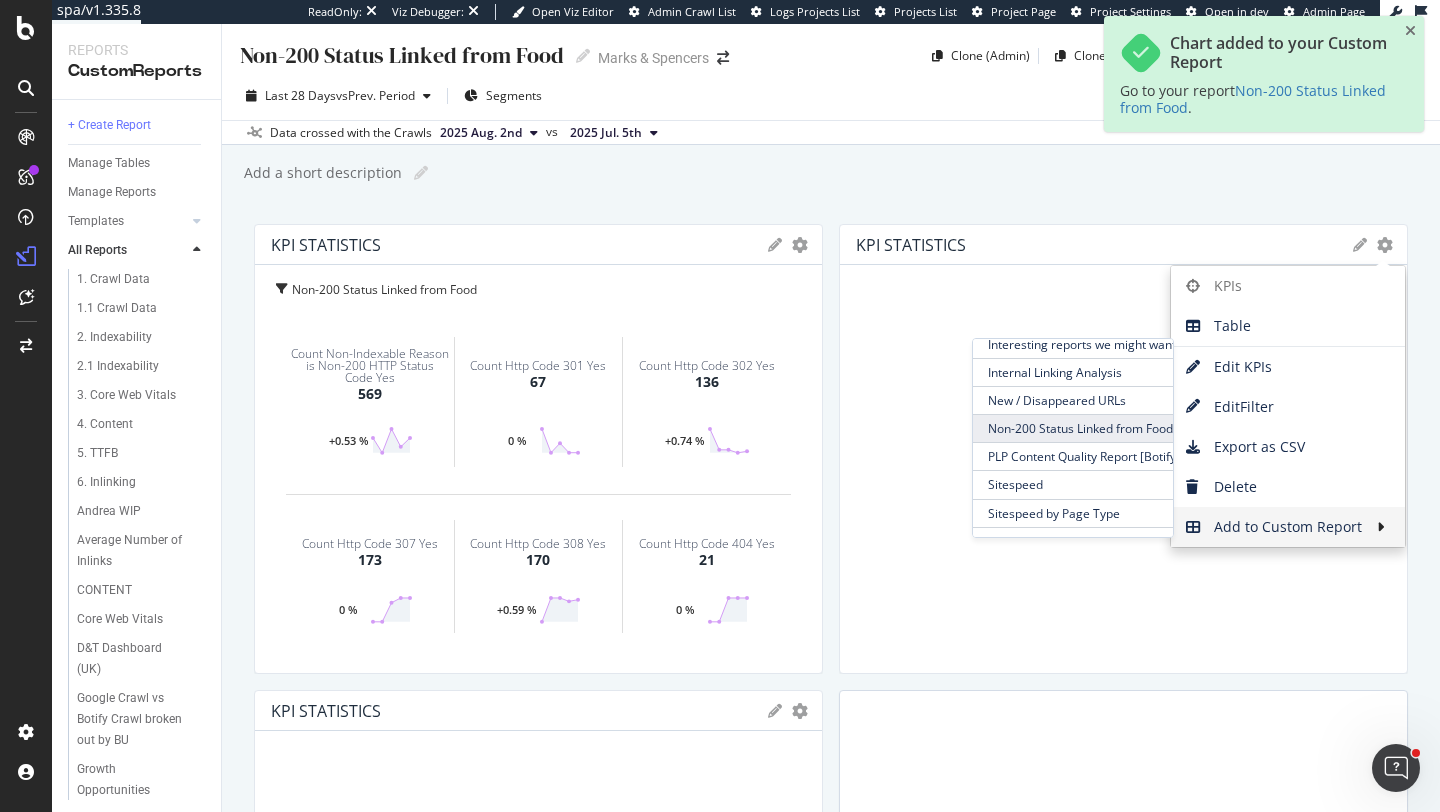 scroll, scrollTop: 589, scrollLeft: 0, axis: vertical 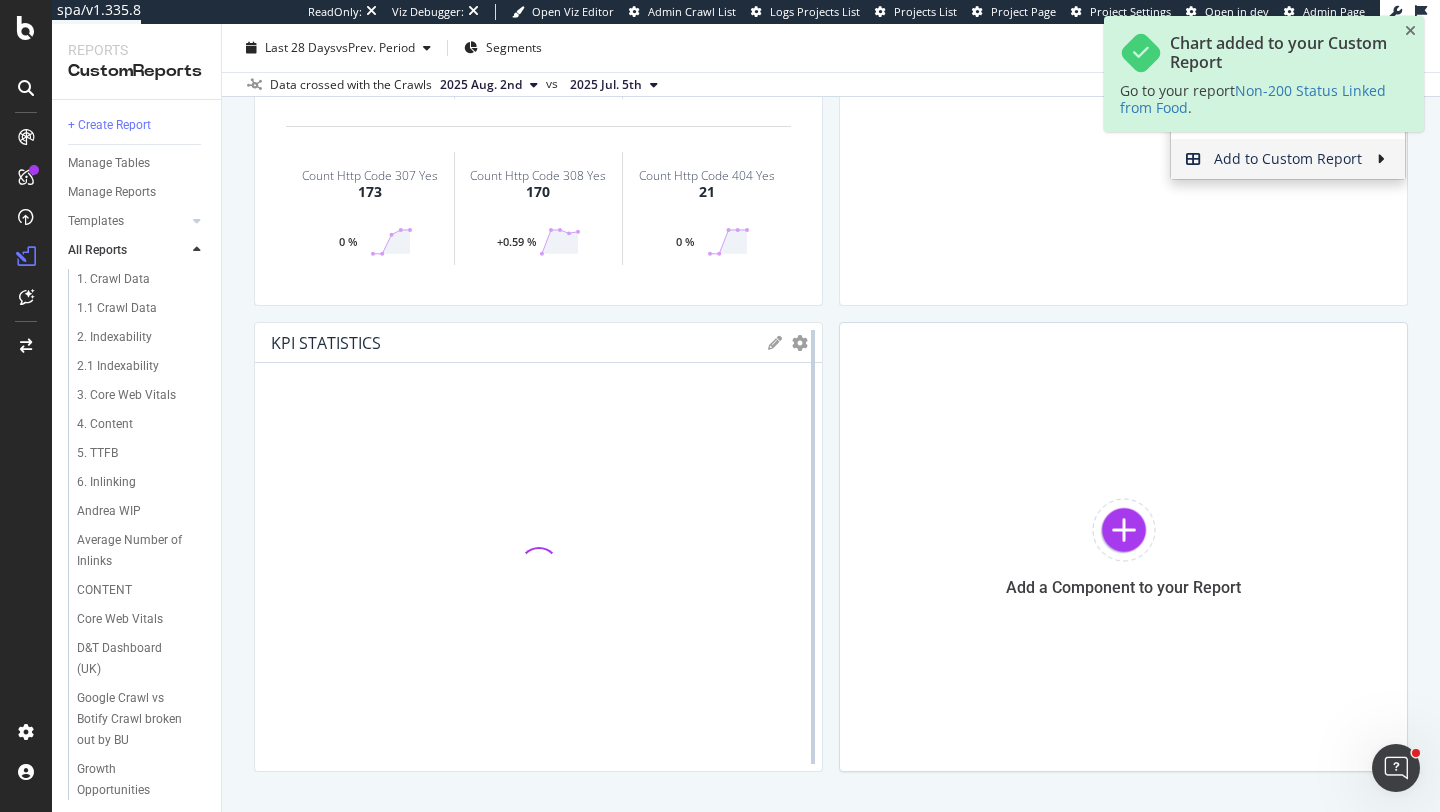 click at bounding box center (813, 547) 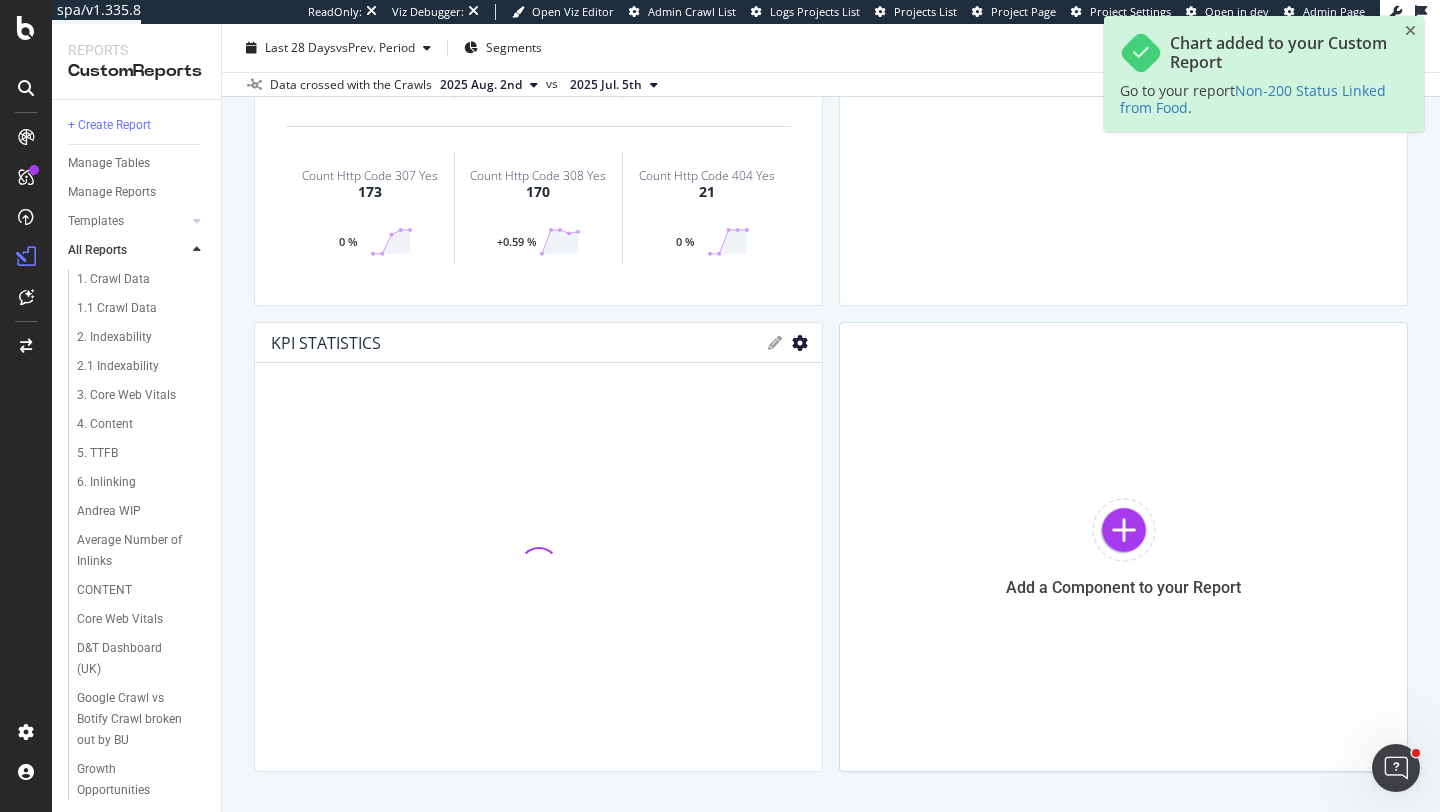 click at bounding box center [800, -123] 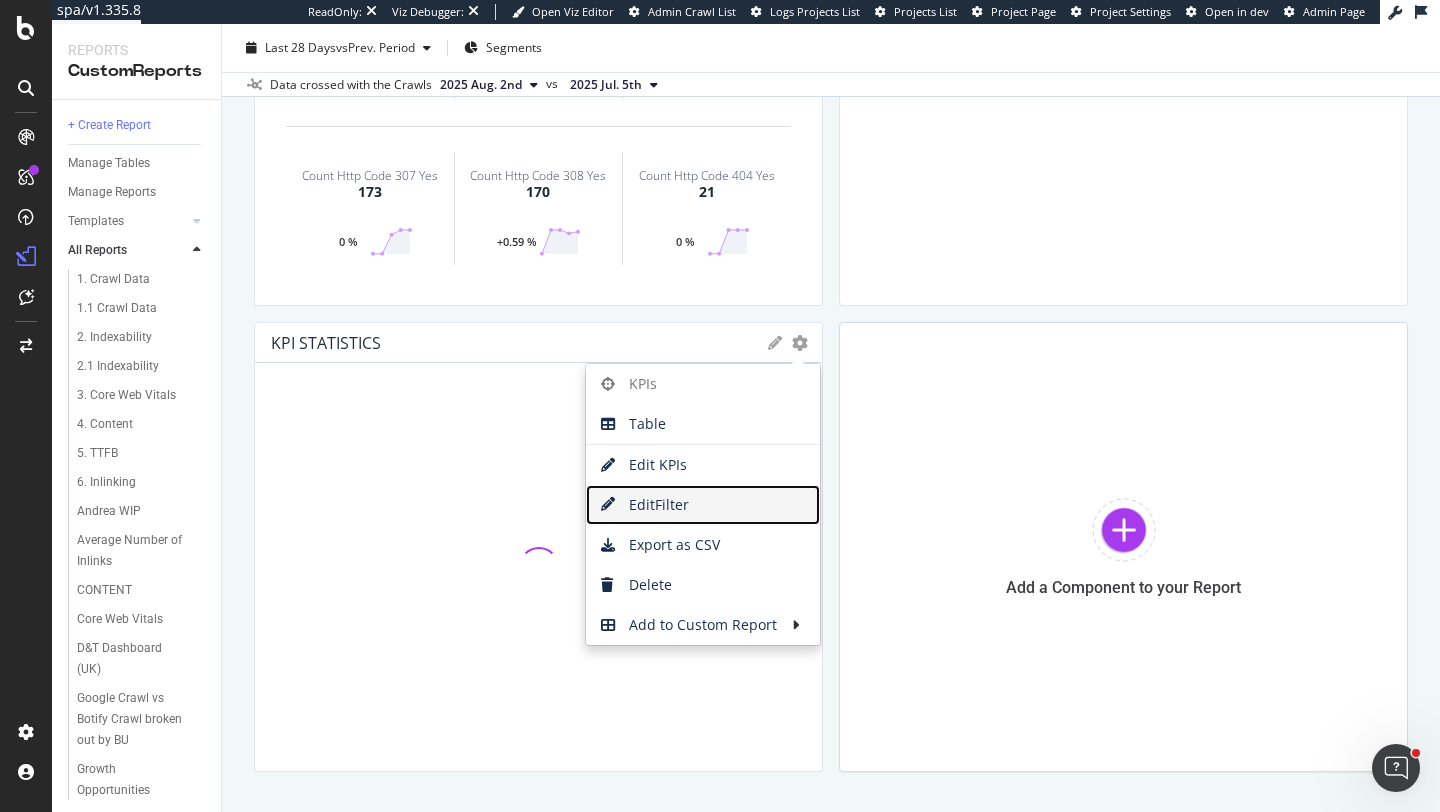 click on "Edit  Filter" at bounding box center [703, 505] 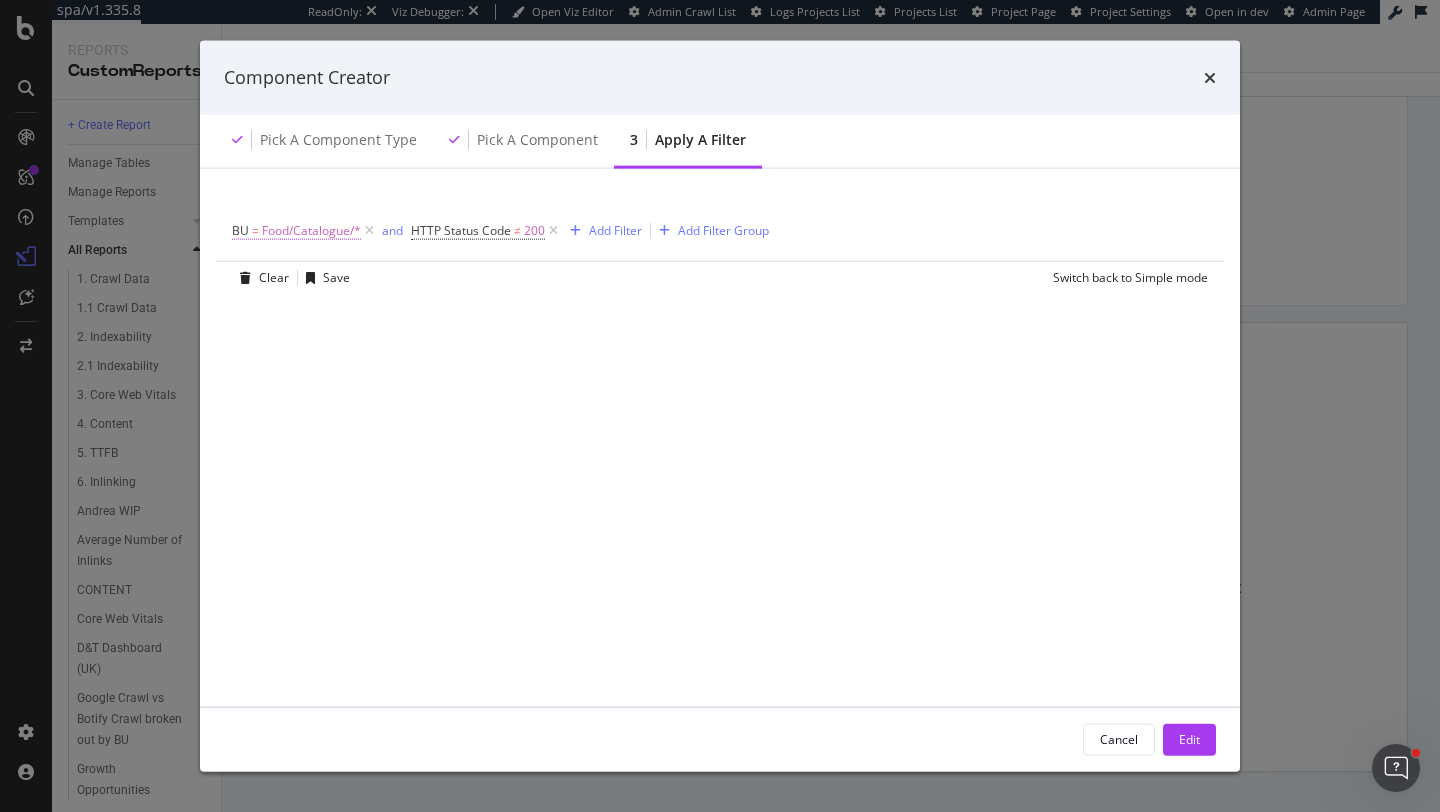 click on "Food/Catalogue/*" at bounding box center [311, 230] 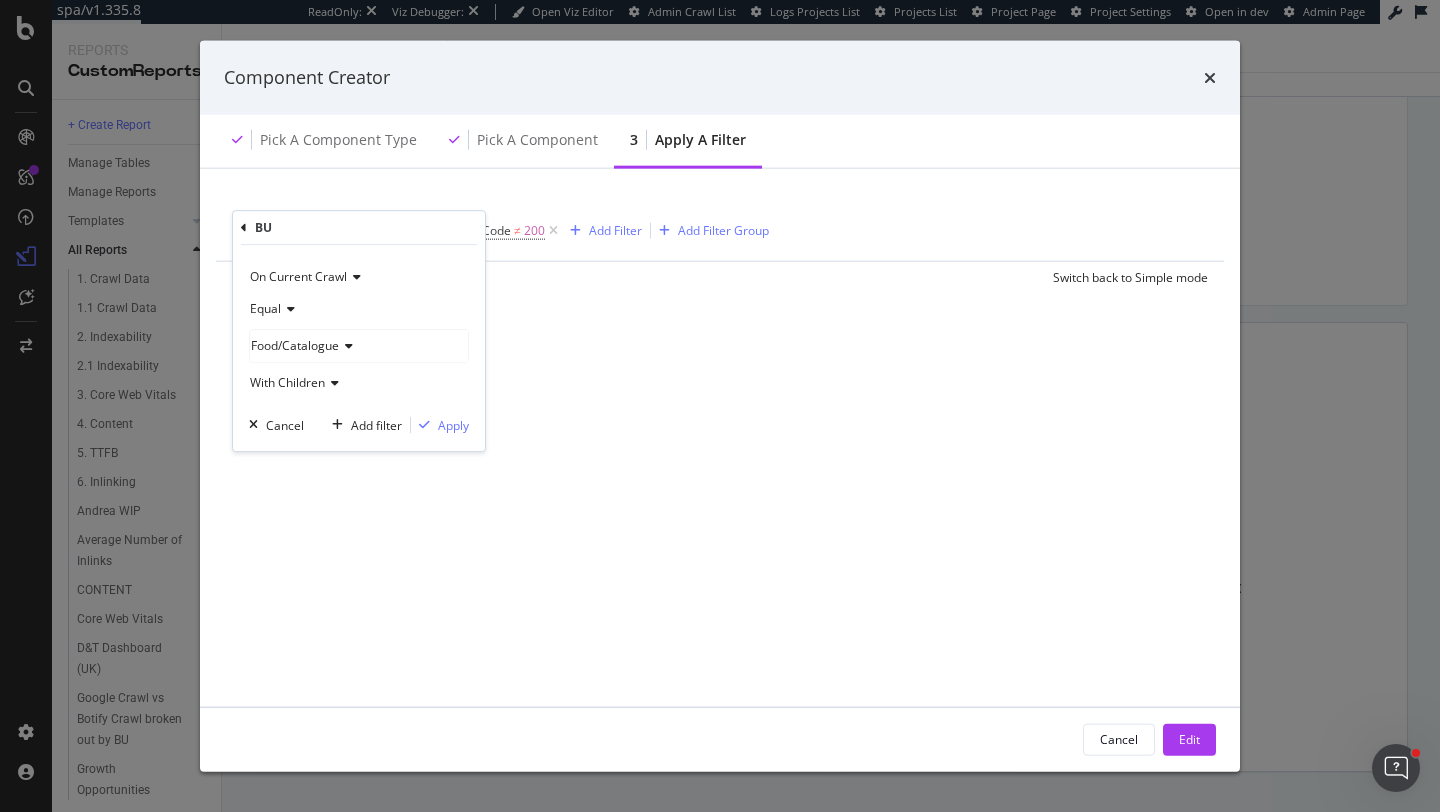 click on "Food/Catalogue" at bounding box center [295, 345] 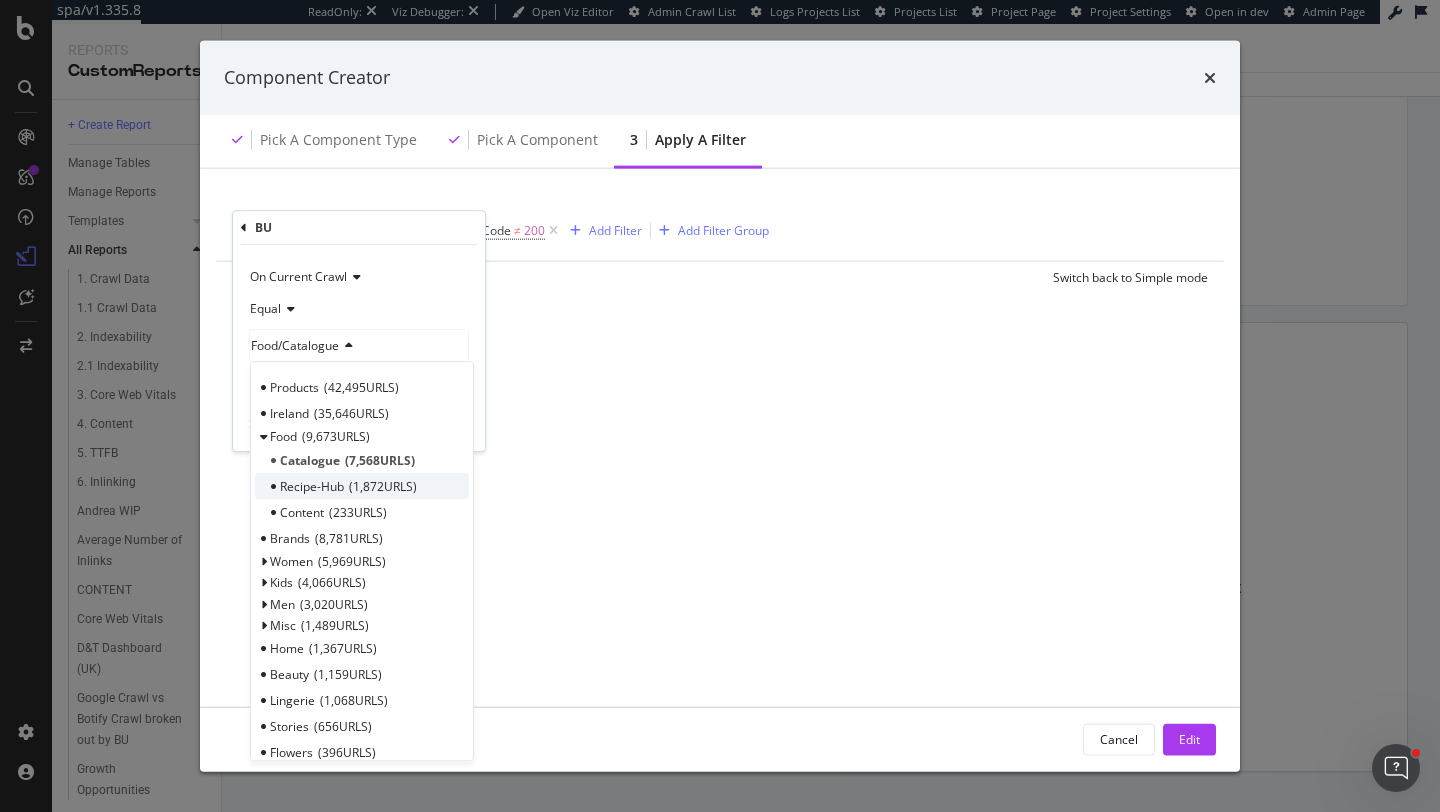 click on "1,872  URLS" at bounding box center (383, 486) 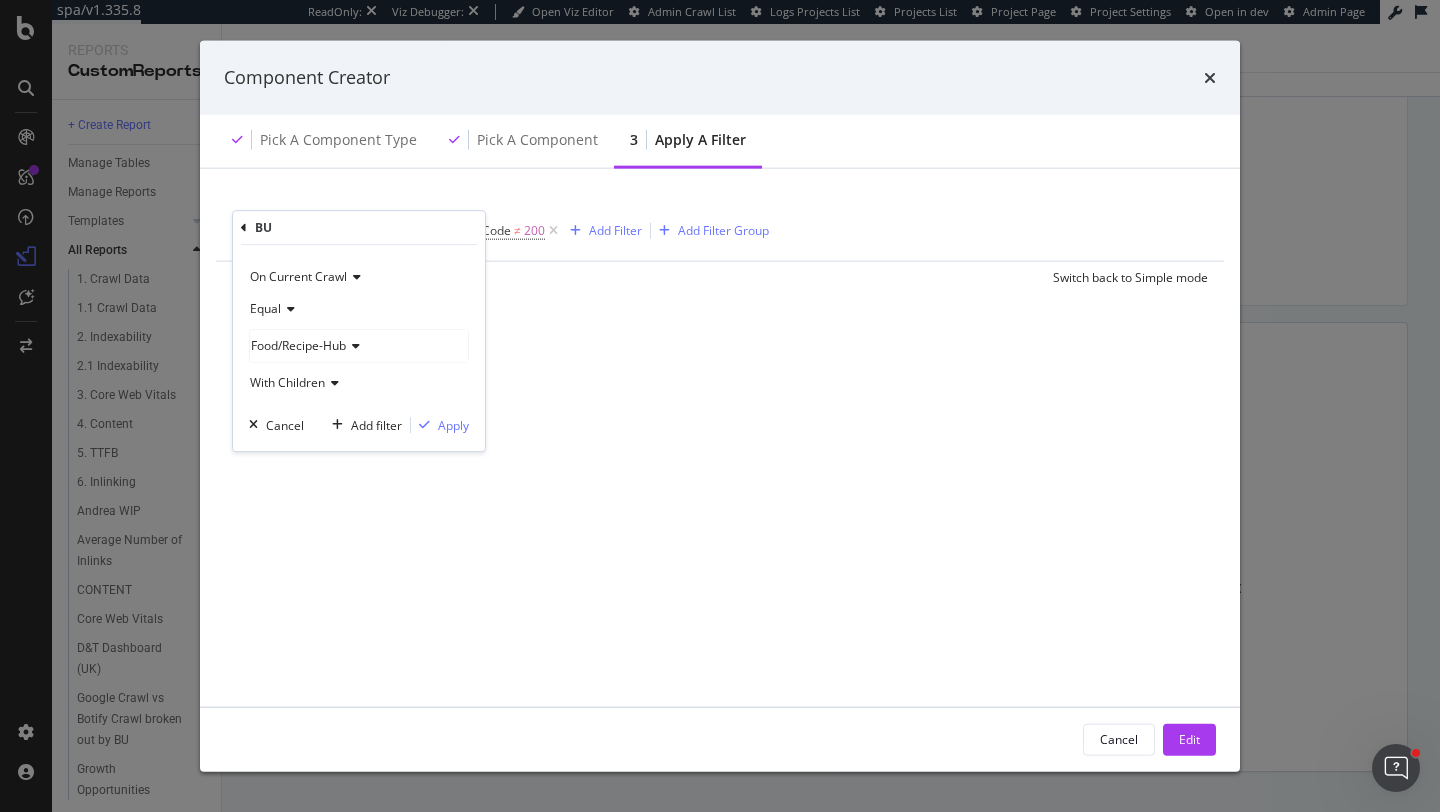 click on "On Current Crawl Equal Food/Recipe-Hub With Children Cancel Add filter Apply" at bounding box center (359, 348) 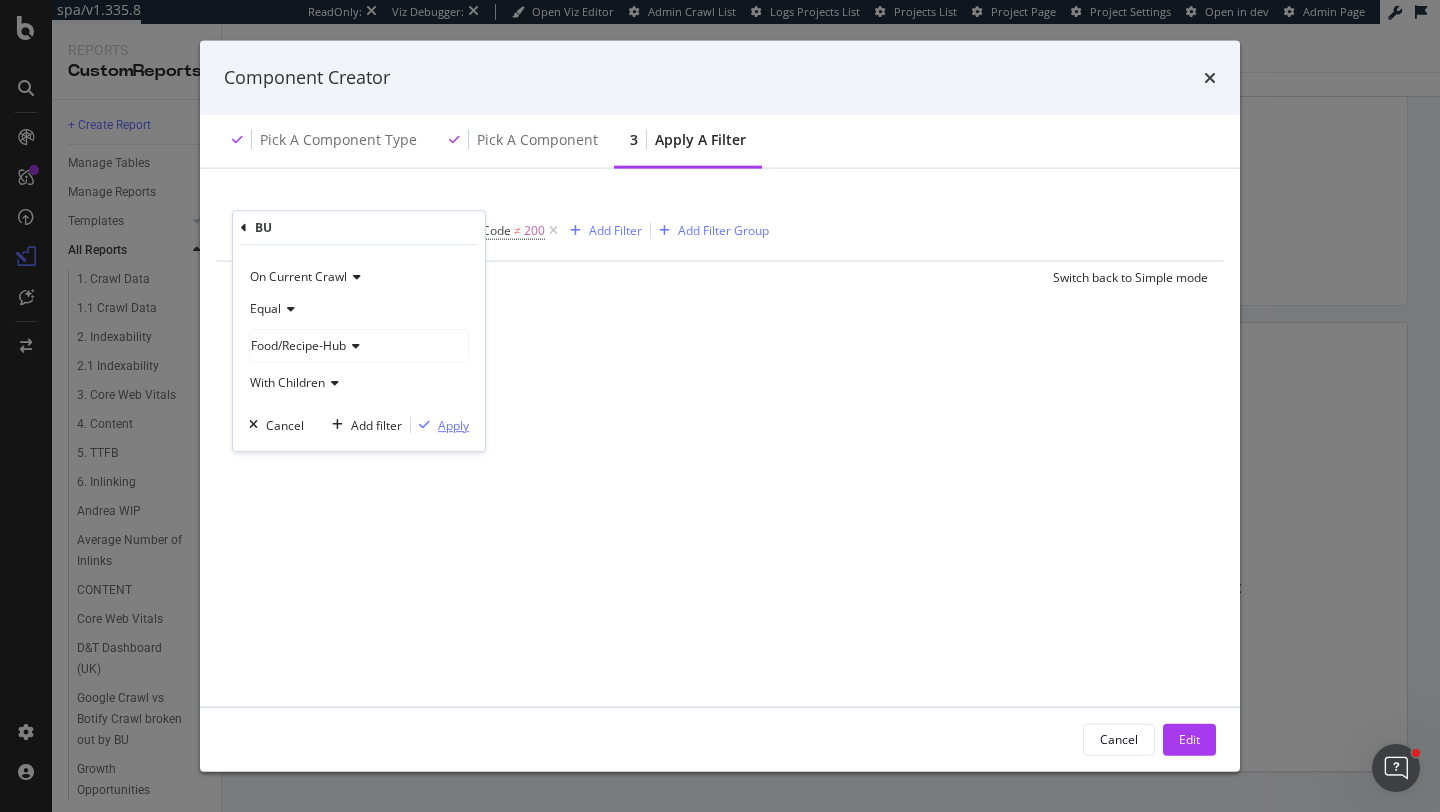 click on "Apply" at bounding box center (440, 425) 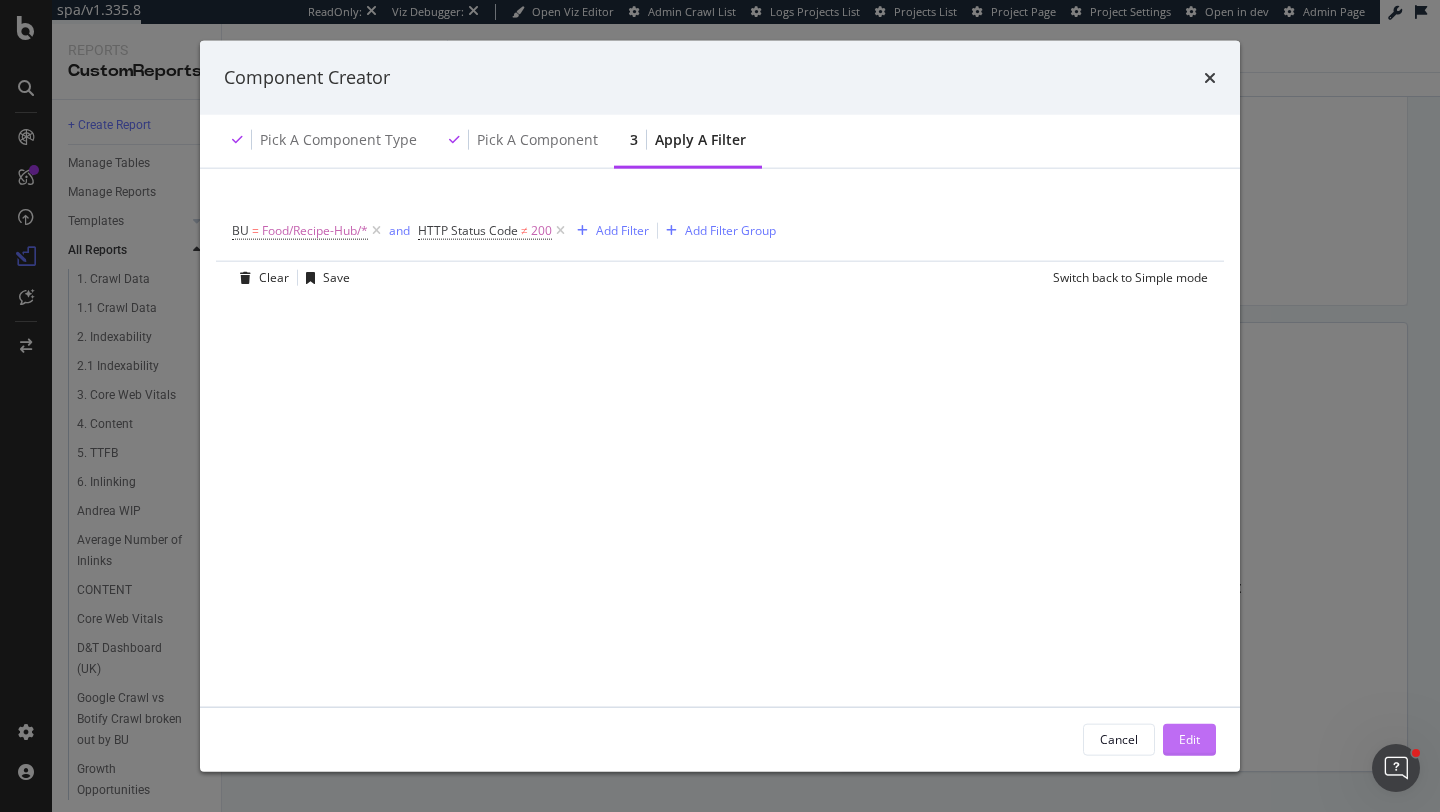 click on "Edit" at bounding box center (1189, 739) 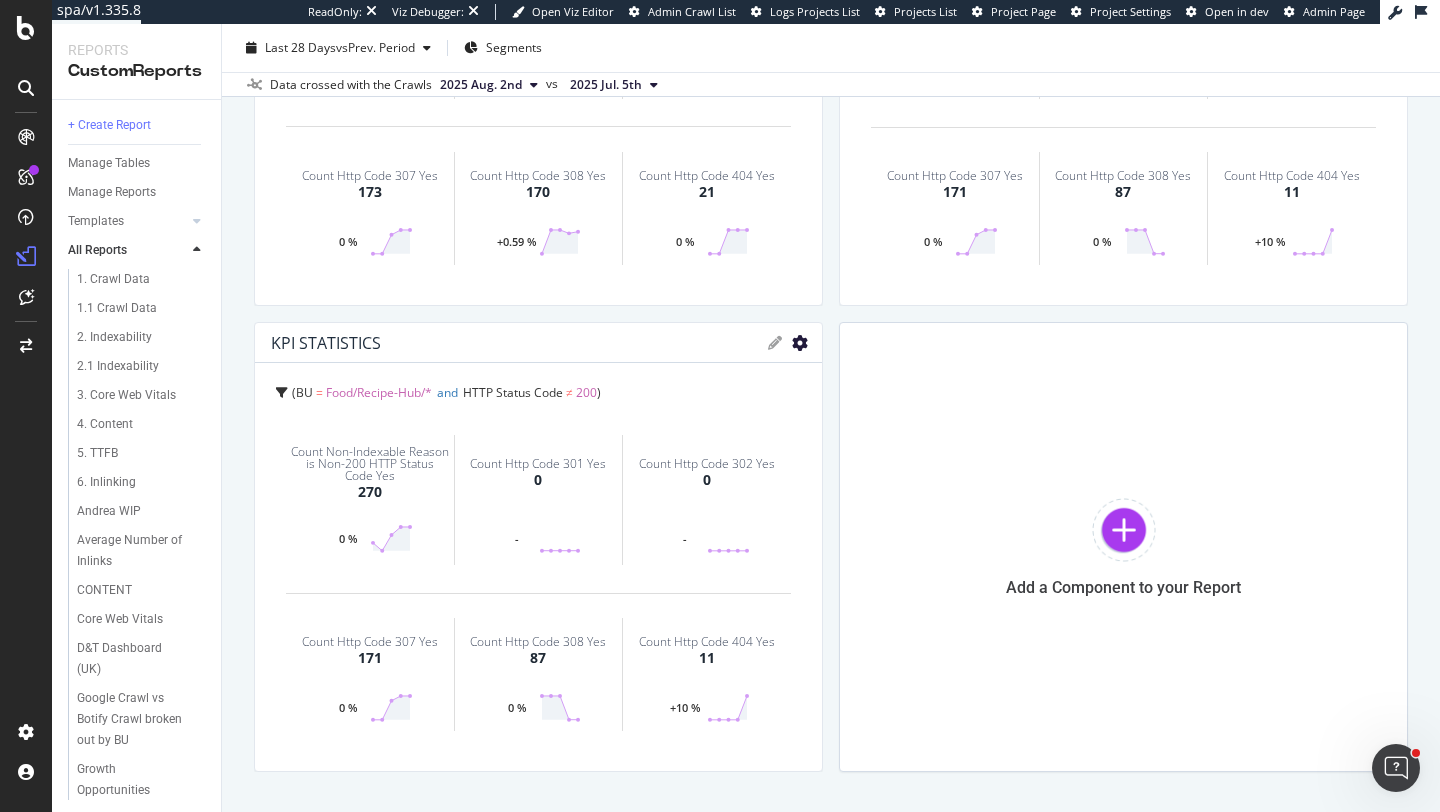 click at bounding box center (800, -123) 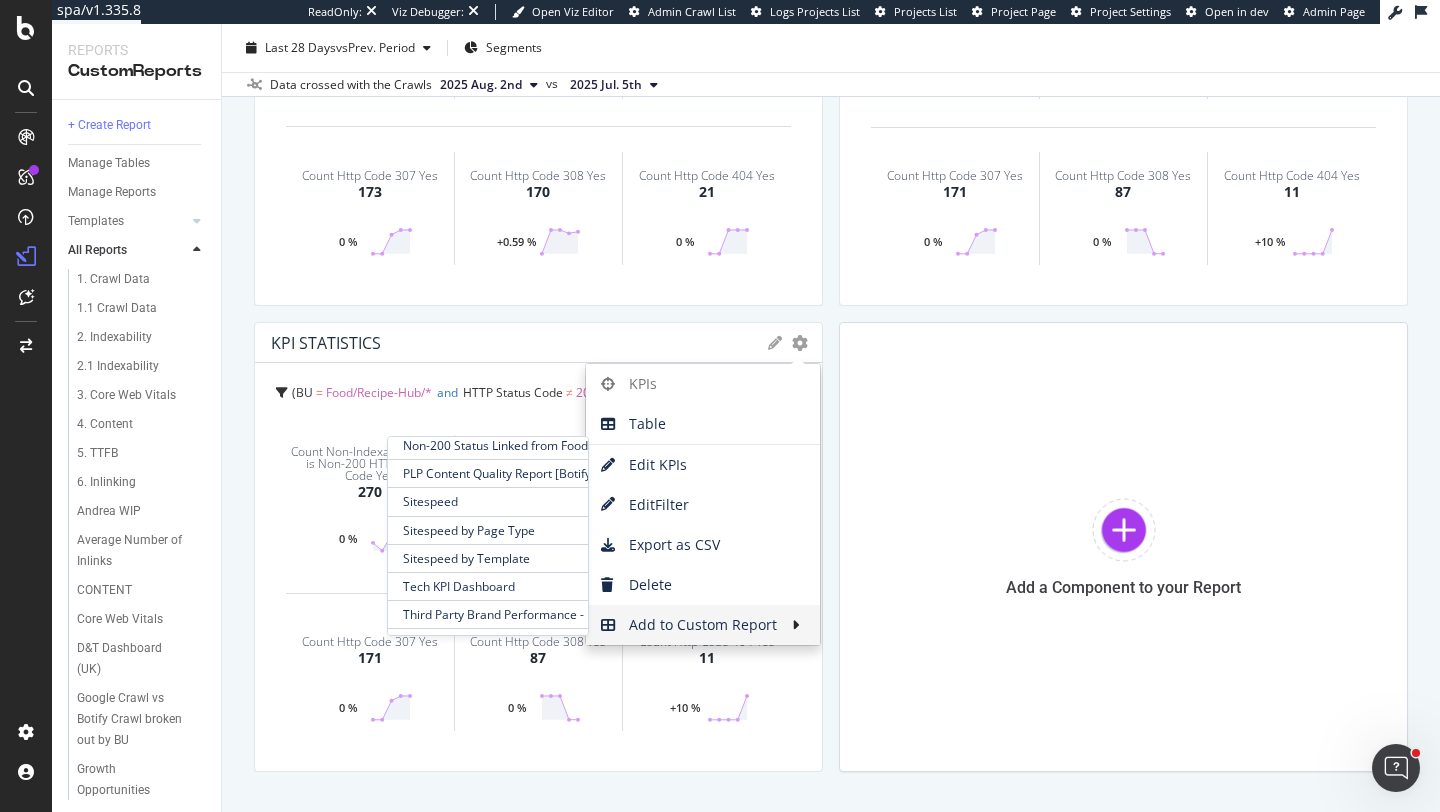 scroll, scrollTop: 589, scrollLeft: 0, axis: vertical 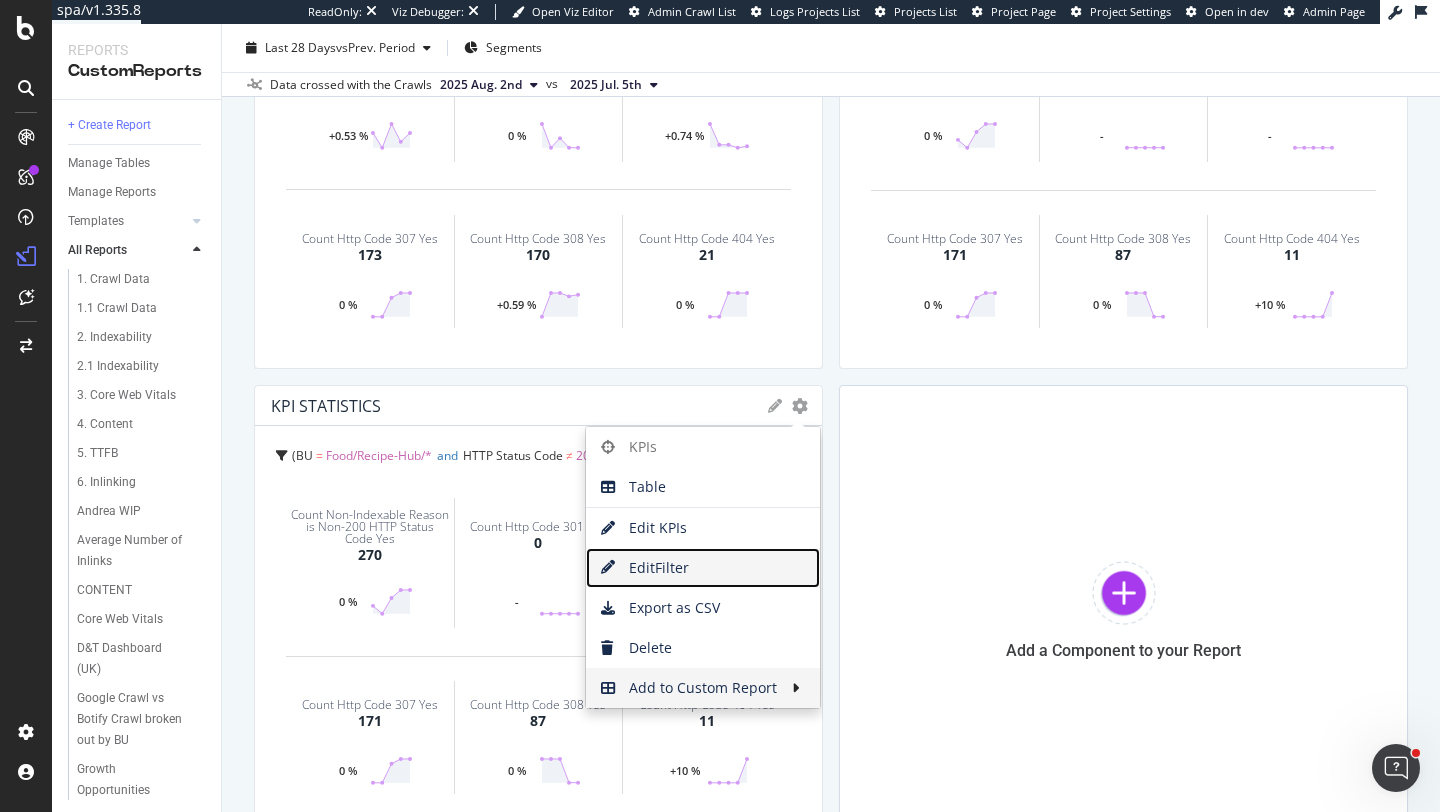 click on "Edit  Filter" at bounding box center [703, 568] 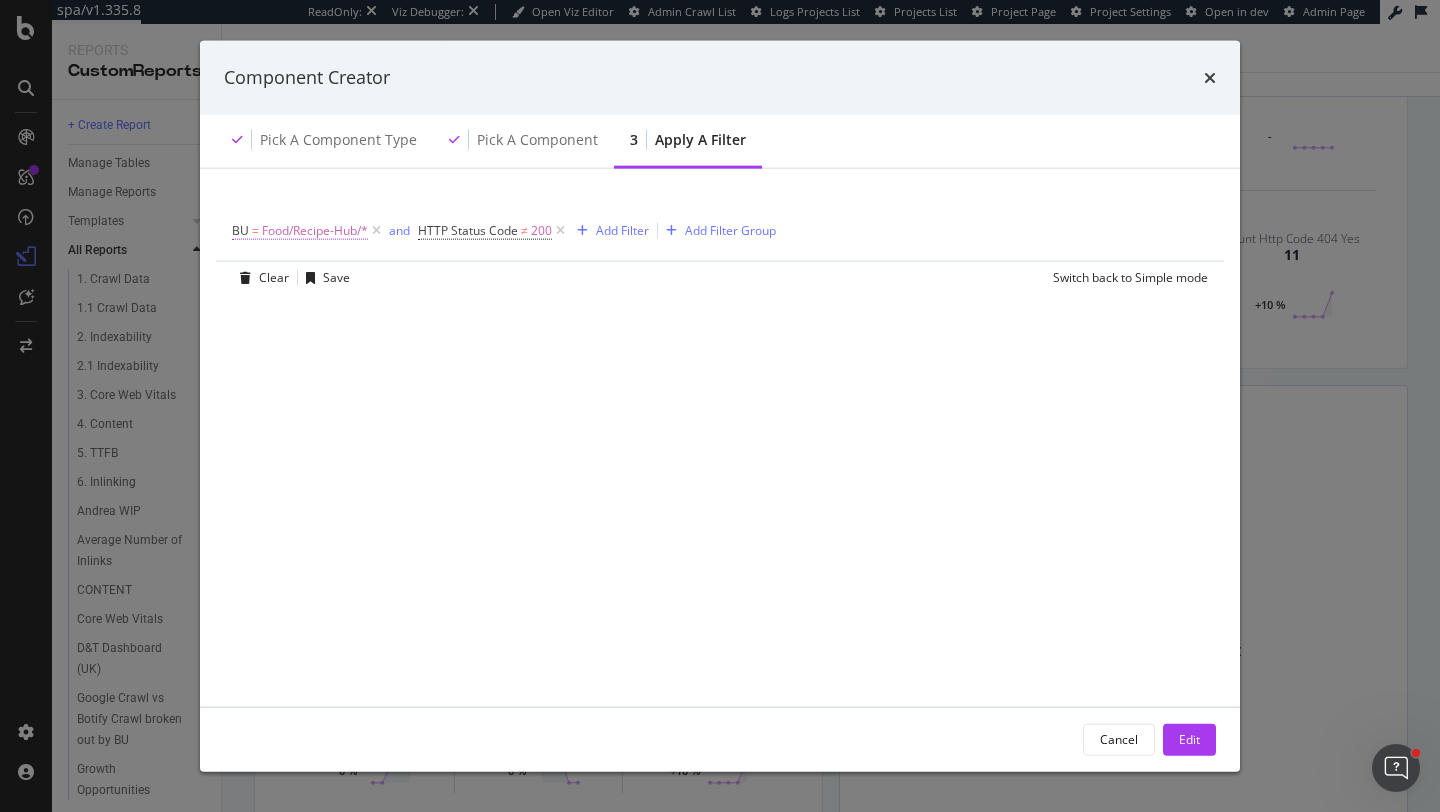 click on "Food/Recipe-Hub/*" at bounding box center [315, 230] 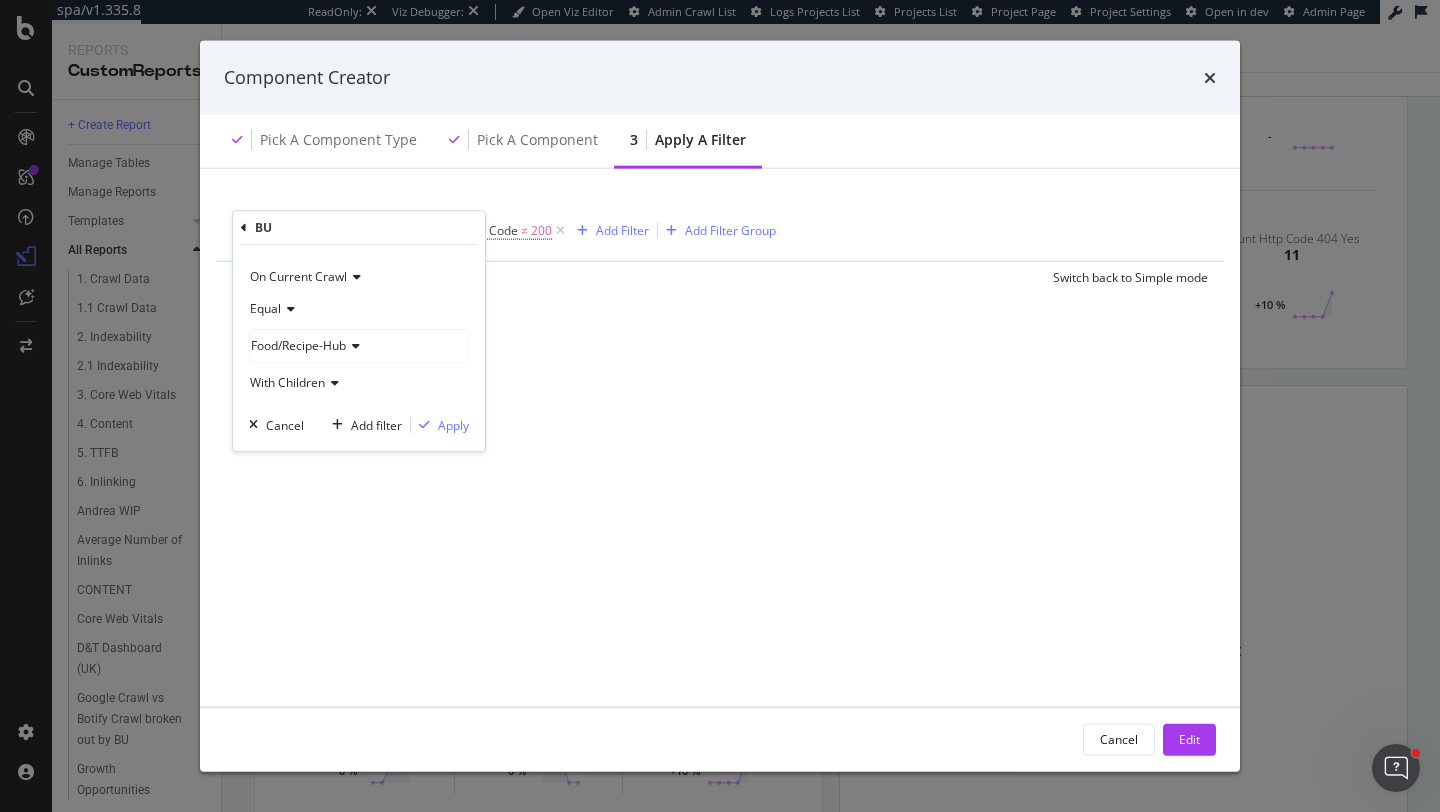 click on "Food/Recipe-Hub" at bounding box center [359, 346] 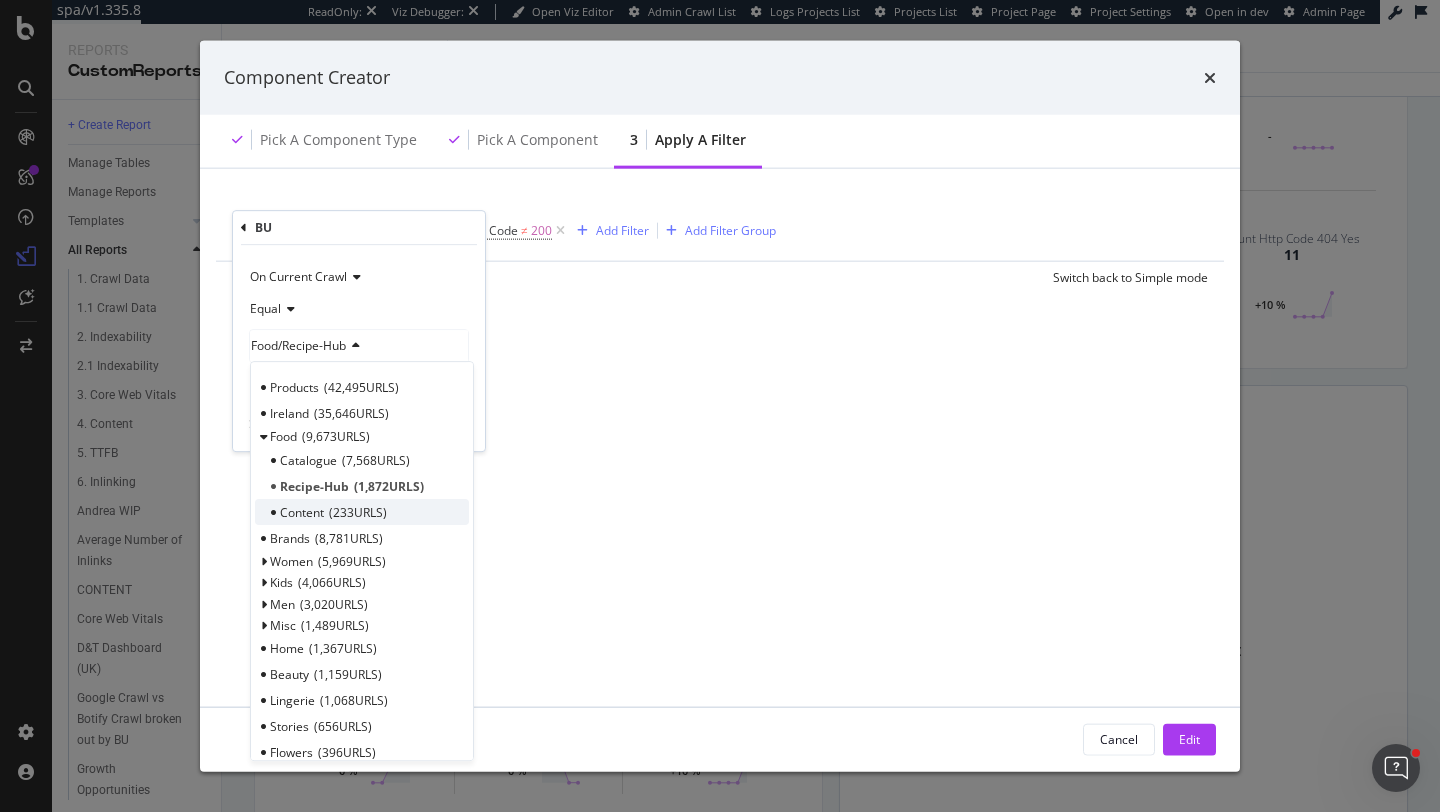 click on "233  URLS" at bounding box center [358, 512] 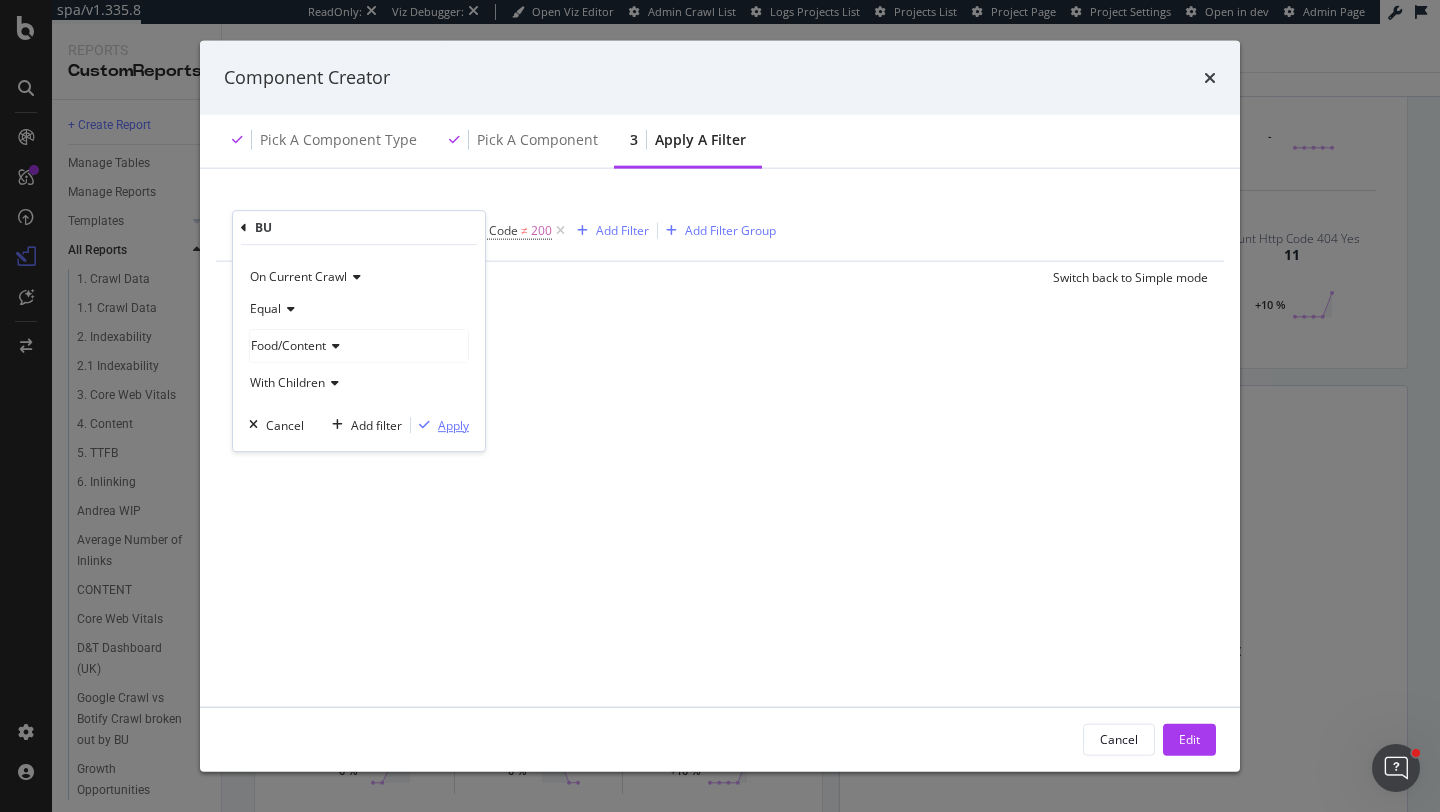 click on "Apply" at bounding box center [440, 425] 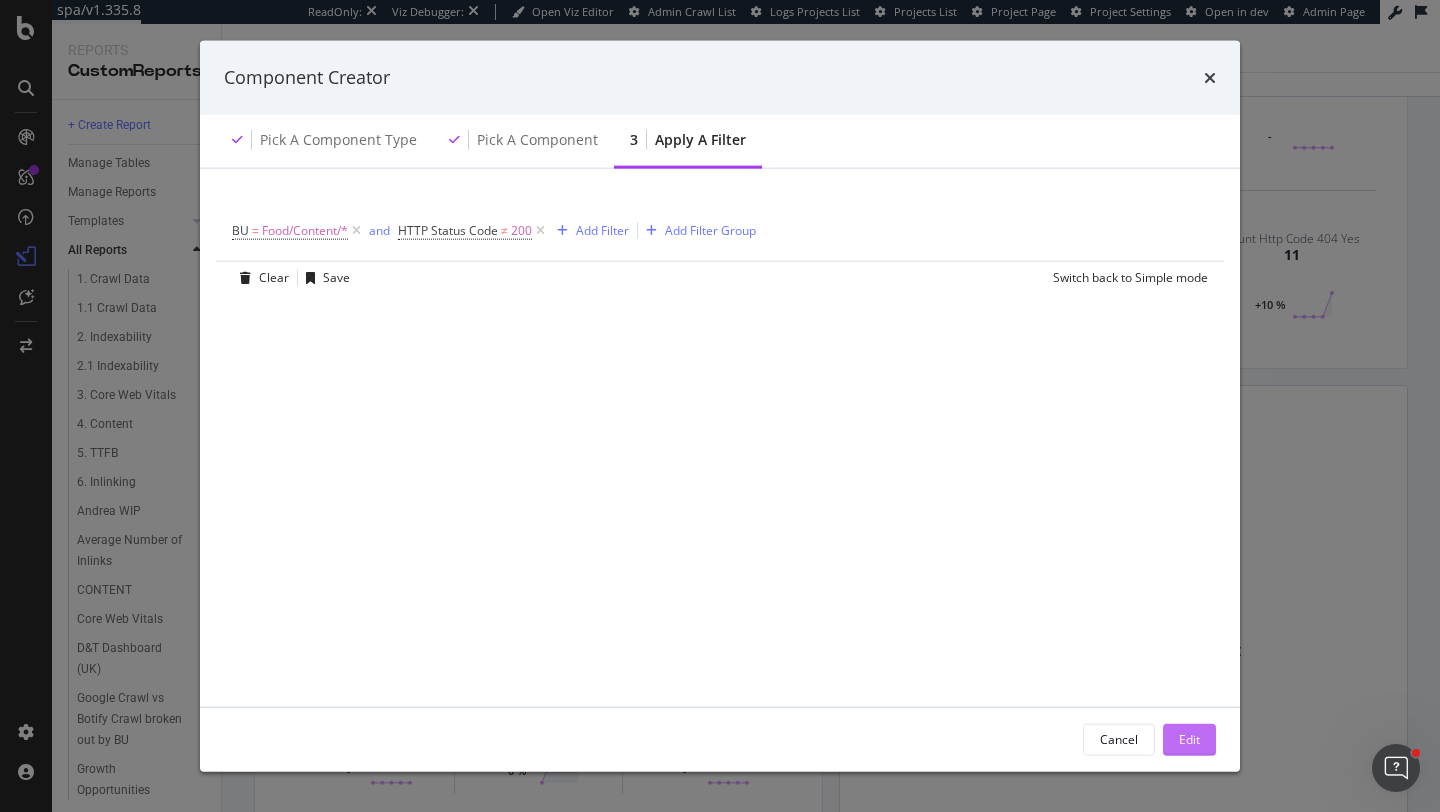 click on "Edit" at bounding box center (1189, 739) 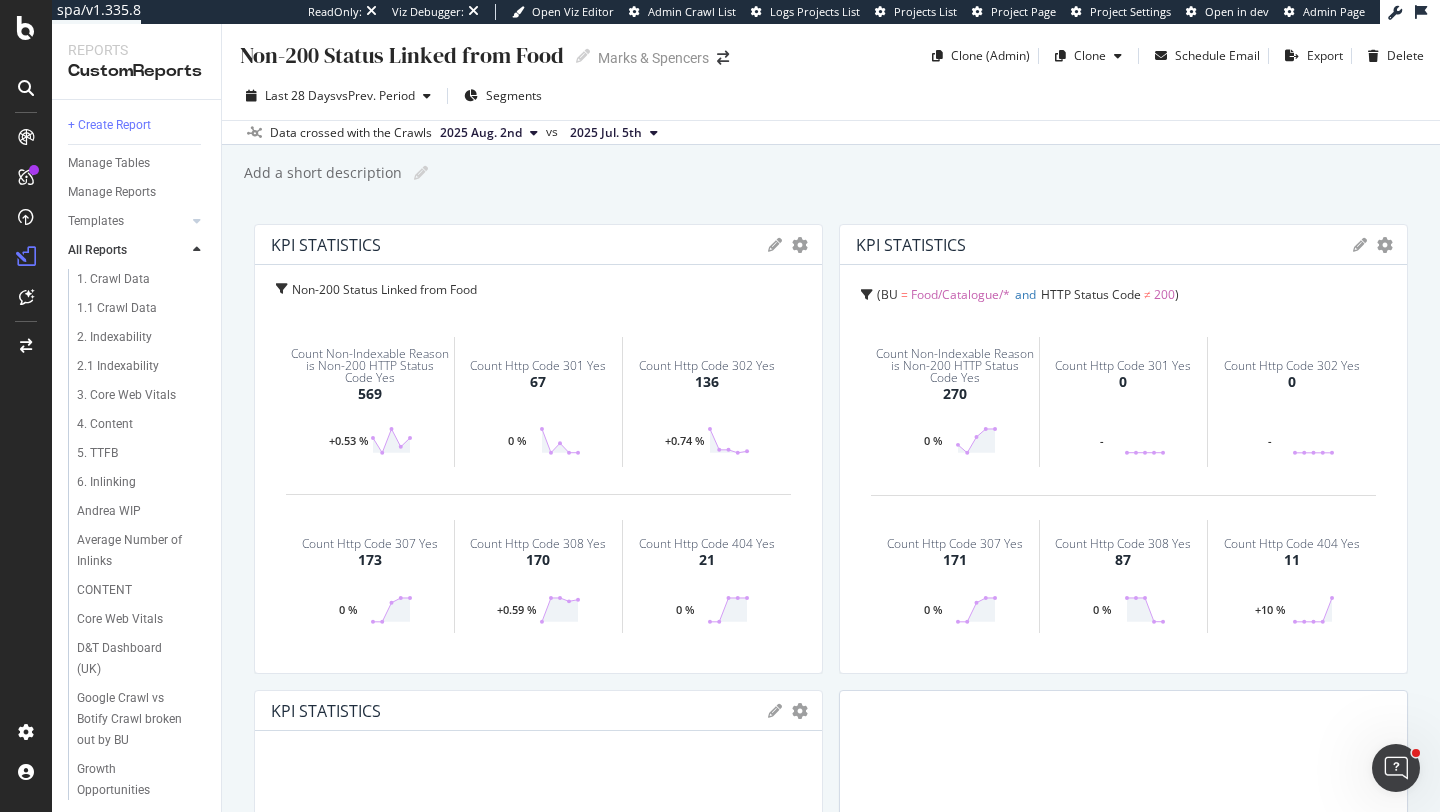 scroll, scrollTop: 72, scrollLeft: 0, axis: vertical 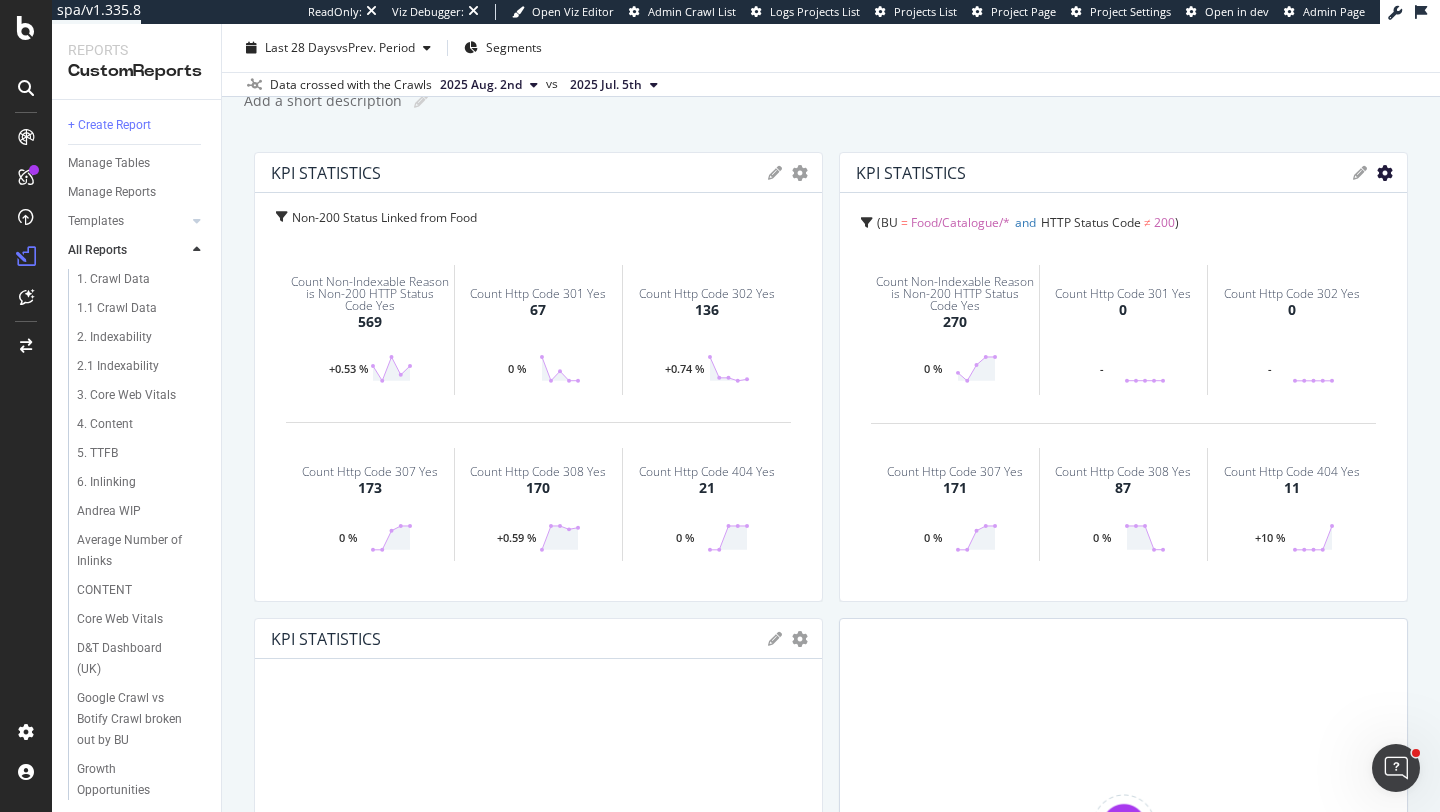 click at bounding box center (800, 173) 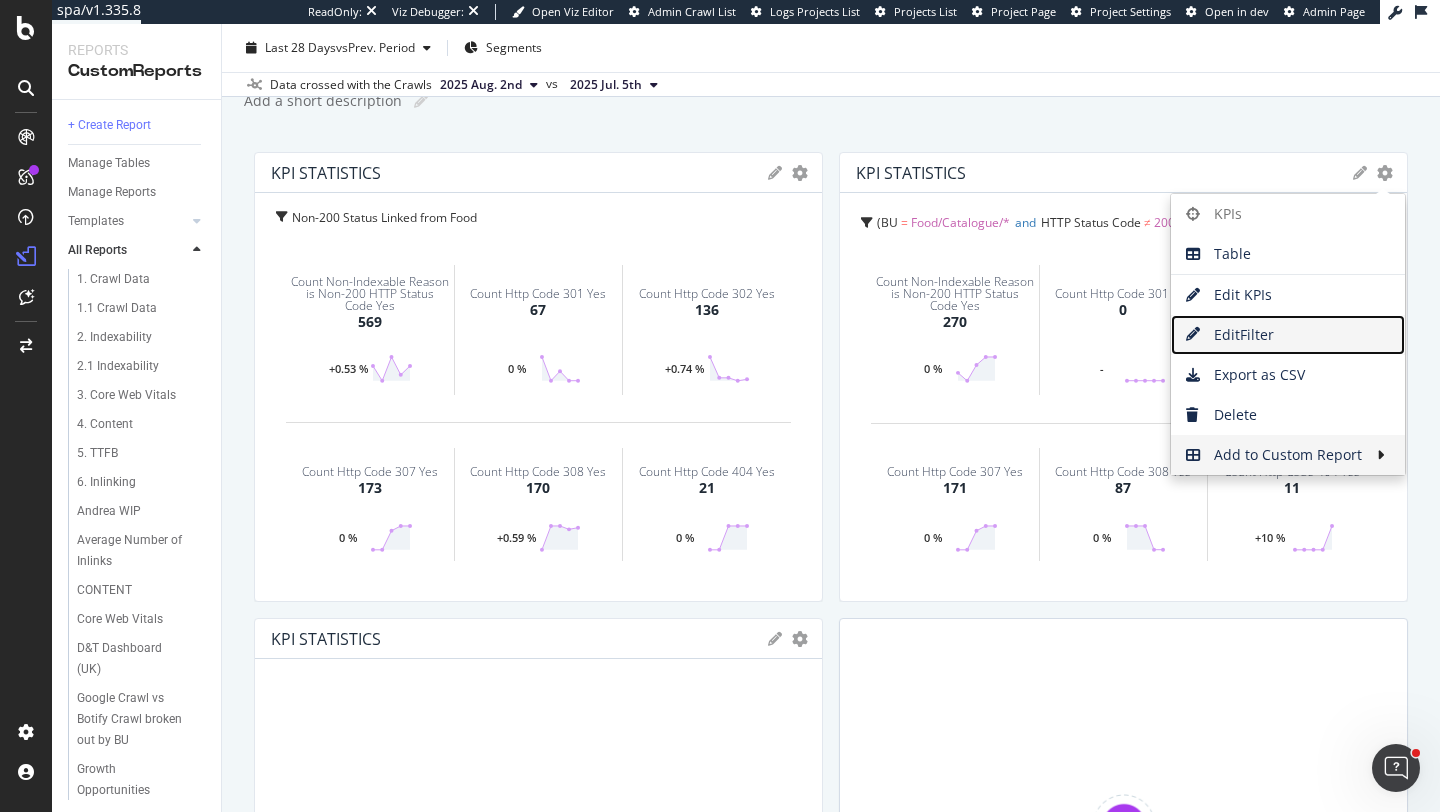 click at bounding box center [1194, 334] 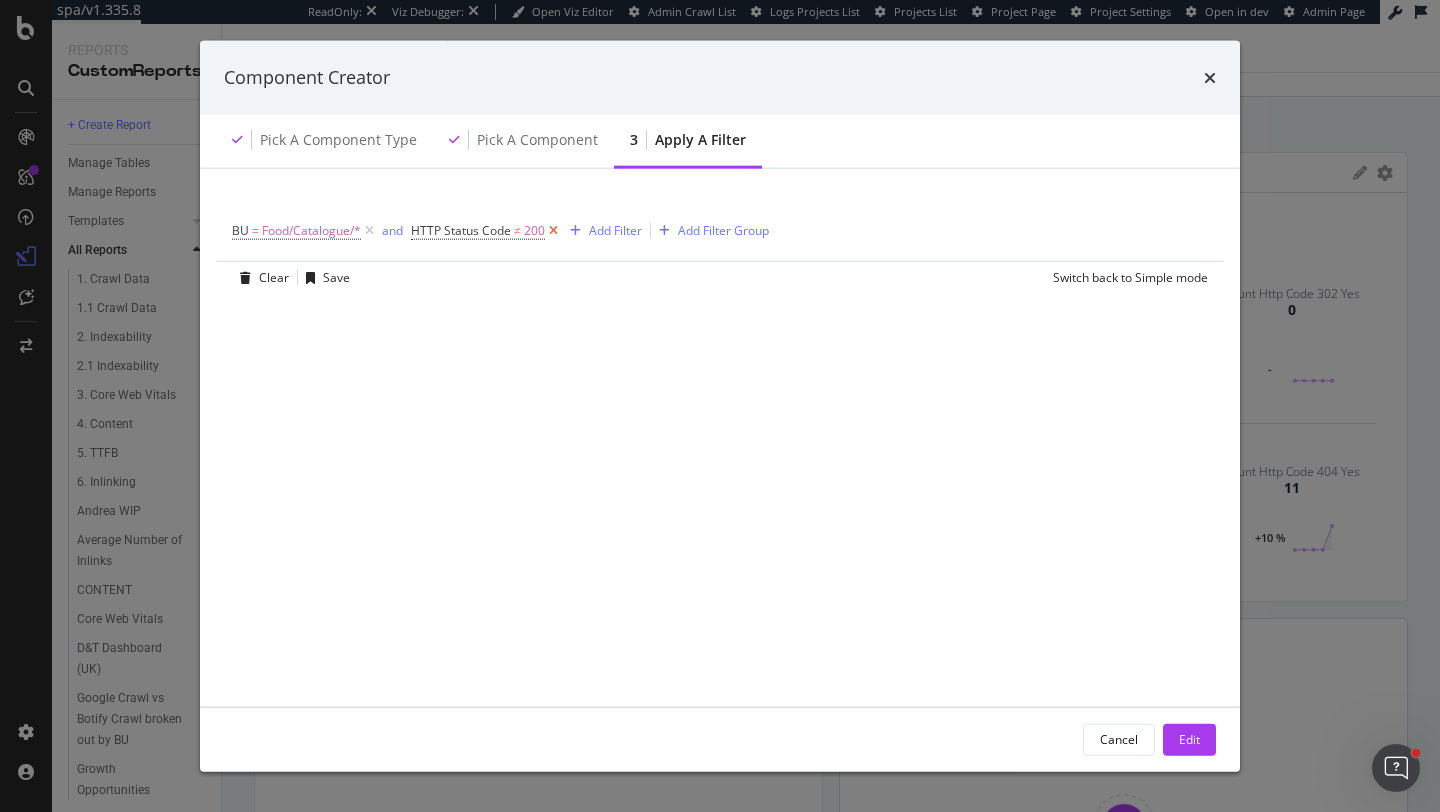 click at bounding box center [553, 230] 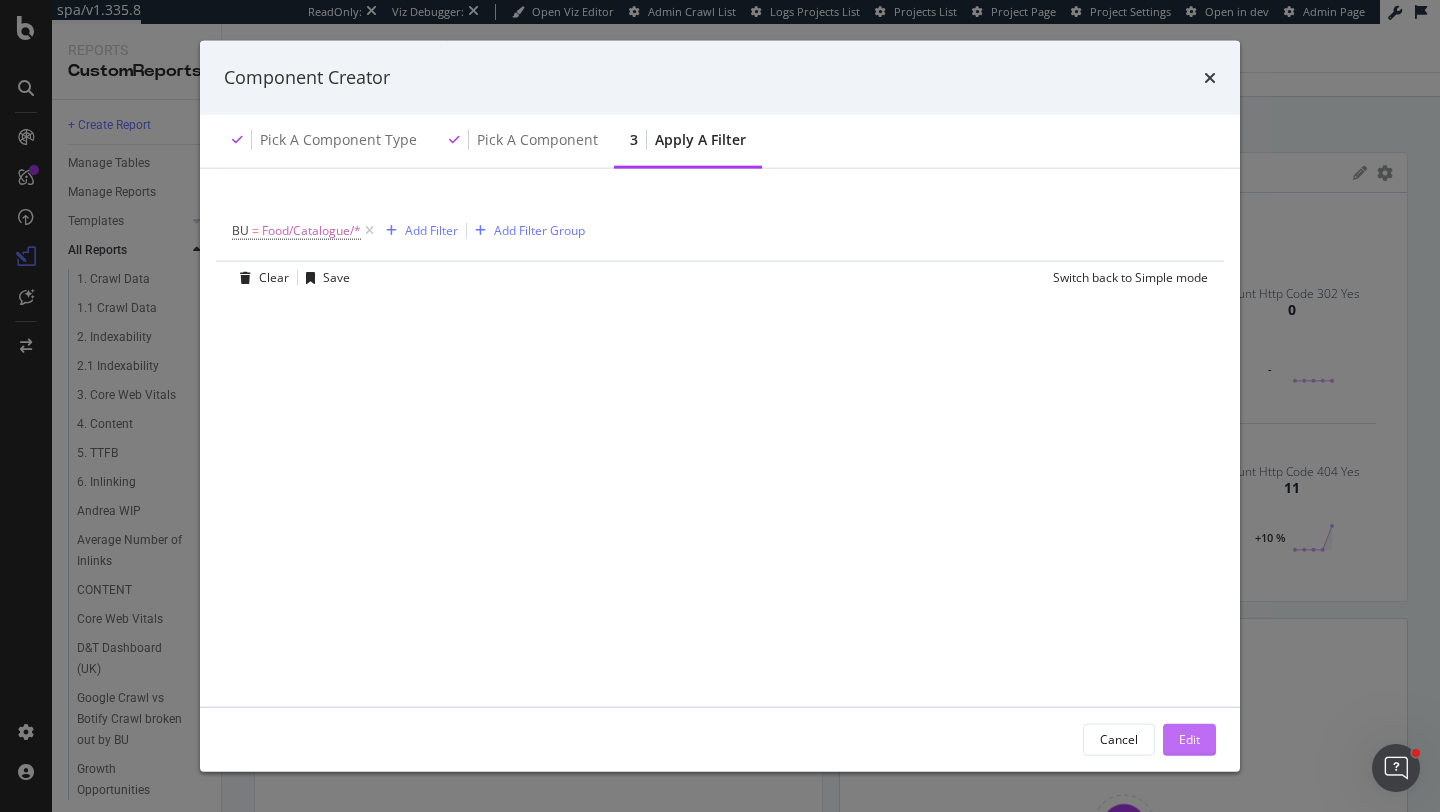 click on "Edit" at bounding box center [1189, 739] 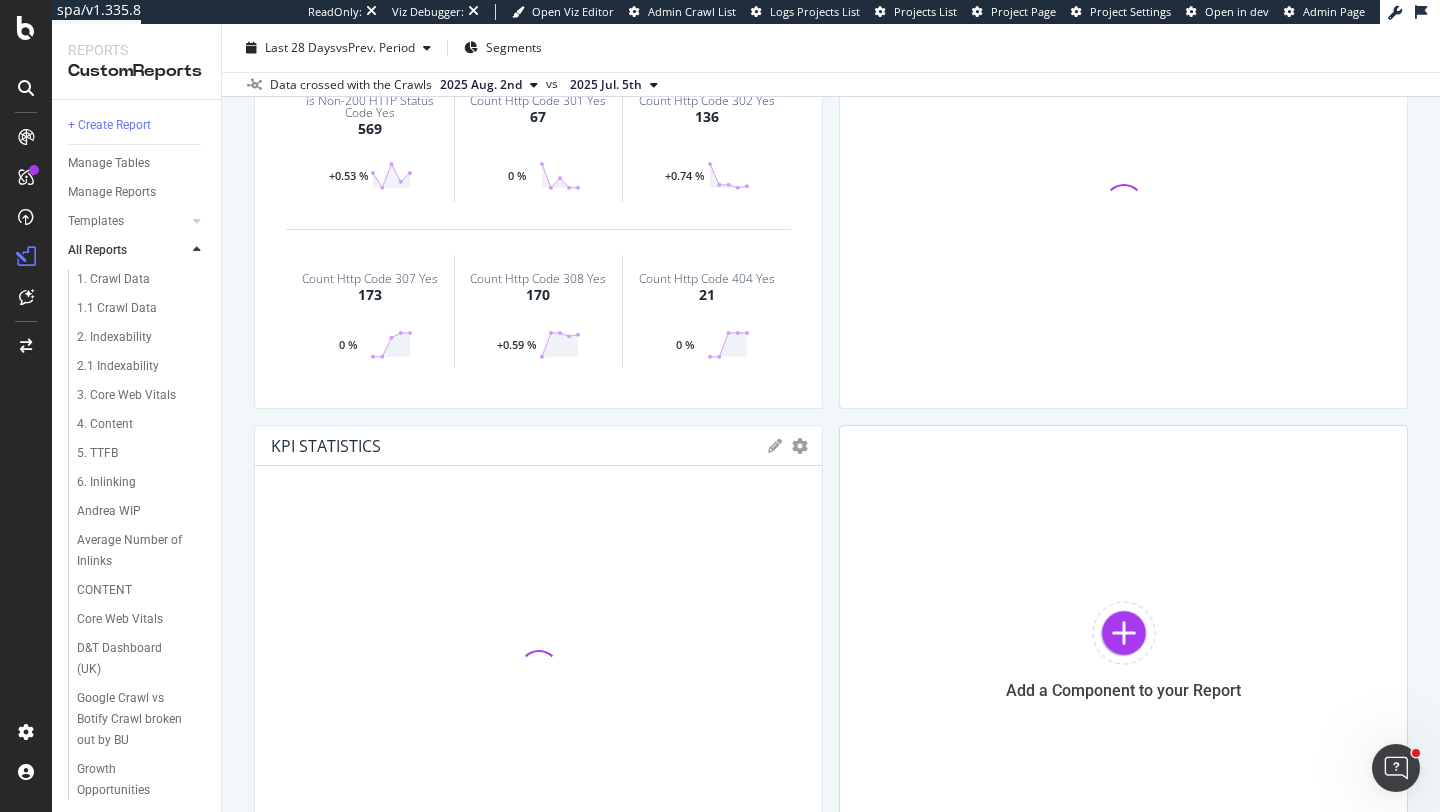 scroll, scrollTop: 273, scrollLeft: 0, axis: vertical 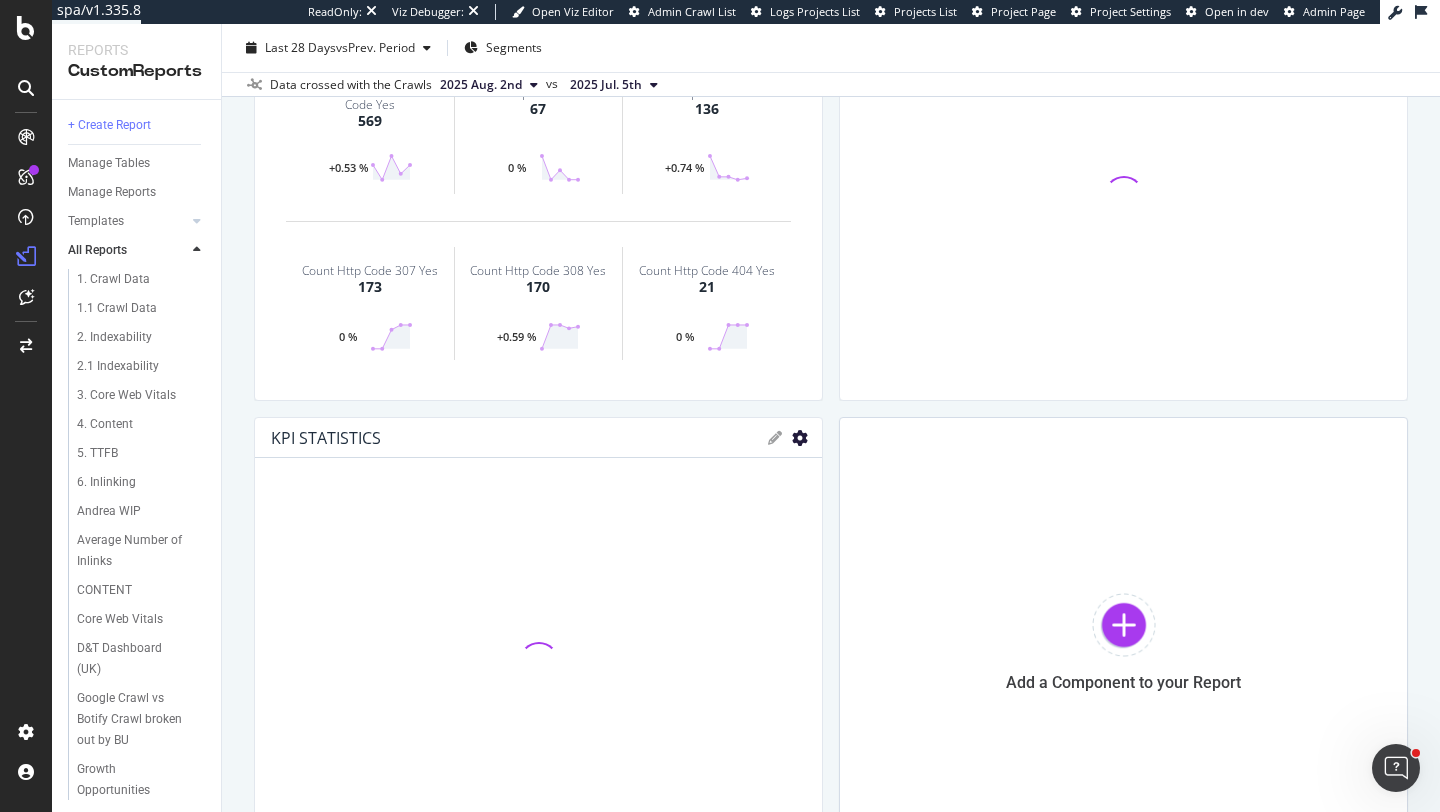 click at bounding box center [800, -28] 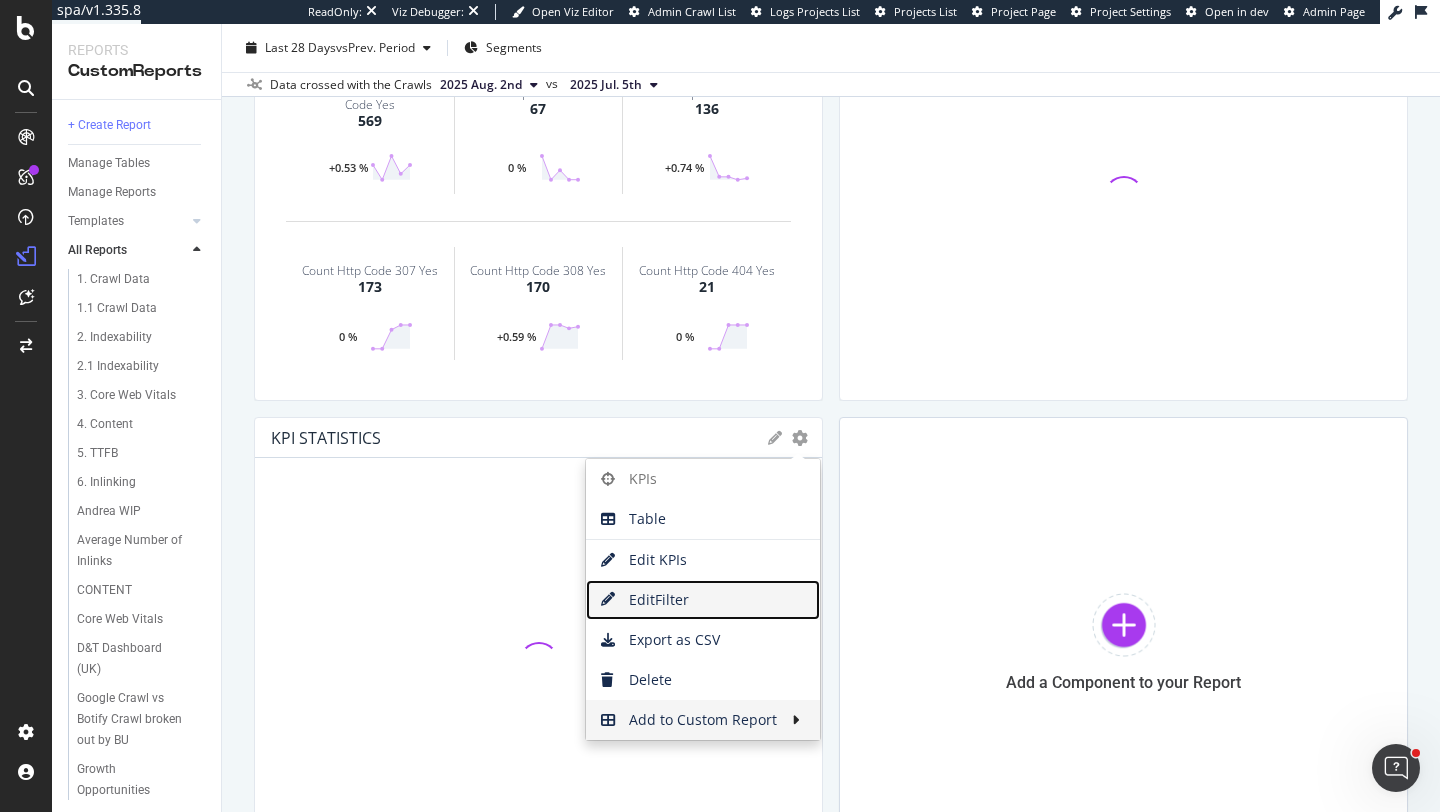 click on "Edit  Filter" at bounding box center (703, 600) 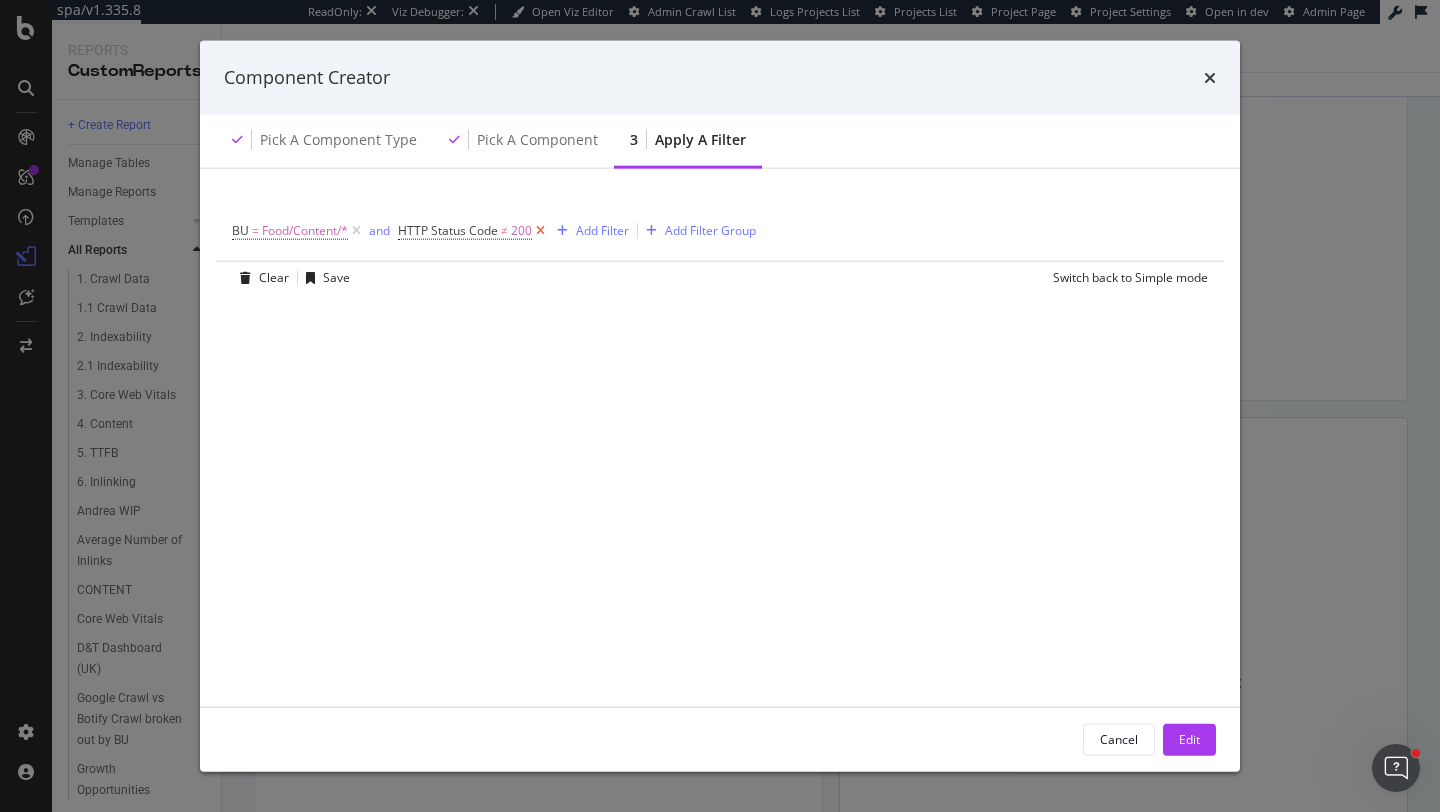 click at bounding box center [540, 230] 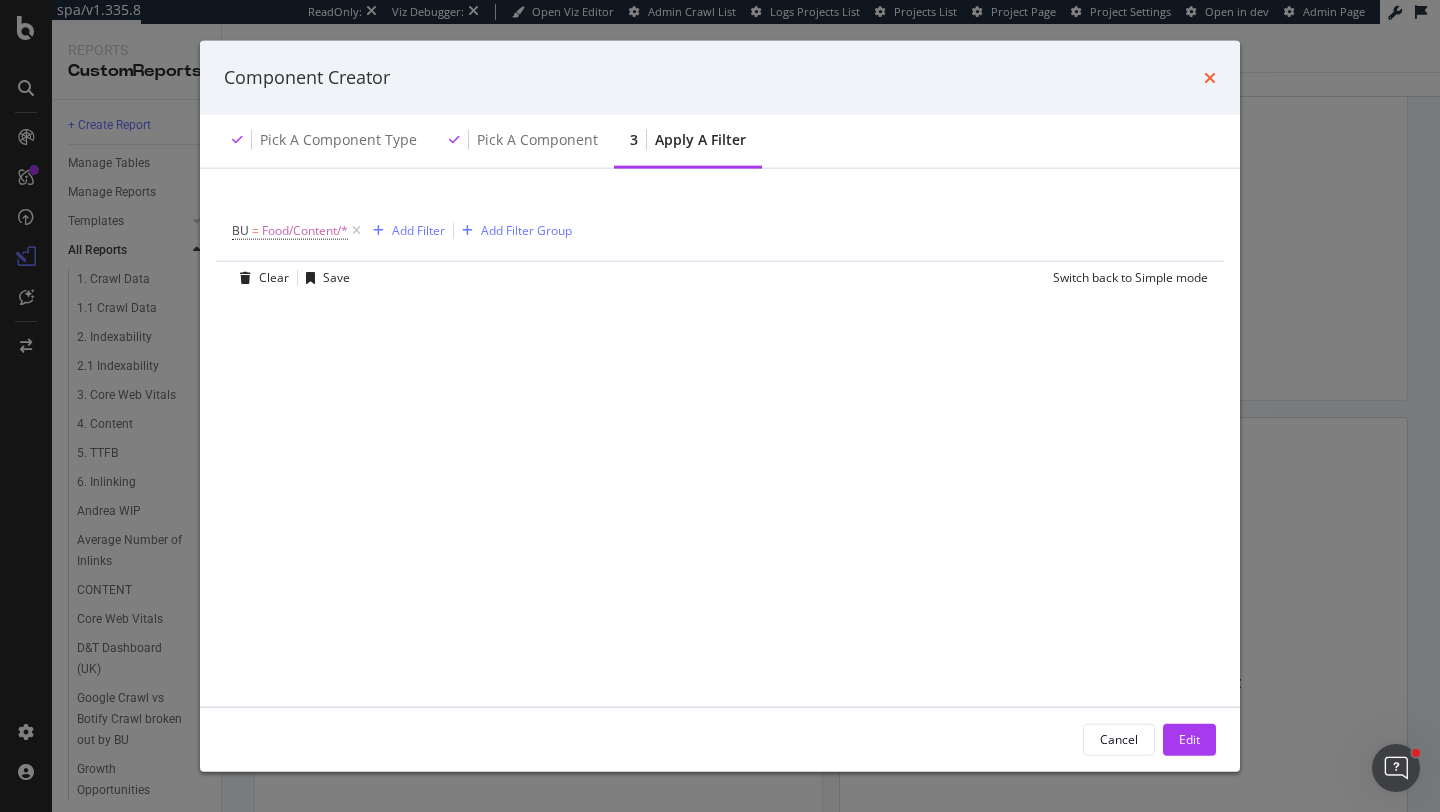click at bounding box center (1210, 77) 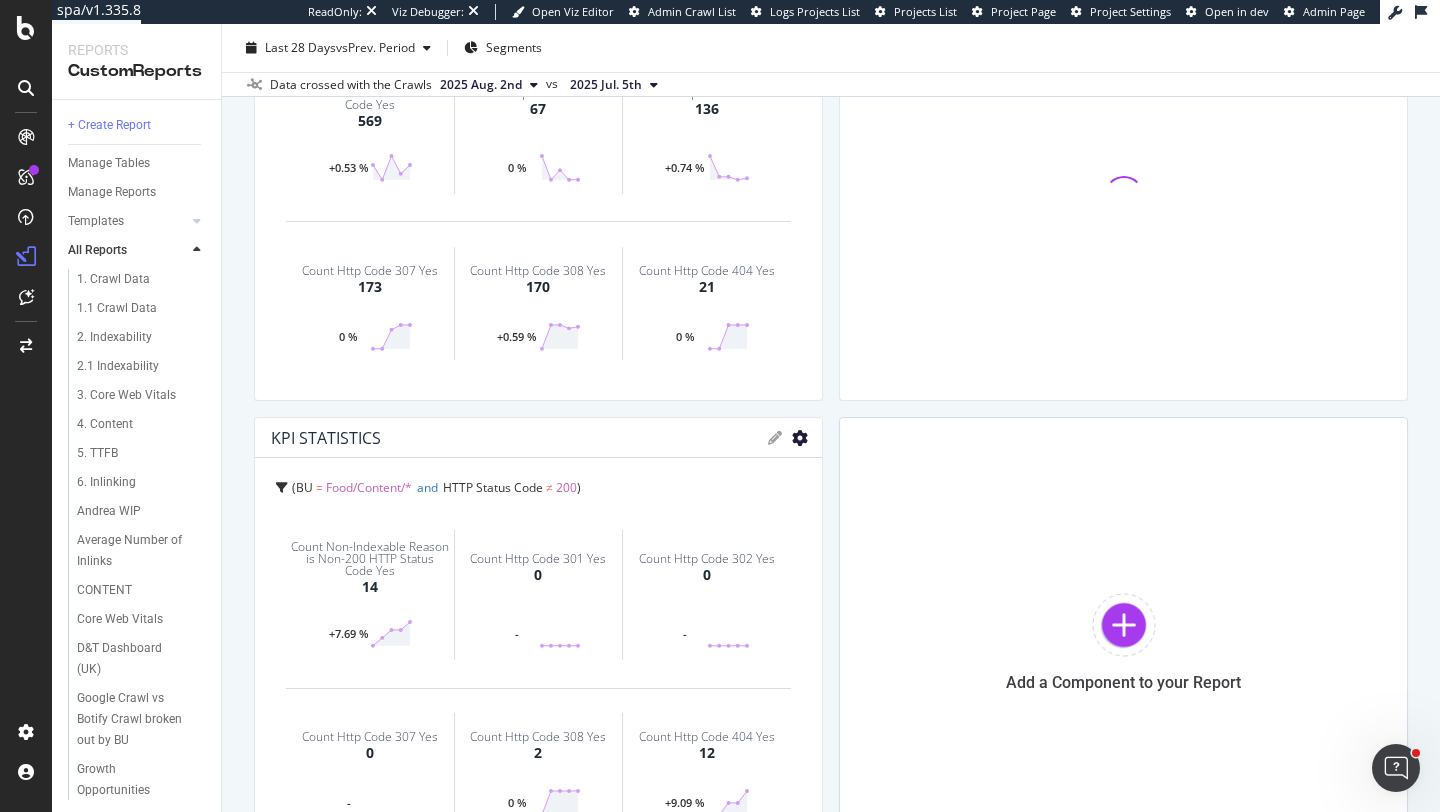 click at bounding box center (800, -28) 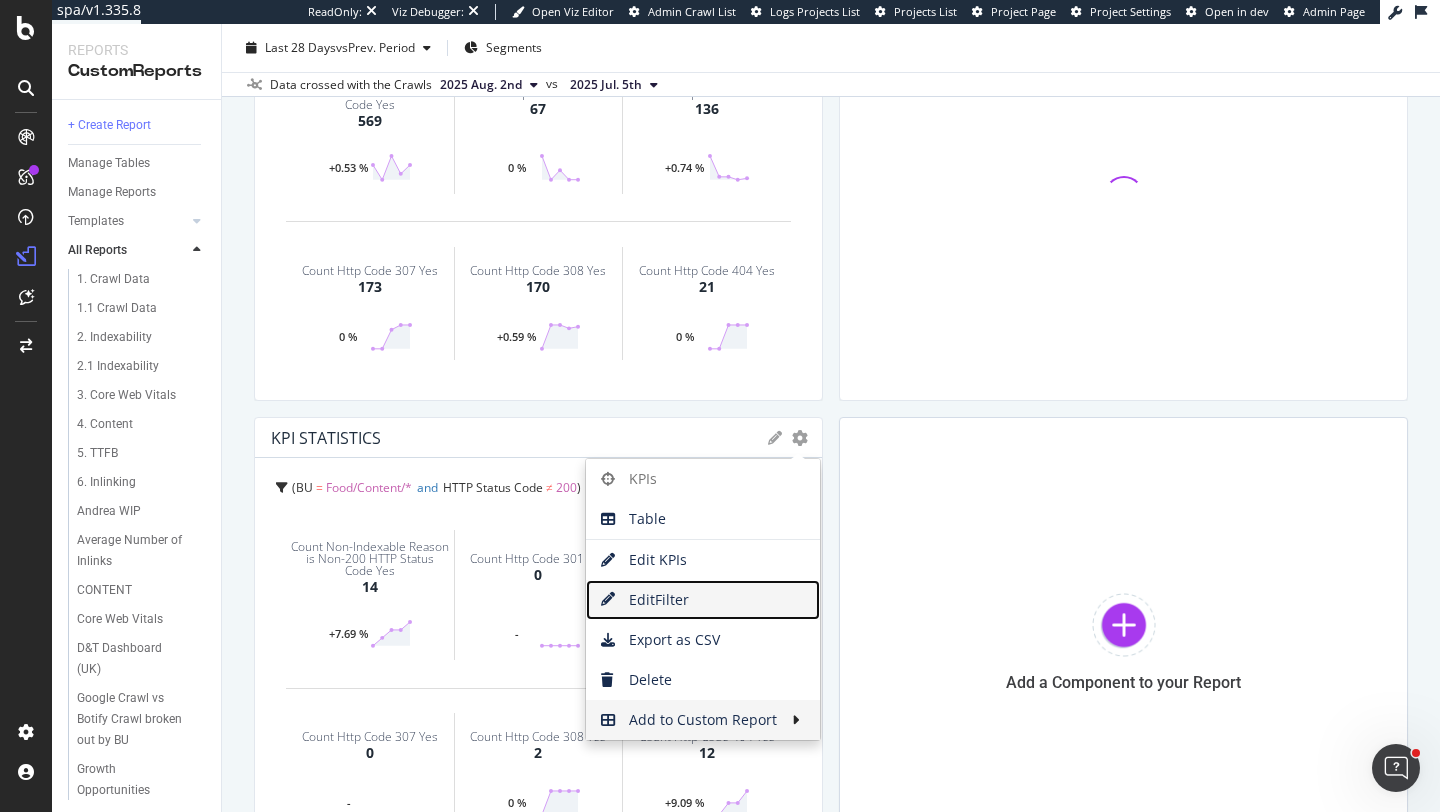 click on "Edit  Filter" at bounding box center (703, 600) 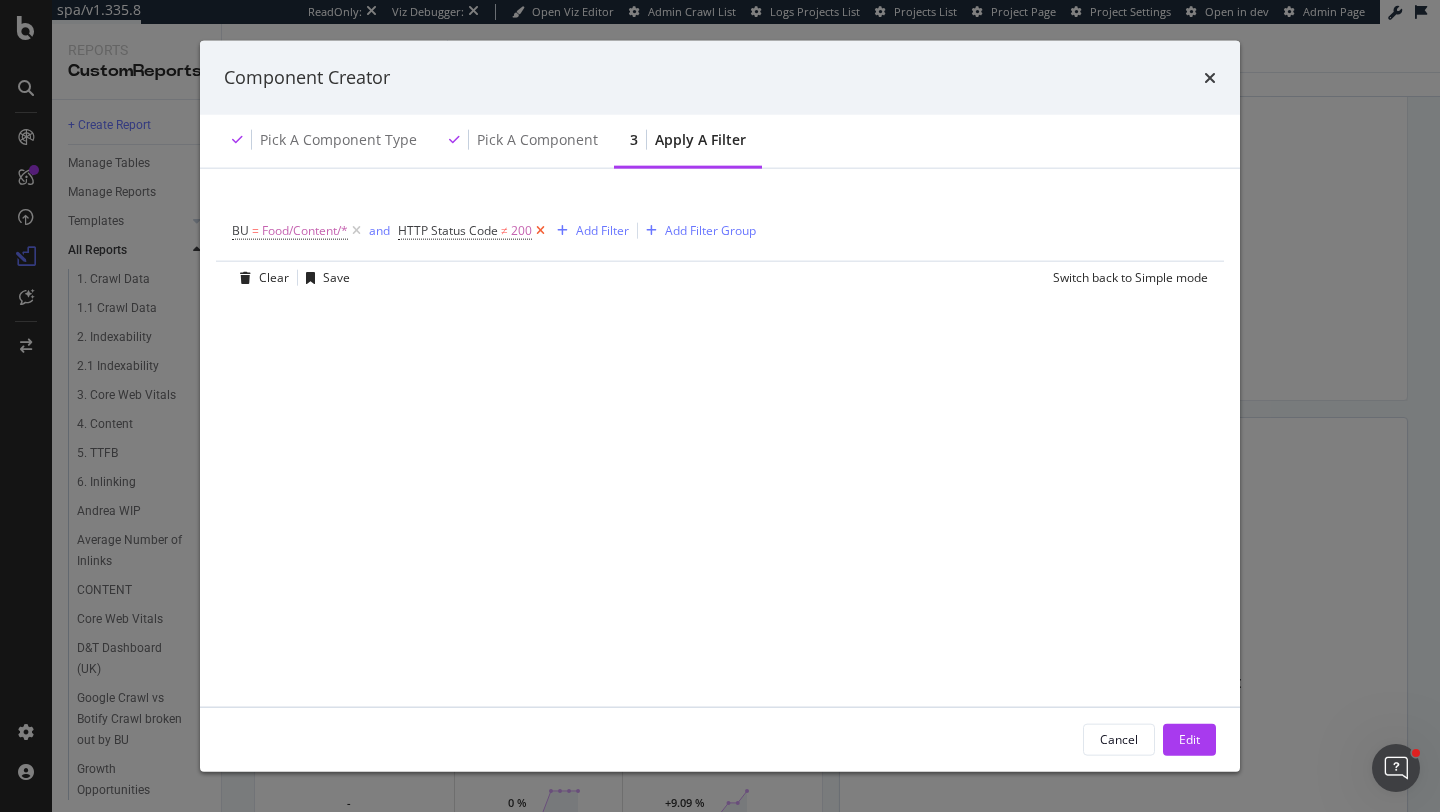 click at bounding box center [540, 230] 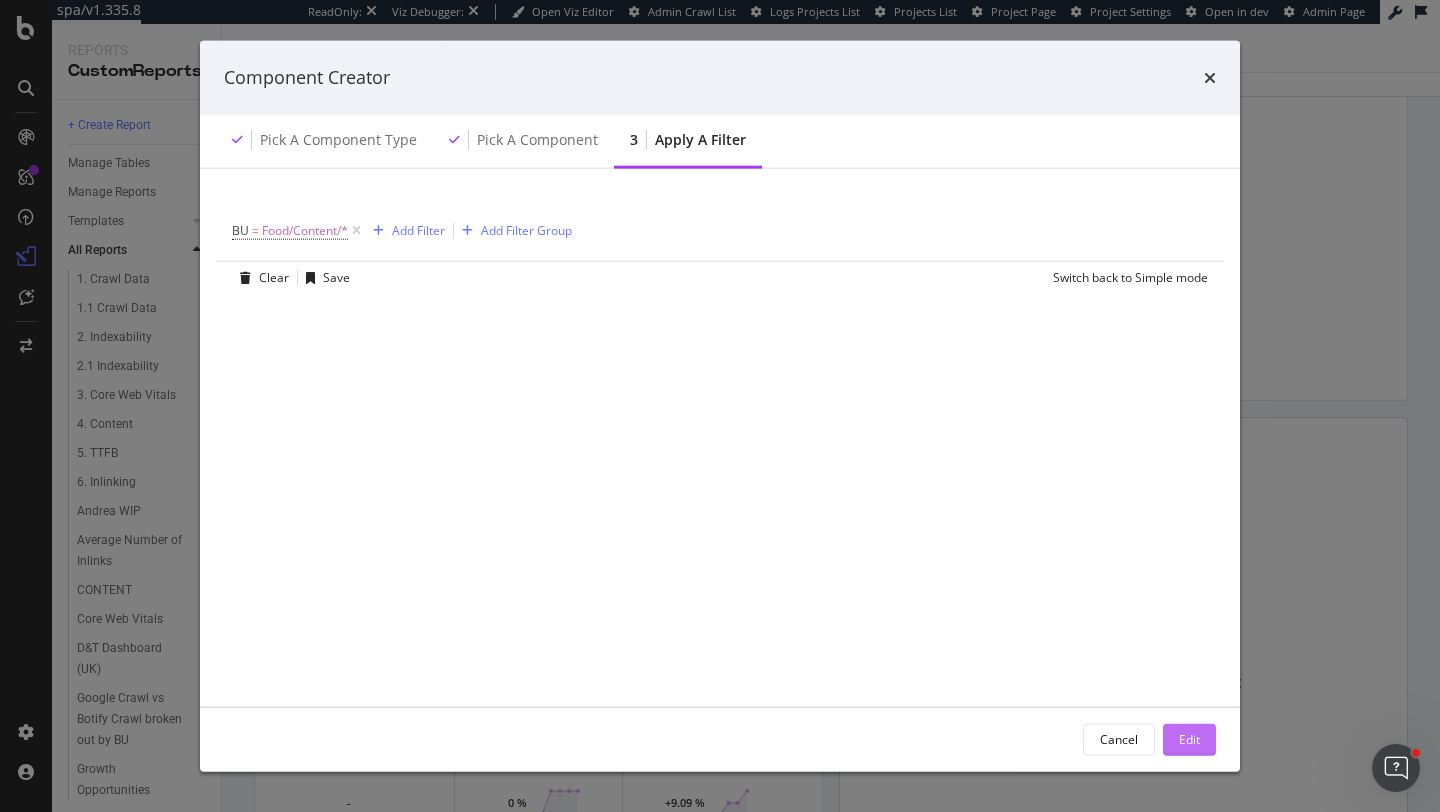 click on "Edit" at bounding box center (1189, 739) 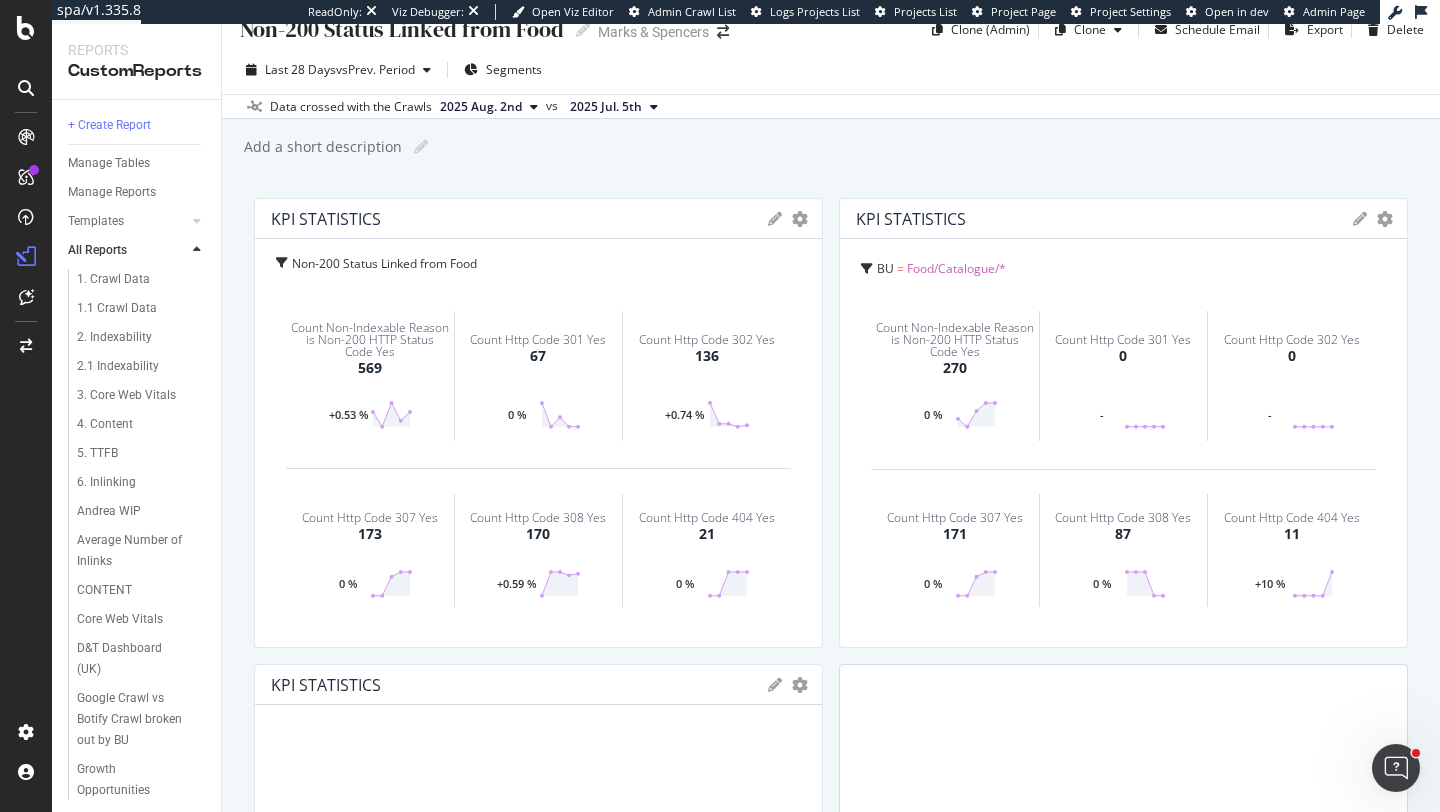 scroll, scrollTop: 0, scrollLeft: 0, axis: both 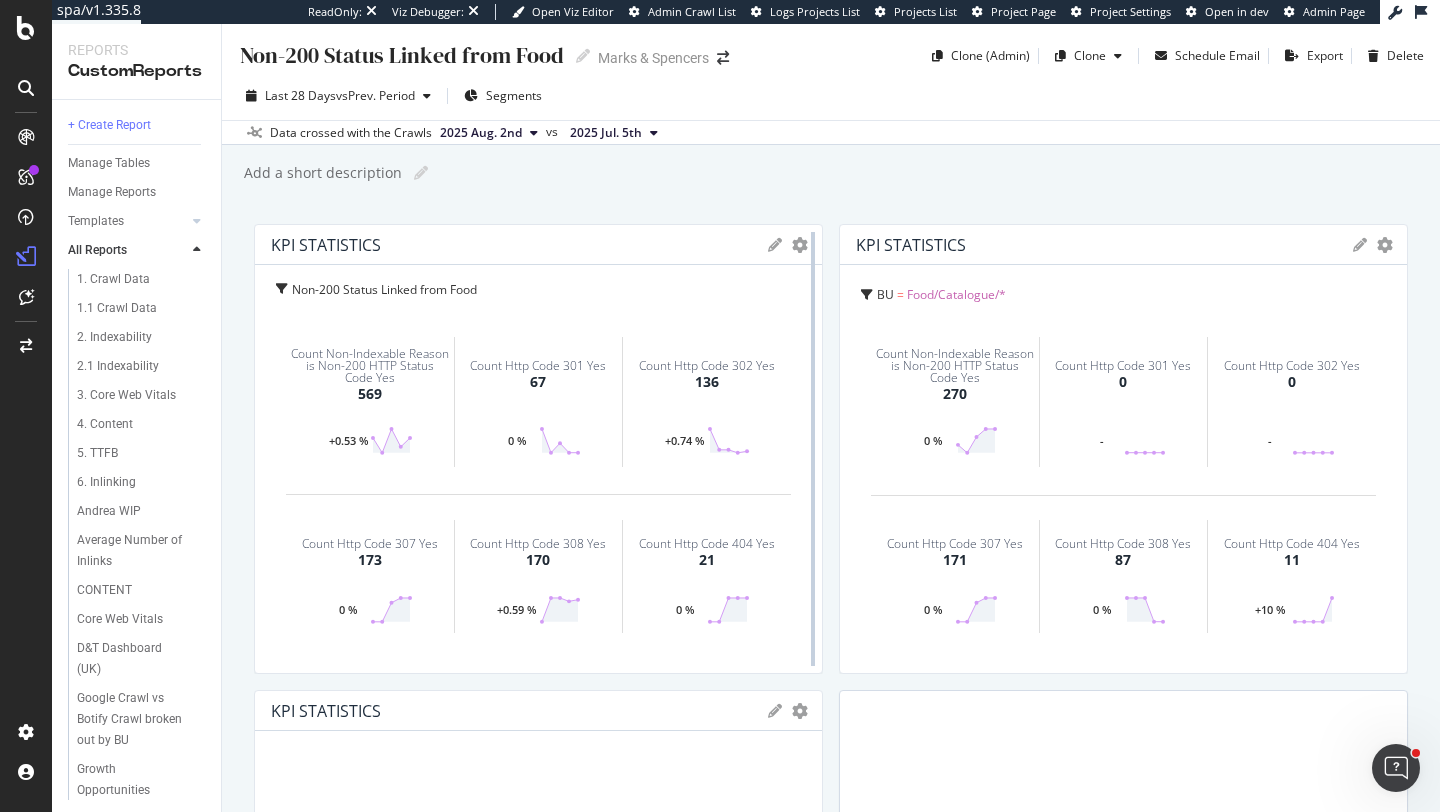 click at bounding box center [813, 449] 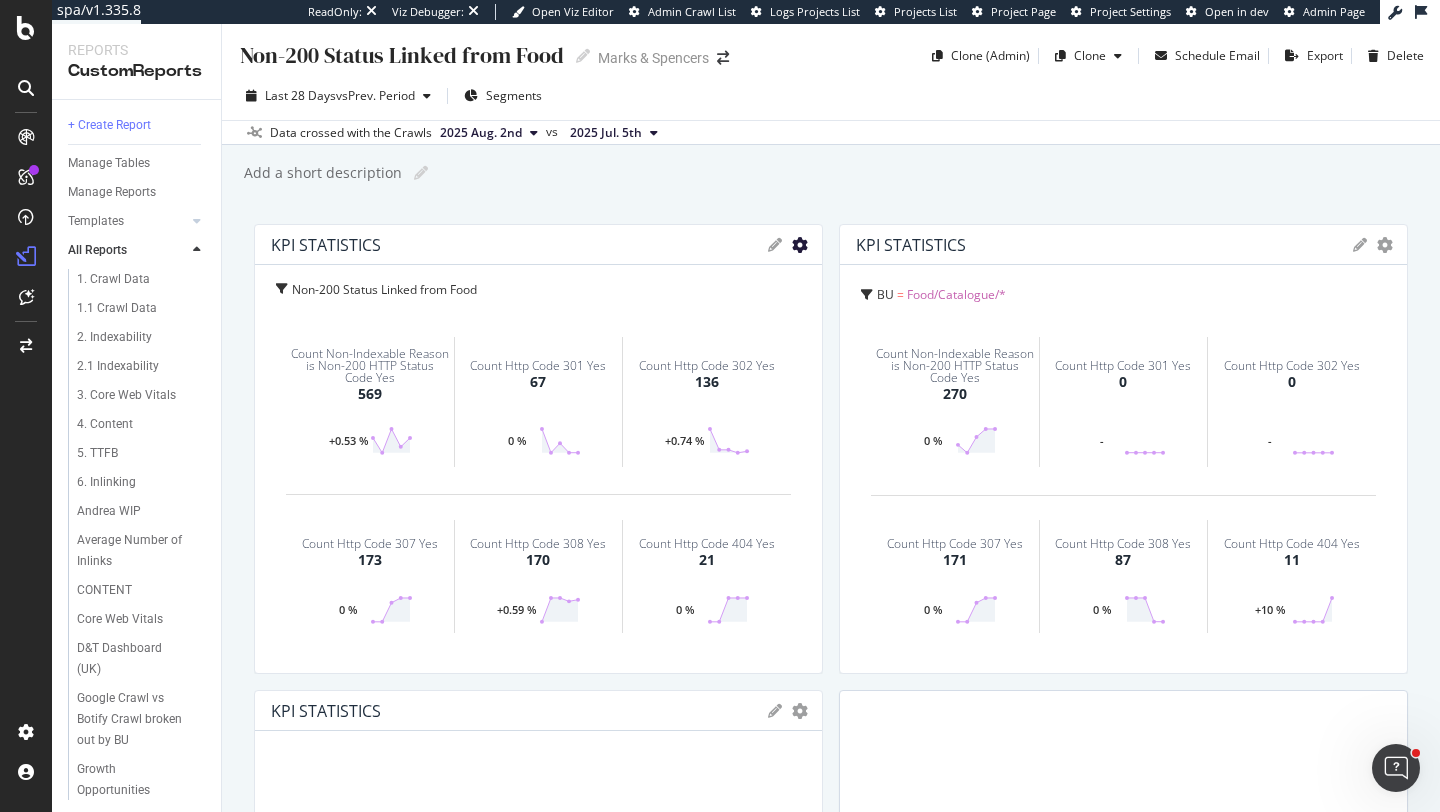 click at bounding box center (800, 245) 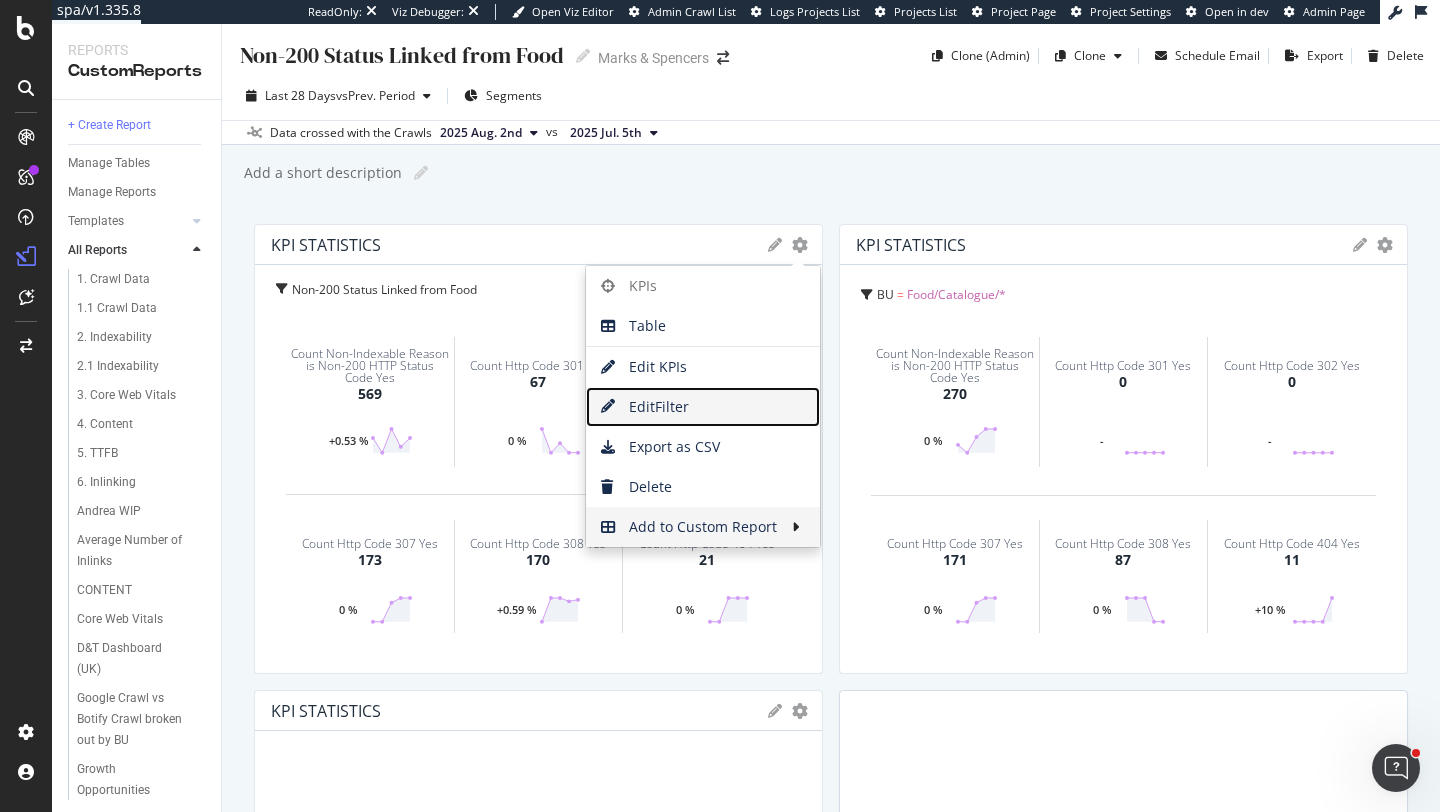 click on "Edit  Filter" at bounding box center (703, 407) 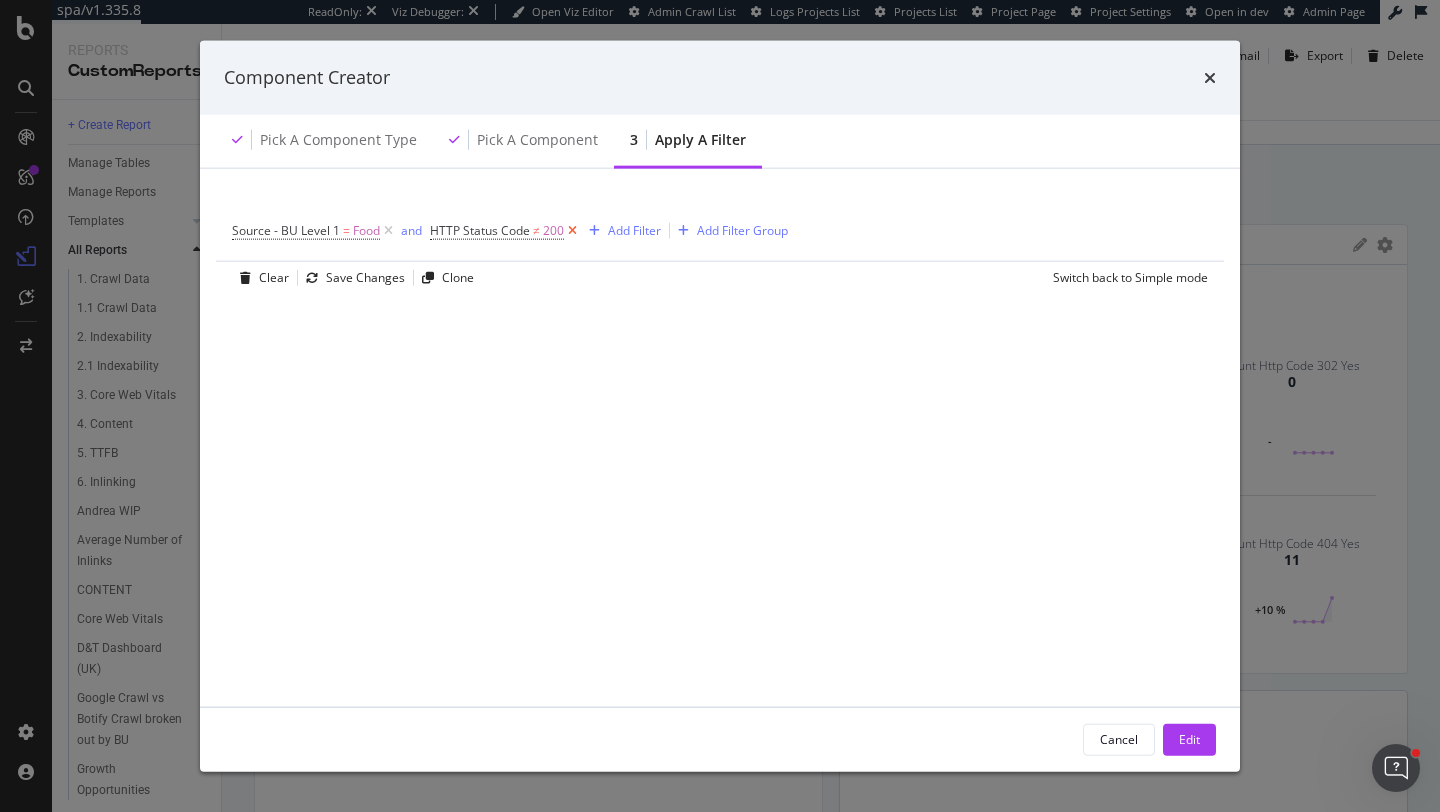 click at bounding box center (572, 230) 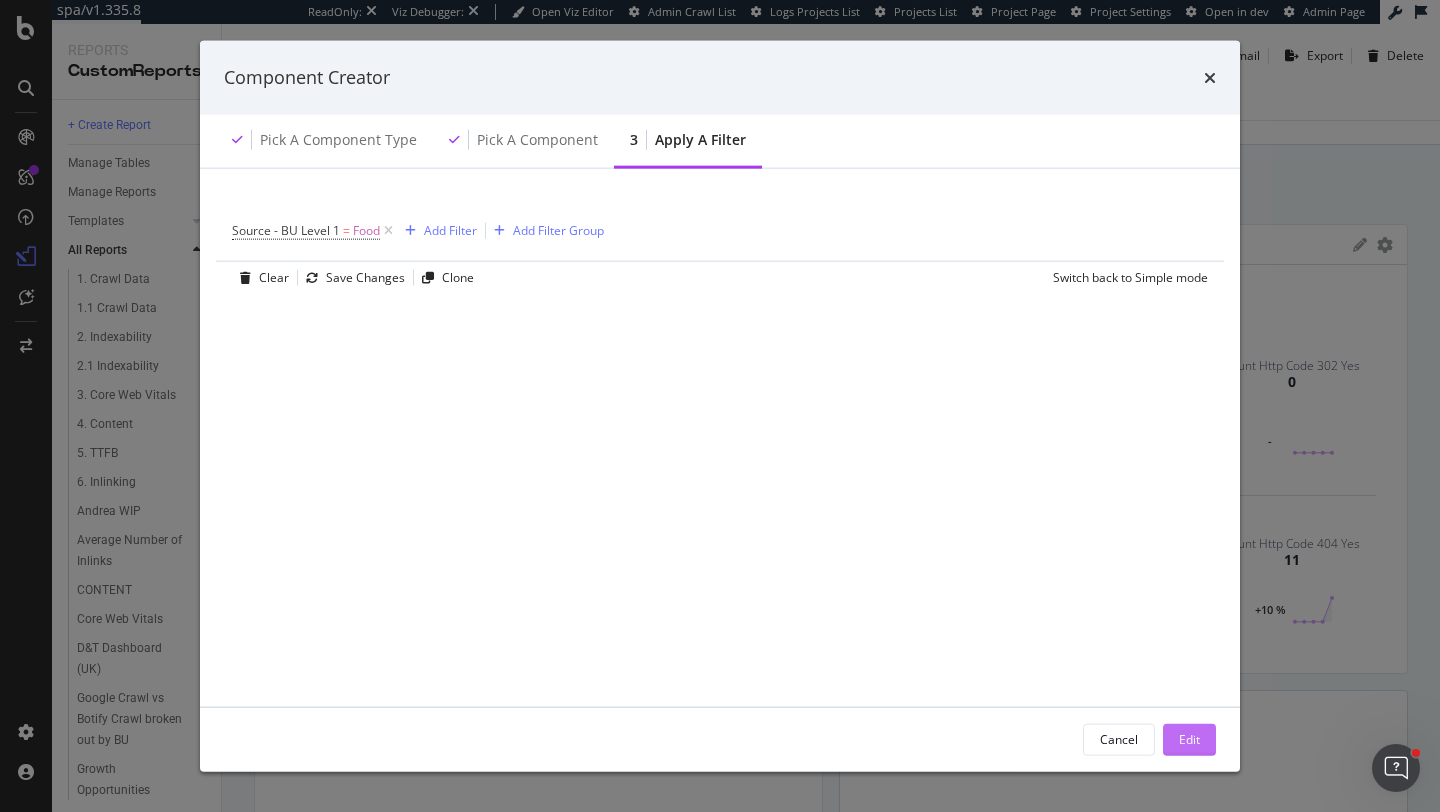click on "Edit" at bounding box center [1189, 739] 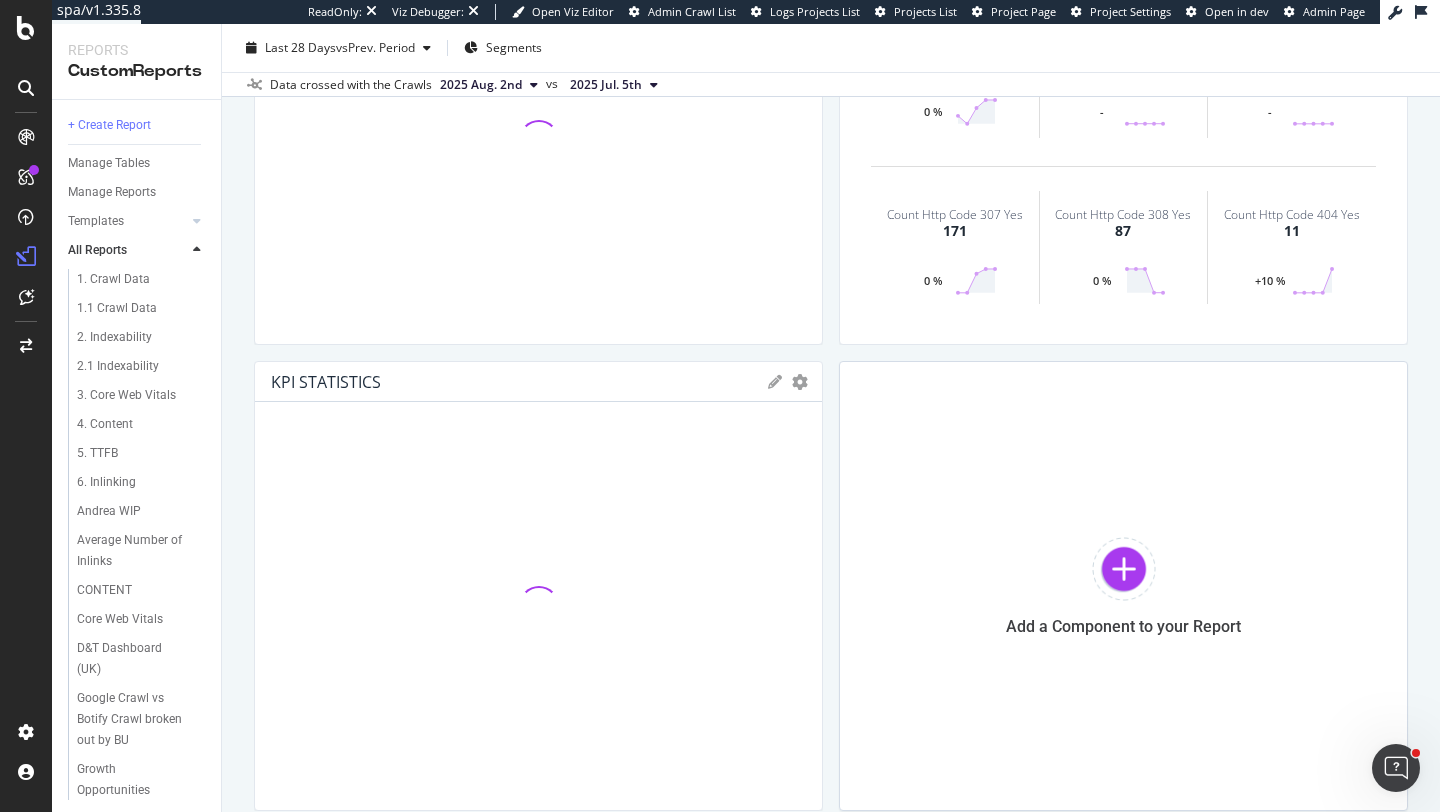scroll, scrollTop: 417, scrollLeft: 0, axis: vertical 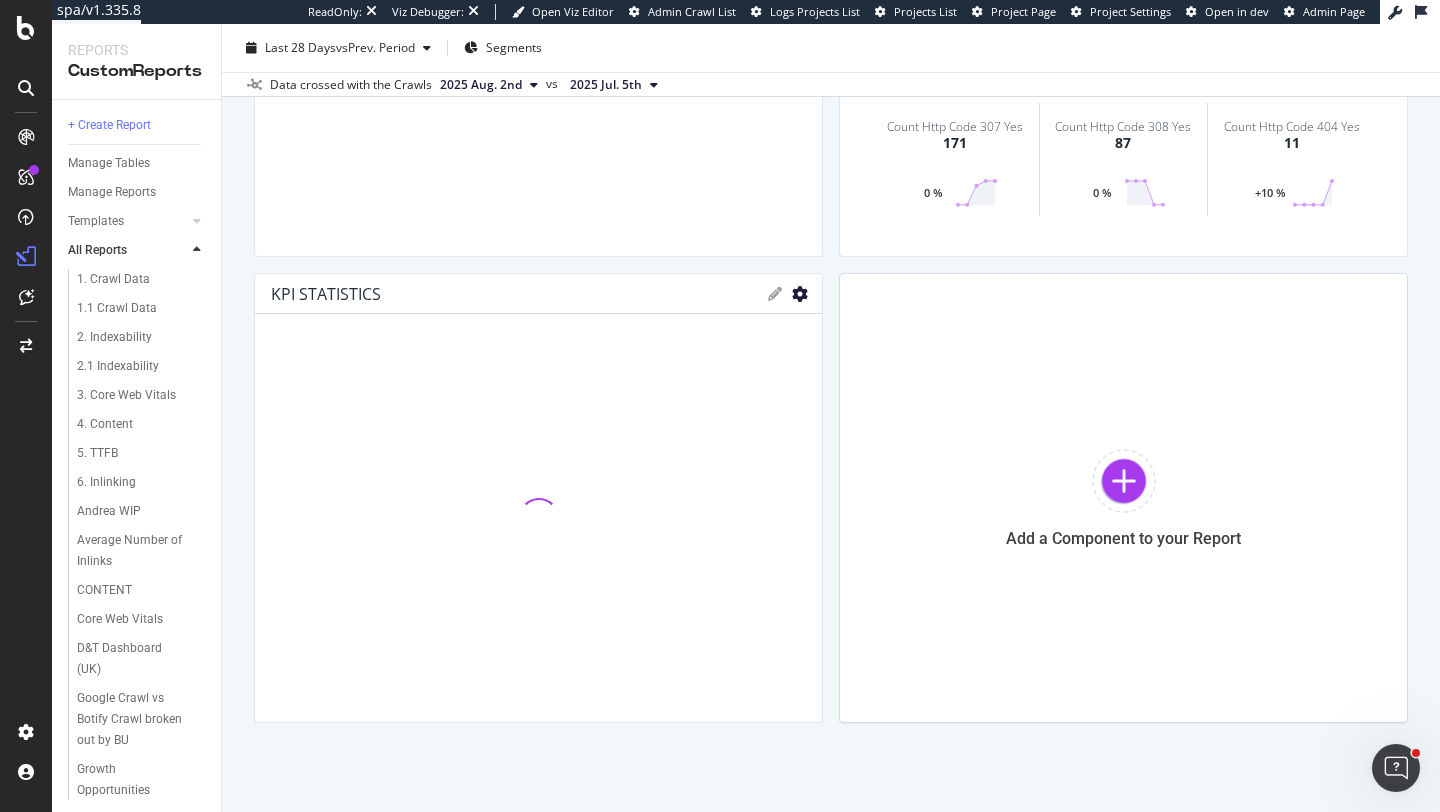 click at bounding box center (800, -172) 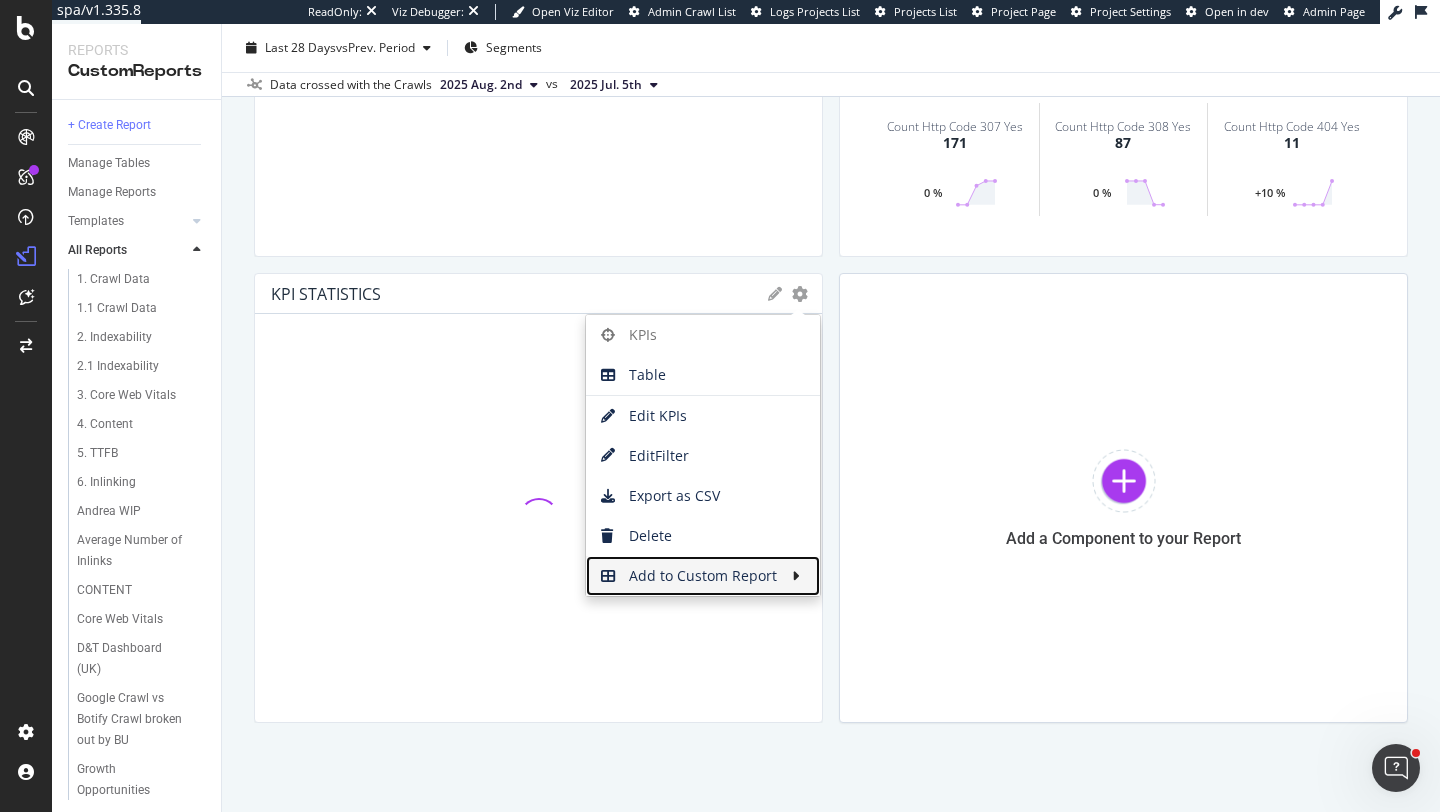 click on "Add to Custom Report" at bounding box center [689, 576] 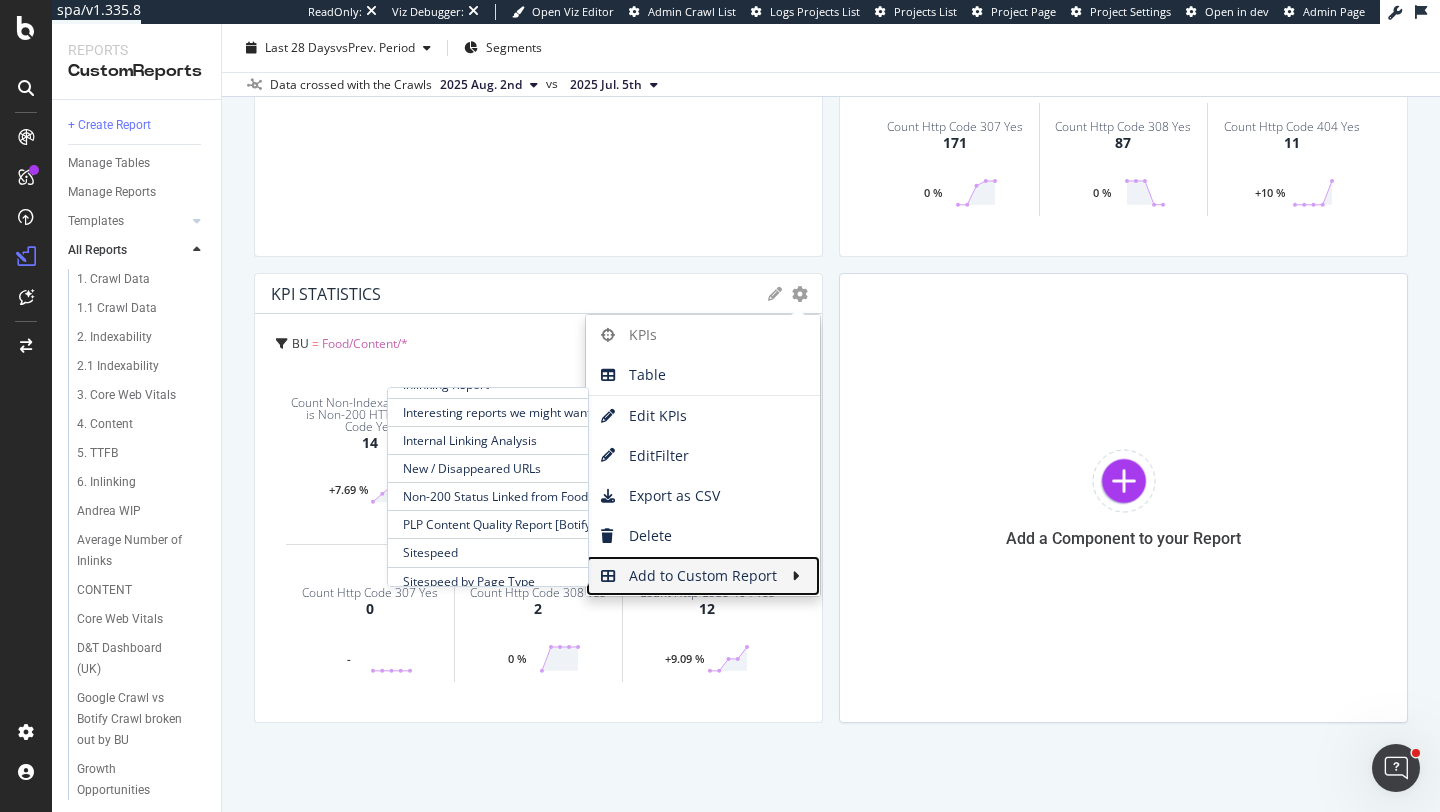 scroll, scrollTop: 435, scrollLeft: 0, axis: vertical 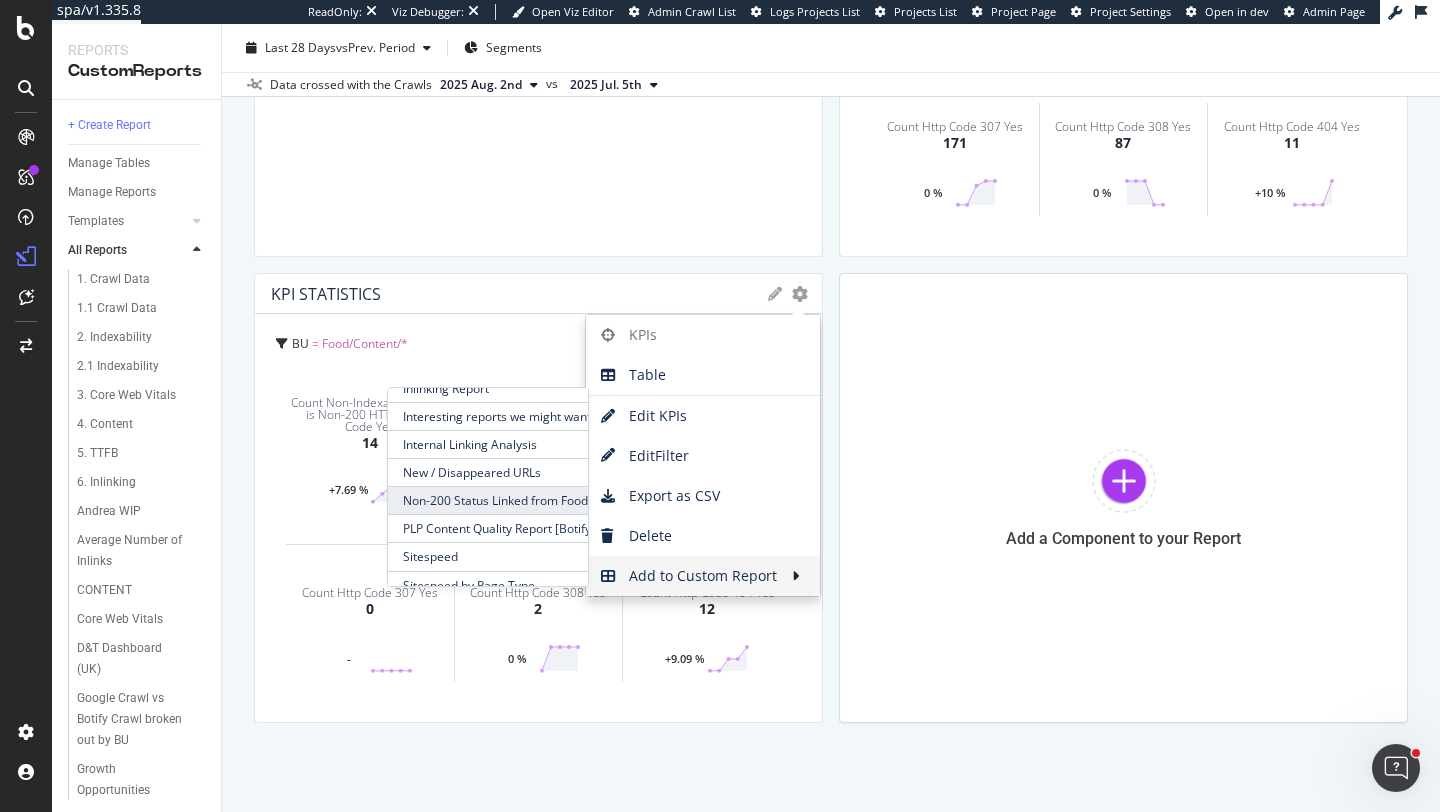 click on "Non-200 Status Linked from Food" at bounding box center (488, 500) 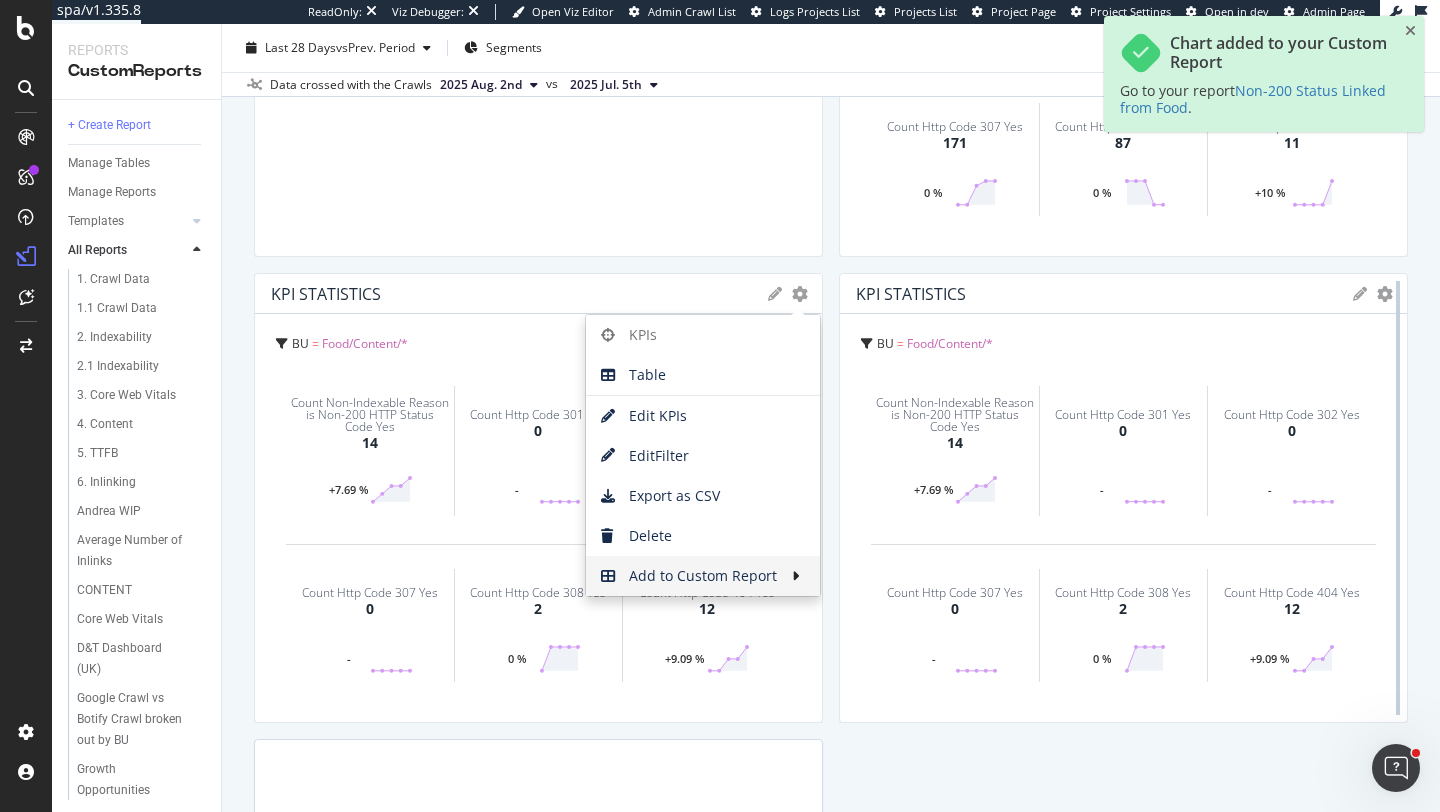 click at bounding box center (1398, 498) 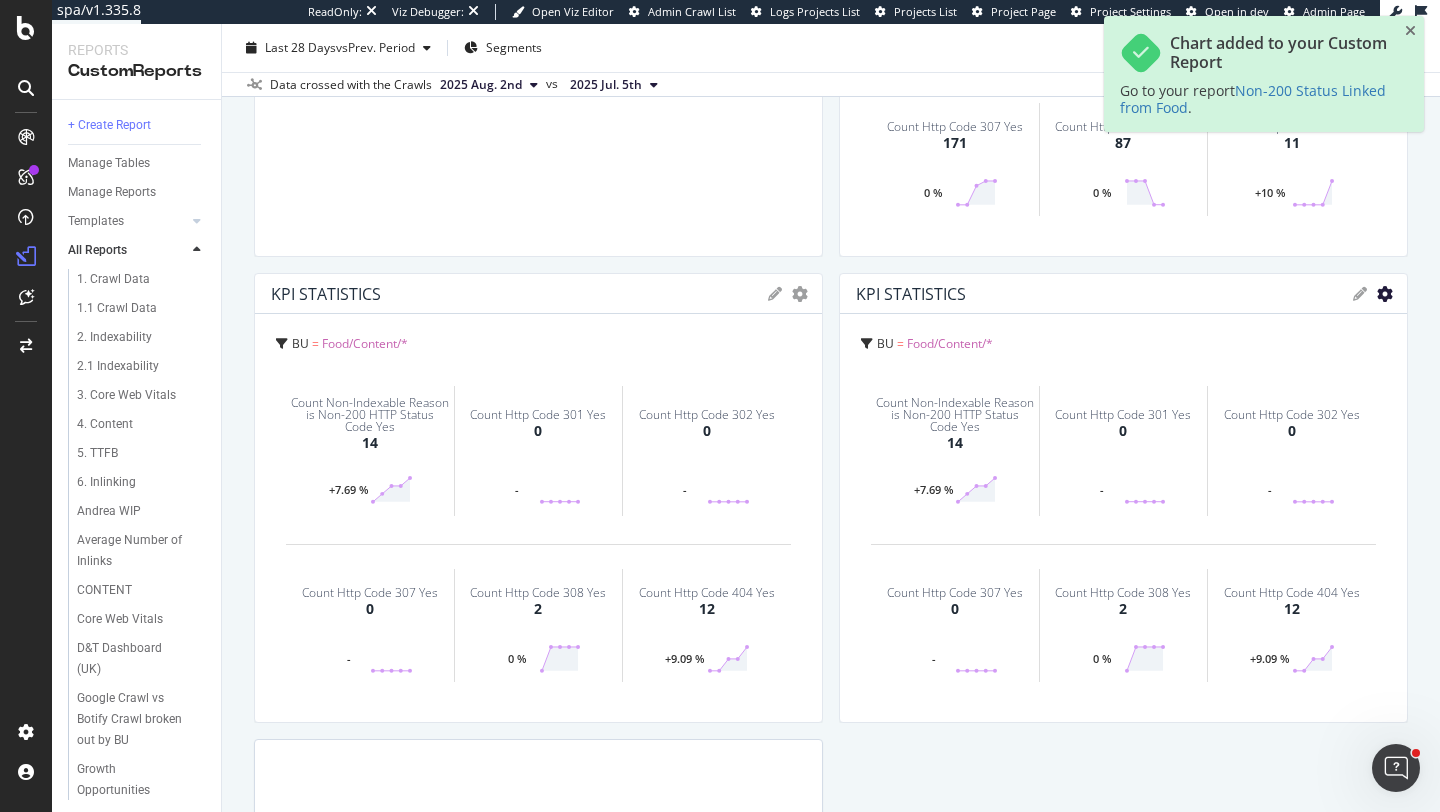 click at bounding box center [800, -172] 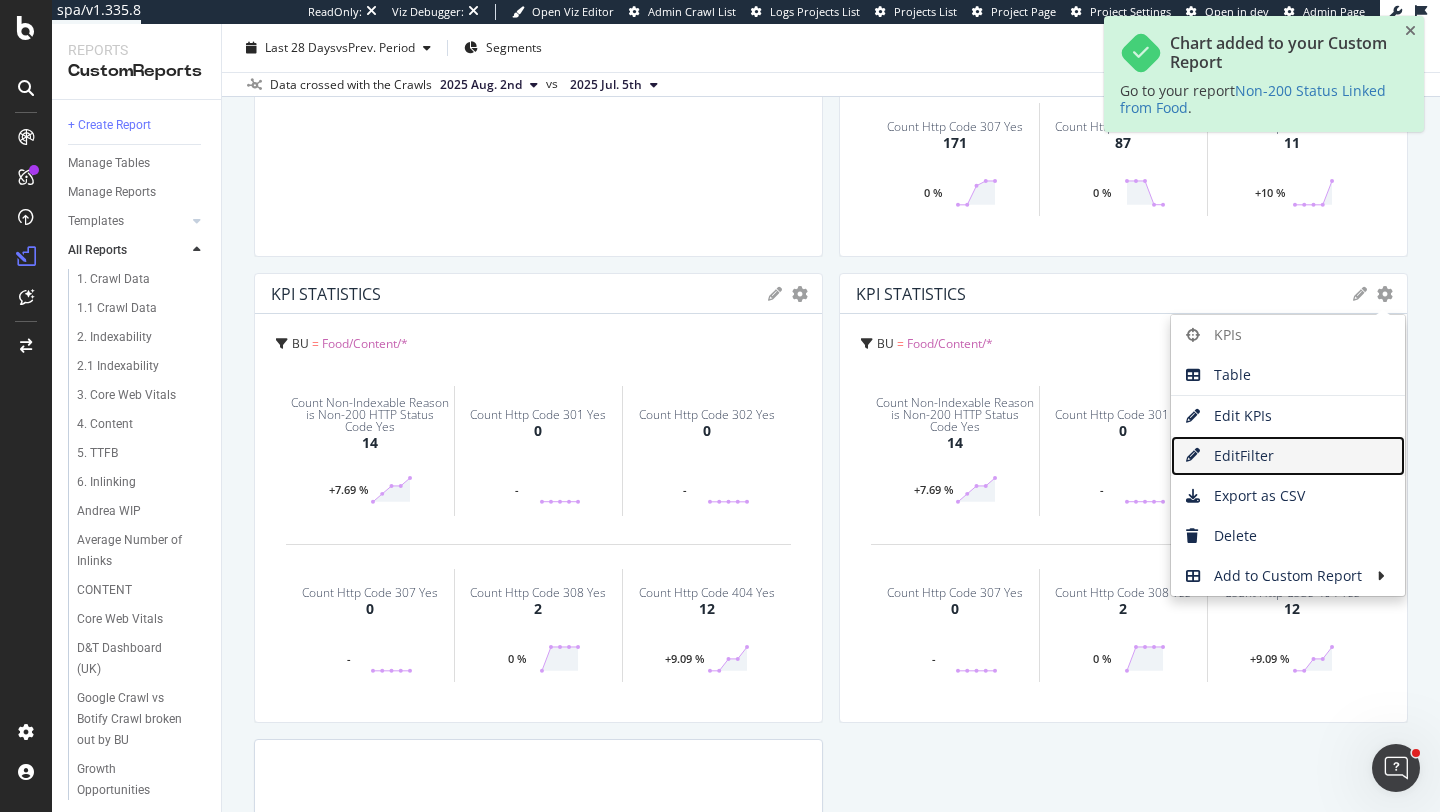 click on "Edit  Filter" at bounding box center (1288, 456) 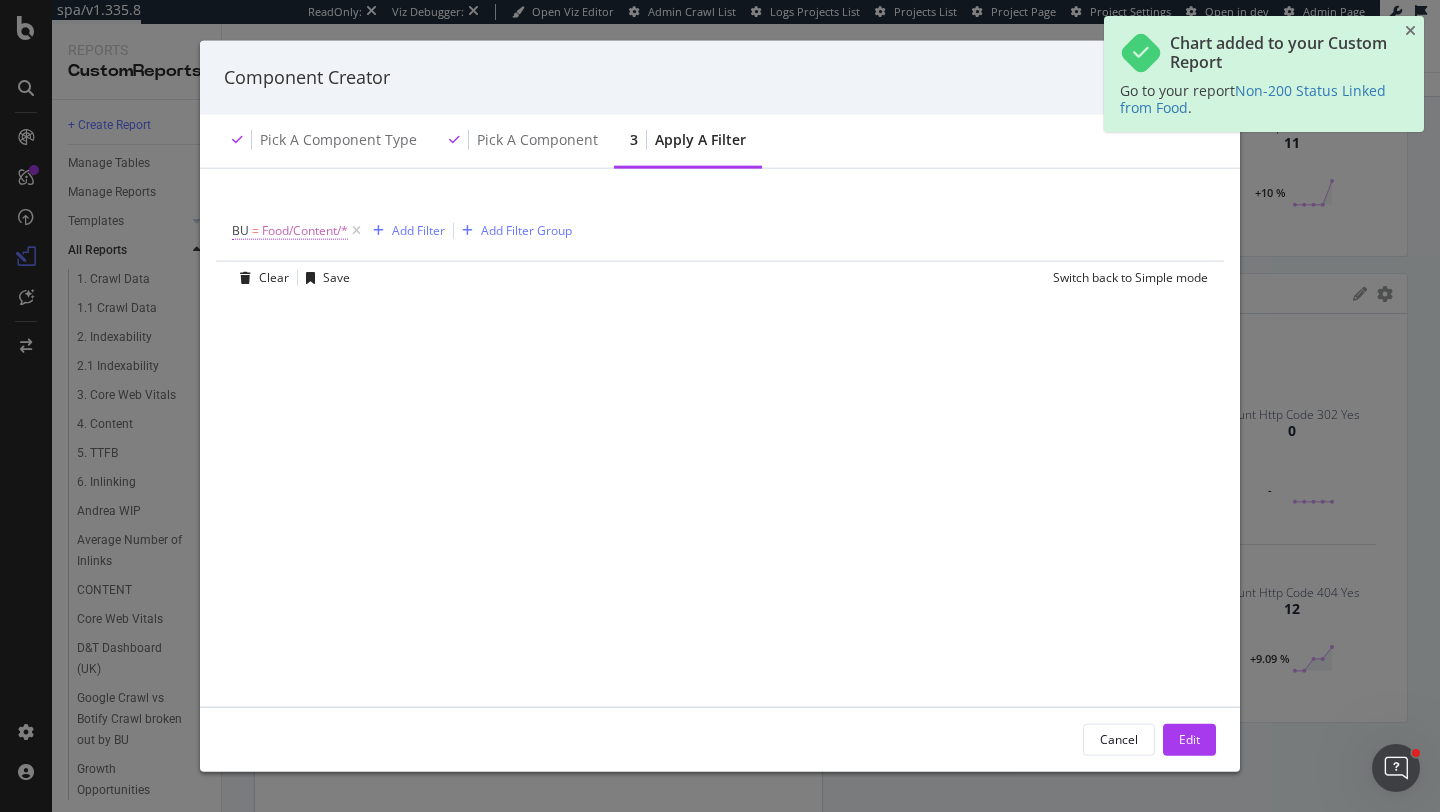 click on "Food/Content/*" at bounding box center [305, 230] 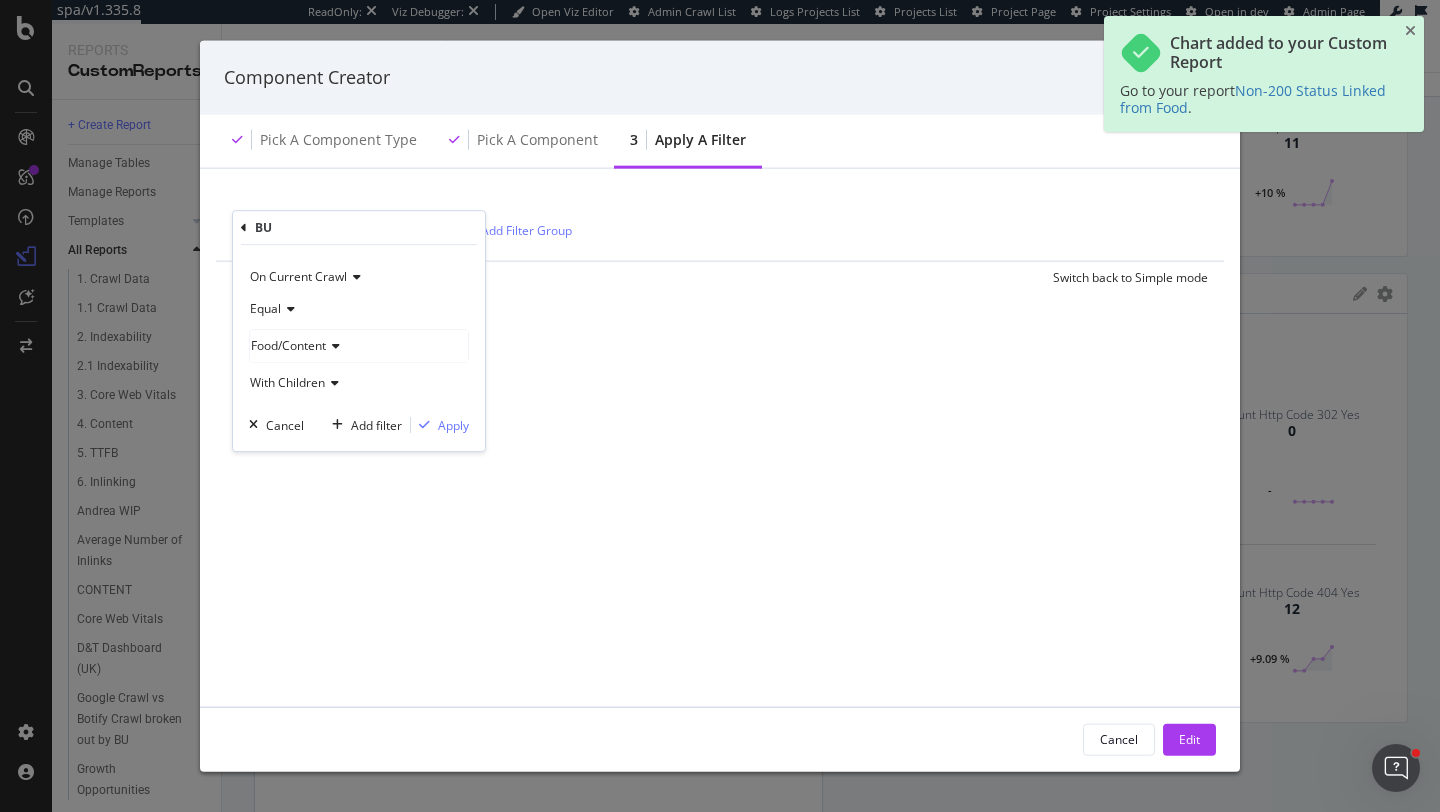 click on "Equal" at bounding box center (265, 308) 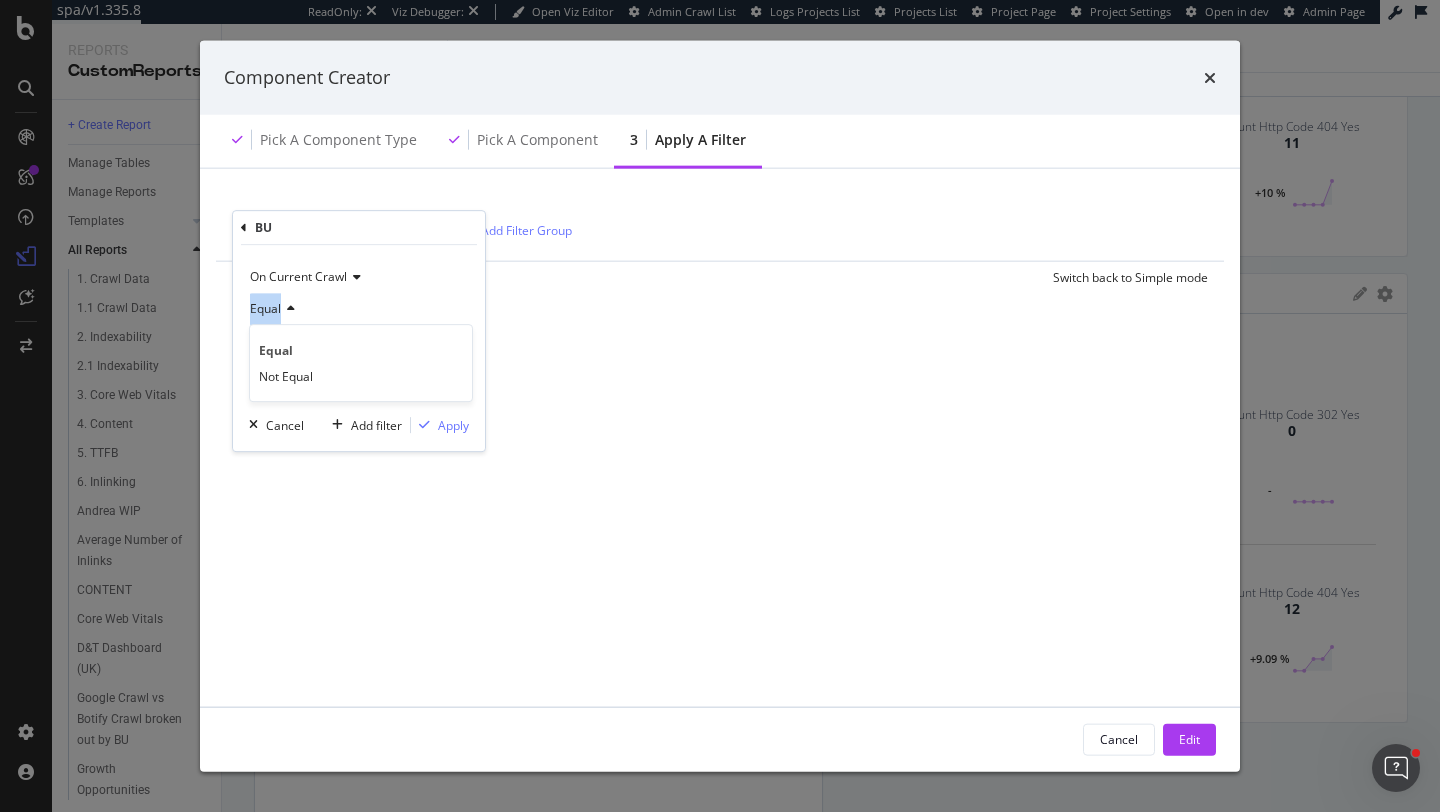 click on "Equal" at bounding box center [265, 308] 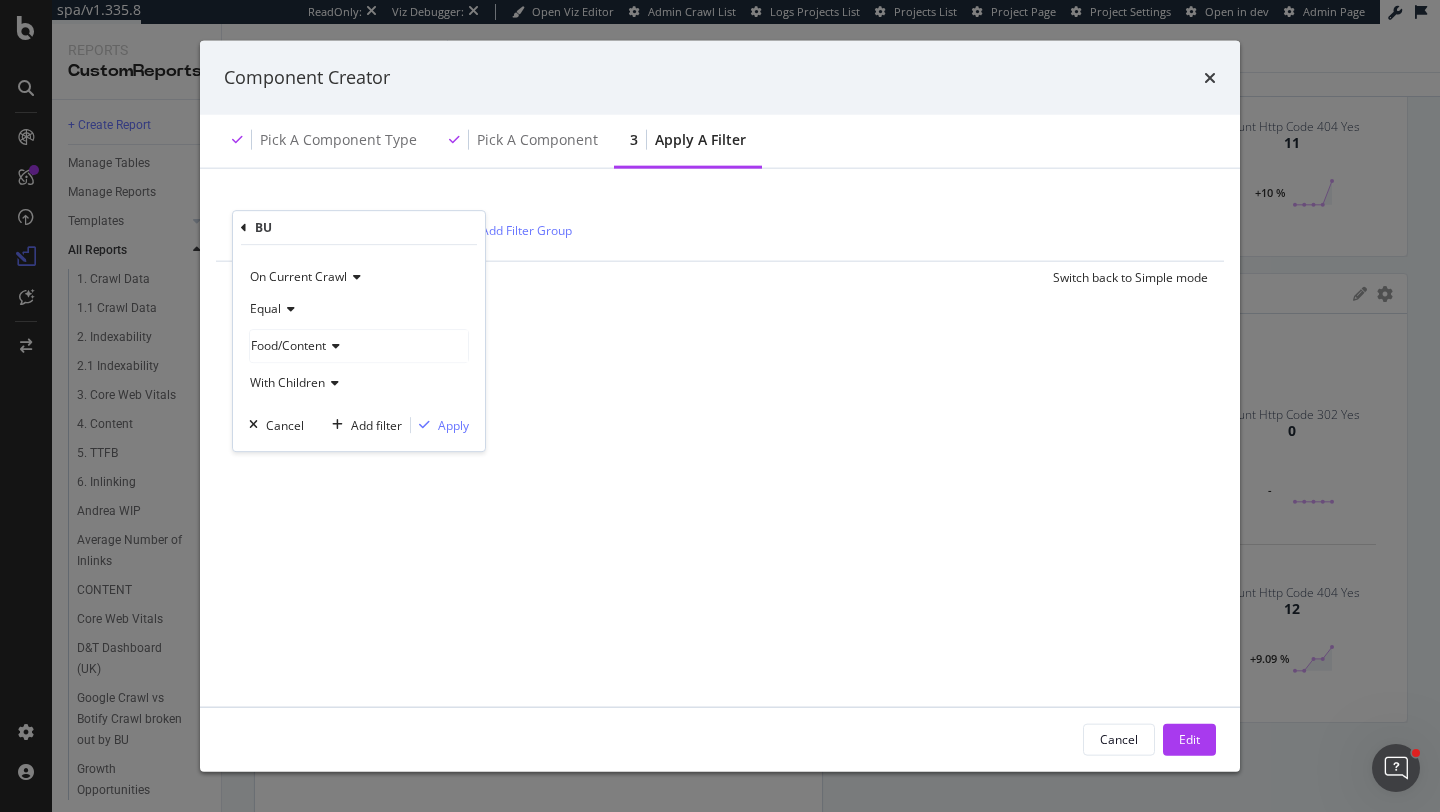 click on "Food/Content" at bounding box center [359, 346] 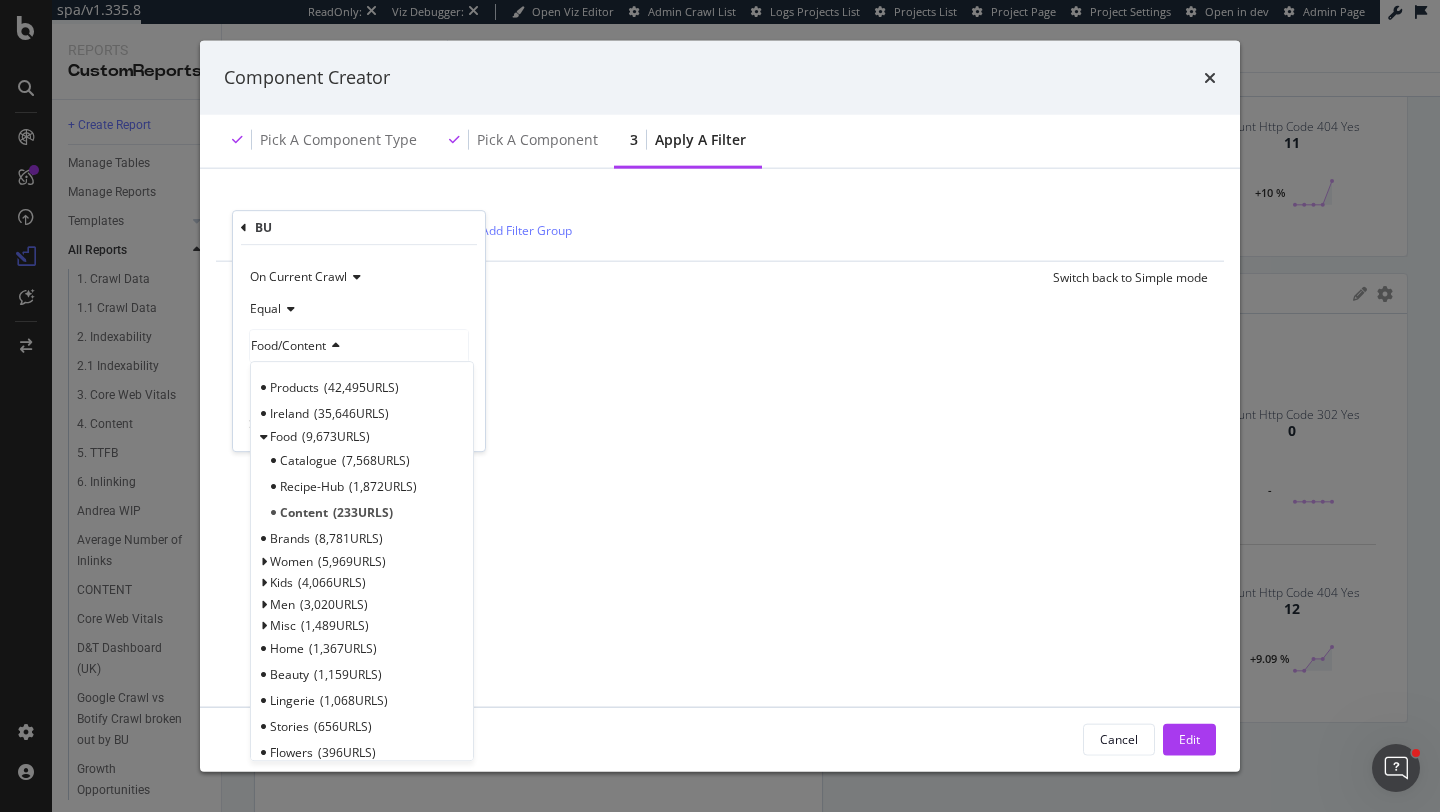 click on "Component Creator Pick a Component type Pick a Component 3 Apply a Filter BU   =     Food/Content/* Add Filter Add Filter Group Clear Save Switch back to Simple mode BU On Current Crawl Equal Food/Content Products 42,495  URLS Ireland 35,646  URLS Food 9,673  URLS Select Catalogue 7,568  URLS Recipe-Hub 1,872  URLS Content 233  URLS Brands 8,781  URLS Women 5,969  URLS Select Kids 4,066  URLS Select Men 3,020  URLS Select Misc 1,489  URLS Select Home 1,367  URLS Beauty 1,159  URLS Lingerie 1,068  URLS Stories 656  URLS Flowers 396  URLS Furniture 335  URLS Gifts 331  URLS XBU 295  URLS Select Seasonal 119  URLS Select Offers 102  URLS Wine 17  URLS Homepage 2  URLS Cards-and-Wrap 2  URLS HolidayShop 1  URLS With Children Cancel Add filter Apply Cancel Edit" at bounding box center (720, 406) 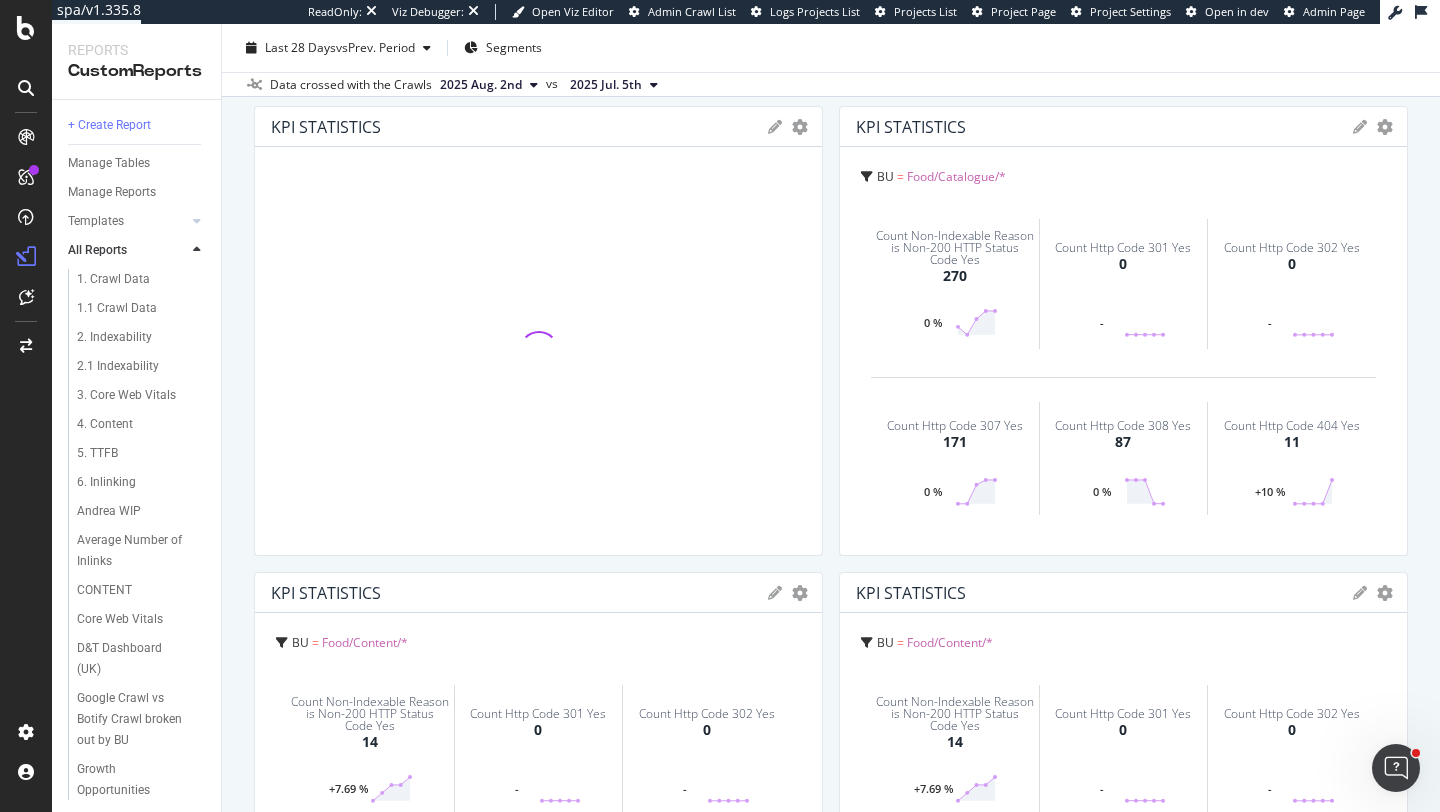 scroll, scrollTop: 249, scrollLeft: 0, axis: vertical 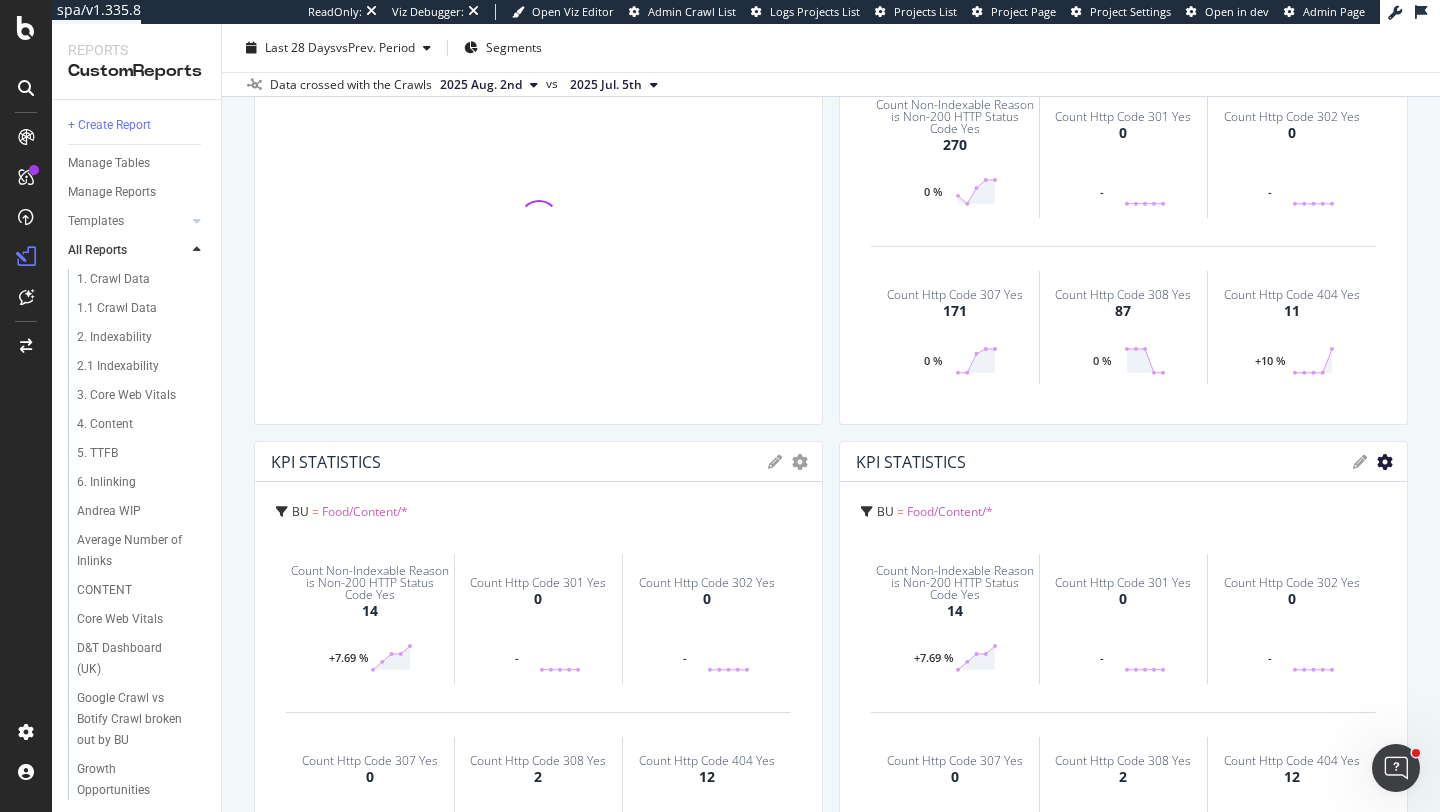 click at bounding box center (800, -4) 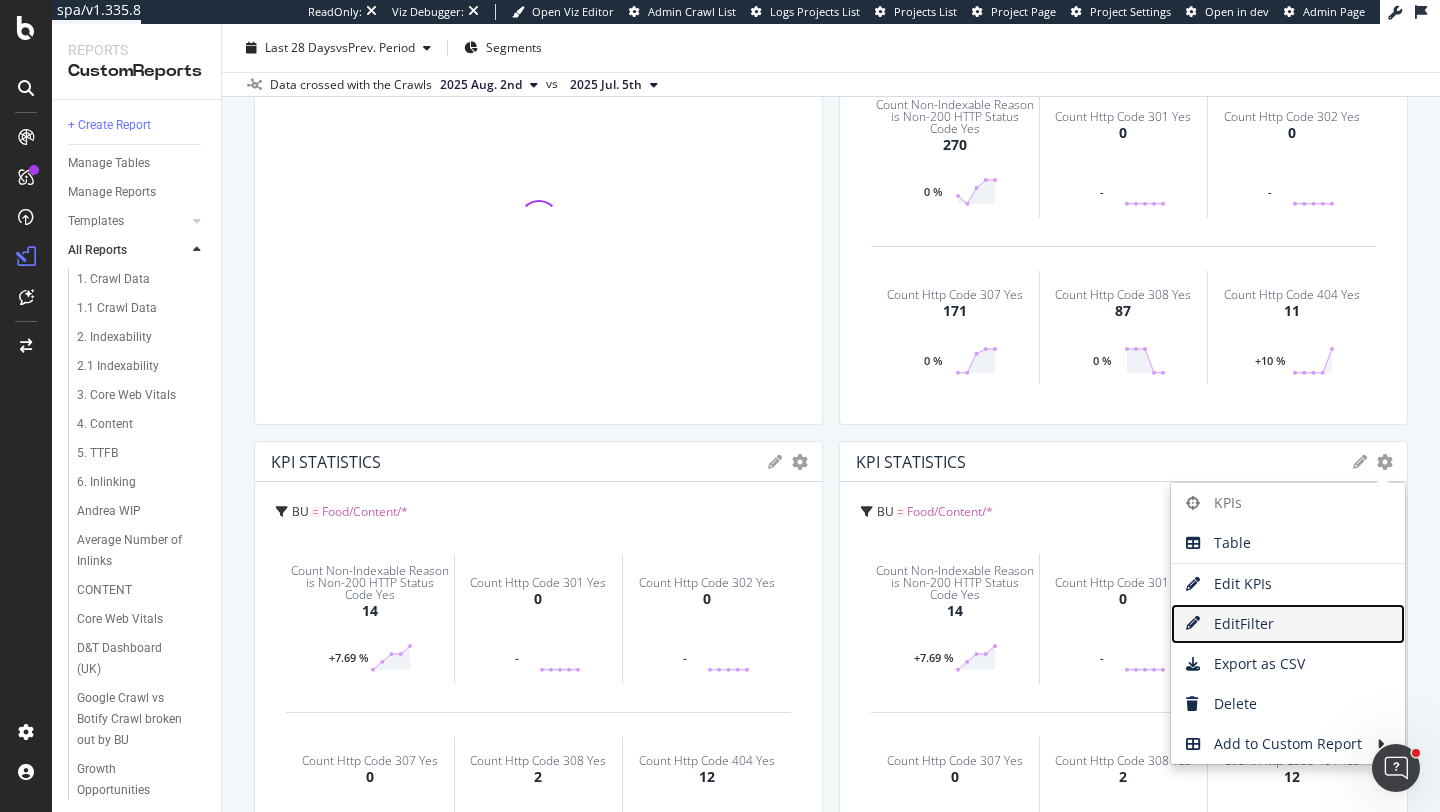 click on "Edit  Filter" at bounding box center [1288, 624] 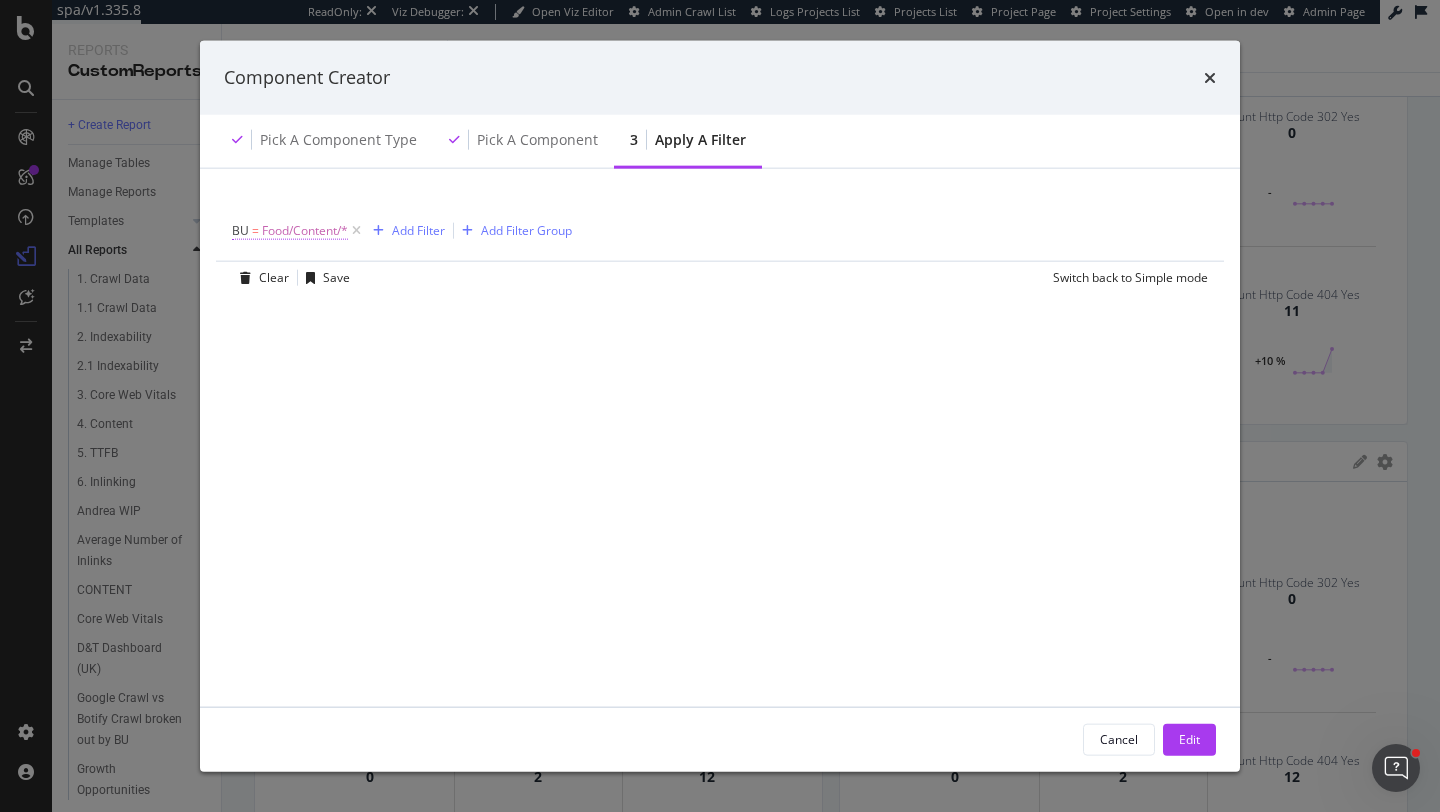 click on "Food/Content/*" at bounding box center [305, 230] 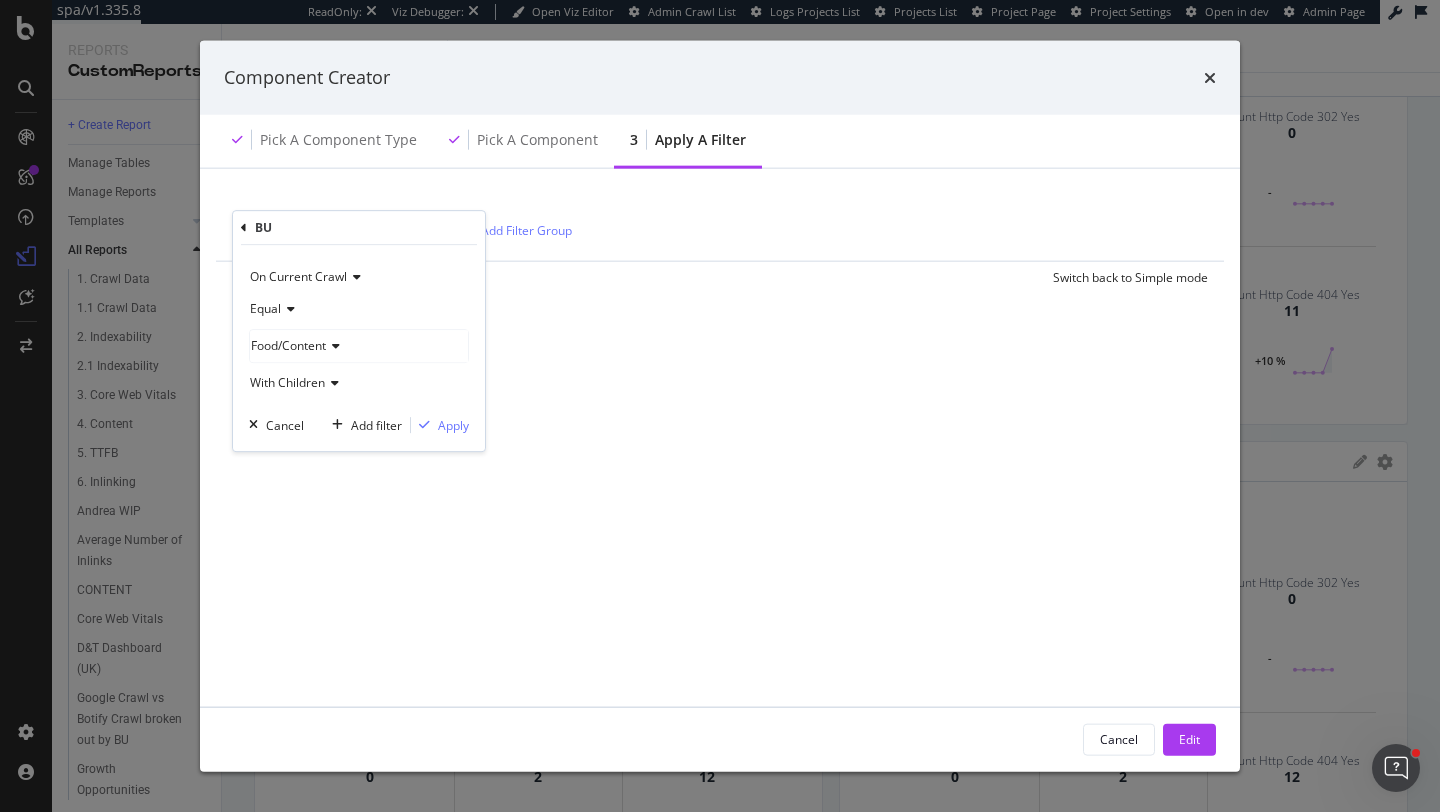 click on "Food/Content" at bounding box center [288, 345] 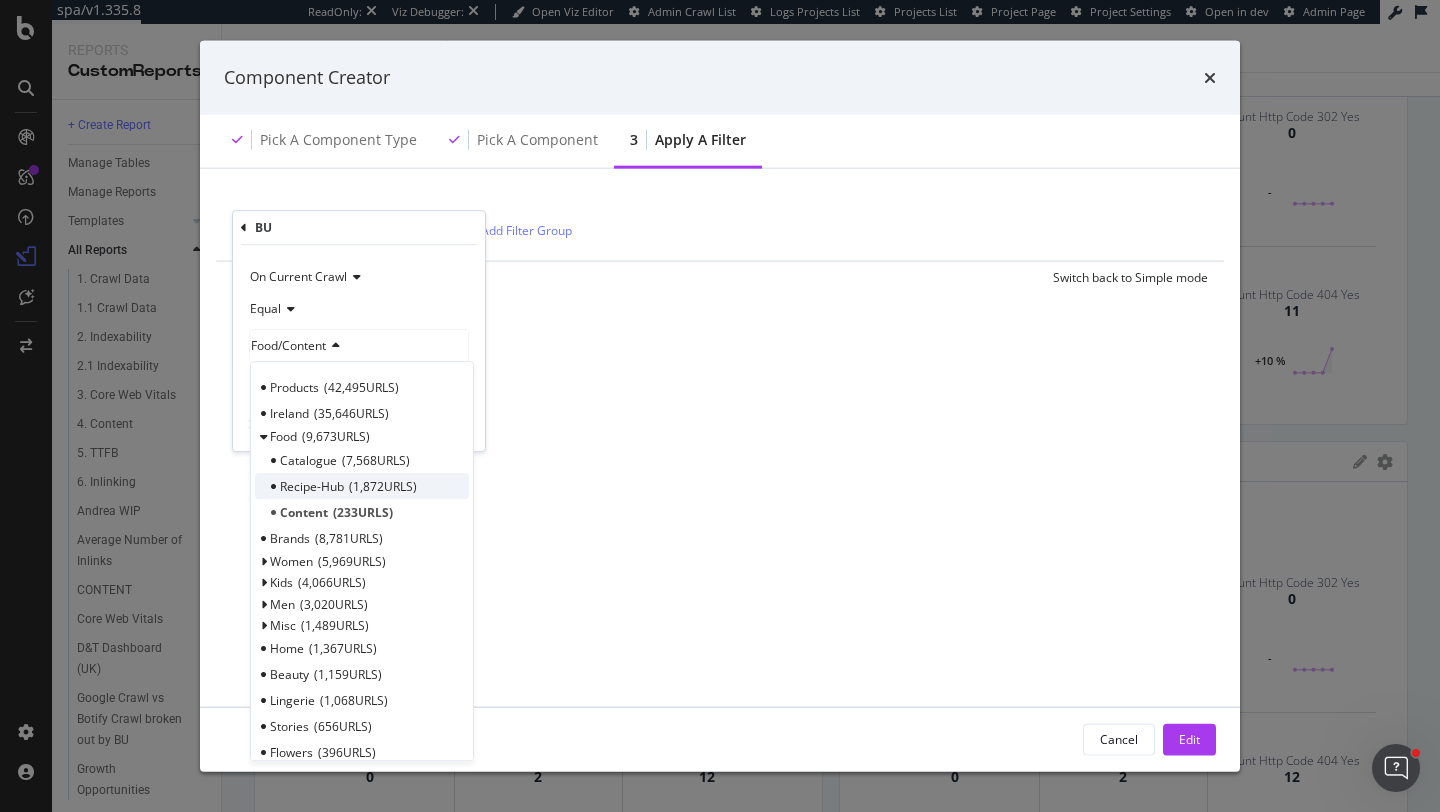click on "1,872  URLS" at bounding box center (383, 486) 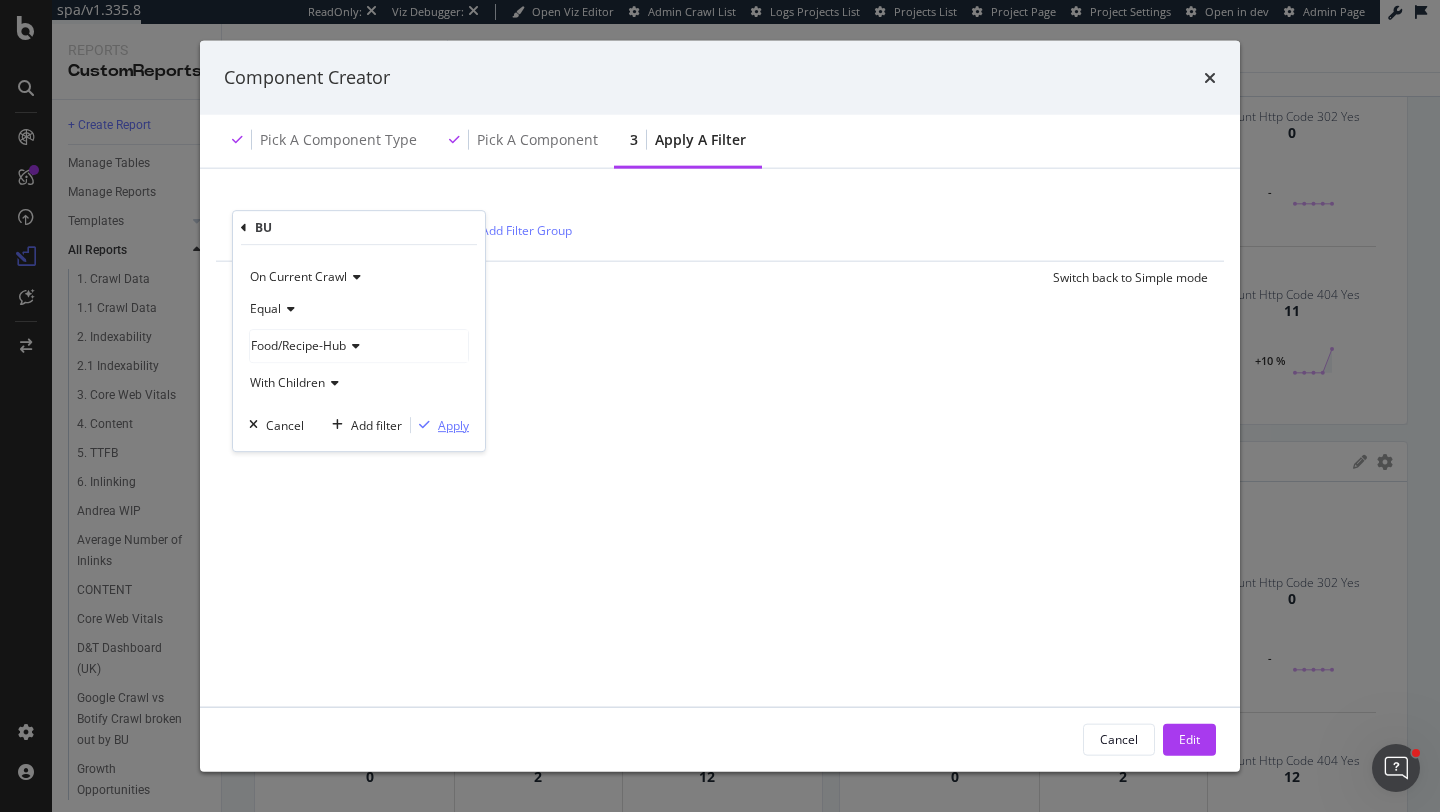 click on "Apply" at bounding box center (453, 425) 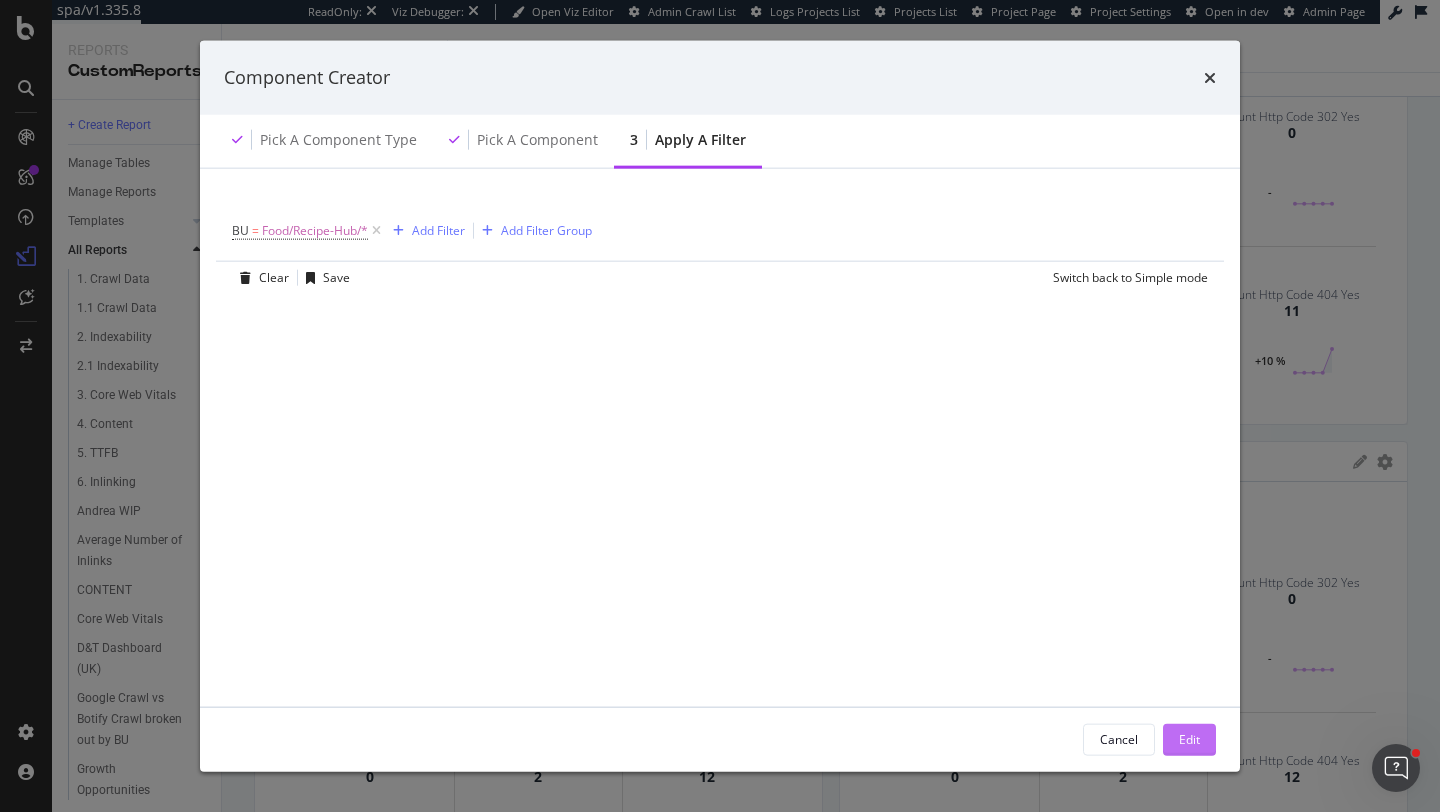 click on "Edit" at bounding box center [1189, 739] 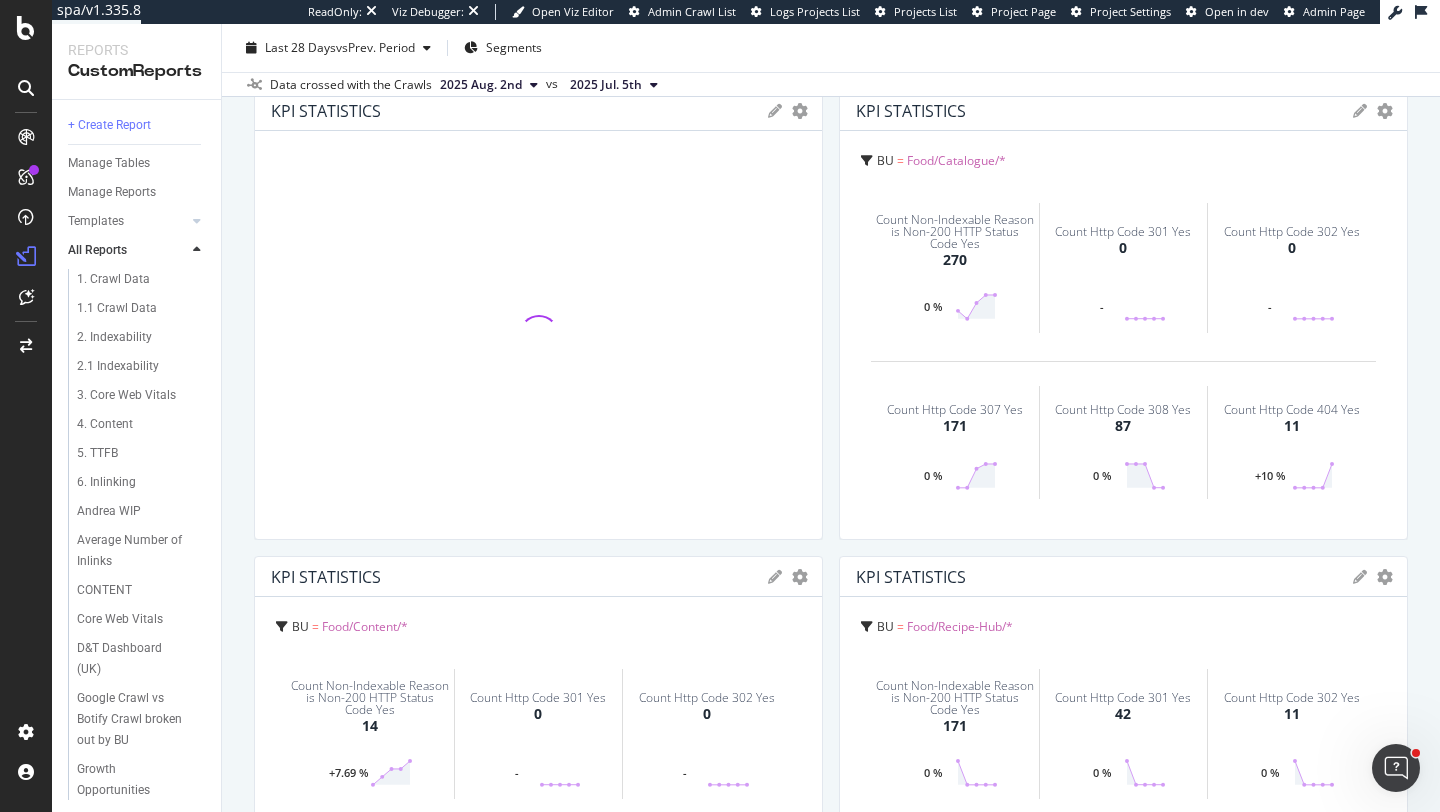 scroll, scrollTop: 0, scrollLeft: 0, axis: both 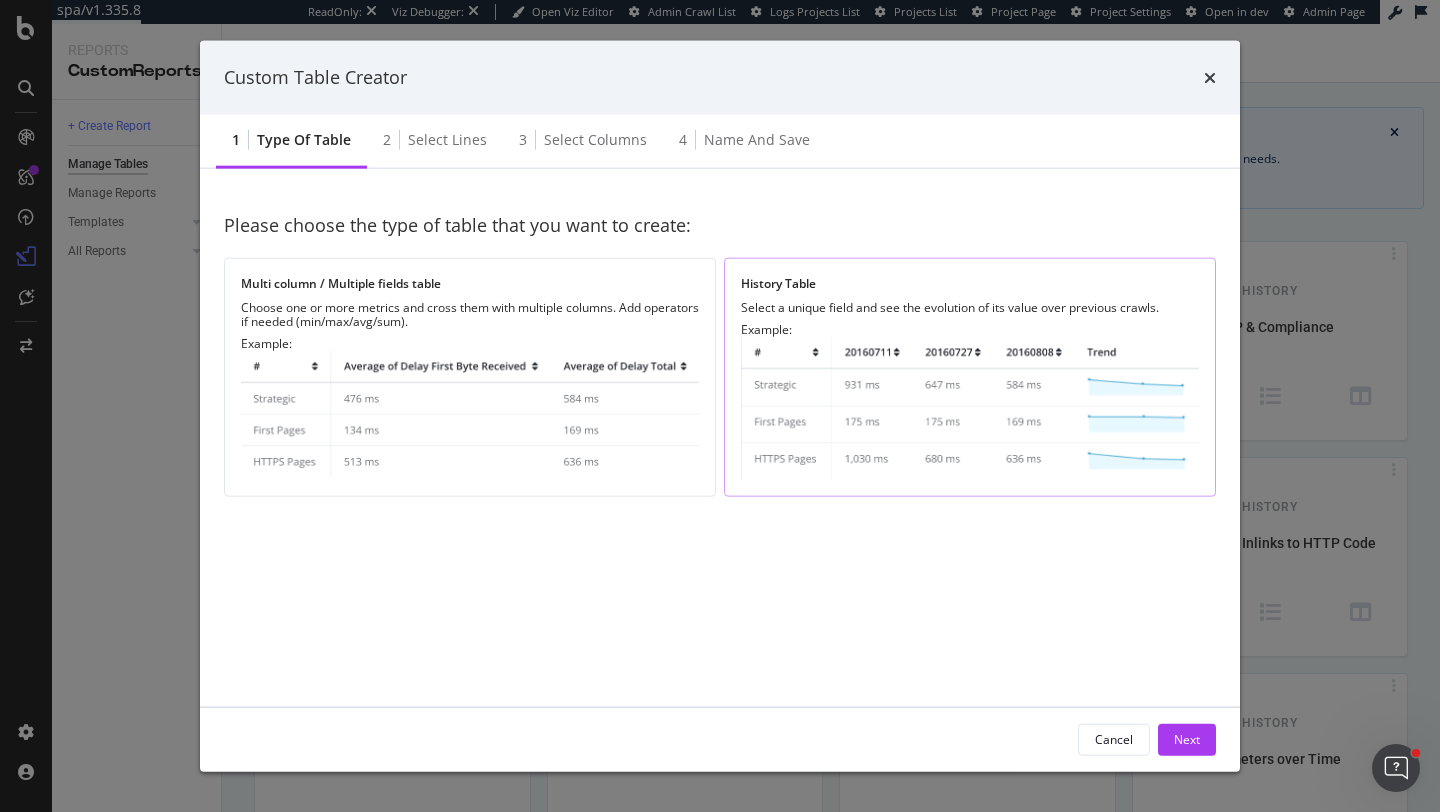 click at bounding box center (970, 407) 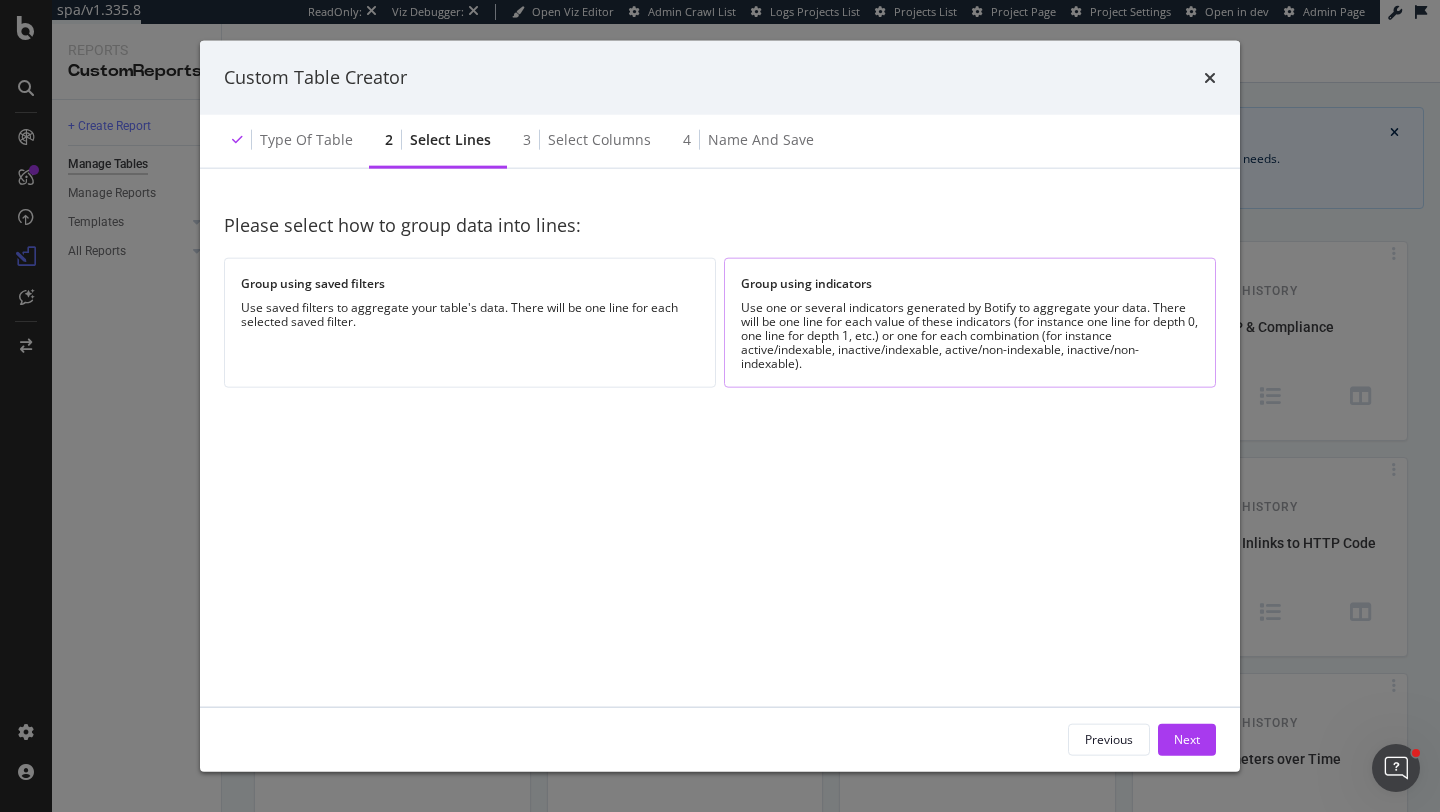 click on "Use one or several indicators generated by Botify to aggregate your data. There will be one line for each value of these indicators (for instance one line for depth 0, one line for depth 1, etc.) or one for each combination (for instance active/indexable, inactive/indexable, active/non-indexable, inactive/non-indexable)." at bounding box center (970, 335) 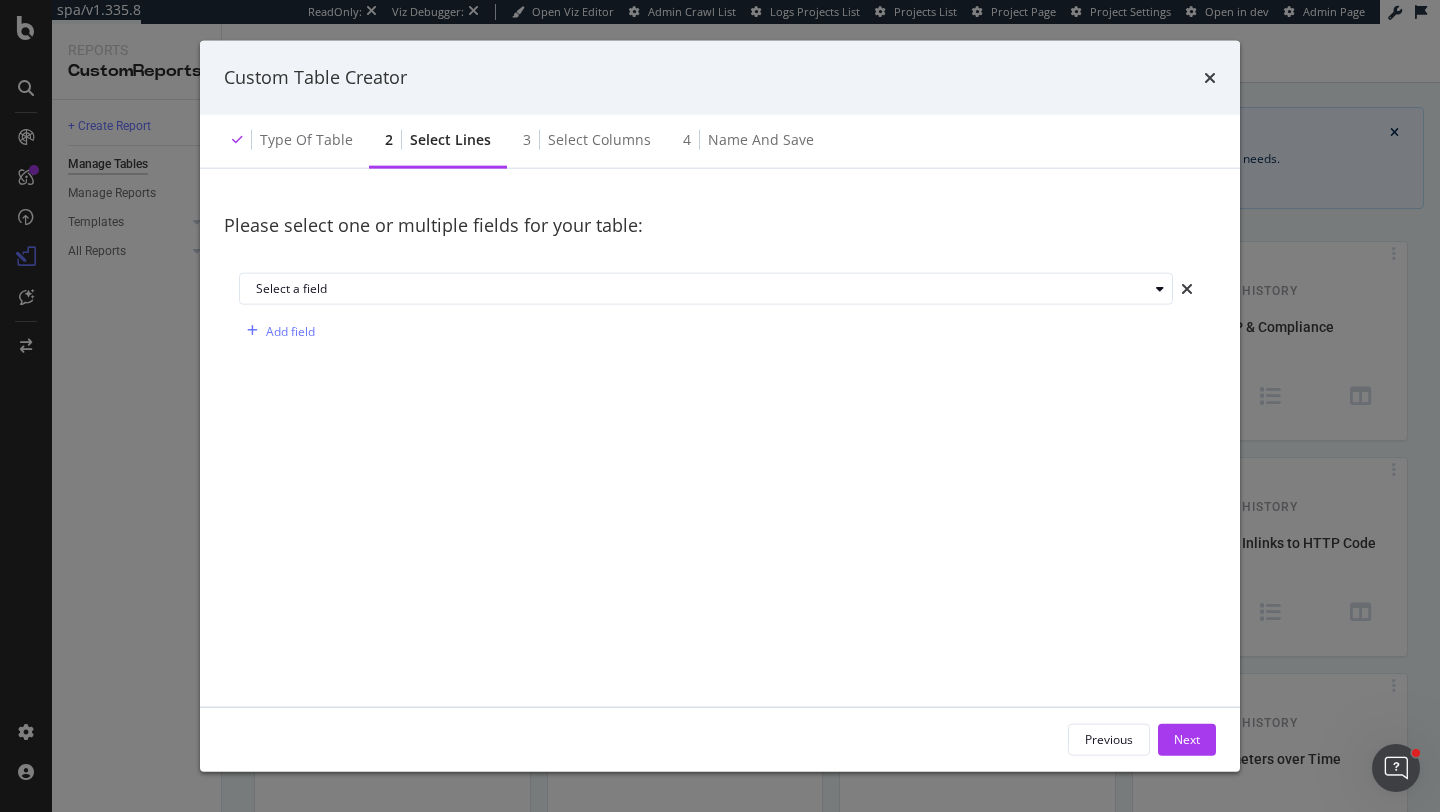 click on "Please select one or multiple fields for your table:" at bounding box center (720, 225) 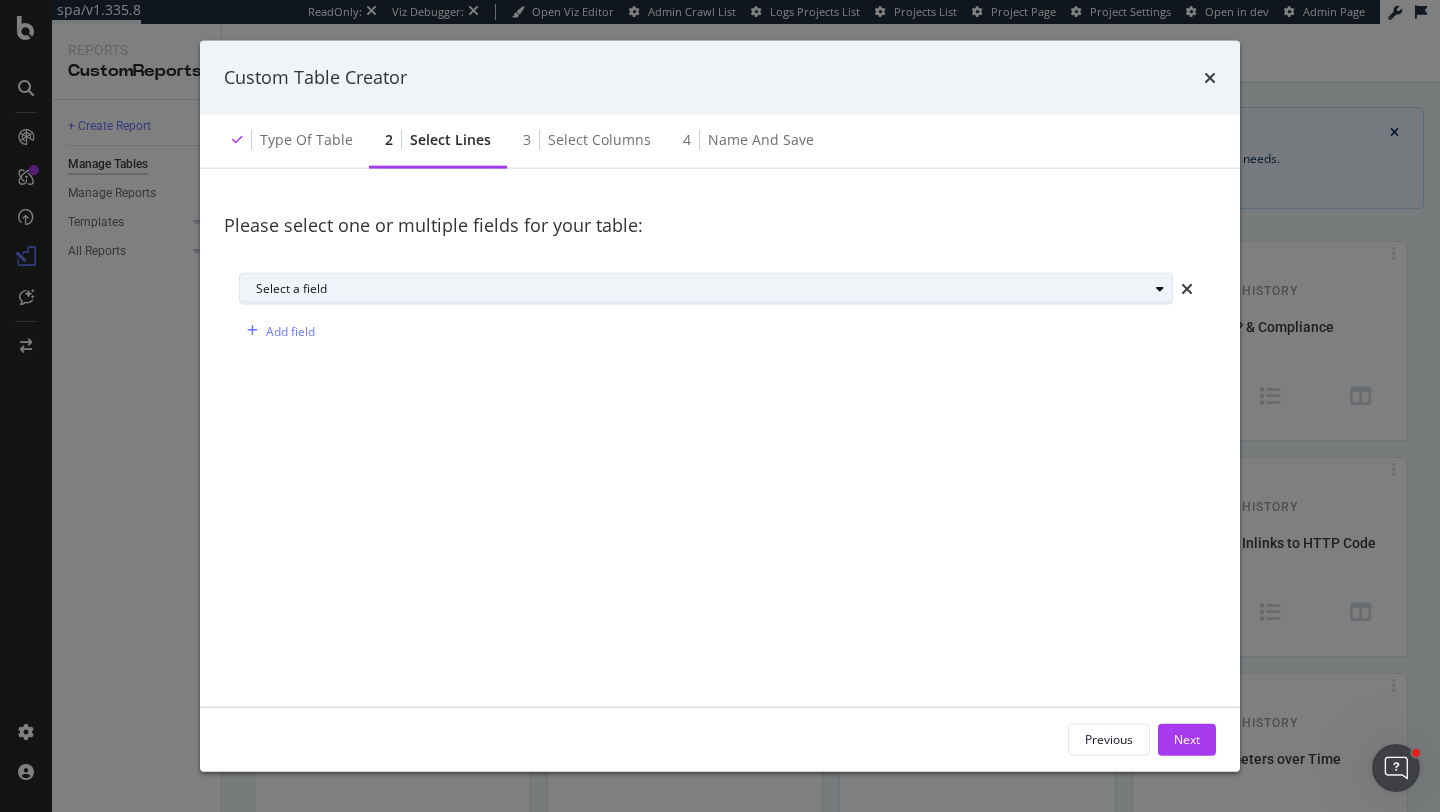 click on "Select a field" at bounding box center [702, 289] 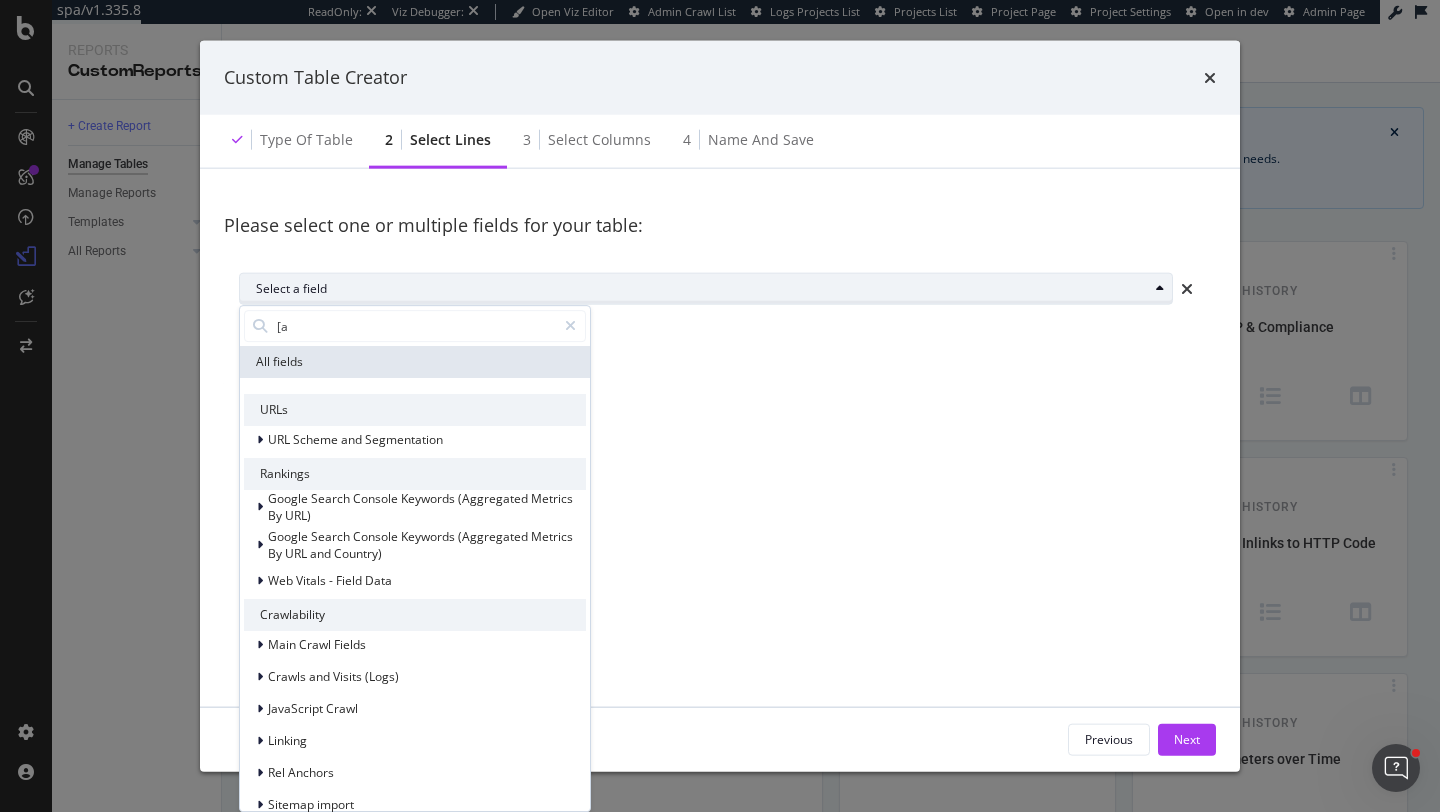 type on "[" 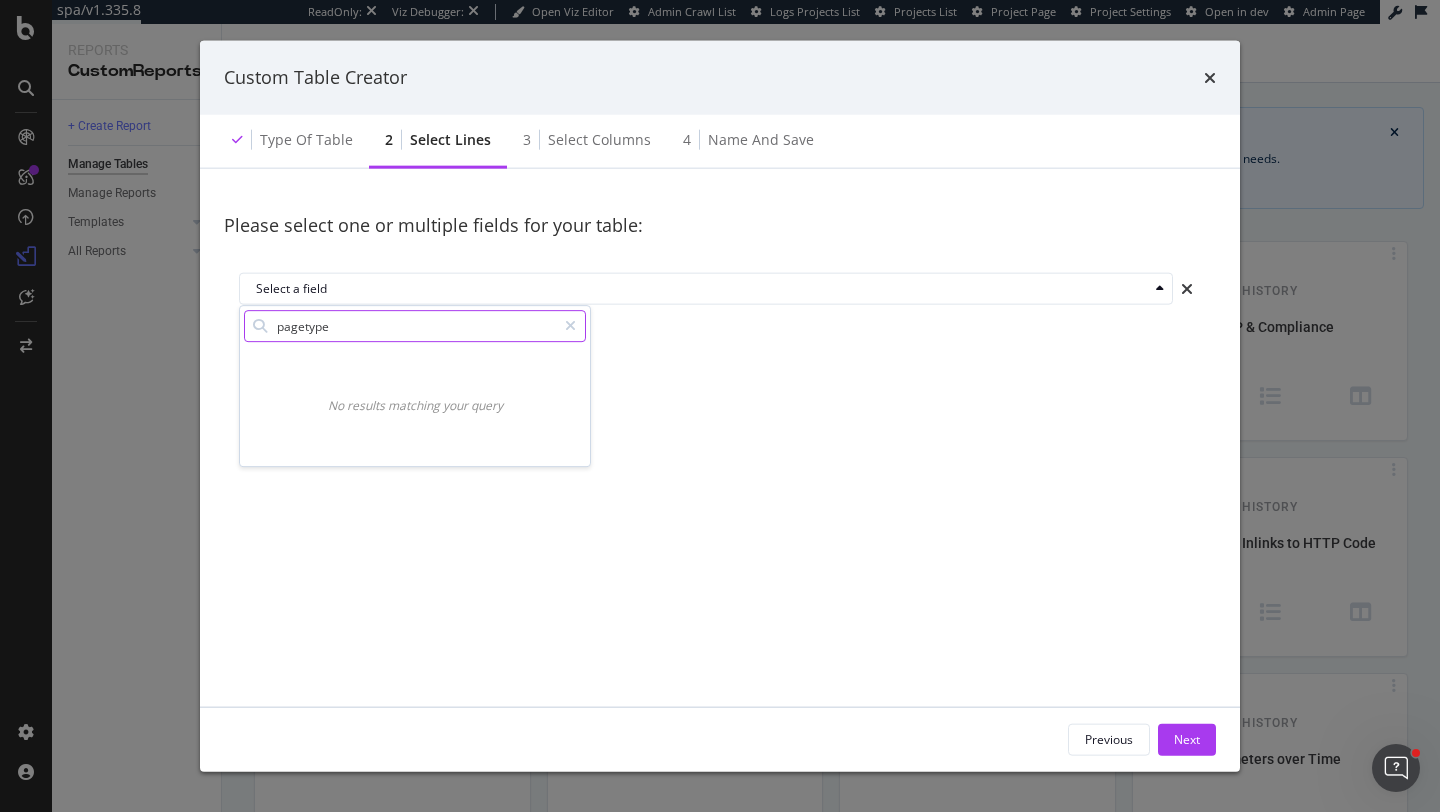 click on "pagetype" at bounding box center (415, 326) 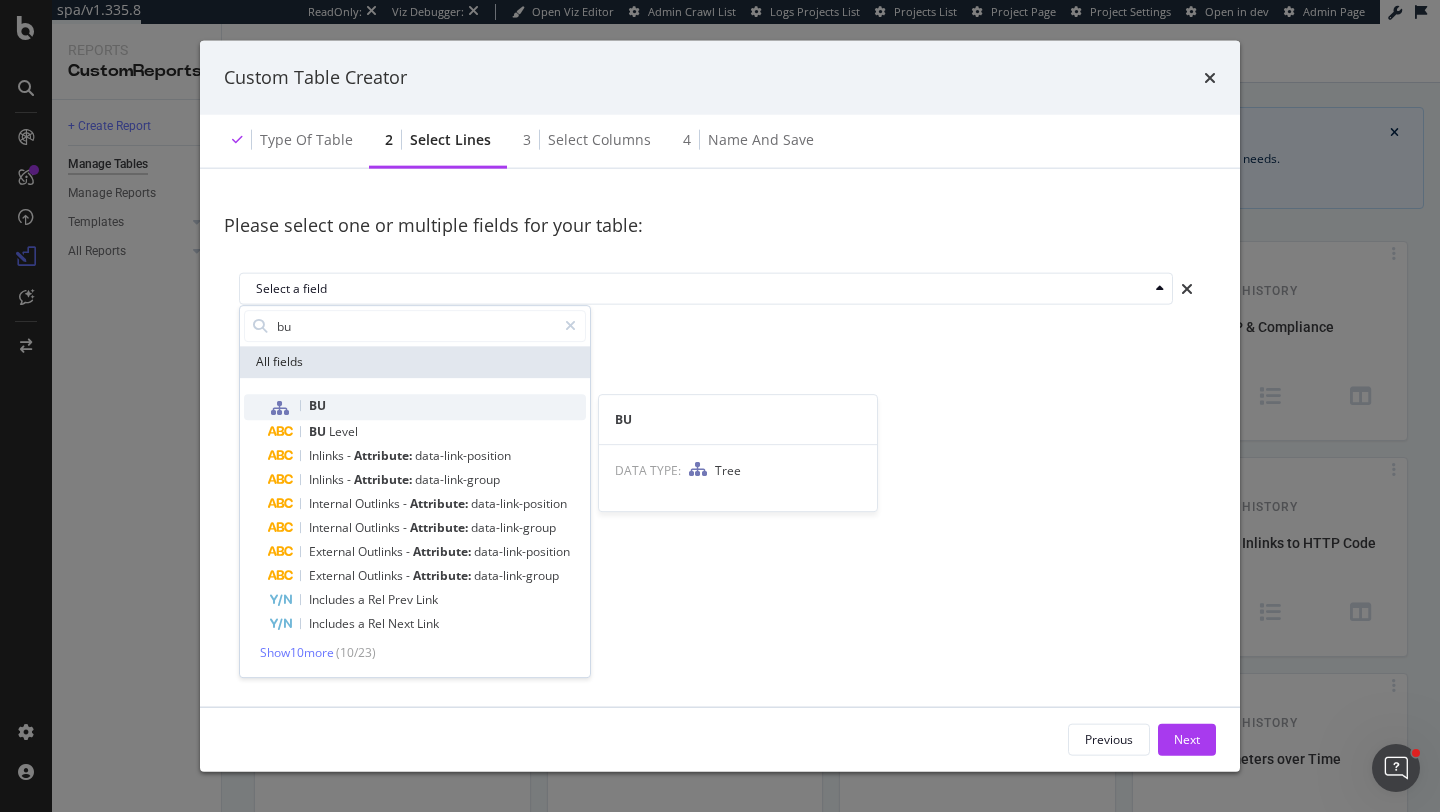type on "bu" 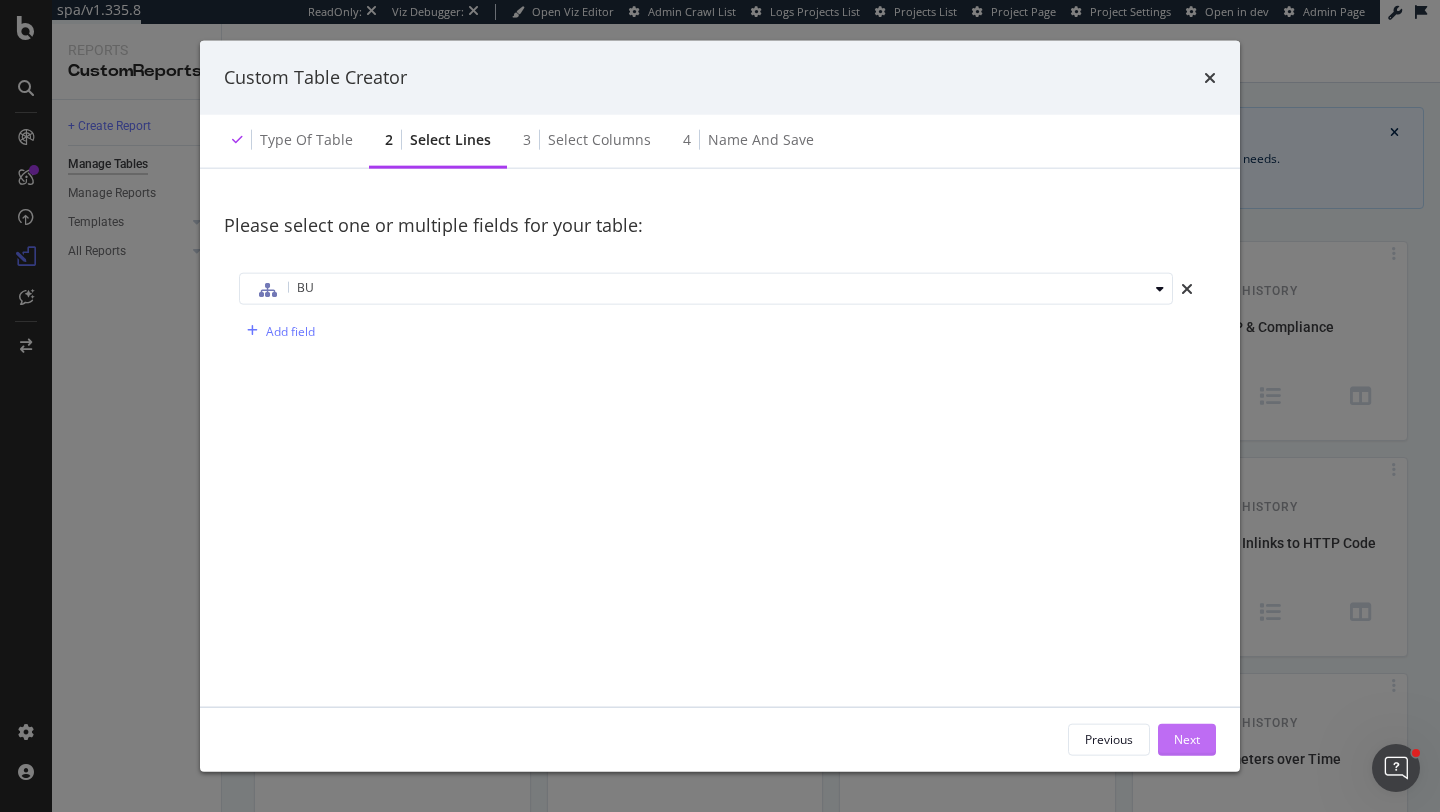 click on "Next" at bounding box center [1187, 739] 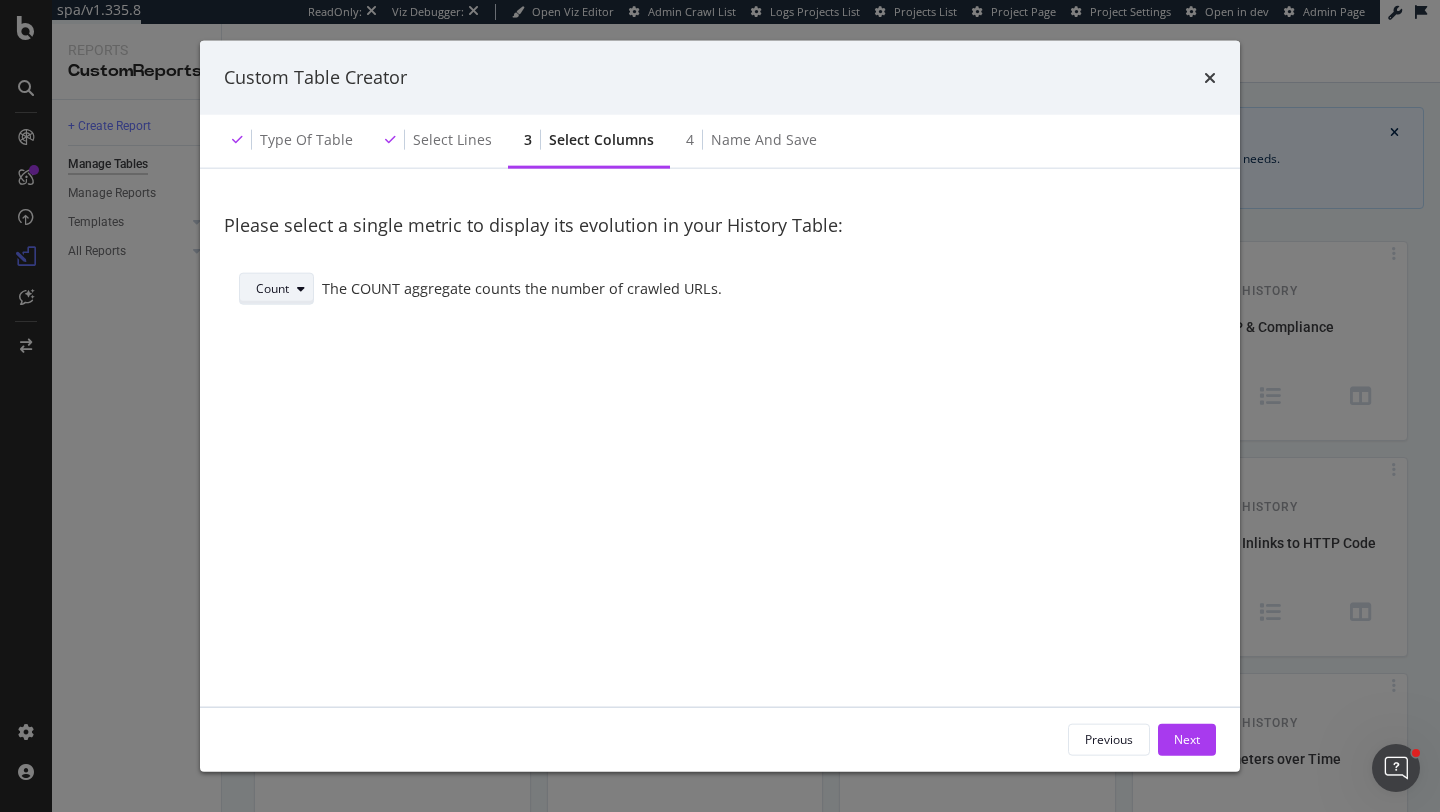 click on "Count" at bounding box center (284, 289) 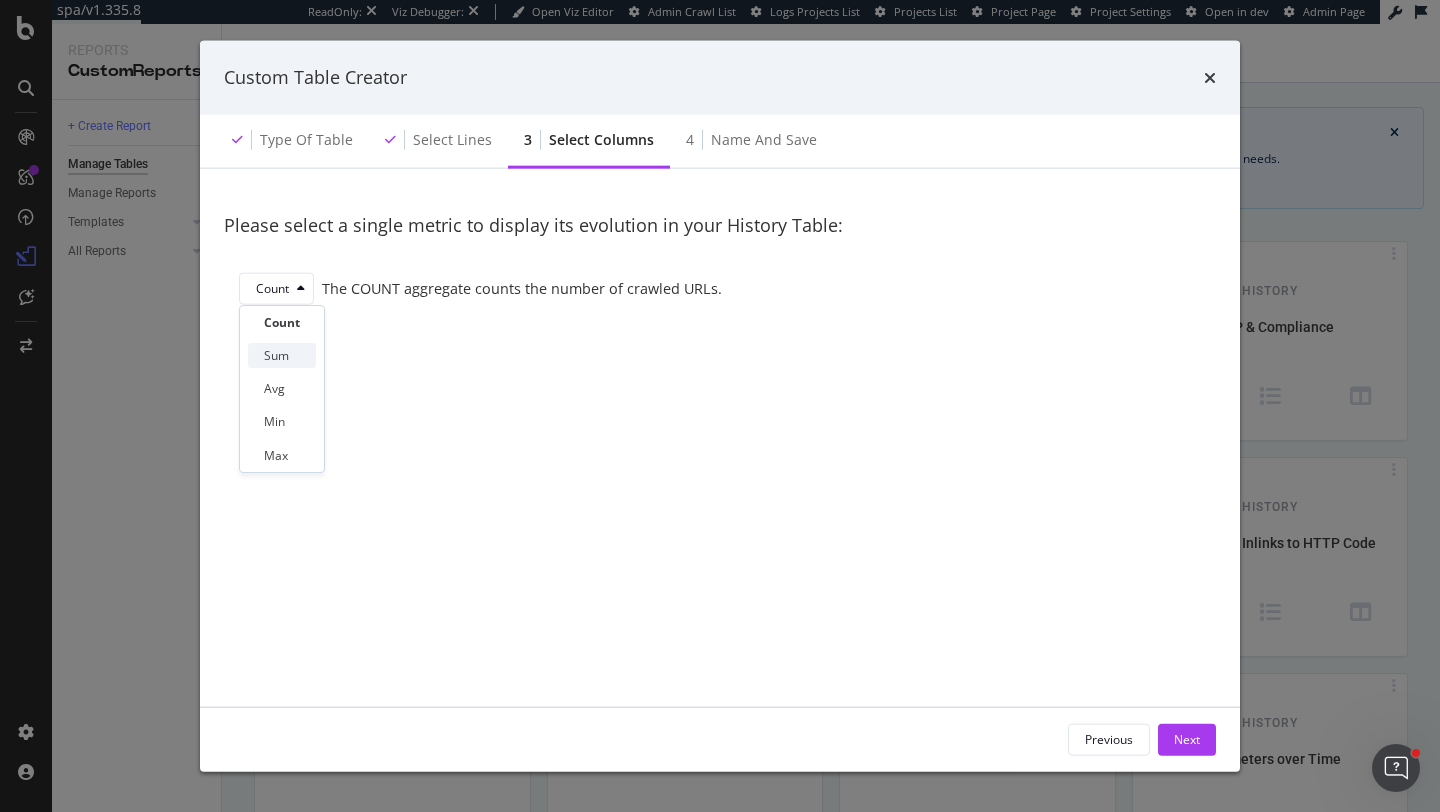 click on "Sum" at bounding box center (276, 355) 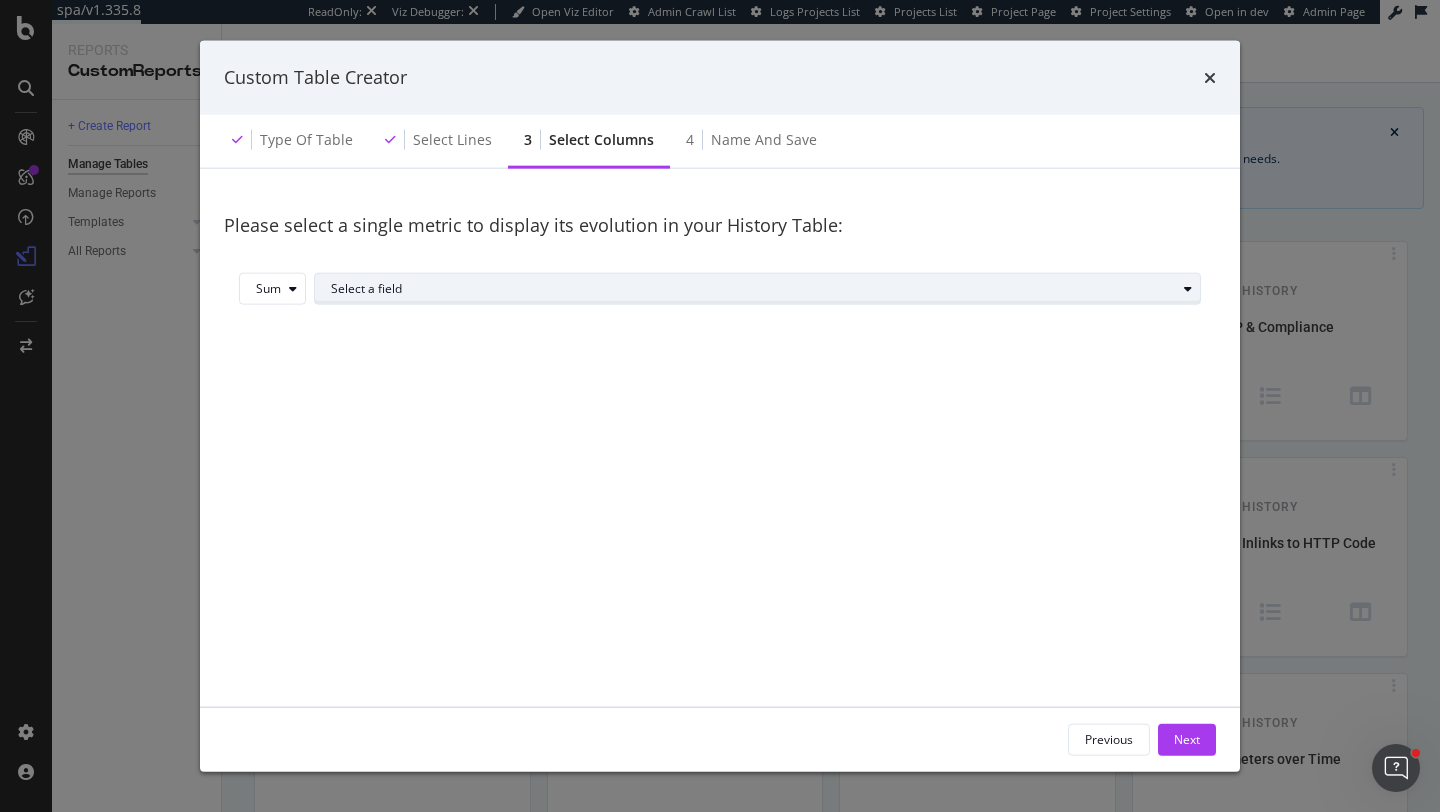click on "Select a field" at bounding box center [765, 289] 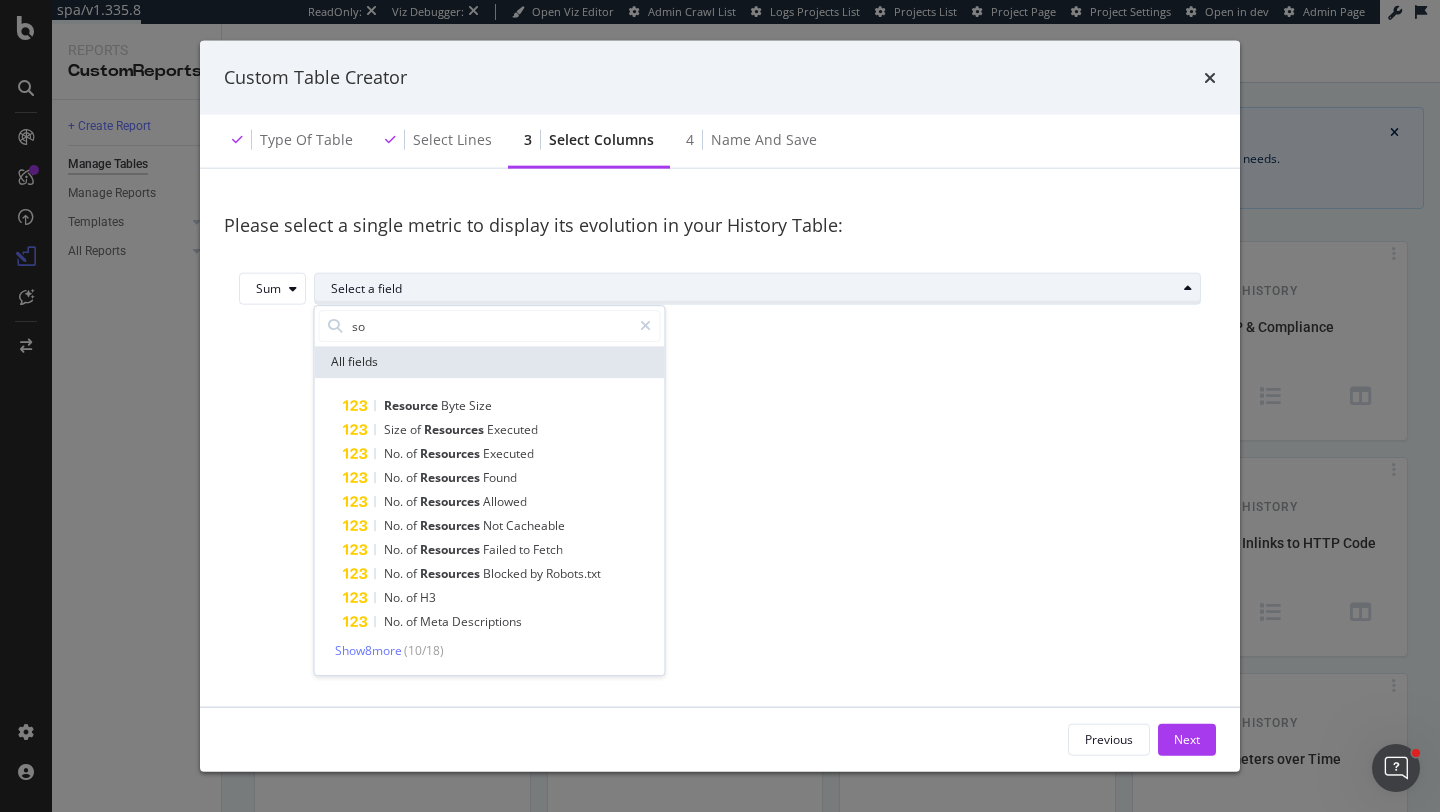 type on "s" 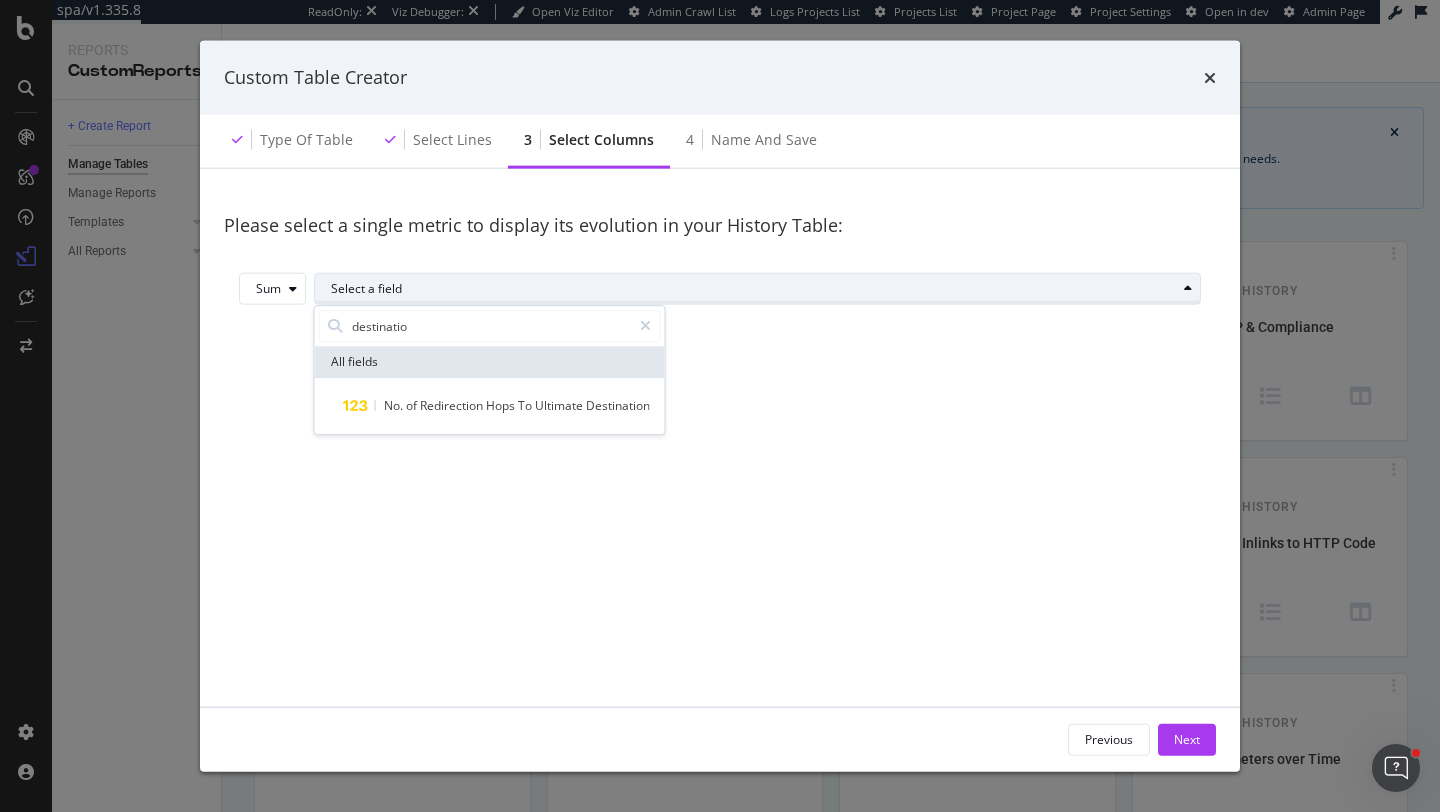 type on "destination" 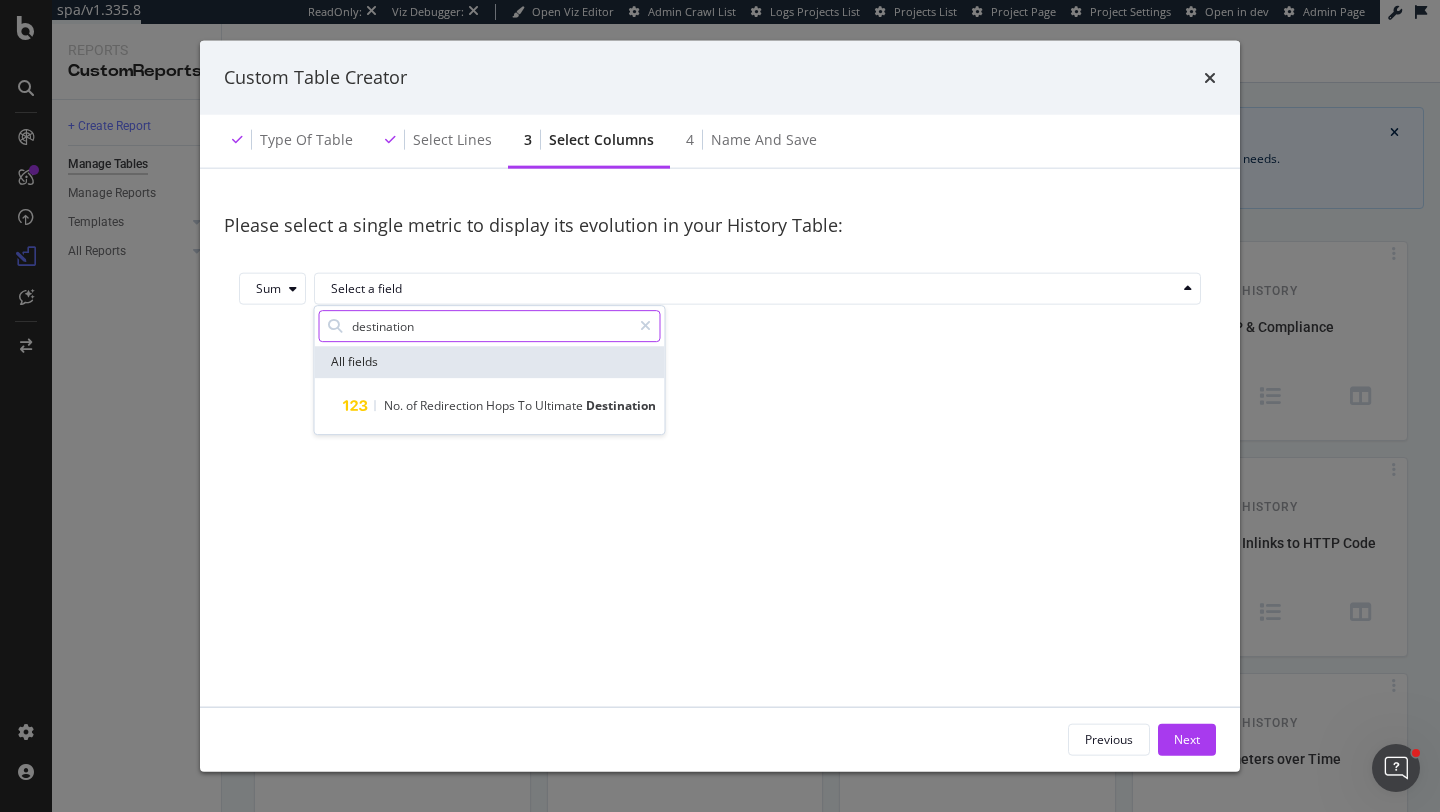 click on "destination" at bounding box center [490, 326] 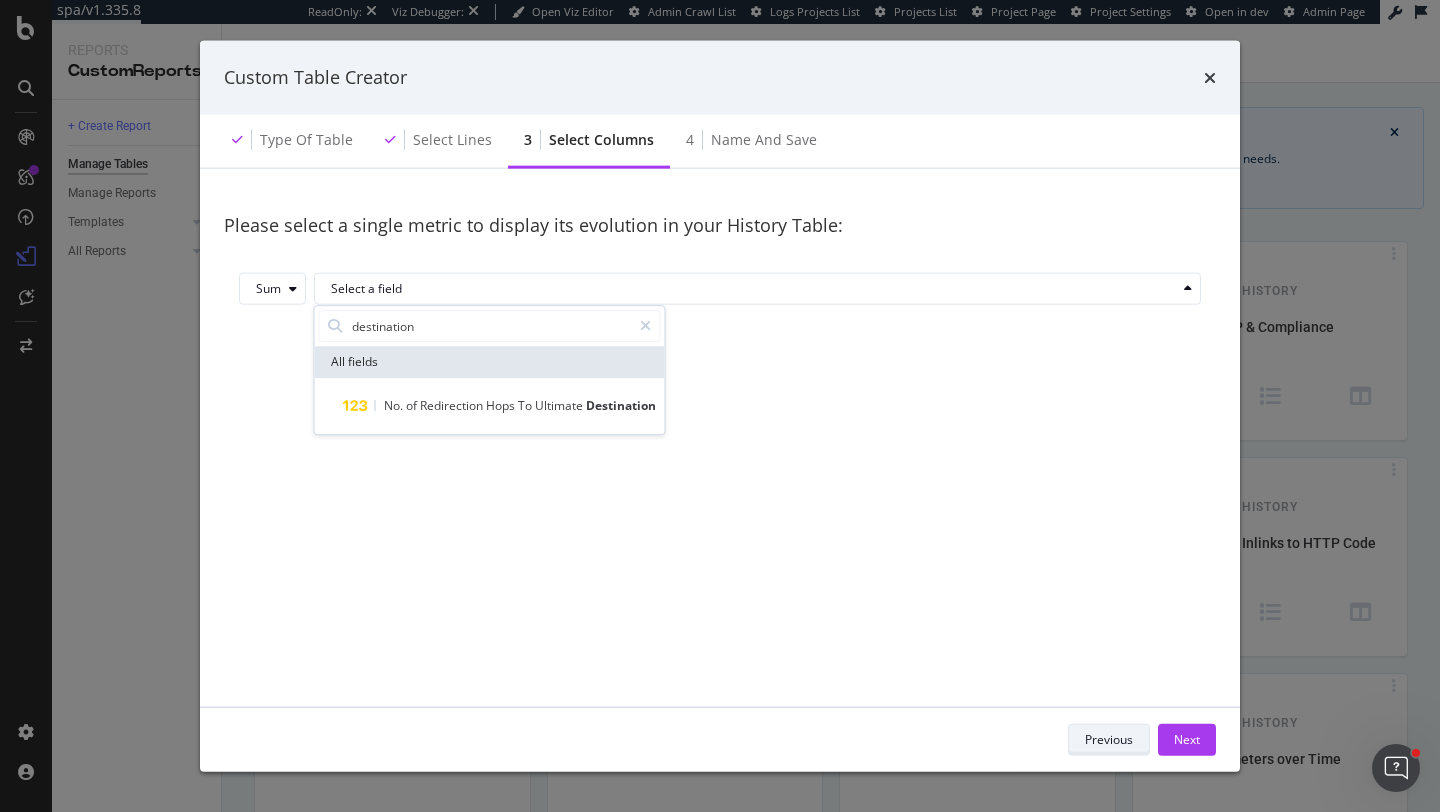 click on "Previous" at bounding box center (1109, 739) 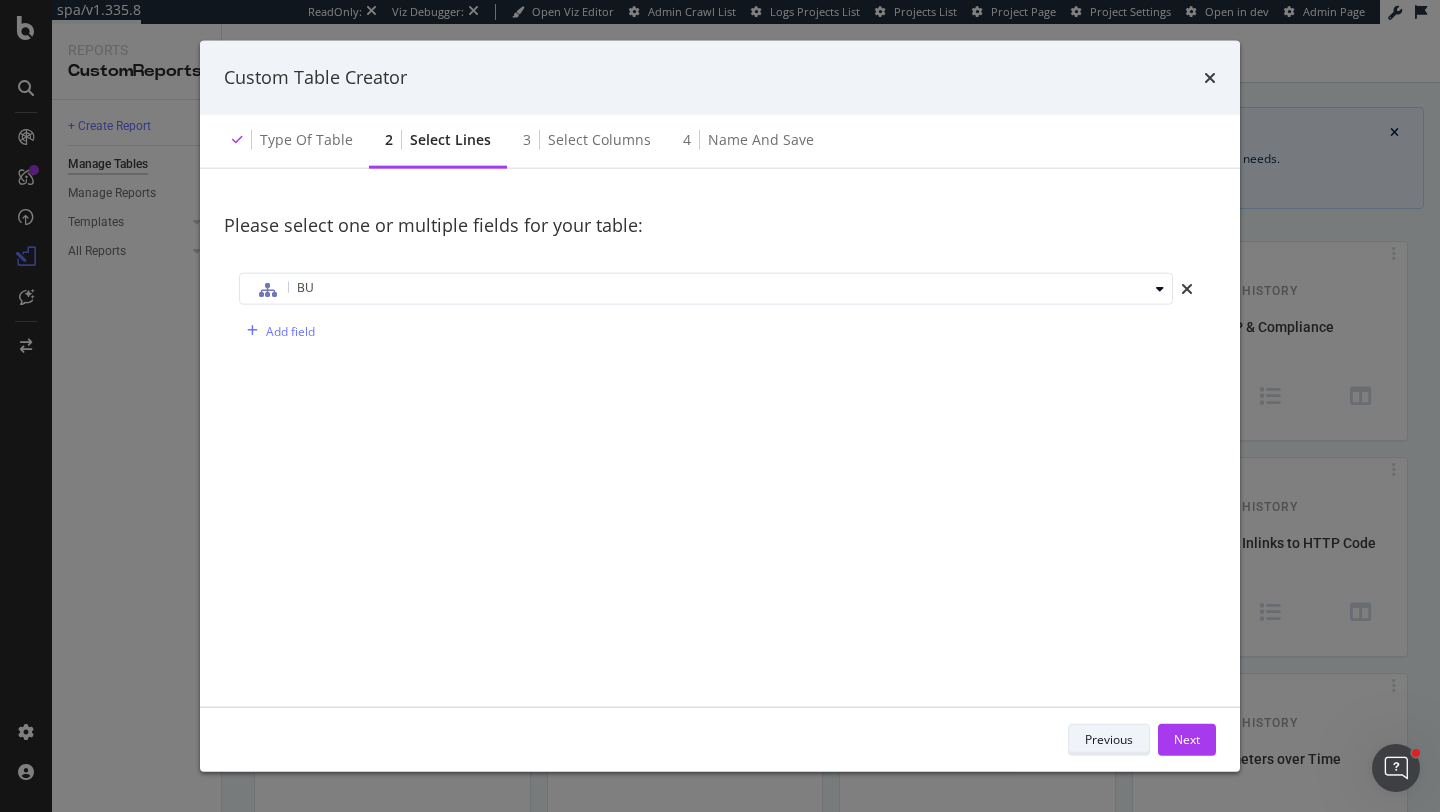 click on "Previous" at bounding box center [1109, 739] 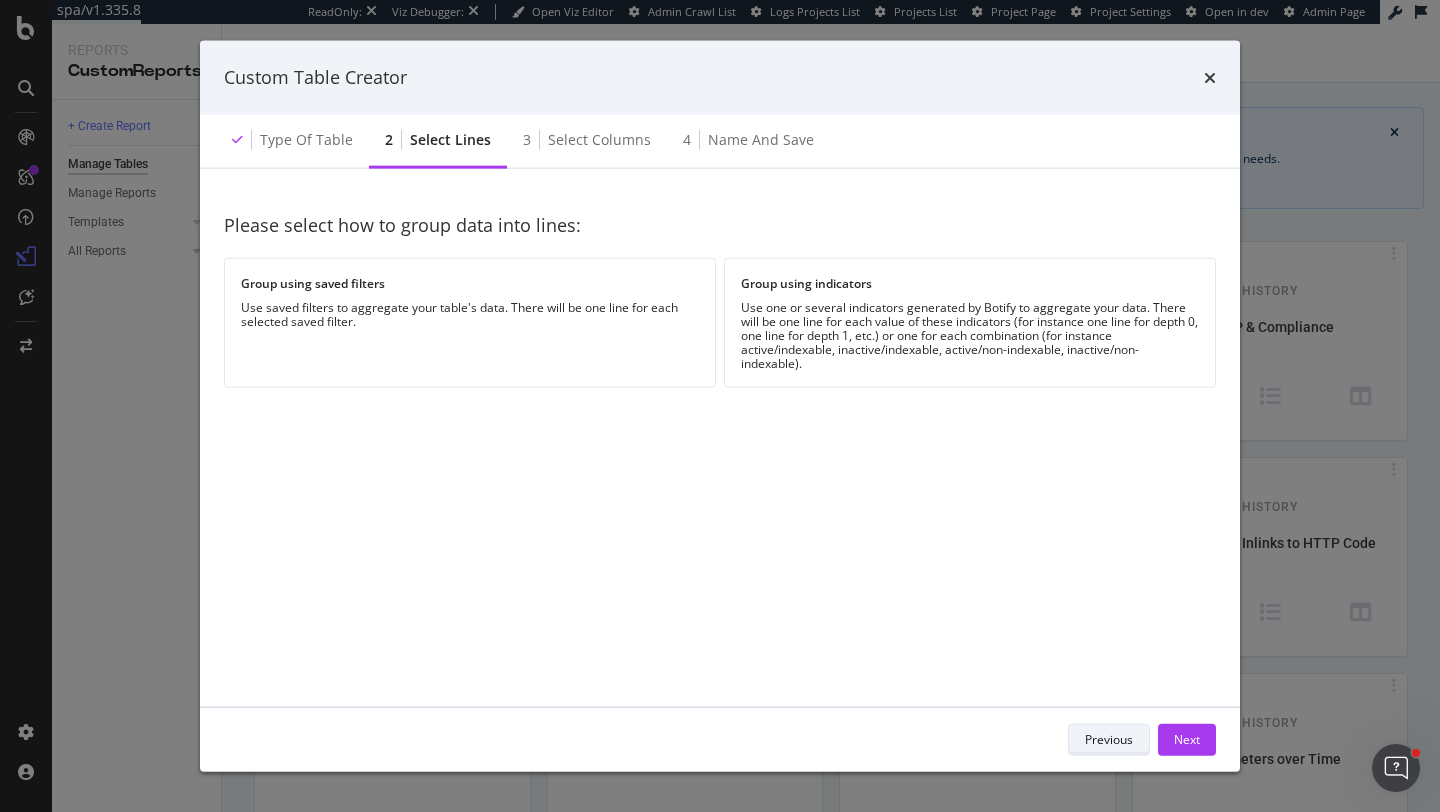 click on "Previous" at bounding box center [1109, 739] 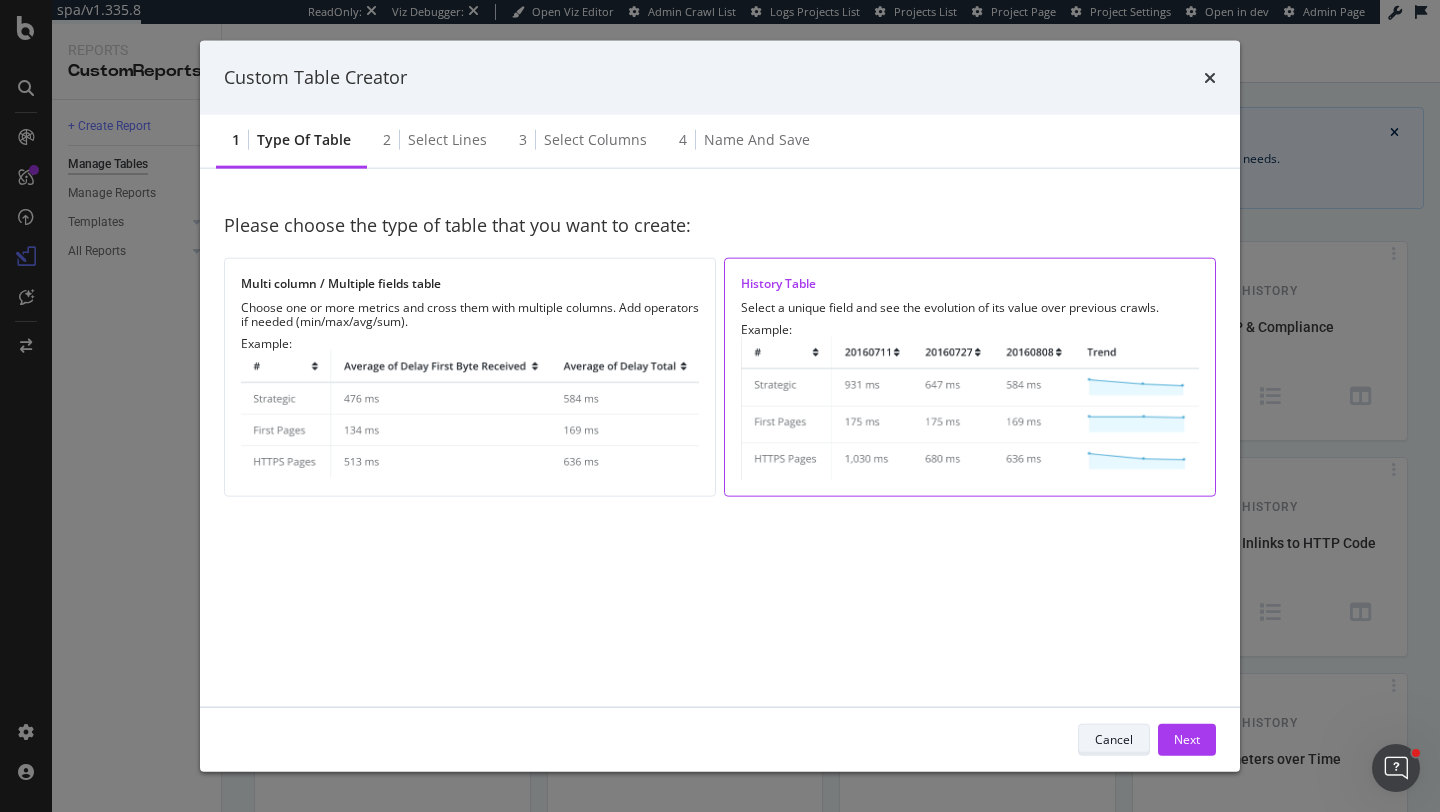 click on "Cancel" at bounding box center (1114, 739) 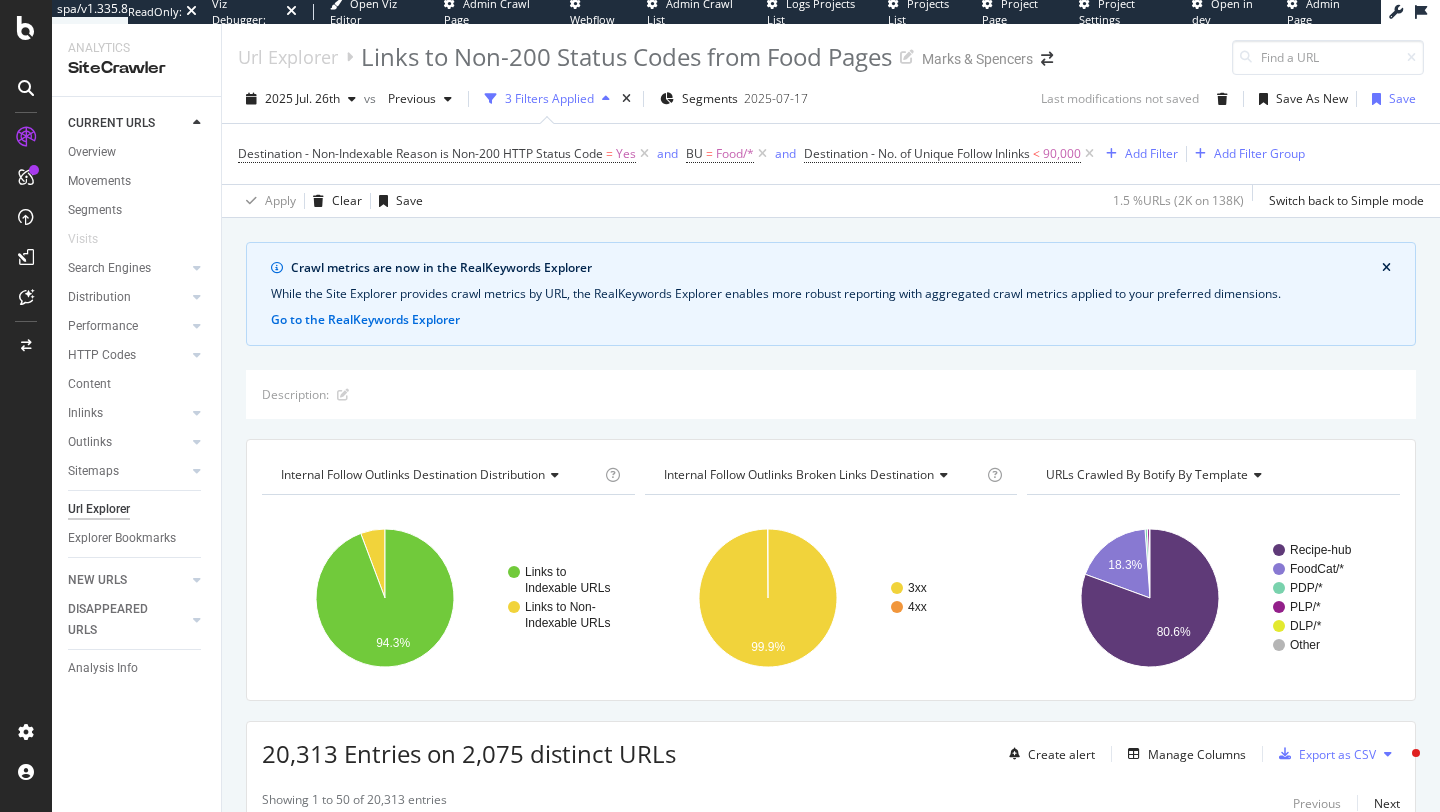 scroll, scrollTop: 0, scrollLeft: 0, axis: both 